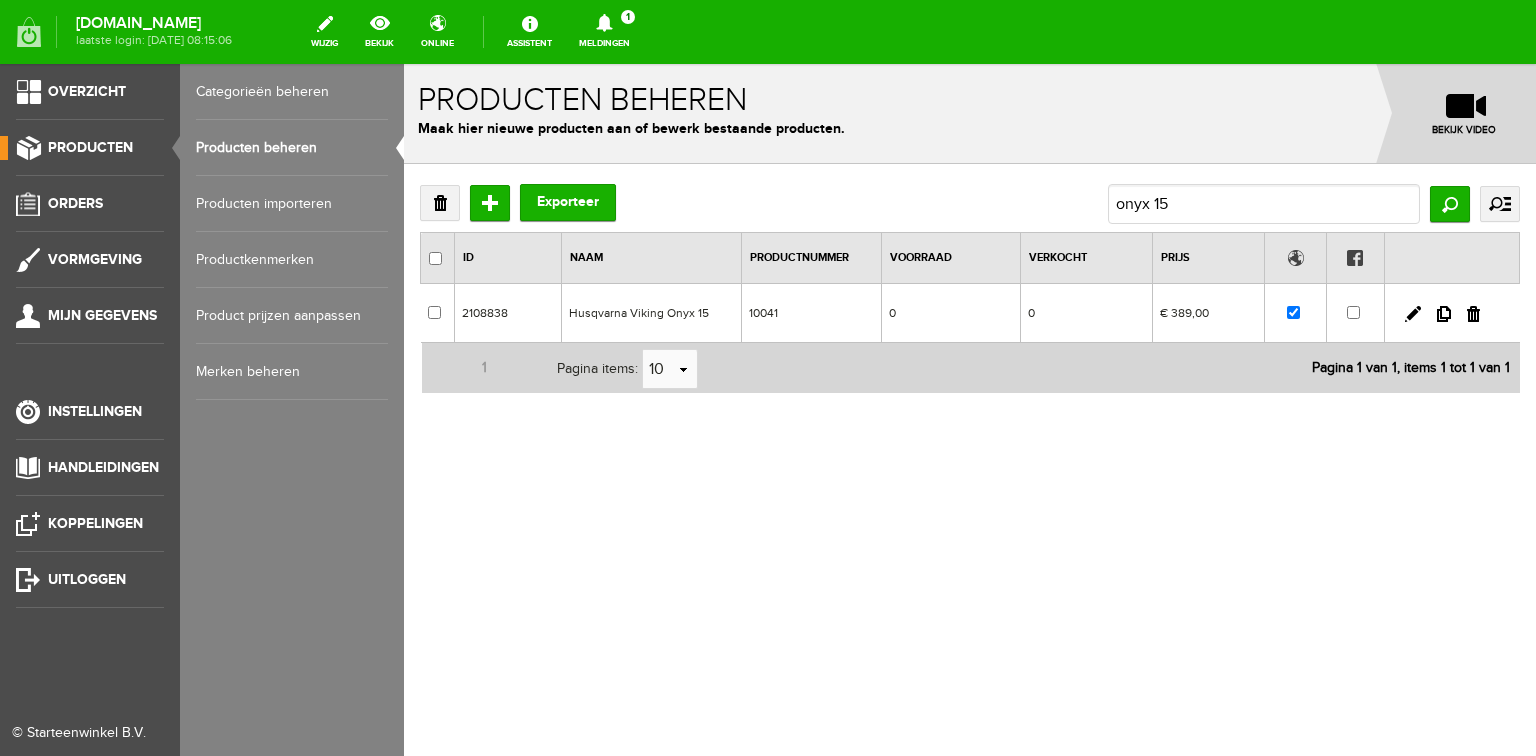 scroll, scrollTop: 0, scrollLeft: 0, axis: both 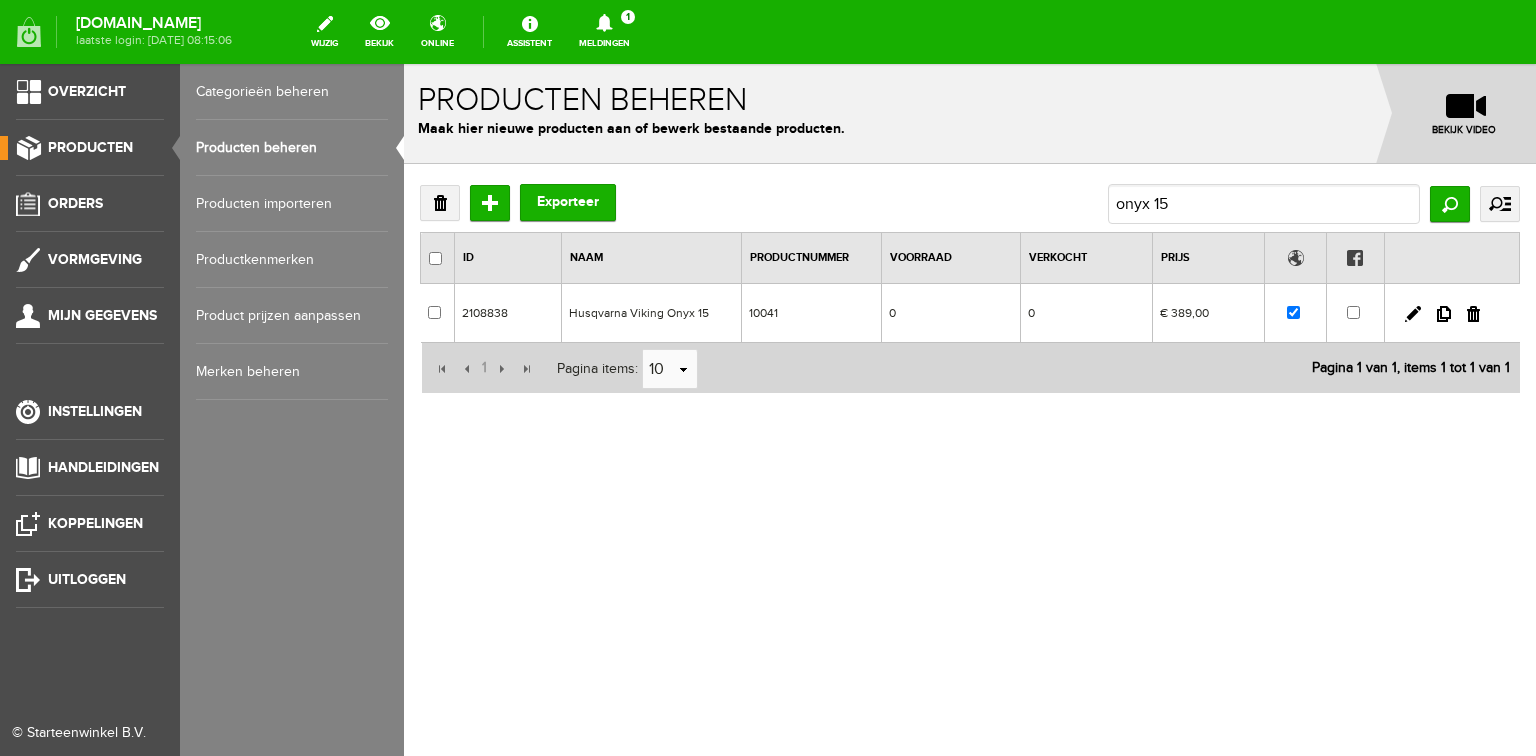 click on "Producten" at bounding box center [90, 147] 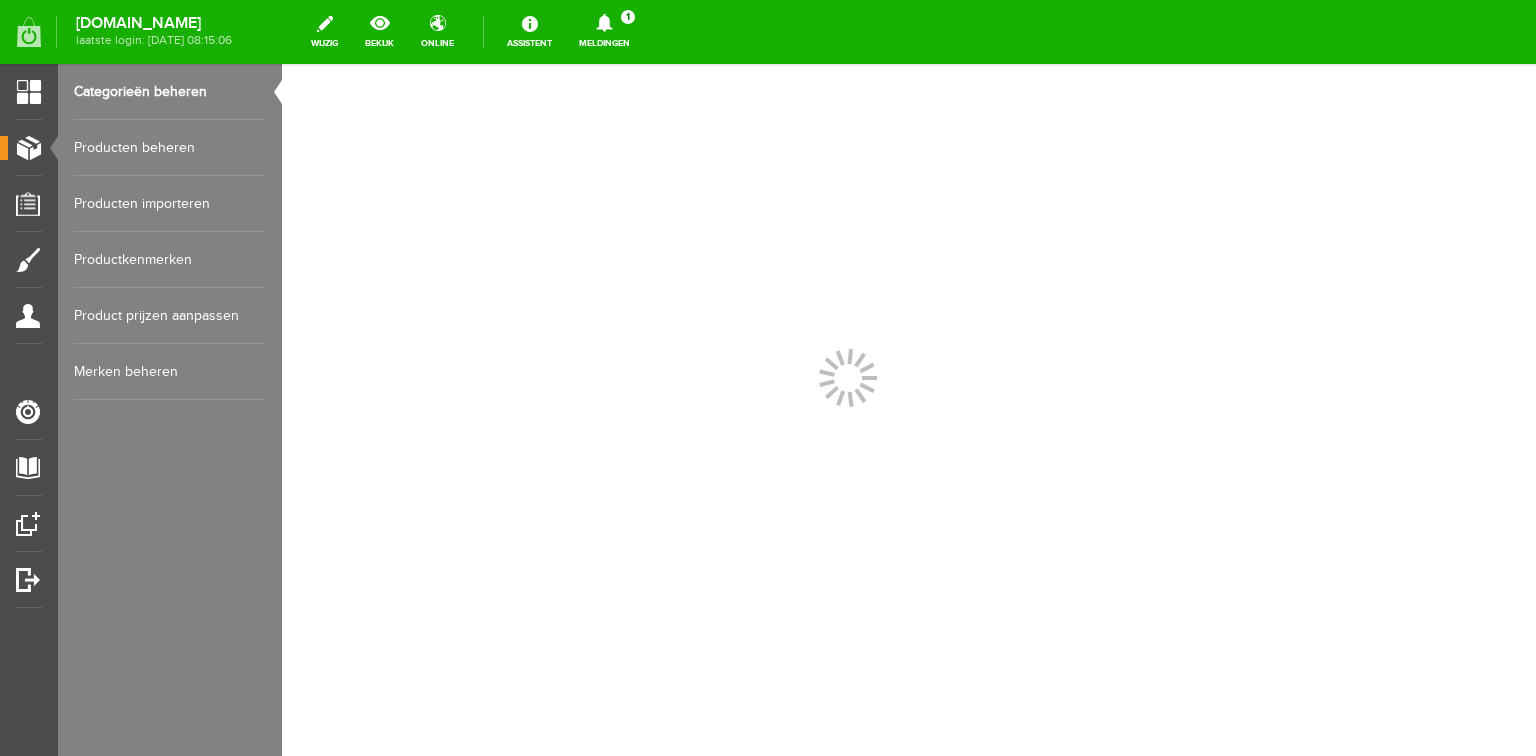 scroll, scrollTop: 0, scrollLeft: 0, axis: both 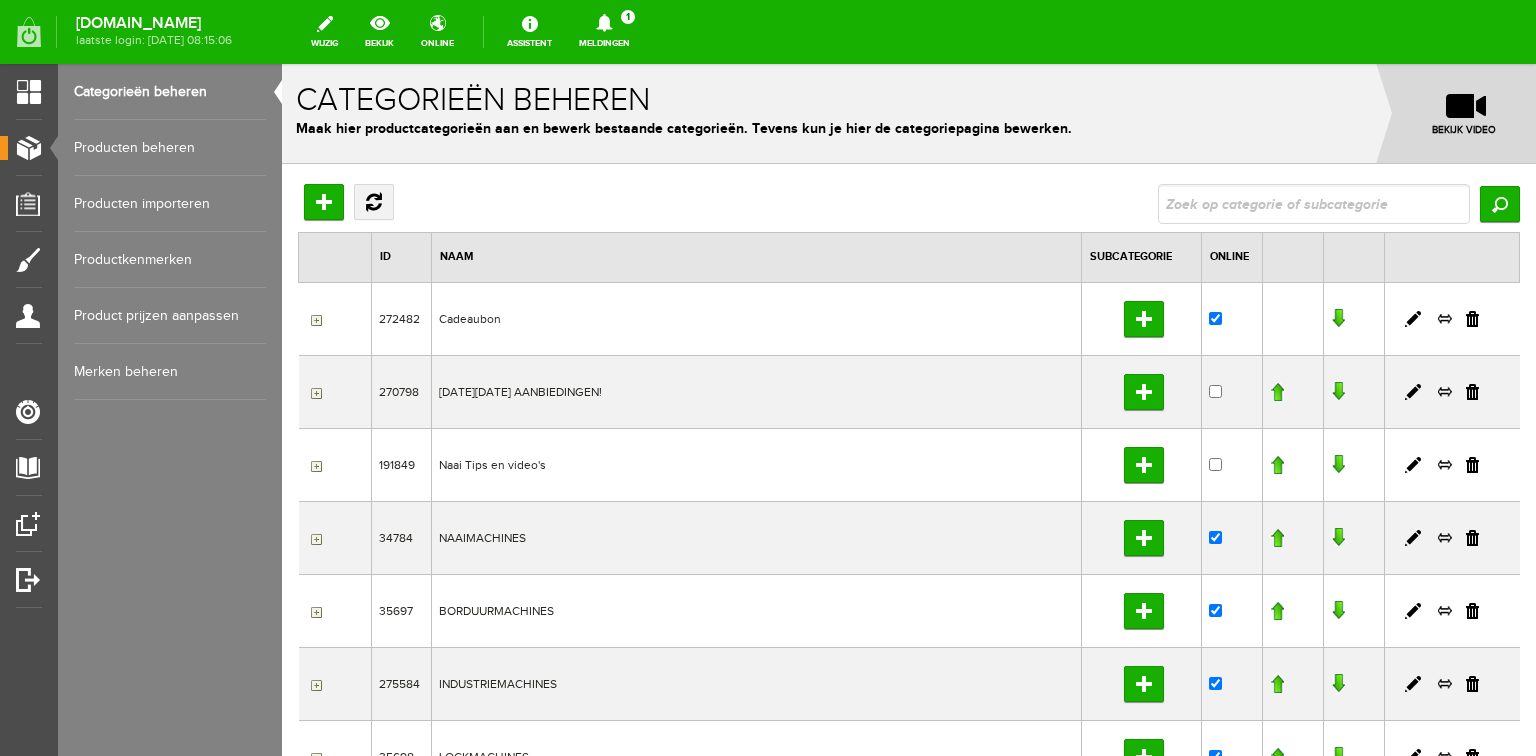 click on "Producten beheren" at bounding box center (170, 148) 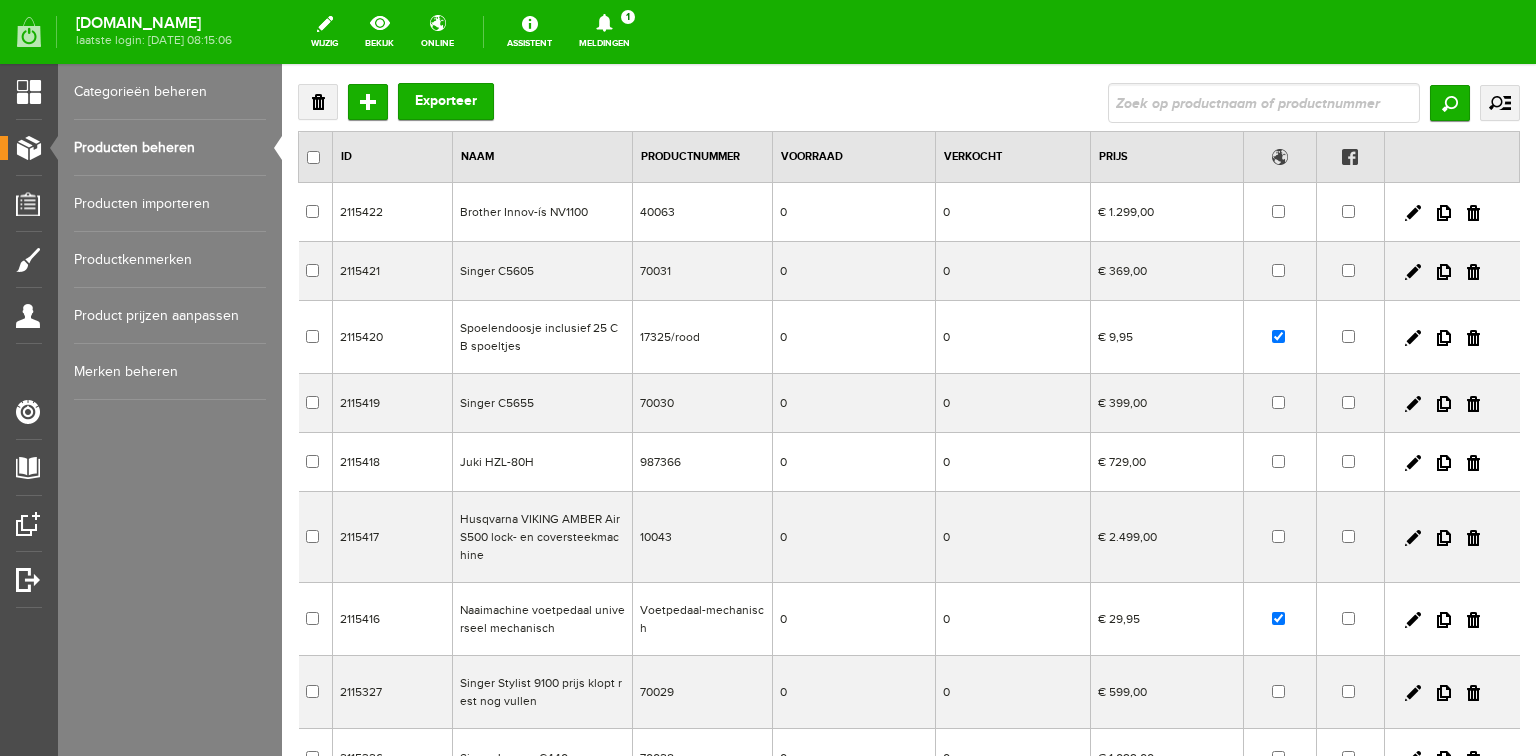 scroll, scrollTop: 0, scrollLeft: 0, axis: both 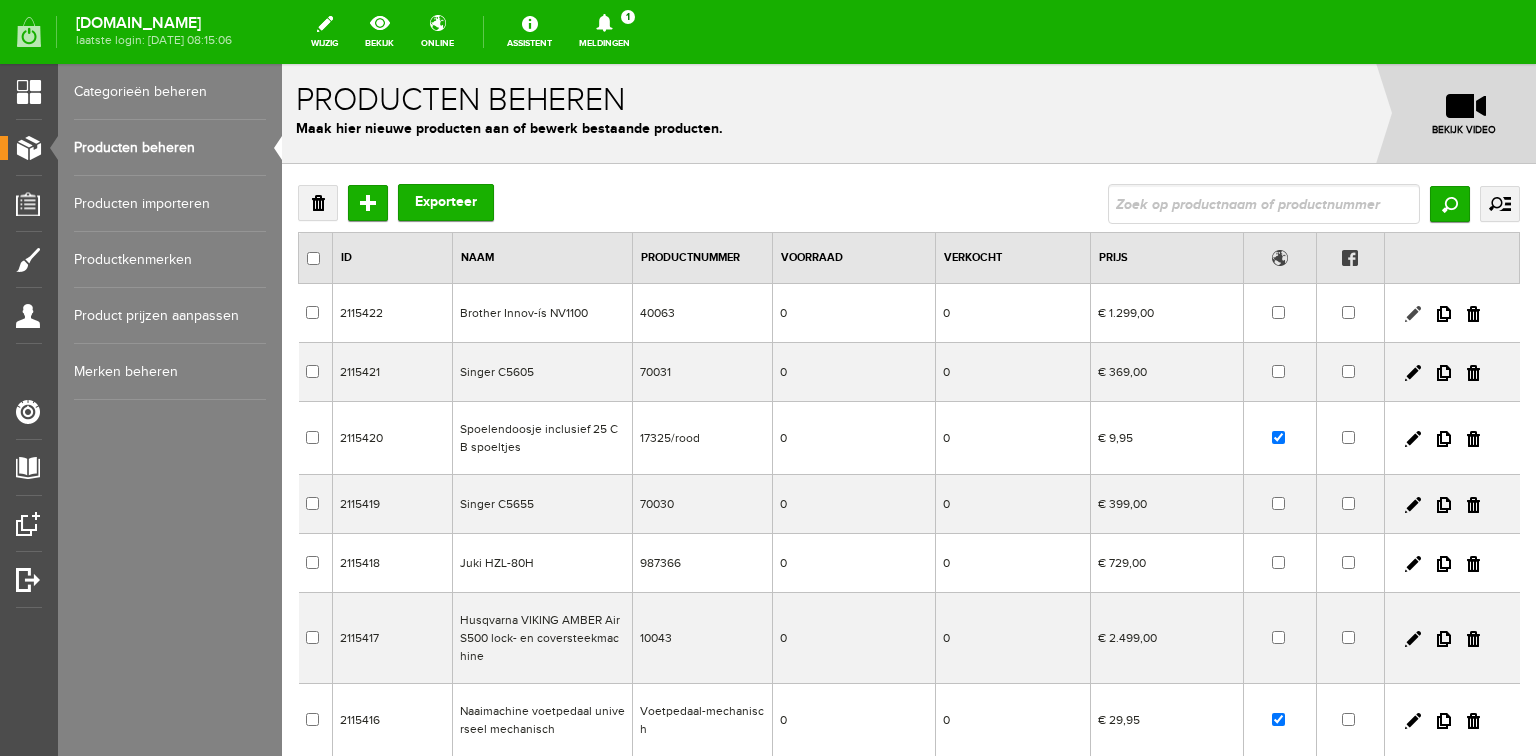 click at bounding box center [1413, 314] 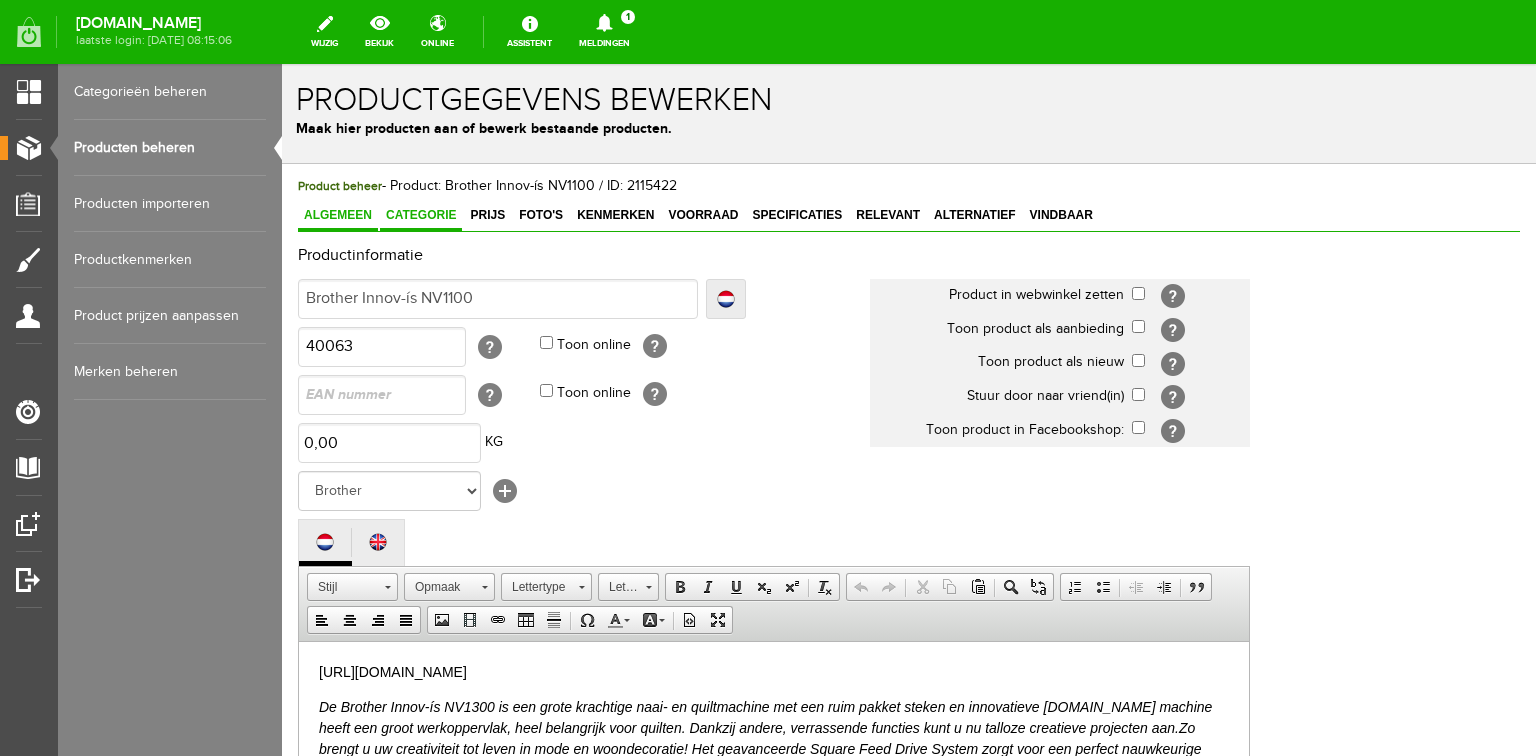 scroll, scrollTop: 0, scrollLeft: 0, axis: both 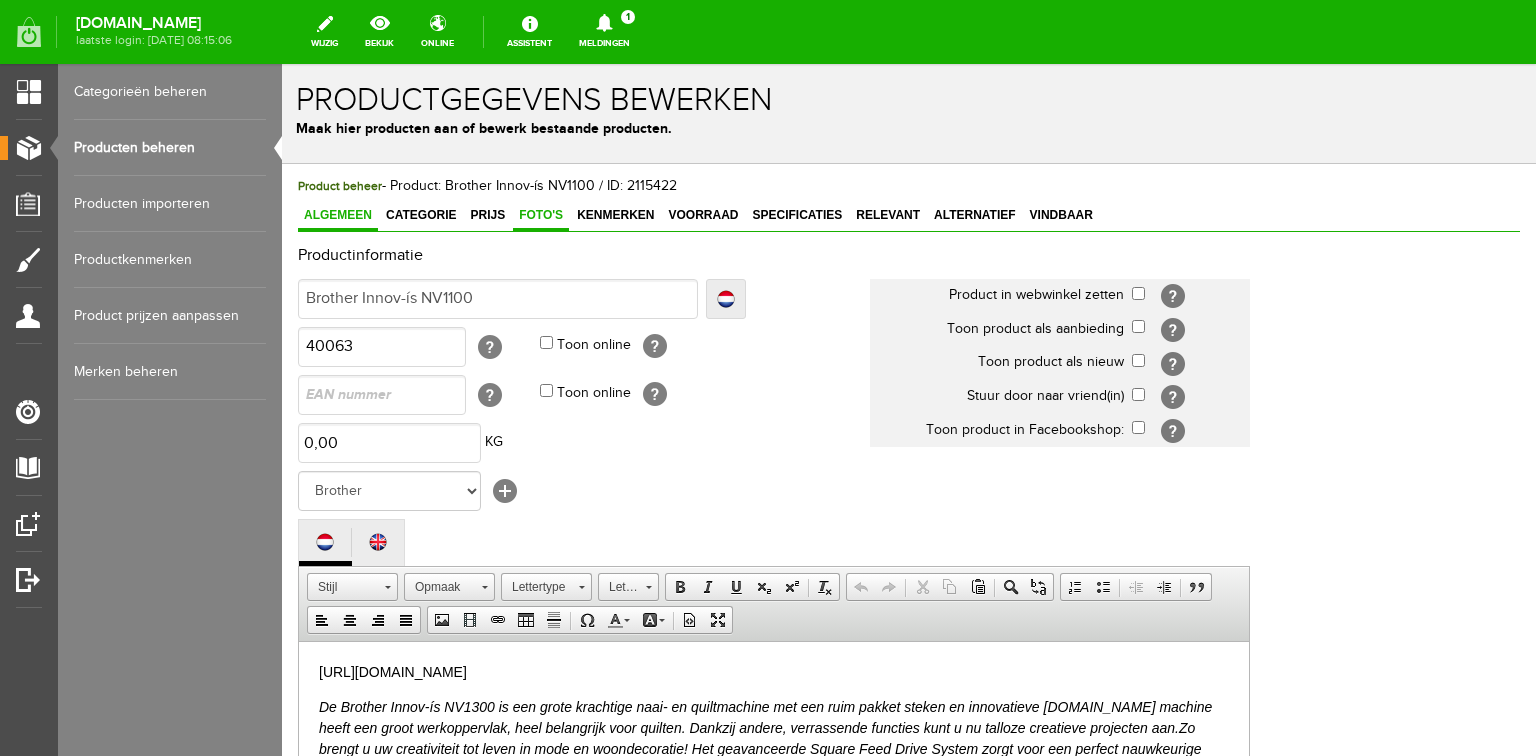 click on "Foto's" at bounding box center [541, 216] 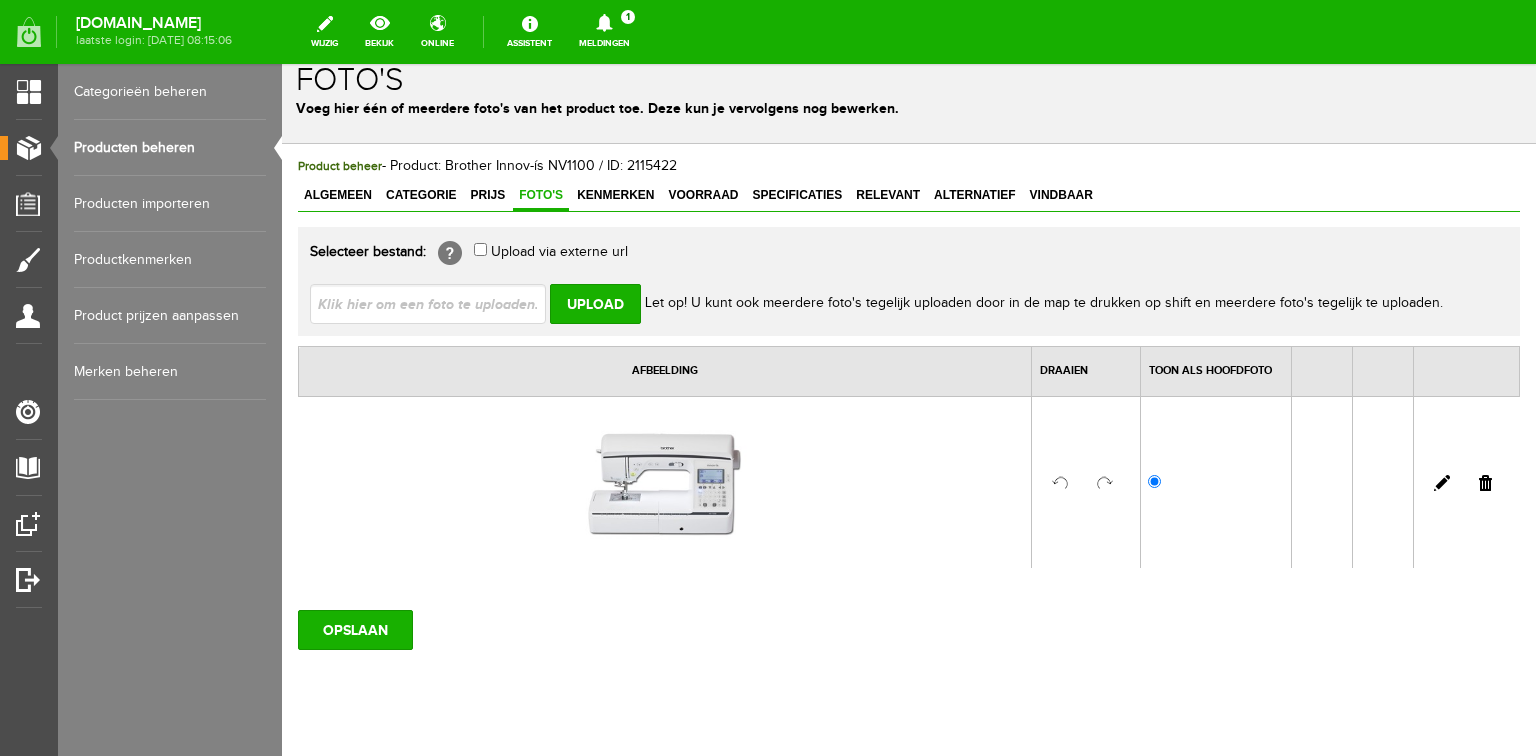 scroll, scrollTop: 0, scrollLeft: 0, axis: both 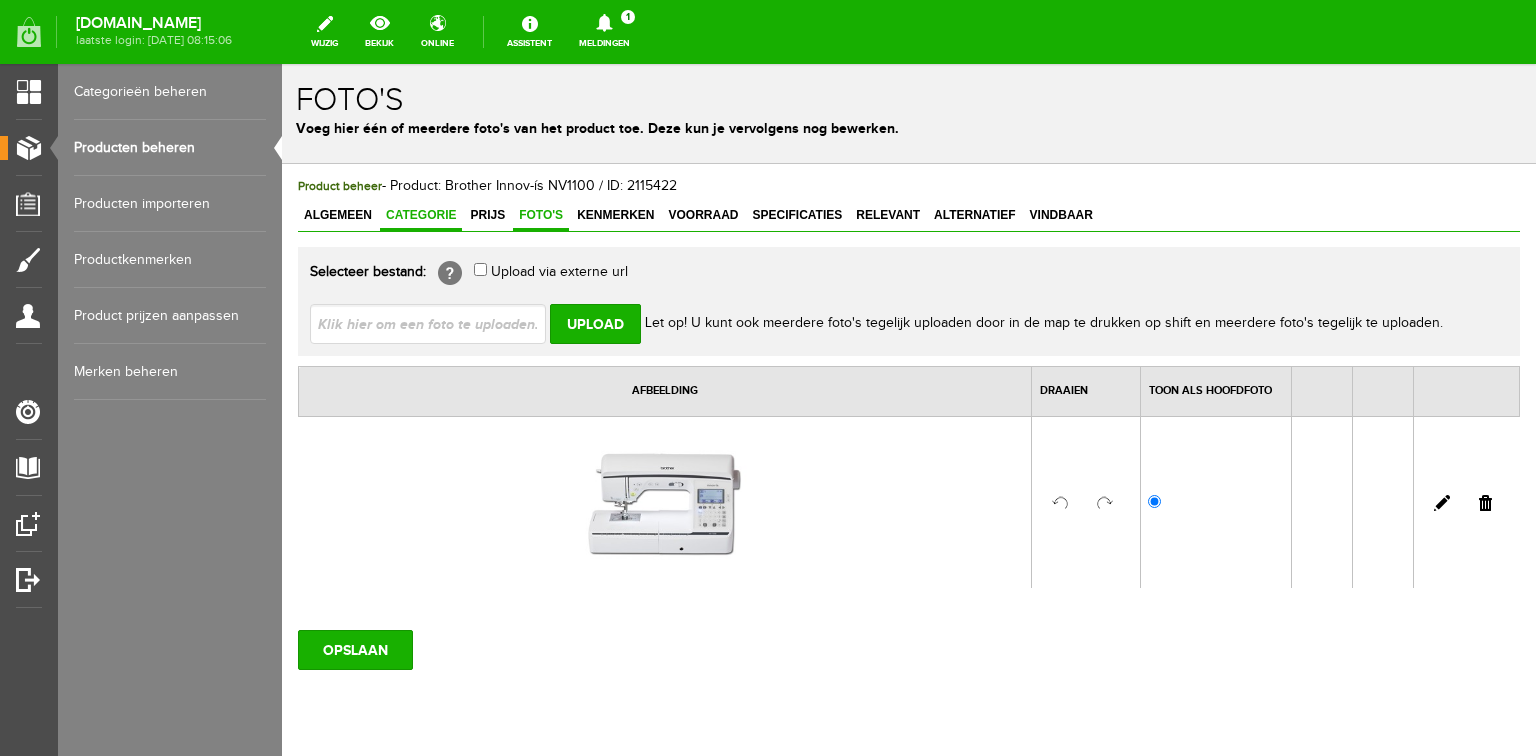 click on "Categorie" at bounding box center (421, 216) 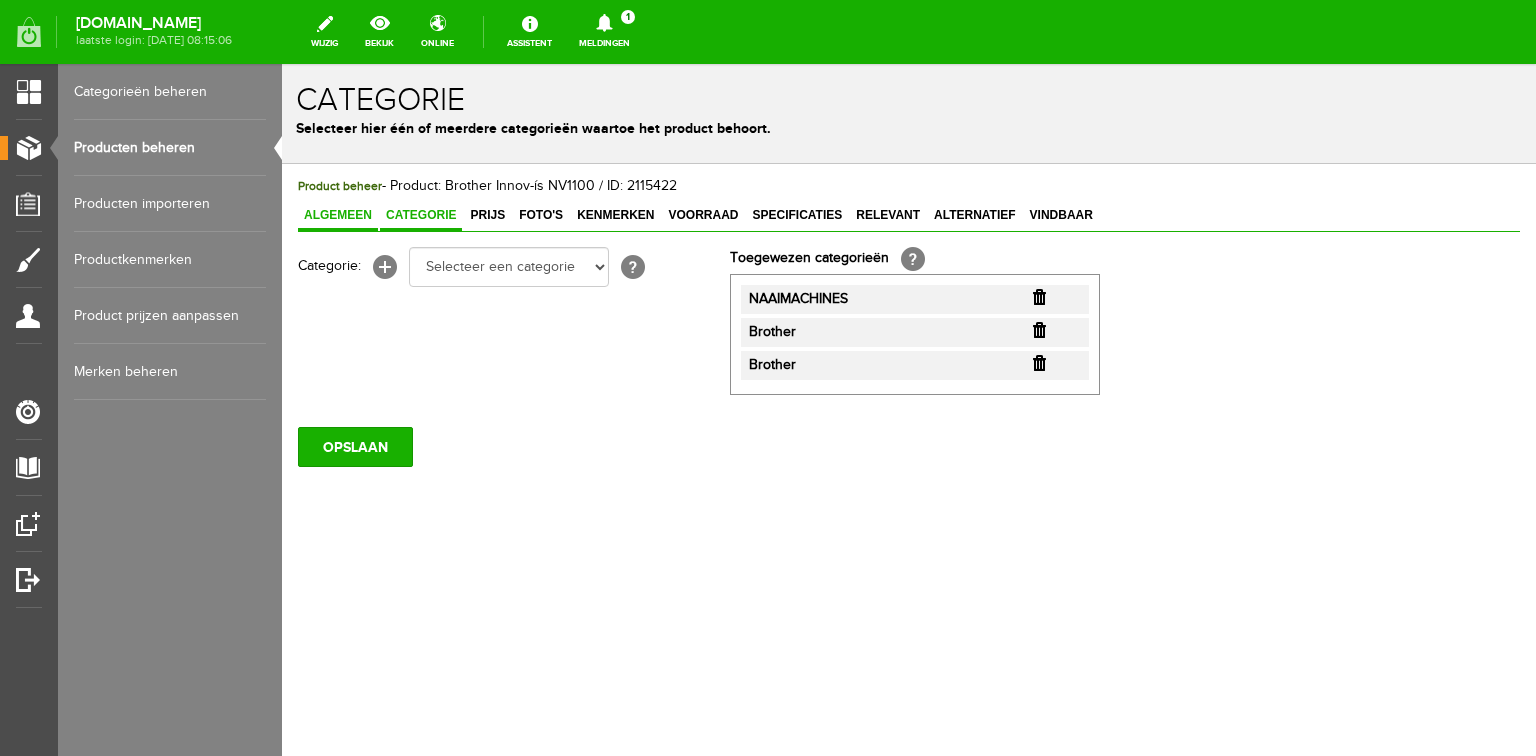 click on "Algemeen" at bounding box center [338, 215] 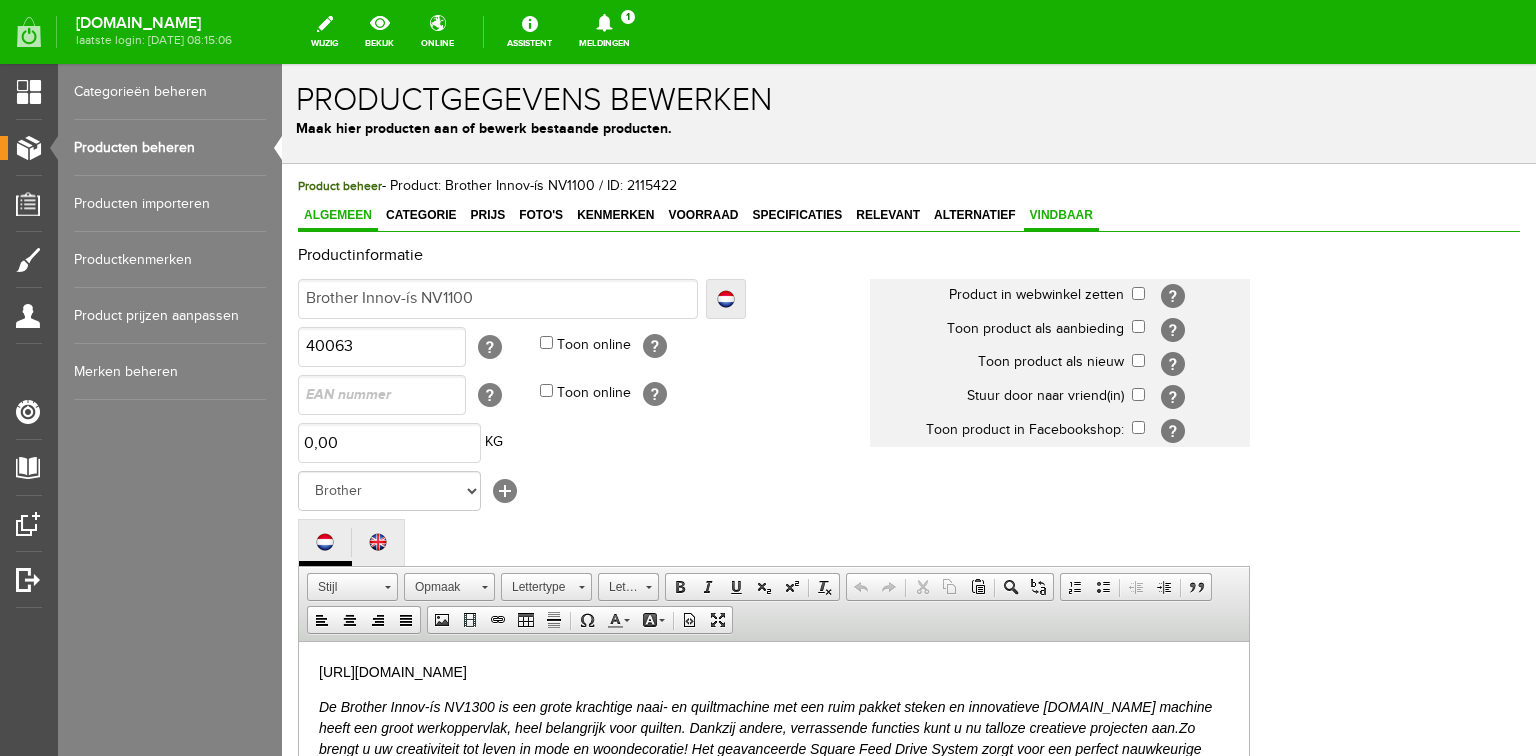 click on "Vindbaar" at bounding box center (1061, 215) 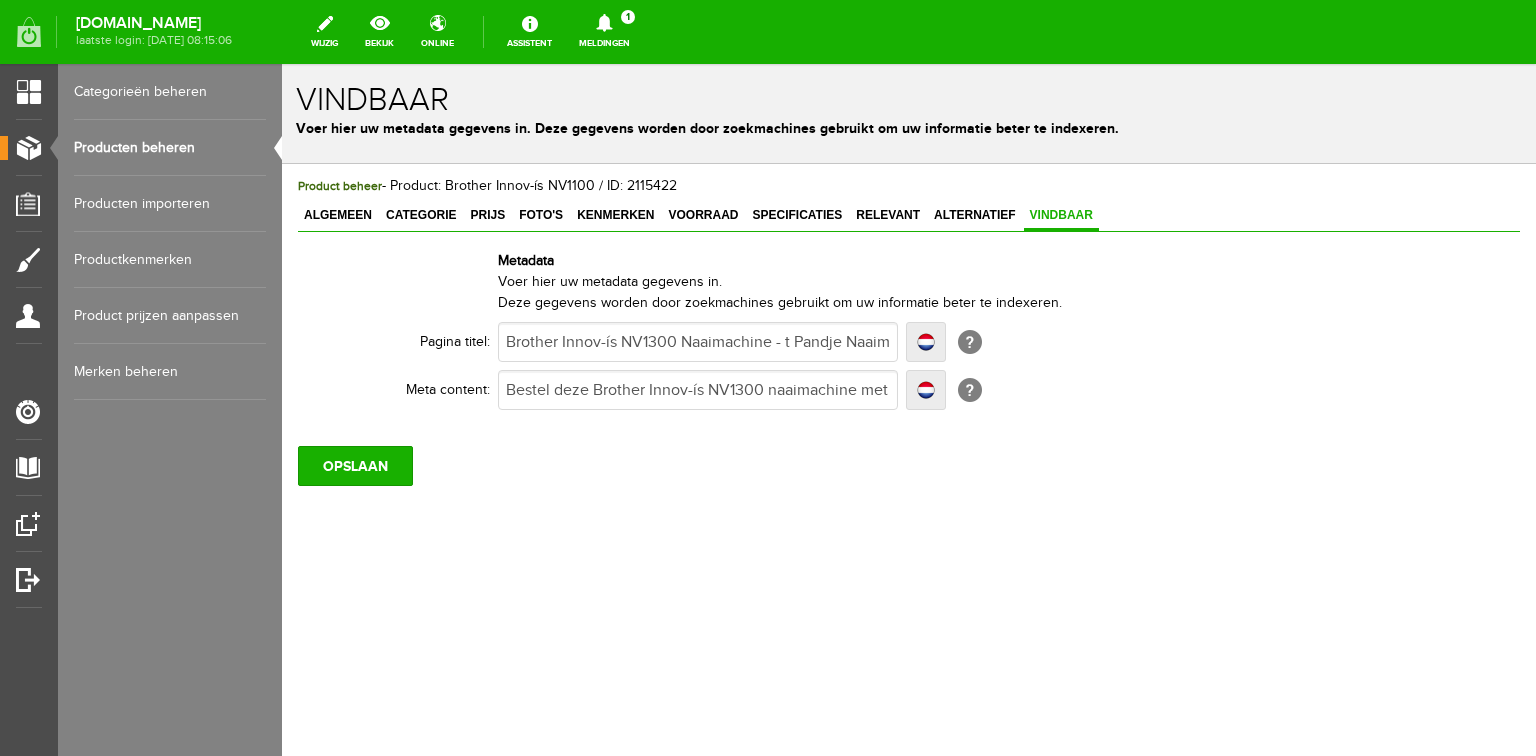 click on "Producten beheren" at bounding box center [170, 148] 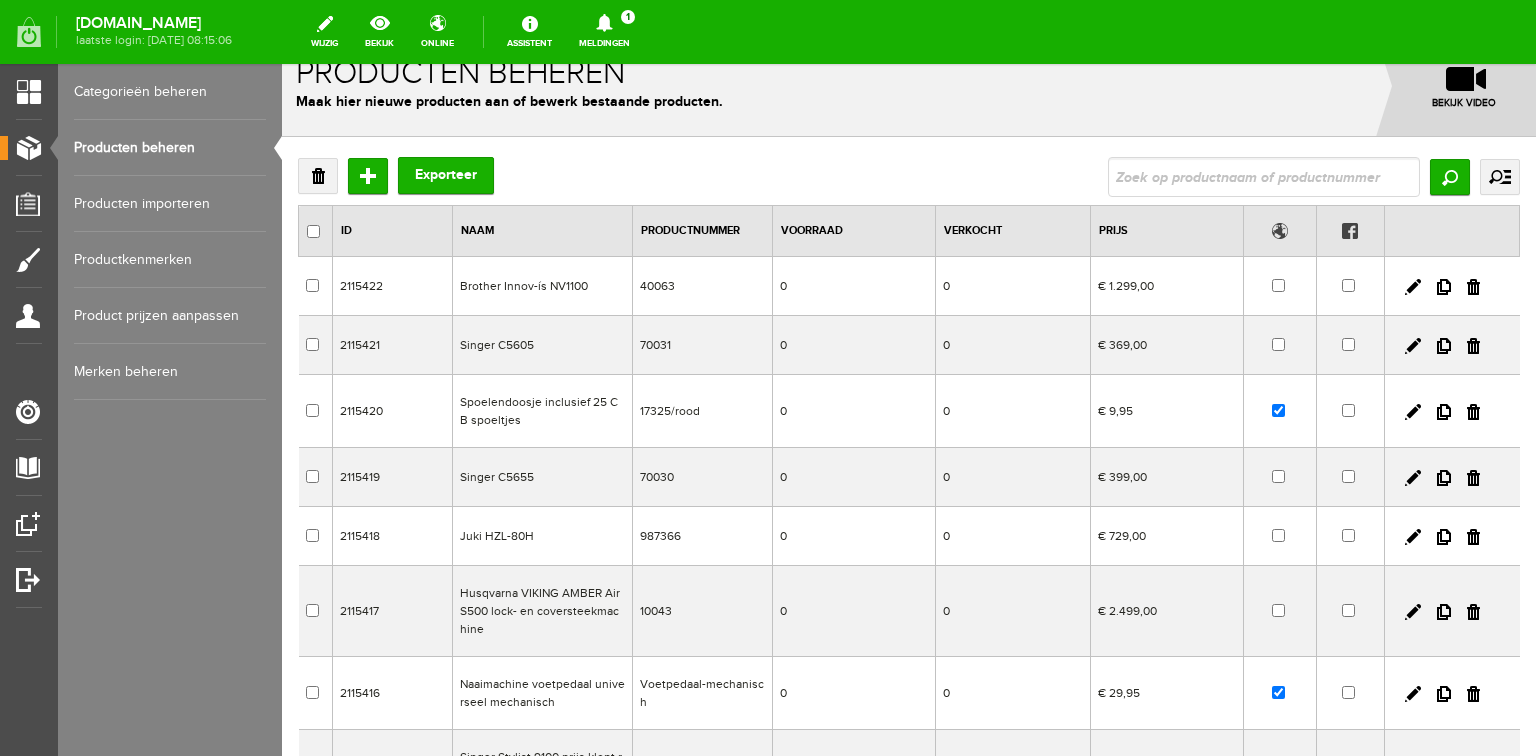 scroll, scrollTop: 0, scrollLeft: 0, axis: both 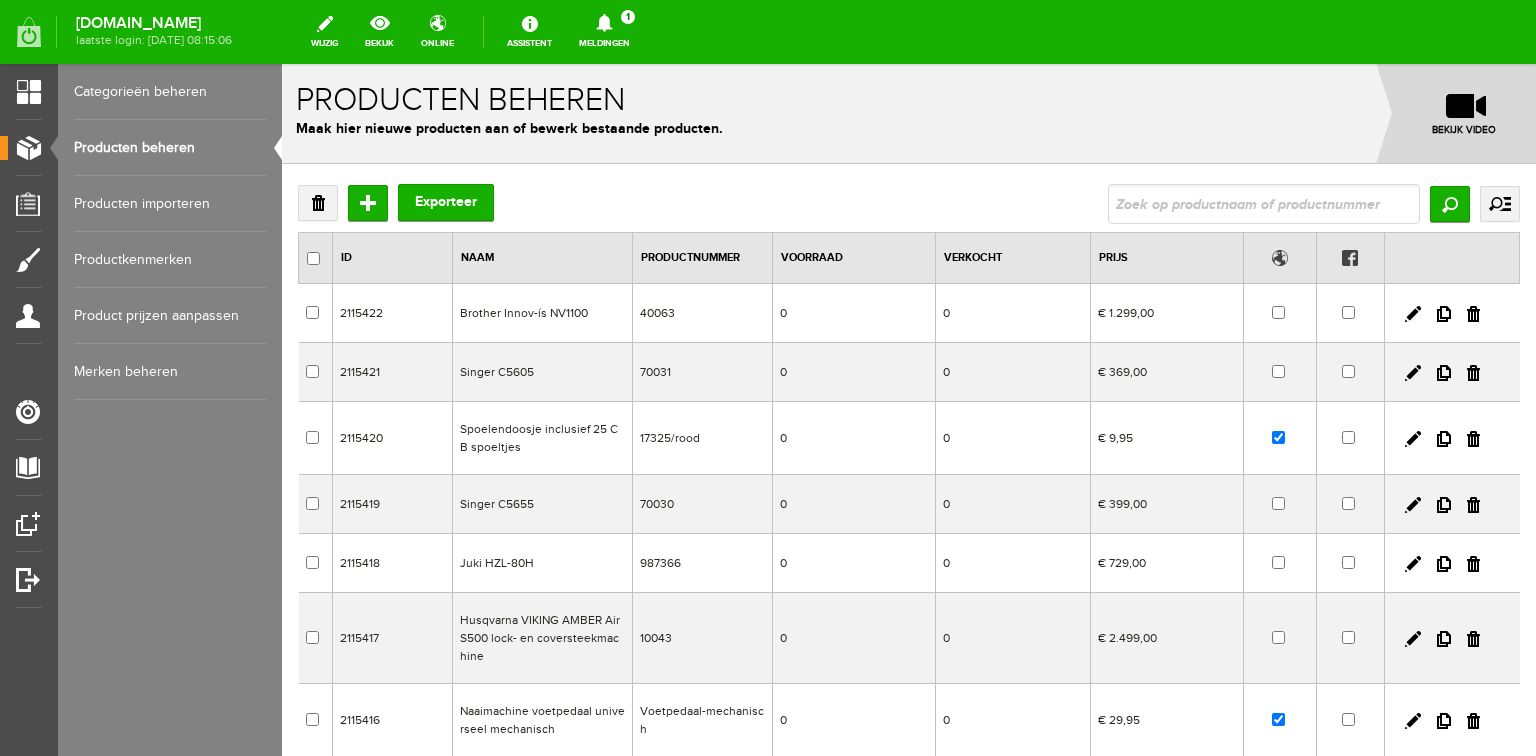 drag, startPoint x: 573, startPoint y: 616, endPoint x: 852, endPoint y: 690, distance: 288.64685 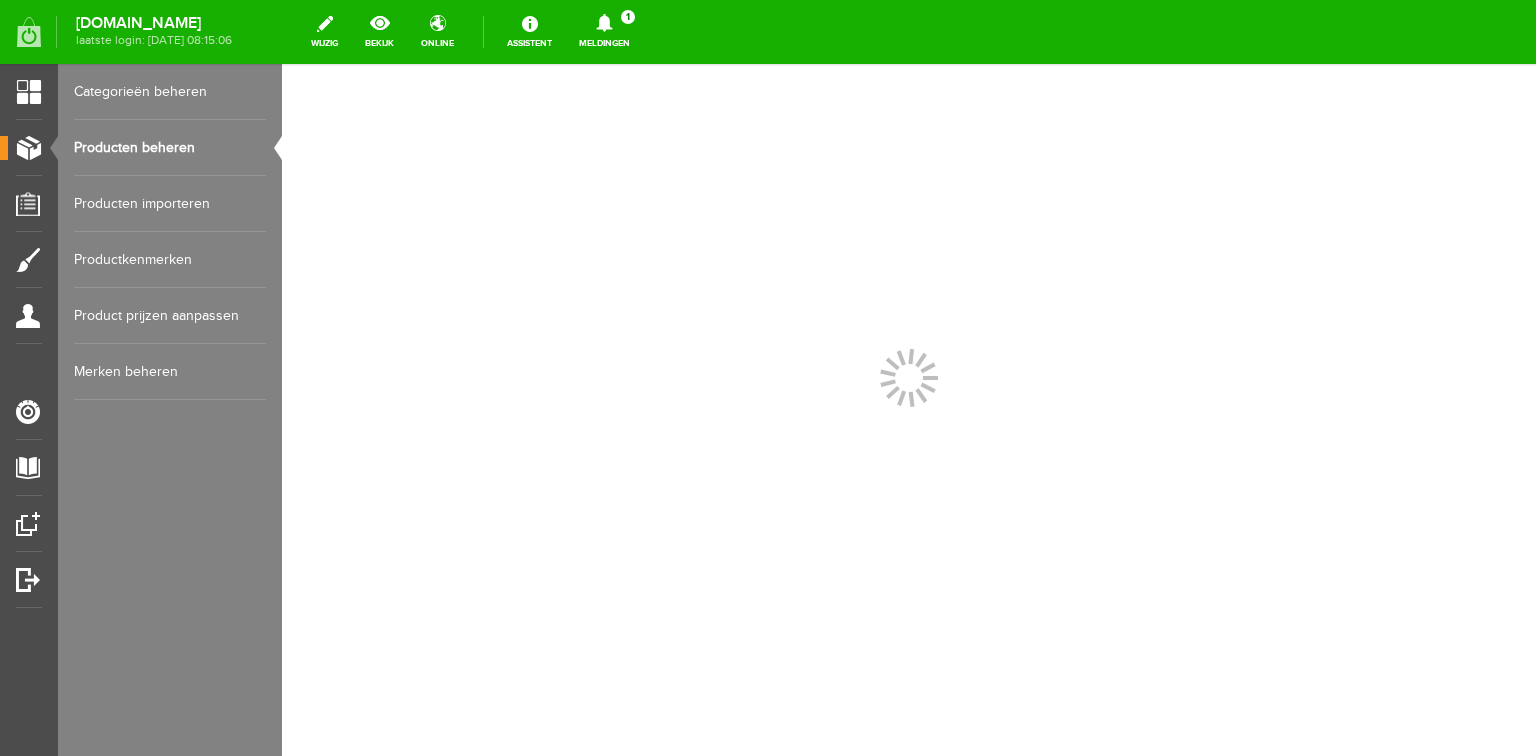scroll, scrollTop: 0, scrollLeft: 0, axis: both 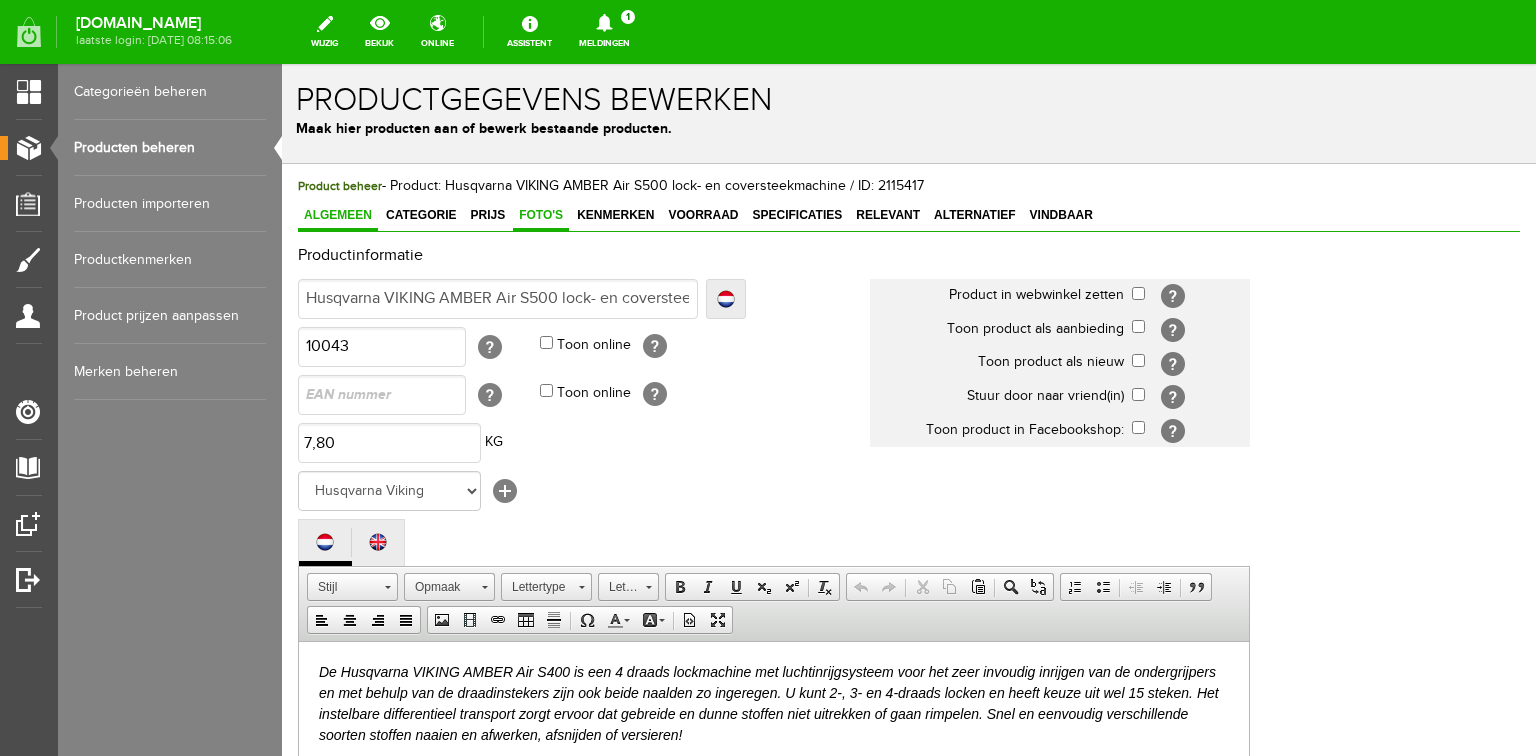 click on "Foto's" at bounding box center [541, 215] 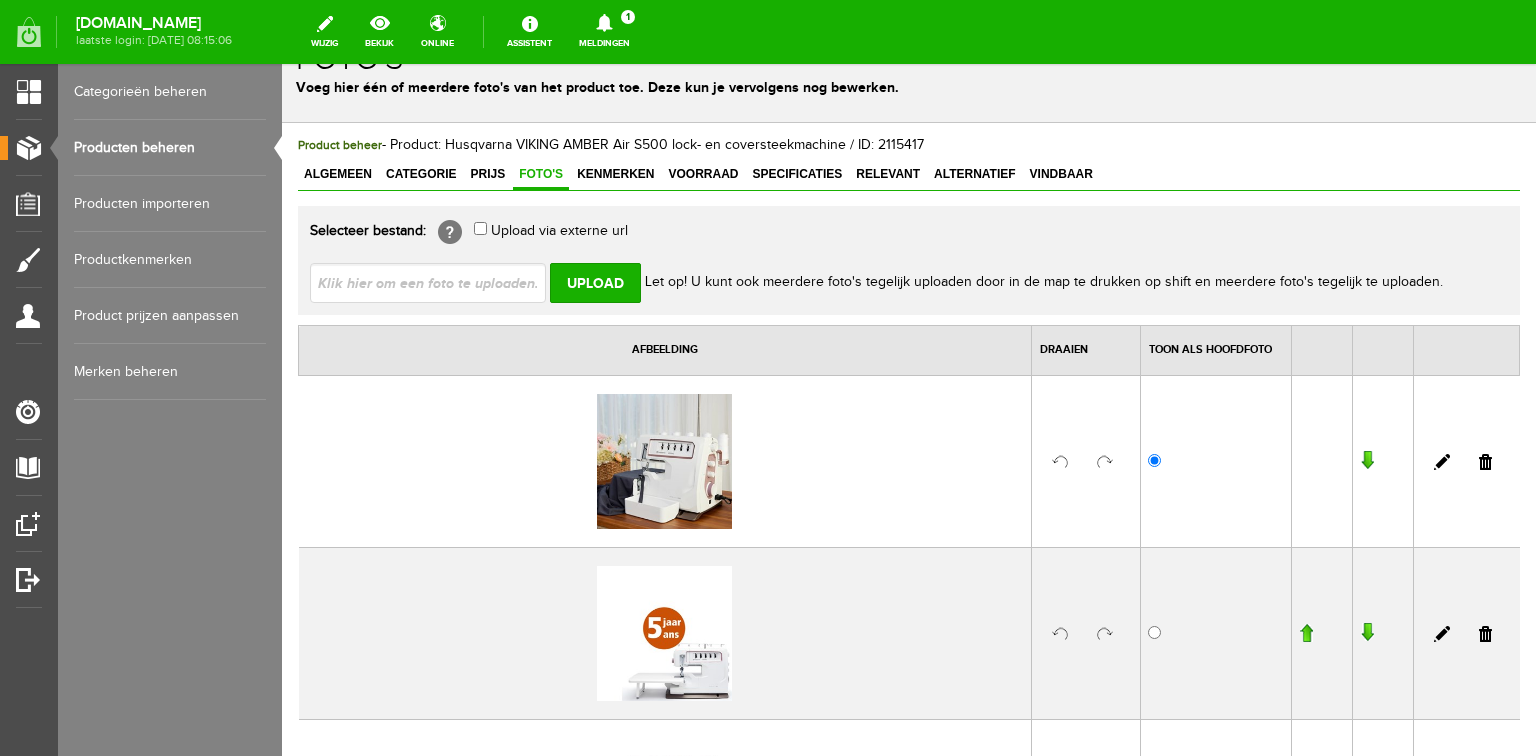 scroll, scrollTop: 0, scrollLeft: 0, axis: both 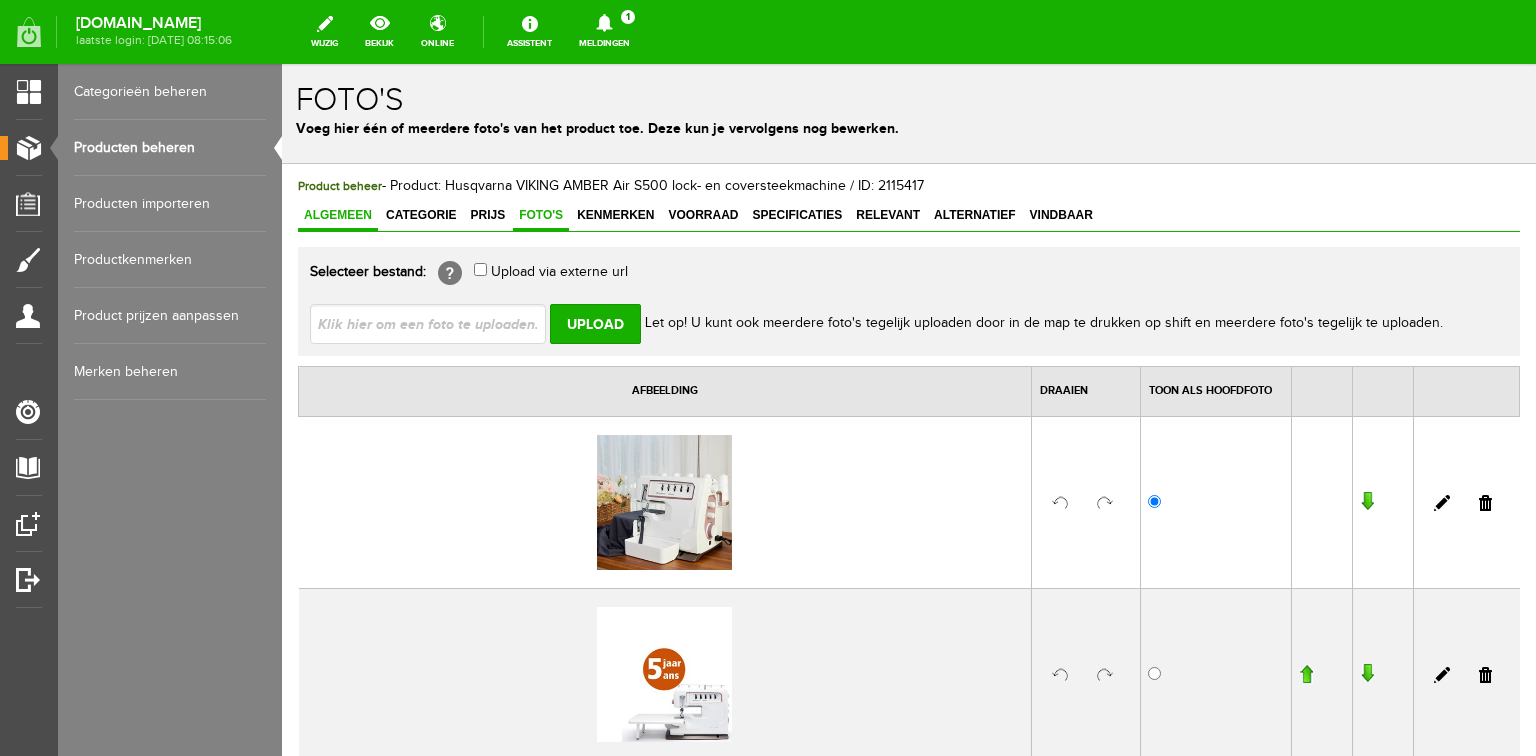 click on "Algemeen" at bounding box center [338, 215] 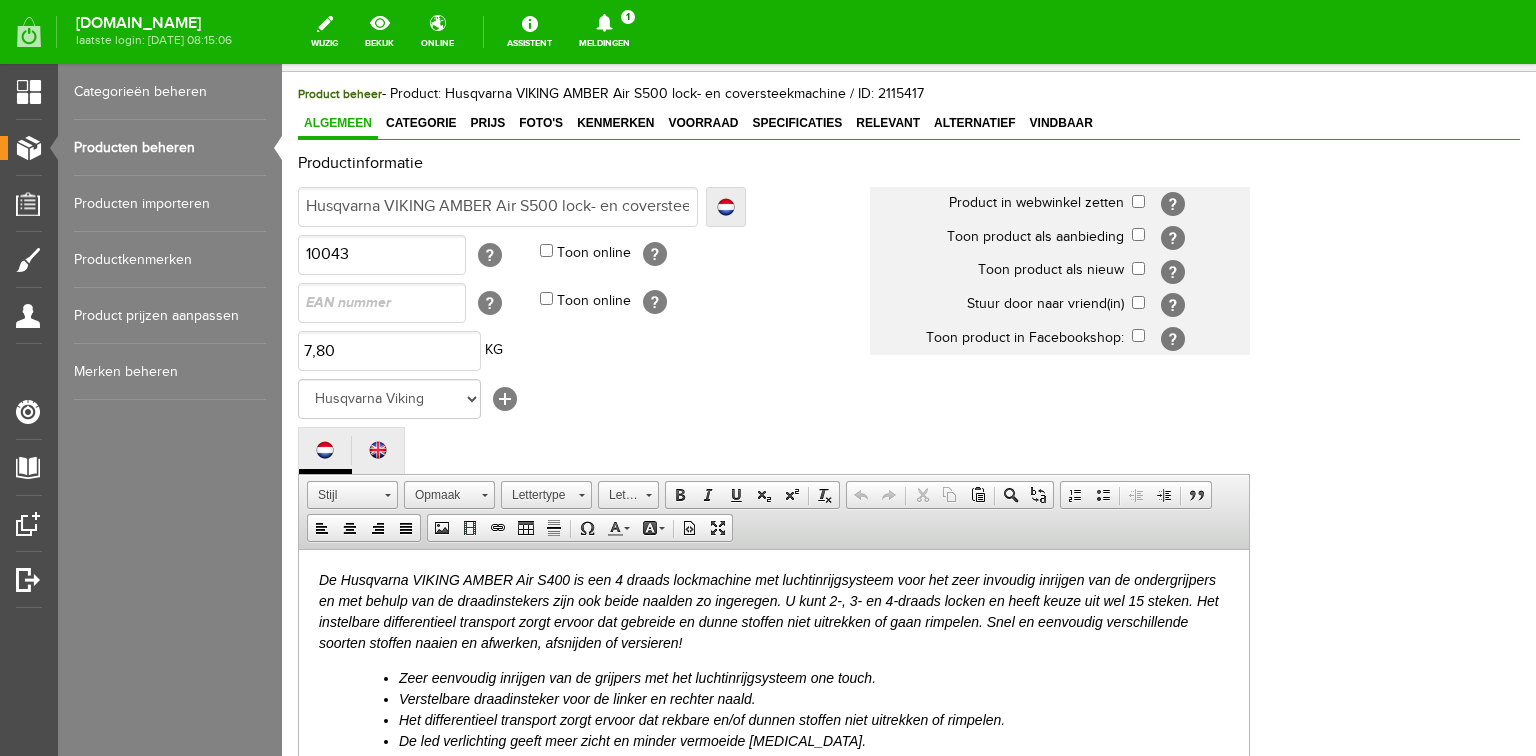 scroll, scrollTop: 400, scrollLeft: 0, axis: vertical 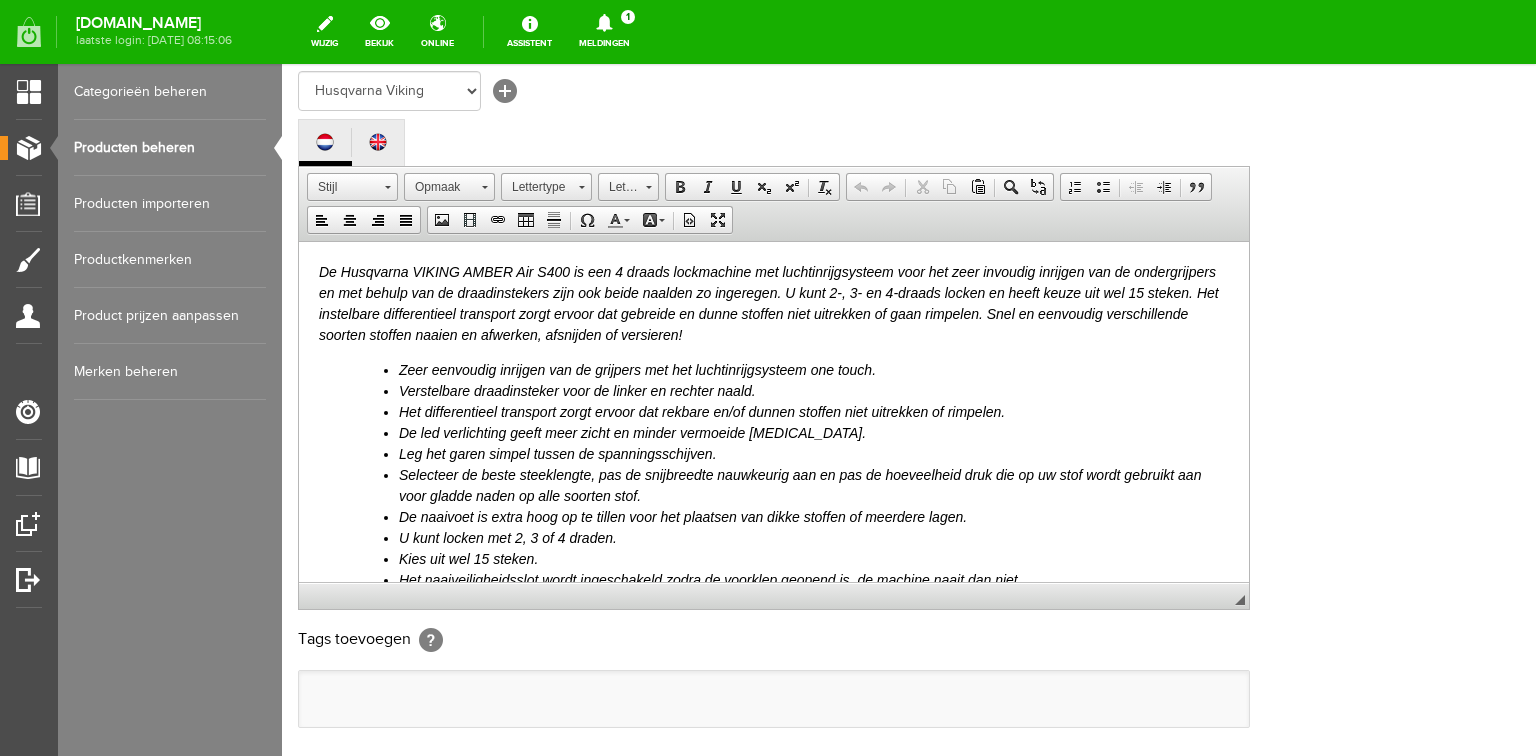click on "Selecteer de beste steeklengte, pas de snijbreedte nauwkeurig aan en pas de hoeveelheid druk die op uw stof wordt gebruikt aan voor gladde naden op alle soorten stof." at bounding box center [800, 484] 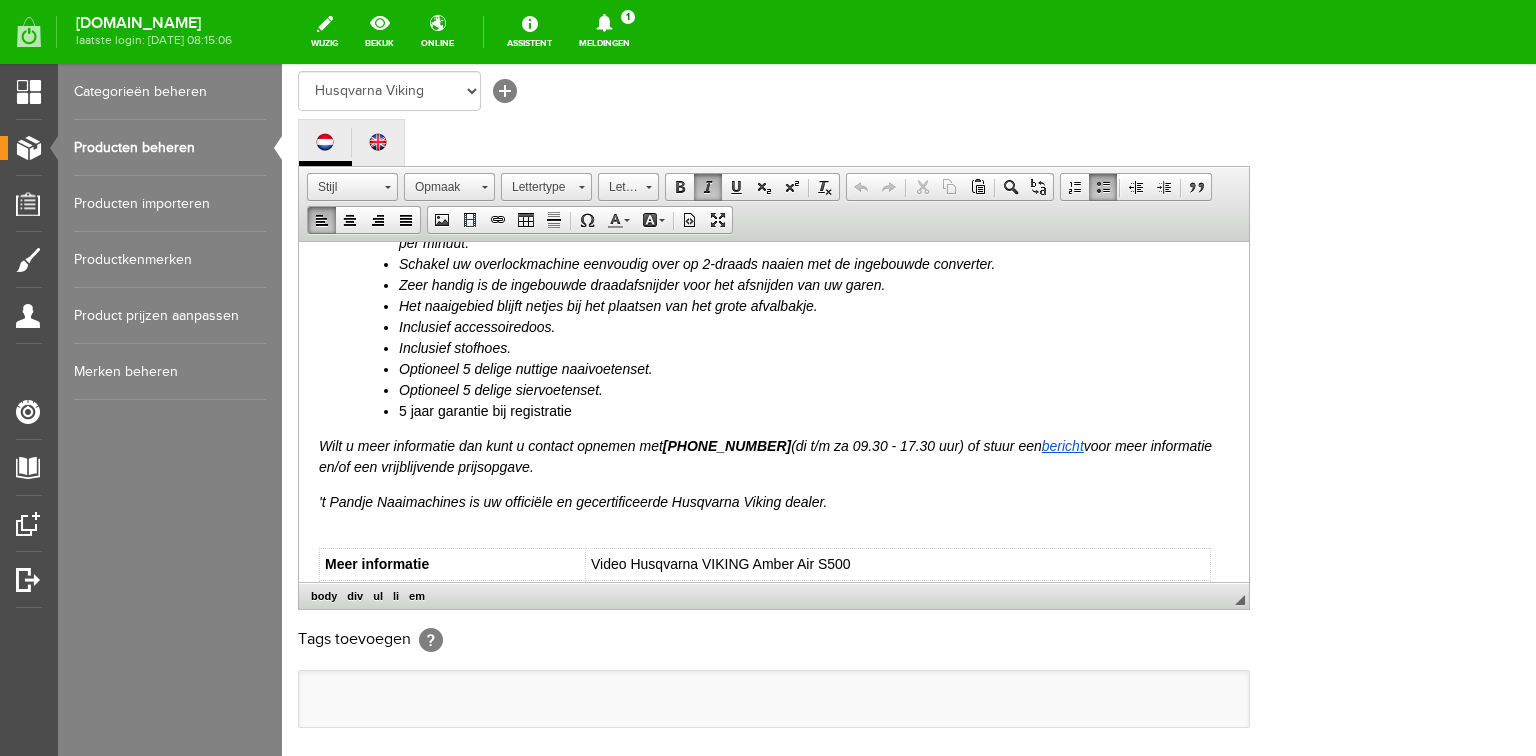 scroll, scrollTop: 480, scrollLeft: 0, axis: vertical 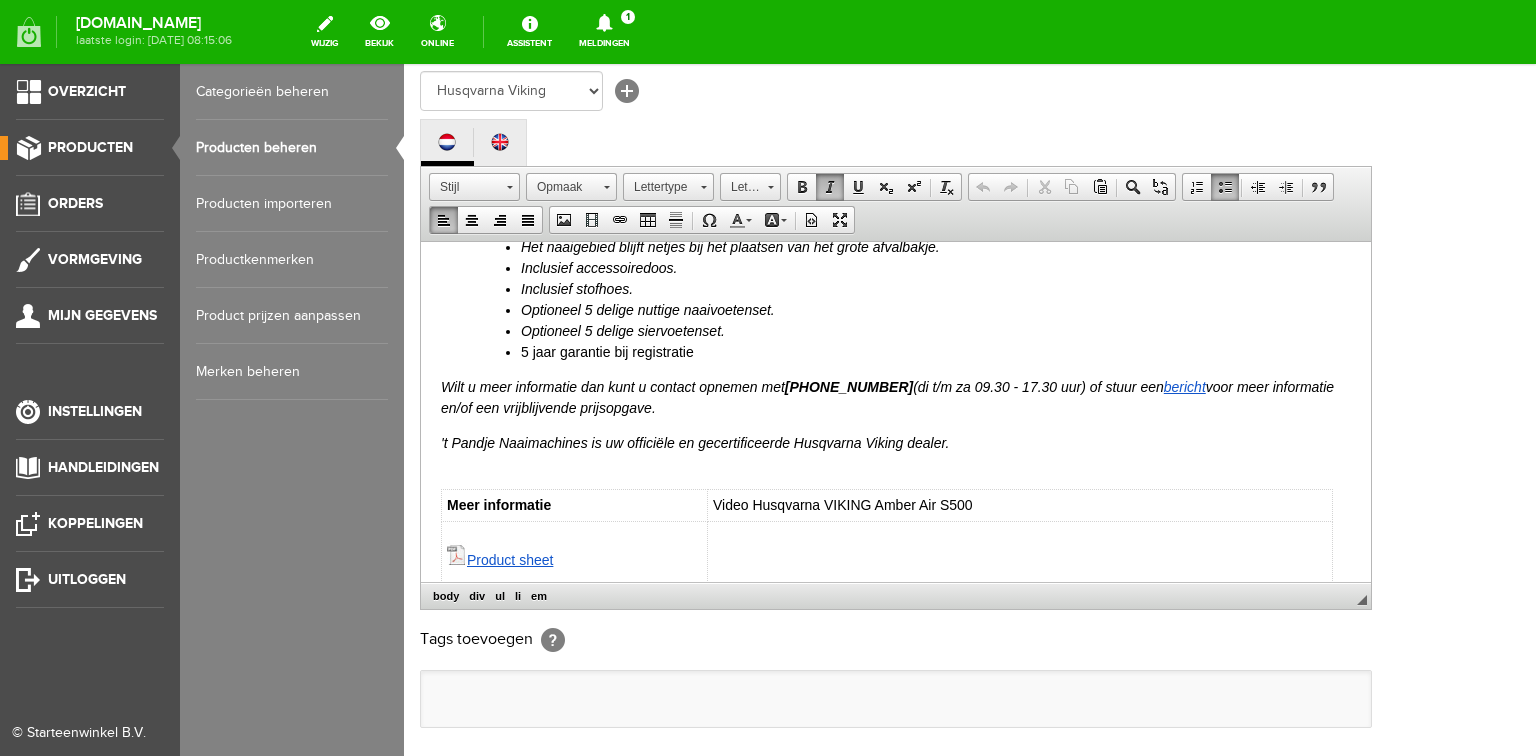 click on "Producten" at bounding box center (90, 147) 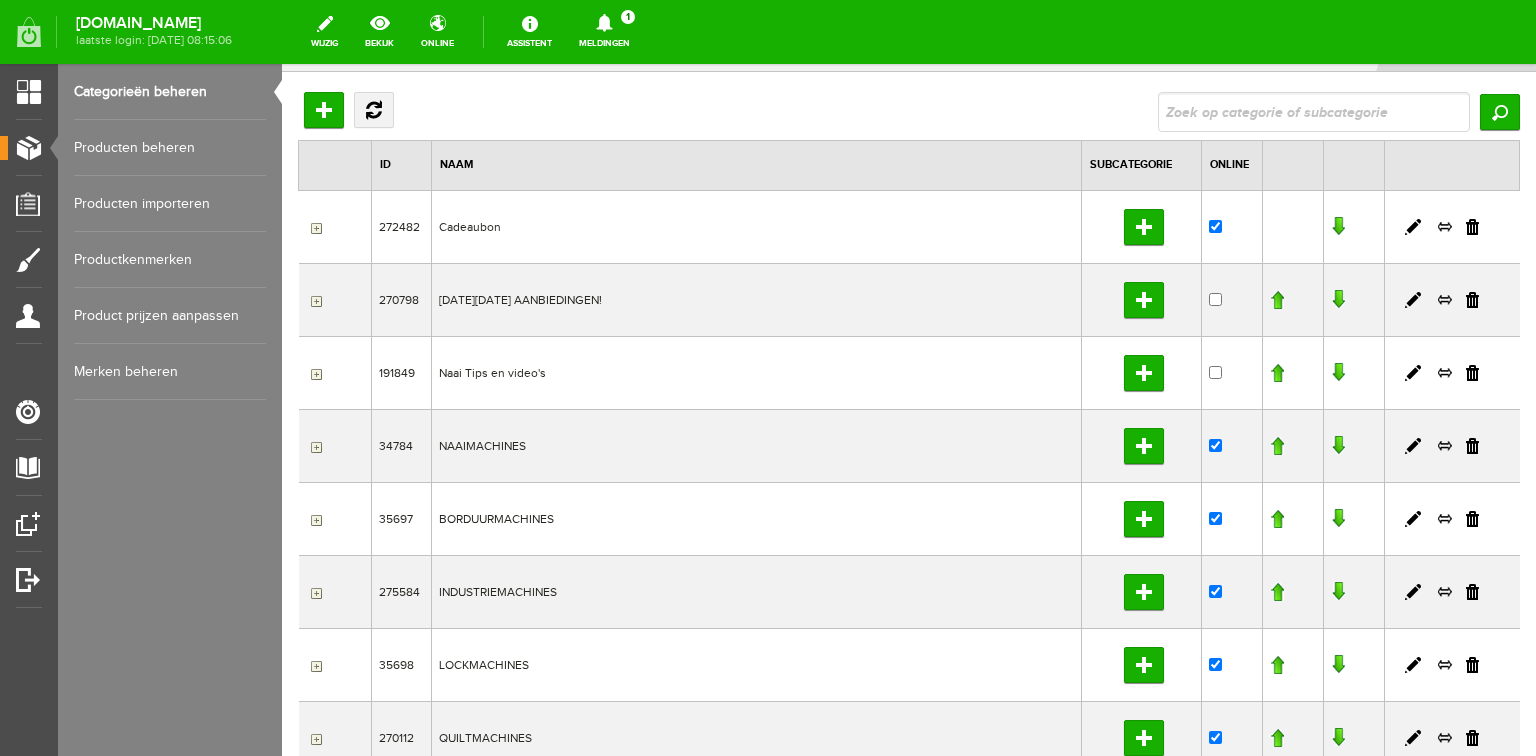 scroll, scrollTop: 0, scrollLeft: 0, axis: both 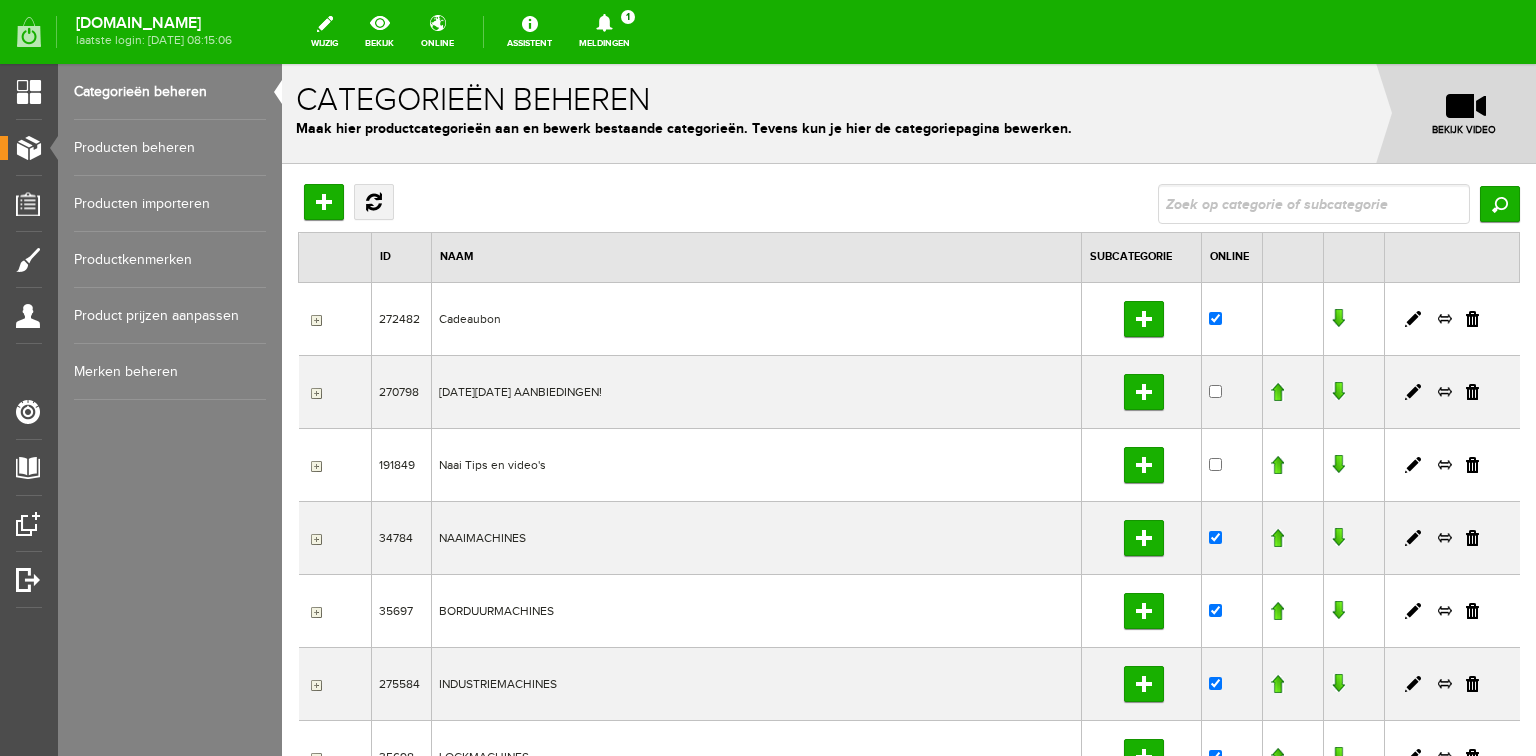 click on "Producten beheren" at bounding box center (170, 148) 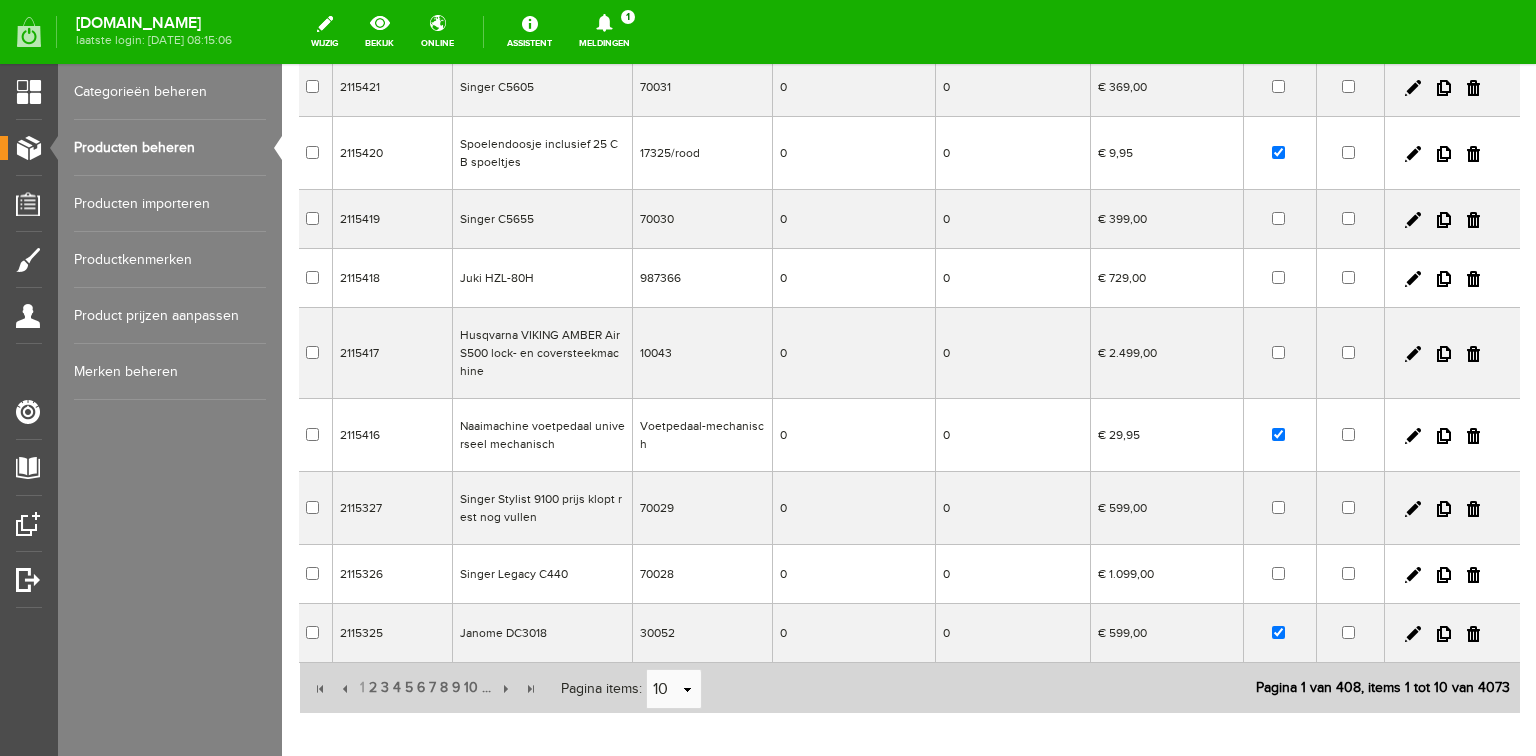 scroll, scrollTop: 320, scrollLeft: 0, axis: vertical 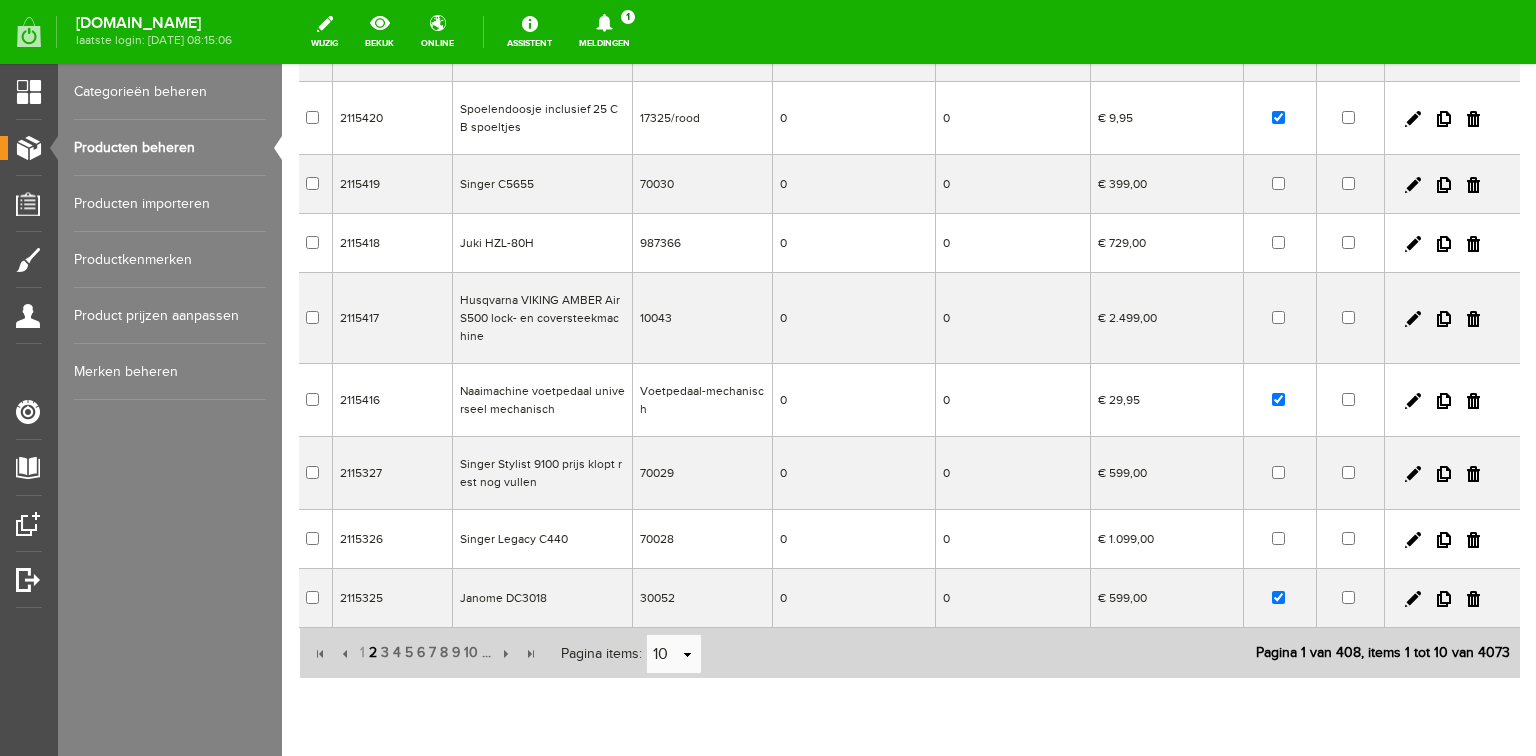 click on "2" at bounding box center (373, 653) 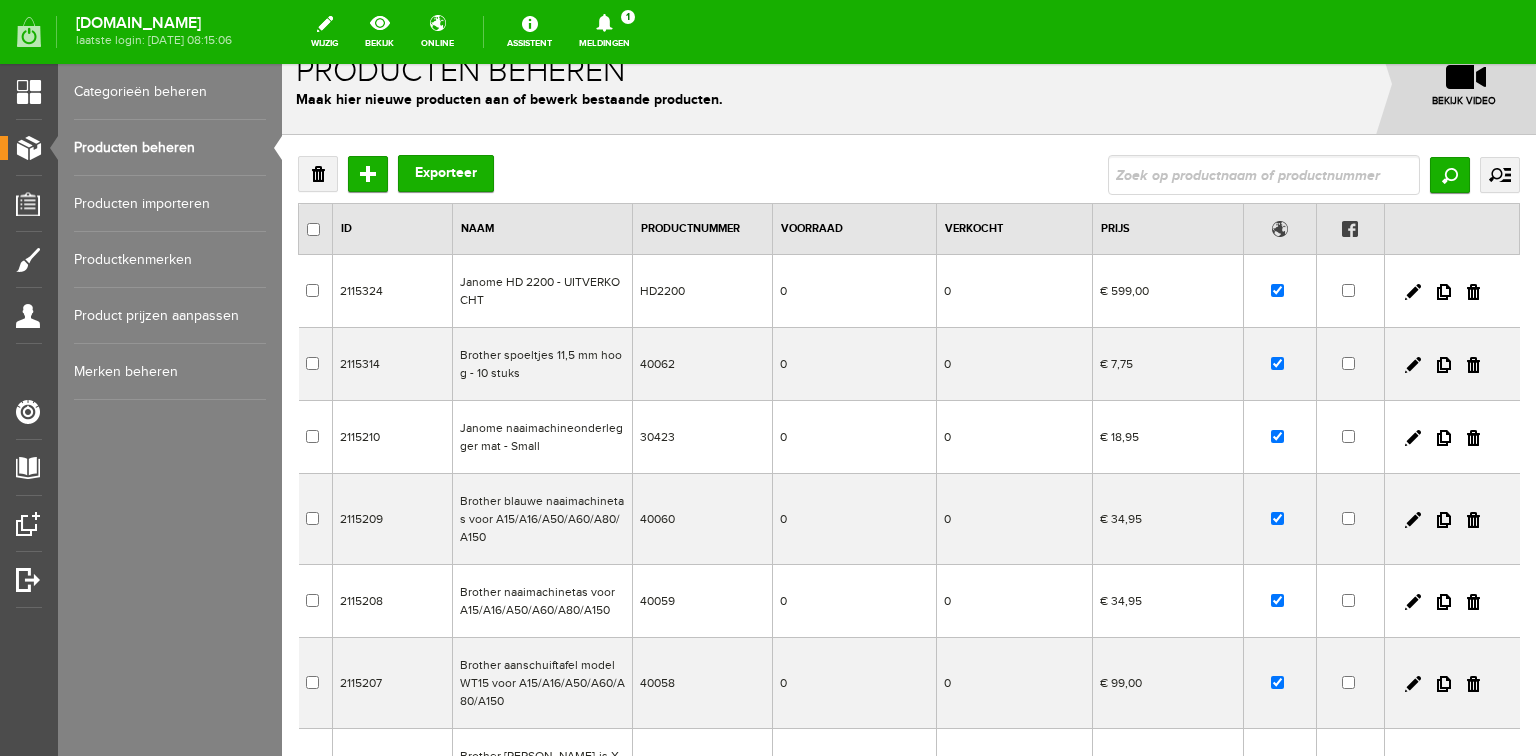 scroll, scrollTop: 0, scrollLeft: 0, axis: both 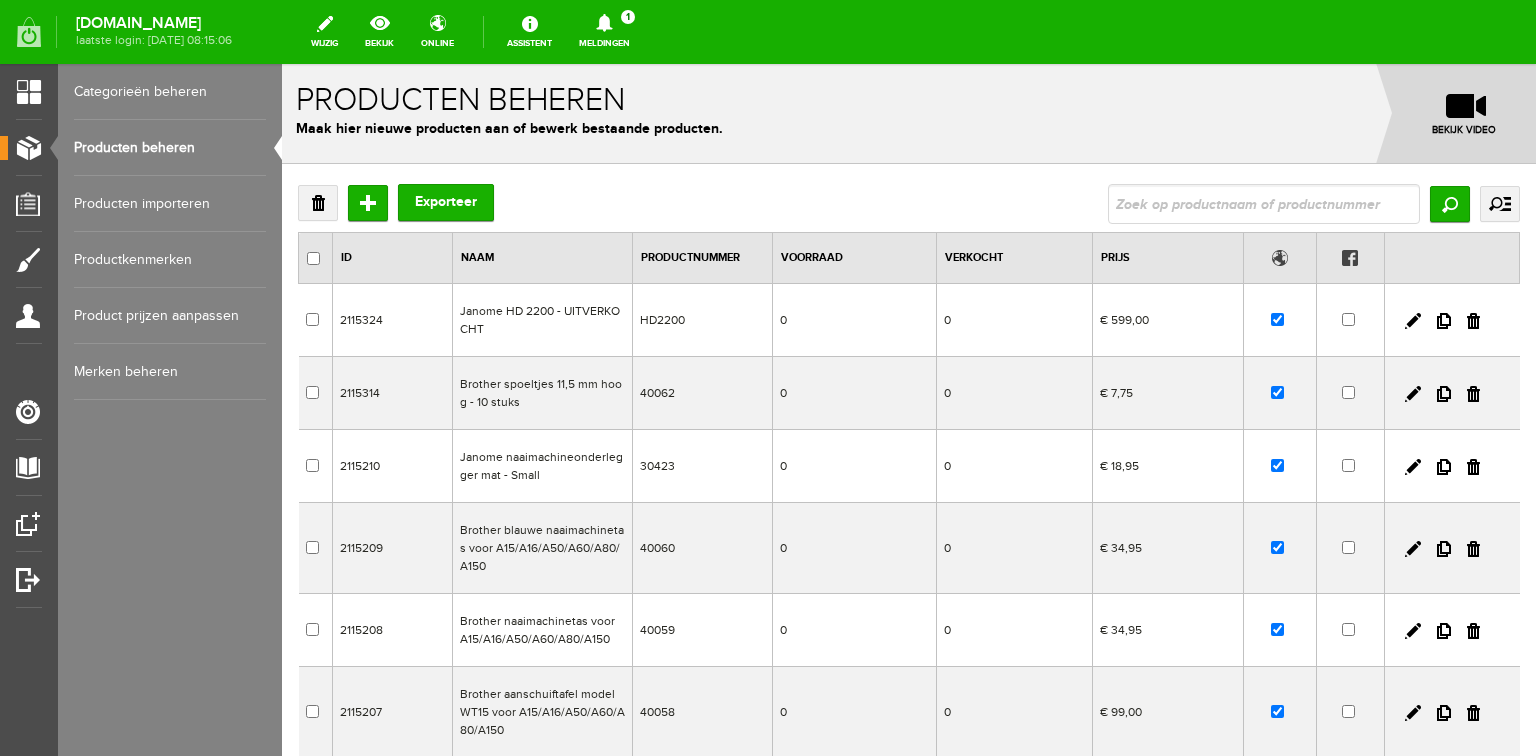 click on "Producten beheren" at bounding box center [170, 148] 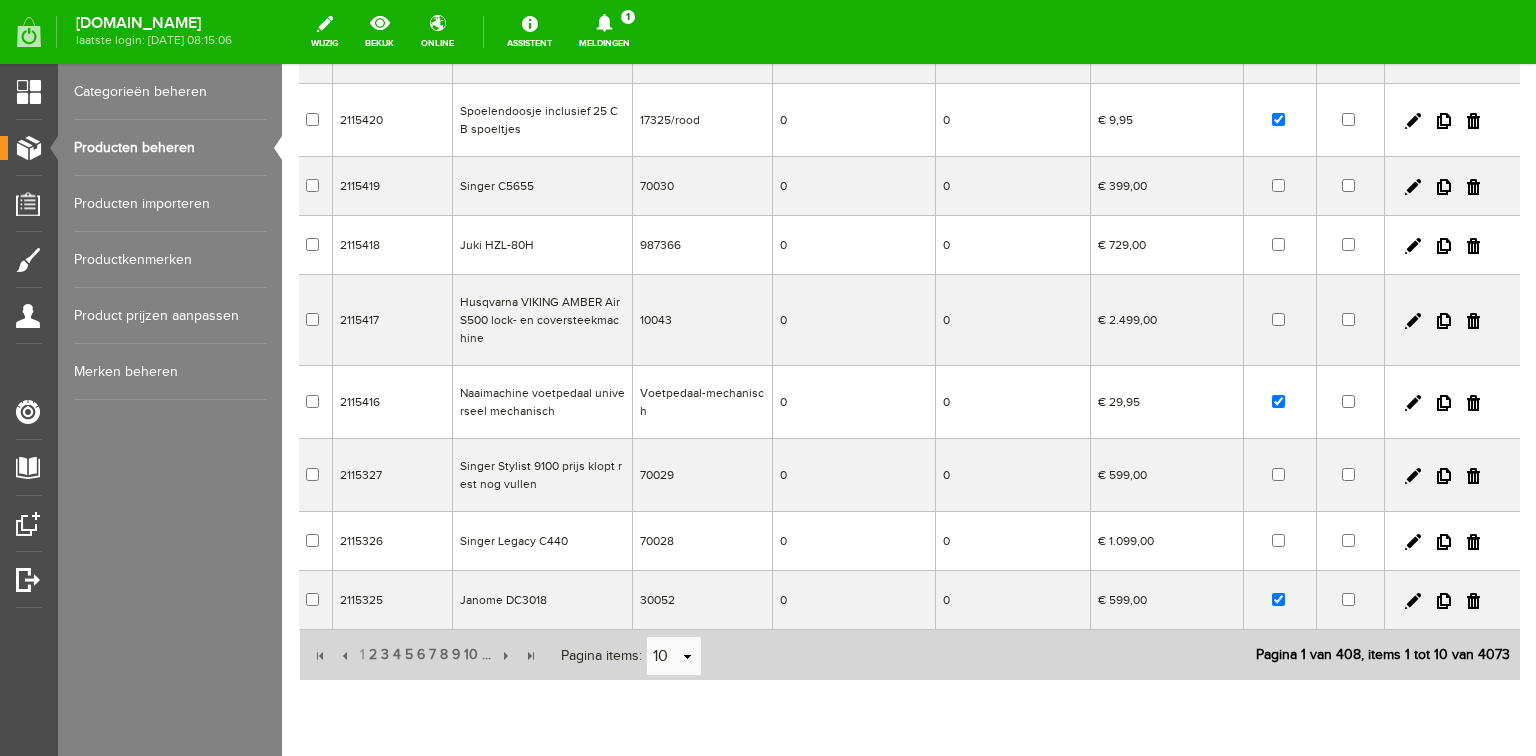 scroll, scrollTop: 320, scrollLeft: 0, axis: vertical 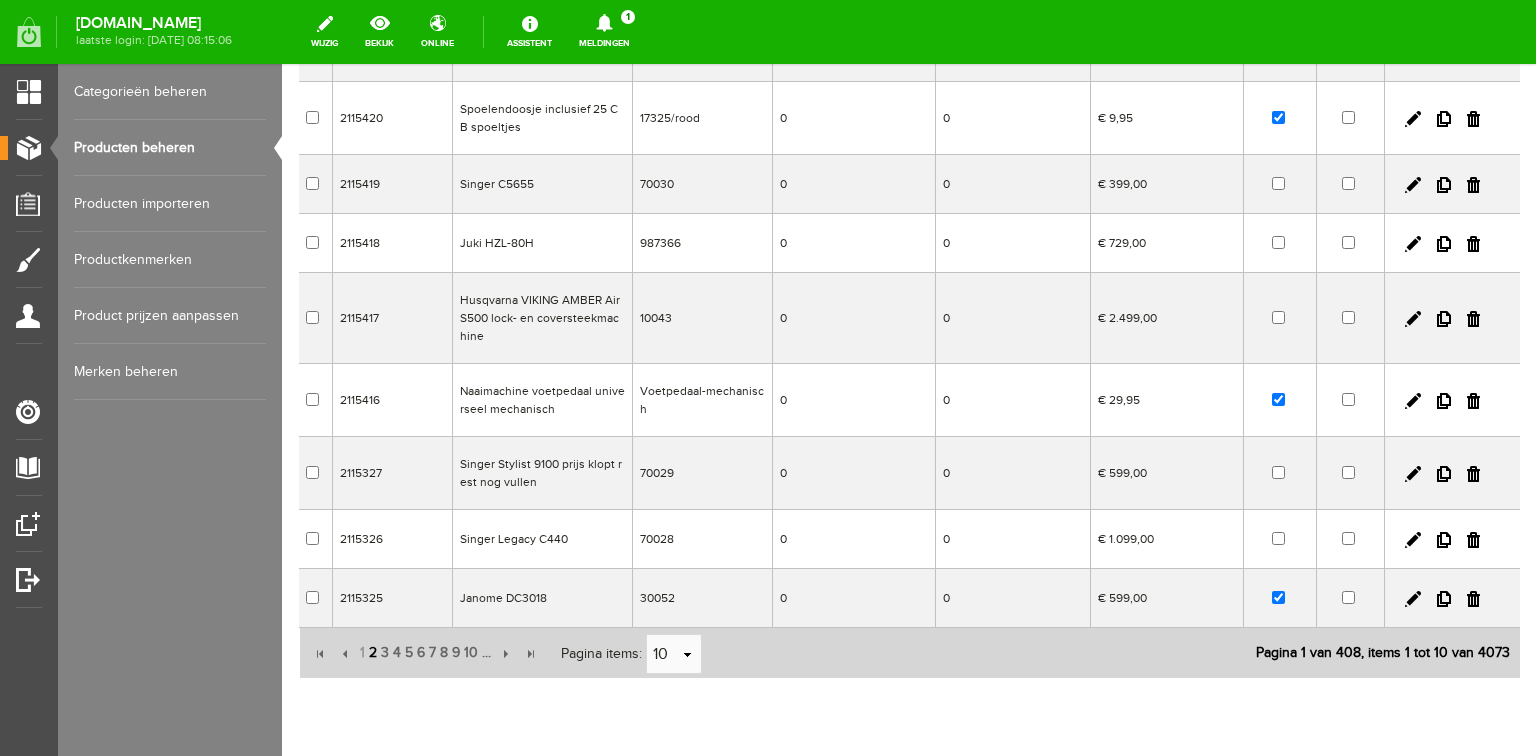 click on "2" at bounding box center (373, 653) 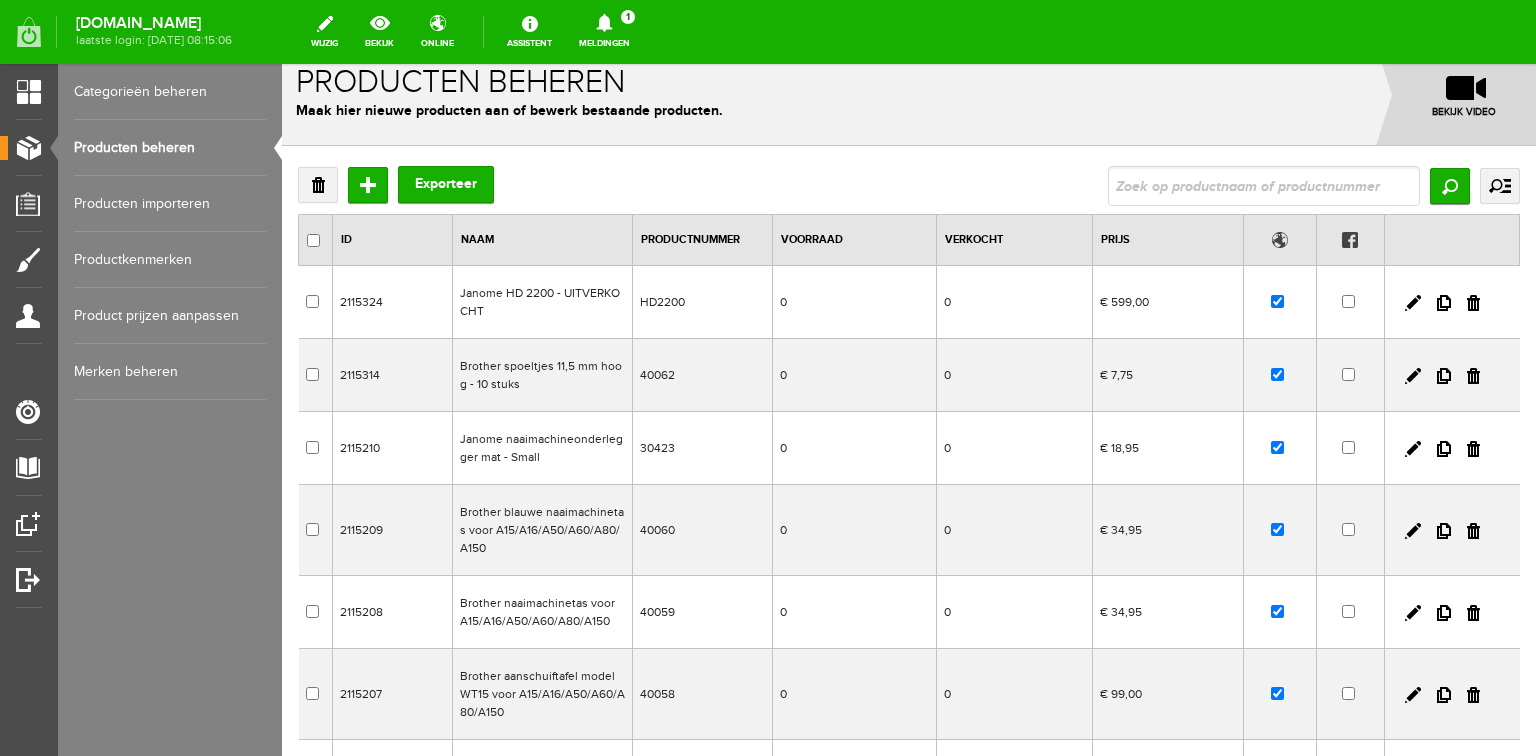 scroll, scrollTop: 16, scrollLeft: 0, axis: vertical 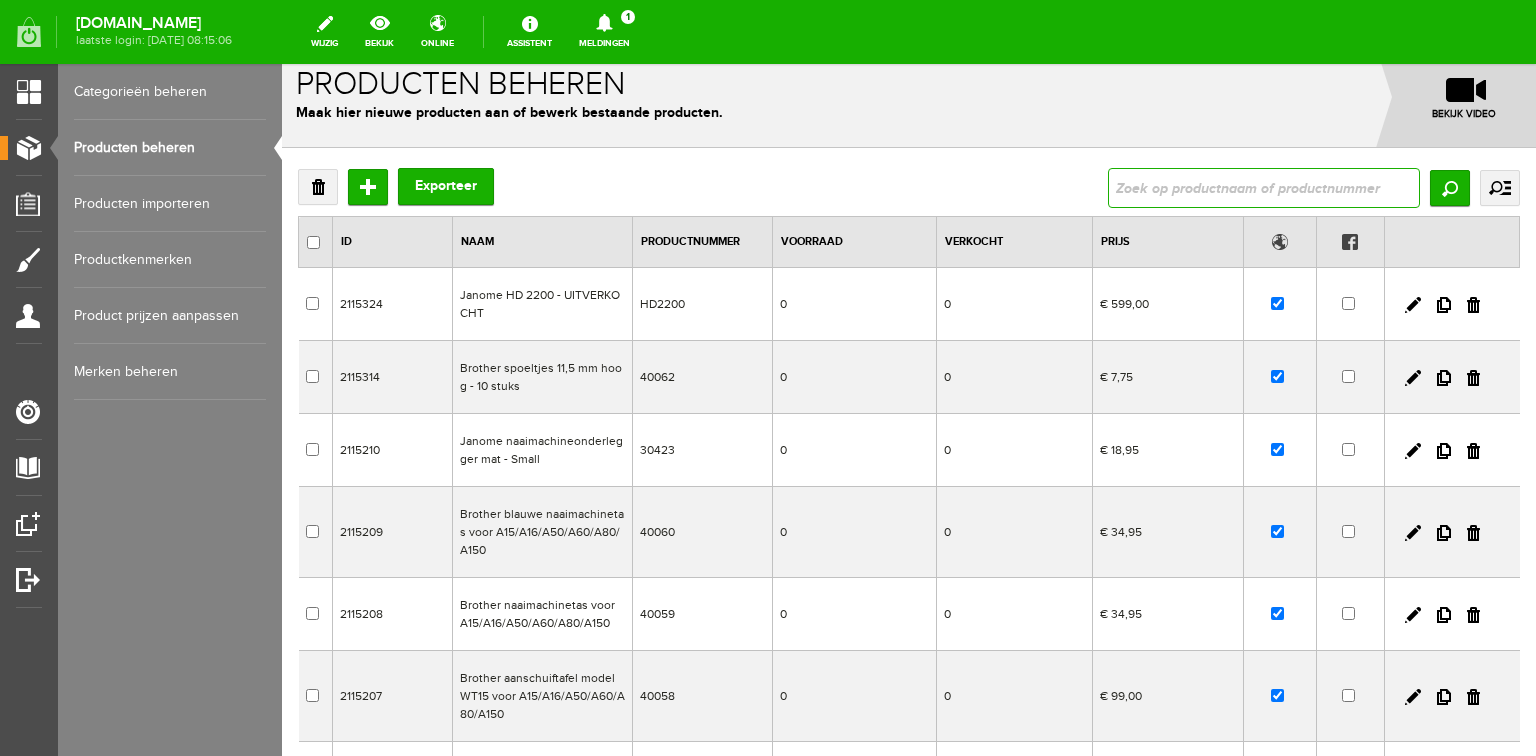 click at bounding box center (1264, 188) 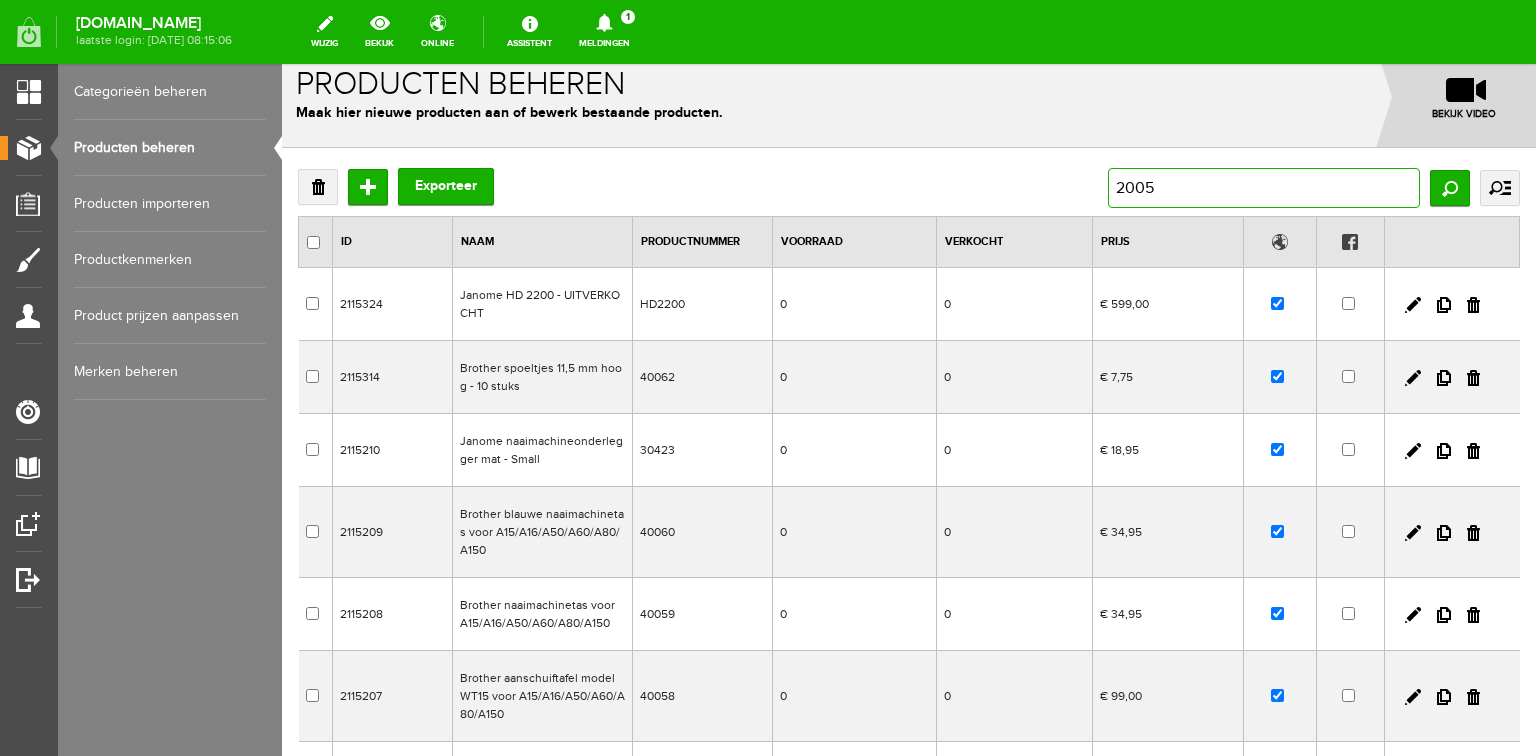 type on "20053" 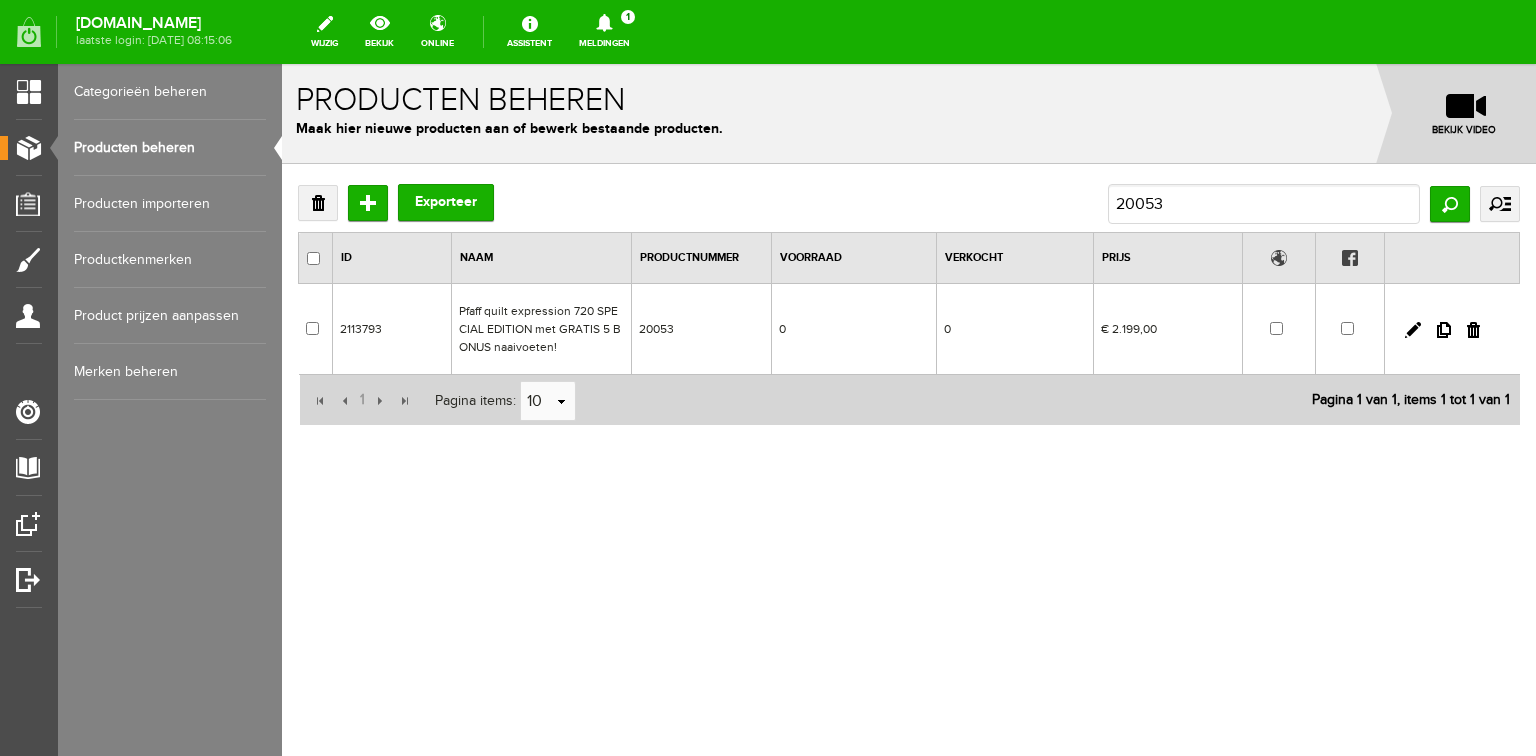 scroll, scrollTop: 0, scrollLeft: 0, axis: both 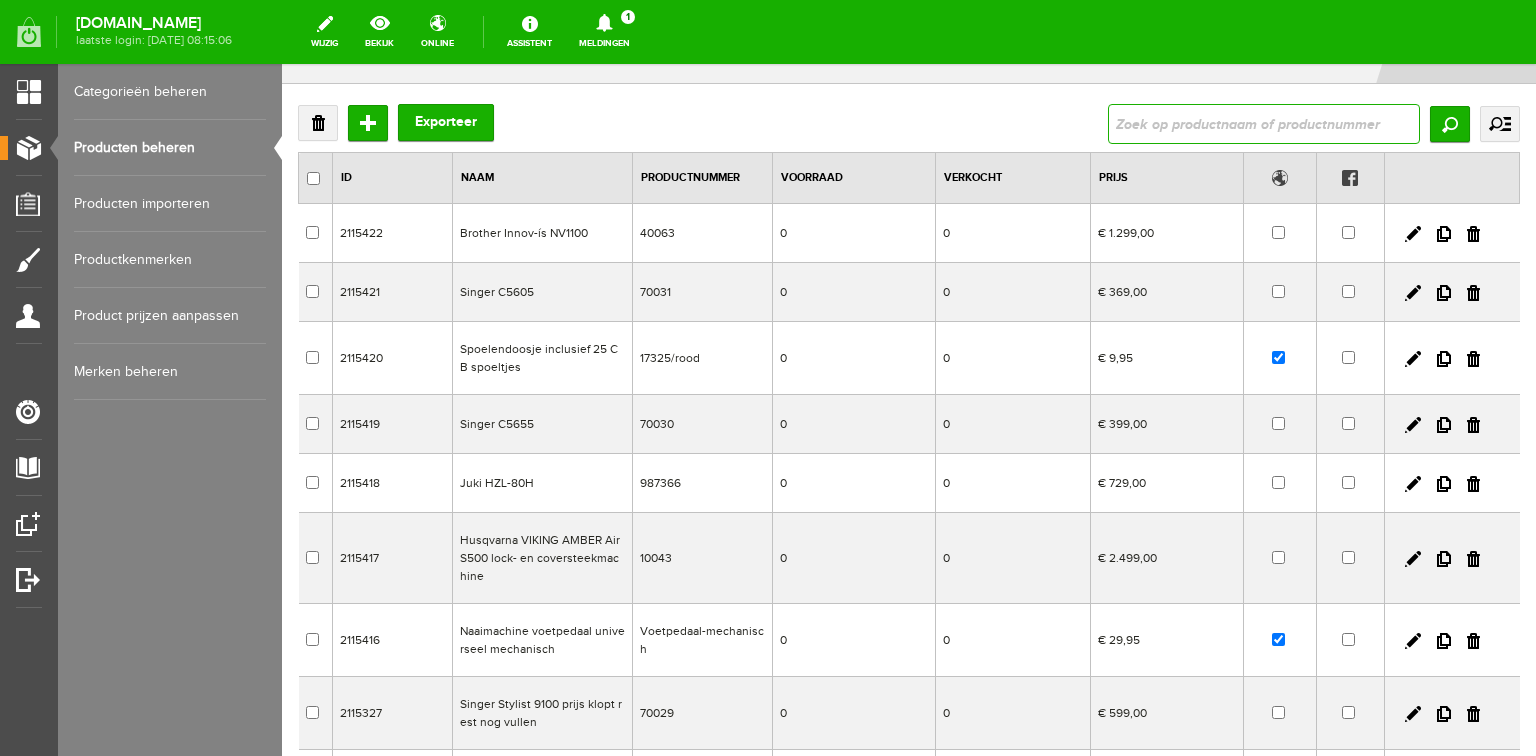 click at bounding box center (1264, 124) 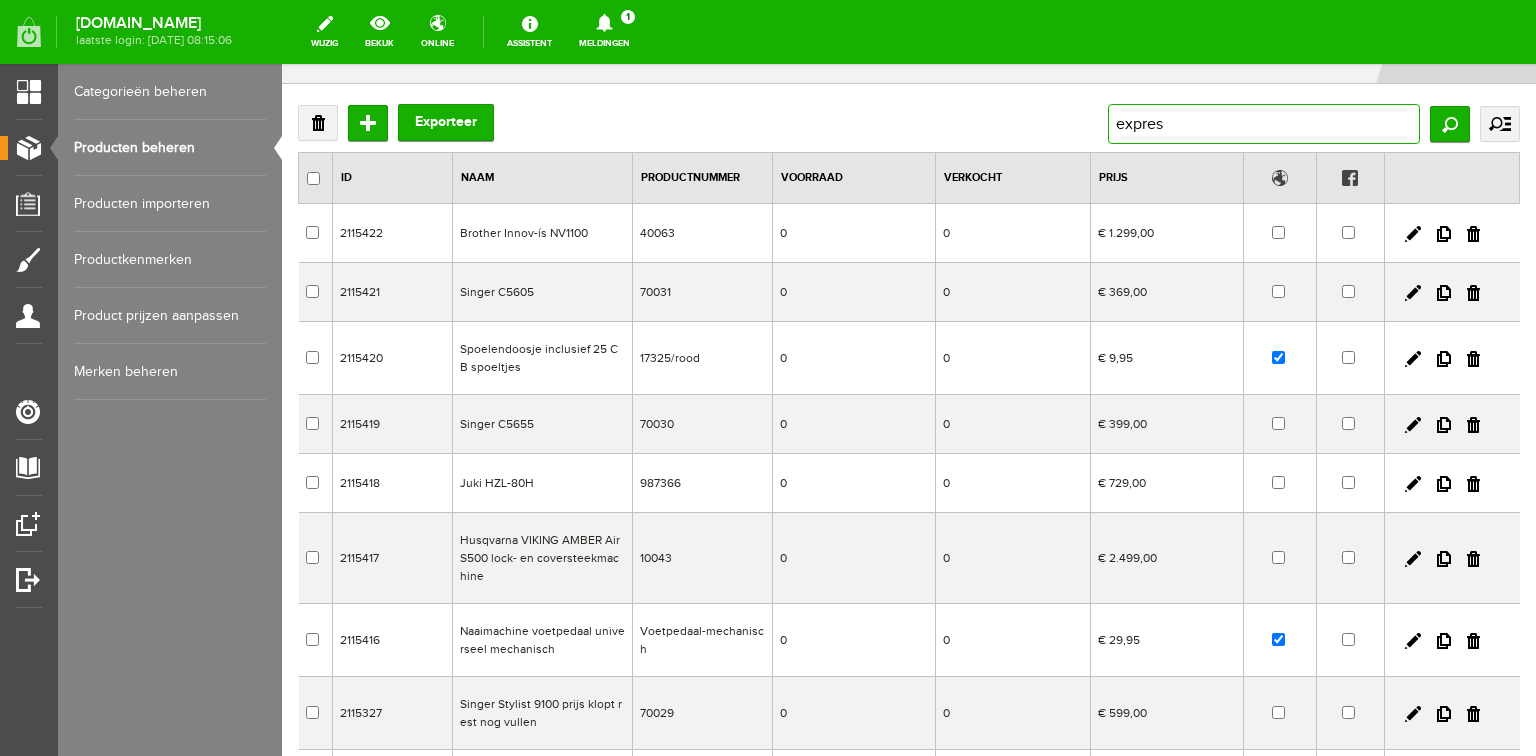 type on "express" 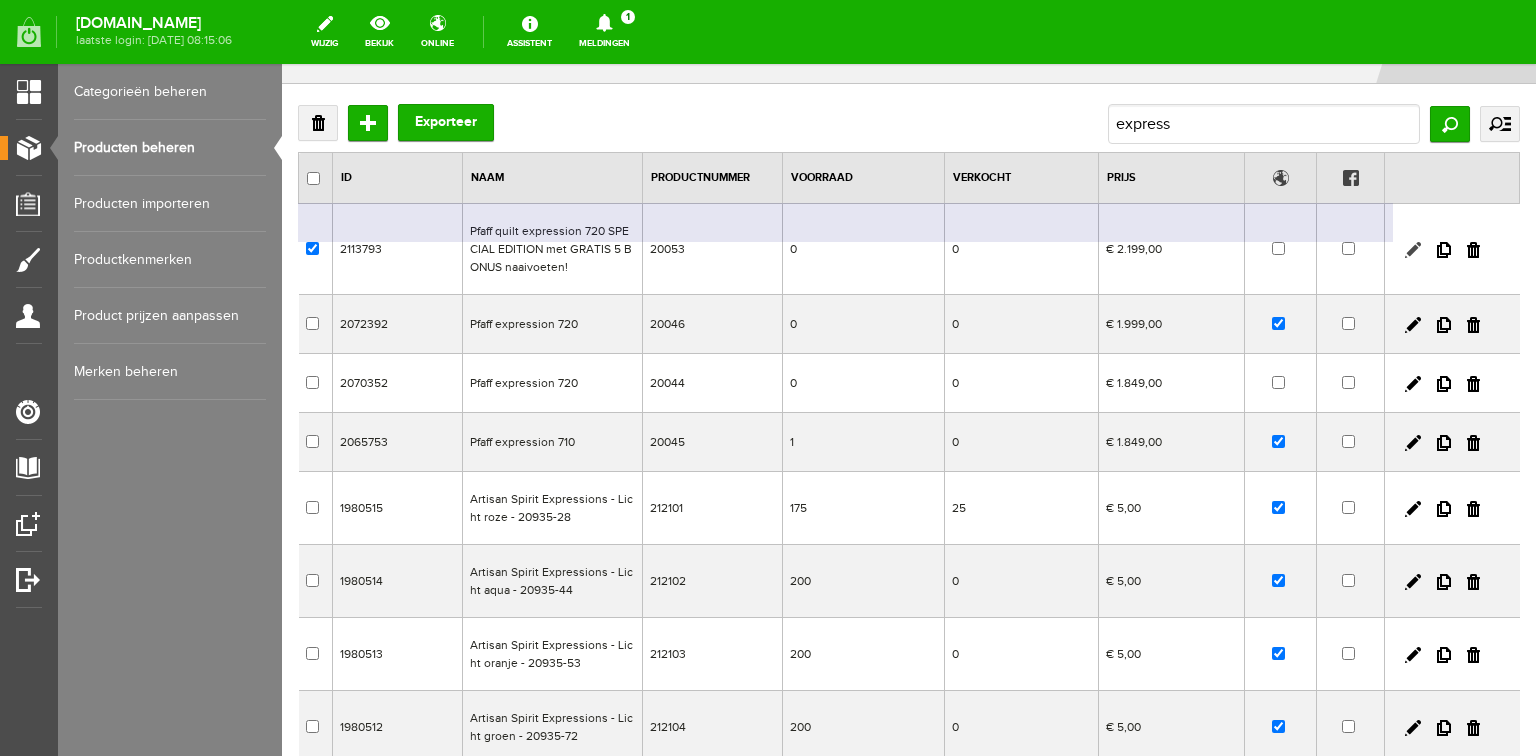 click at bounding box center [1413, 250] 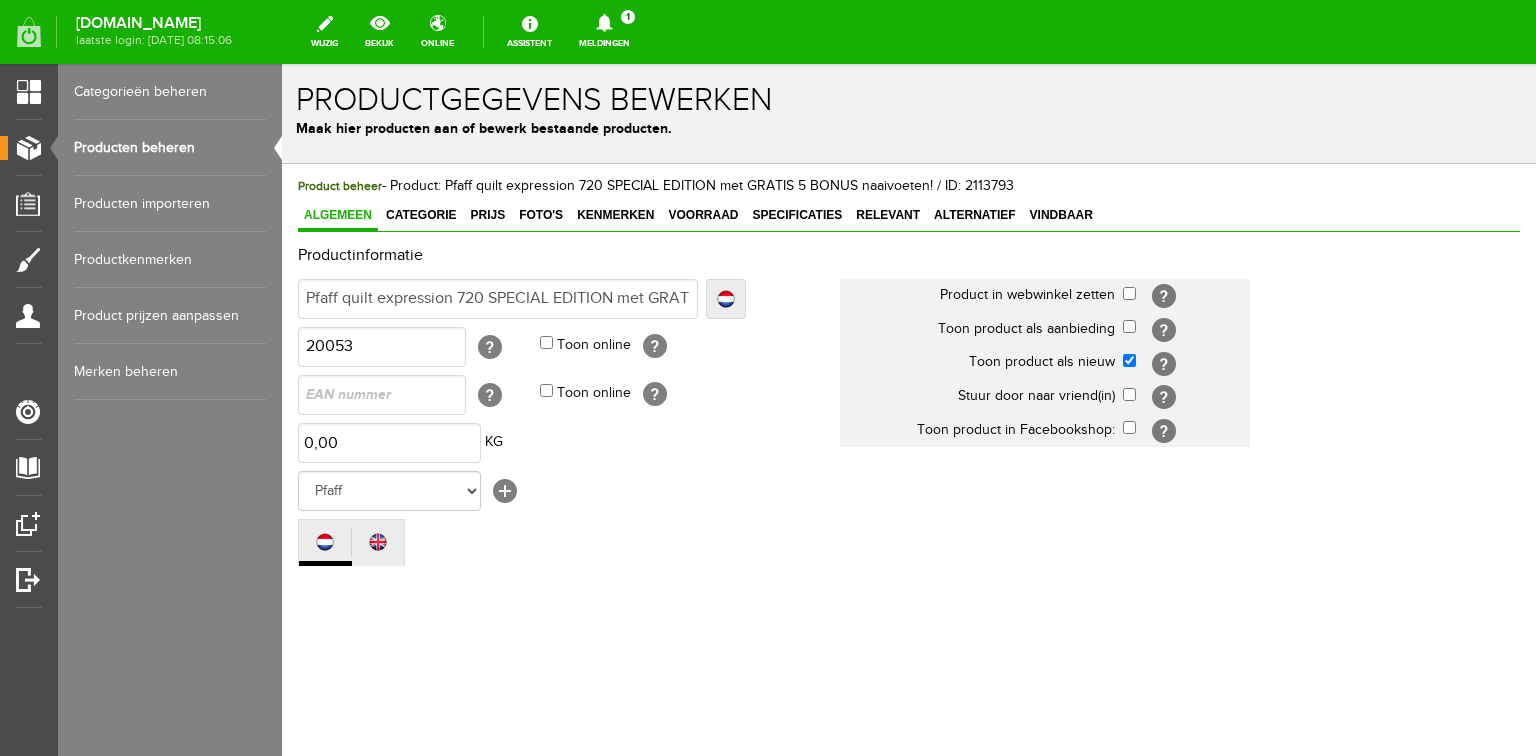 scroll, scrollTop: 0, scrollLeft: 0, axis: both 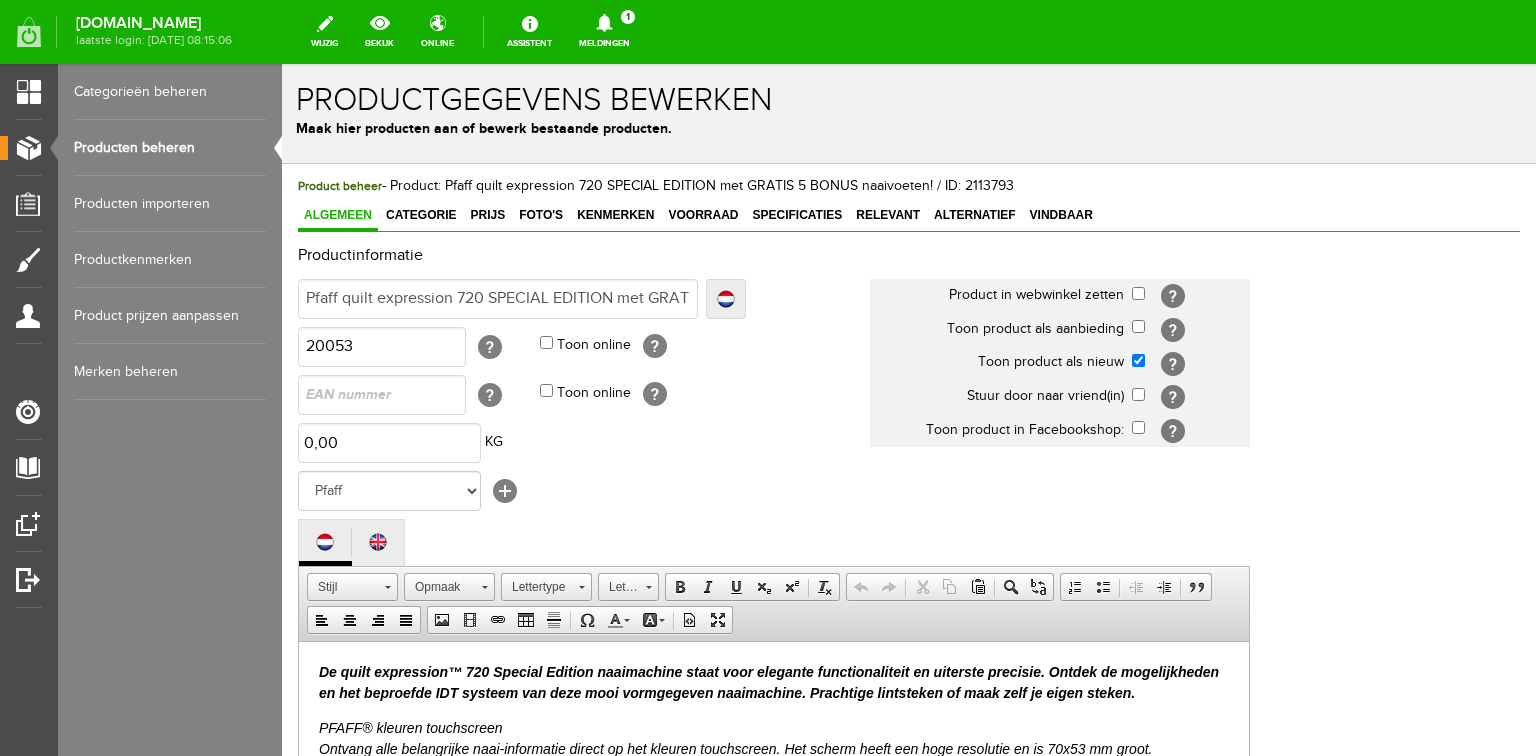 click on "Producten beheren" at bounding box center [170, 148] 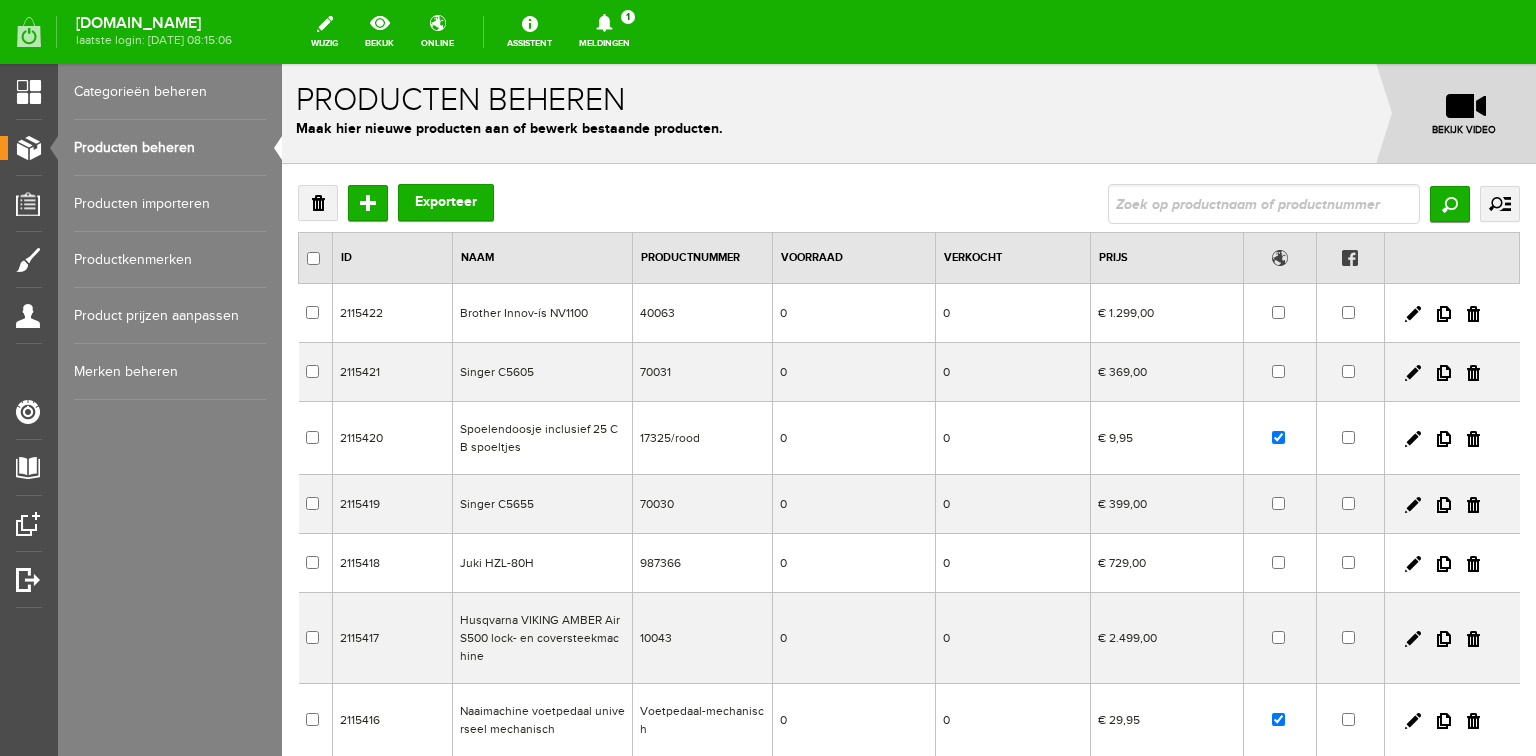 scroll, scrollTop: 0, scrollLeft: 0, axis: both 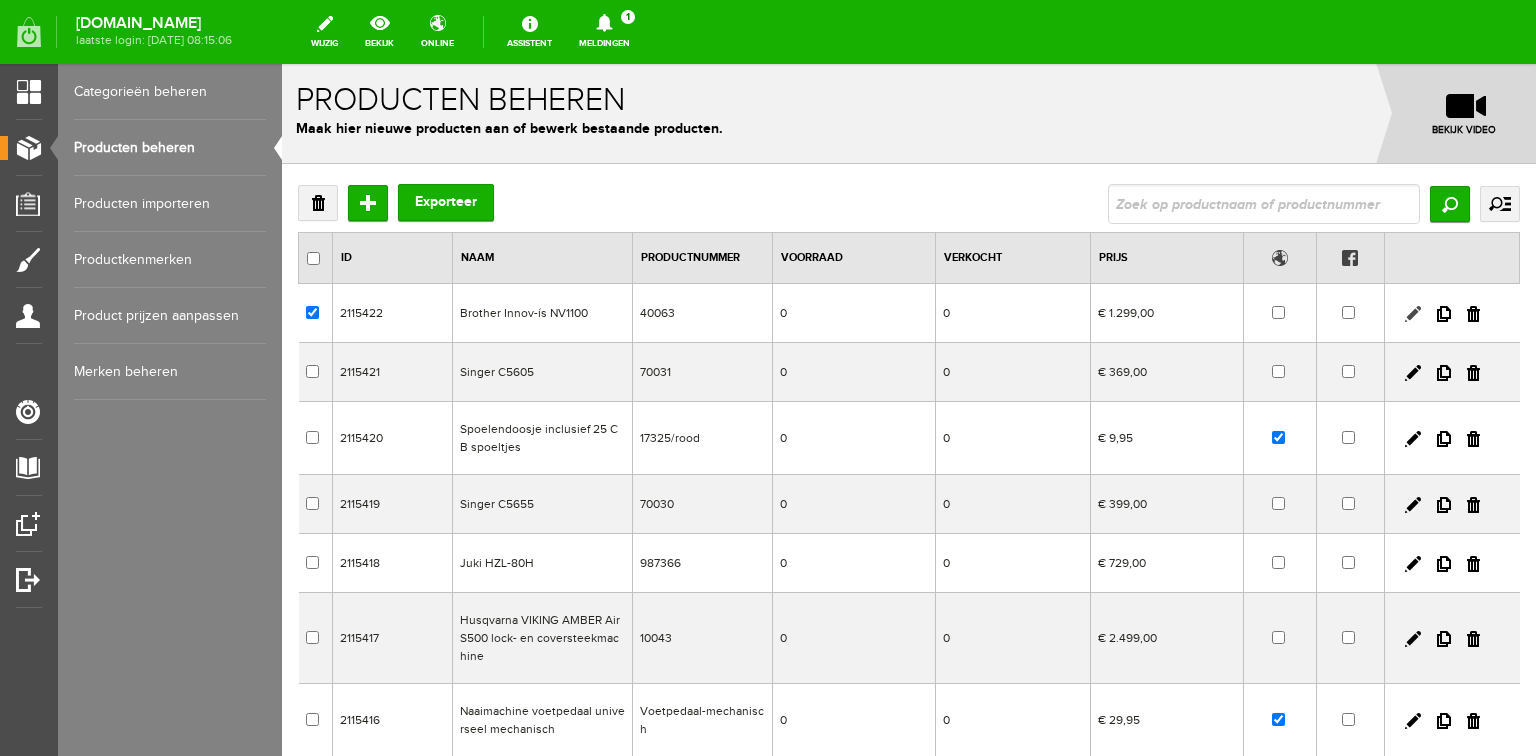 click at bounding box center (1413, 314) 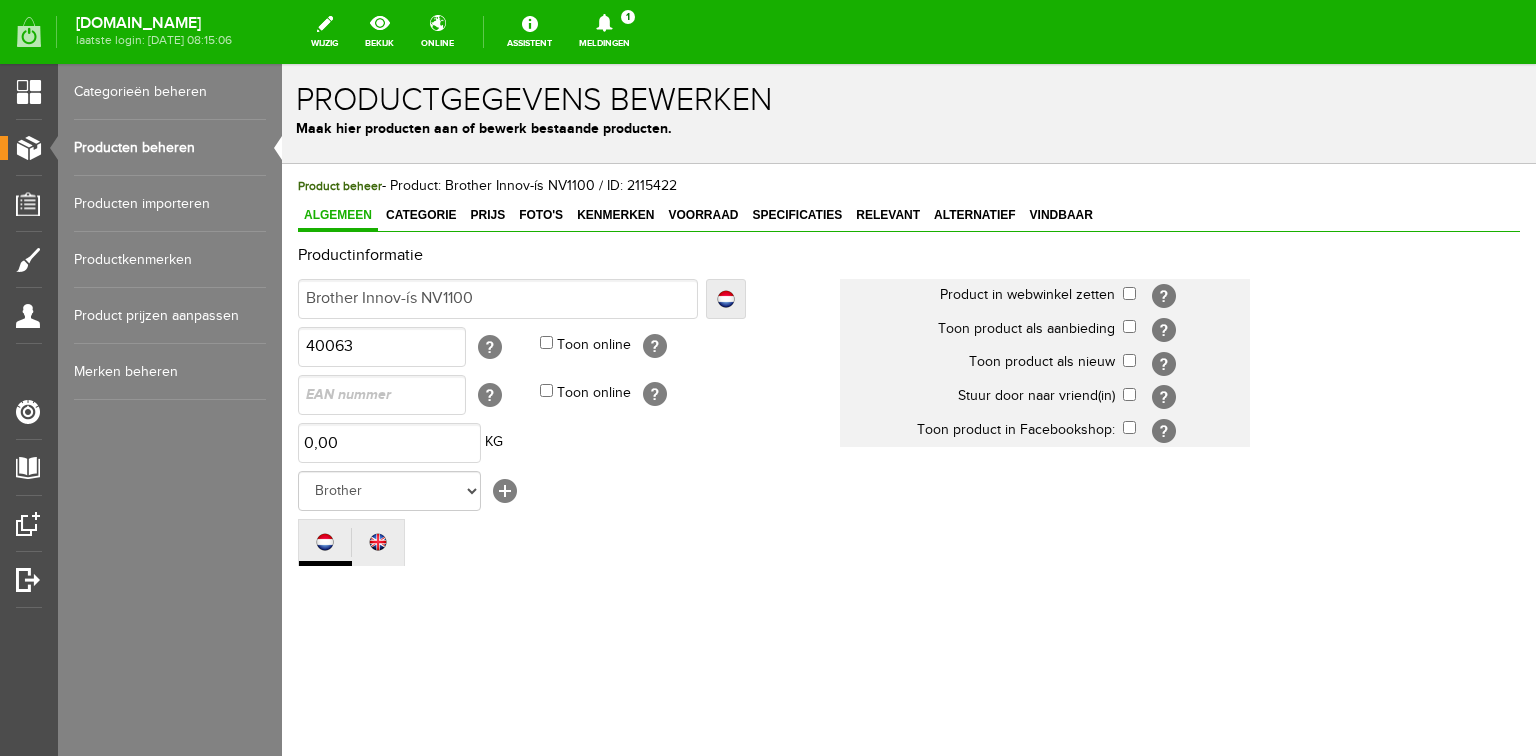 scroll, scrollTop: 0, scrollLeft: 0, axis: both 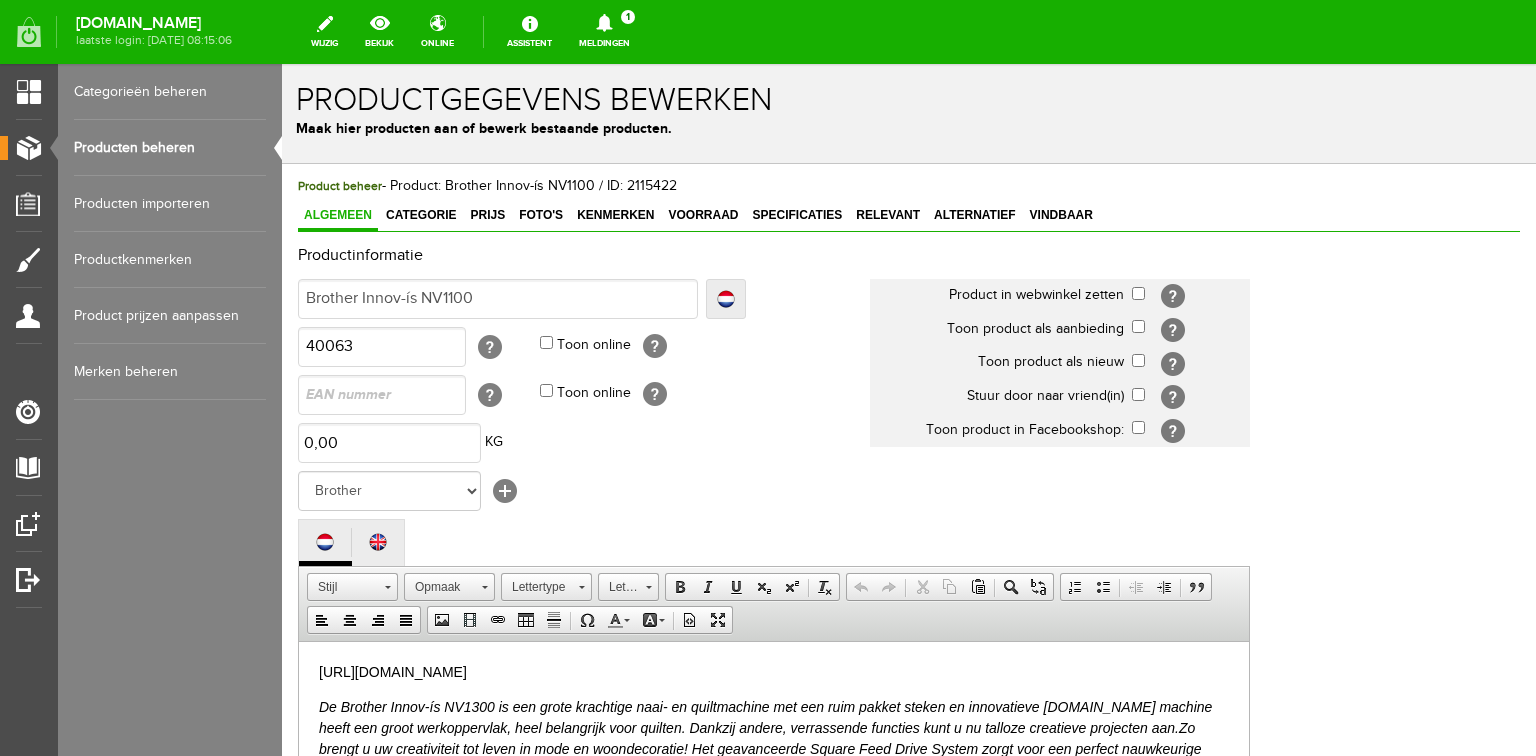 click on "https://sewingcraft.brother.eu/nl-nl/producten/machines/naaimachines/naaimachines-voor-gevorderden/innov-is-nv1100" at bounding box center [774, 671] 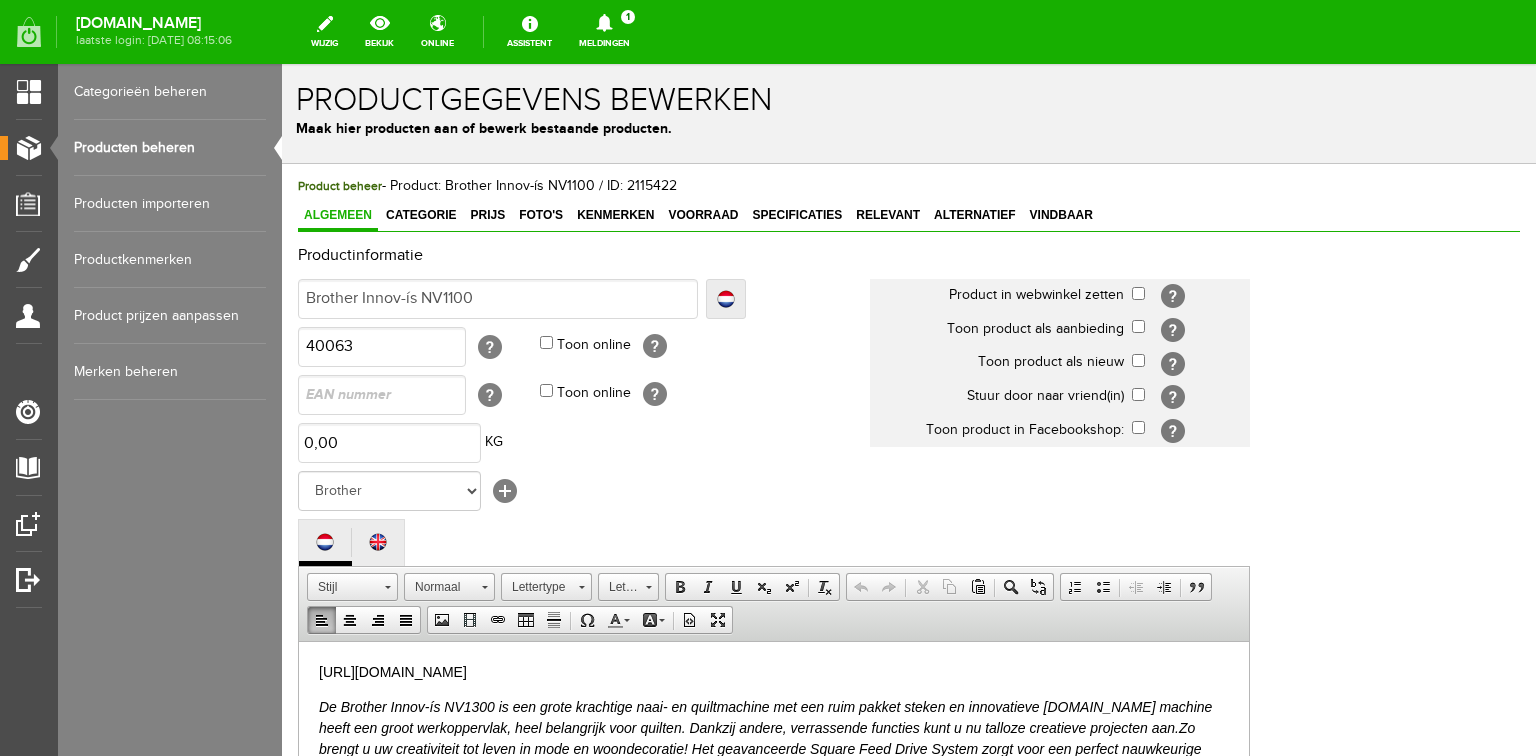 scroll, scrollTop: 0, scrollLeft: 0, axis: both 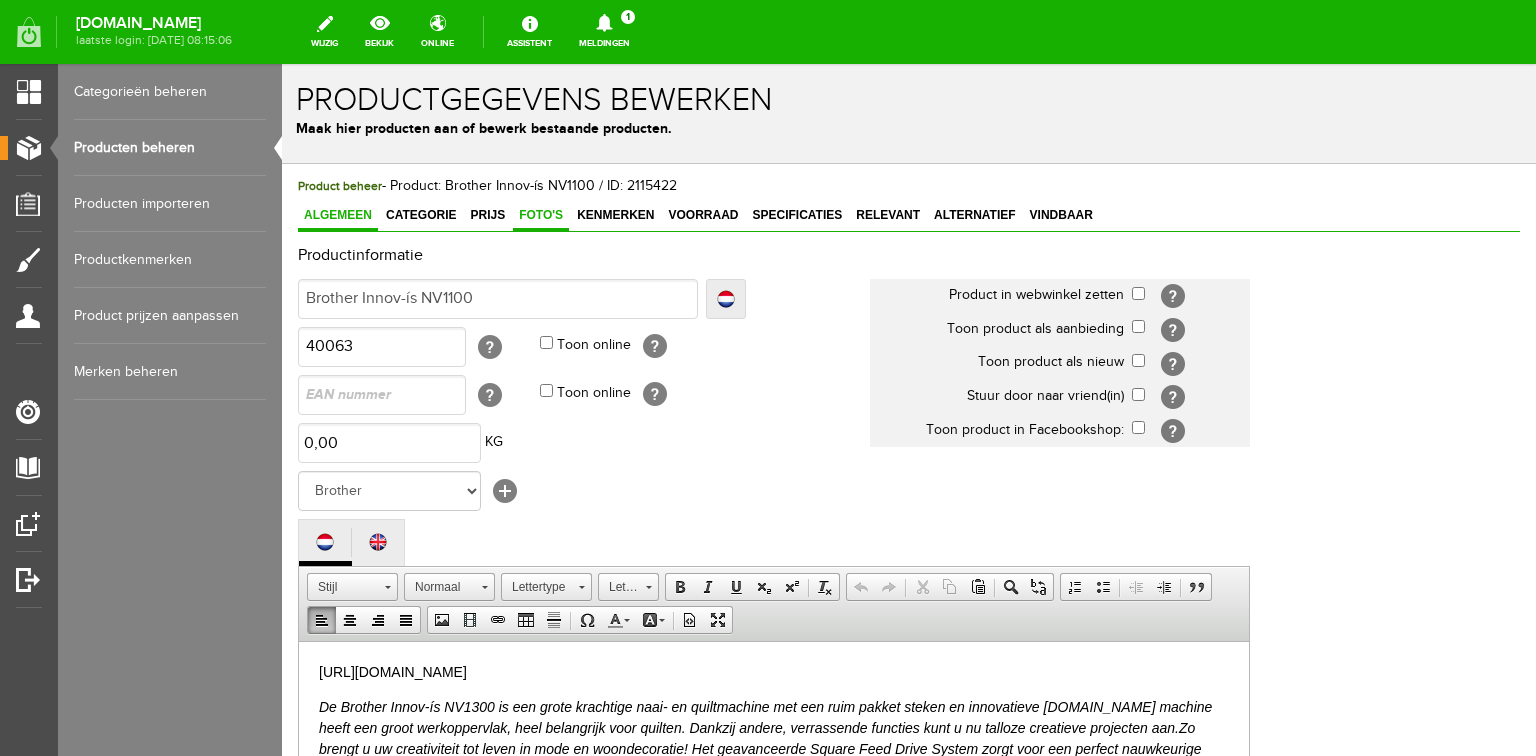 click on "Foto's" at bounding box center [541, 215] 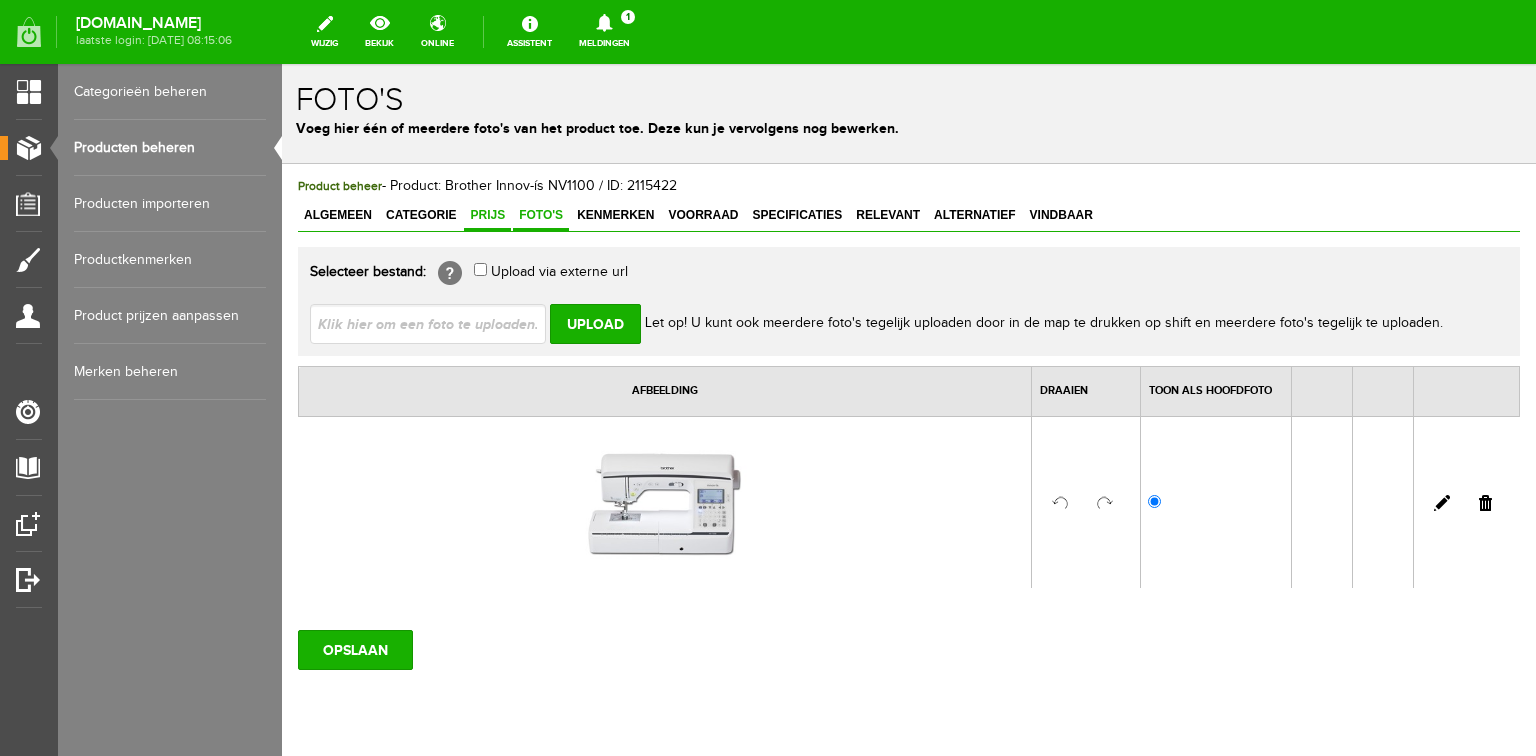 click on "Prijs" at bounding box center (487, 215) 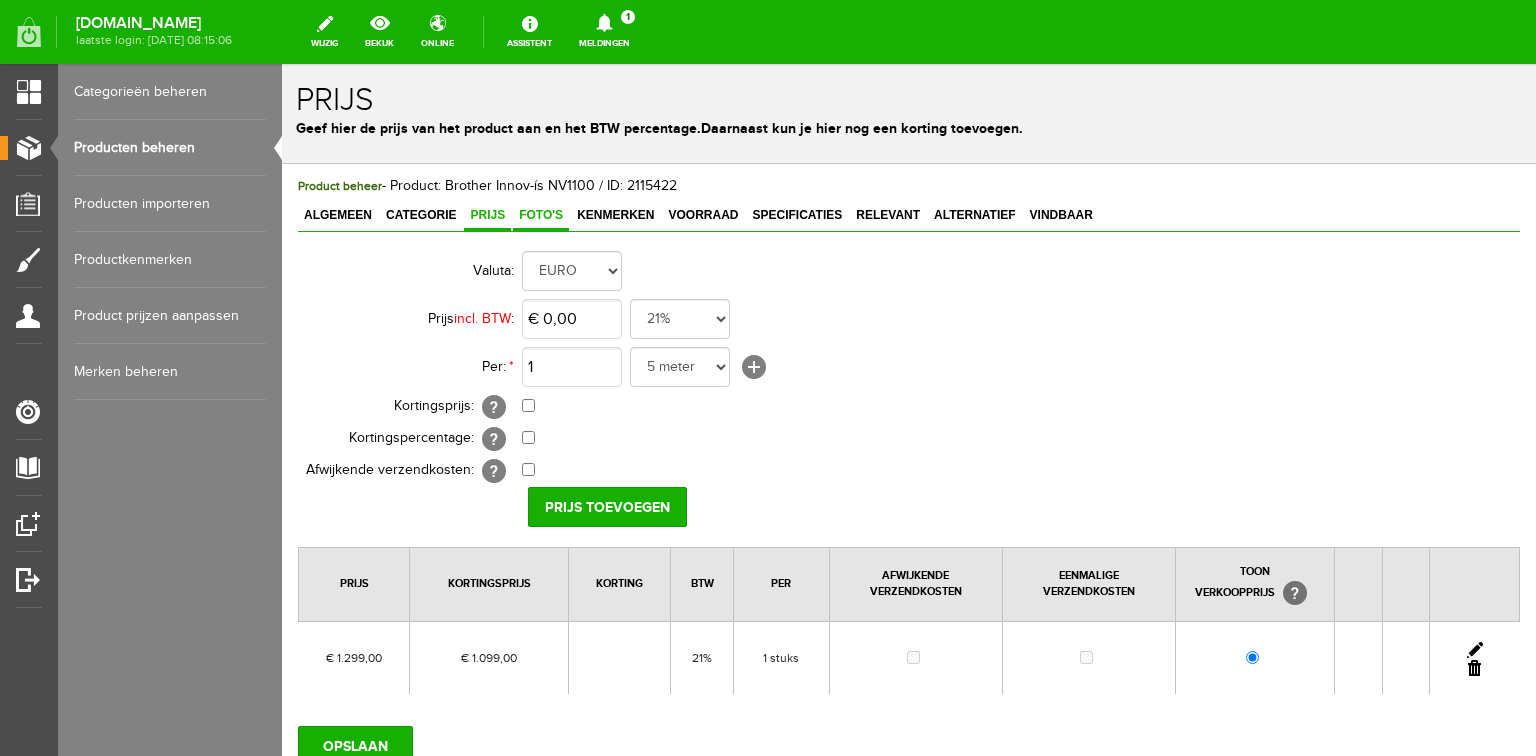 drag, startPoint x: 524, startPoint y: 217, endPoint x: 541, endPoint y: 218, distance: 17.029387 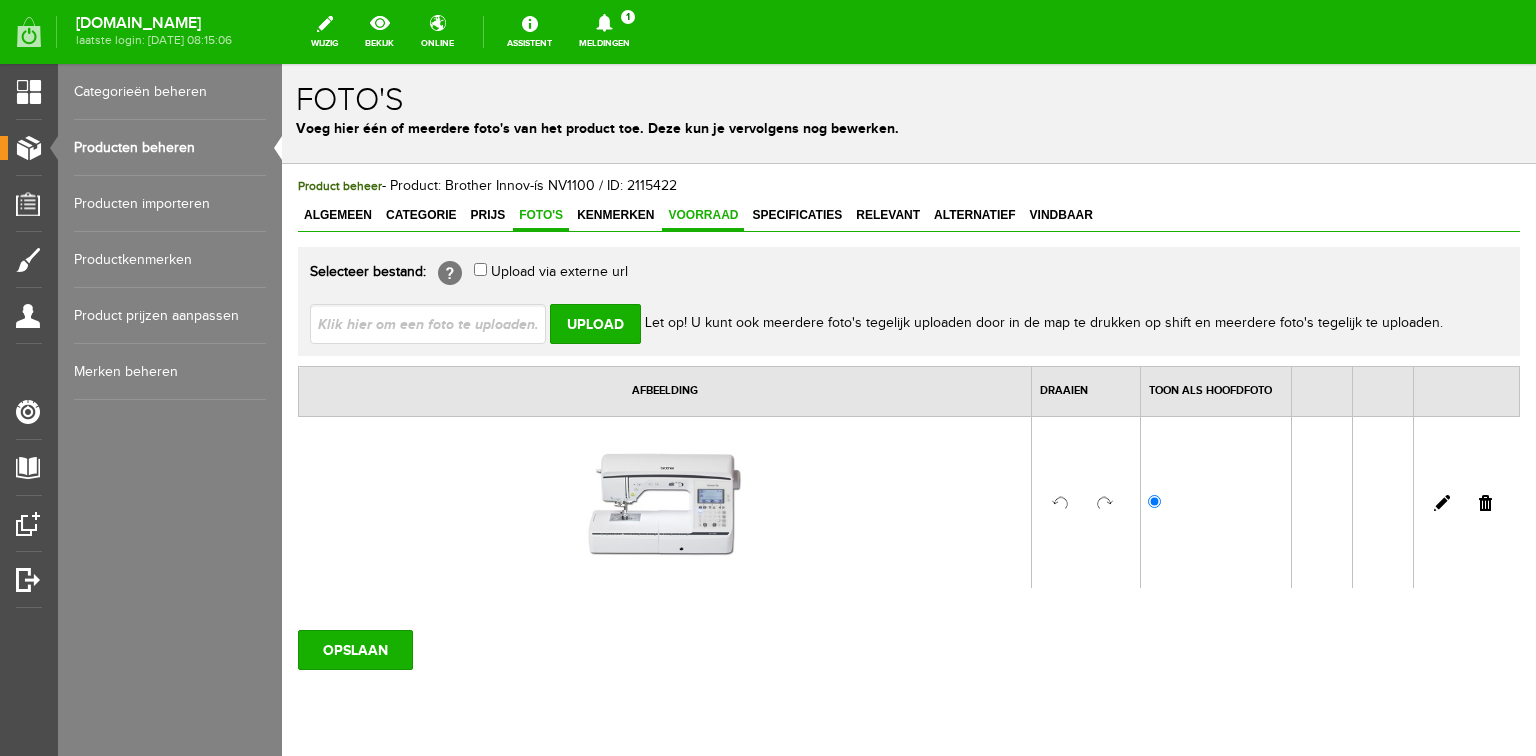 click on "Voorraad" at bounding box center (703, 215) 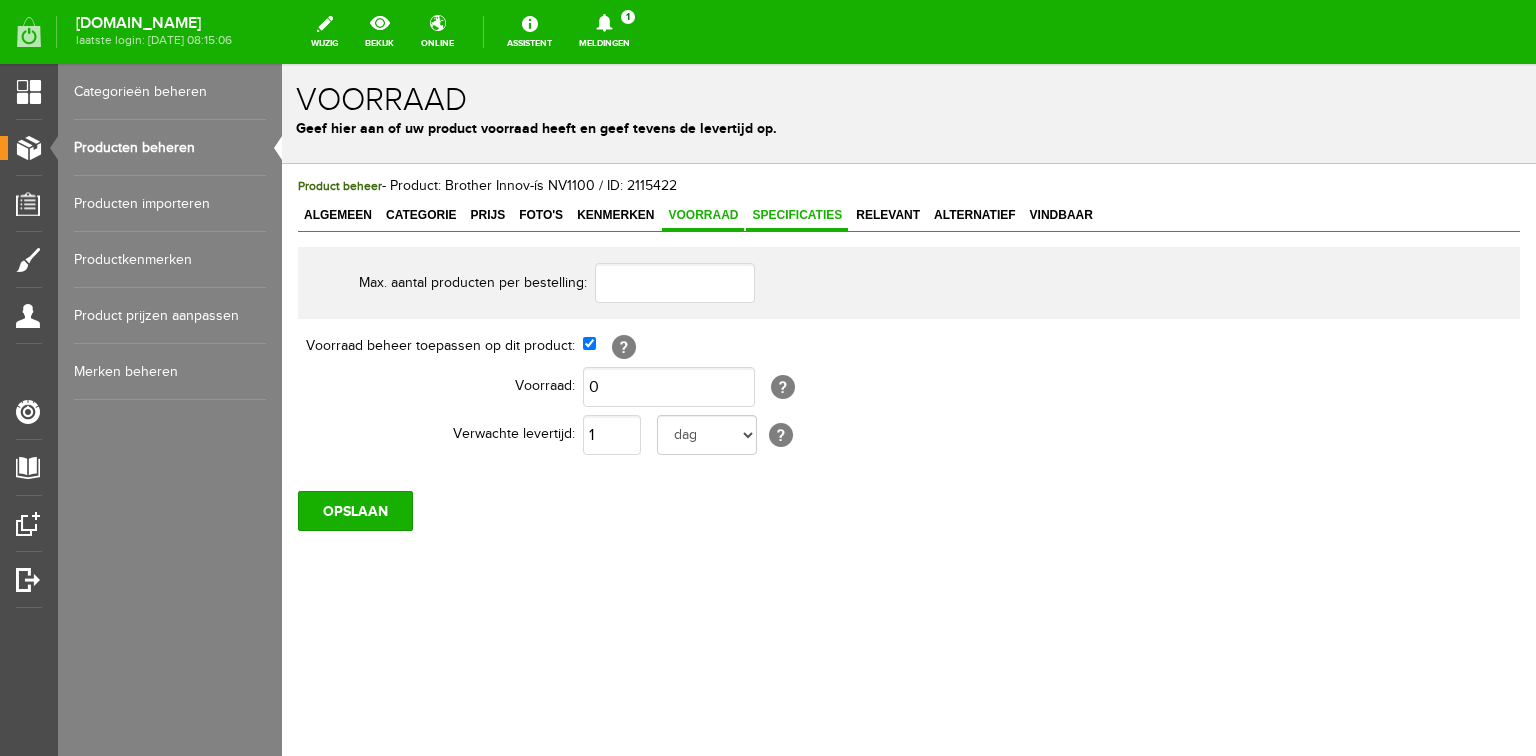click on "Specificaties" at bounding box center (797, 215) 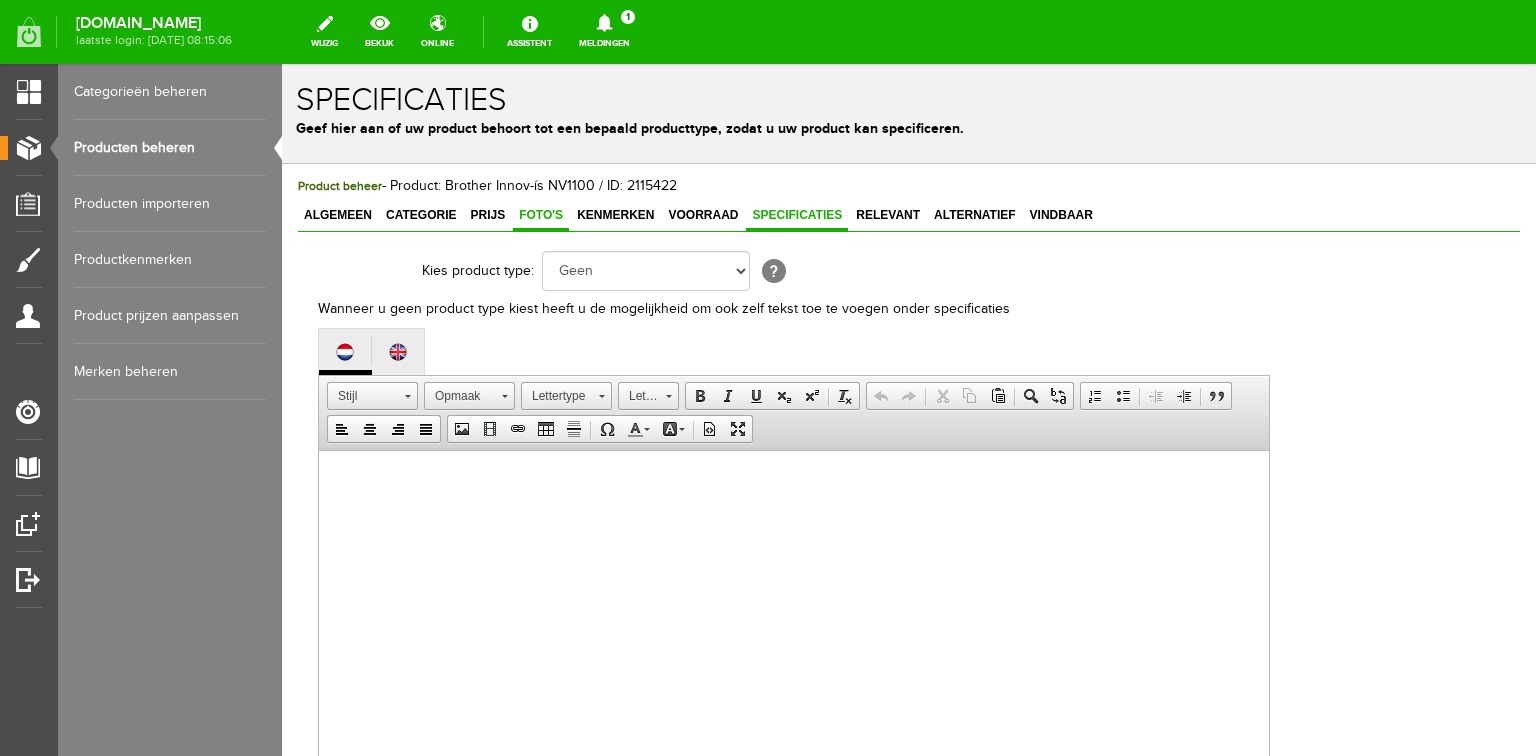 click on "Foto's" at bounding box center (541, 215) 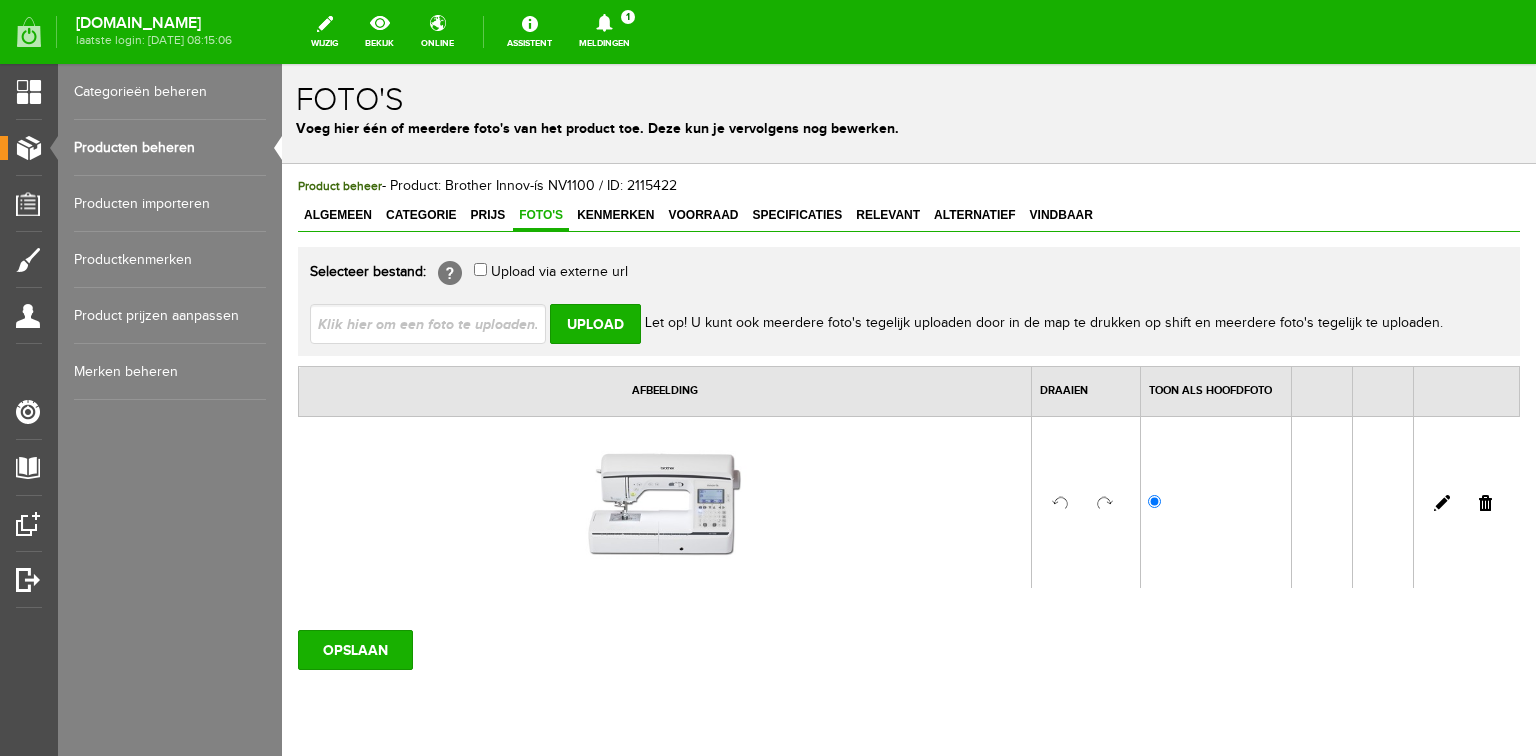 drag, startPoint x: 704, startPoint y: 207, endPoint x: 702, endPoint y: 235, distance: 28.071337 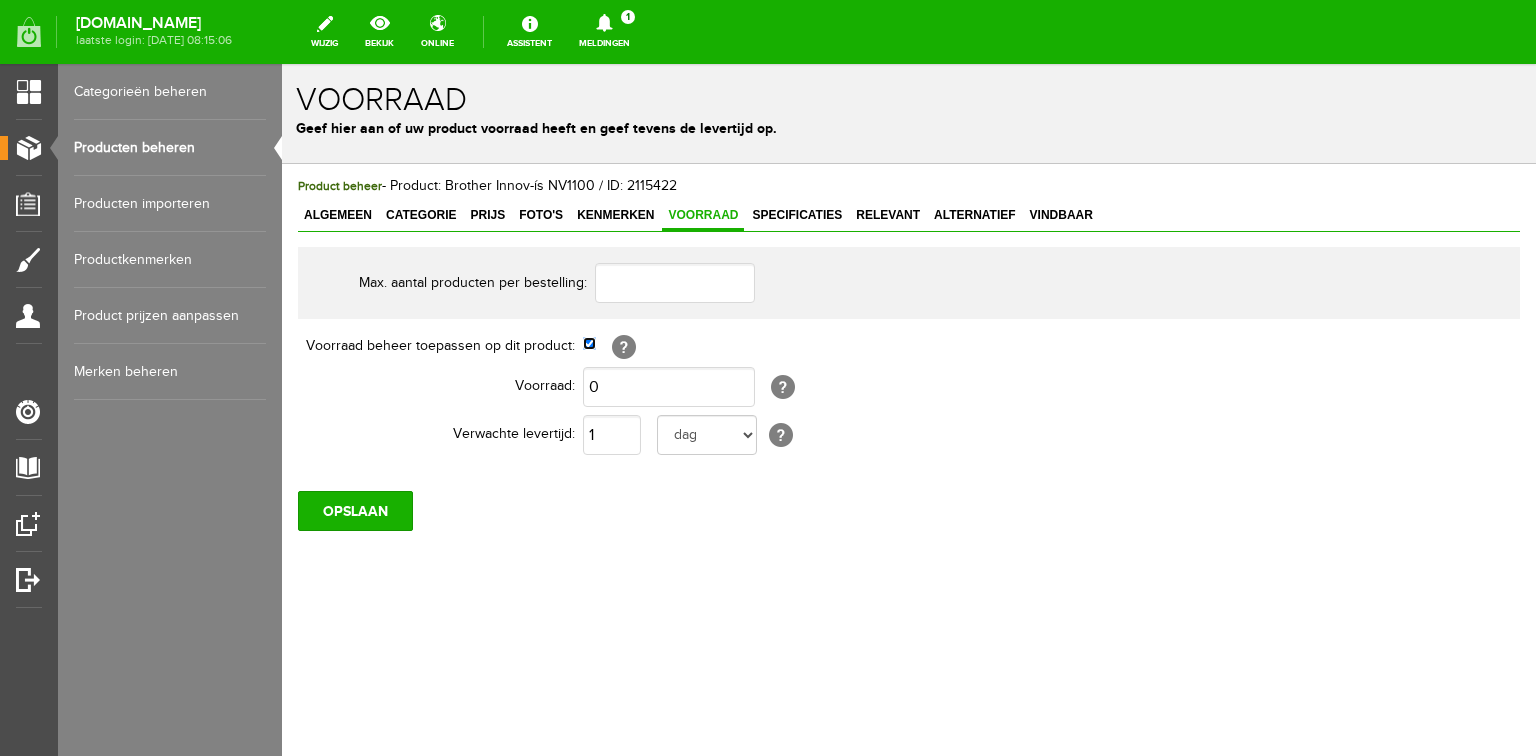 click at bounding box center (589, 343) 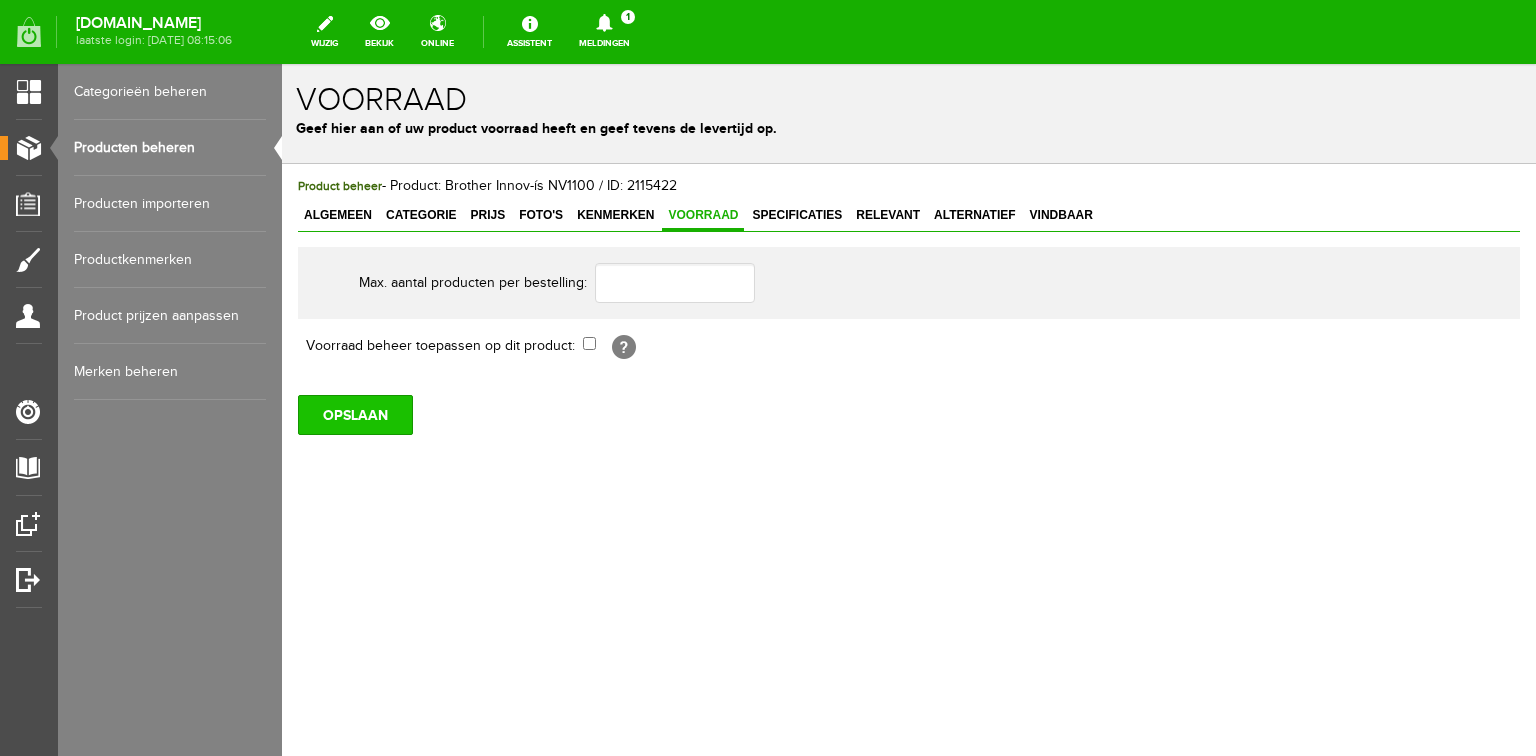 click on "OPSLAAN" at bounding box center (355, 415) 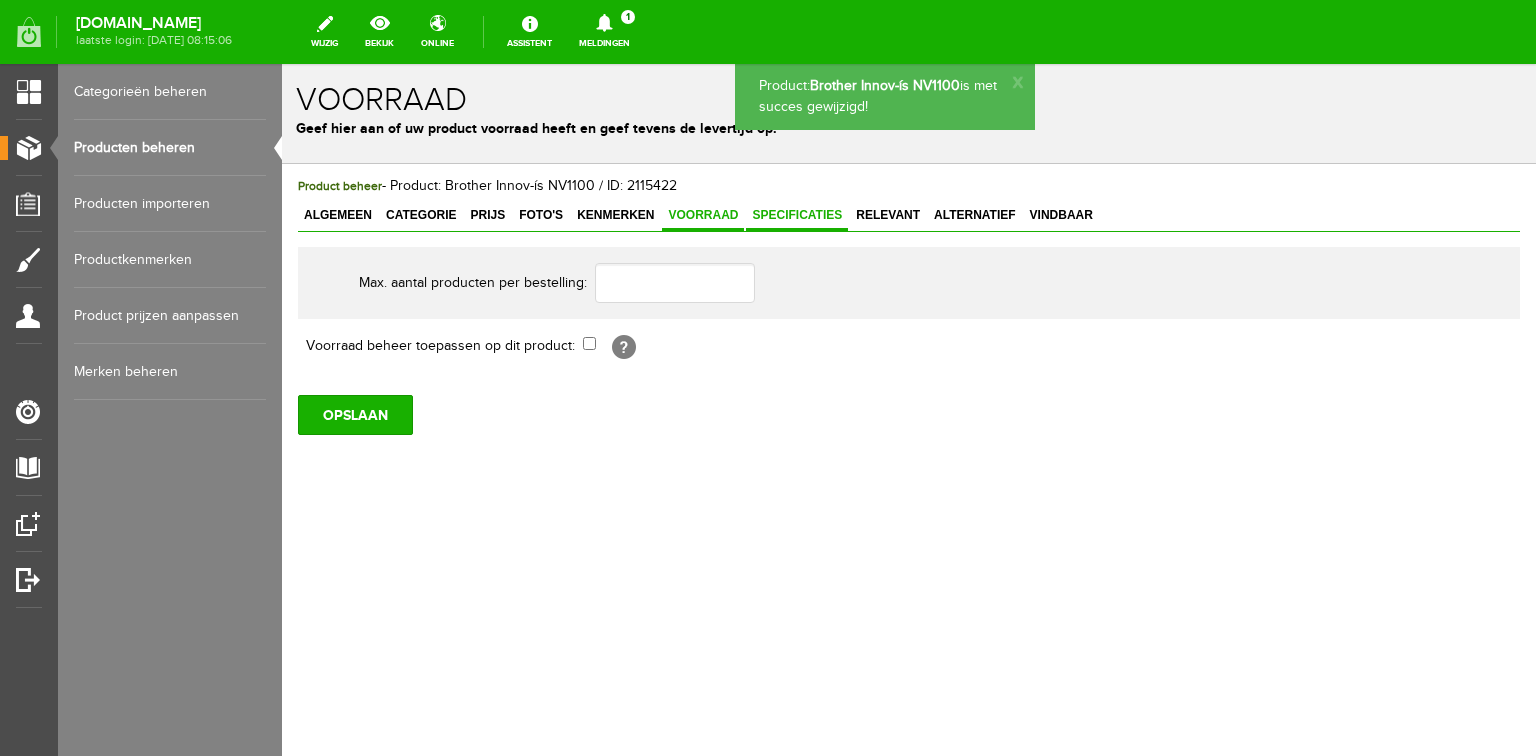 scroll, scrollTop: 0, scrollLeft: 0, axis: both 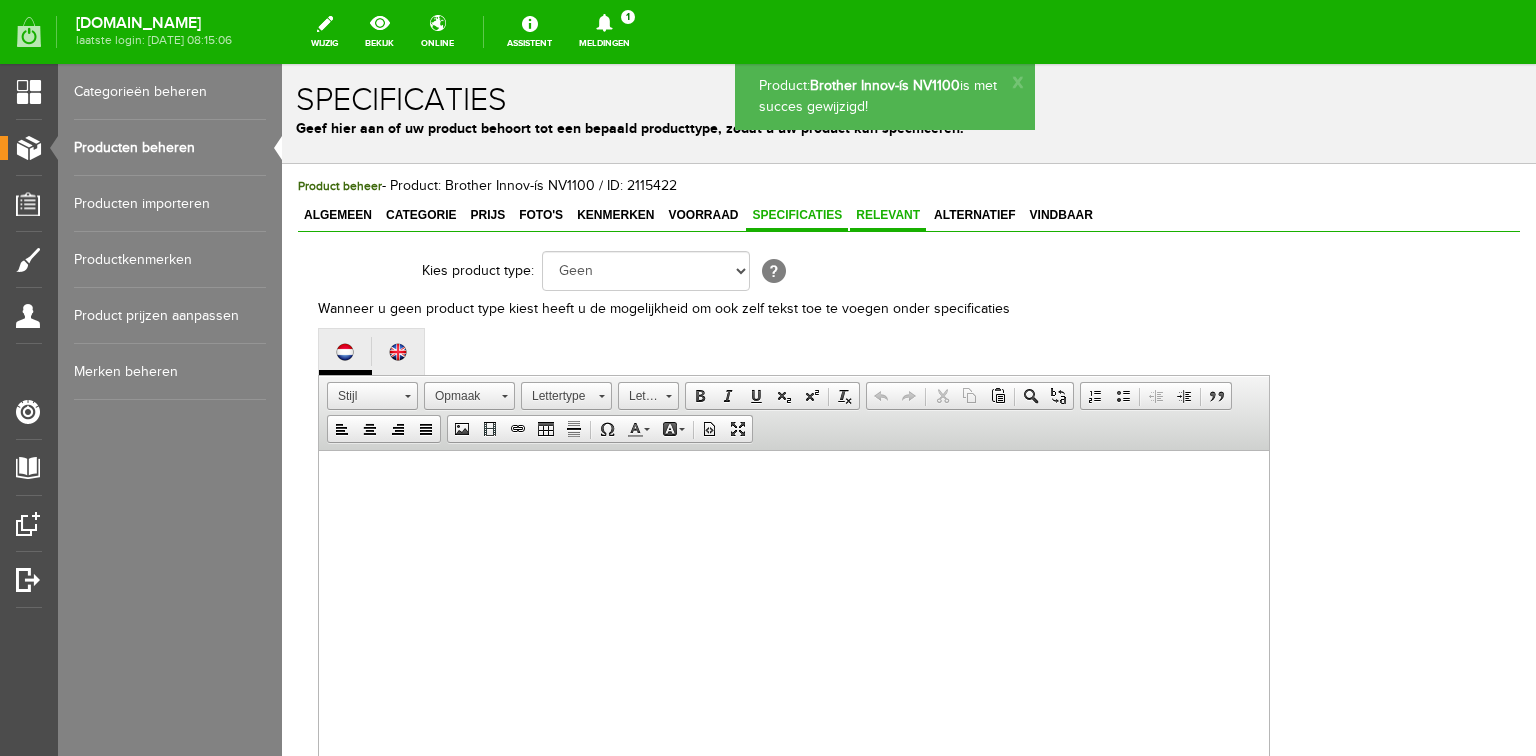 click on "Relevant" at bounding box center [888, 215] 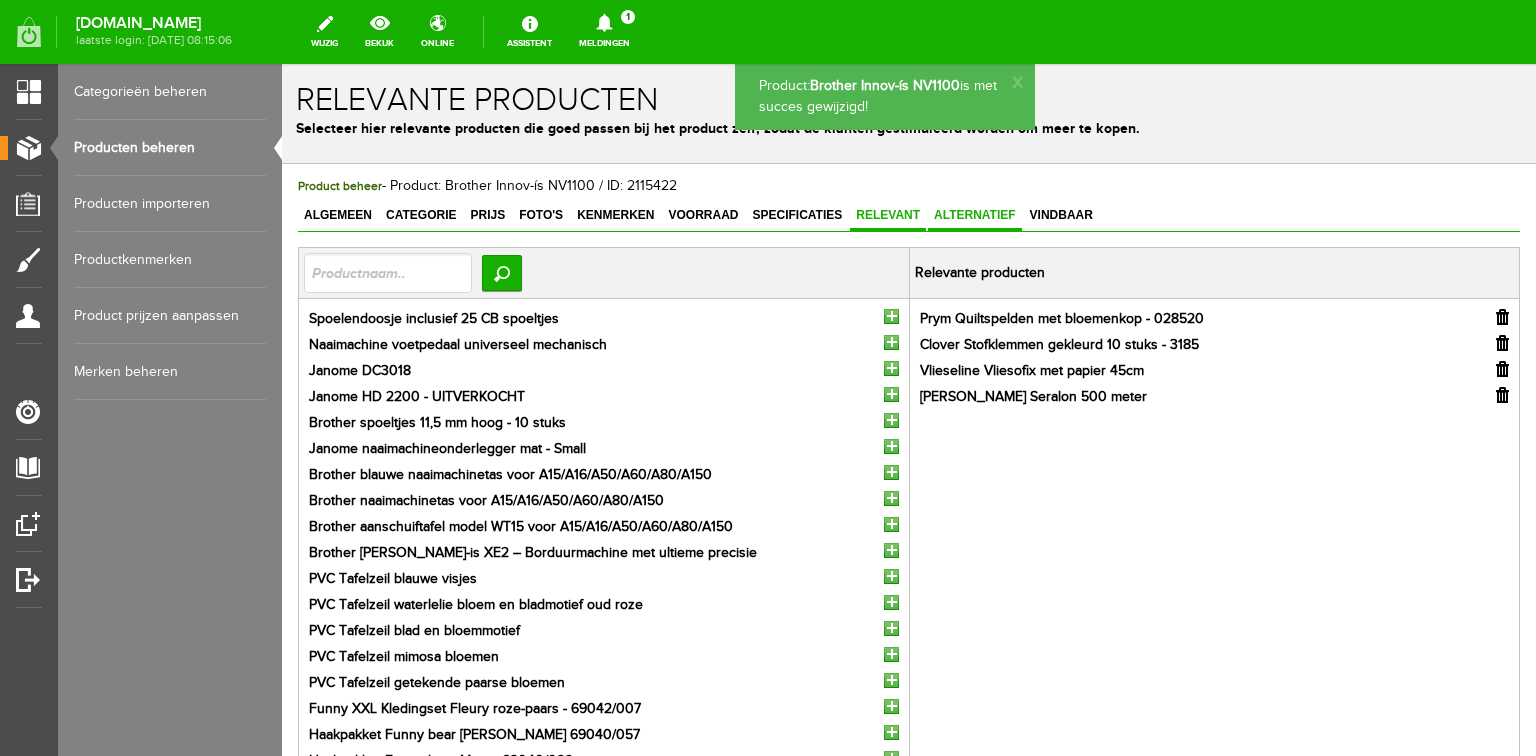 click on "Alternatief" at bounding box center [975, 215] 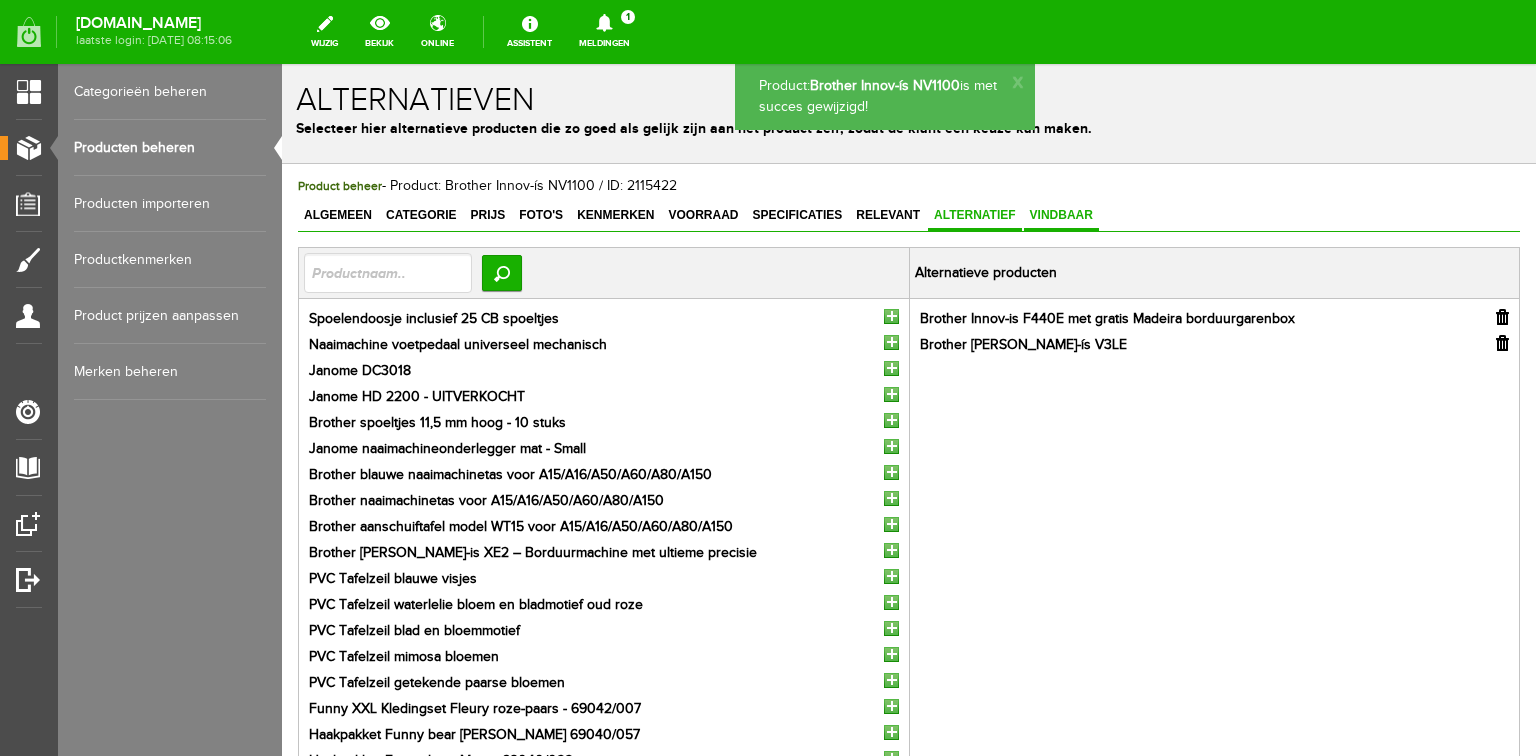 click on "Vindbaar" at bounding box center (1061, 215) 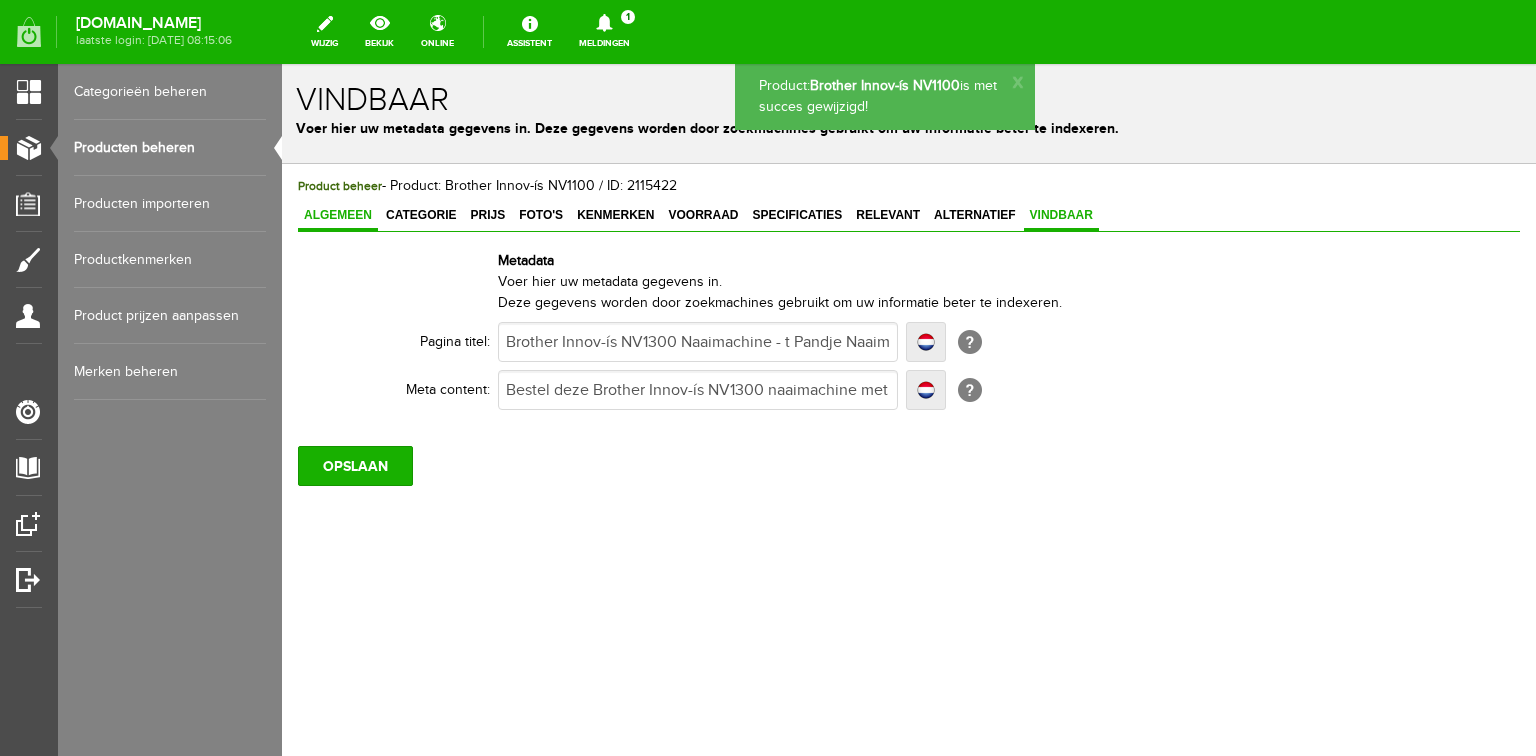 click on "Algemeen" at bounding box center [338, 215] 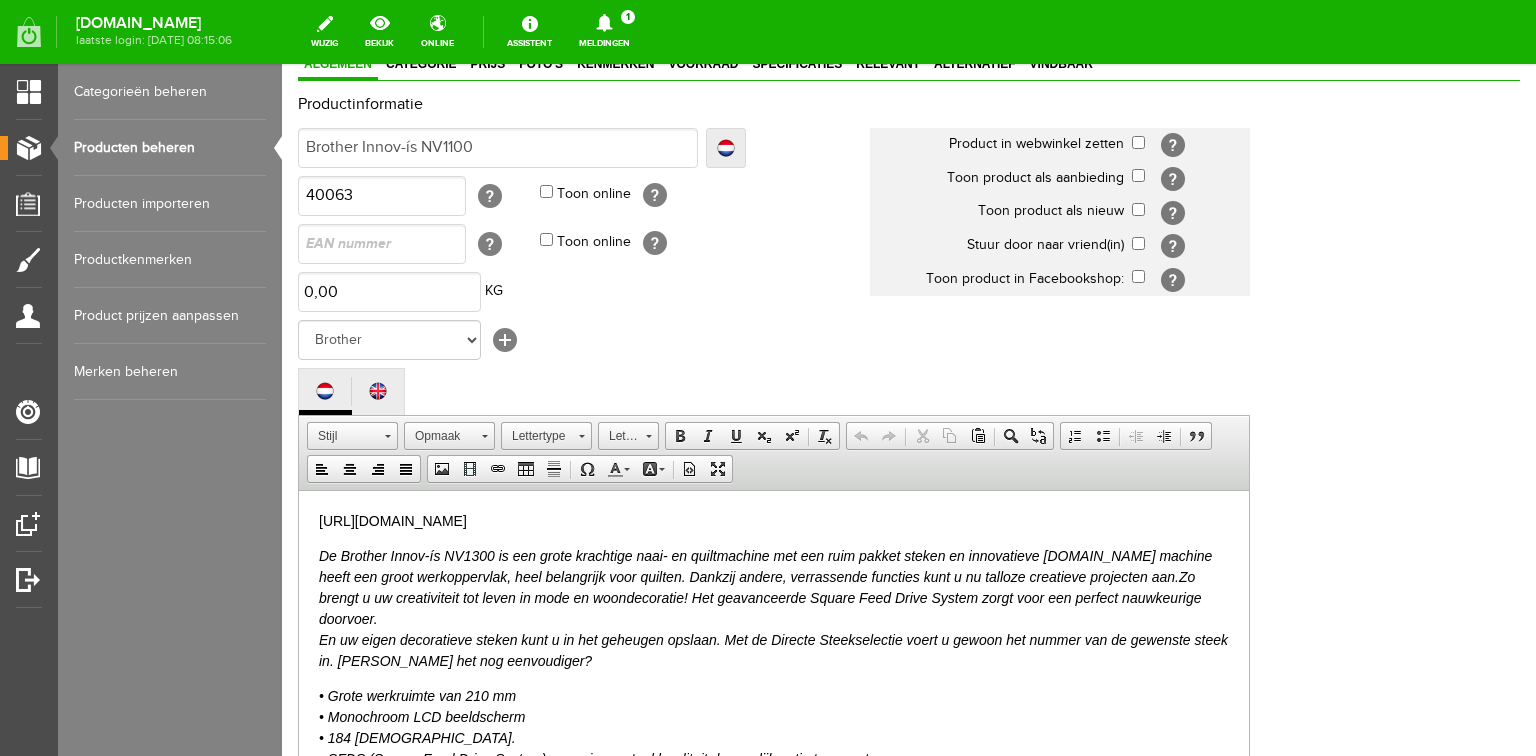 scroll, scrollTop: 0, scrollLeft: 0, axis: both 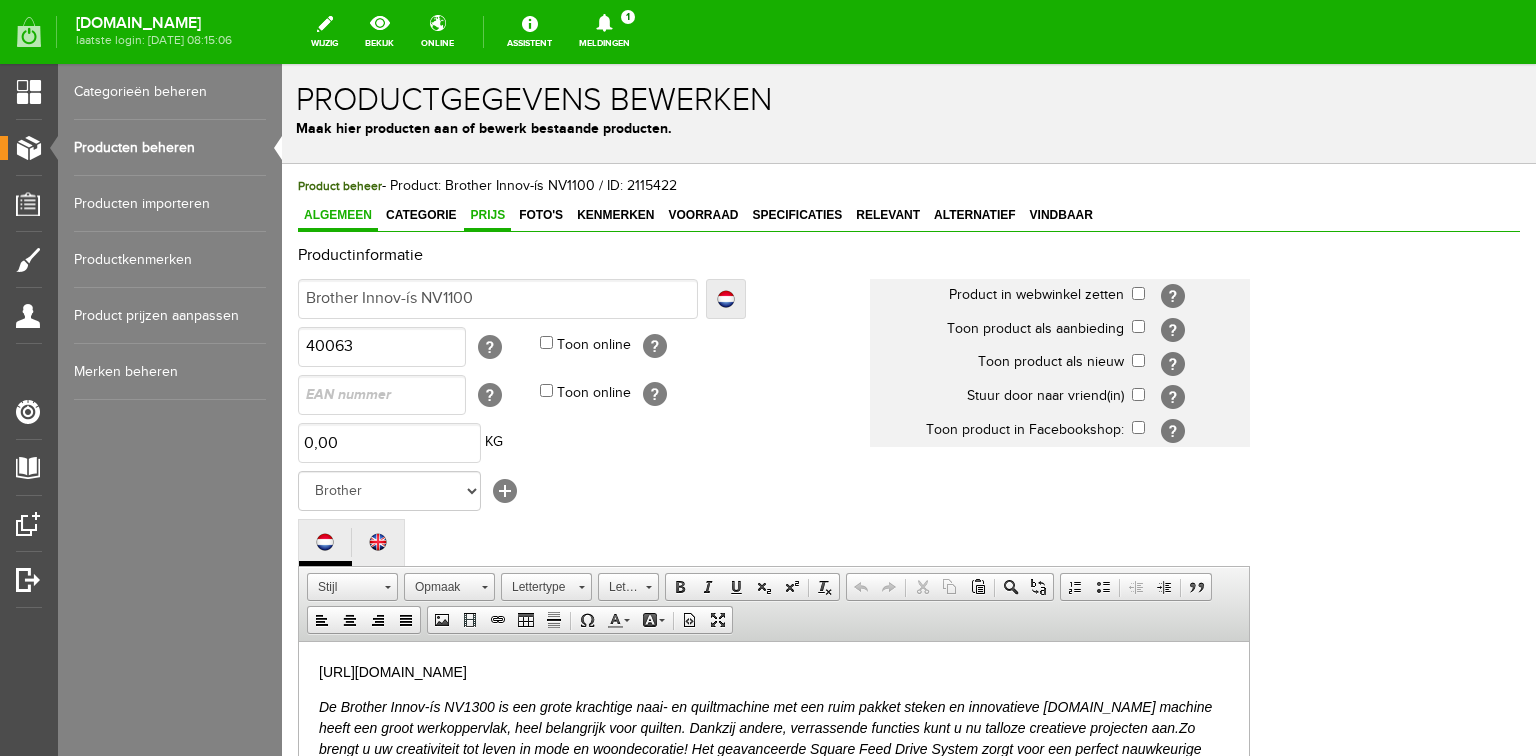 click on "Prijs" at bounding box center [487, 215] 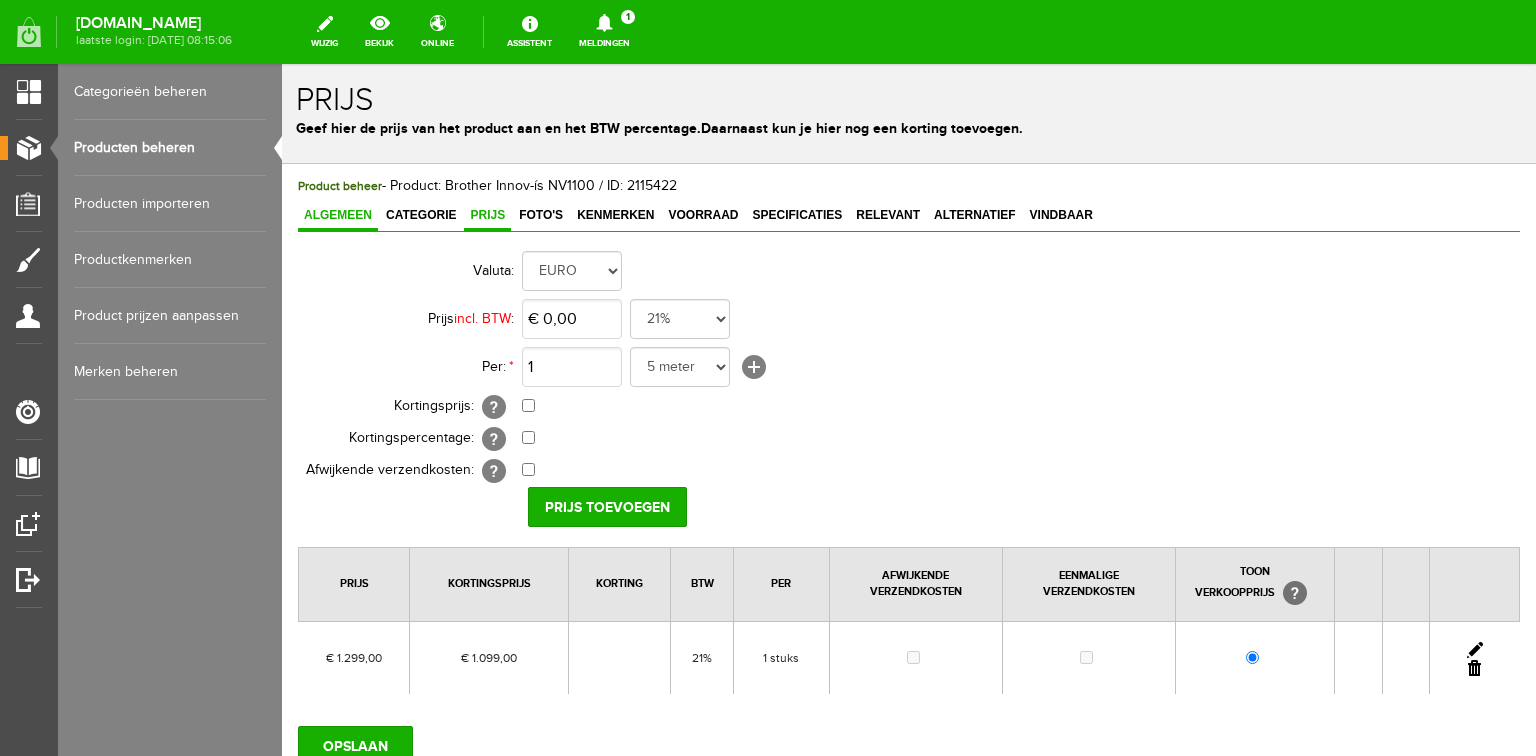 click on "Algemeen" at bounding box center (338, 215) 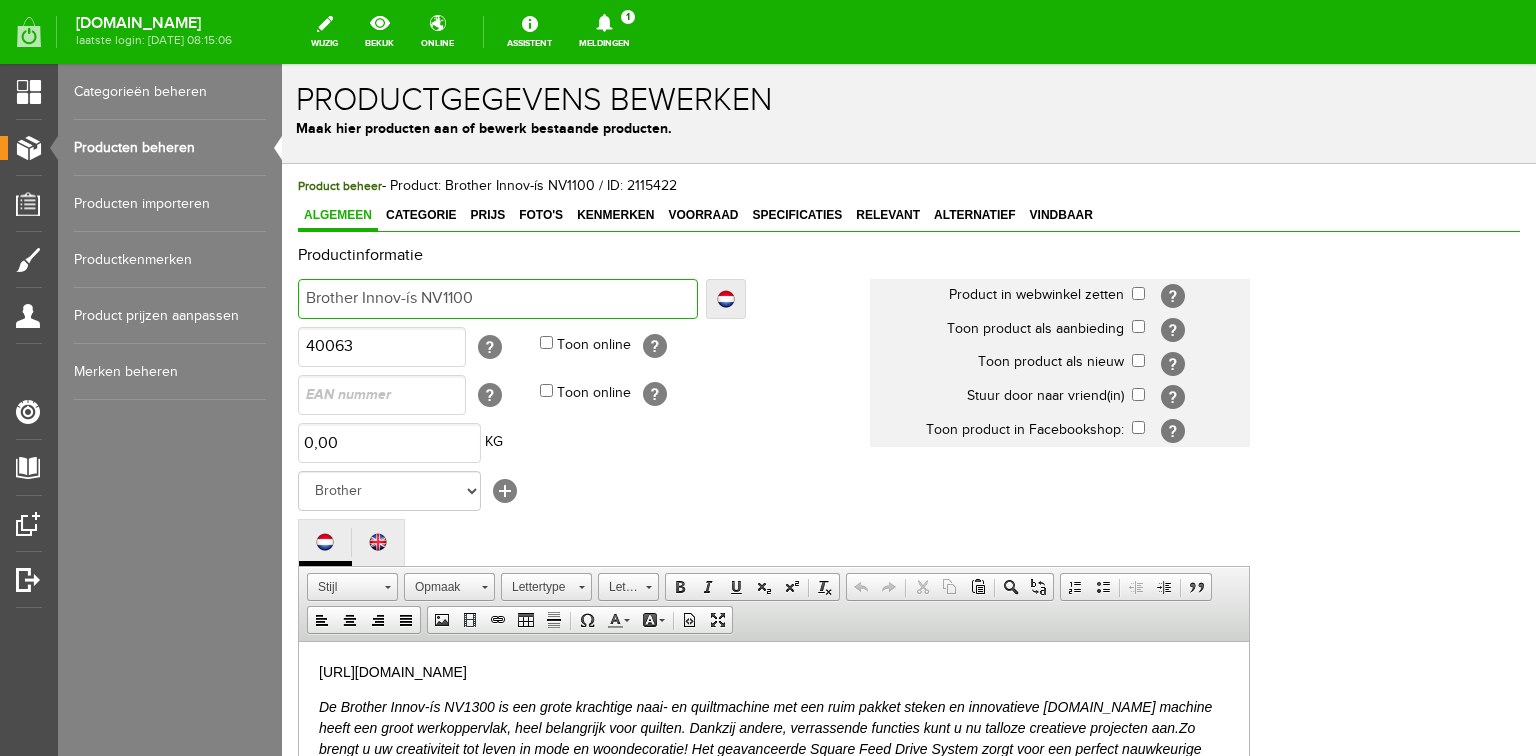 click on "Brother Innov-ís NV1100" at bounding box center [498, 299] 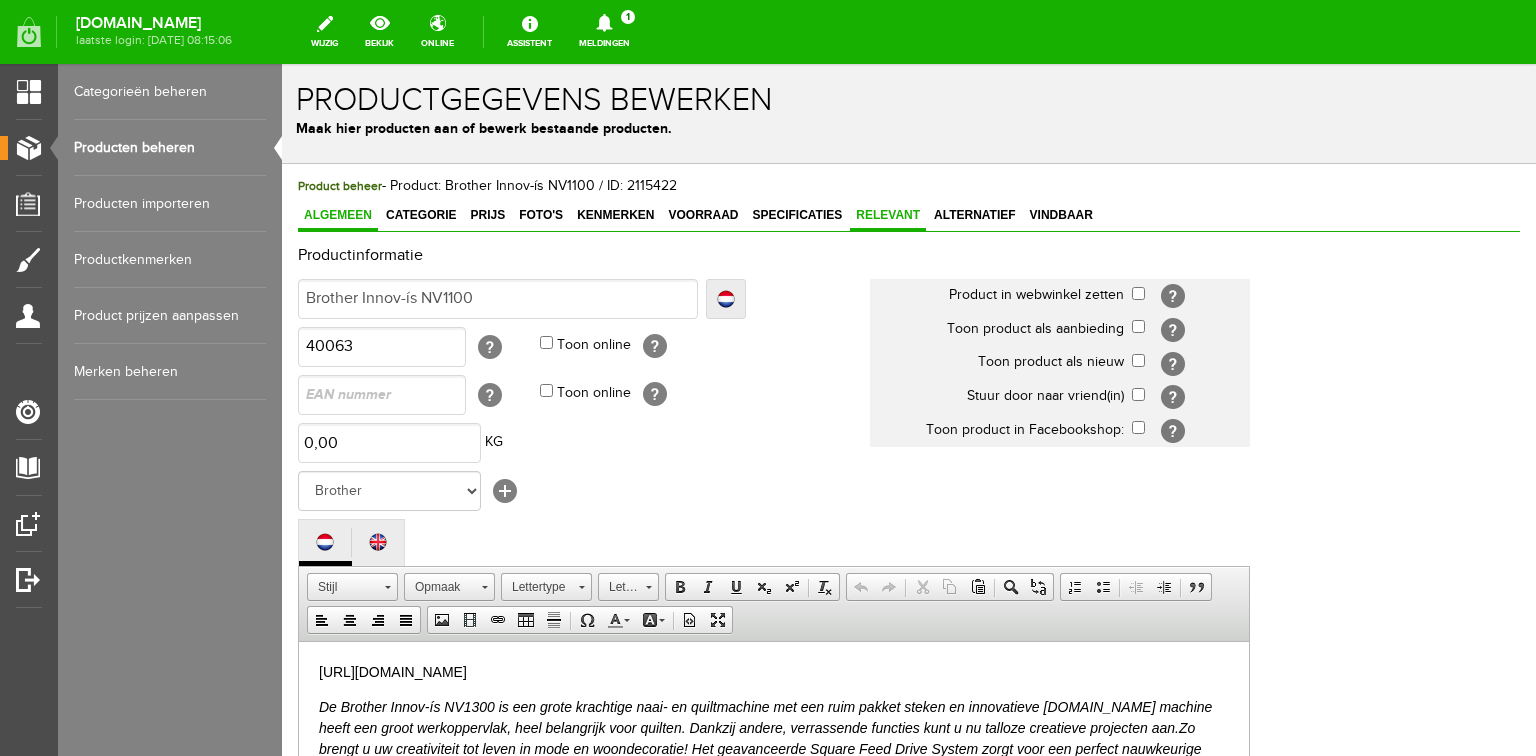 click on "Relevant" at bounding box center (888, 215) 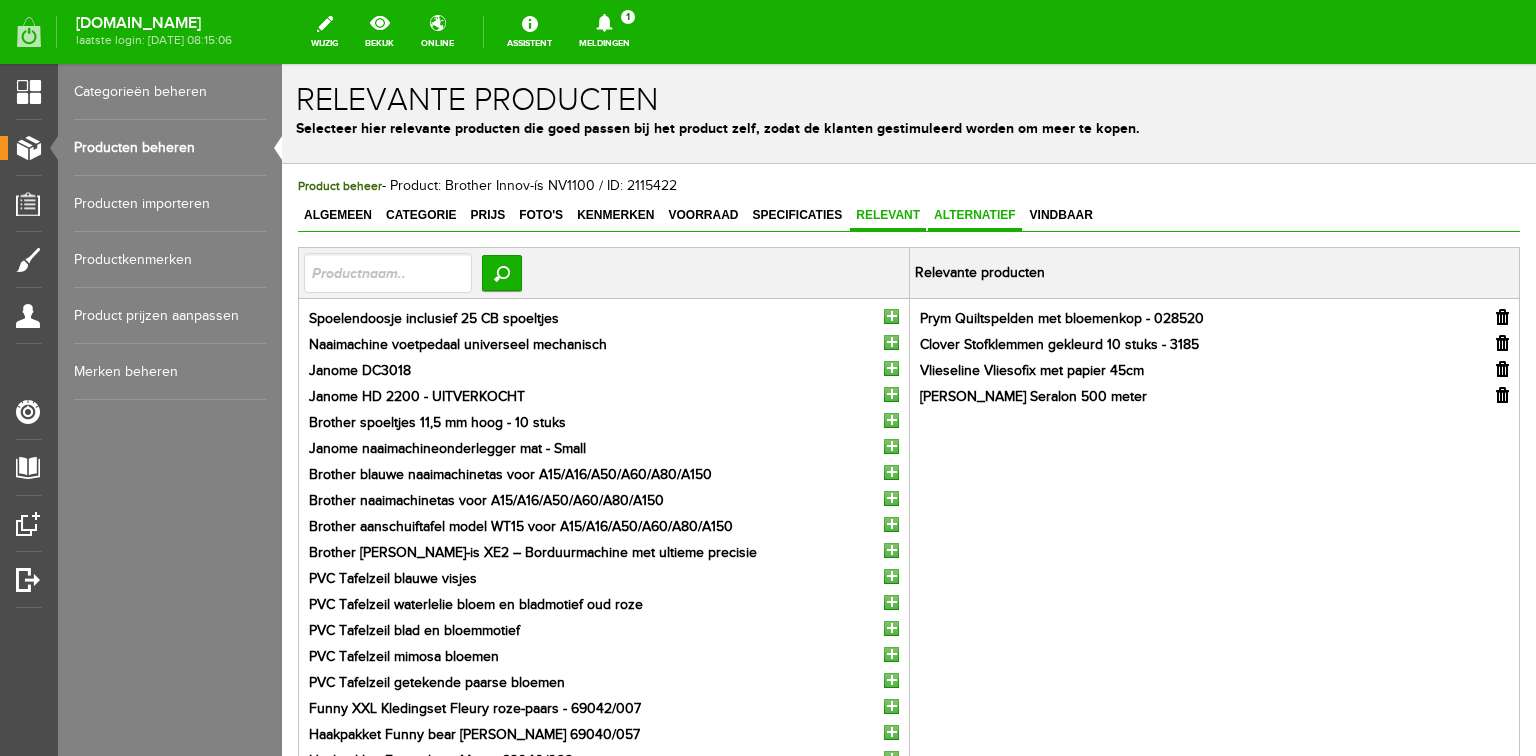 click on "Alternatief" at bounding box center (975, 215) 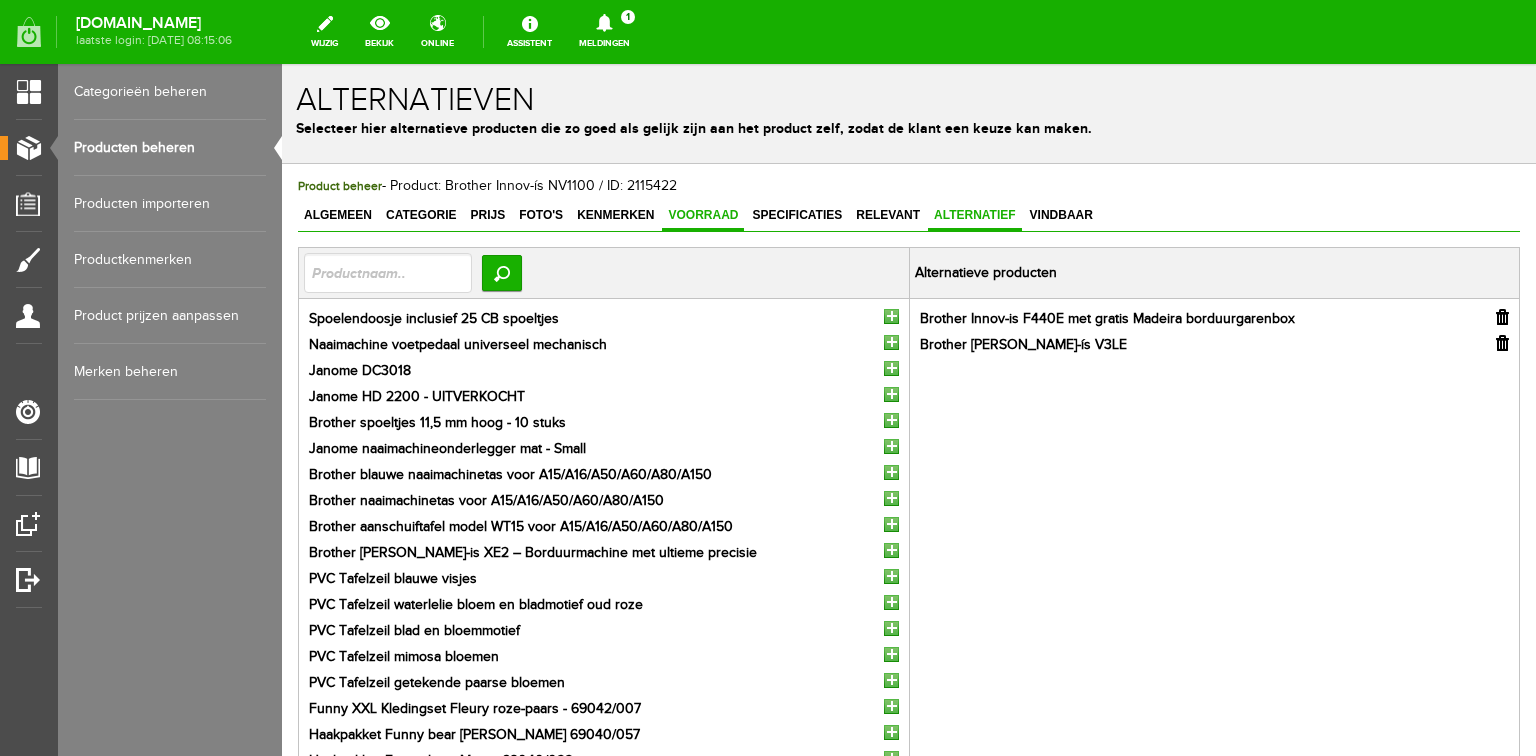 click on "Voorraad" at bounding box center (703, 215) 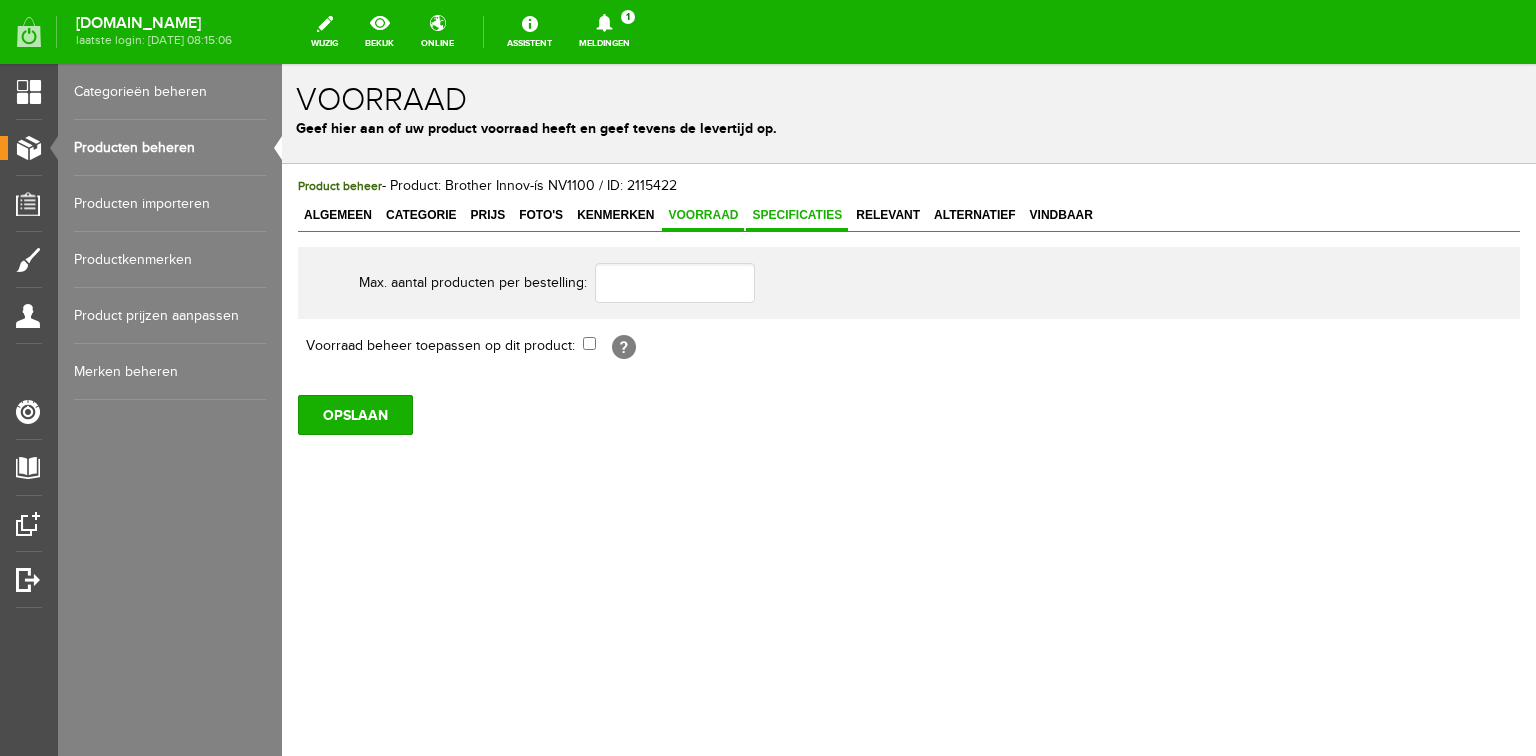 click on "Specificaties" at bounding box center (797, 215) 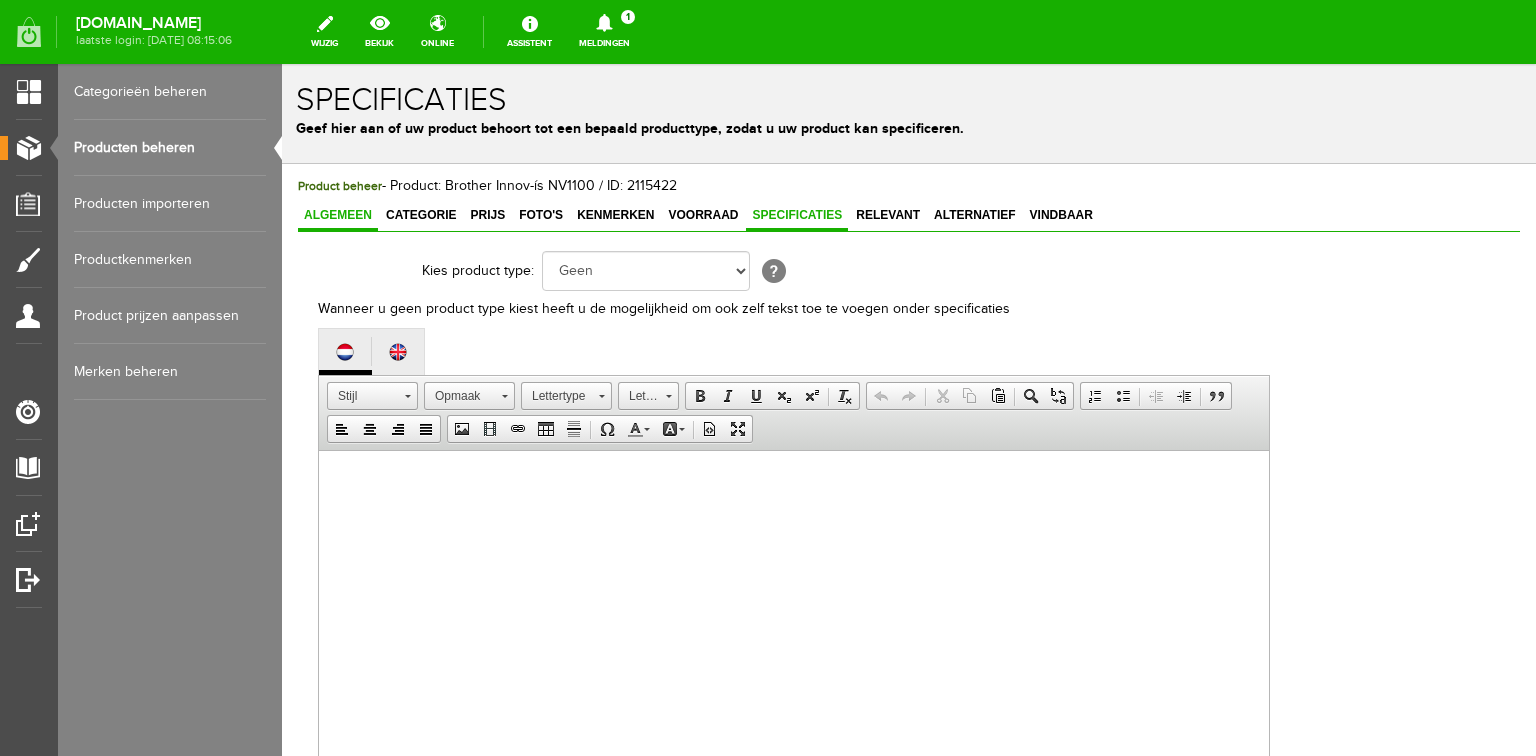 click on "Algemeen" at bounding box center [338, 215] 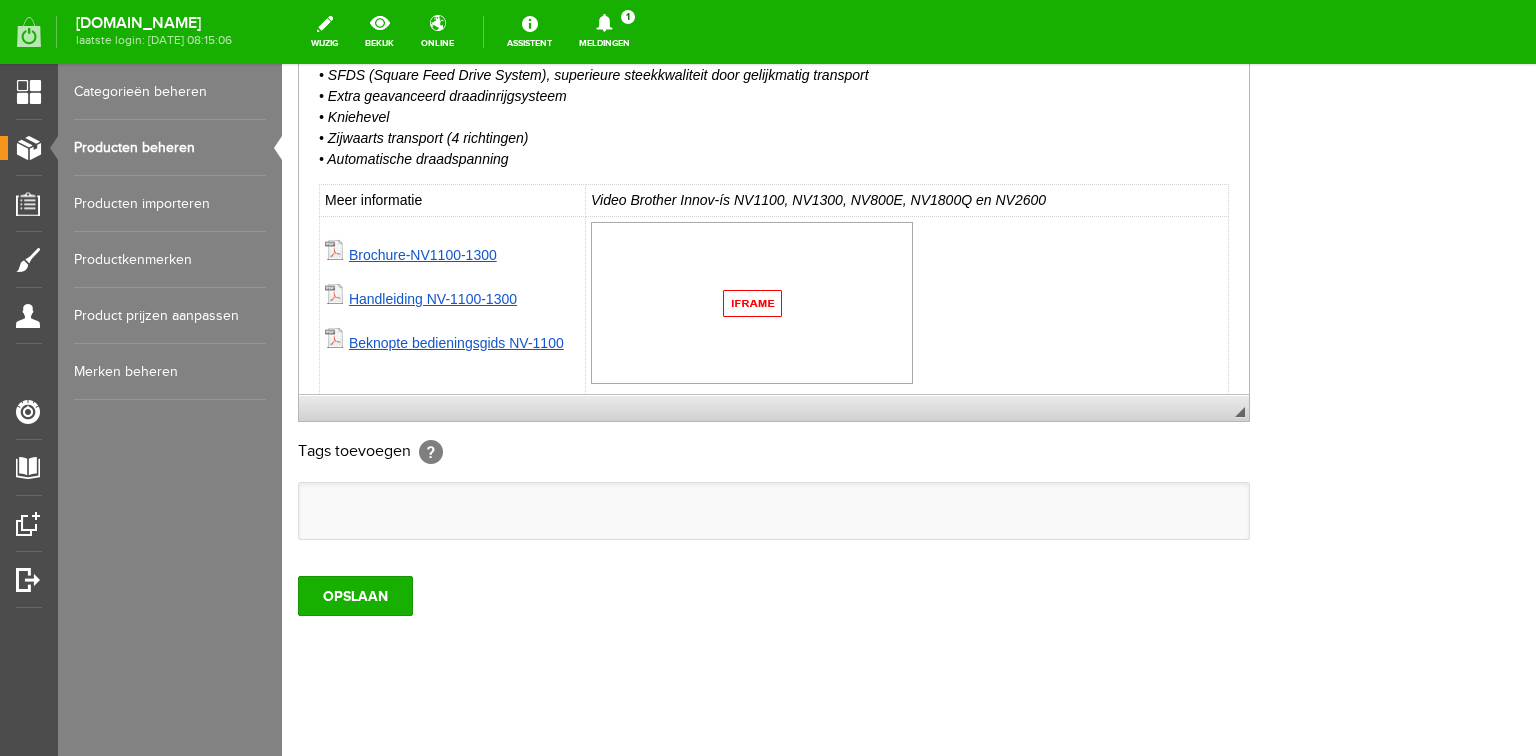 scroll, scrollTop: 592, scrollLeft: 0, axis: vertical 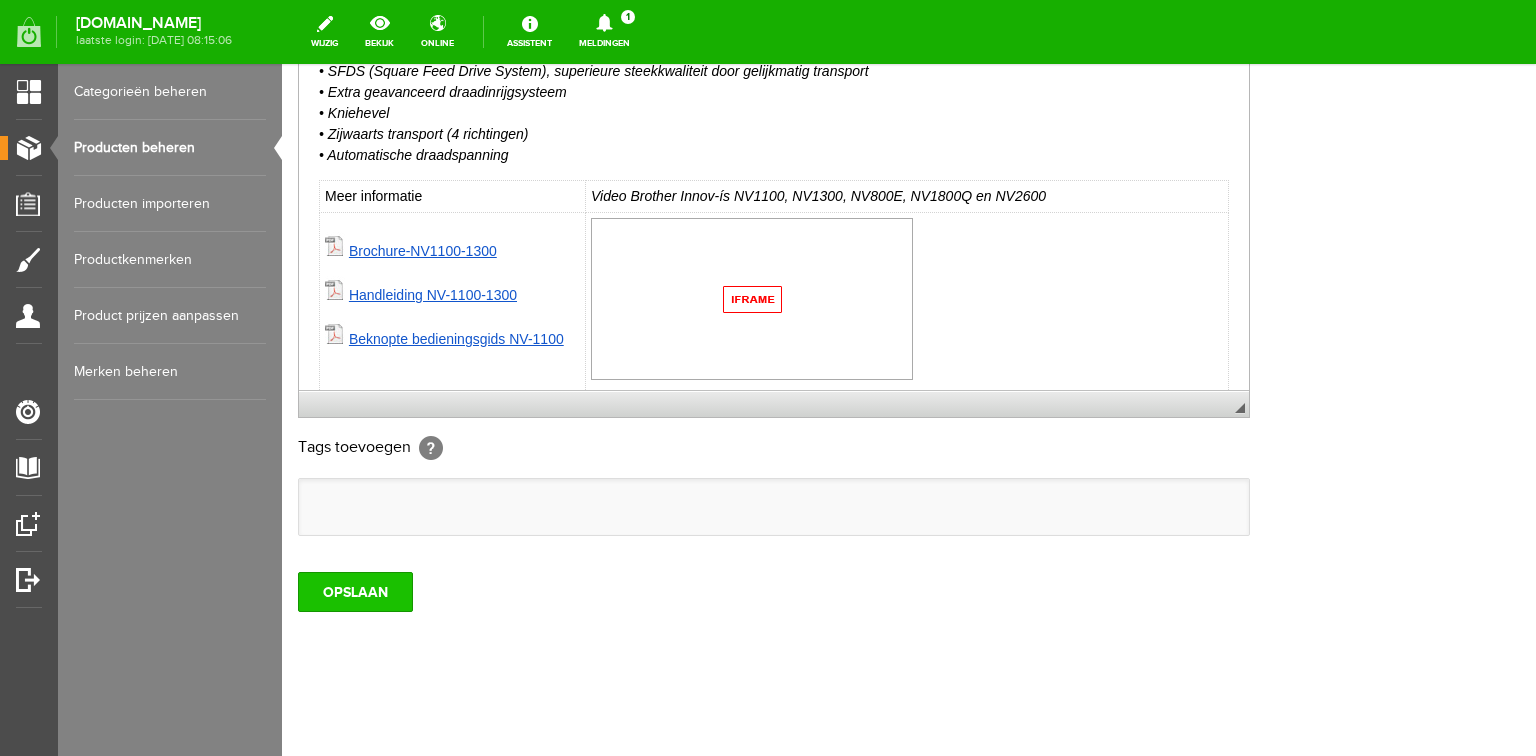 click on "OPSLAAN" at bounding box center (355, 592) 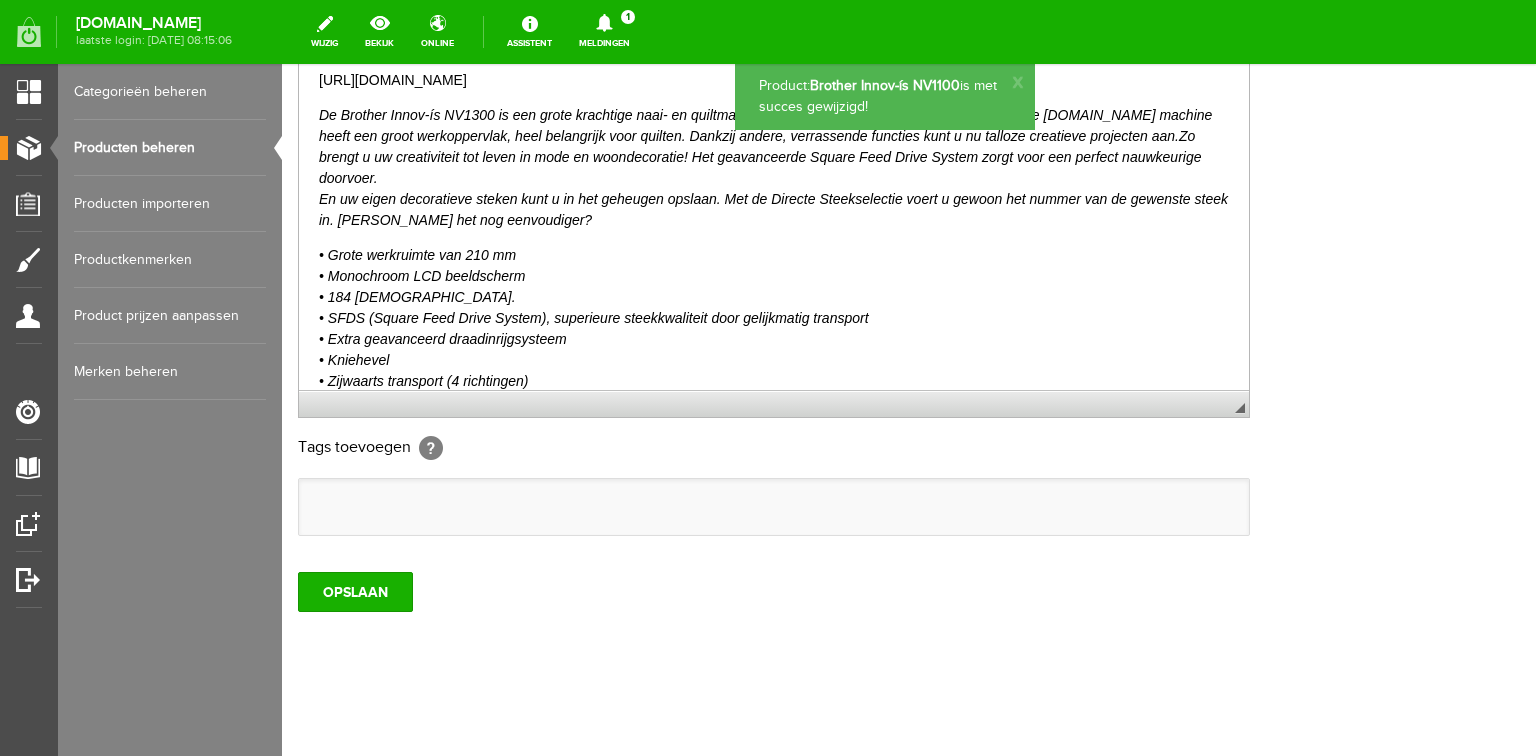 scroll, scrollTop: 0, scrollLeft: 0, axis: both 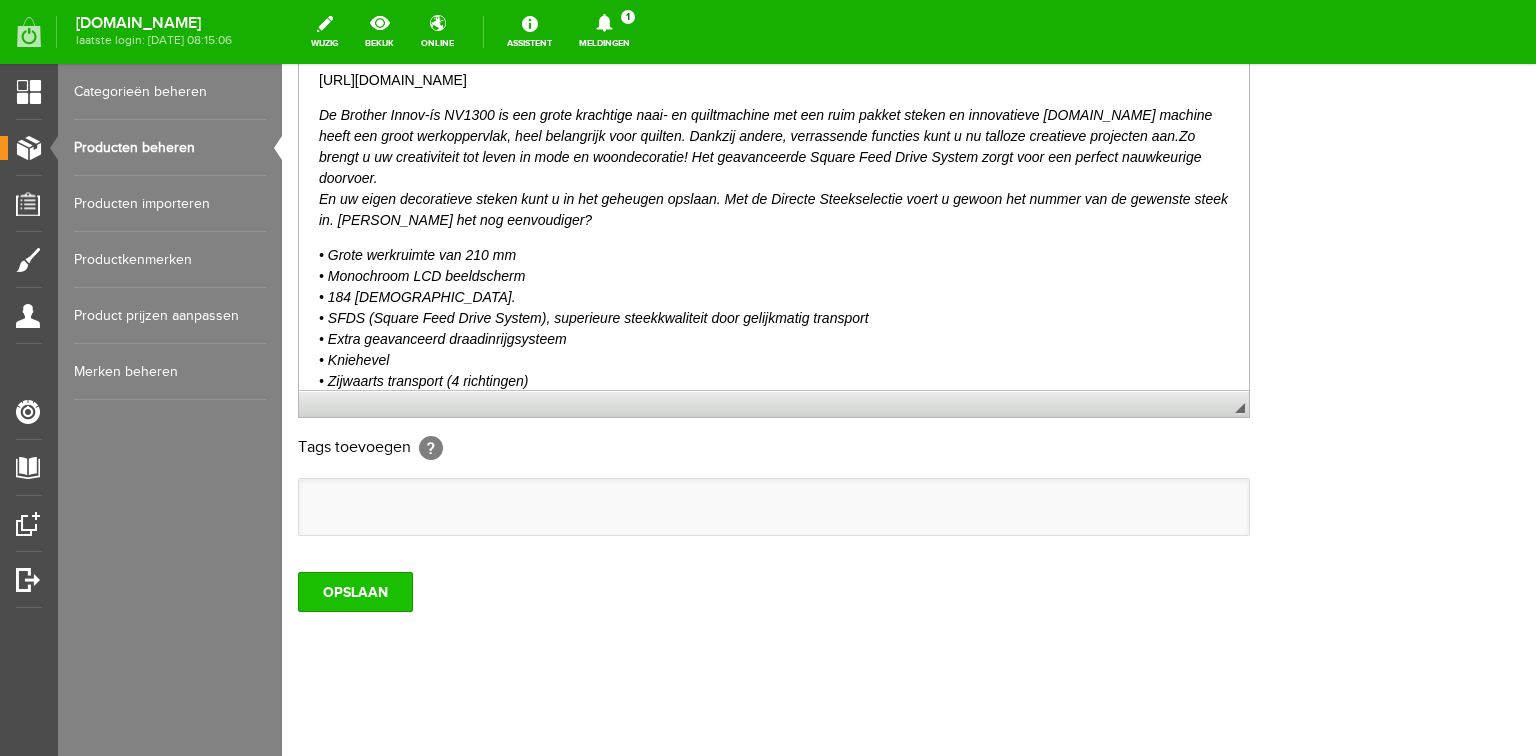 click on "OPSLAAN" at bounding box center [355, 592] 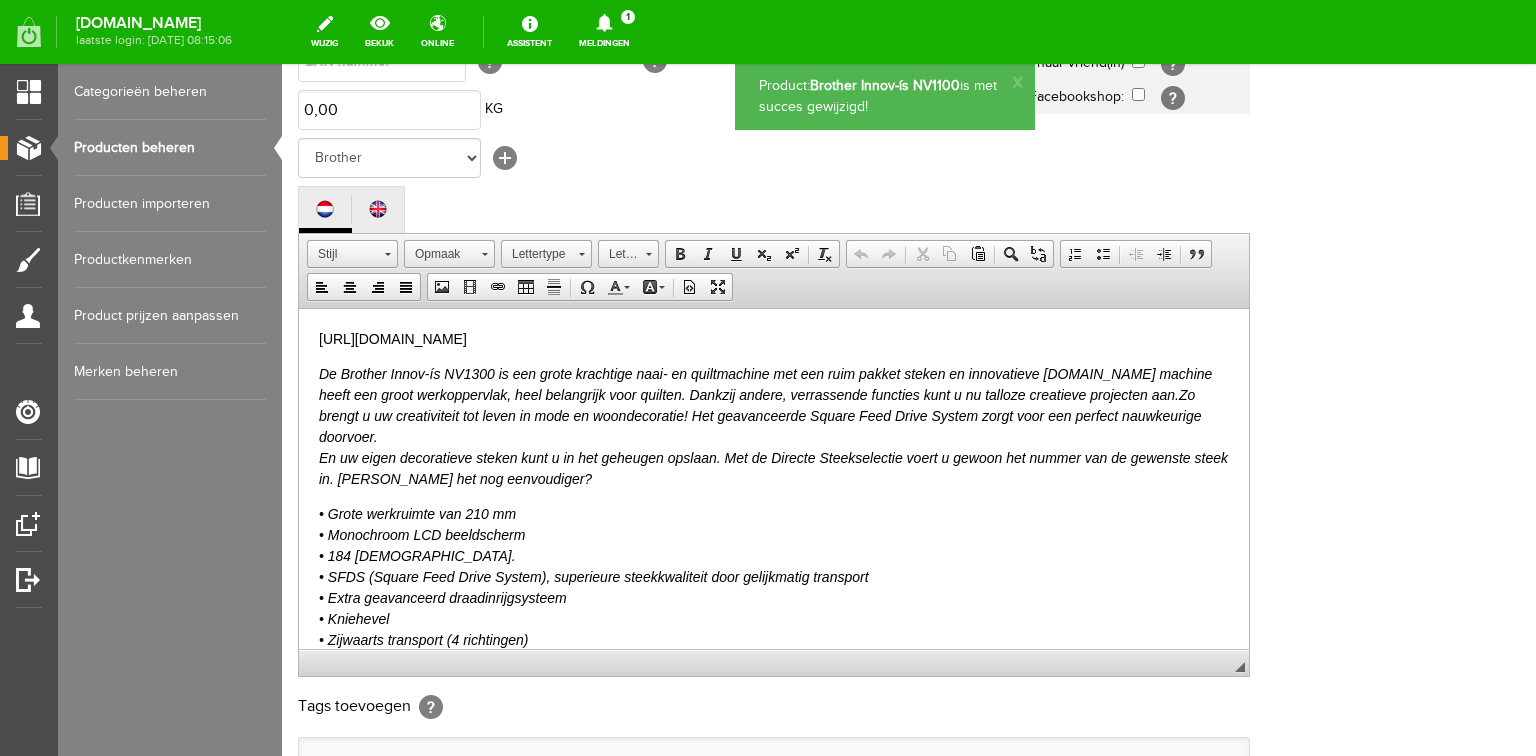 scroll, scrollTop: 112, scrollLeft: 0, axis: vertical 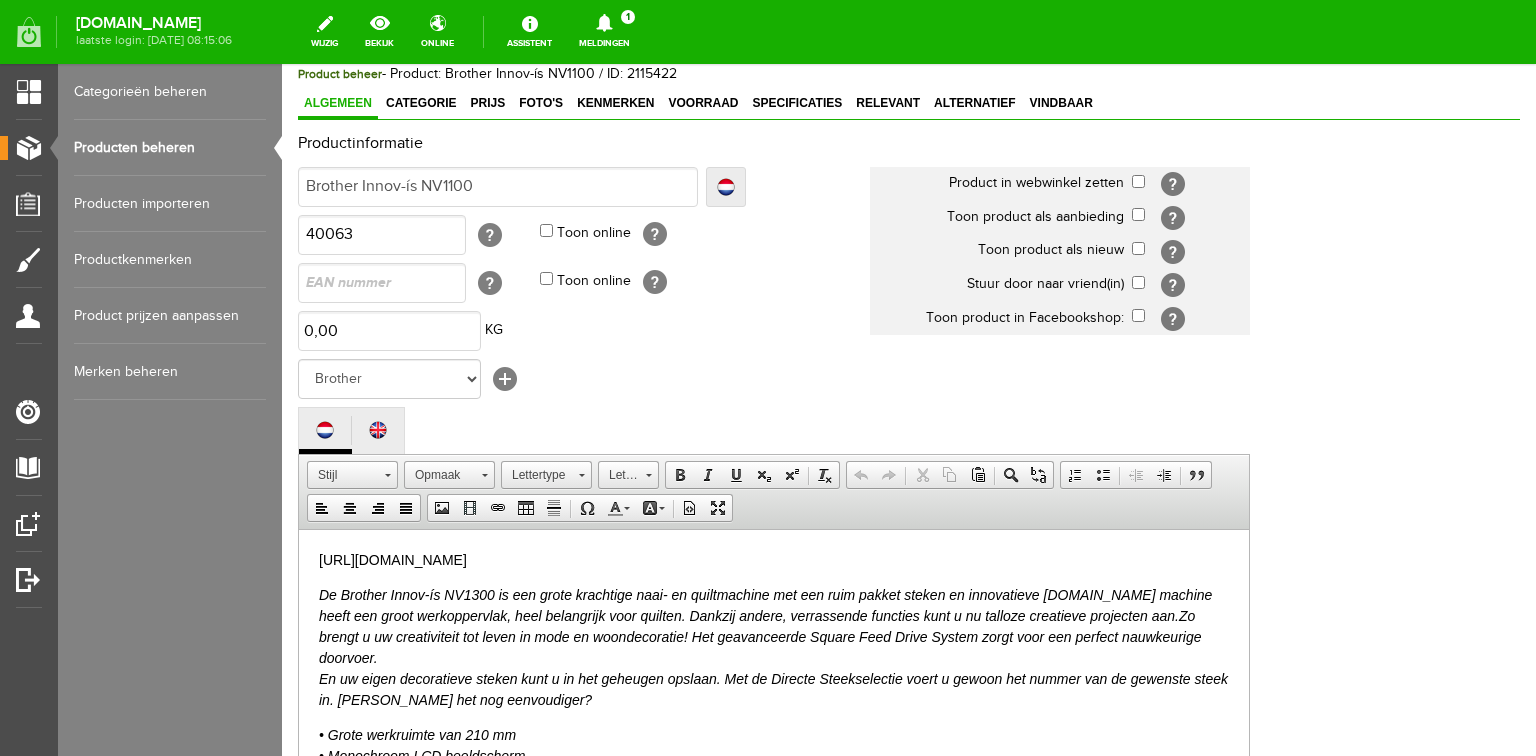 click on "Producten beheren" at bounding box center (170, 148) 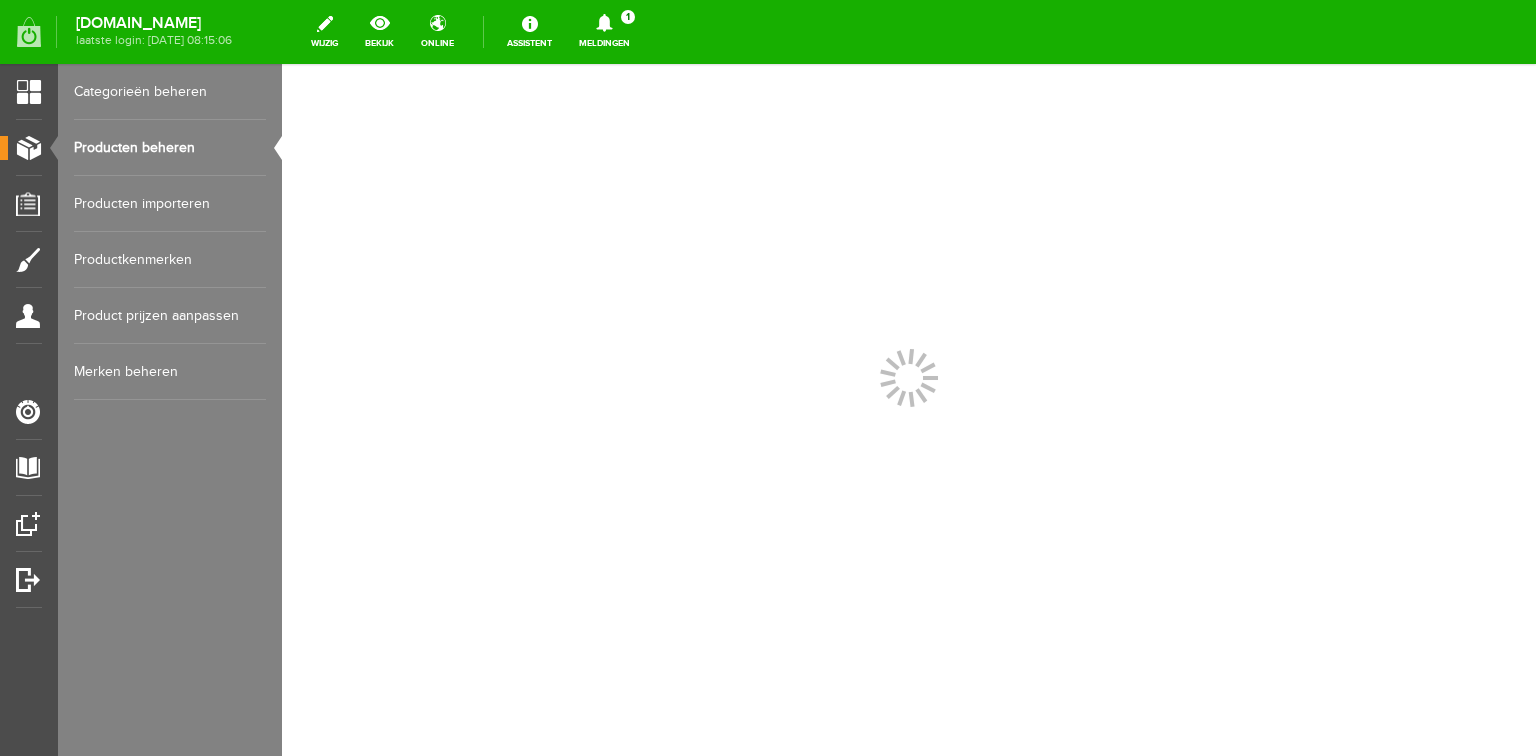 scroll, scrollTop: 0, scrollLeft: 0, axis: both 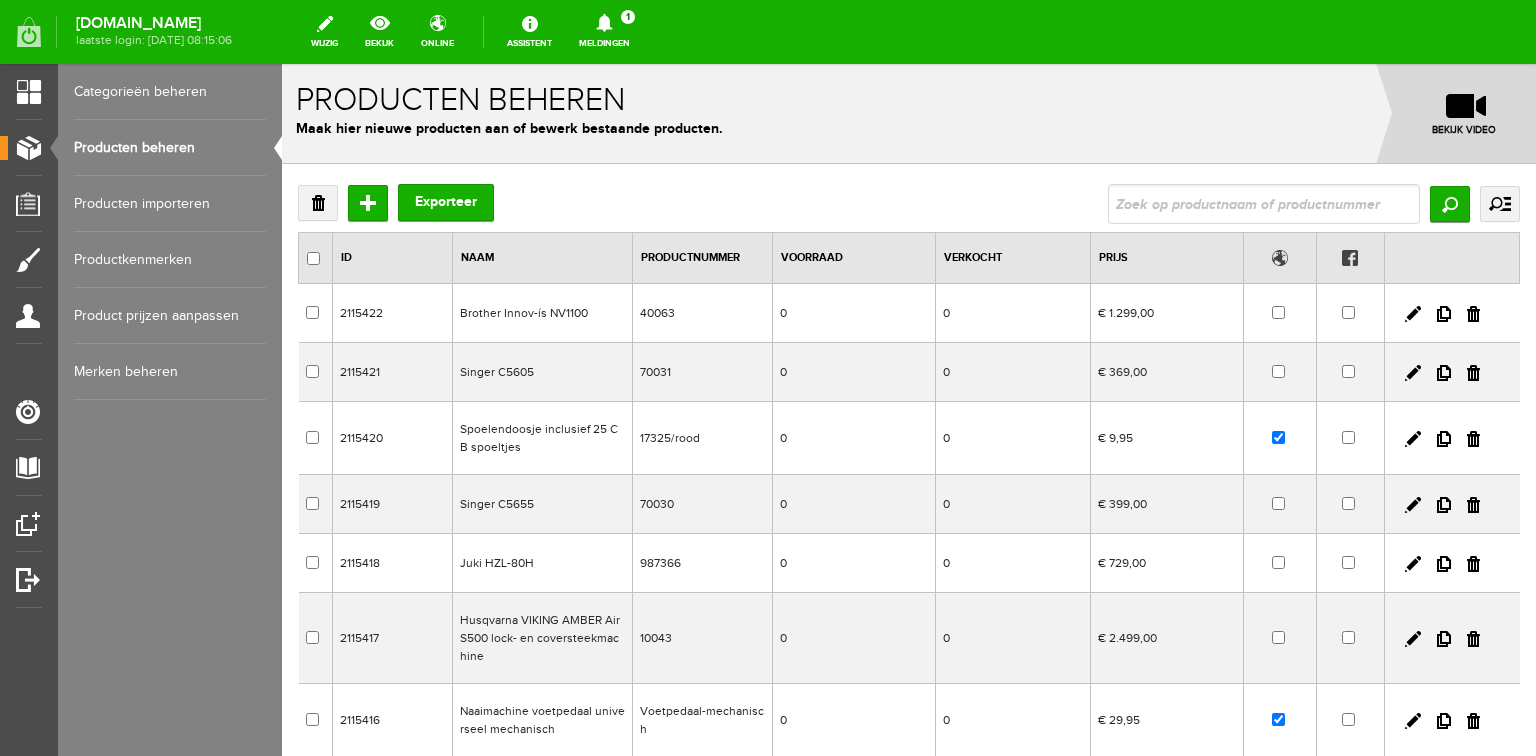 click on "Categorieën beheren" at bounding box center [170, 92] 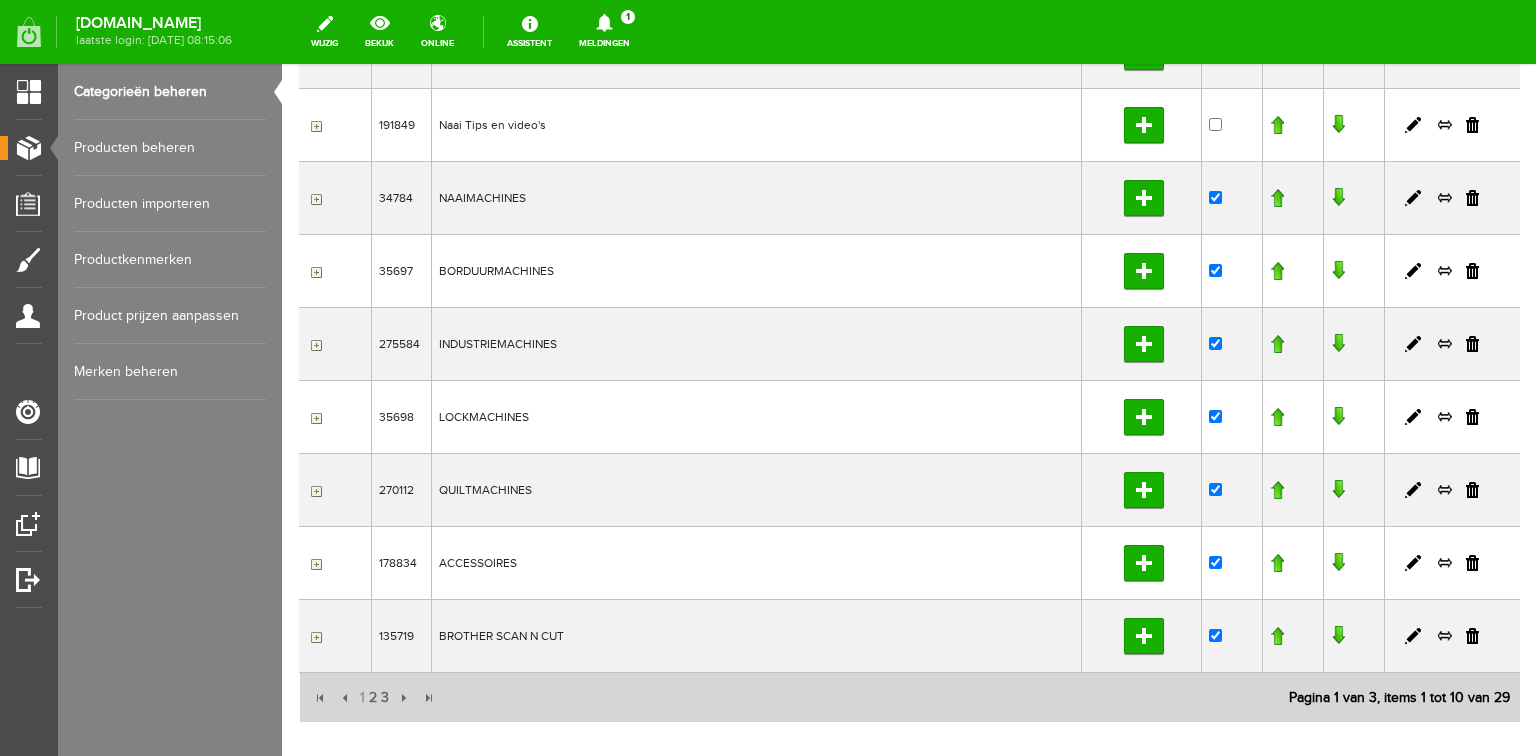 scroll, scrollTop: 453, scrollLeft: 0, axis: vertical 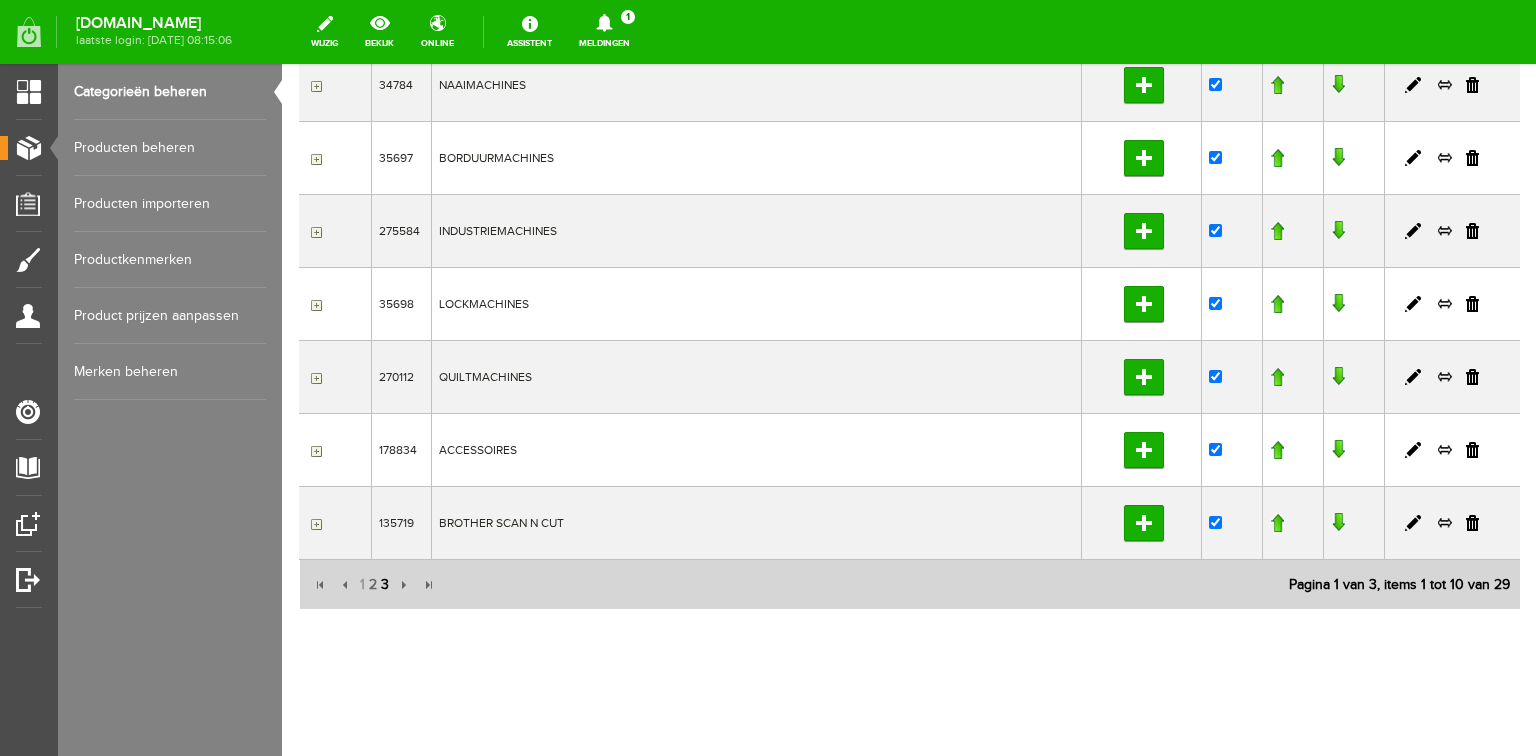 click on "3" at bounding box center [385, 585] 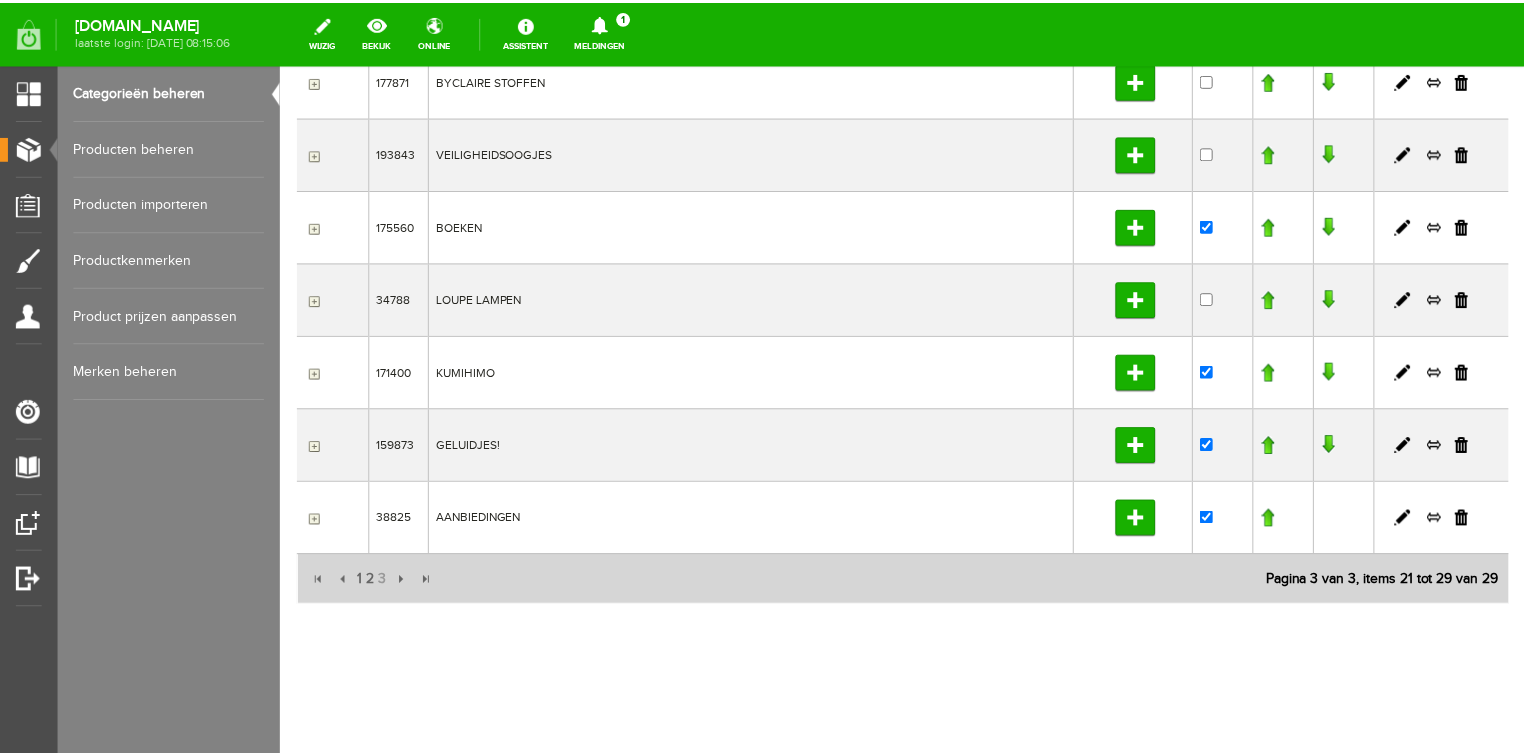 scroll, scrollTop: 380, scrollLeft: 0, axis: vertical 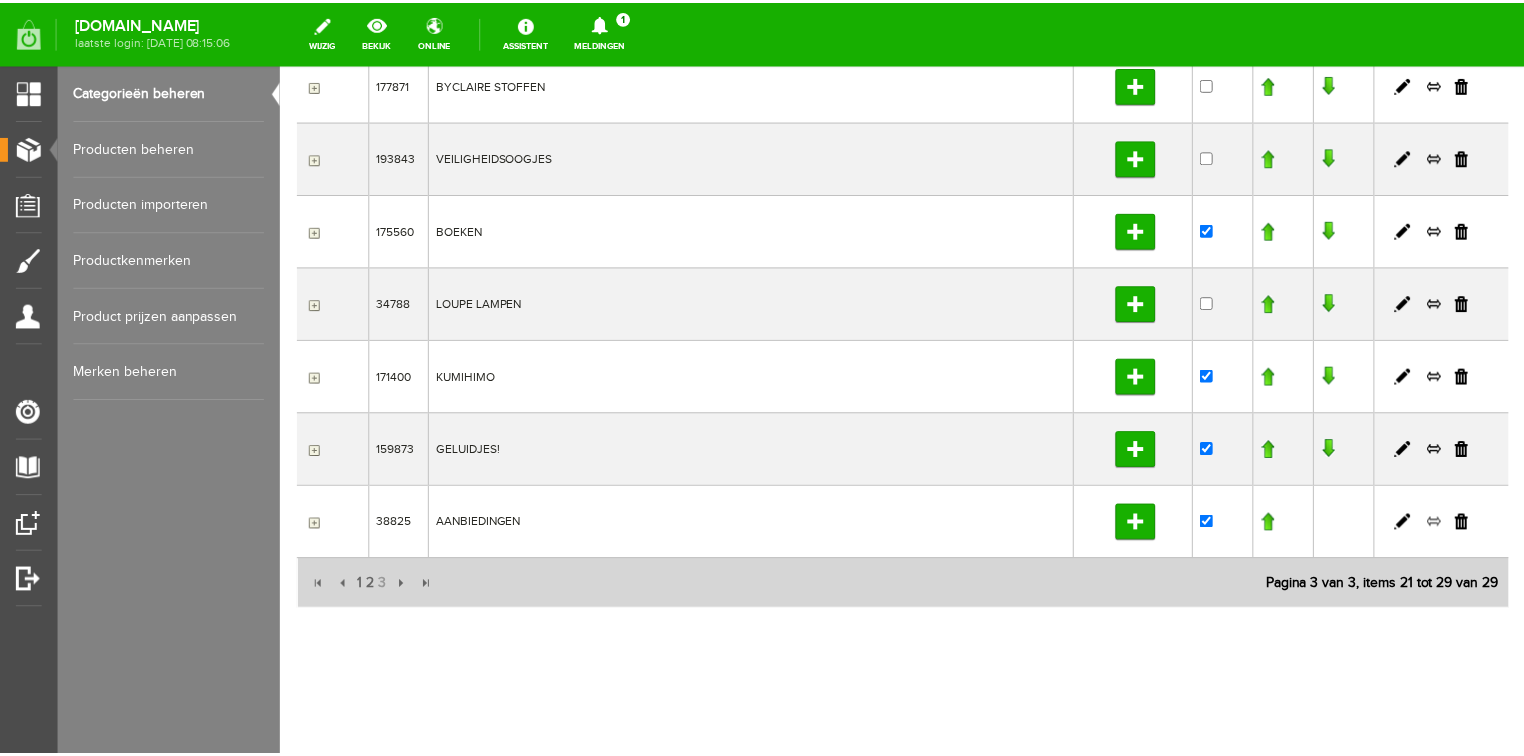 click at bounding box center (1442, 525) 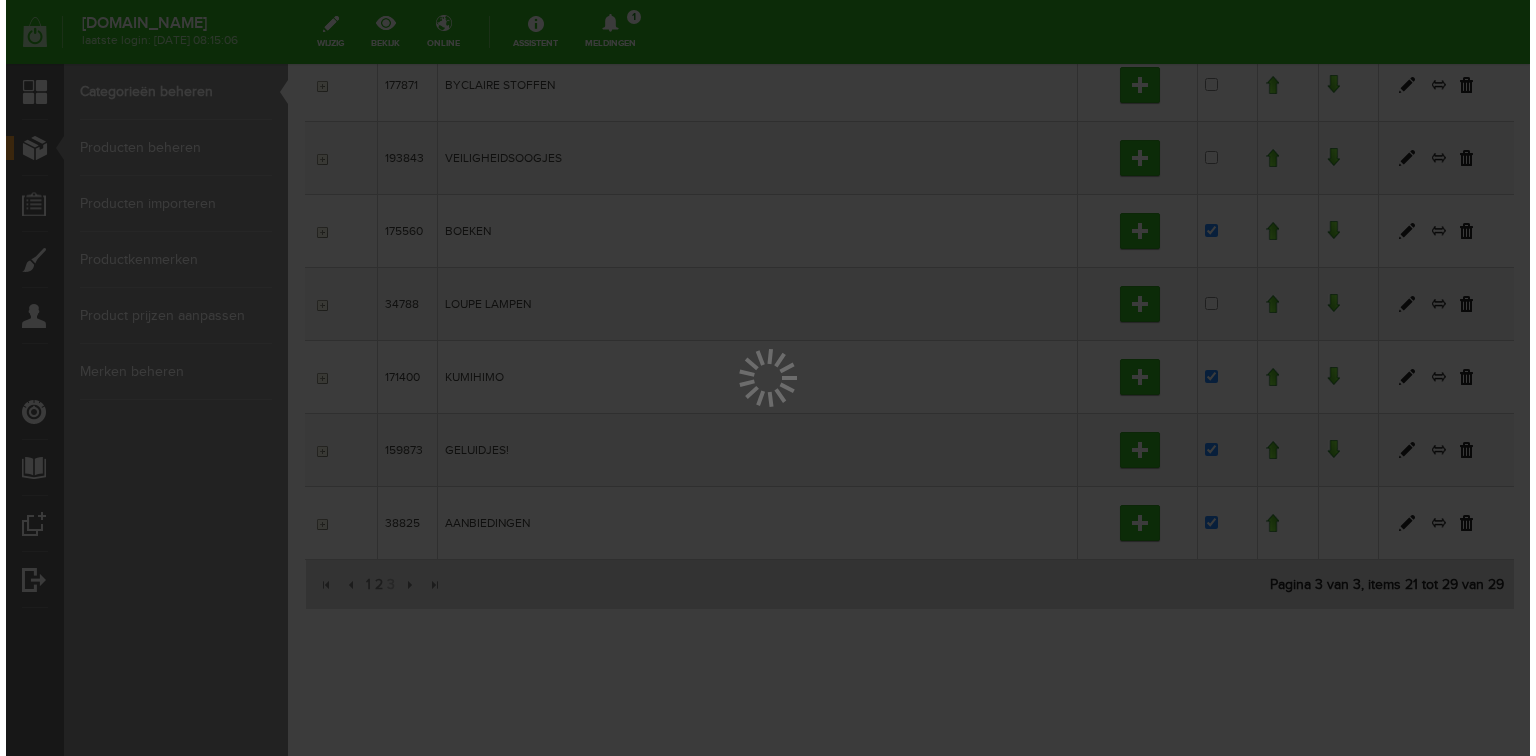 scroll, scrollTop: 0, scrollLeft: 0, axis: both 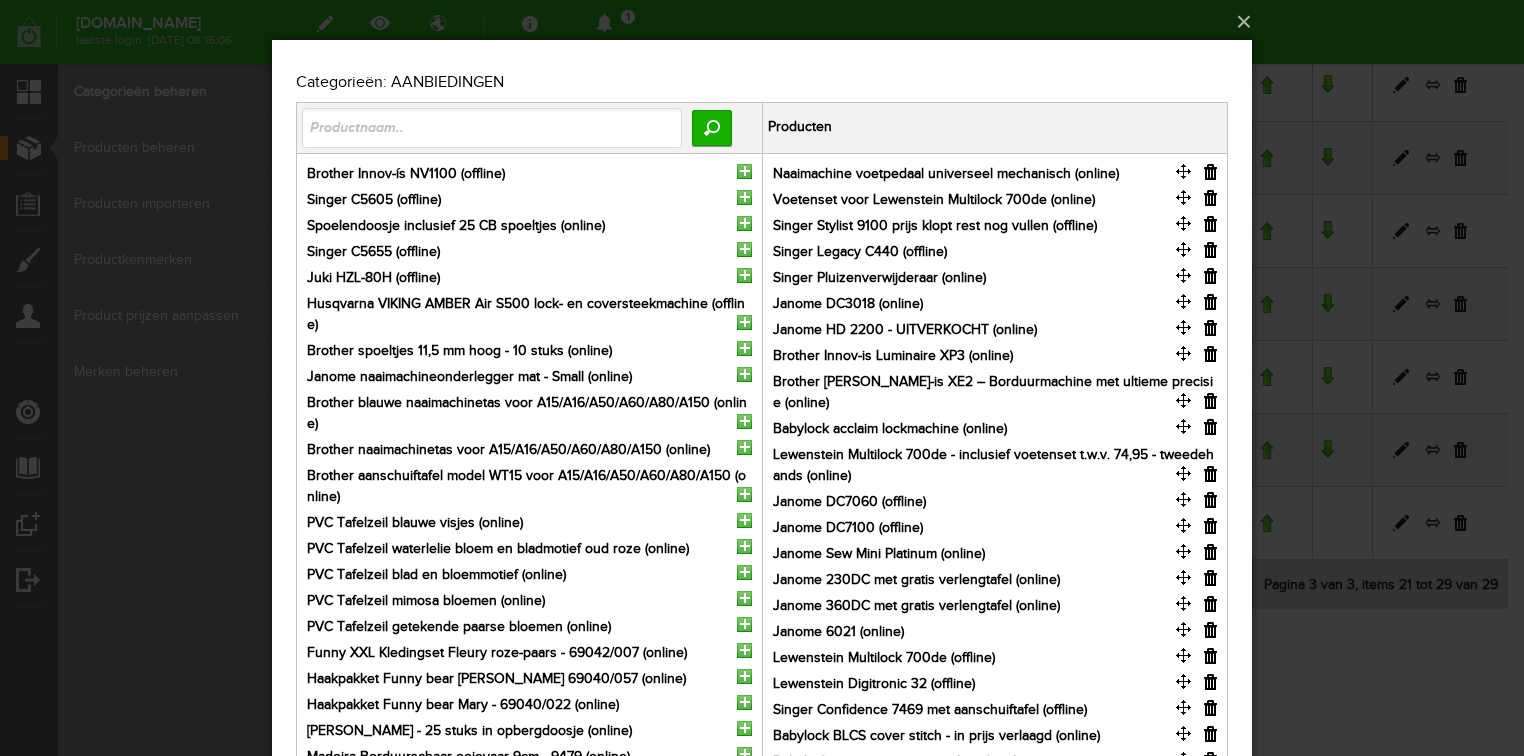 click on "×" at bounding box center [762, 378] 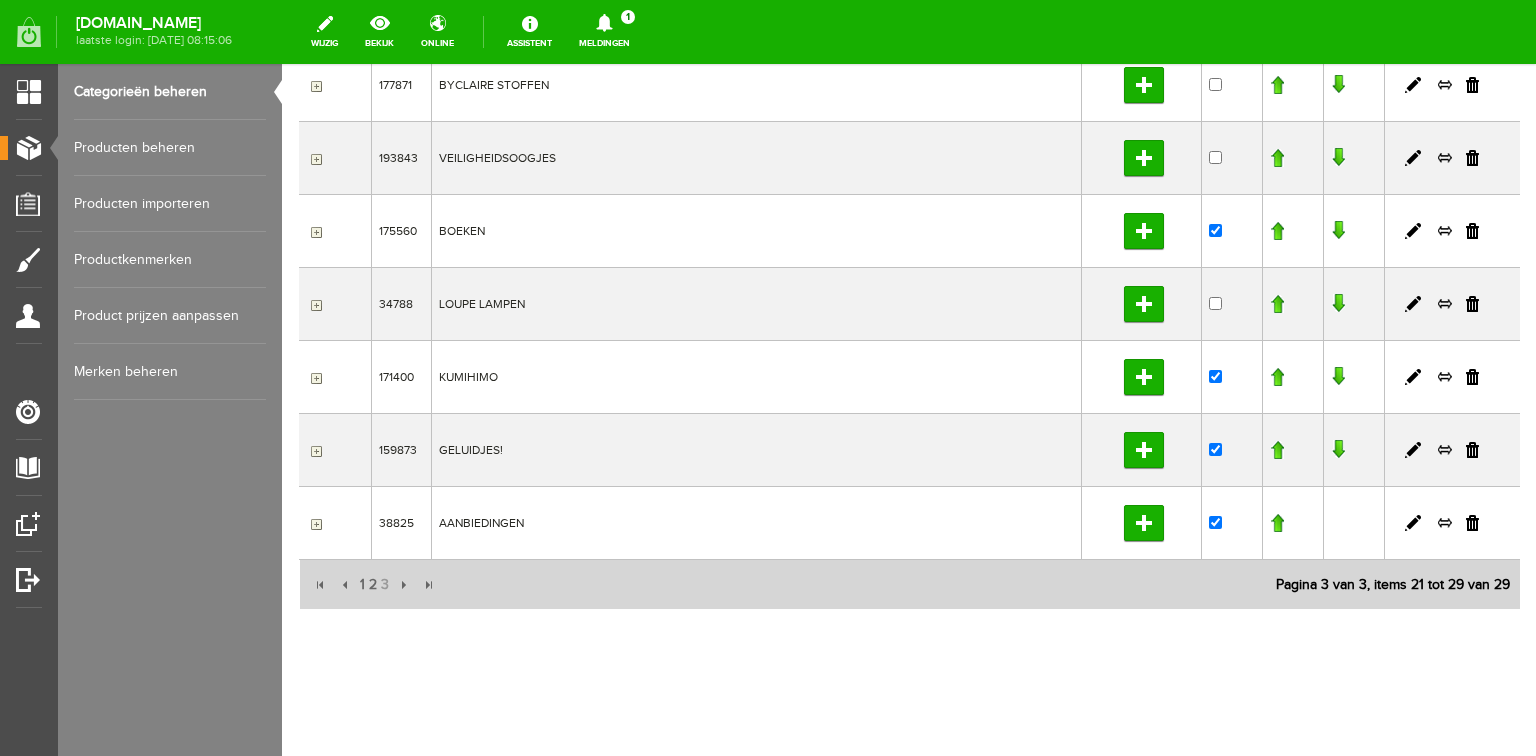 click on "Producten beheren" at bounding box center [170, 148] 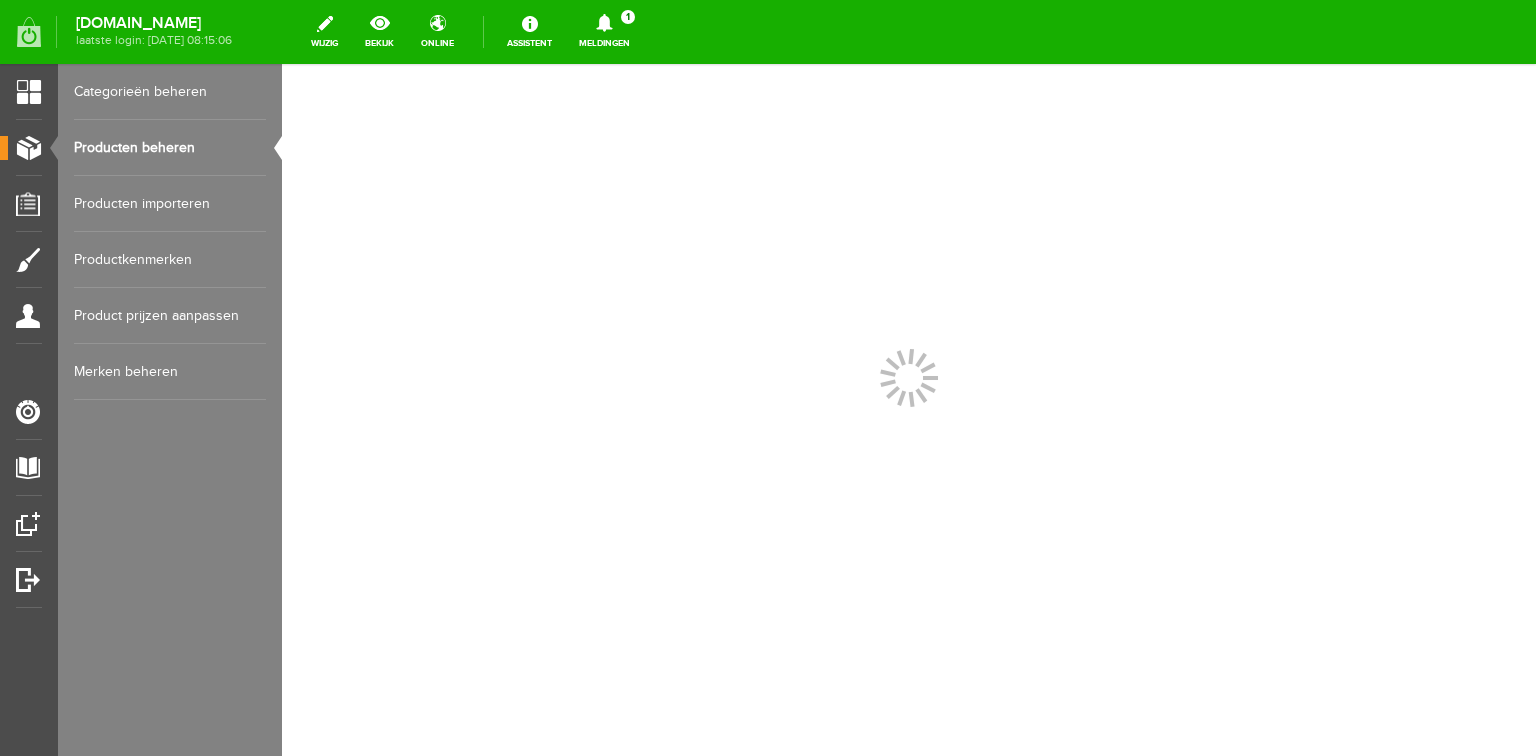 scroll, scrollTop: 0, scrollLeft: 0, axis: both 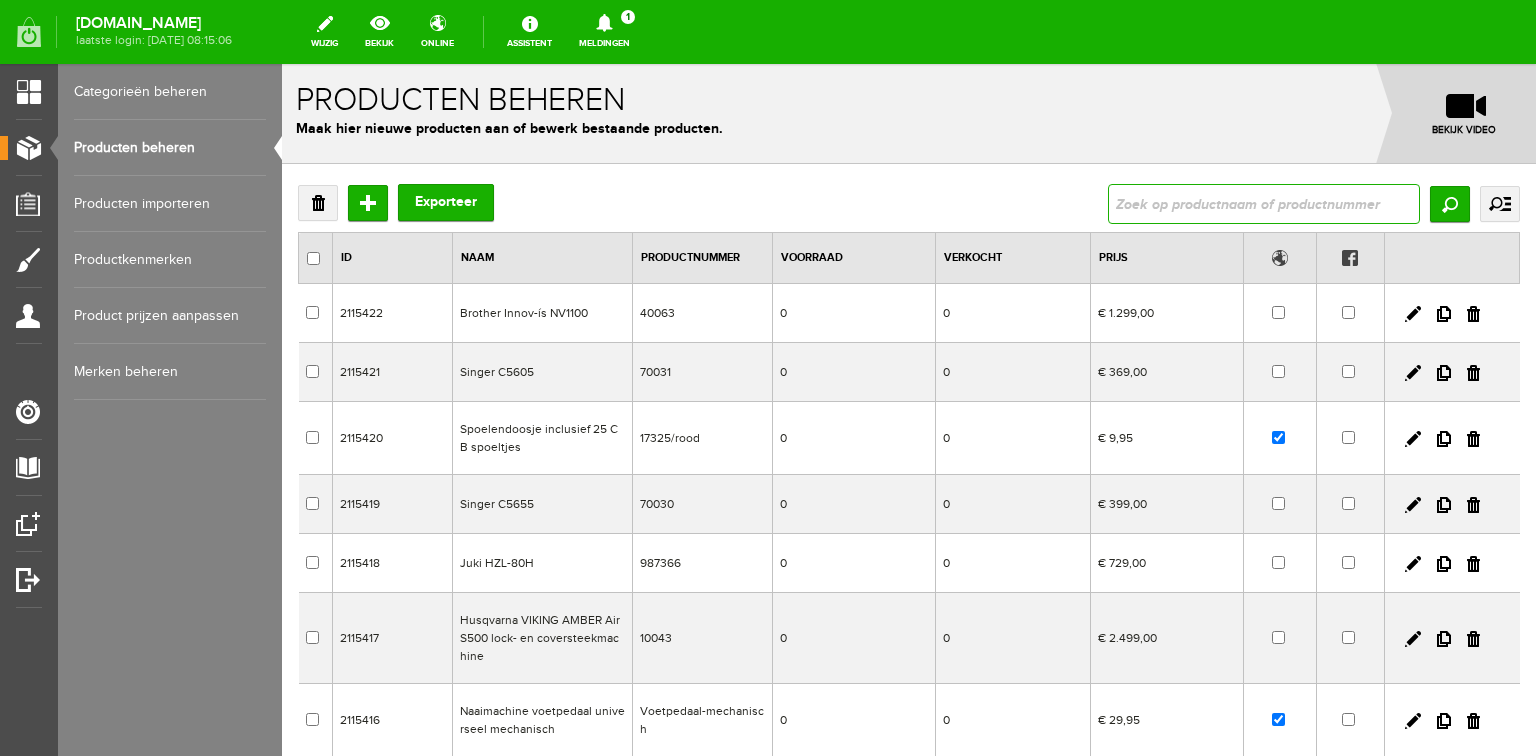 click at bounding box center [1264, 204] 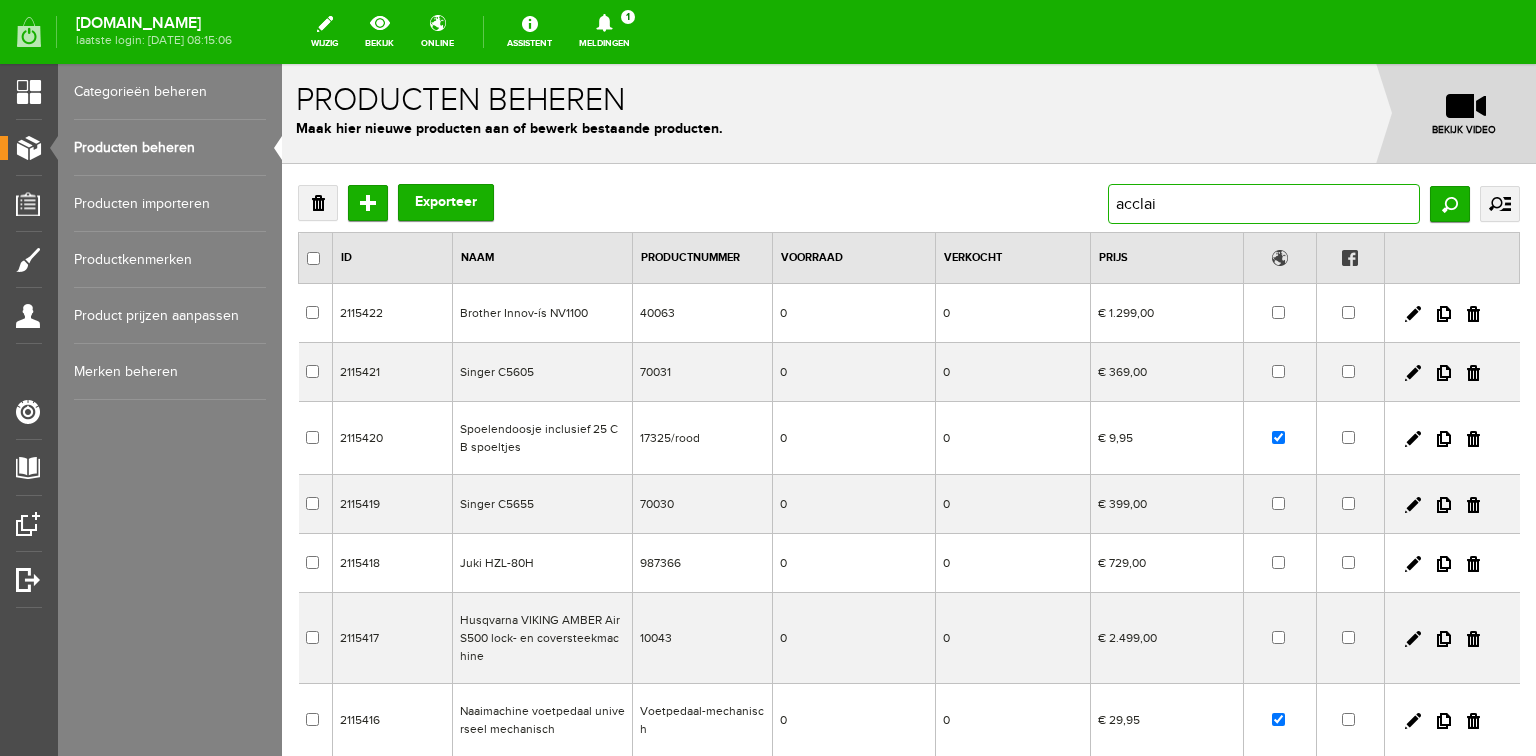 type on "acclaim" 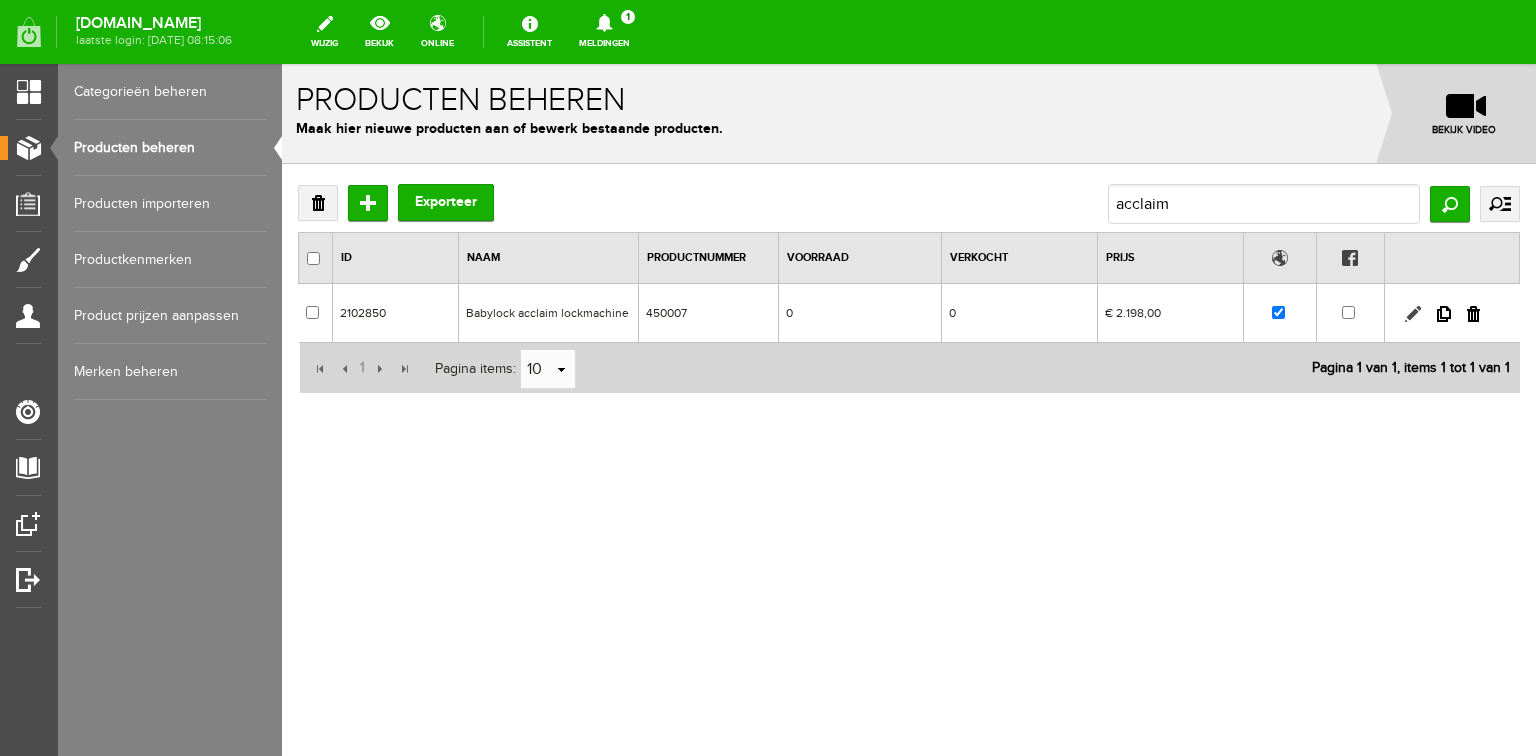 click at bounding box center (1413, 314) 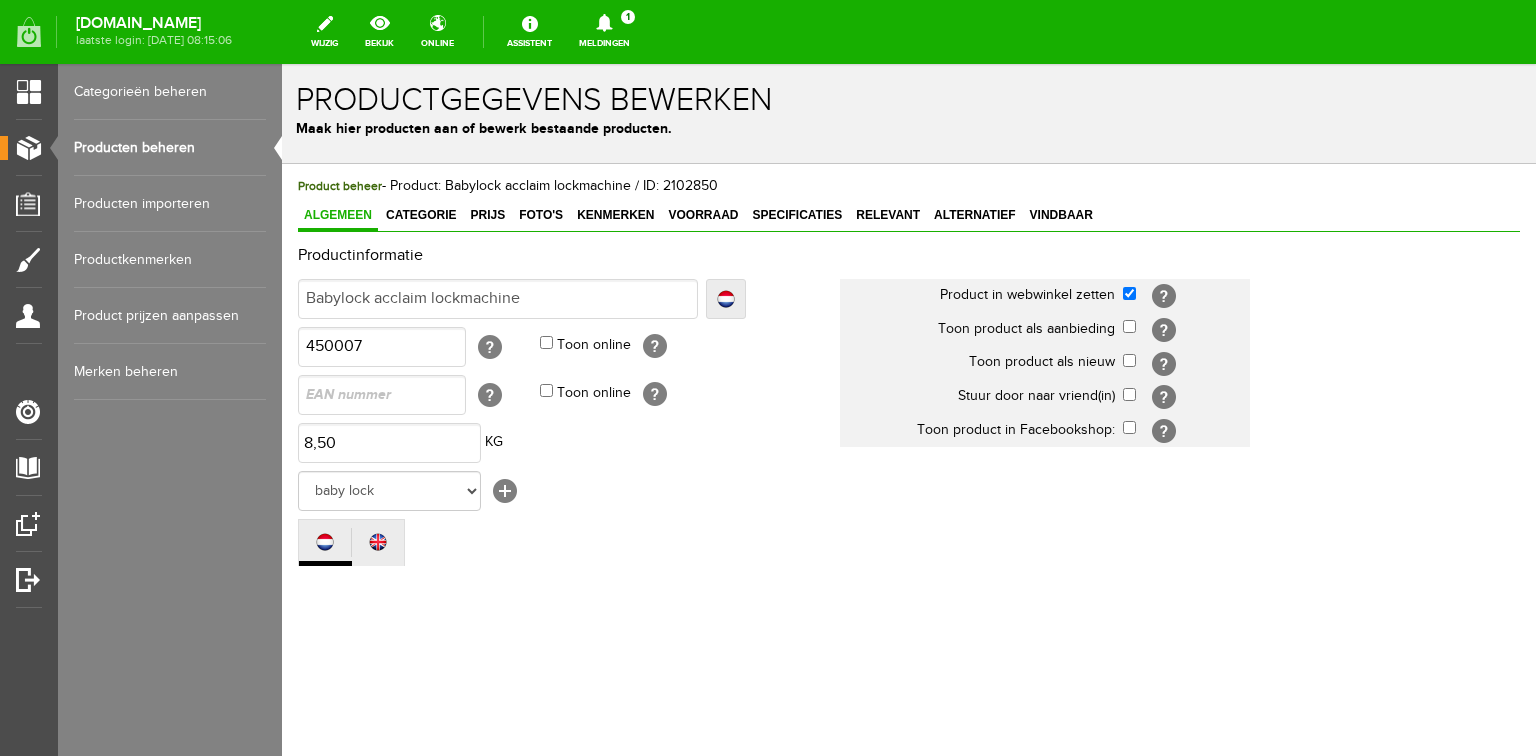 scroll, scrollTop: 0, scrollLeft: 0, axis: both 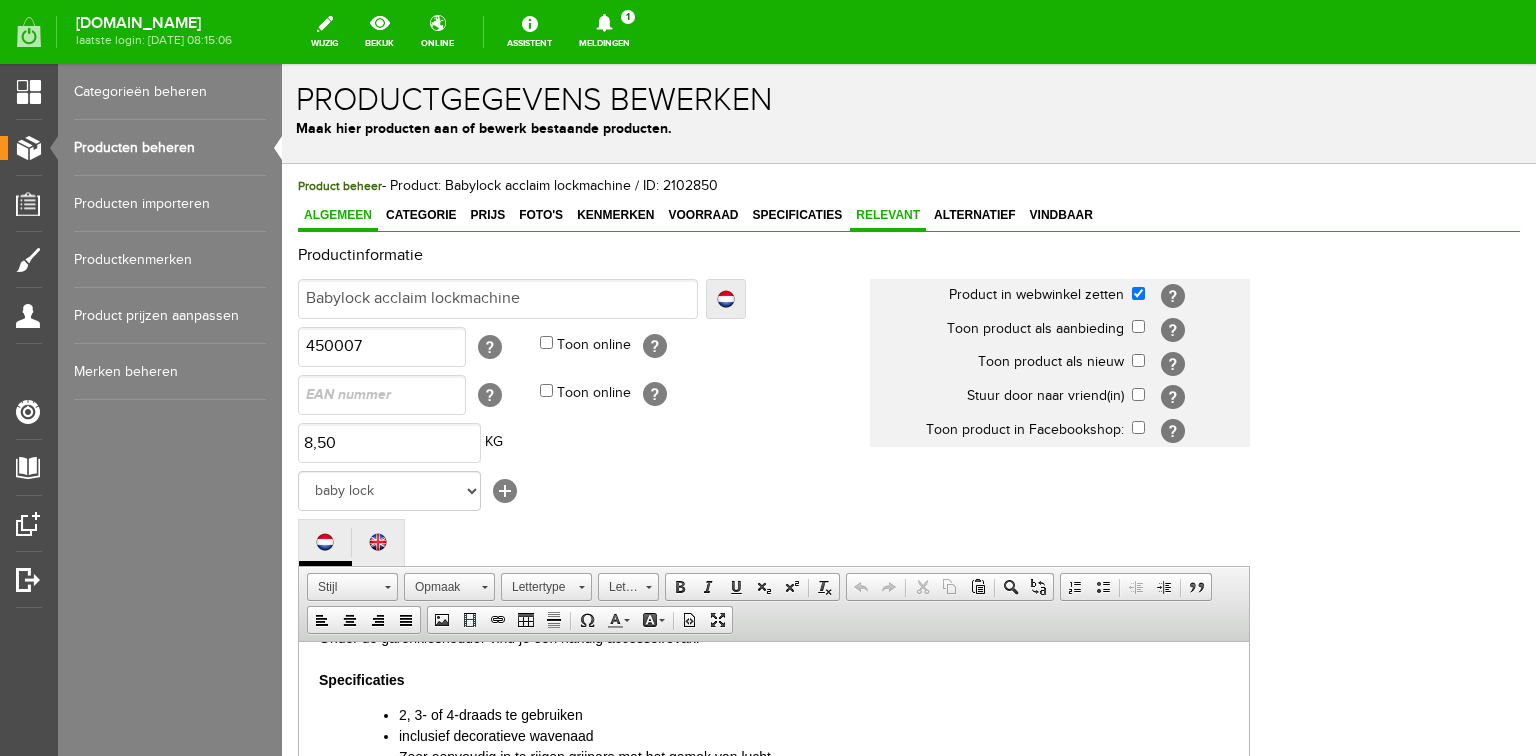 click on "Relevant" at bounding box center (888, 215) 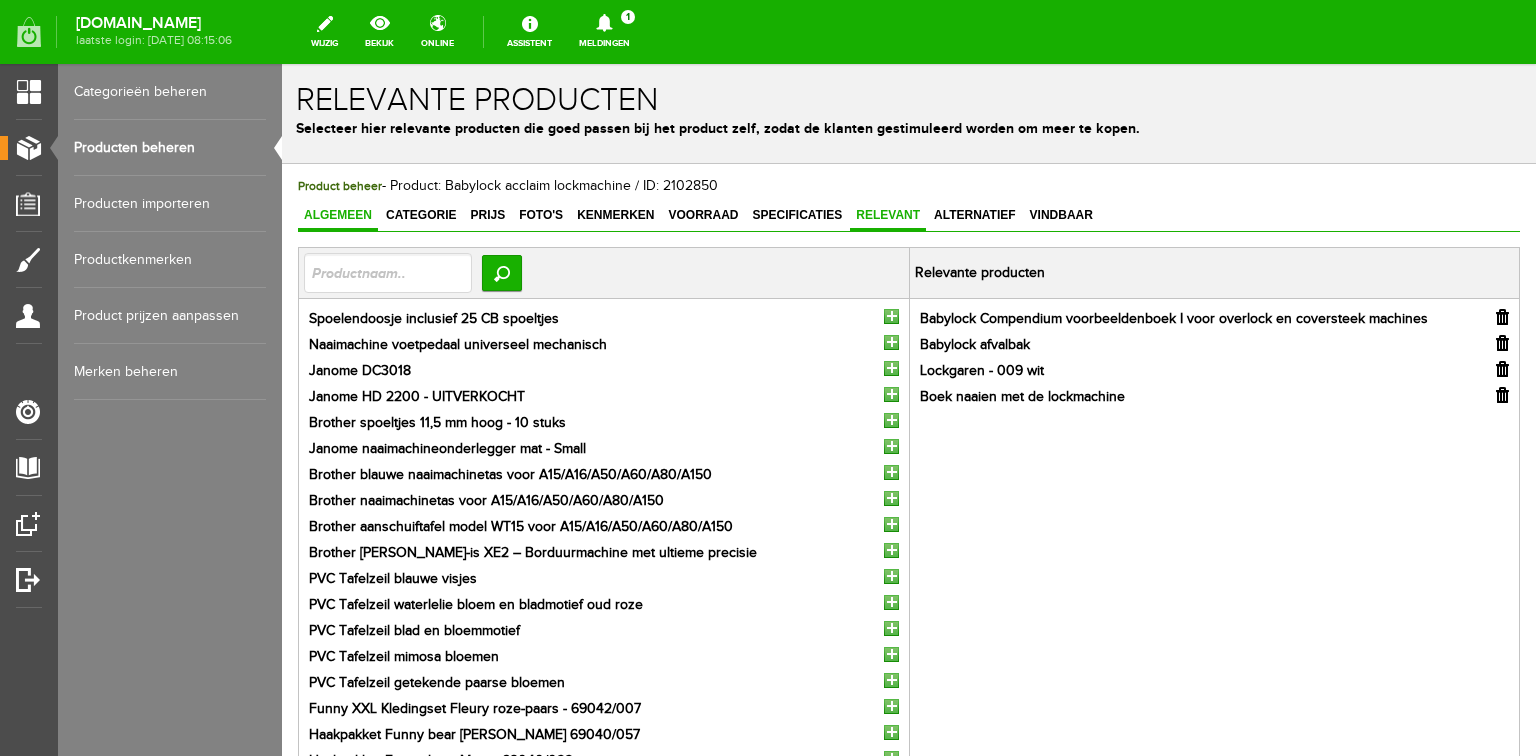 click on "Algemeen" at bounding box center [338, 215] 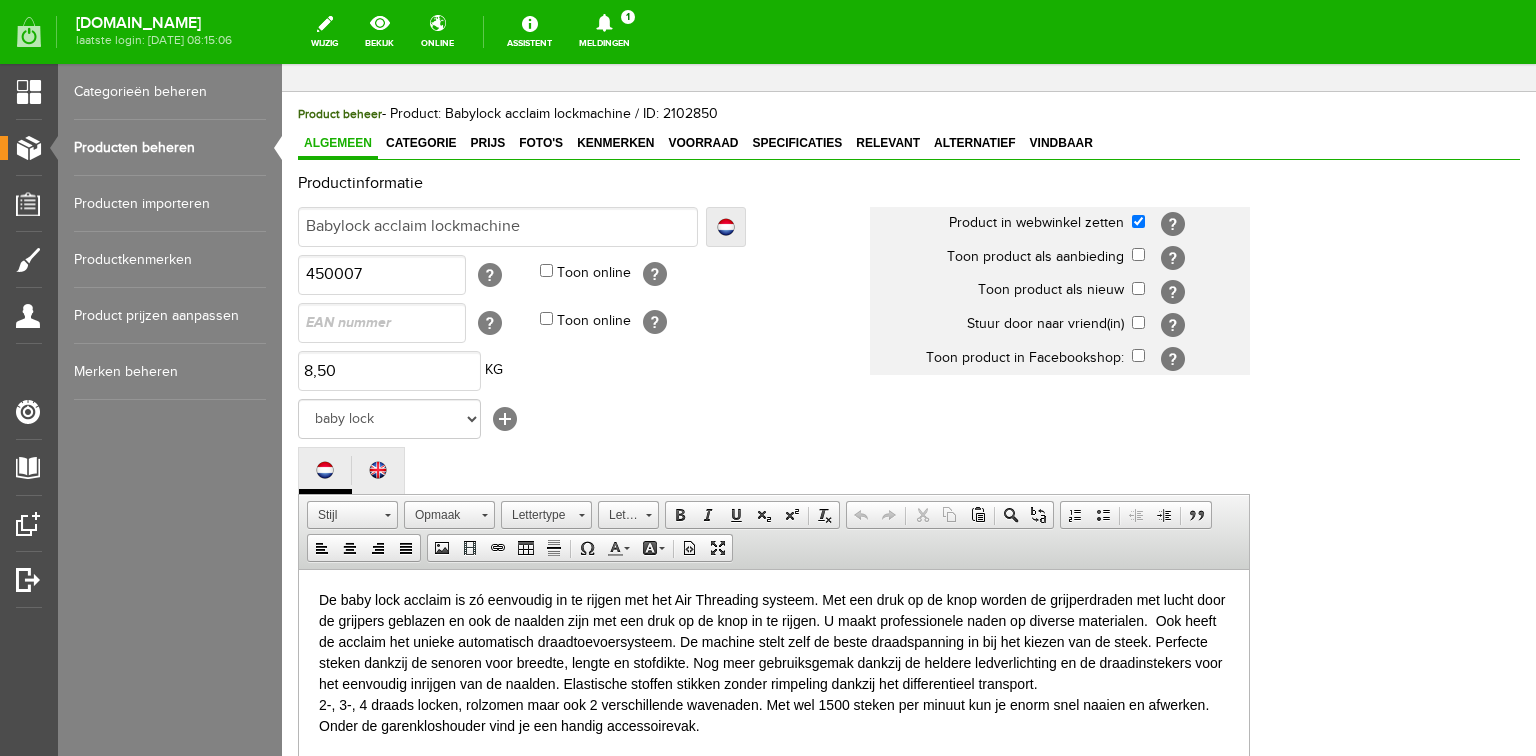 scroll, scrollTop: 0, scrollLeft: 0, axis: both 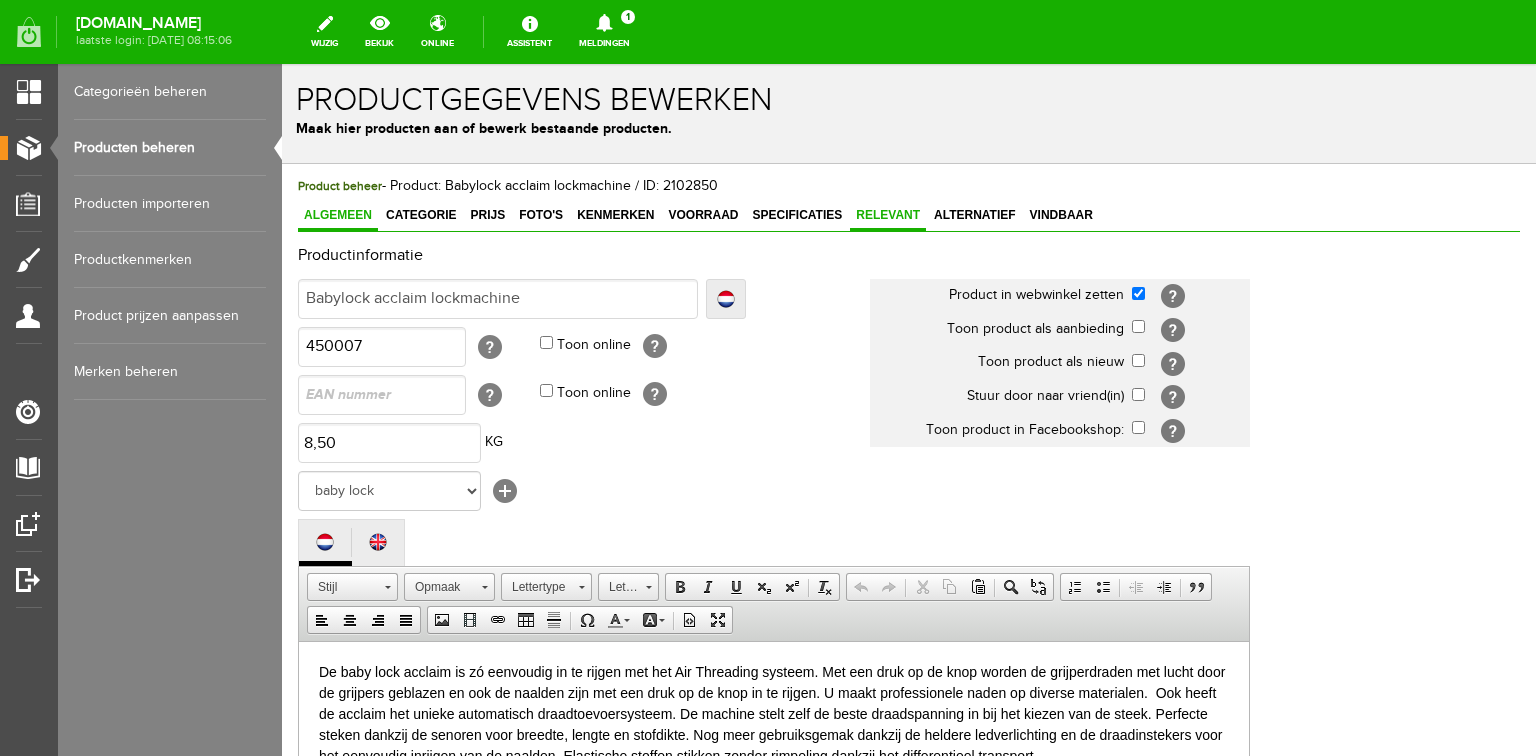 click on "Relevant" at bounding box center (888, 215) 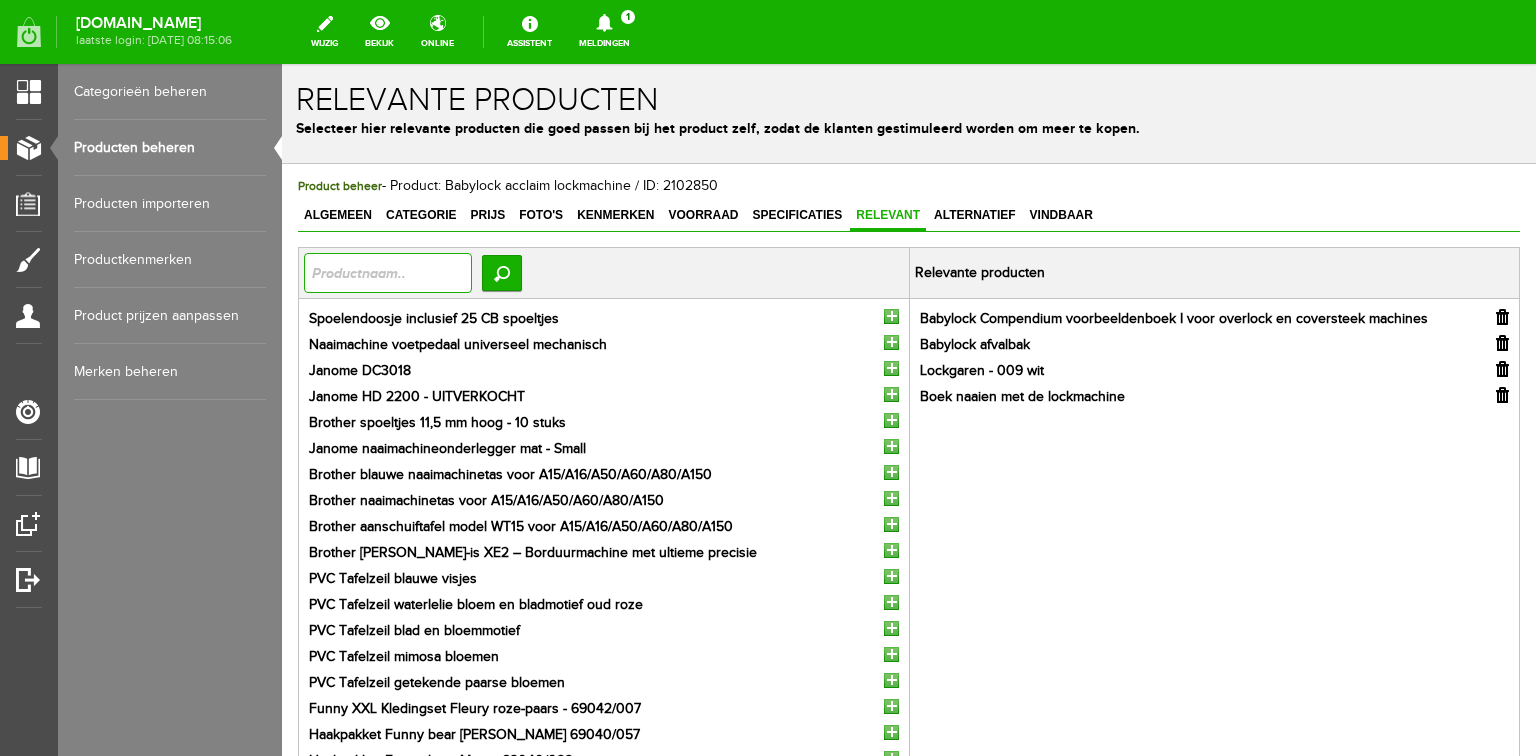 click at bounding box center (388, 273) 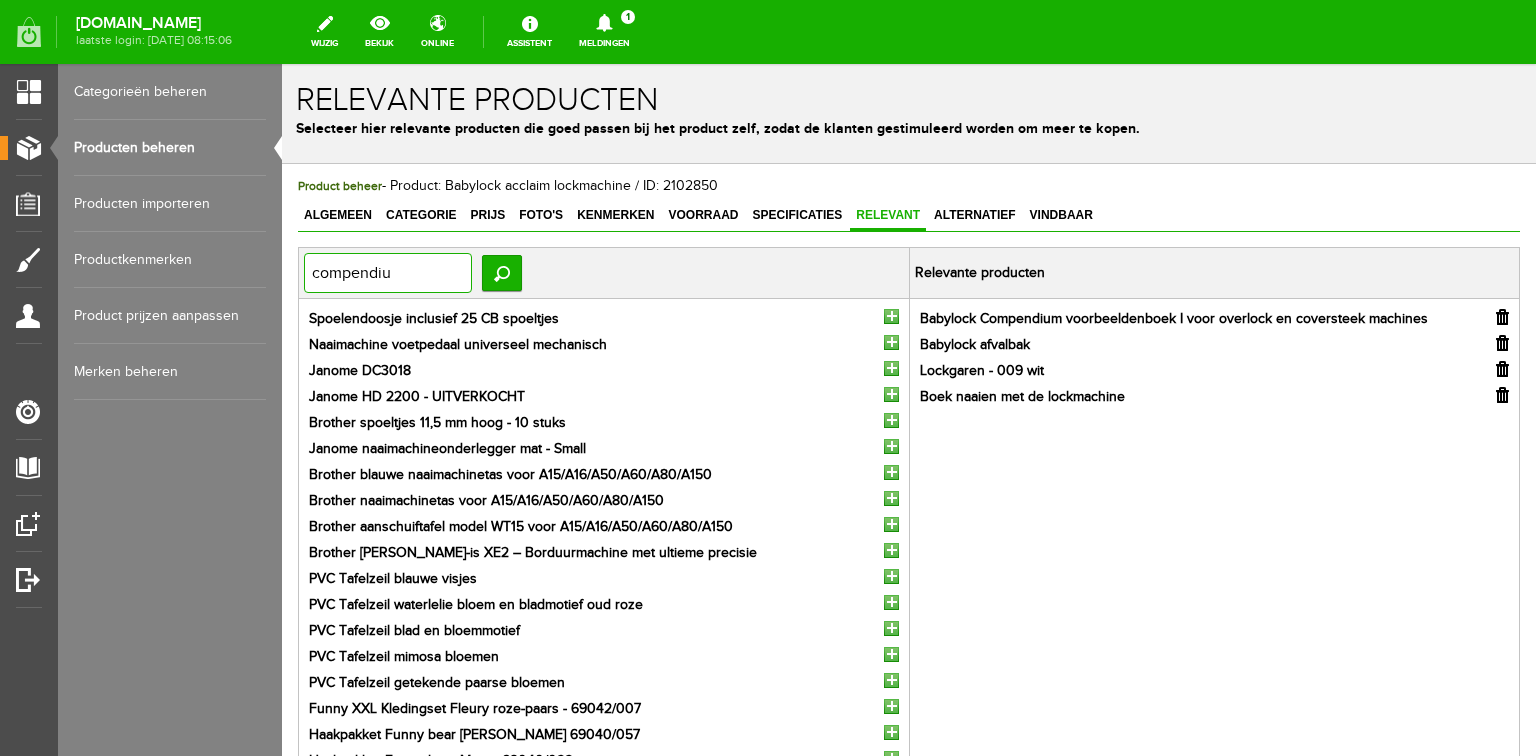 type on "compendium" 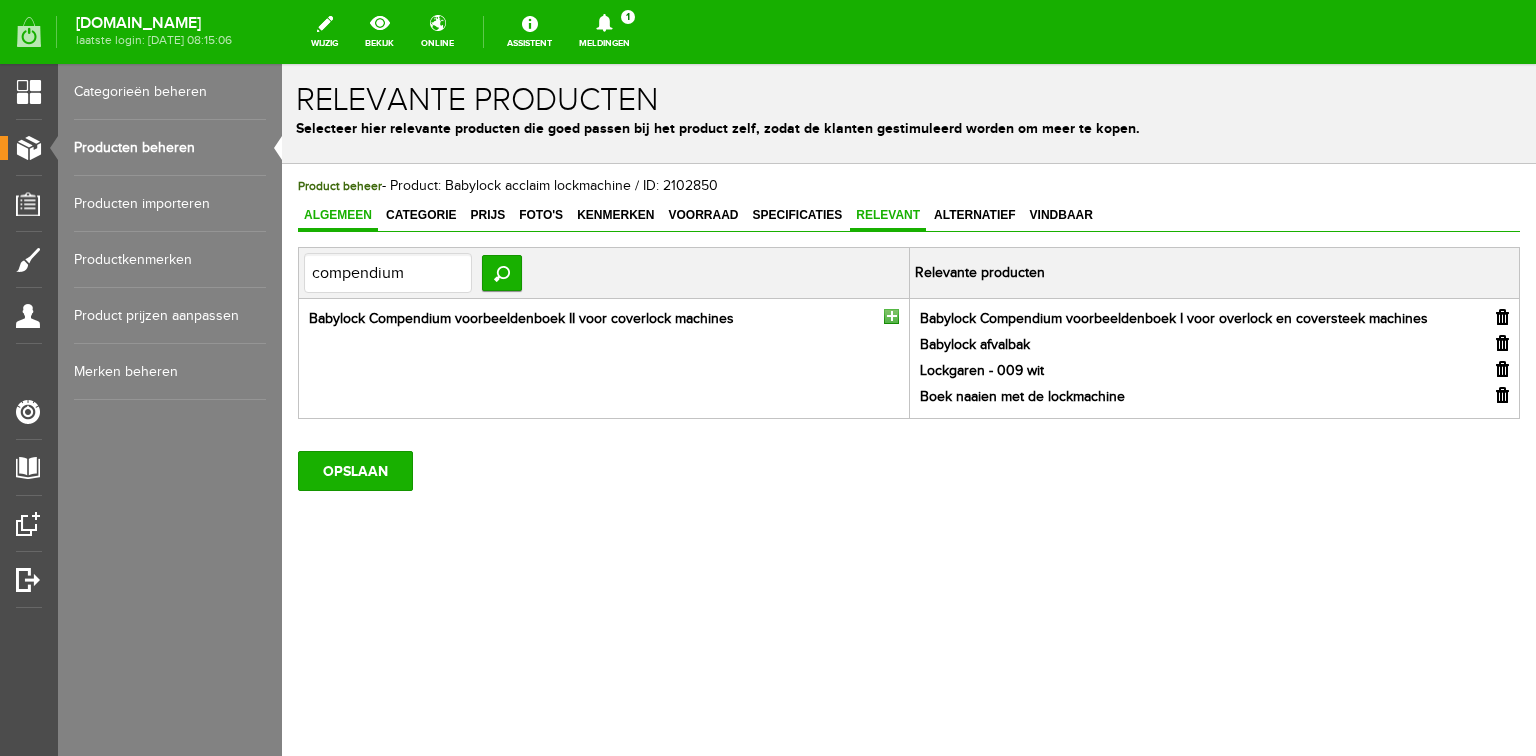 click on "Algemeen" at bounding box center [338, 215] 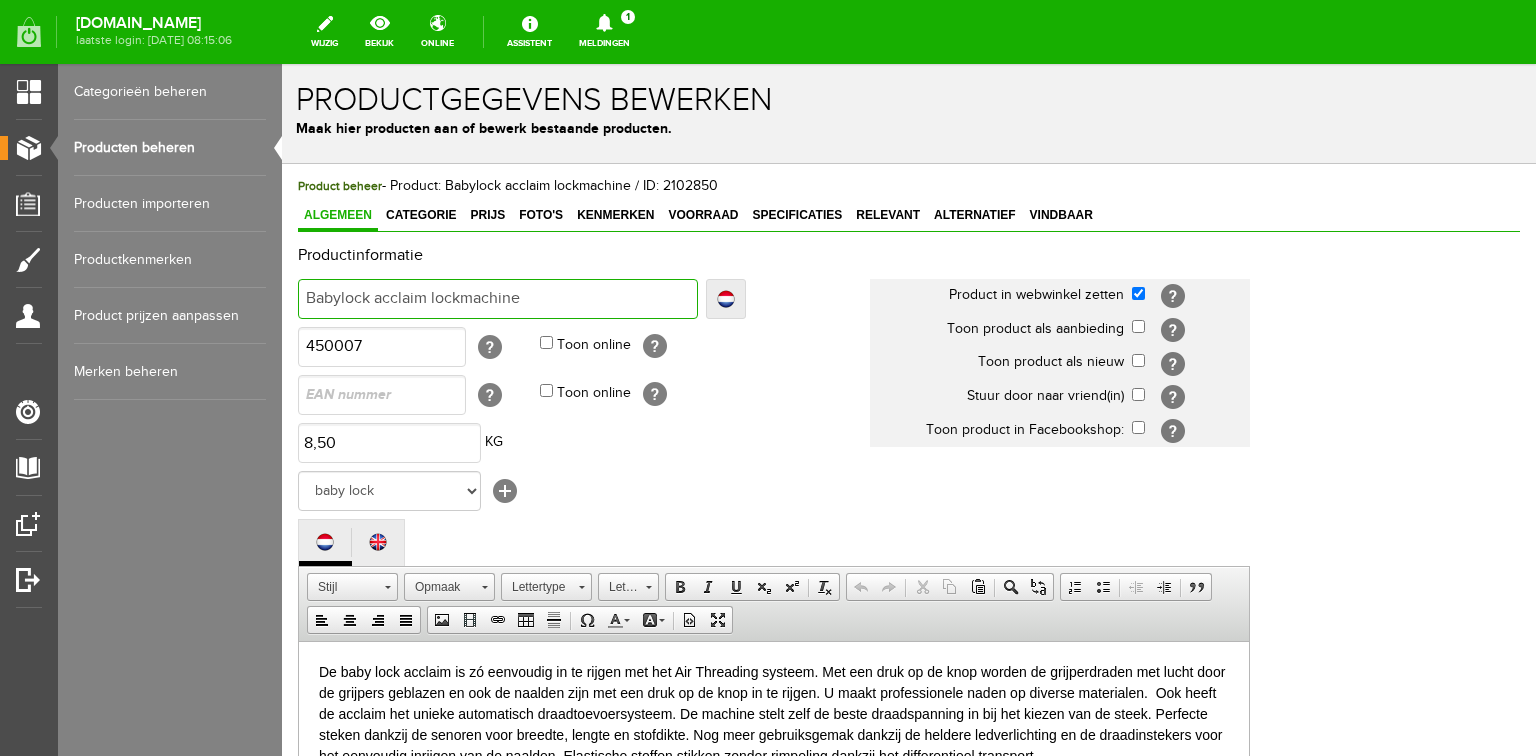 click on "Babylock acclaim lockmachine" at bounding box center [498, 299] 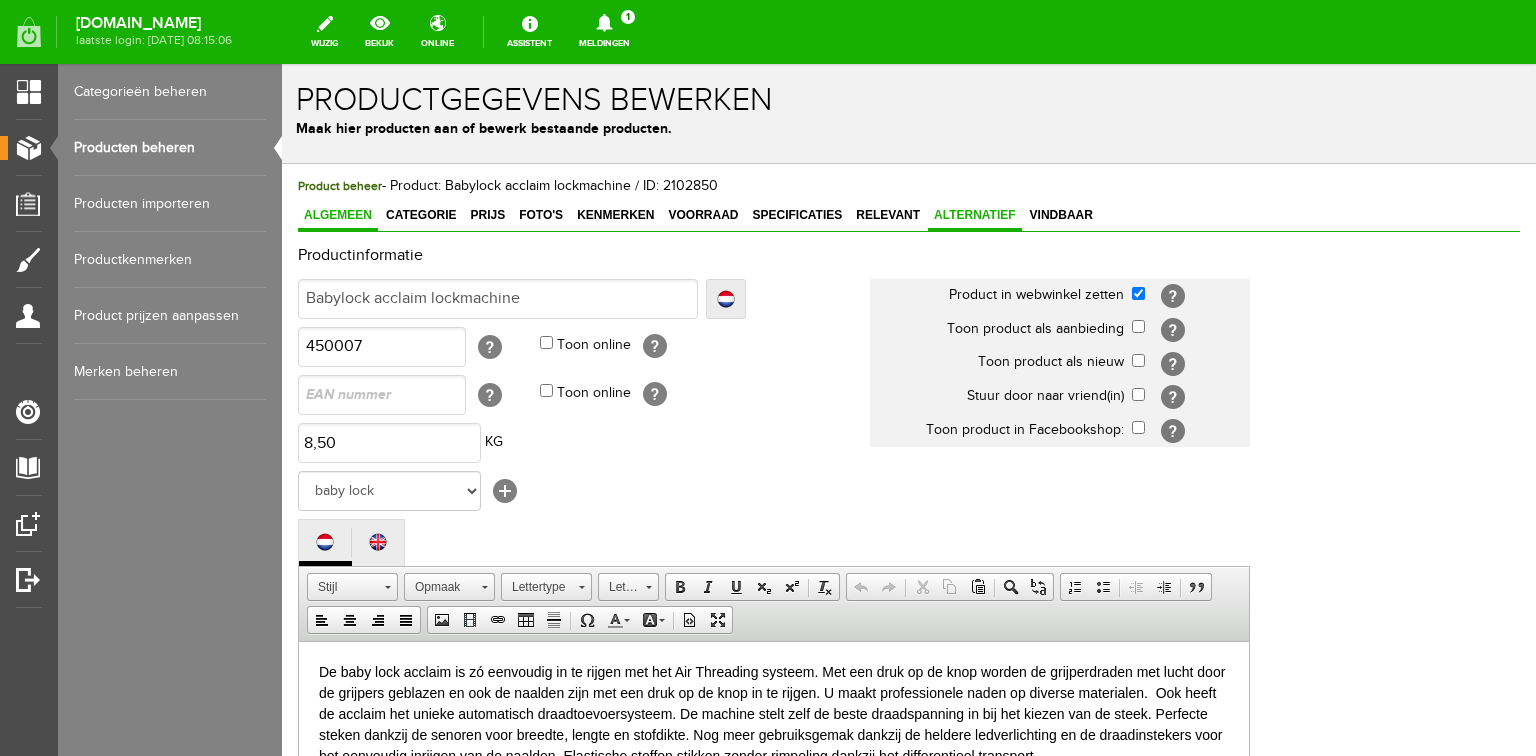 click on "Alternatief" at bounding box center (975, 215) 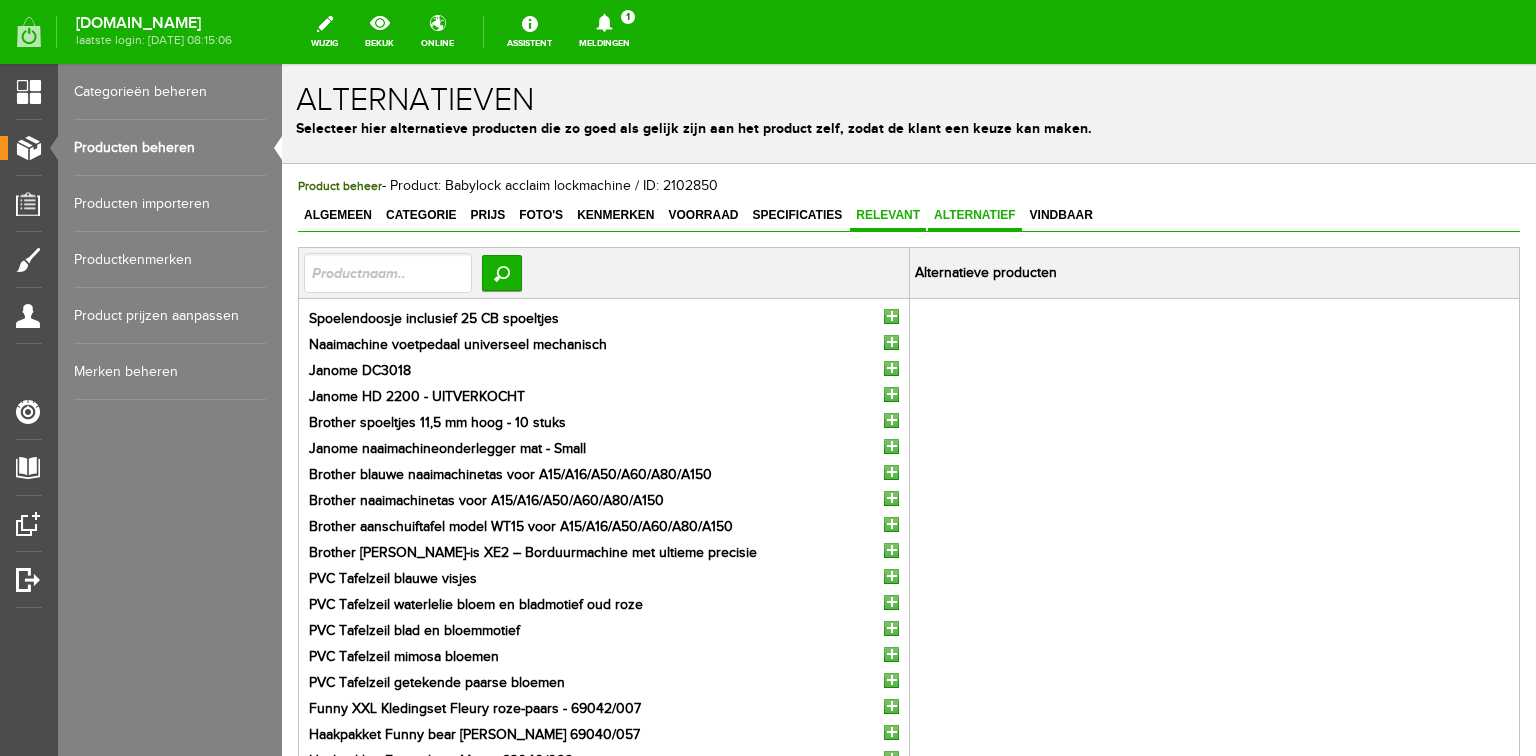 click on "Relevant" at bounding box center [888, 215] 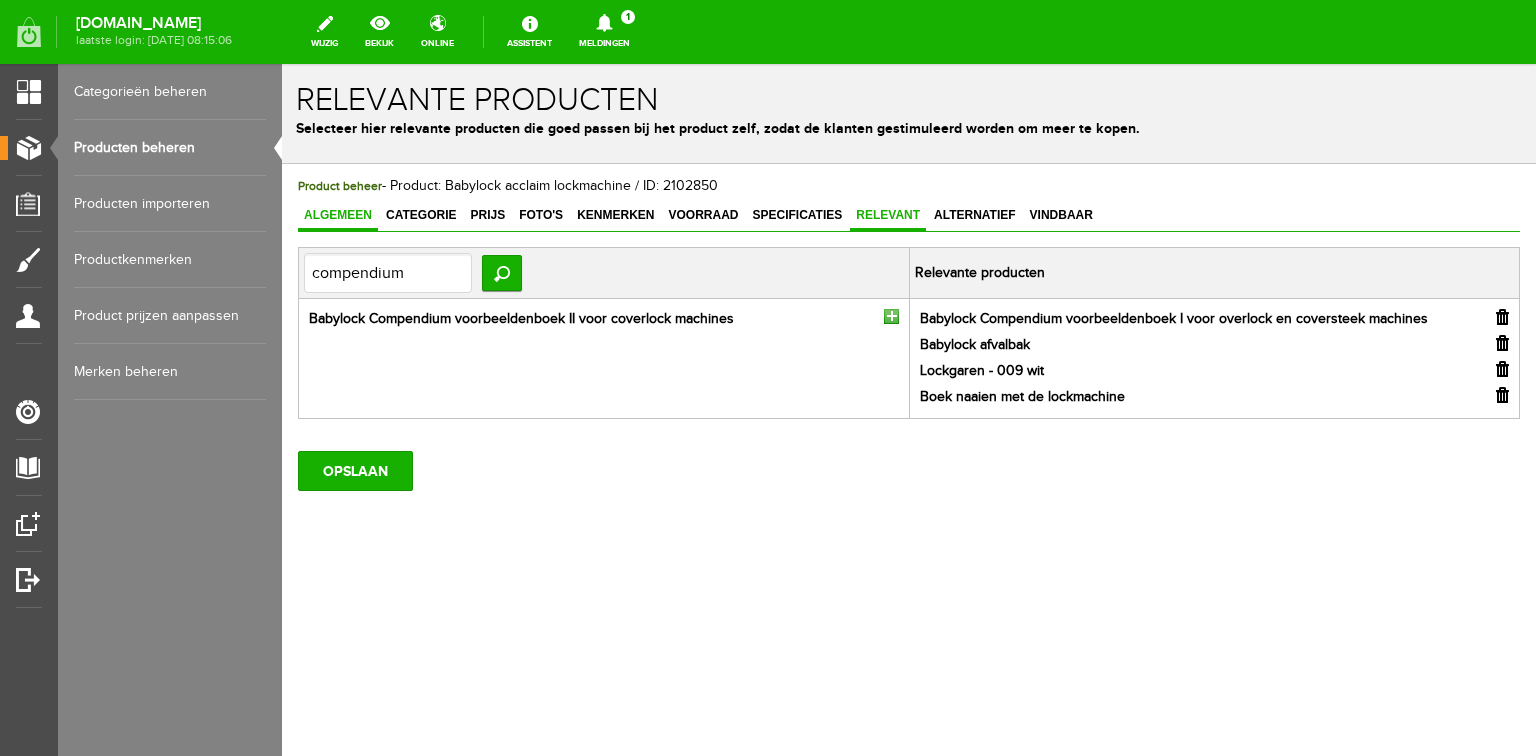 click on "Algemeen" at bounding box center [338, 215] 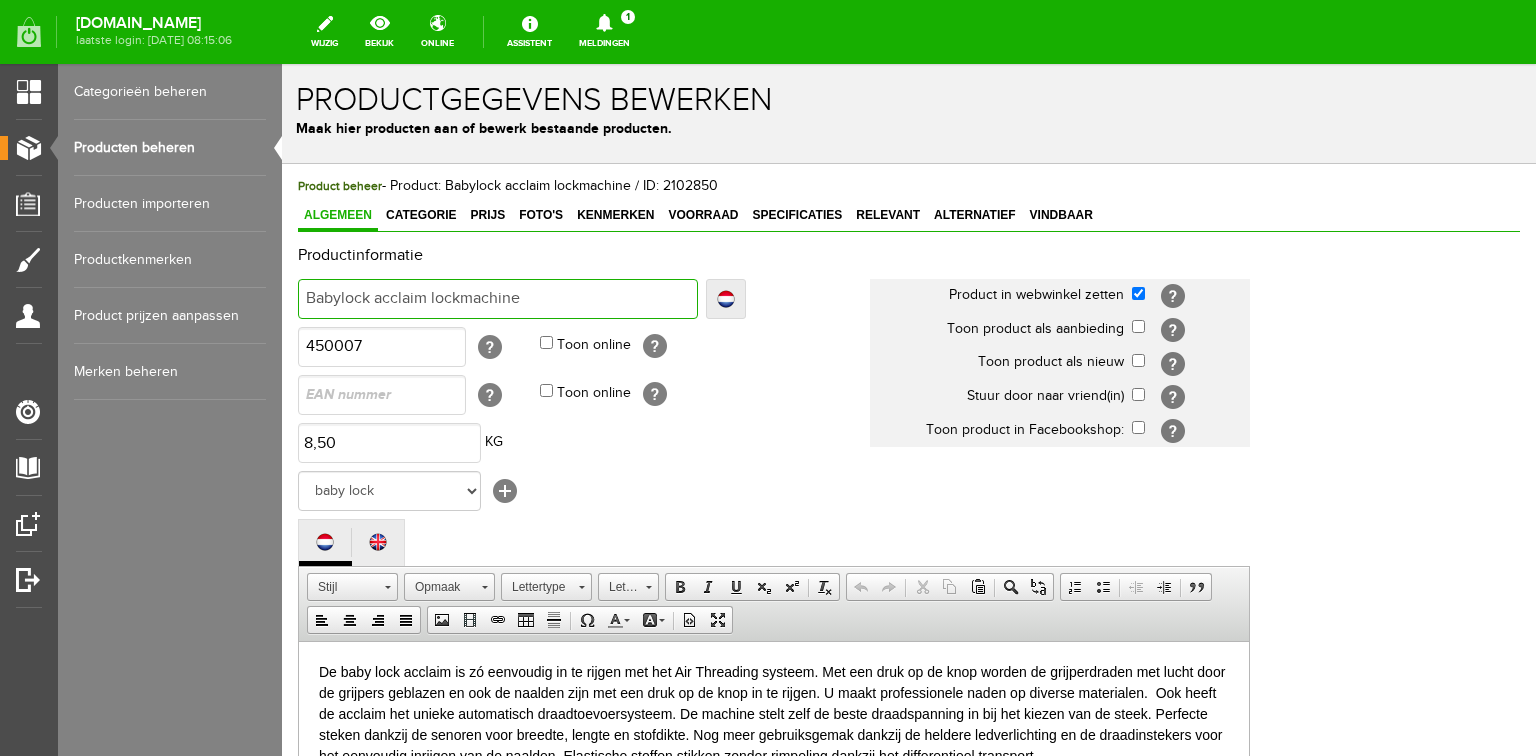 click on "Babylock acclaim lockmachine" at bounding box center (498, 299) 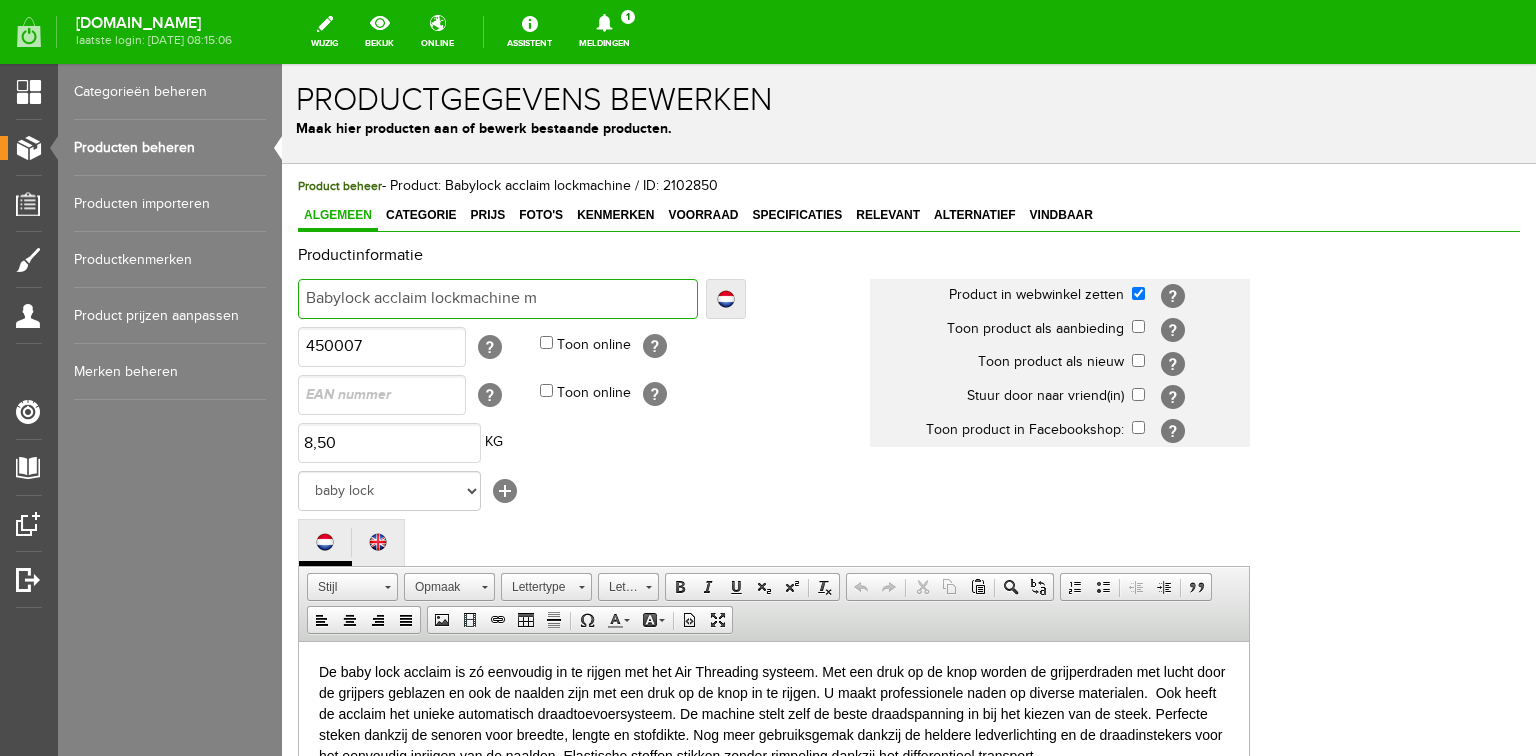 type on "Babylock acclaim lockmachine m" 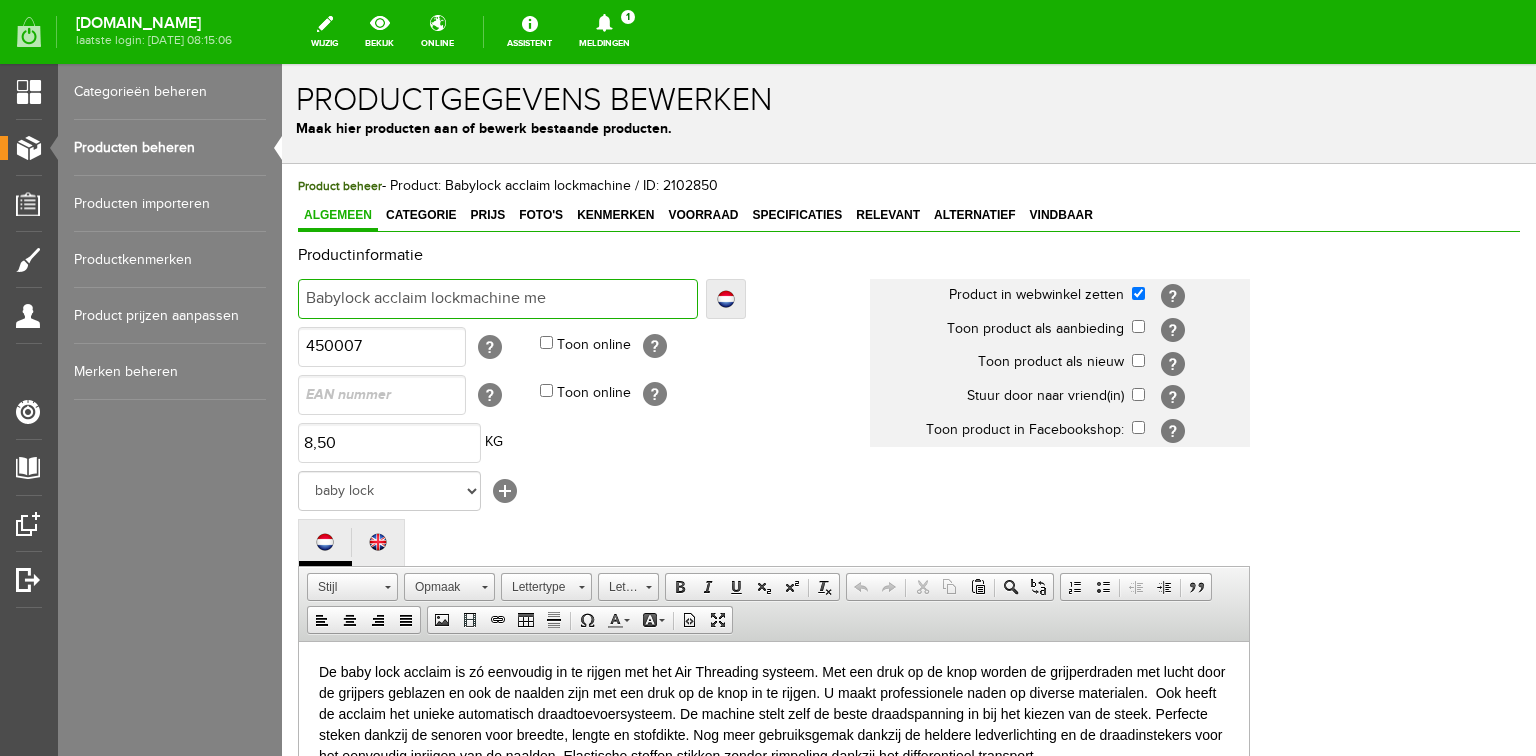 type on "Babylock acclaim lockmachine met" 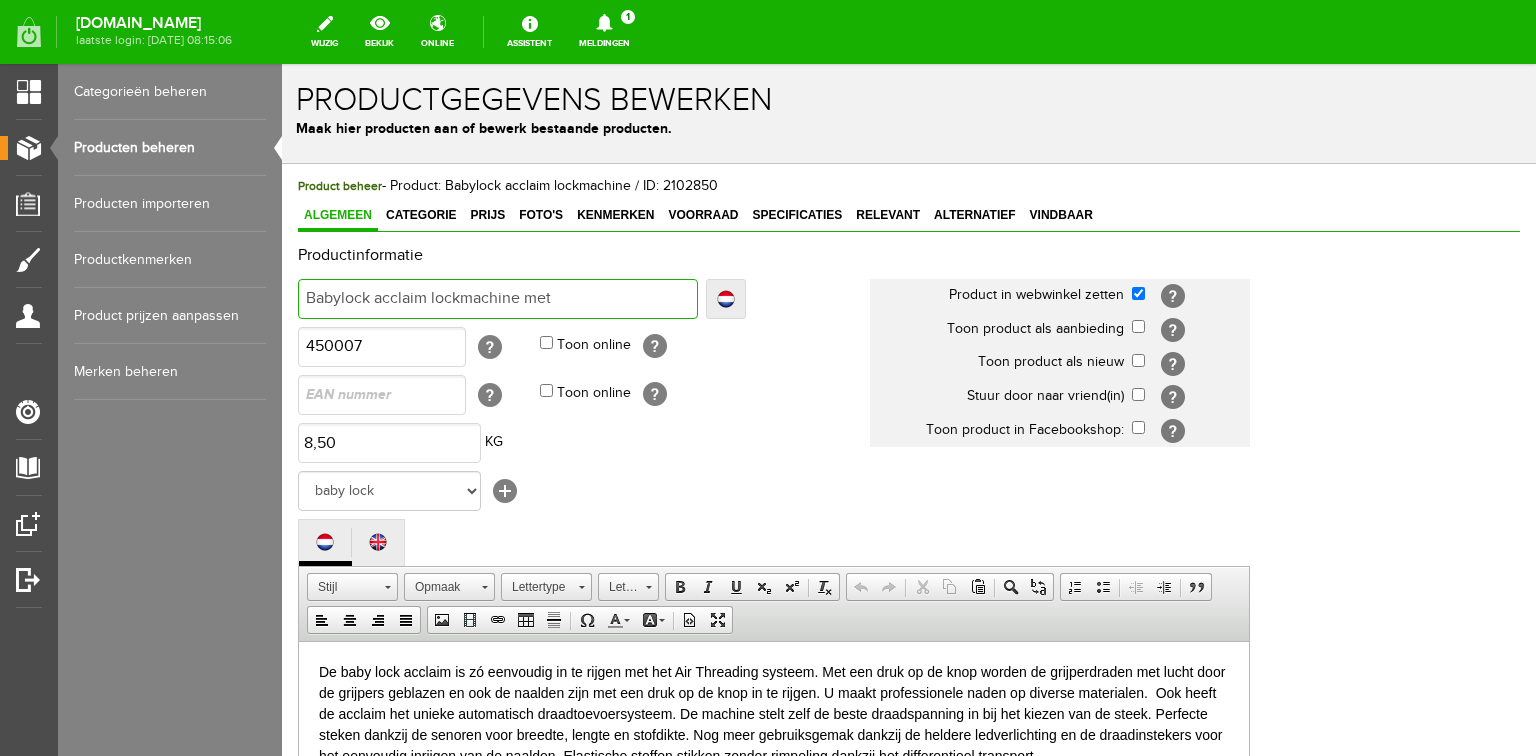type on "Babylock acclaim lockmachine met" 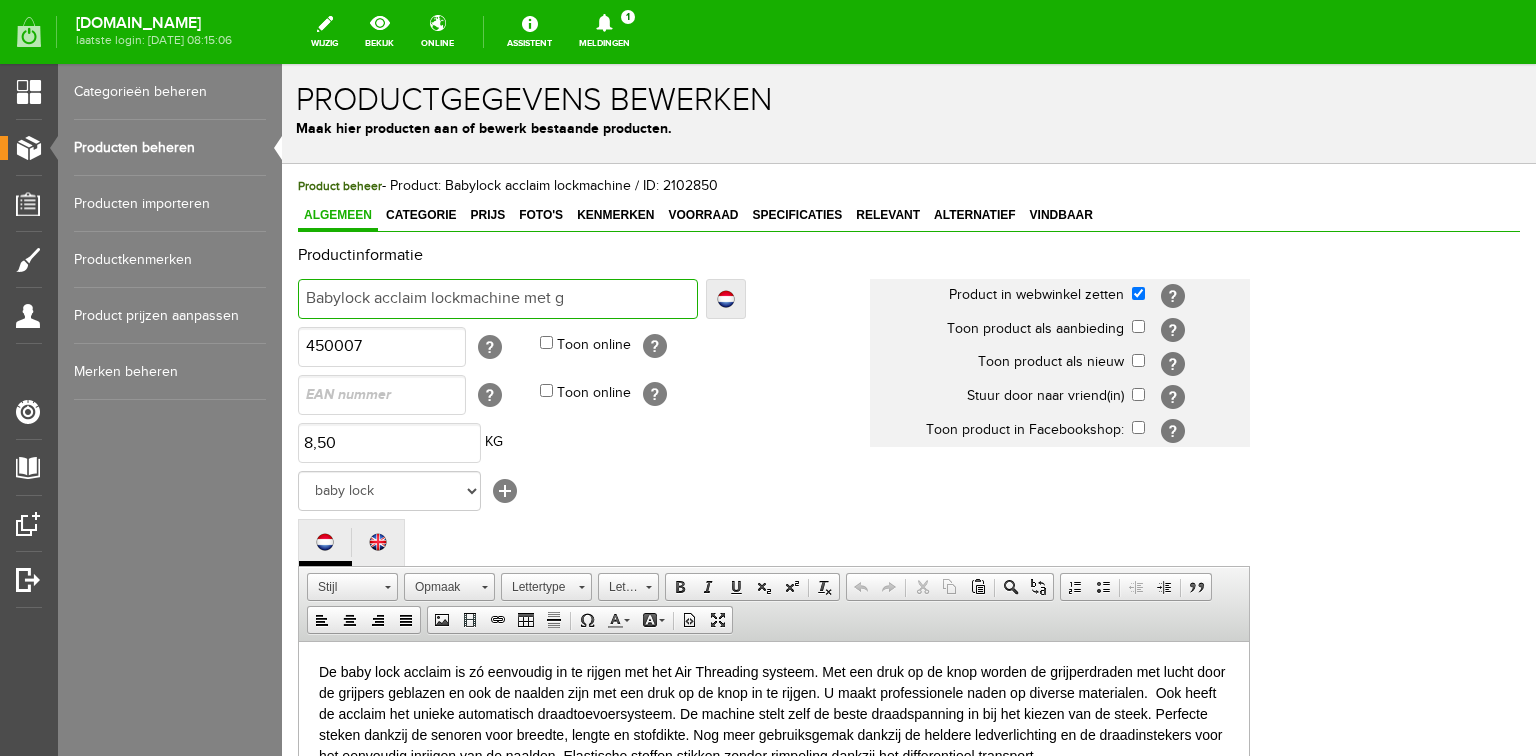 type on "Babylock acclaim lockmachine met g" 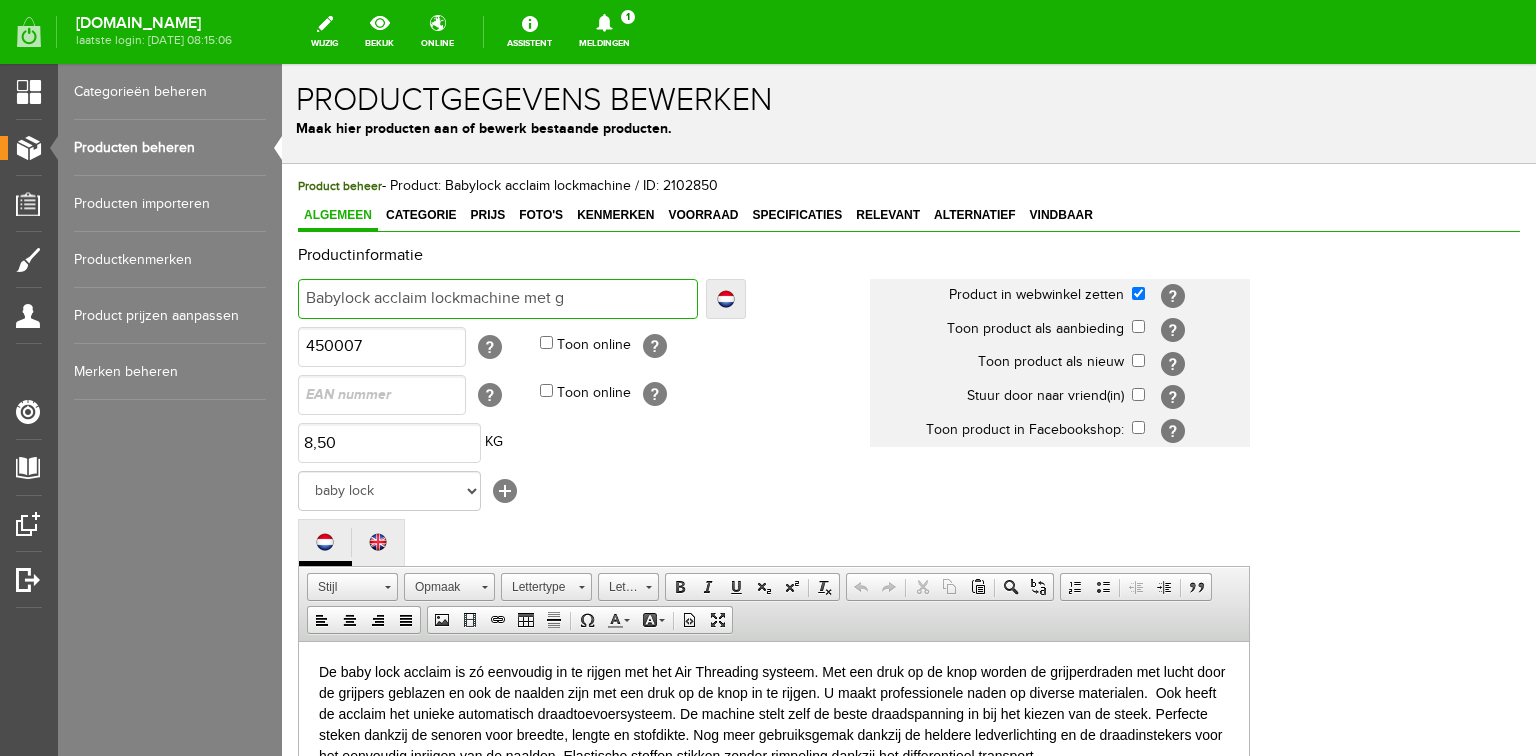 type on "Babylock acclaim lockmachine met gr" 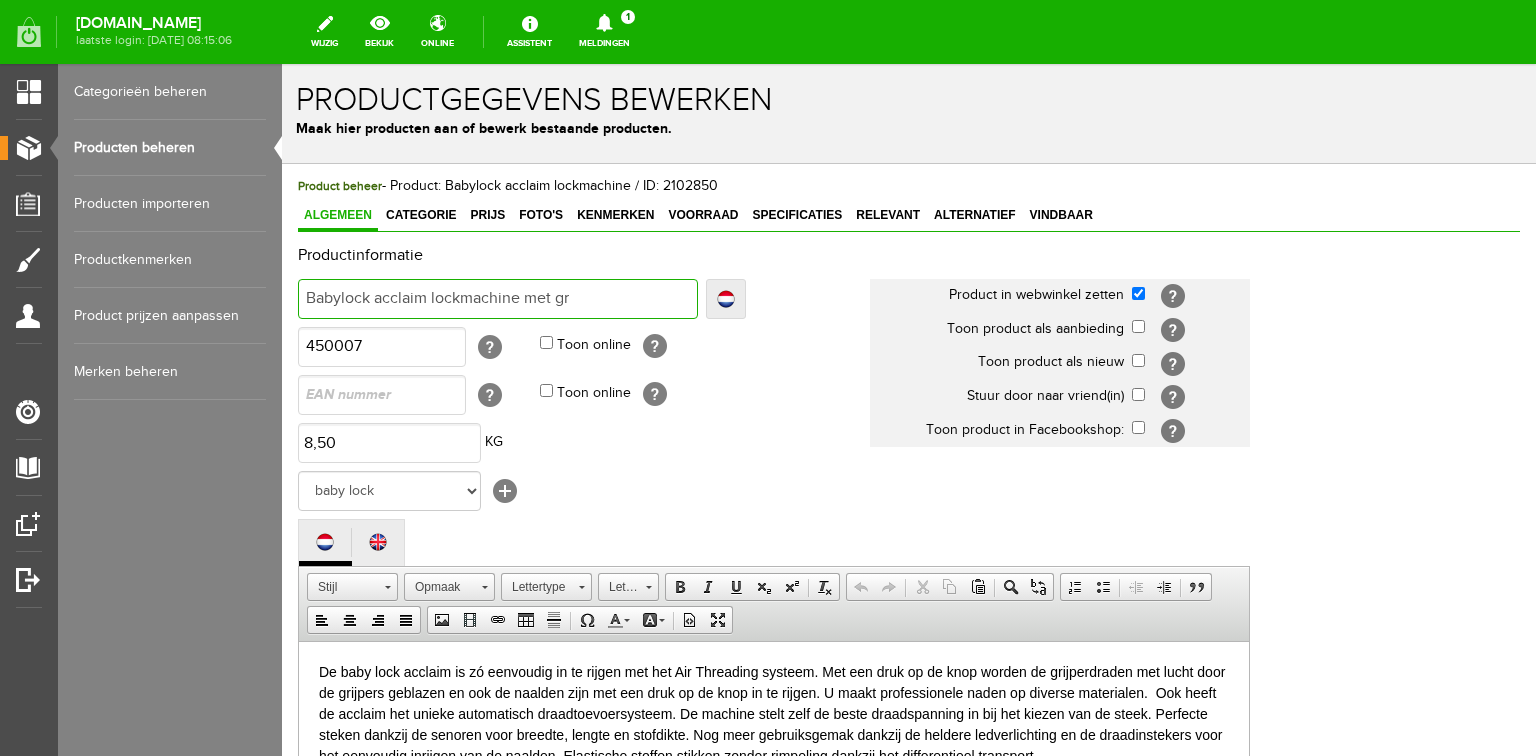 type on "Babylock acclaim lockmachine met gr" 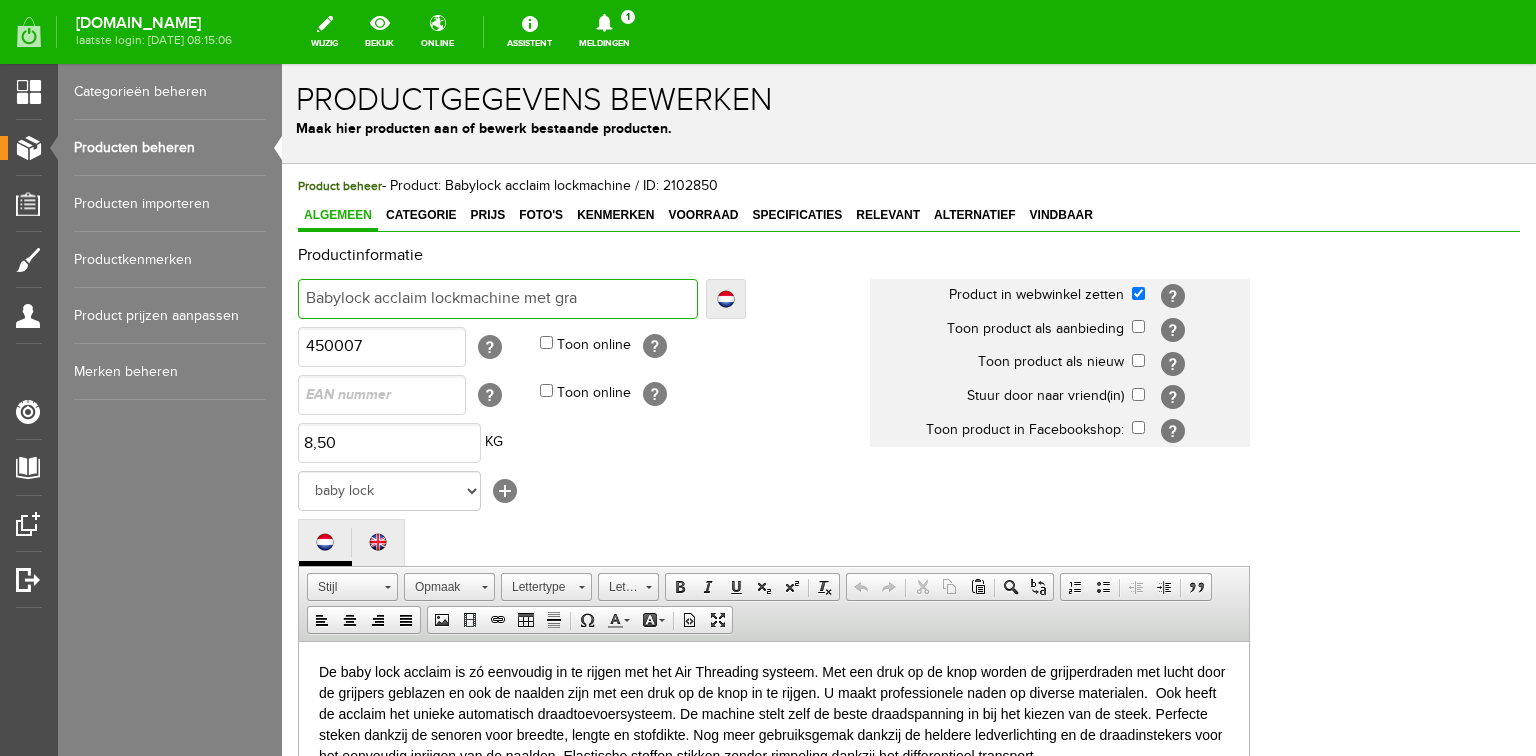 type on "Babylock acclaim lockmachine met gra" 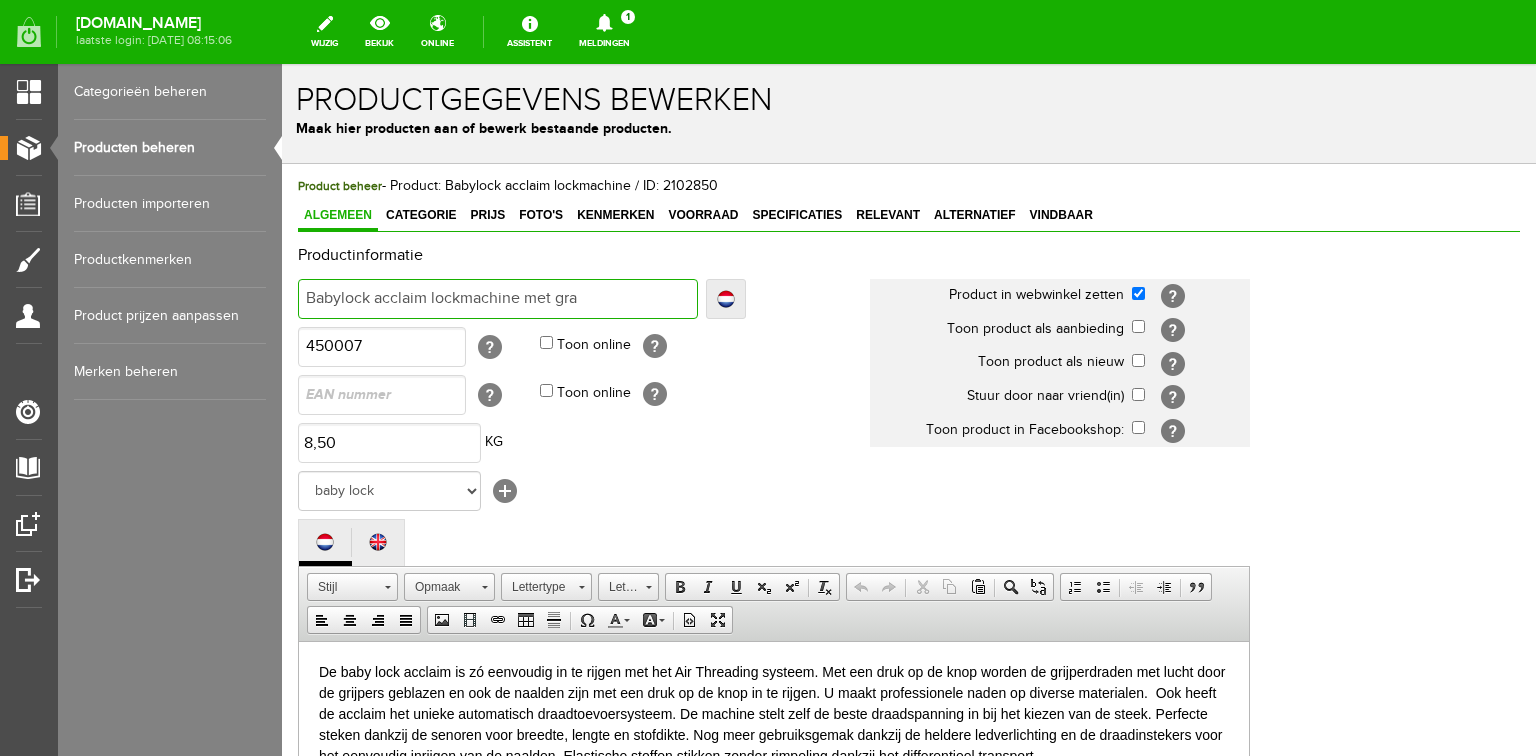 type on "Babylock acclaim lockmachine met grat" 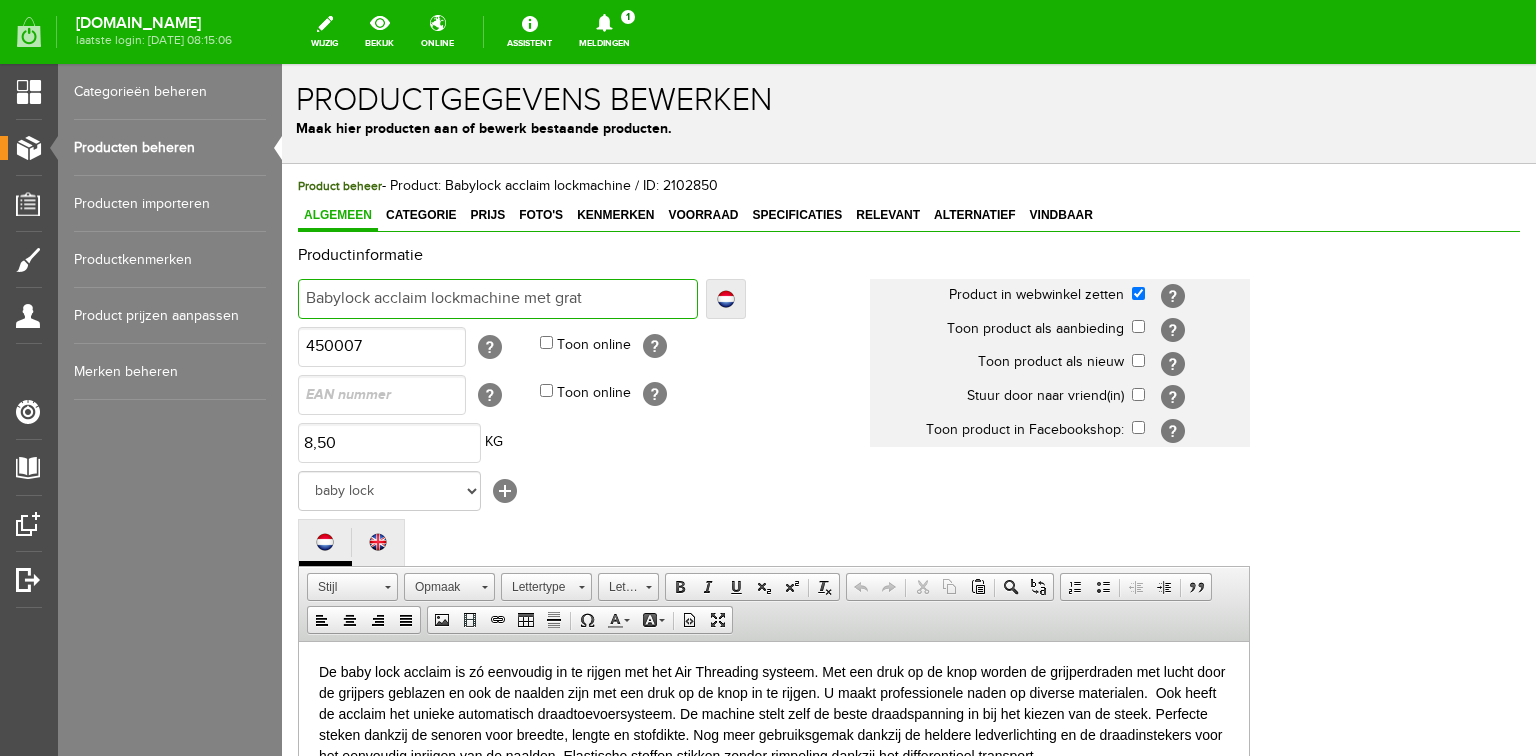 type on "Babylock acclaim lockmachine met grat" 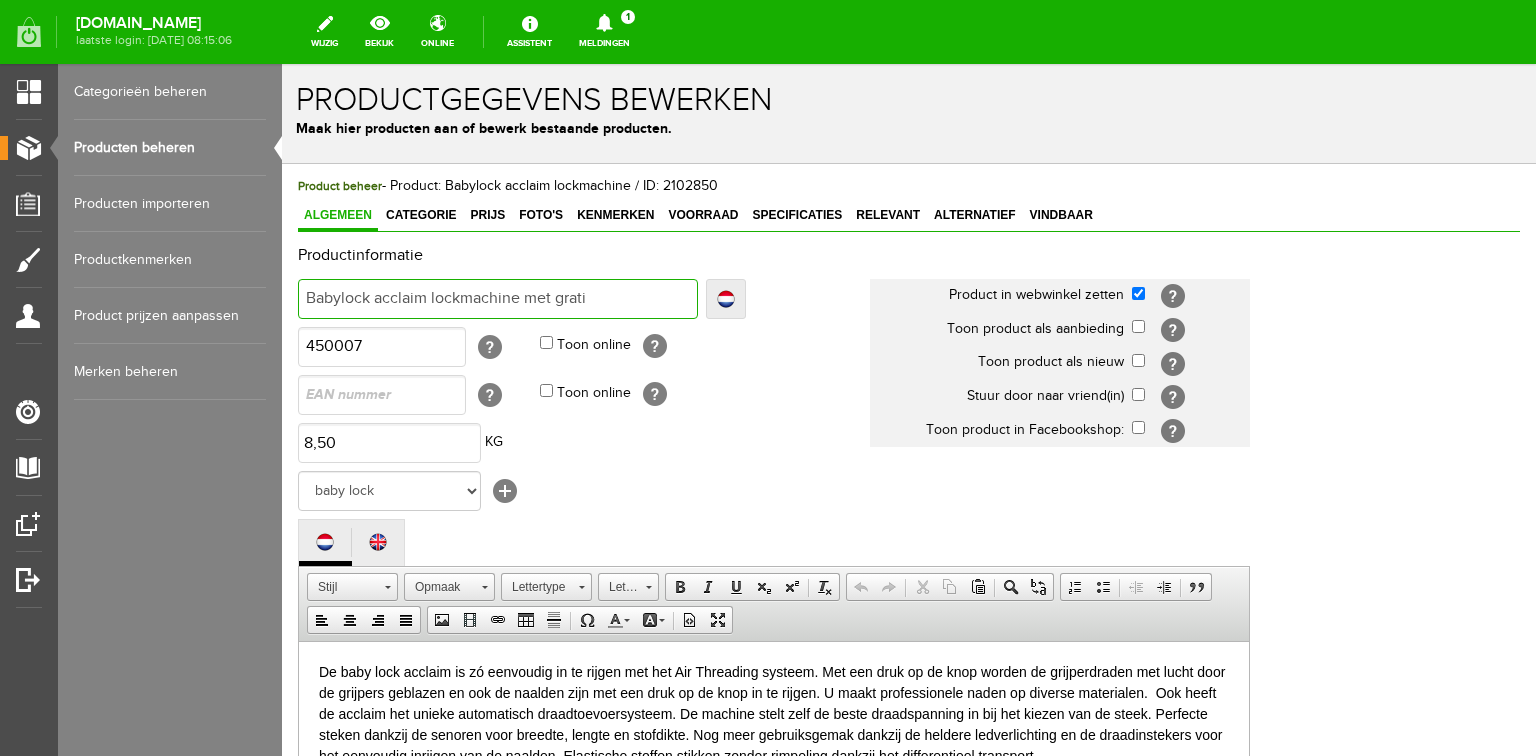 type on "Babylock acclaim lockmachine met grati" 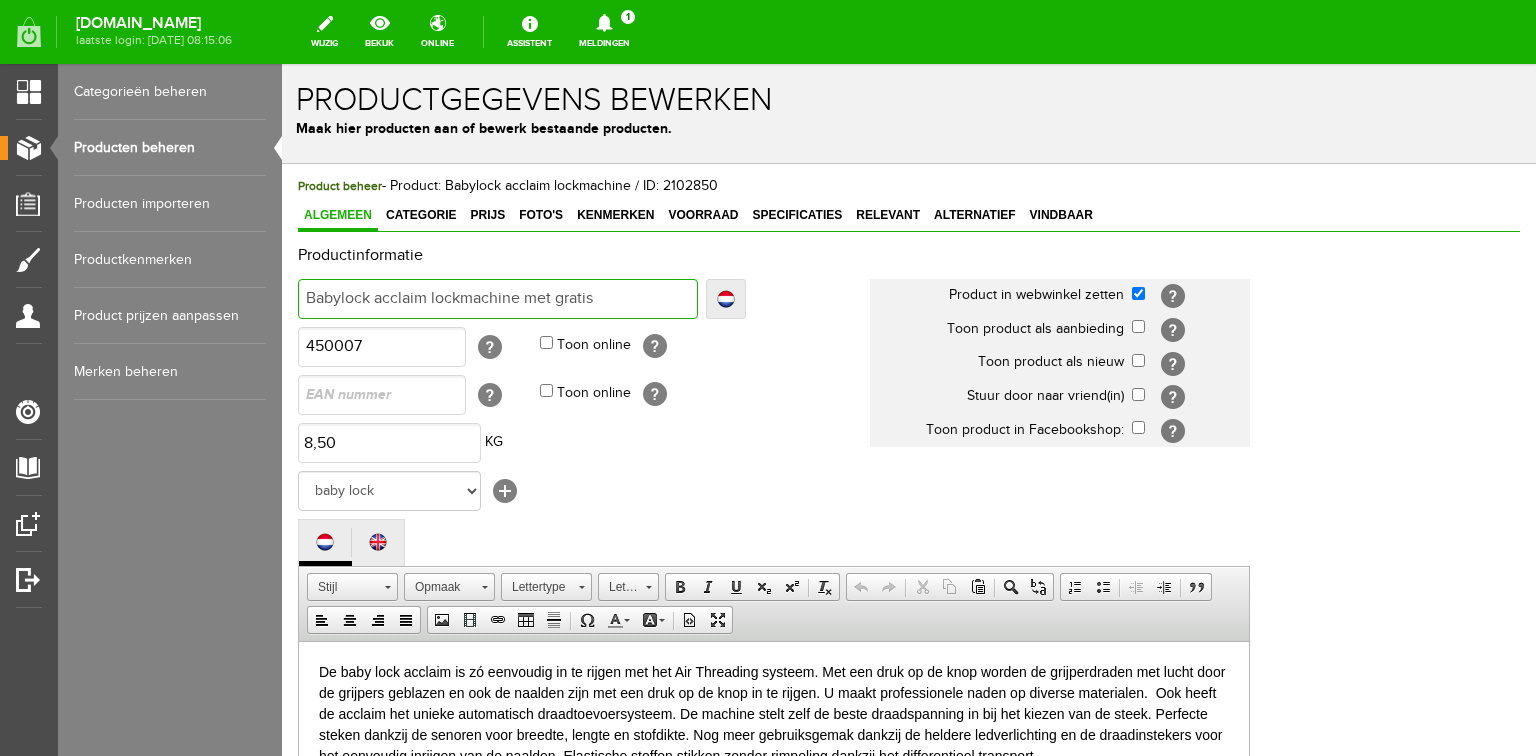 type on "Babylock acclaim lockmachine met gratis" 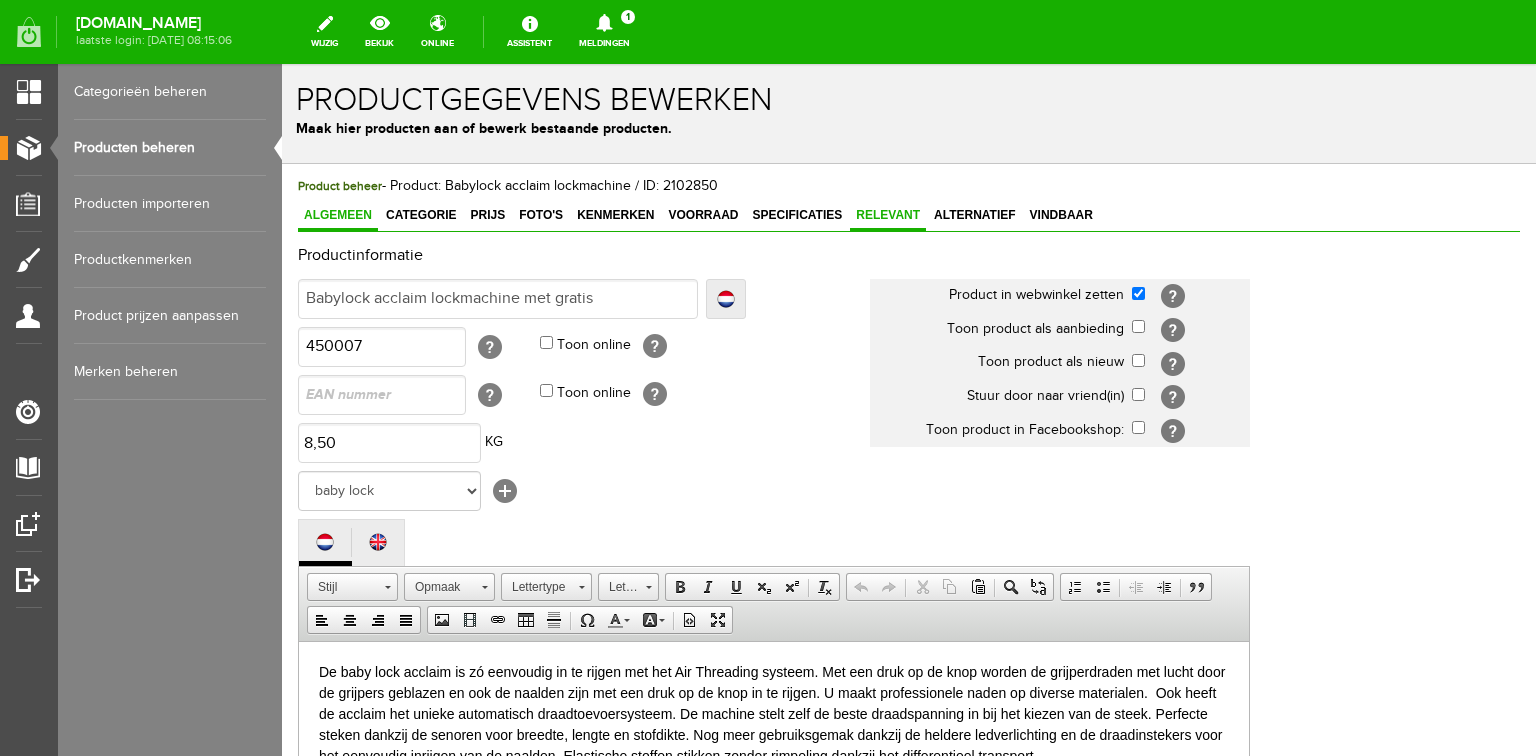 click on "Relevant" at bounding box center (888, 215) 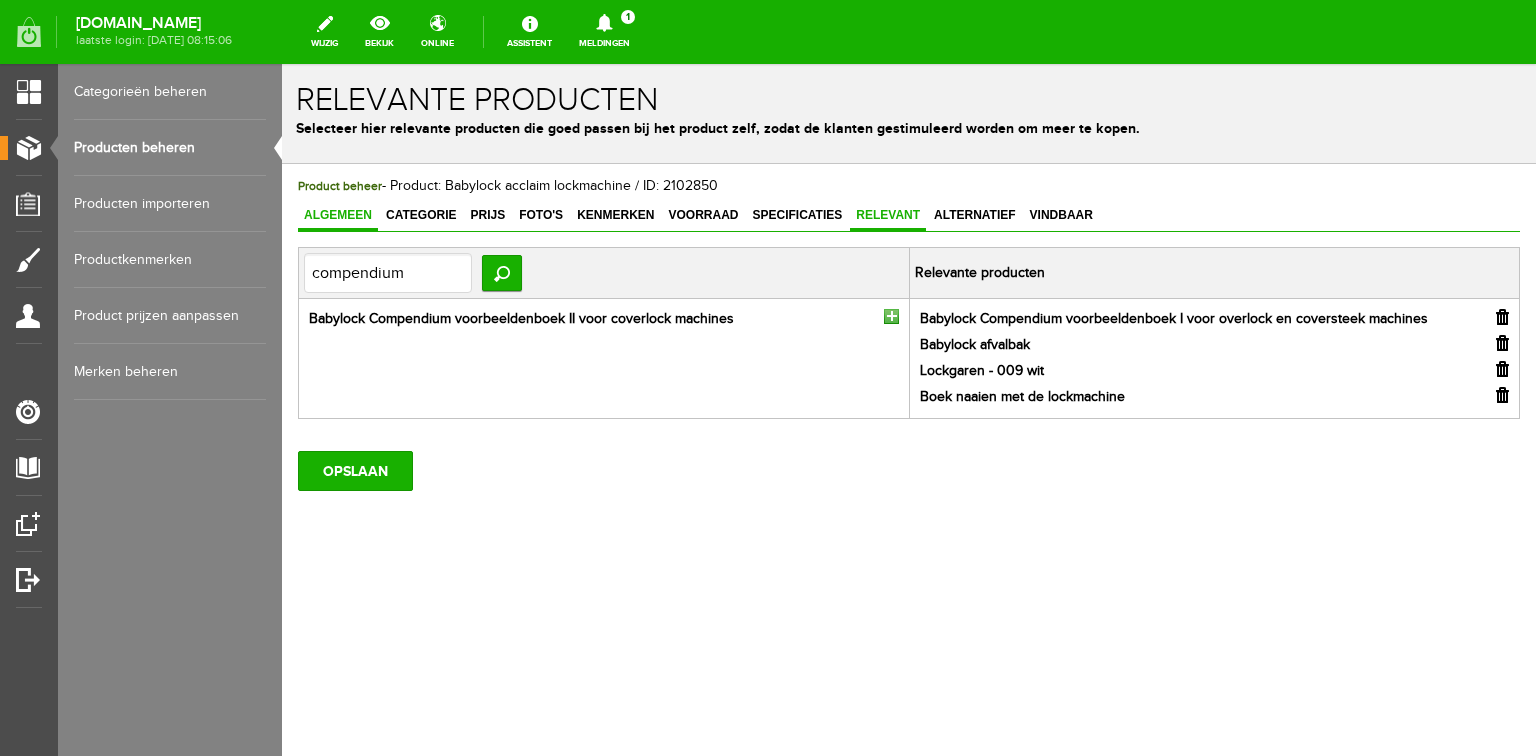 click on "Algemeen" at bounding box center [338, 216] 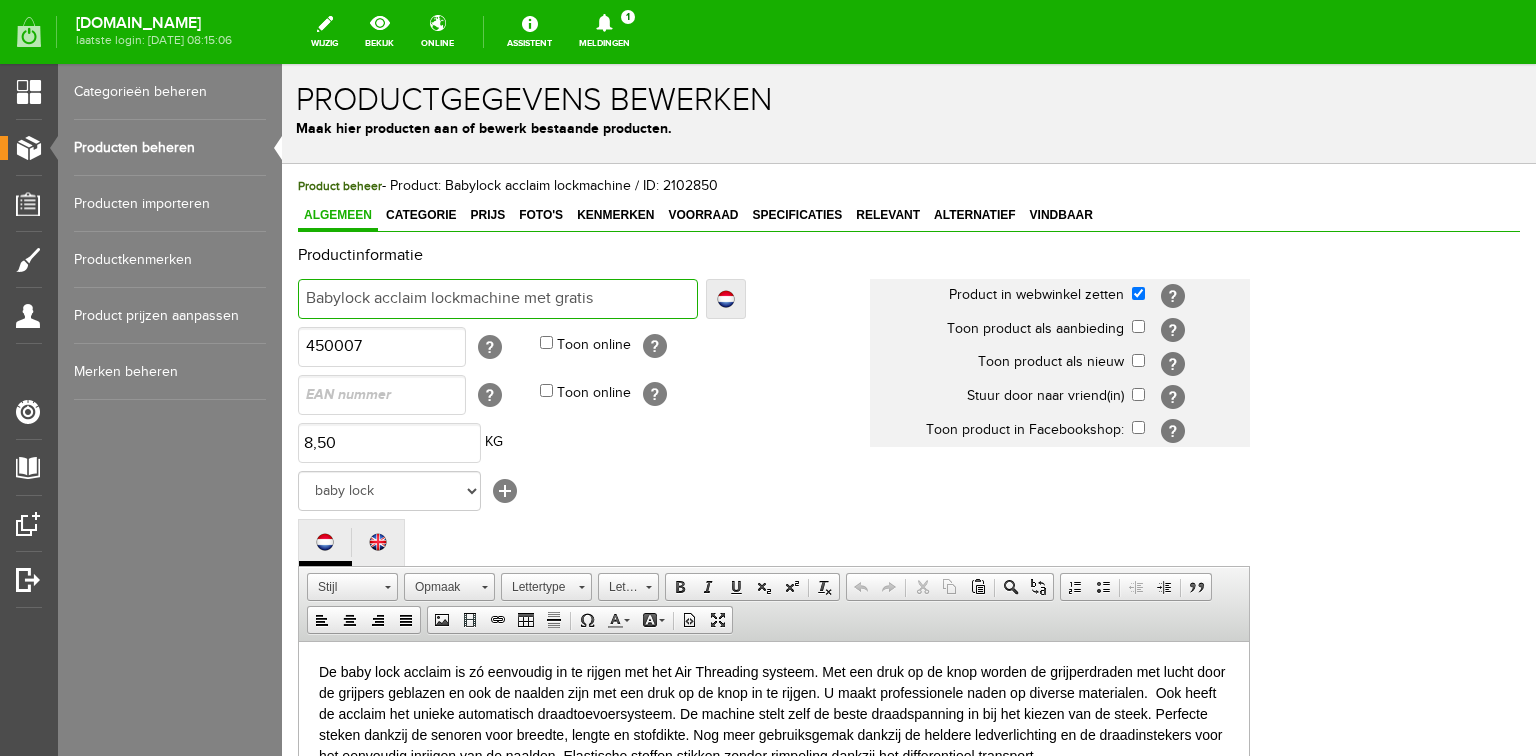 click on "Babylock acclaim lockmachine met gratis" at bounding box center [498, 299] 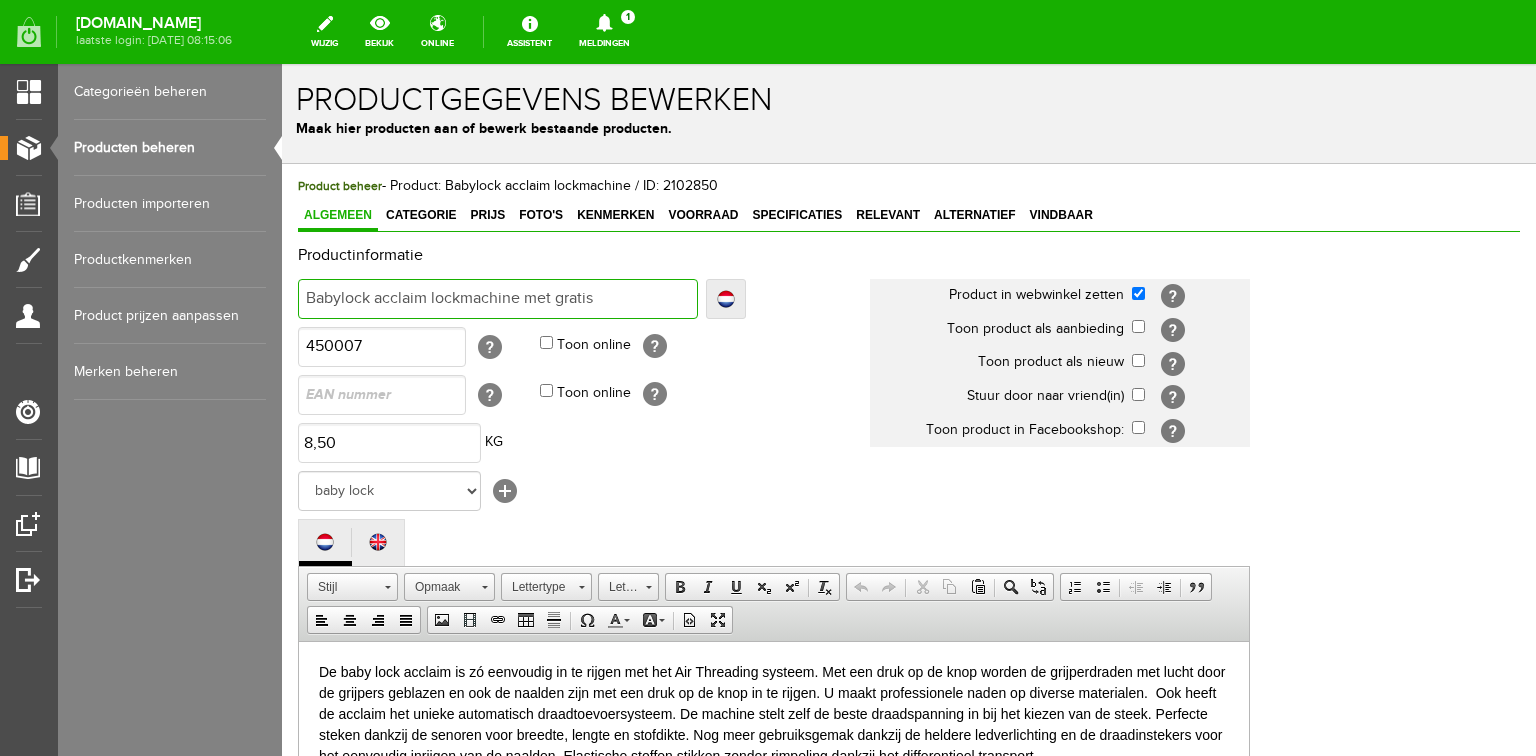 type on "Babylock acclaim lockmachine met gratis C" 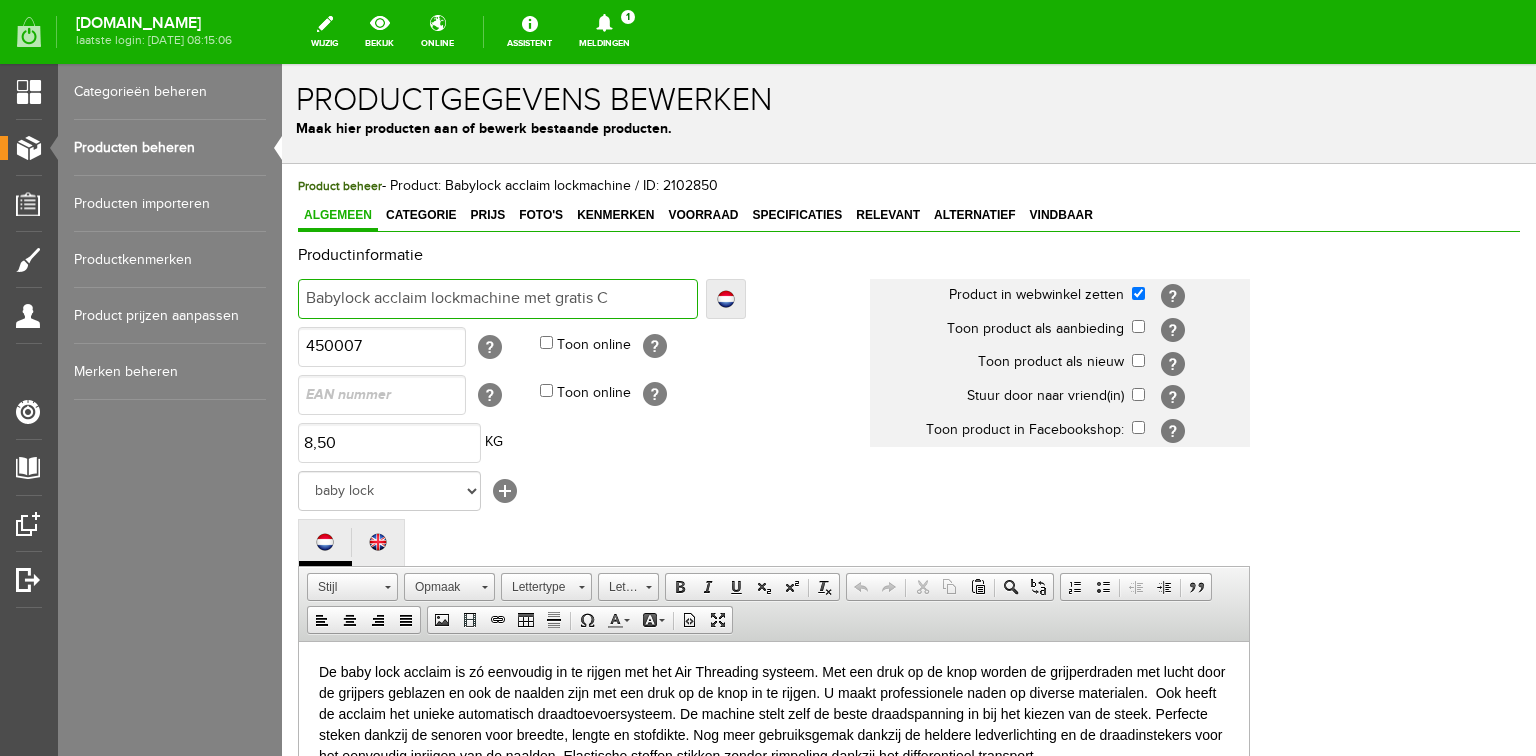 type on "Babylock acclaim lockmachine met gratis C" 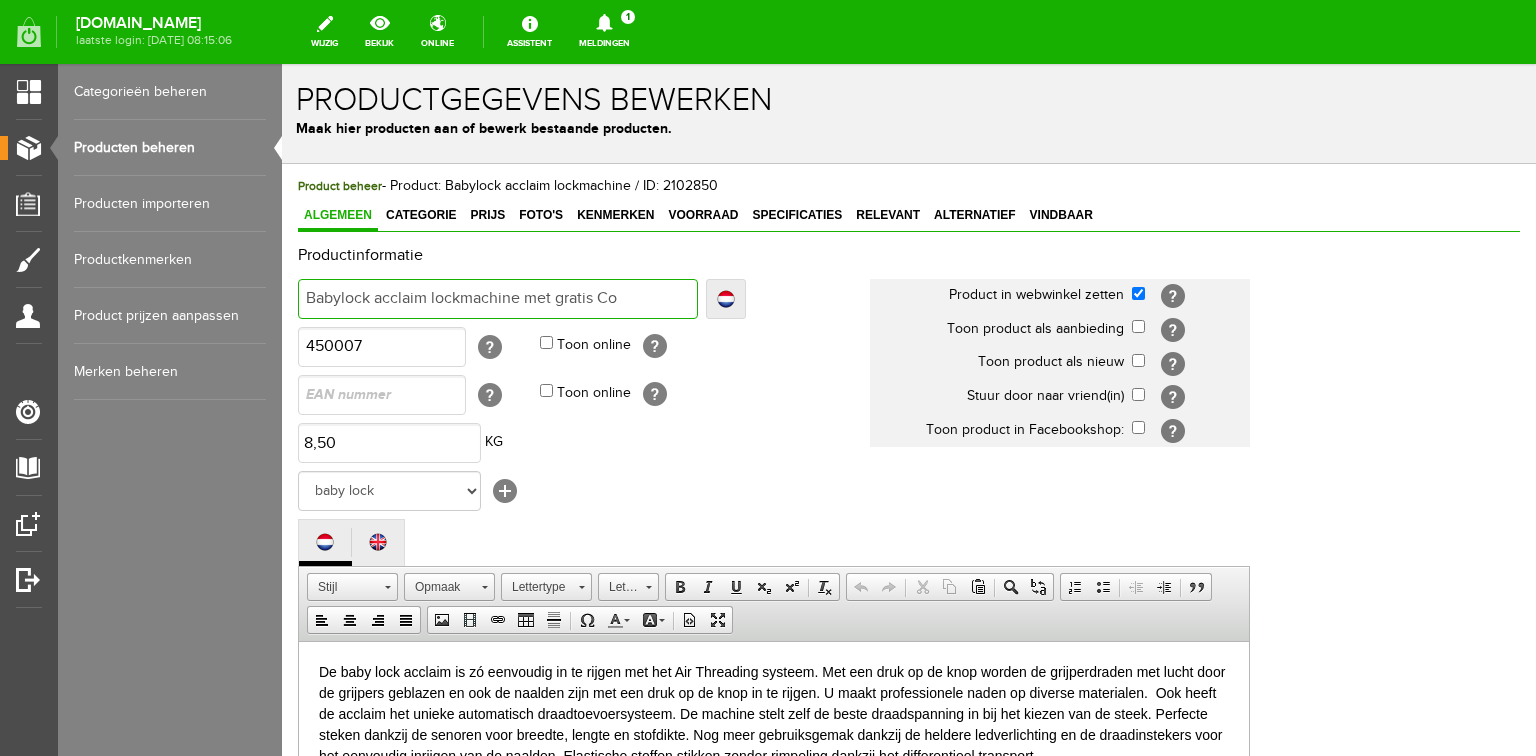 type on "Babylock acclaim lockmachine met gratis Co" 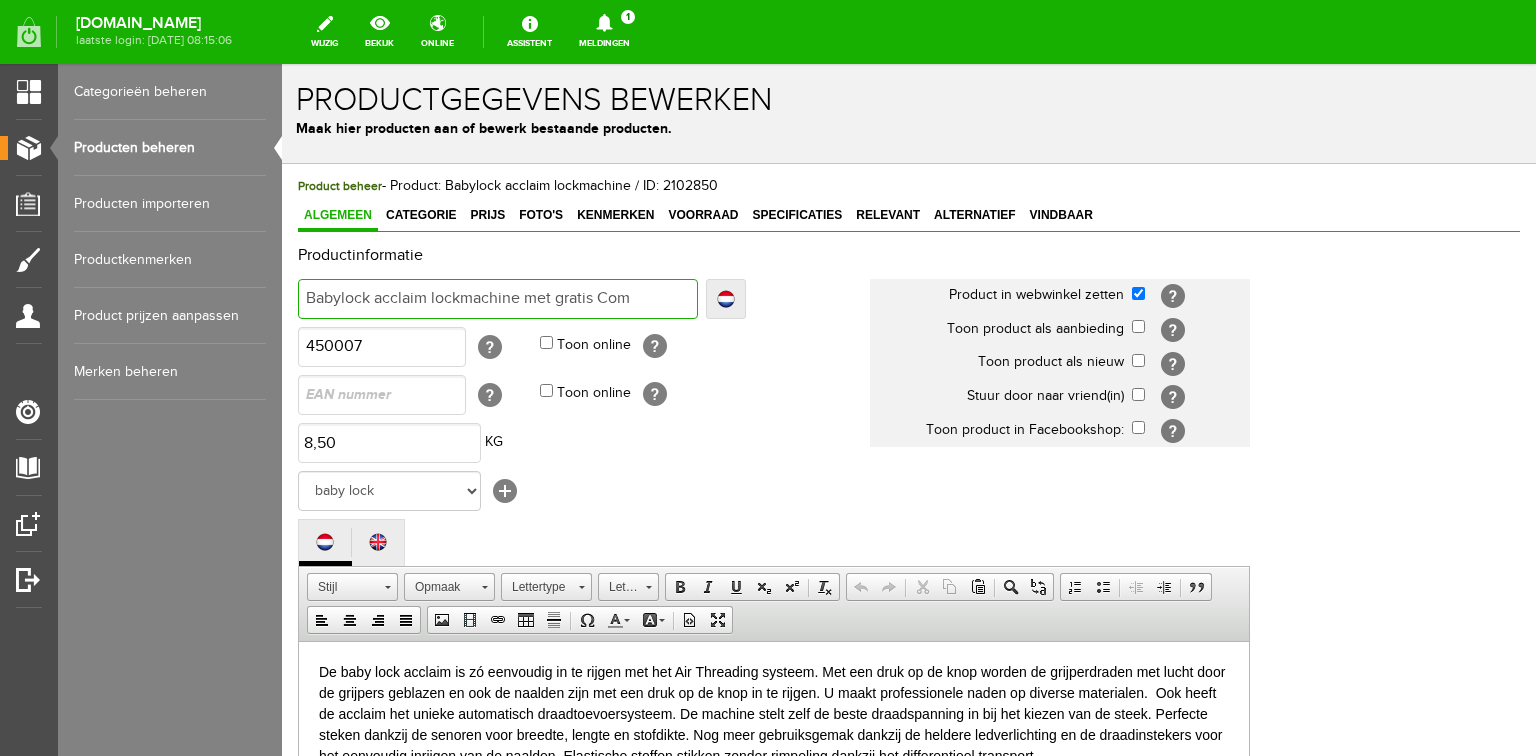 type on "Babylock acclaim lockmachine met gratis Com" 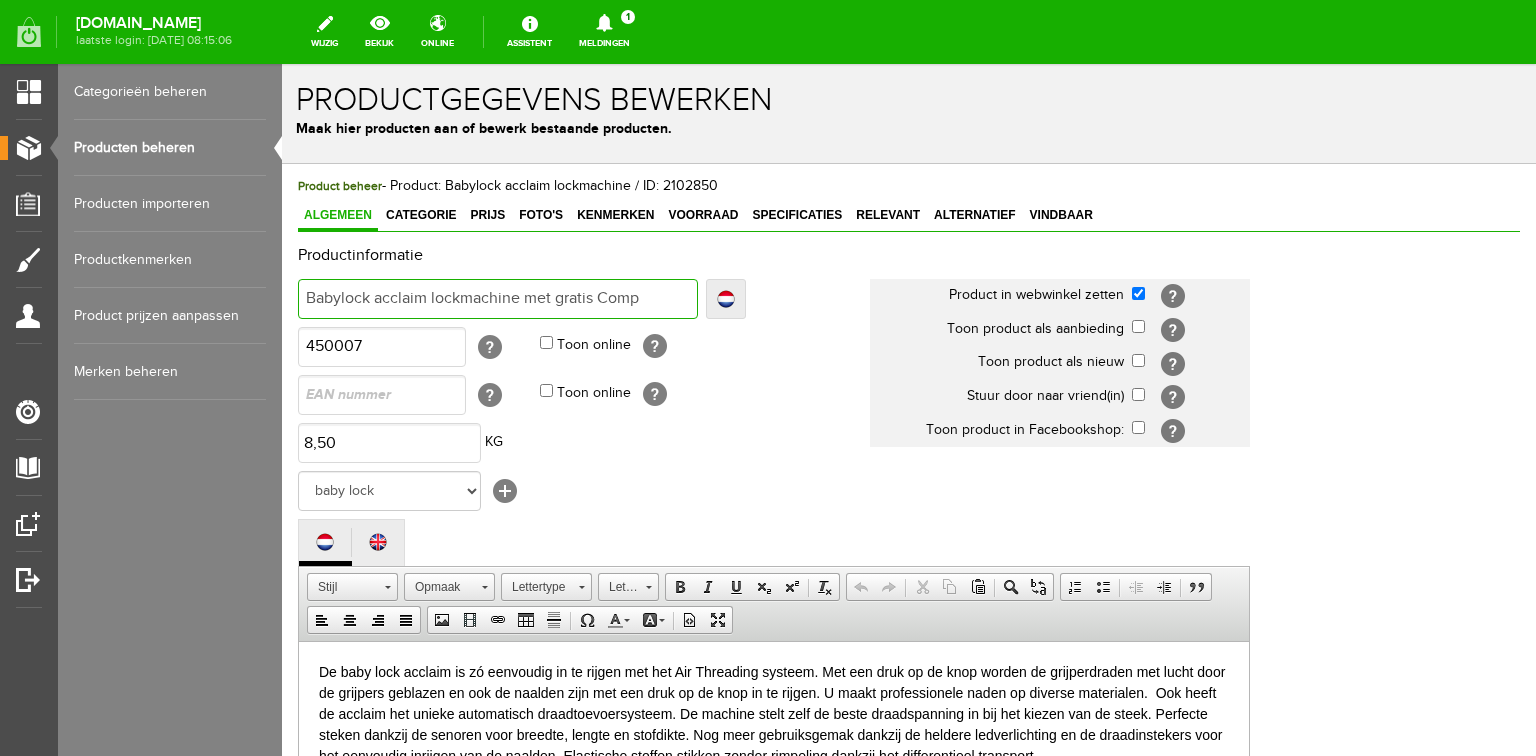type on "Babylock acclaim lockmachine met gratis Comp" 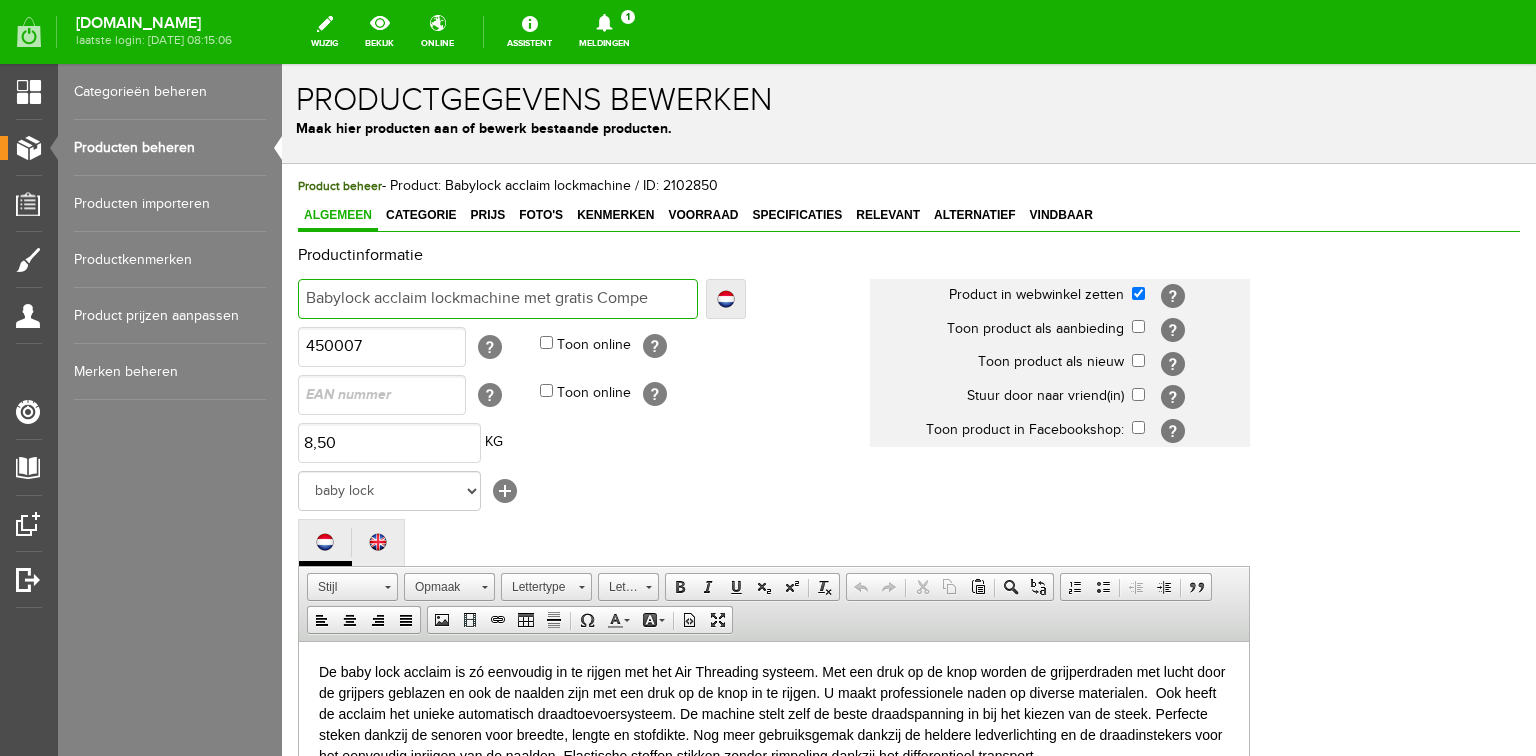 type on "Babylock acclaim lockmachine met gratis Compen" 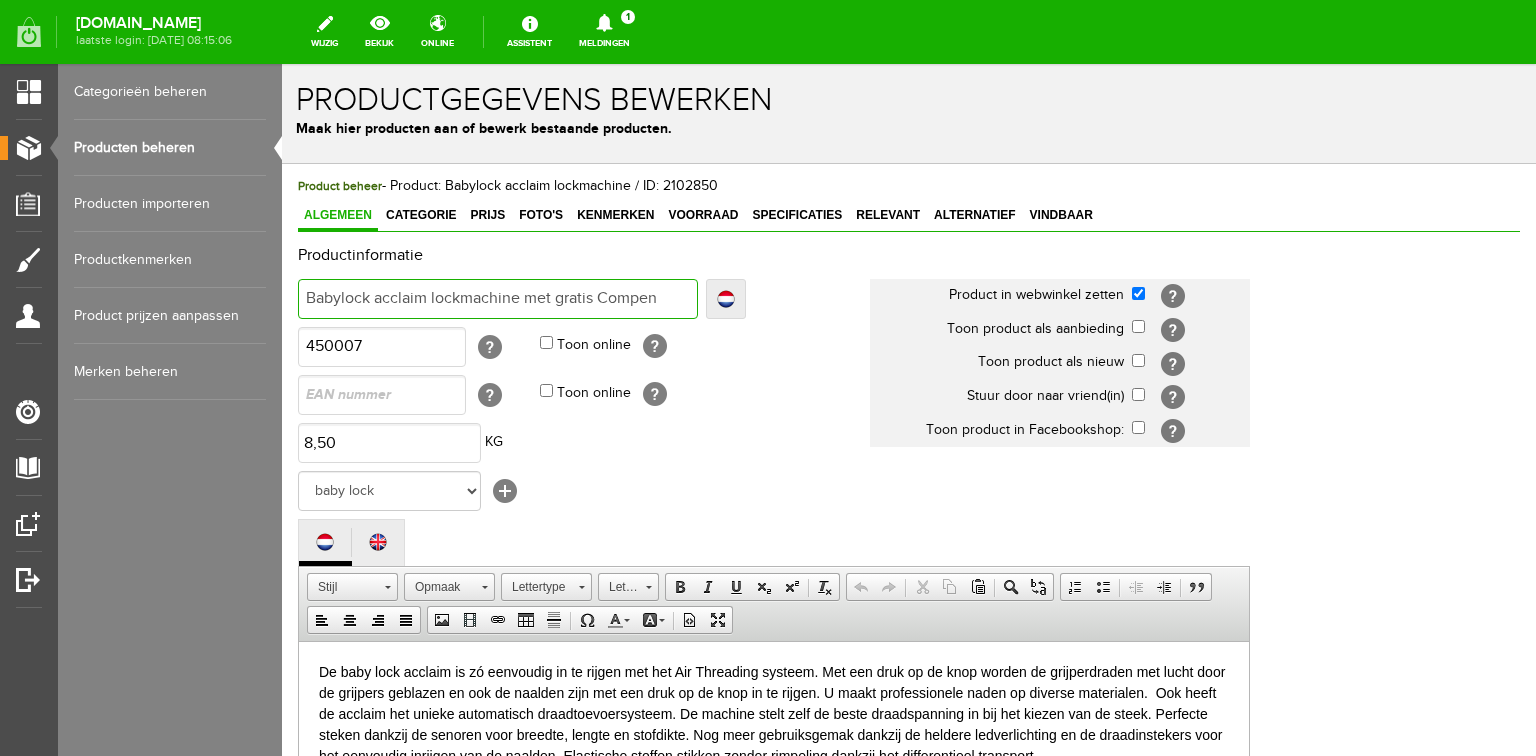 type on "Babylock acclaim lockmachine met gratis Compen" 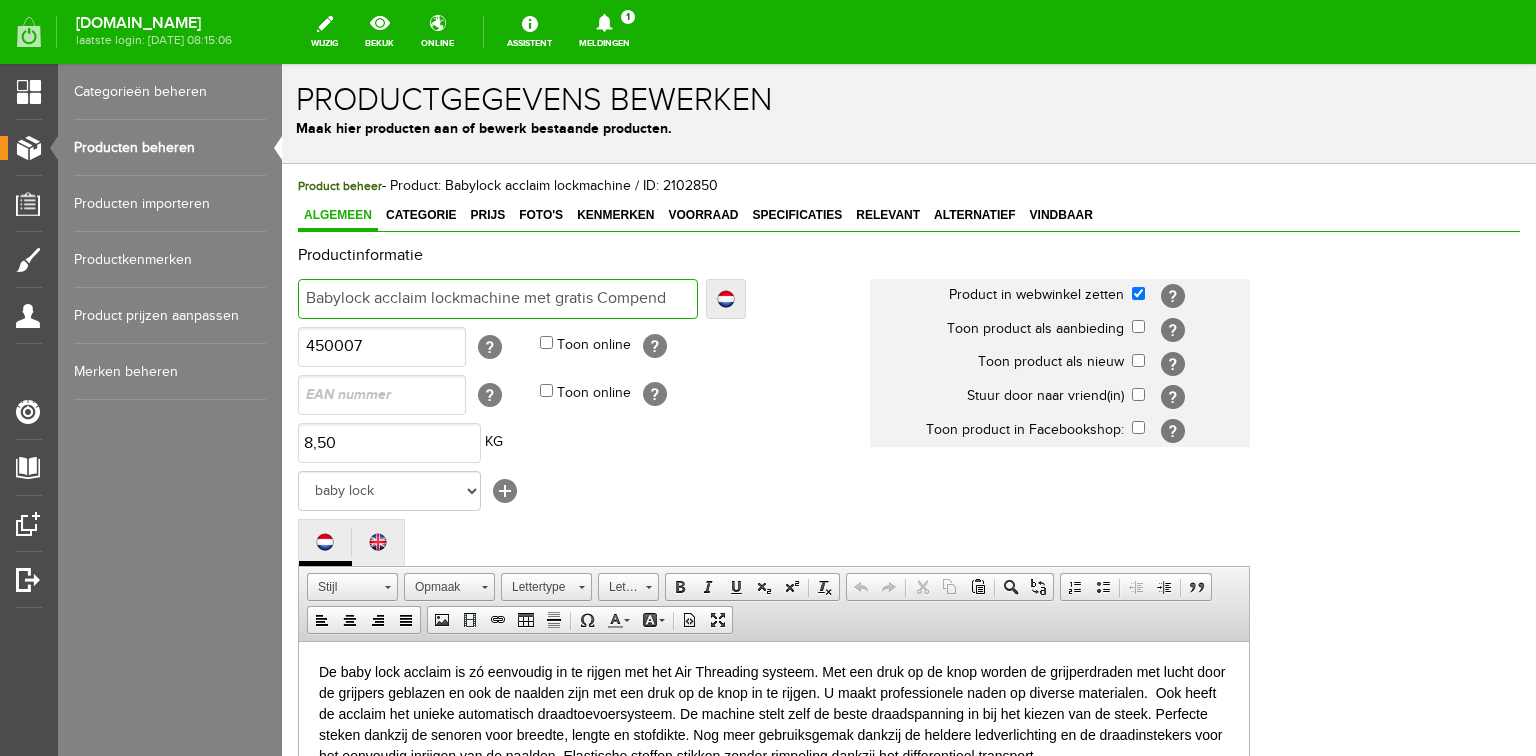 type on "Babylock acclaim lockmachine met gratis Compend" 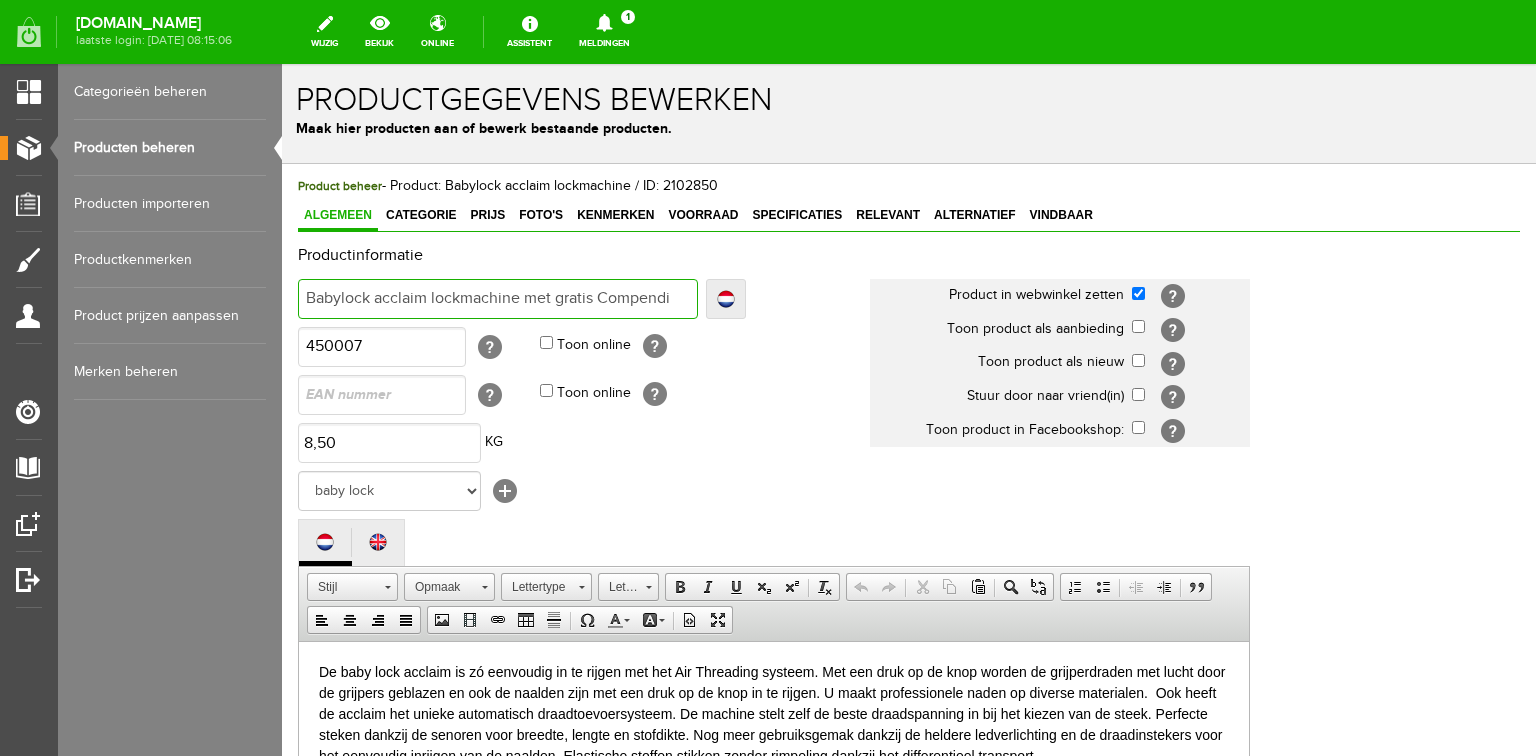 type on "Babylock acclaim lockmachine met gratis Compendio" 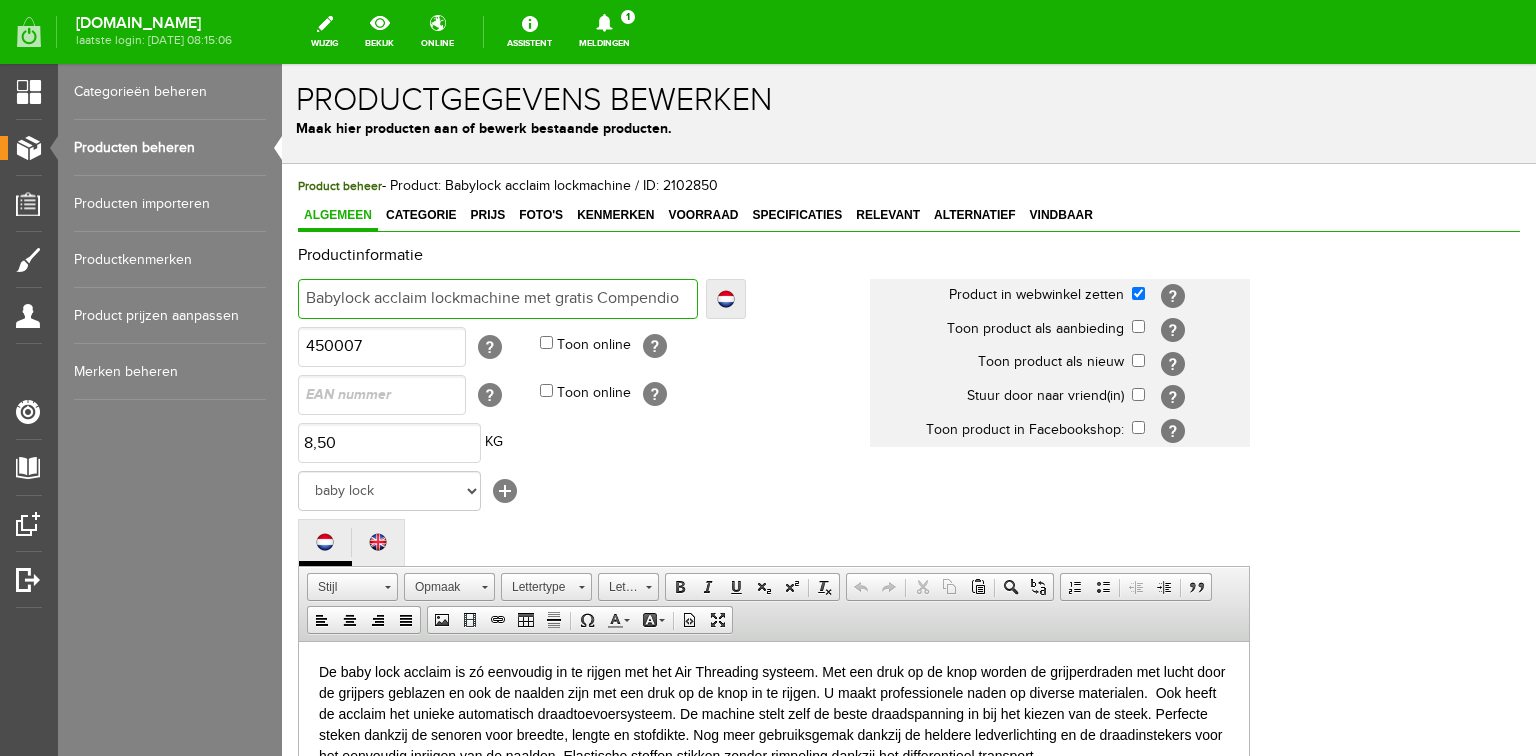 type on "Babylock acclaim lockmachine met gratis Compendio" 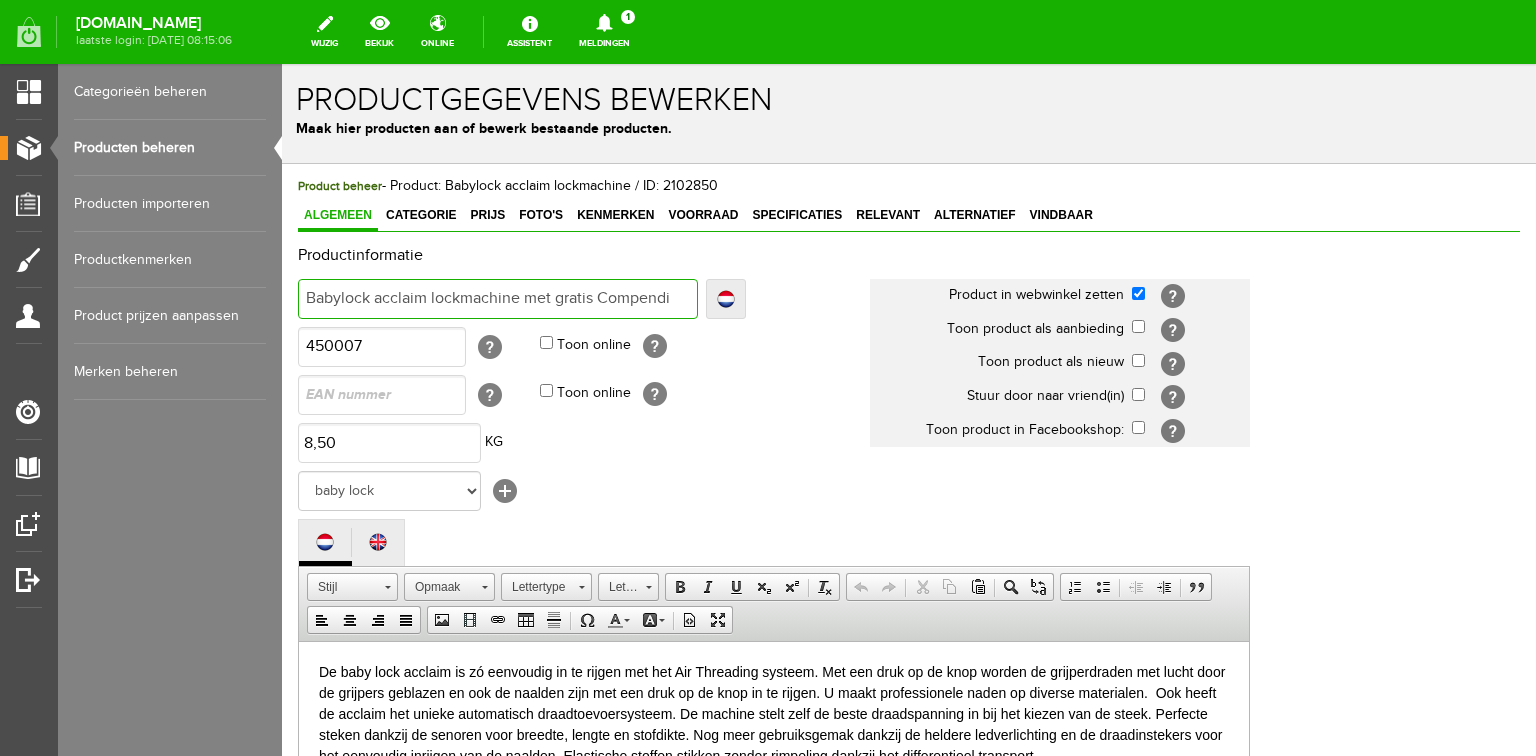 type on "Babylock acclaim lockmachine met gratis Compendi" 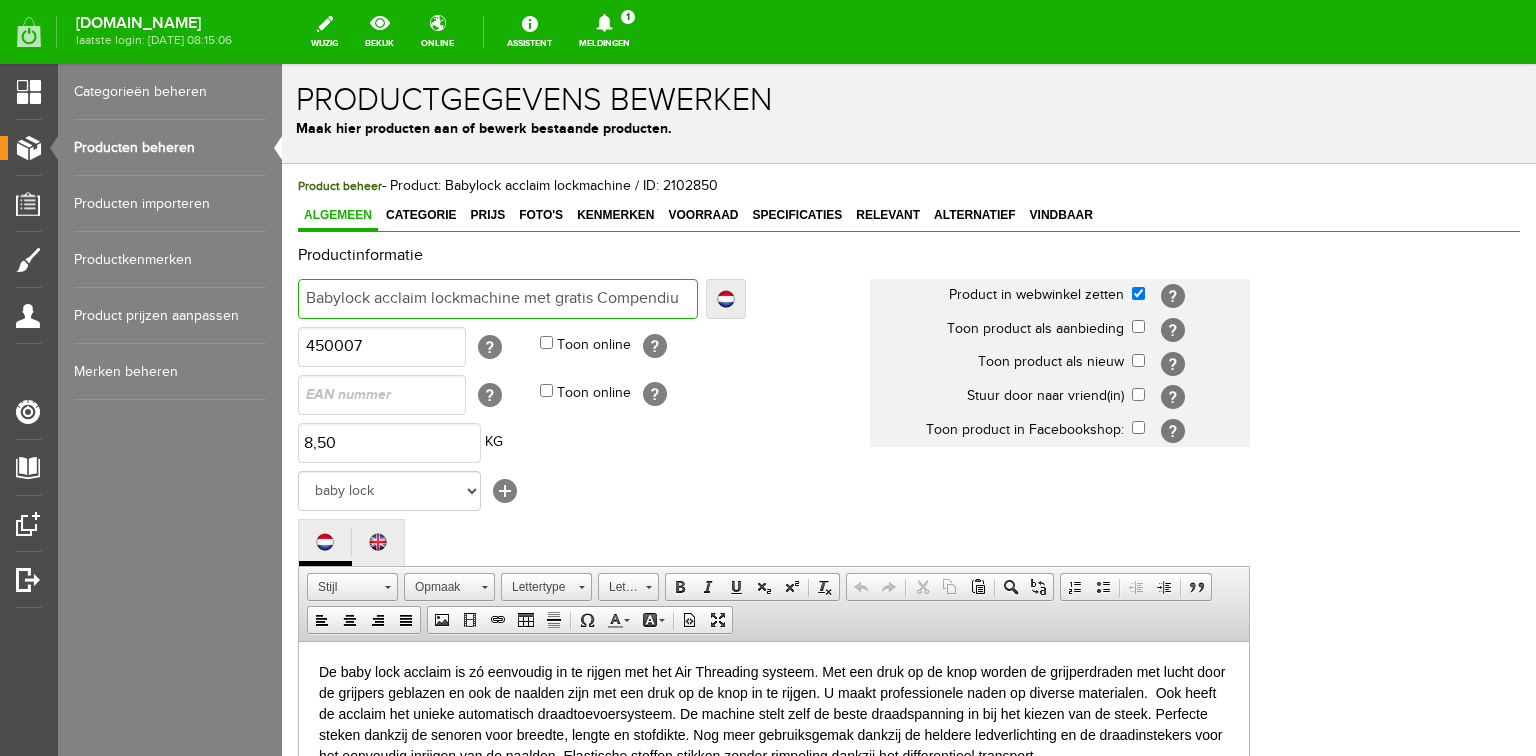 type on "Babylock acclaim lockmachine met gratis Compendiu" 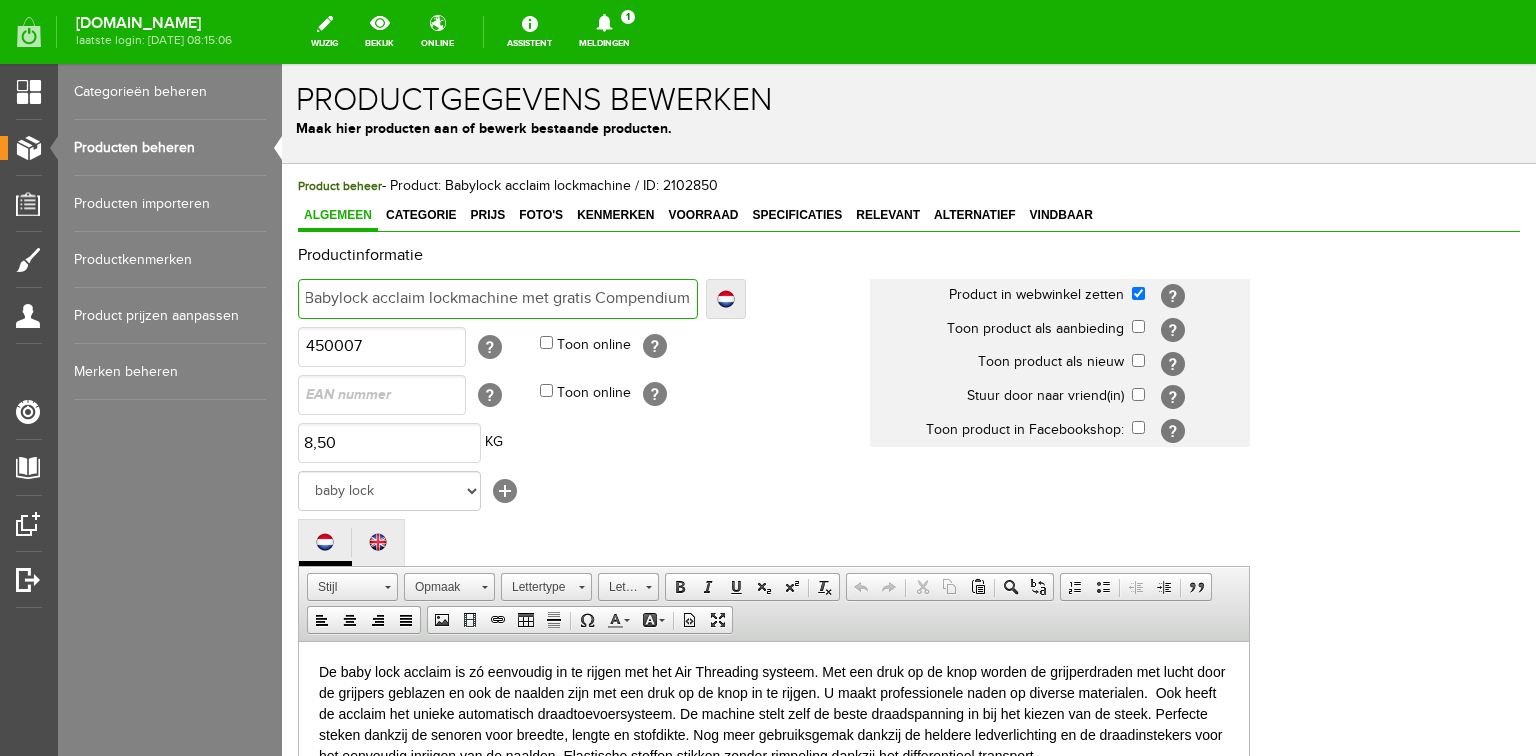 type on "Babylock acclaim lockmachine met gratis Compendium" 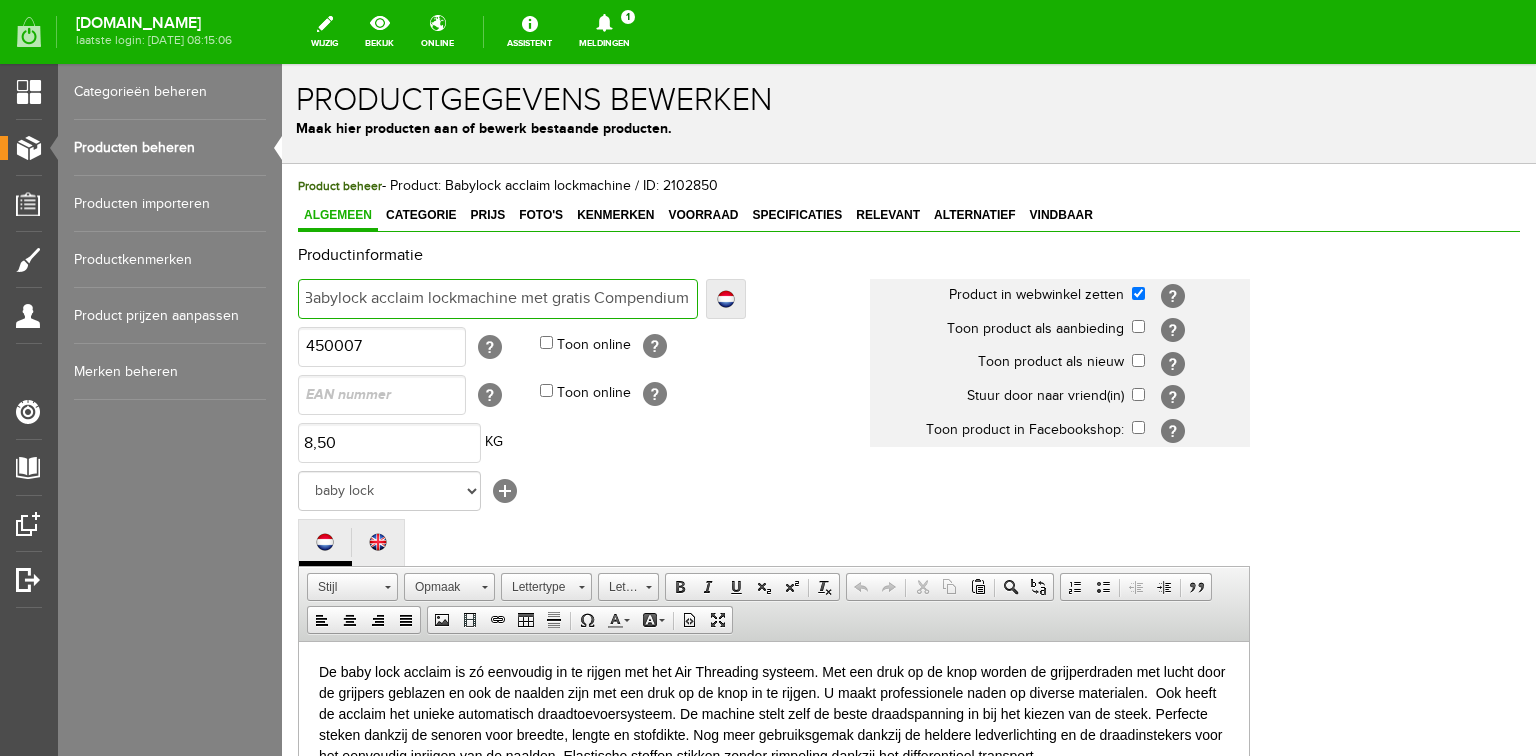 type on "Babylock acclaim lockmachine met gratis Compendium" 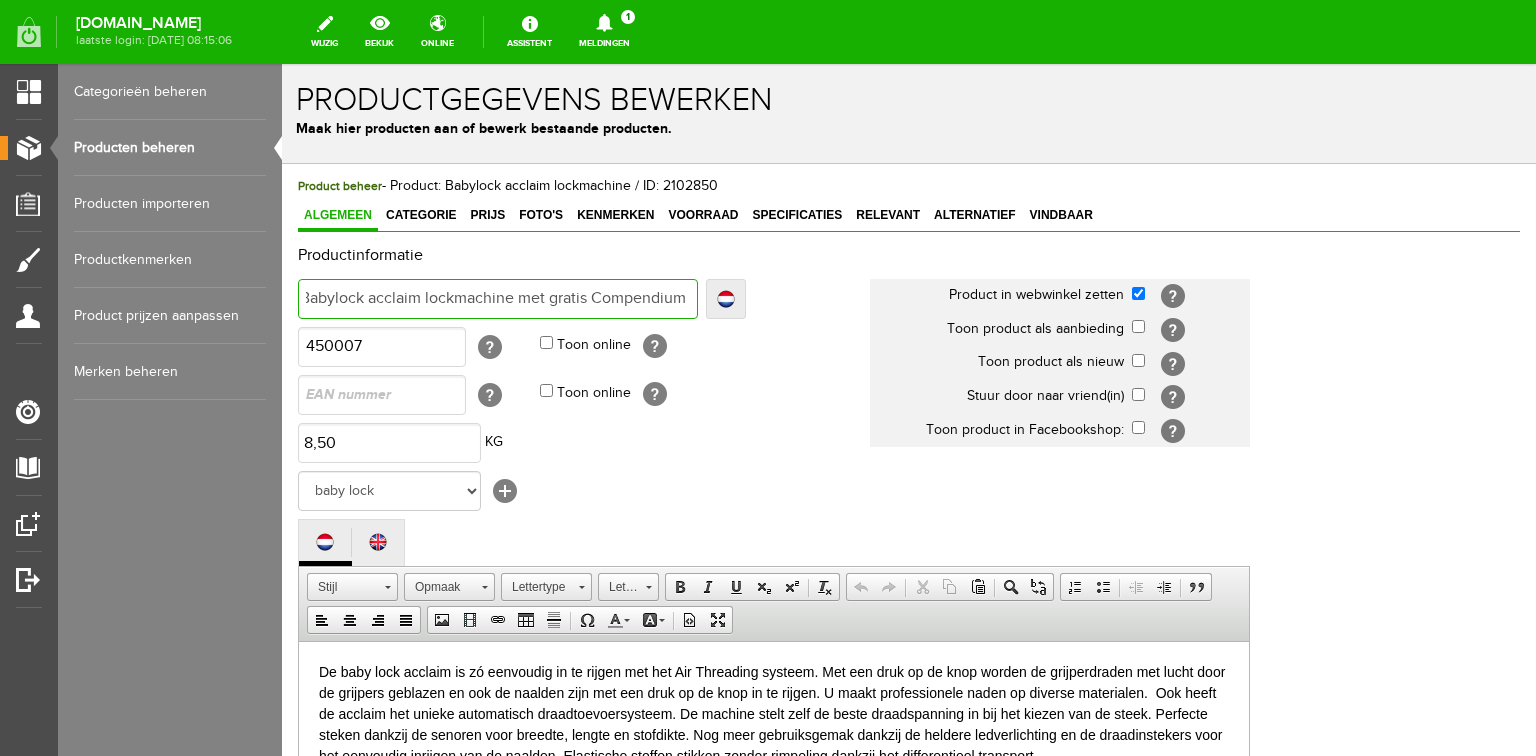 type on "Babylock acclaim lockmachine met gratis Compendium o" 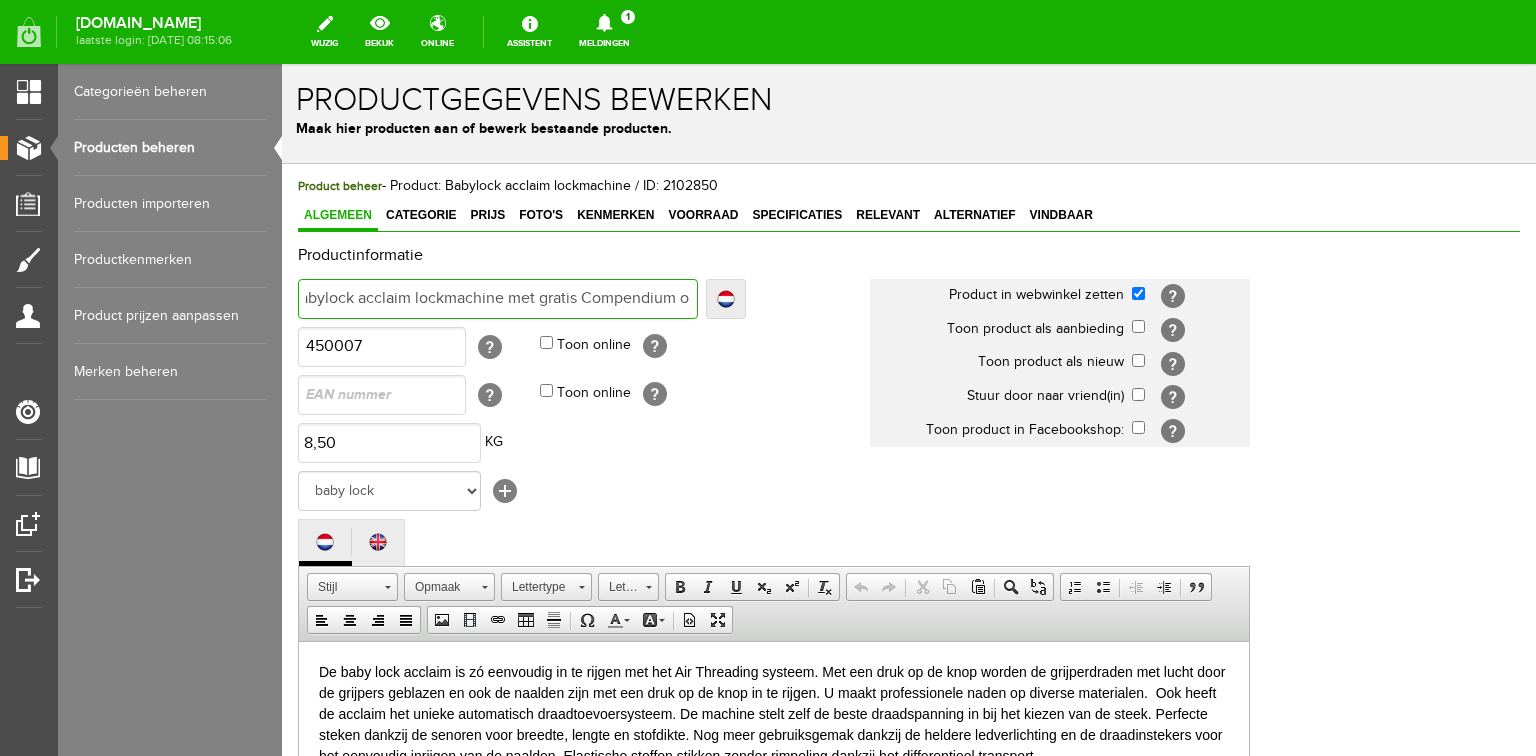 type on "Babylock acclaim lockmachine met gratis Compendium" 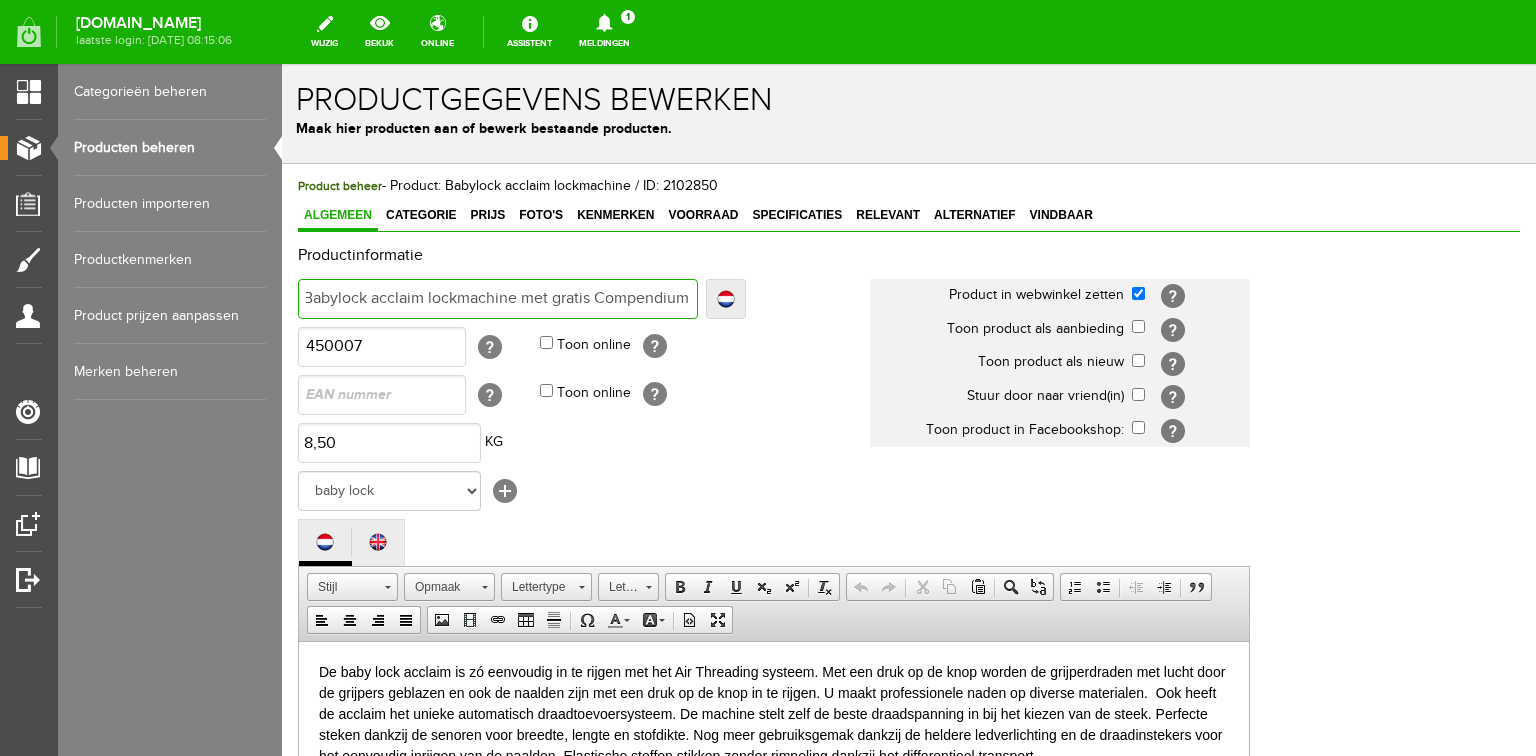 type on "Babylock acclaim lockmachine met gratis Compendium" 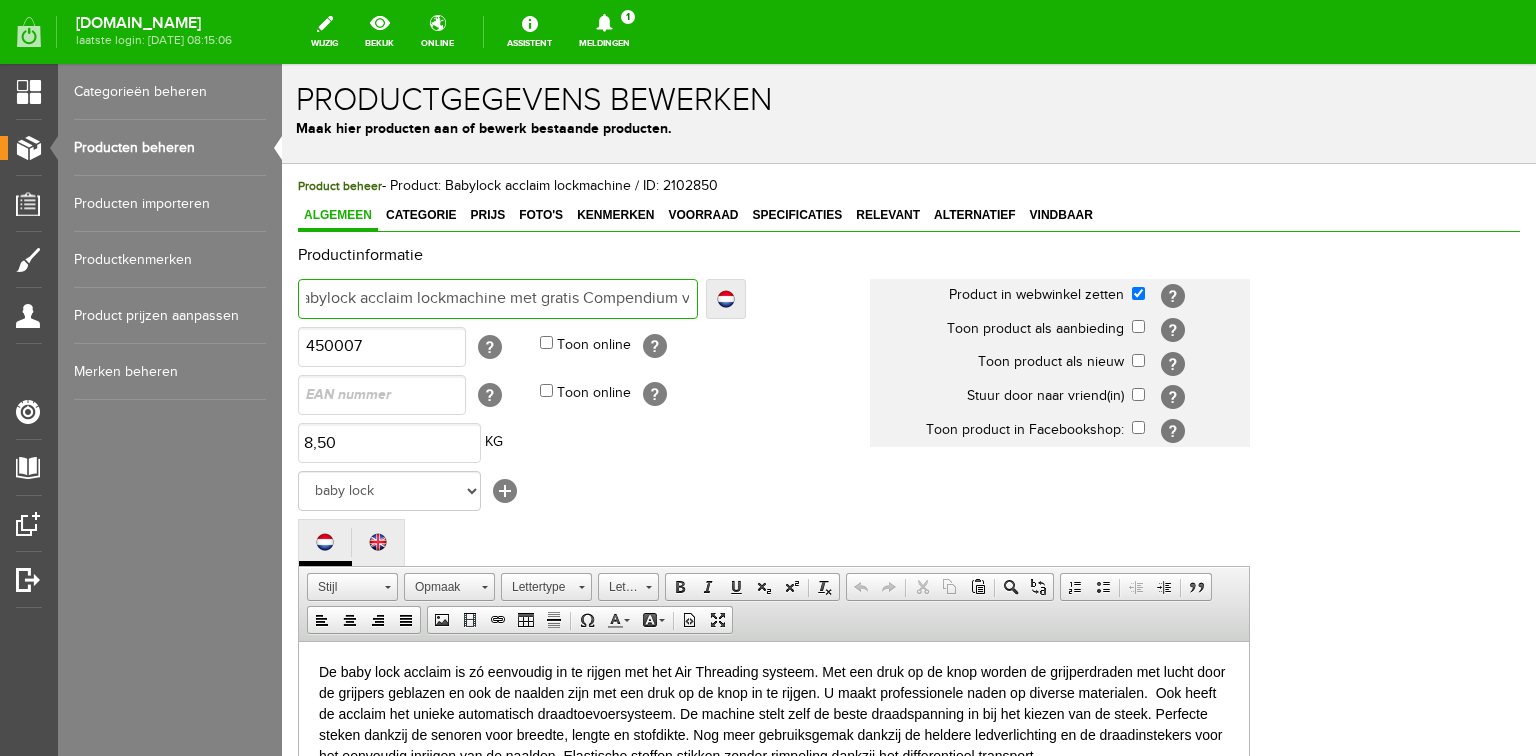 type on "Babylock acclaim lockmachine met gratis Compendium v" 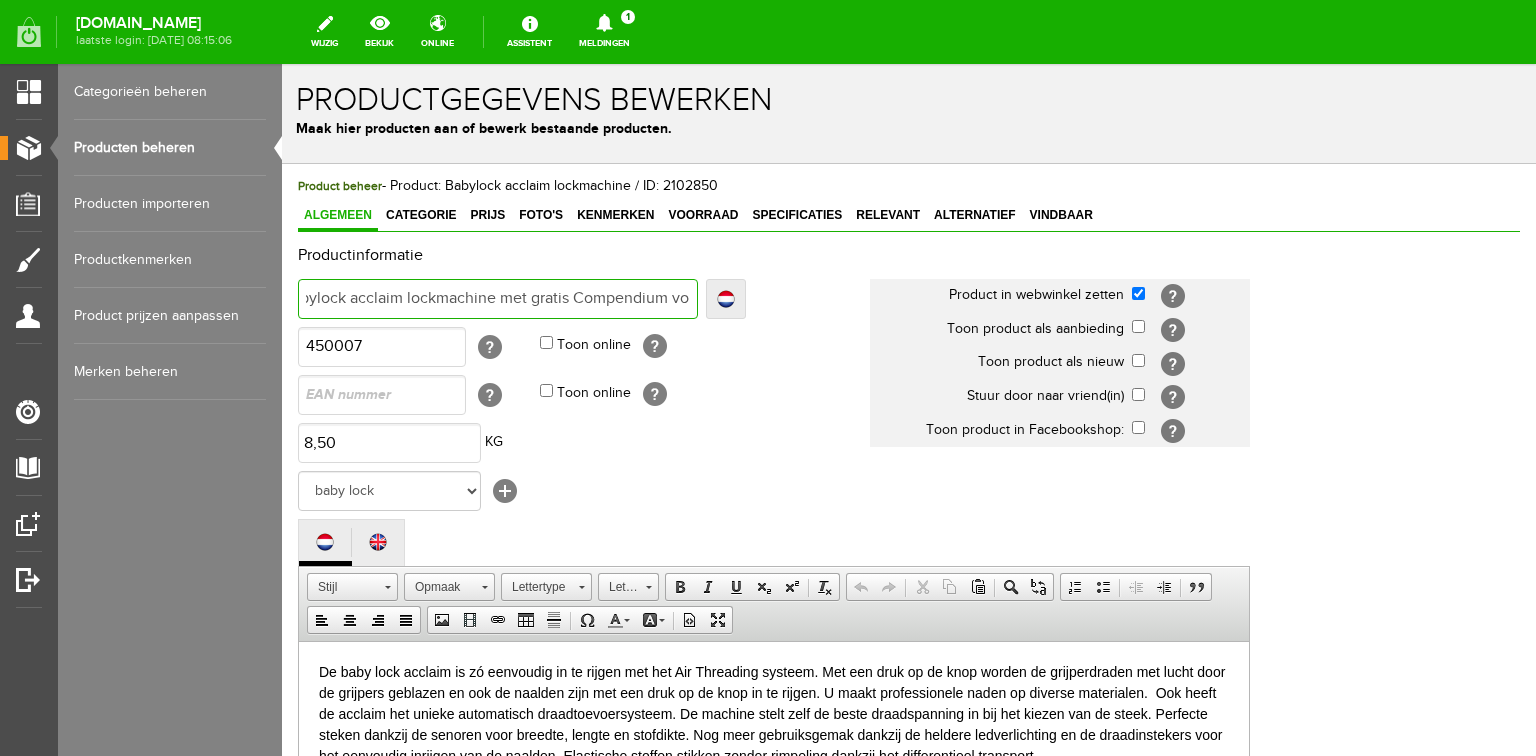 type on "Babylock acclaim lockmachine met gratis Compendium voo" 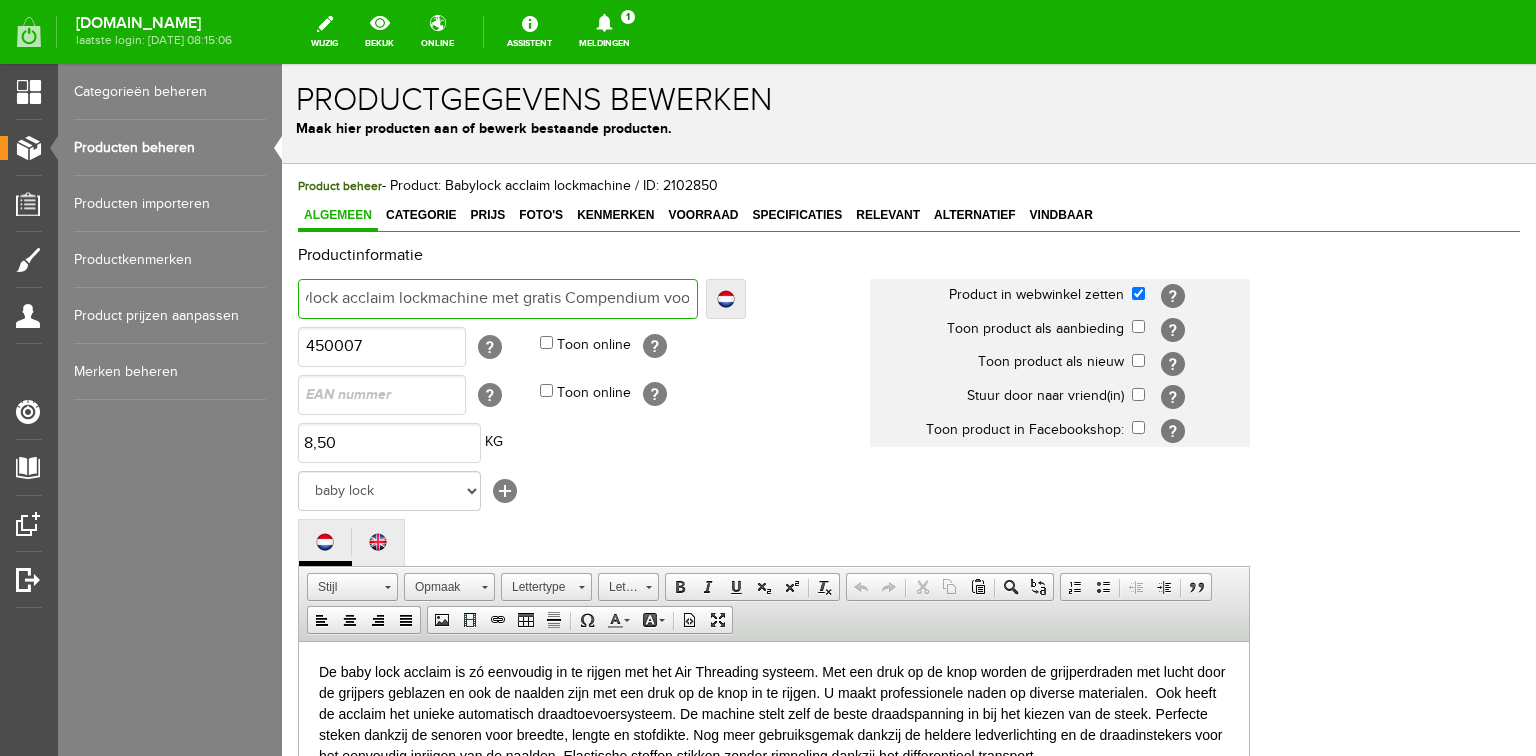 type on "Babylock acclaim lockmachine met gratis Compendium voor" 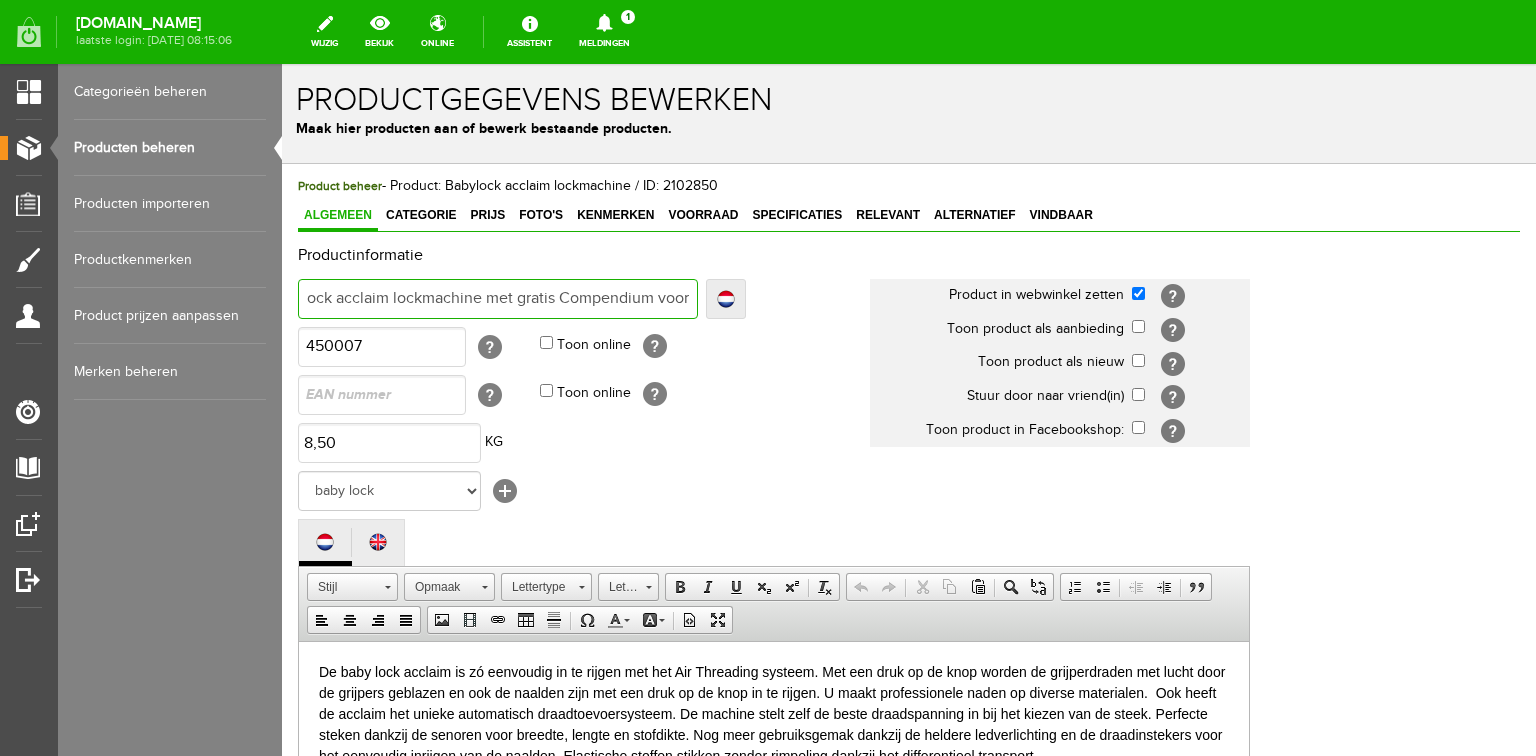 type on "Babylock acclaim lockmachine met gratis Compendium voor" 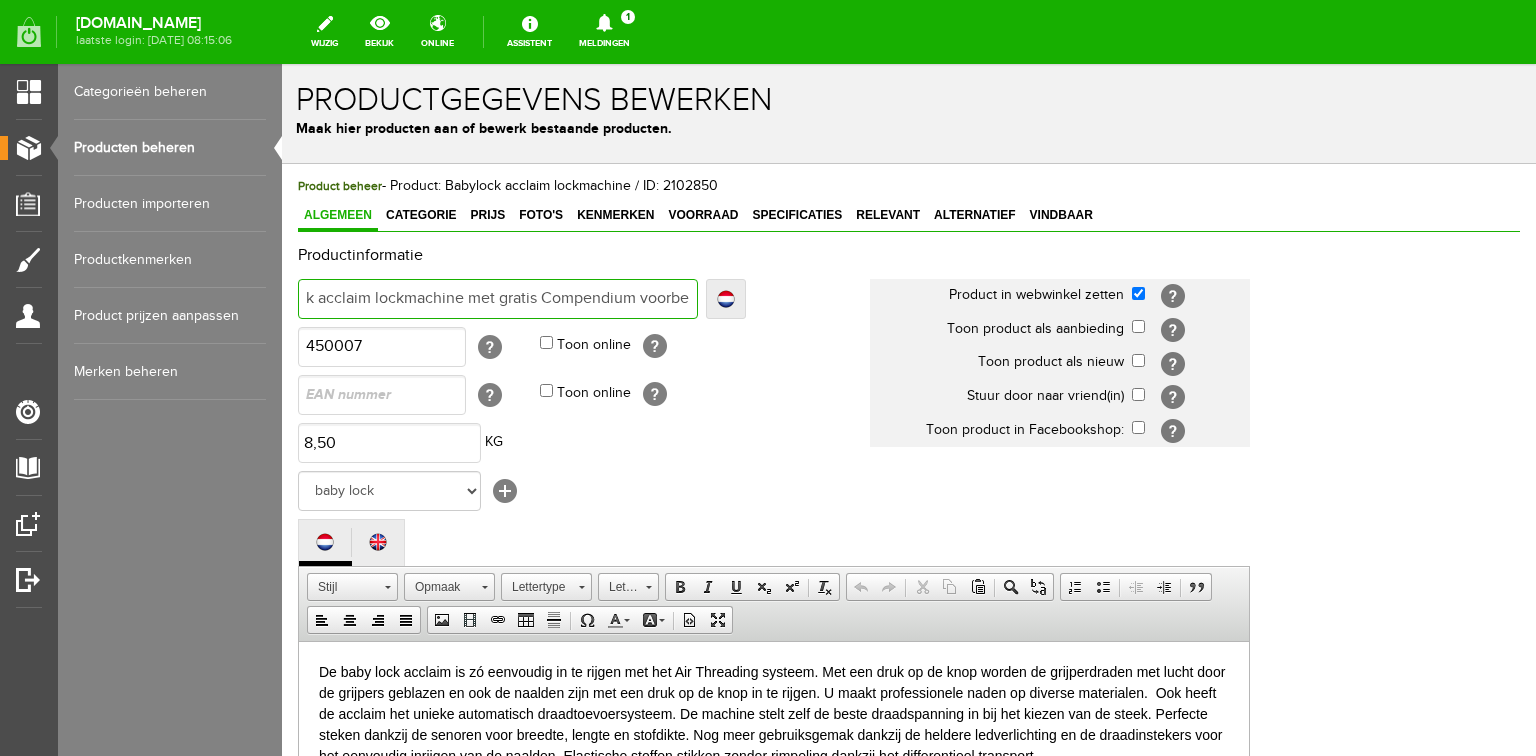 type on "Babylock acclaim lockmachine met gratis Compendium voorbe" 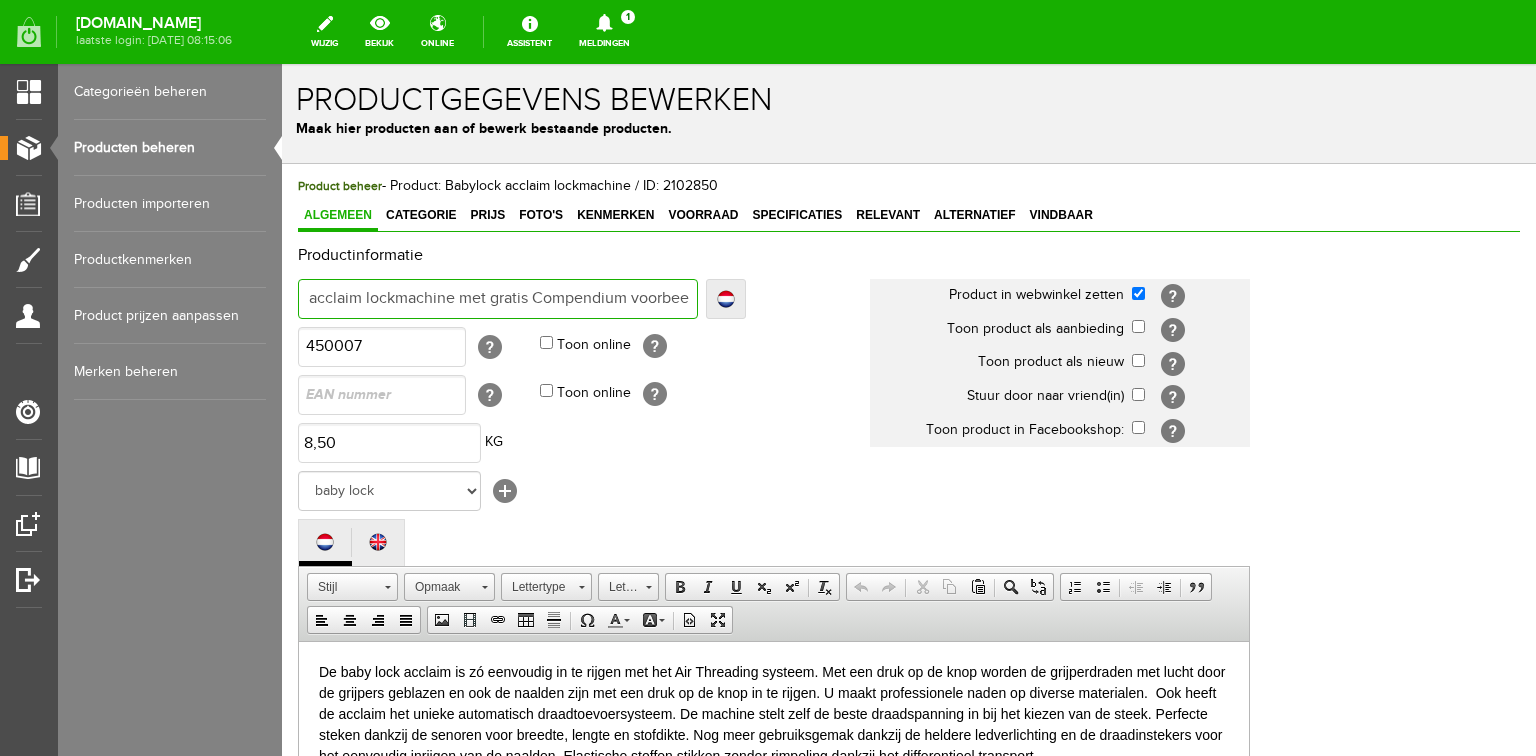 type on "Babylock acclaim lockmachine met gratis Compendium voorbeel" 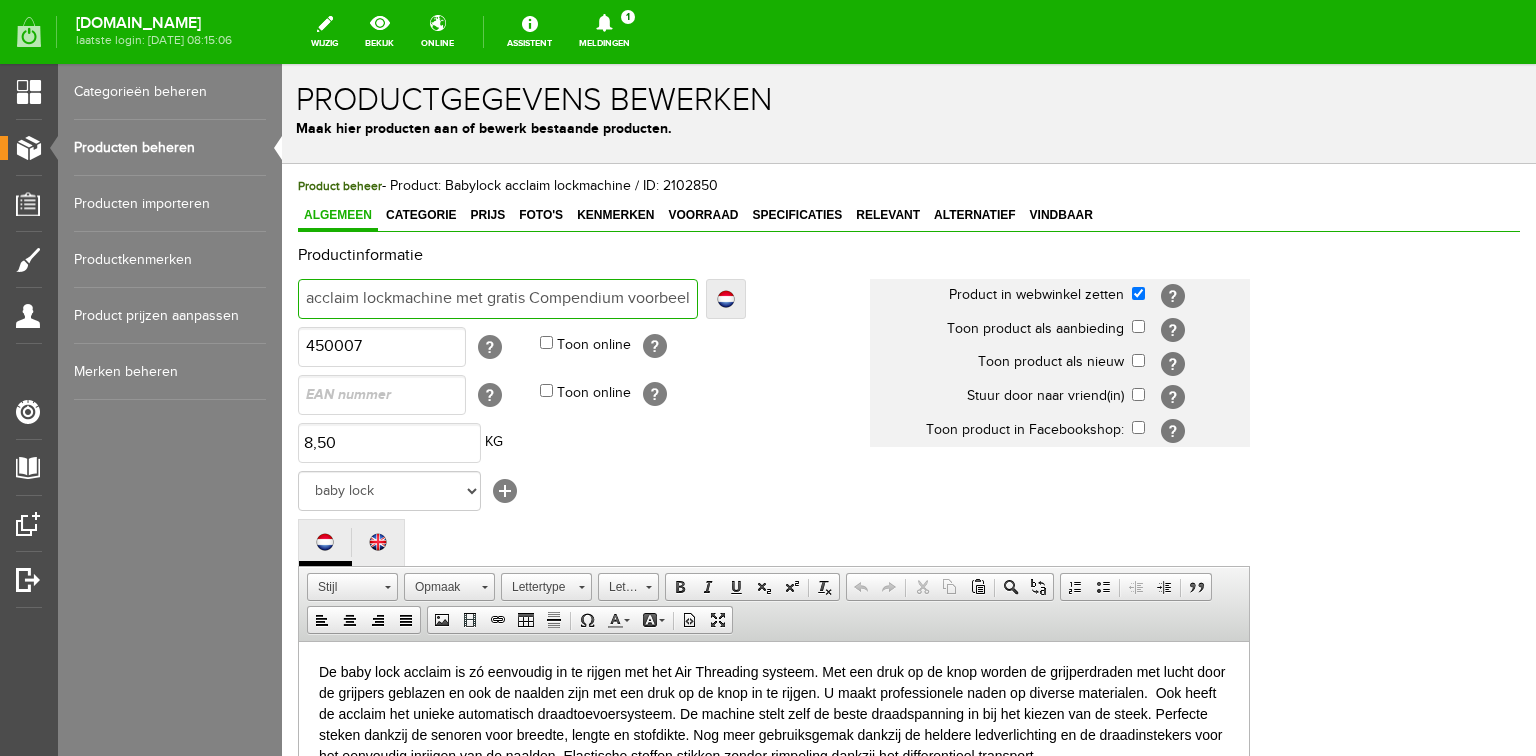 type on "Babylock acclaim lockmachine met gratis Compendium voorbeeld" 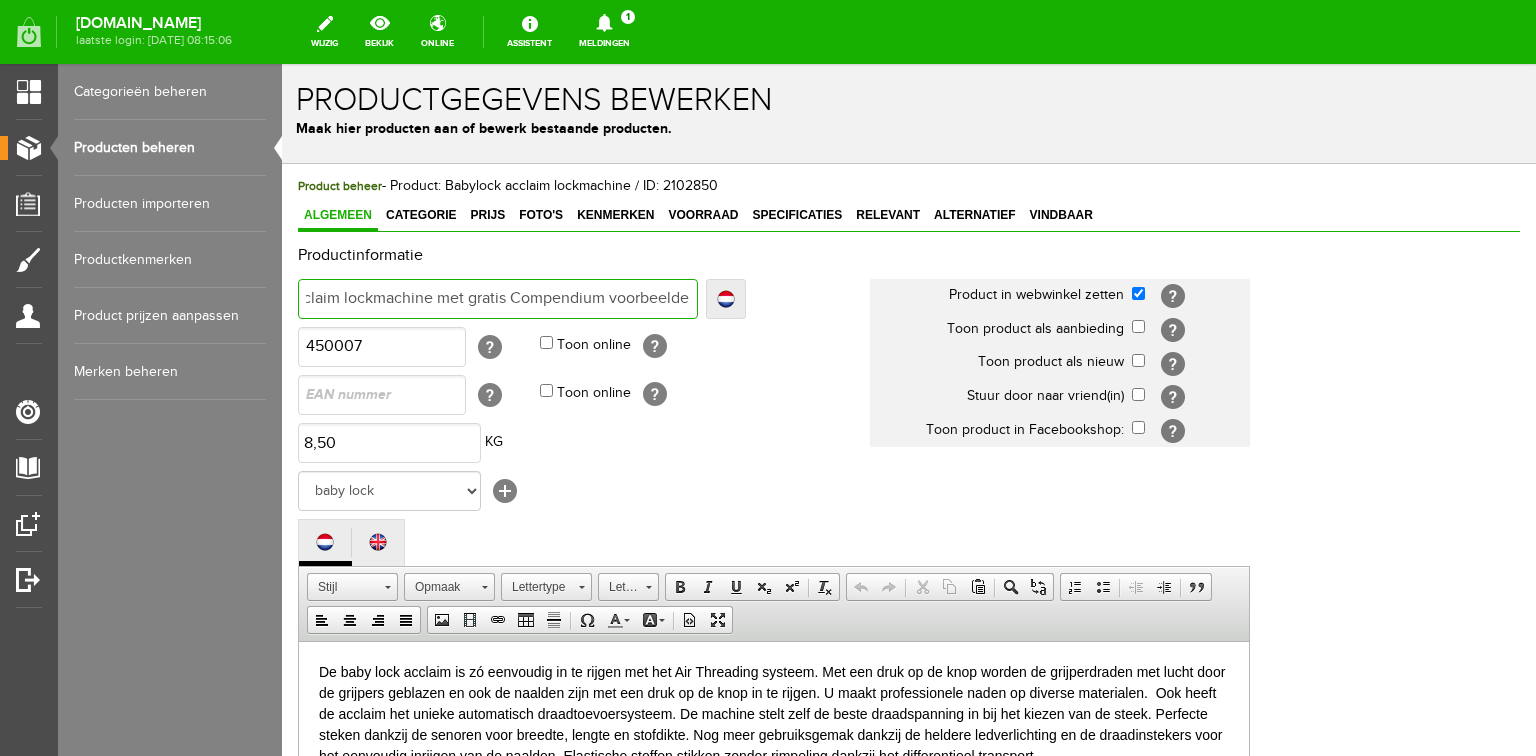 type on "Babylock acclaim lockmachine met gratis Compendium voorbeelden" 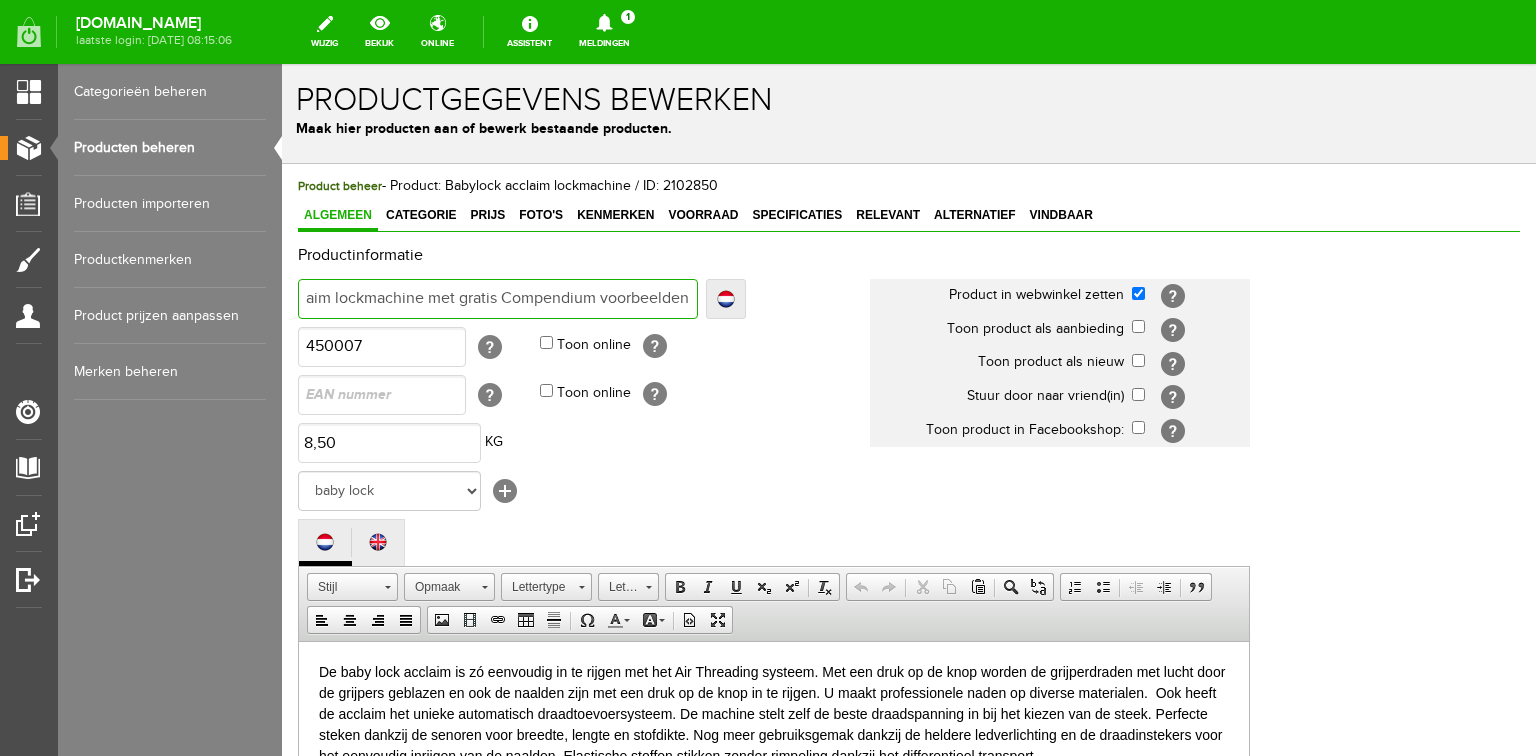 type on "Babylock acclaim lockmachine met gratis Compendium voorbeeldenb" 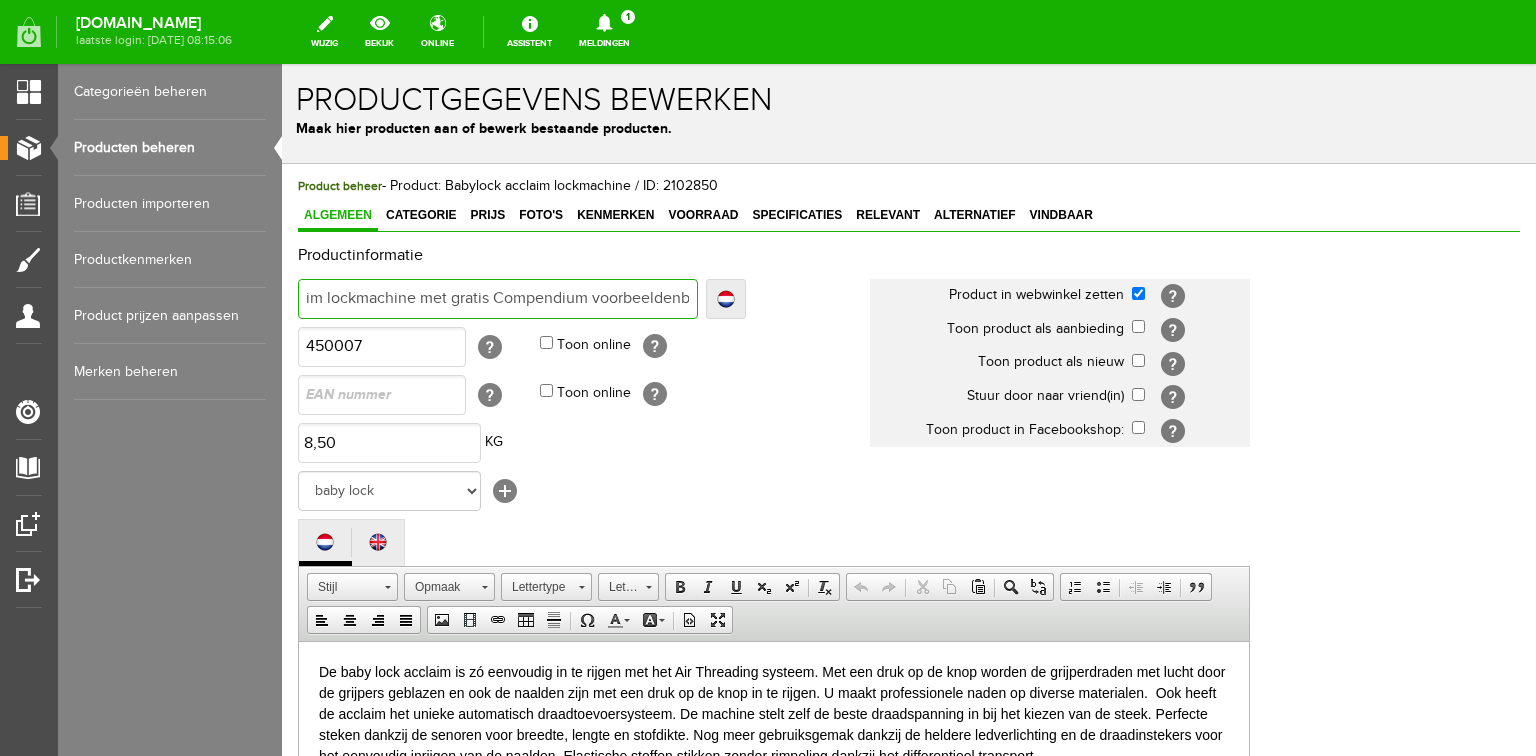 type on "Babylock acclaim lockmachine met gratis Compendium voorbeeldenbo" 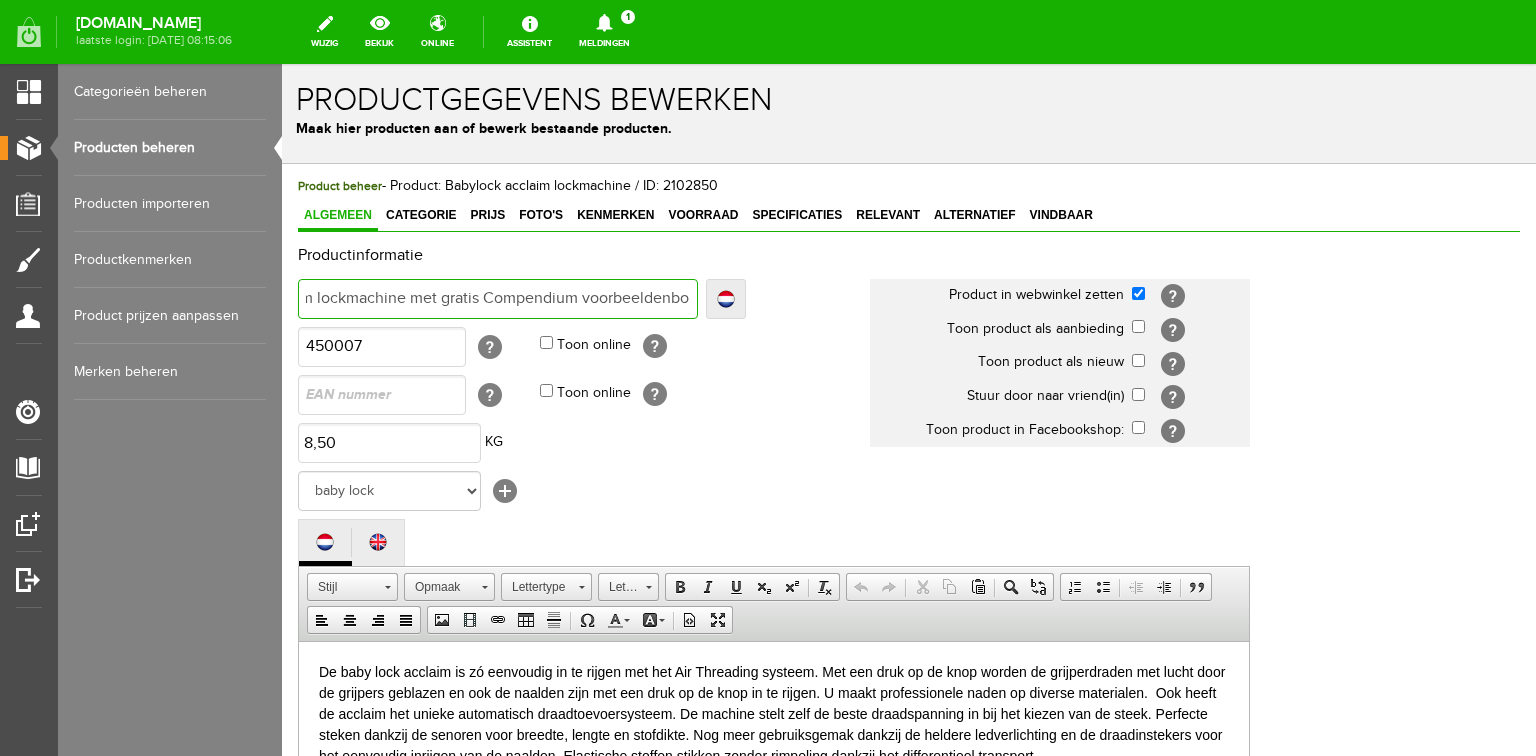 type on "Babylock acclaim lockmachine met gratis Compendium voorbeeldenbo" 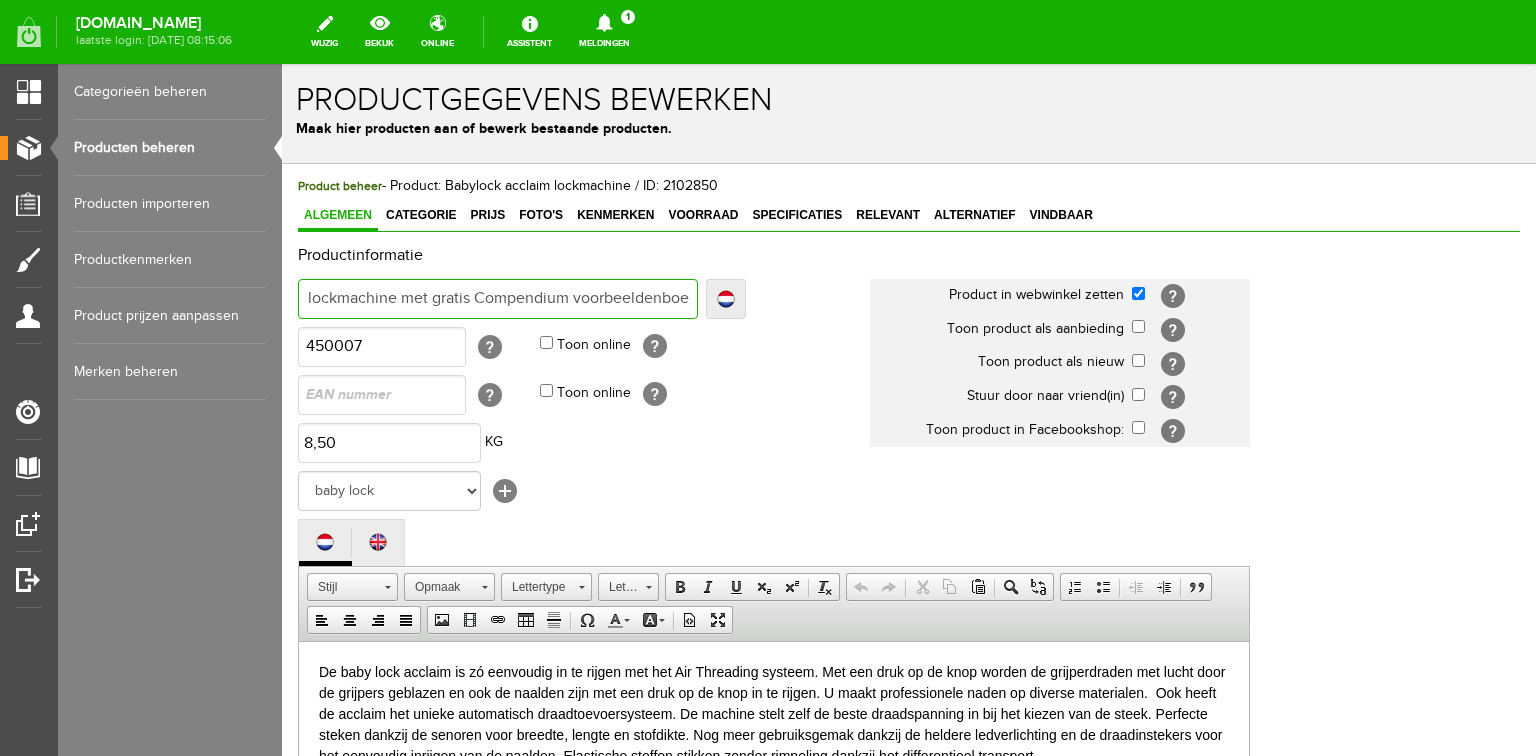 type on "Babylock acclaim lockmachine met gratis Compendium voorbeeldenboek" 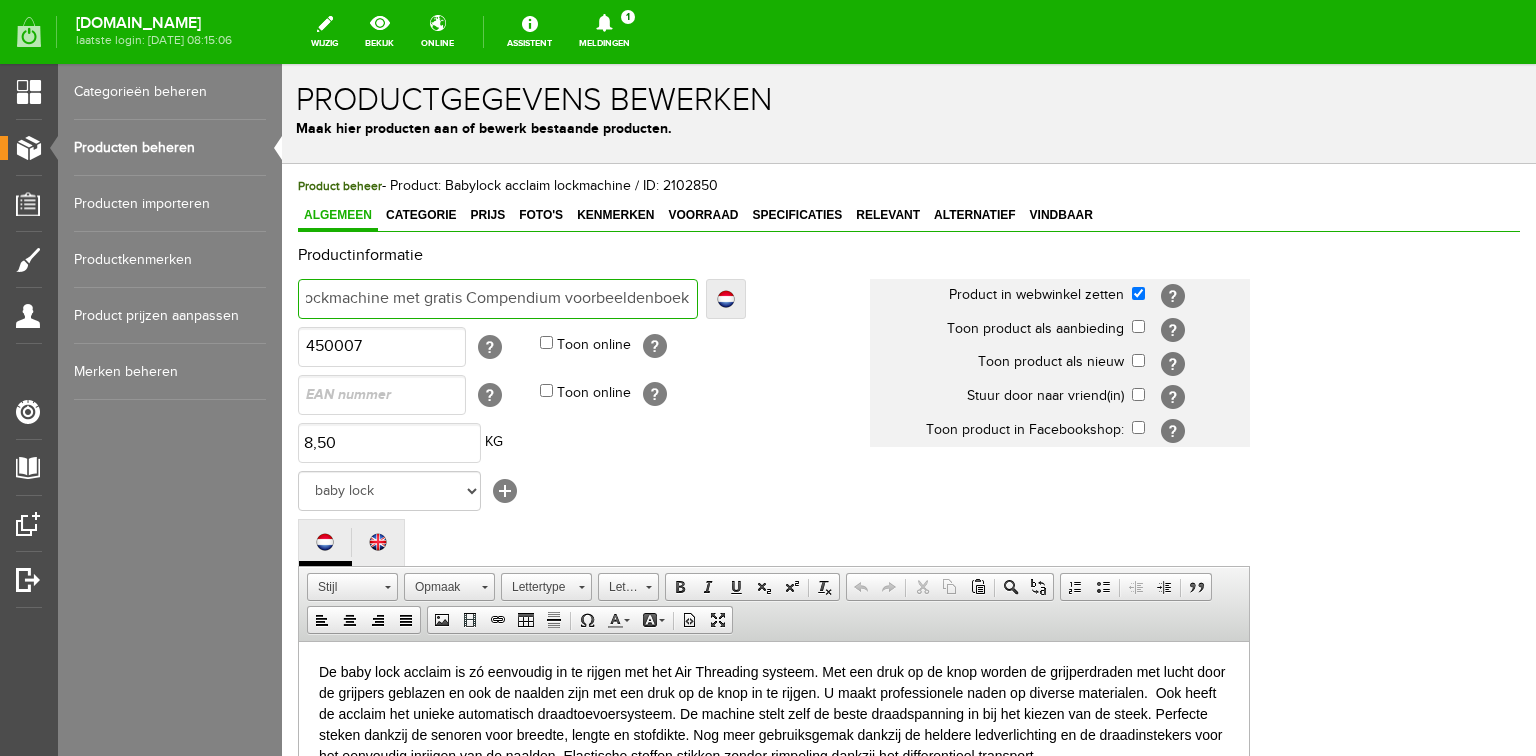 type on "Babylock acclaim lockmachine met gratis Compendium voorbeeldenboek" 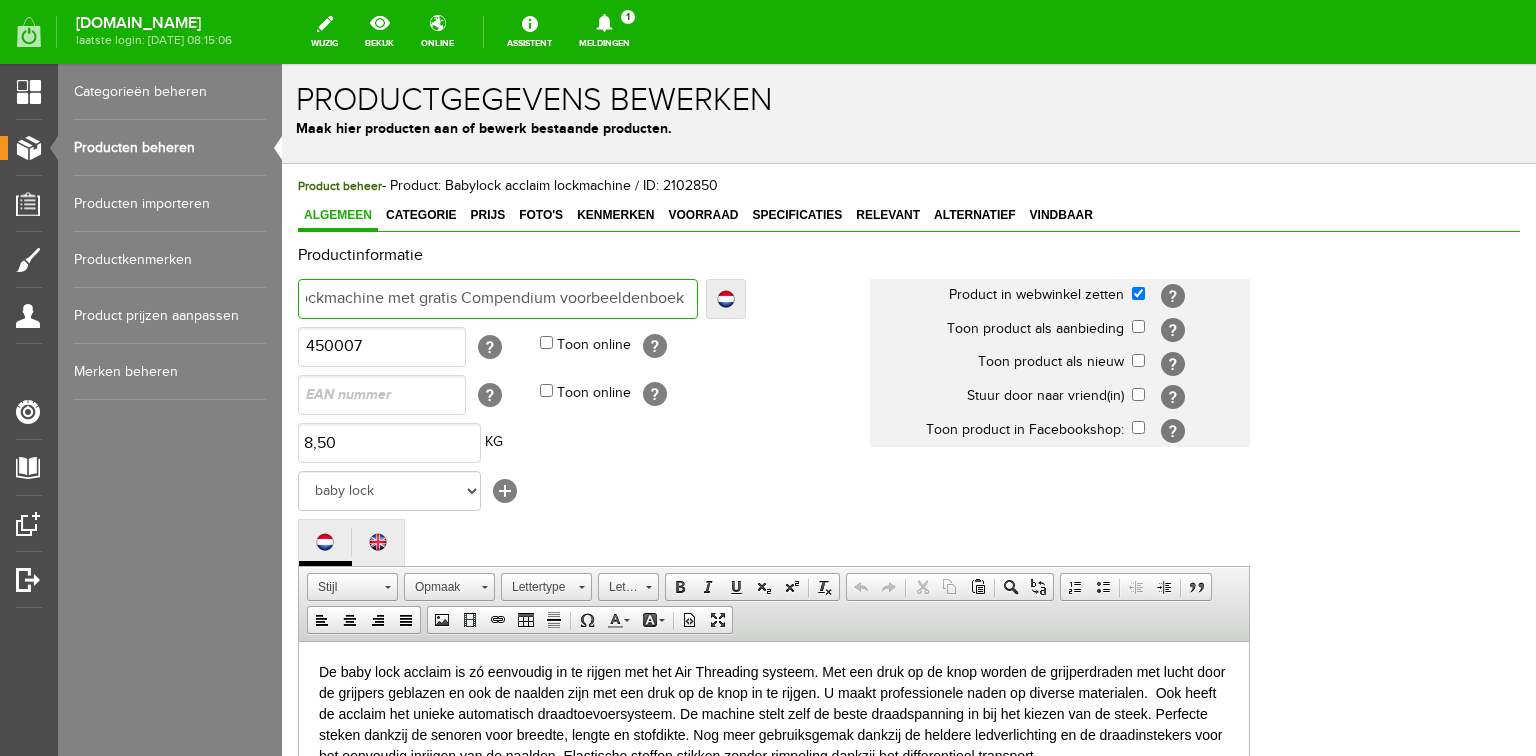 type on "Babylock acclaim lockmachine met gratis Compendium voorbeeldenboek I" 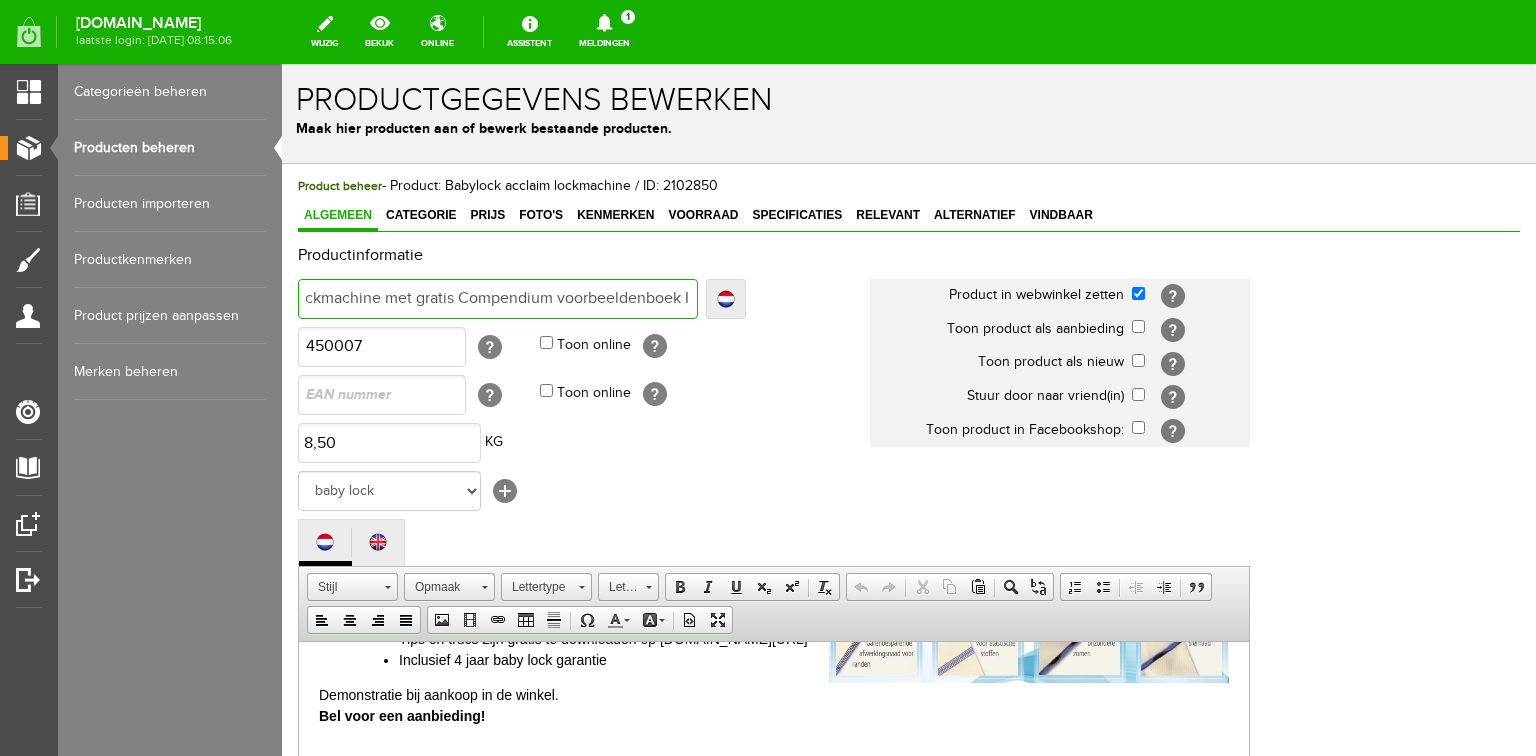scroll, scrollTop: 739, scrollLeft: 0, axis: vertical 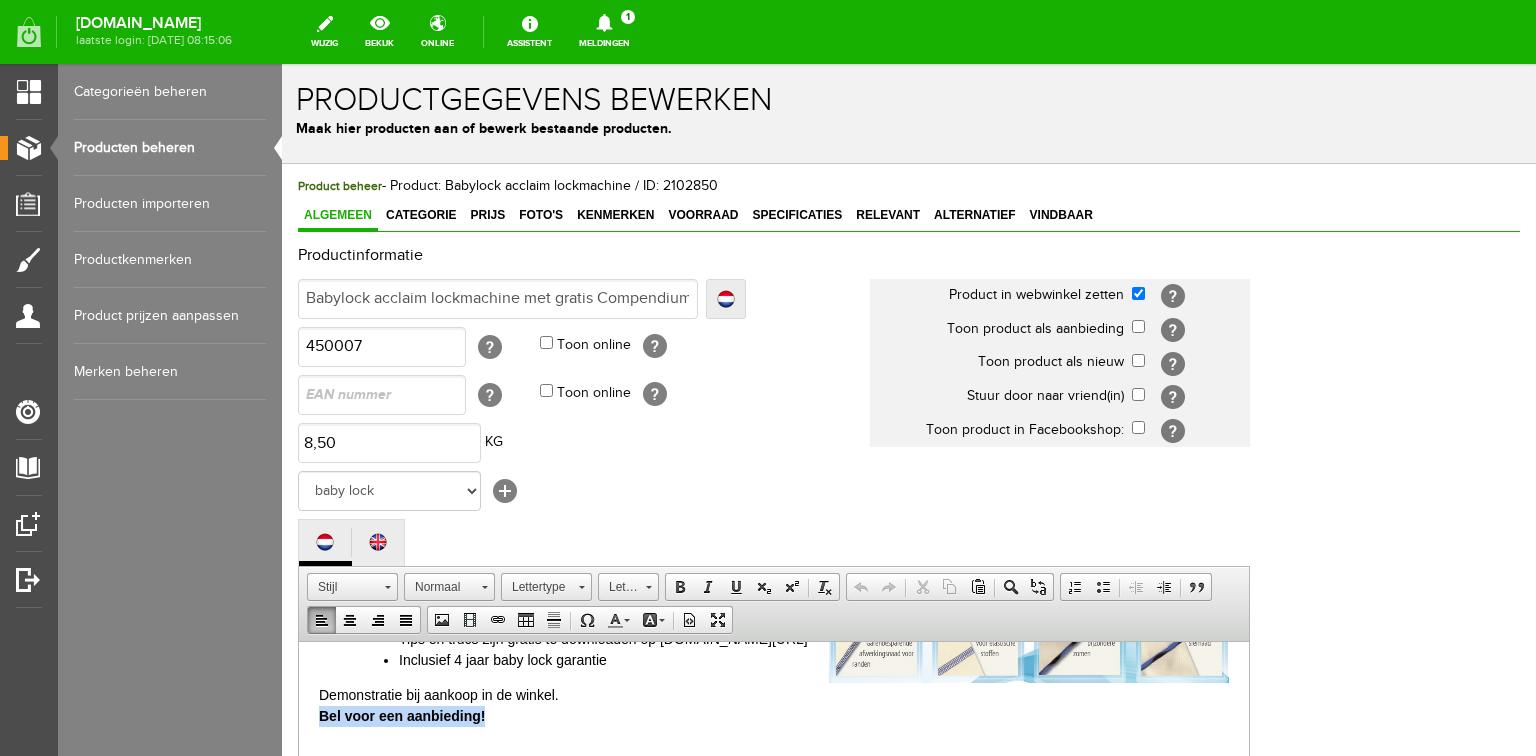 drag, startPoint x: 319, startPoint y: 718, endPoint x: 534, endPoint y: 718, distance: 215 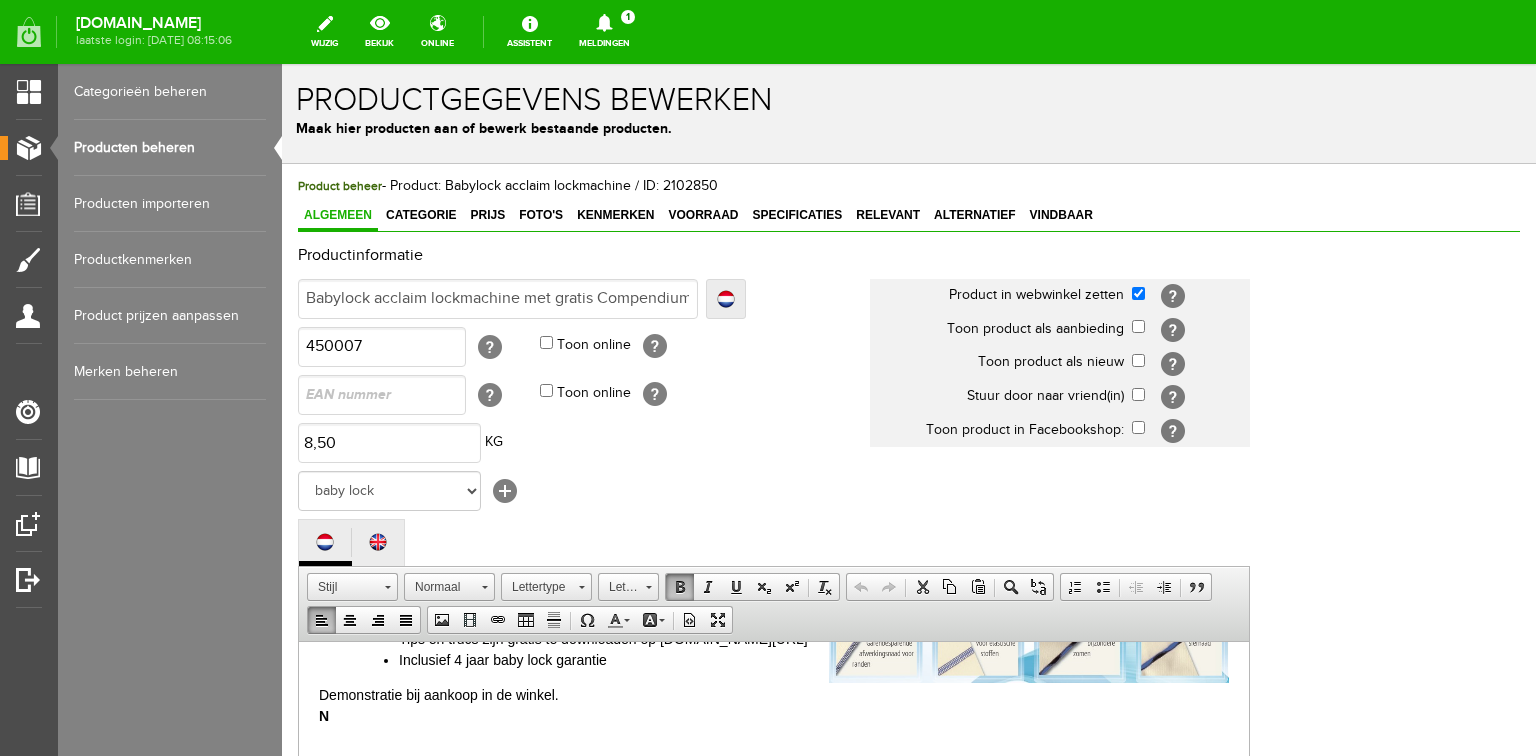 type 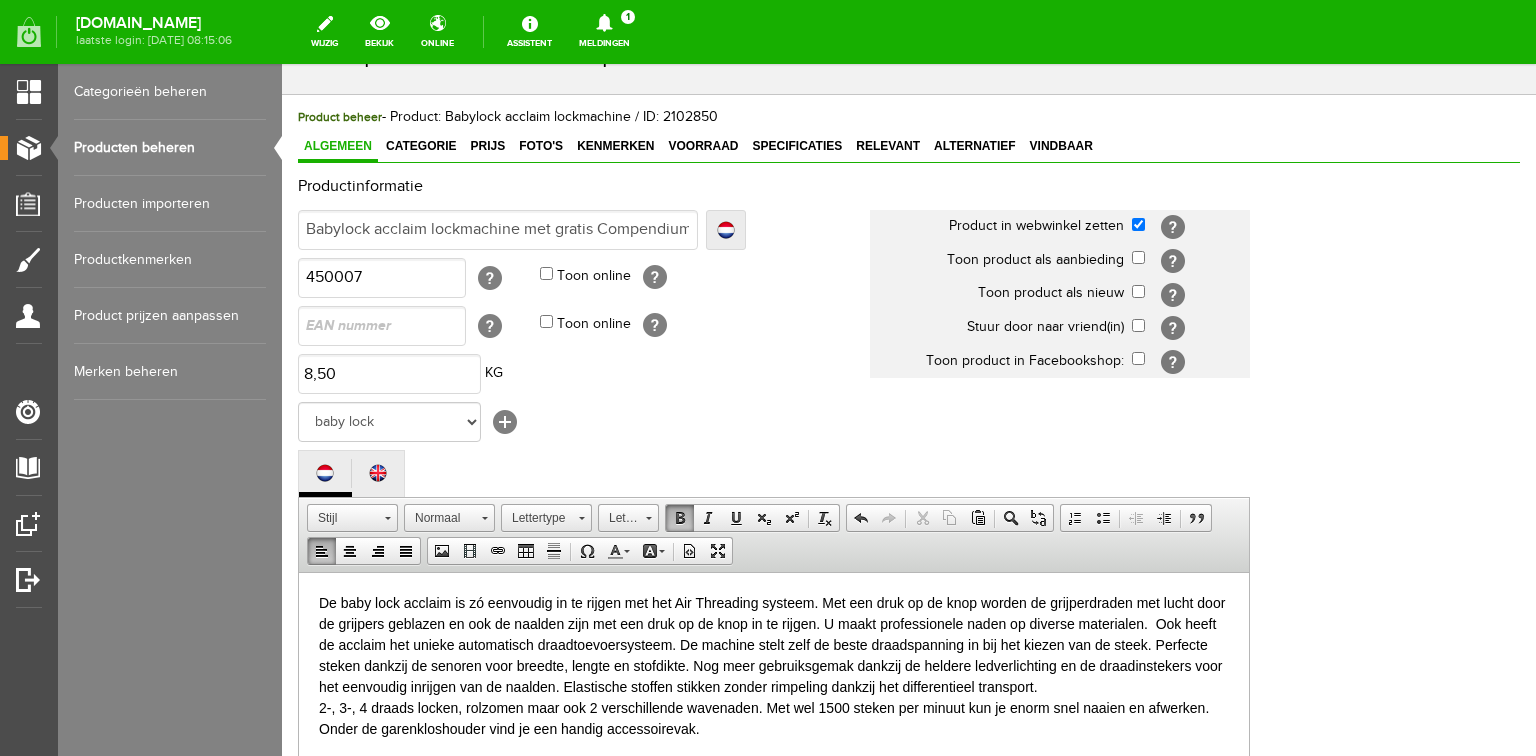 scroll, scrollTop: 32, scrollLeft: 0, axis: vertical 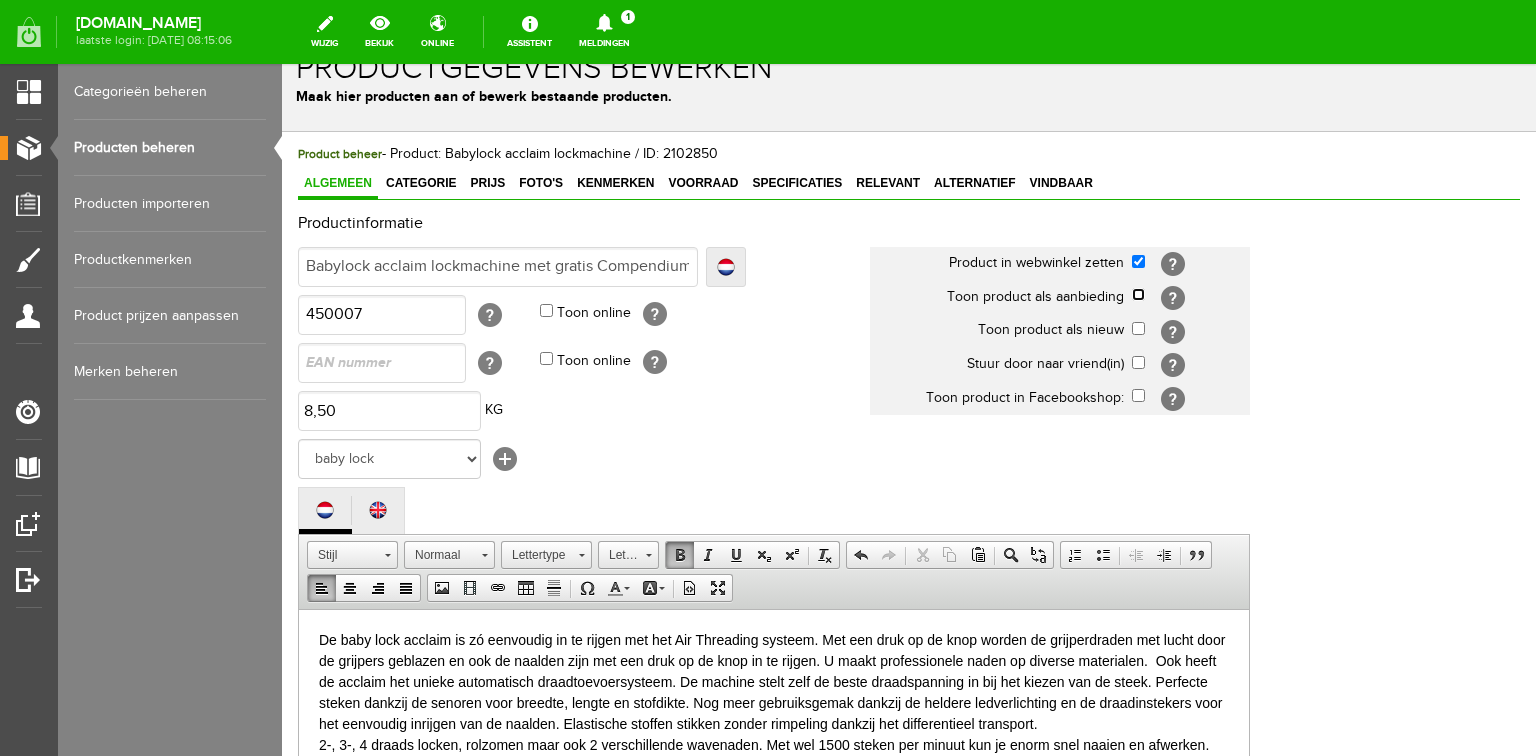 click at bounding box center (1138, 294) 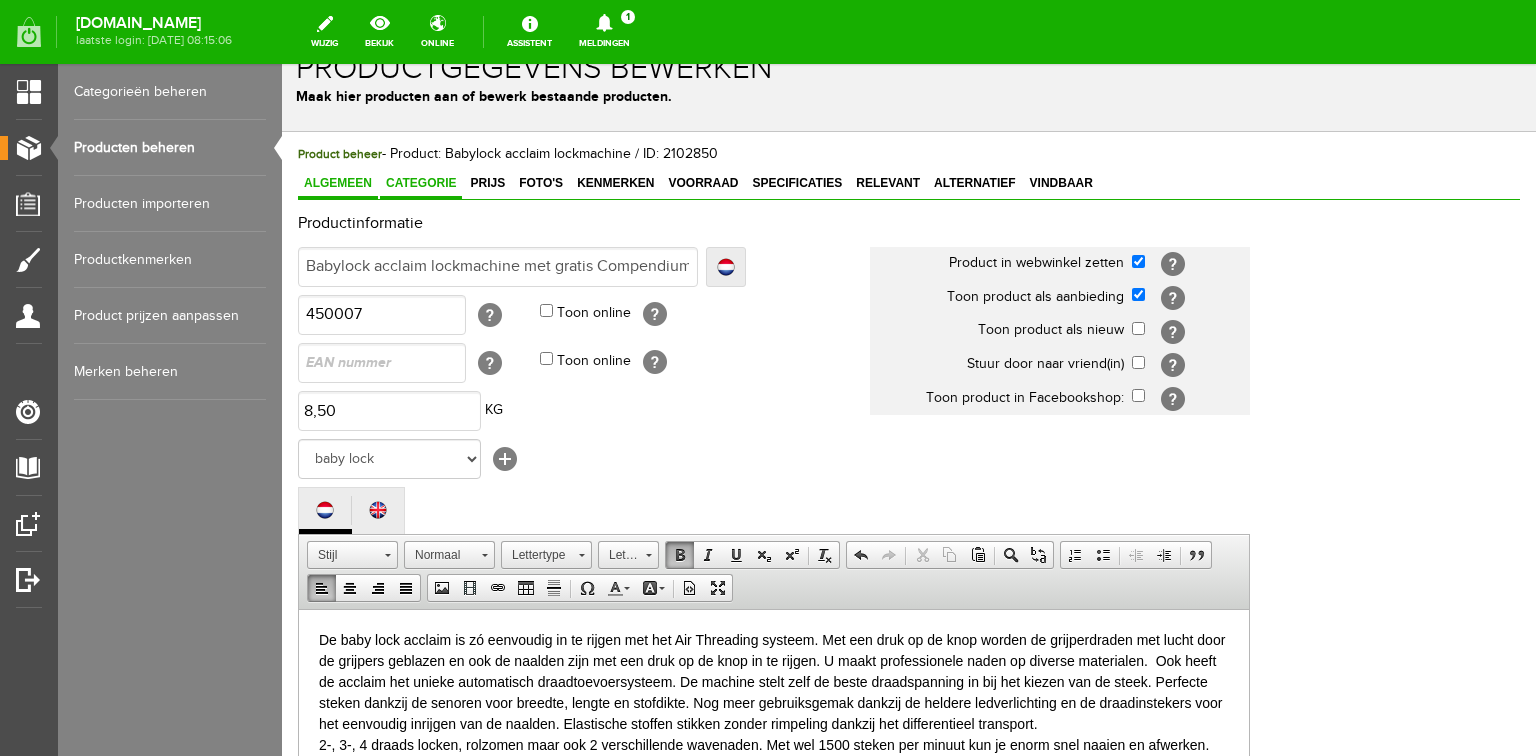 click on "Categorie" at bounding box center (421, 183) 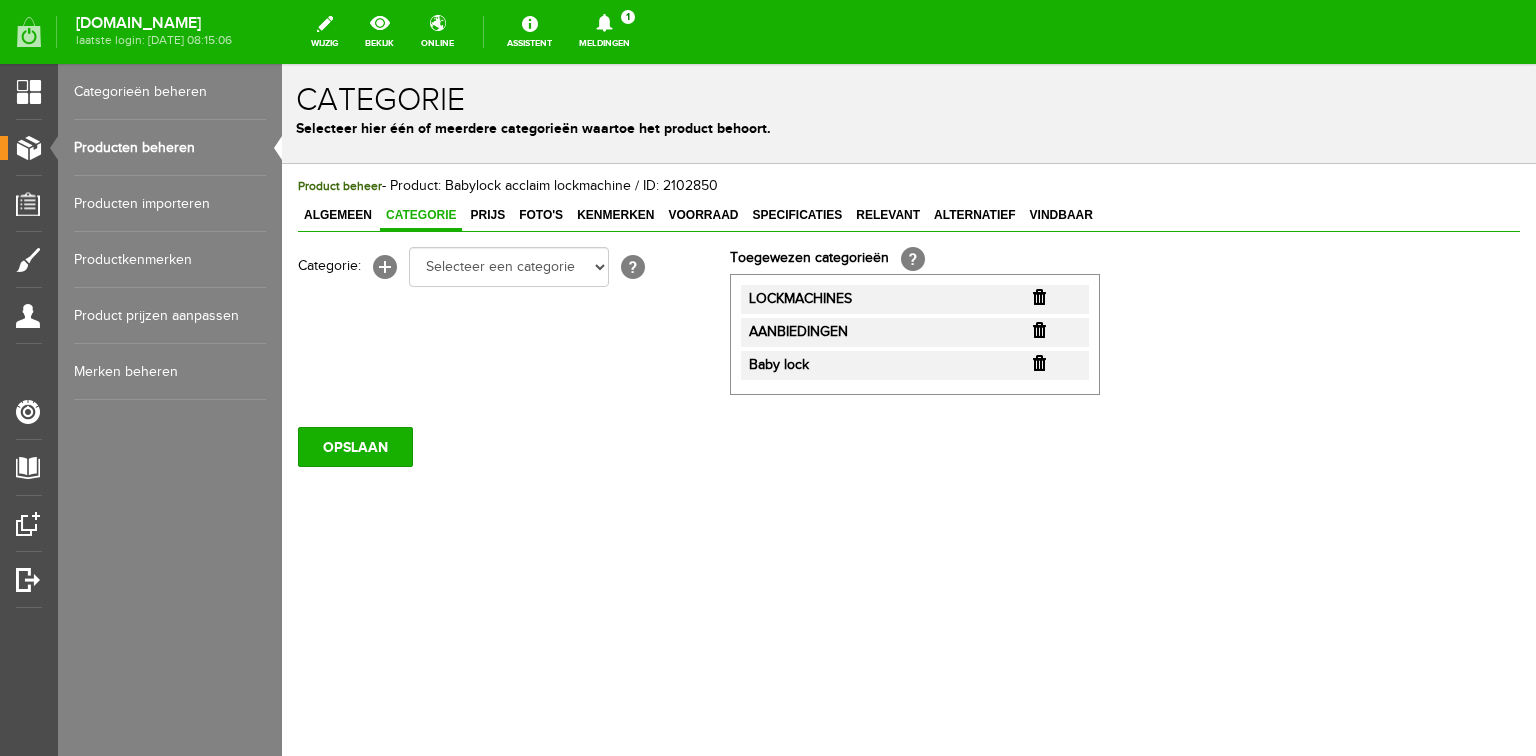 scroll, scrollTop: 0, scrollLeft: 0, axis: both 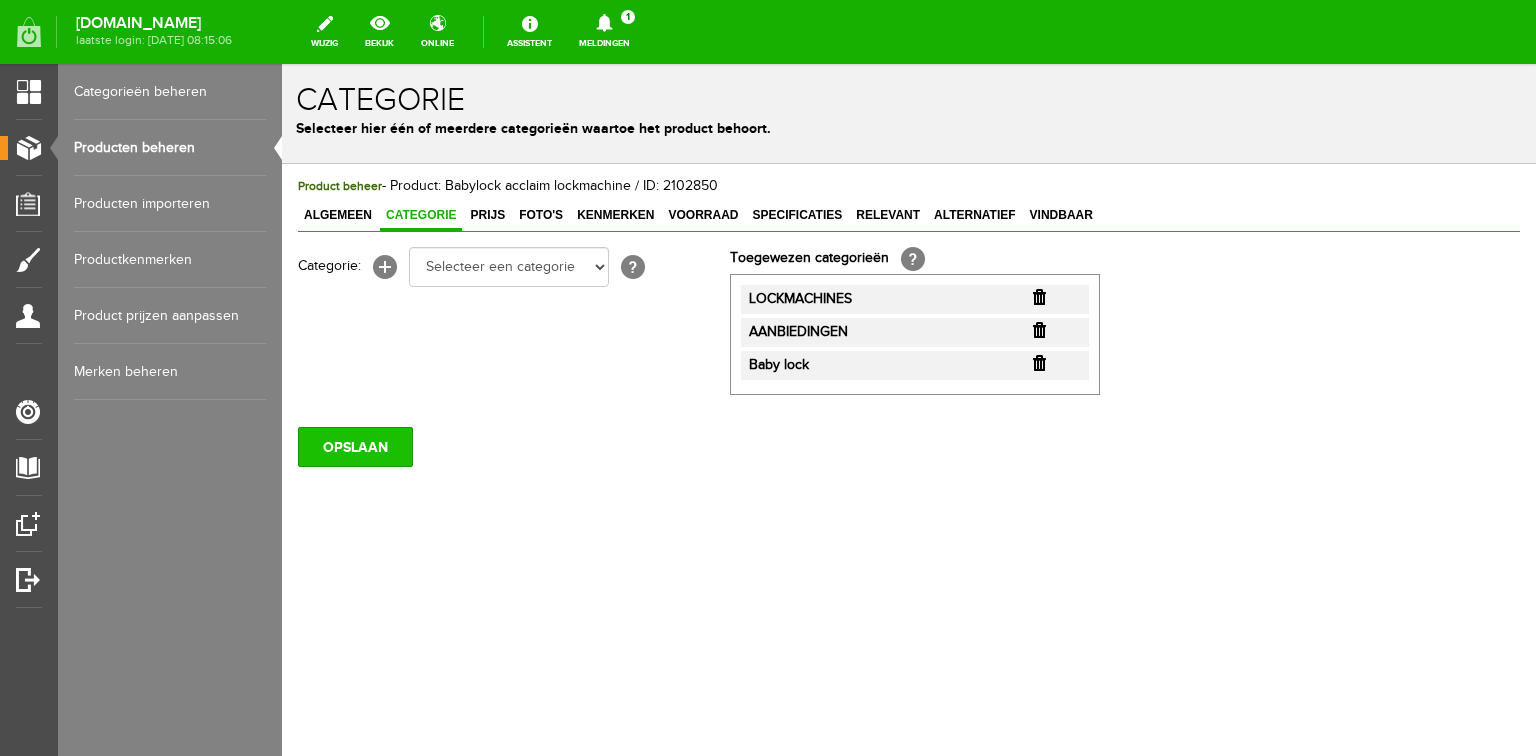 click on "OPSLAAN" at bounding box center (355, 447) 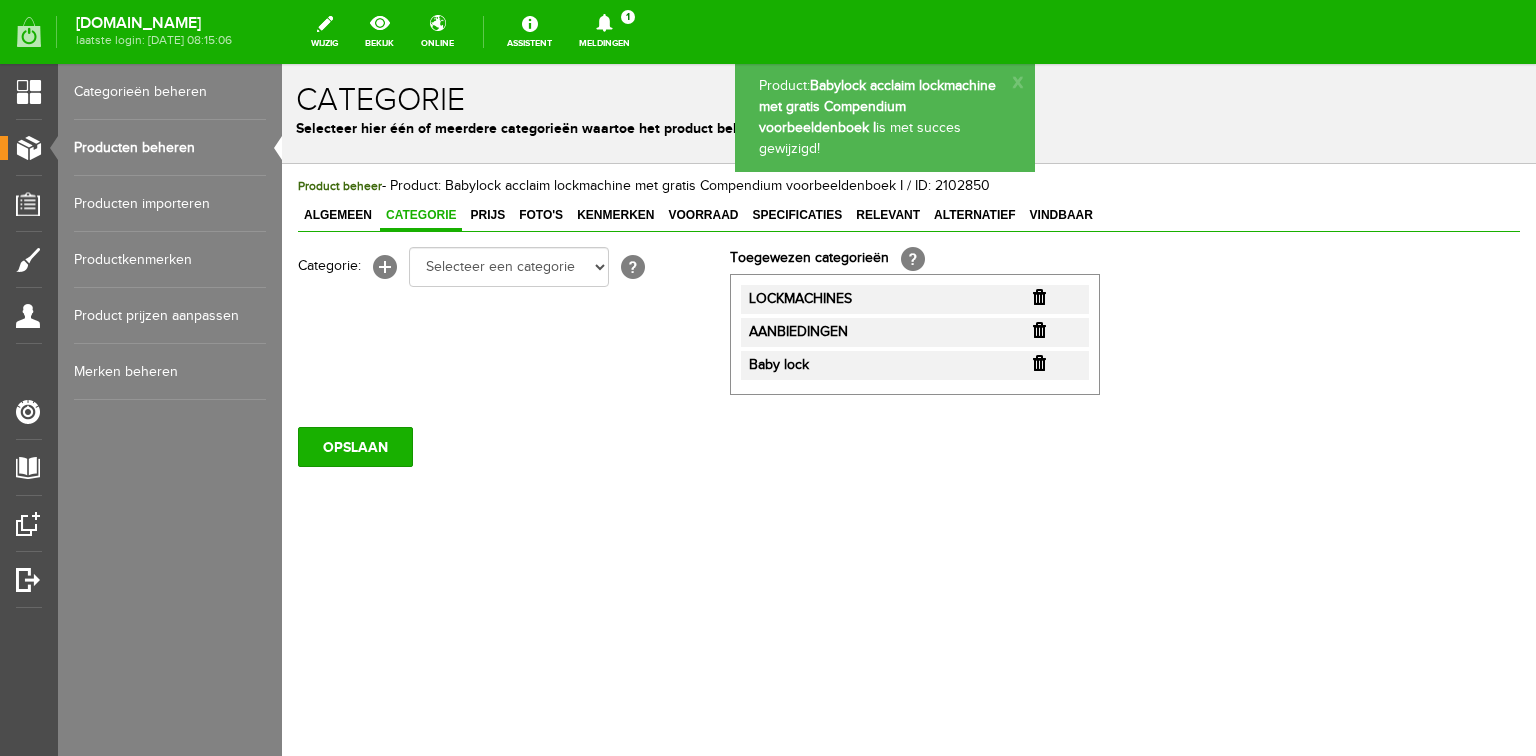 scroll, scrollTop: 0, scrollLeft: 0, axis: both 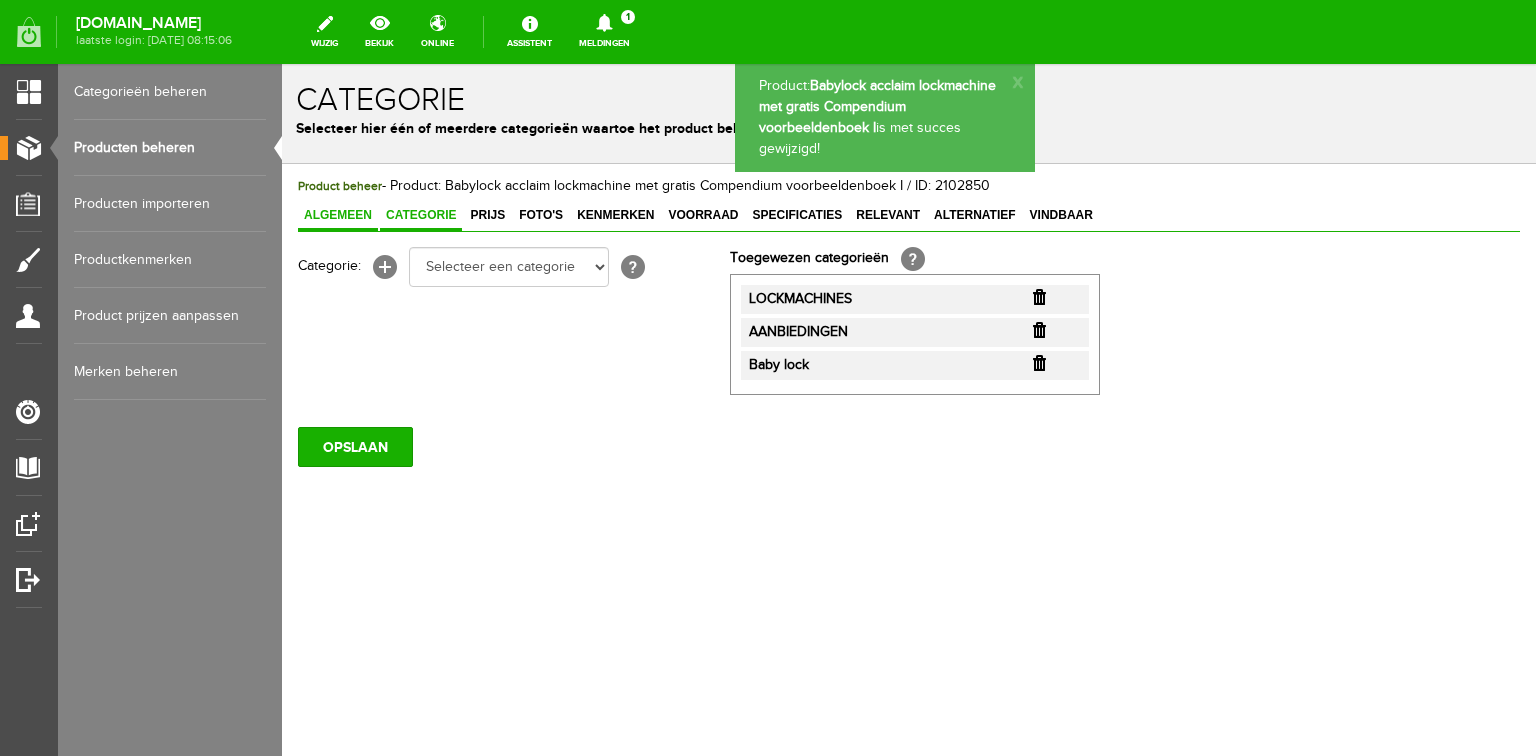 click on "Algemeen" at bounding box center [338, 215] 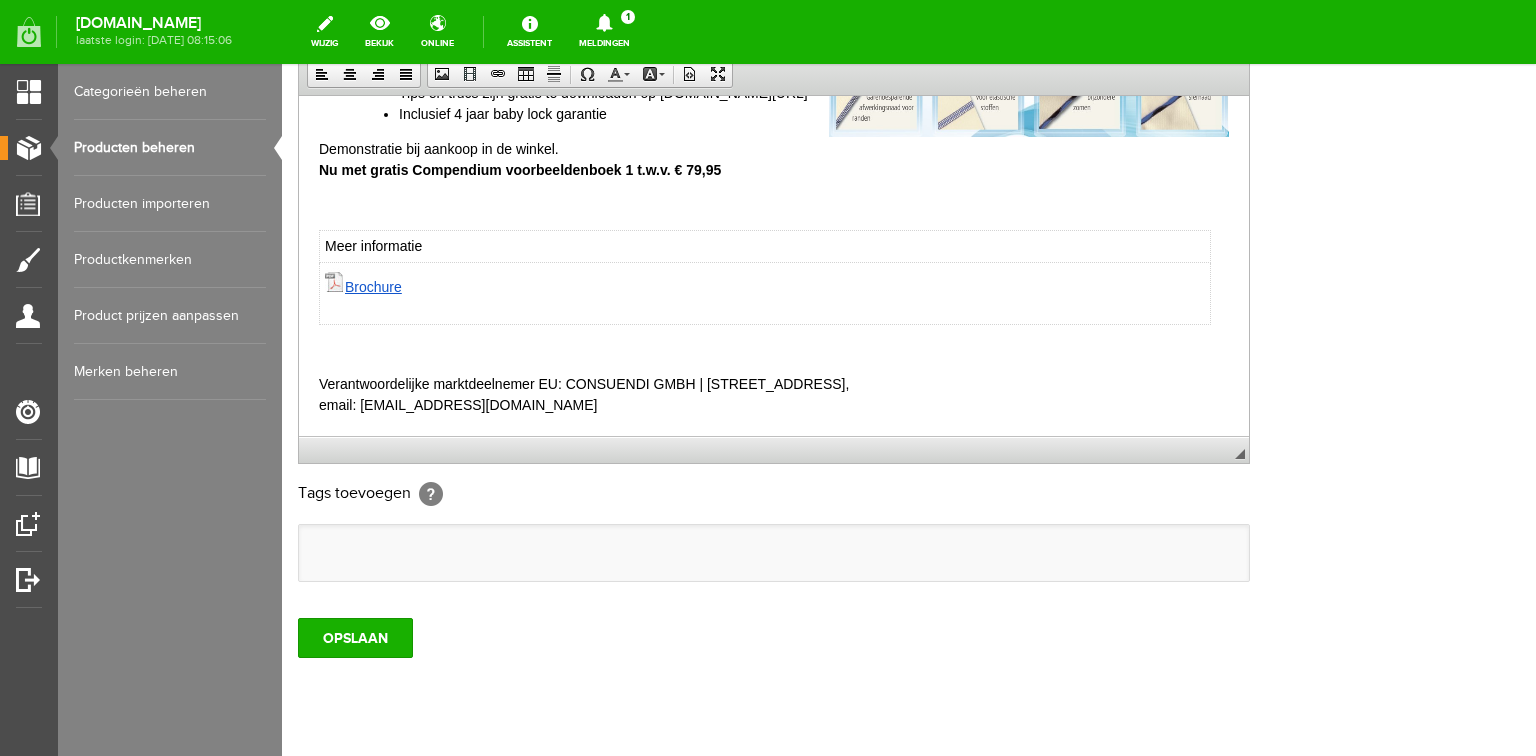 scroll, scrollTop: 592, scrollLeft: 0, axis: vertical 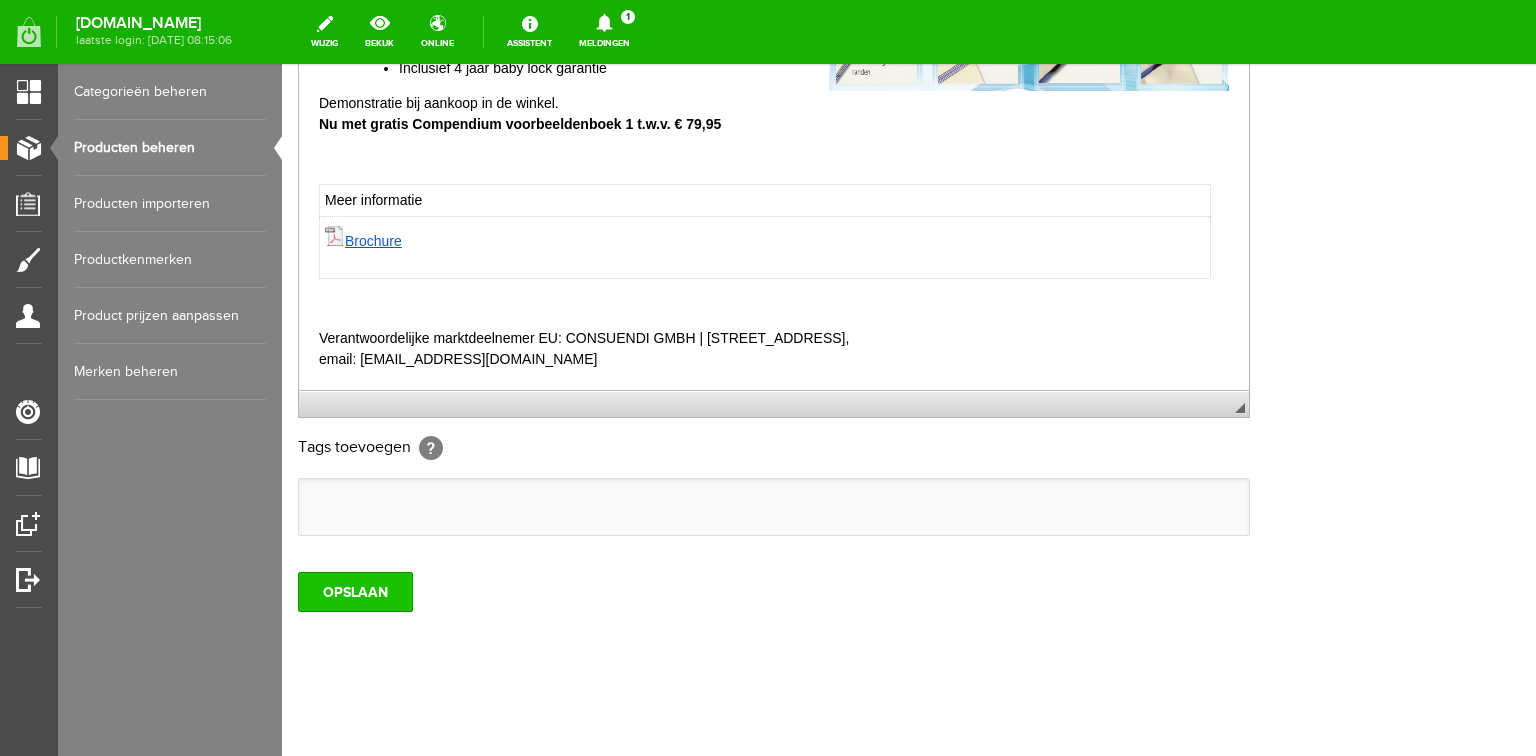 click on "OPSLAAN" at bounding box center (355, 592) 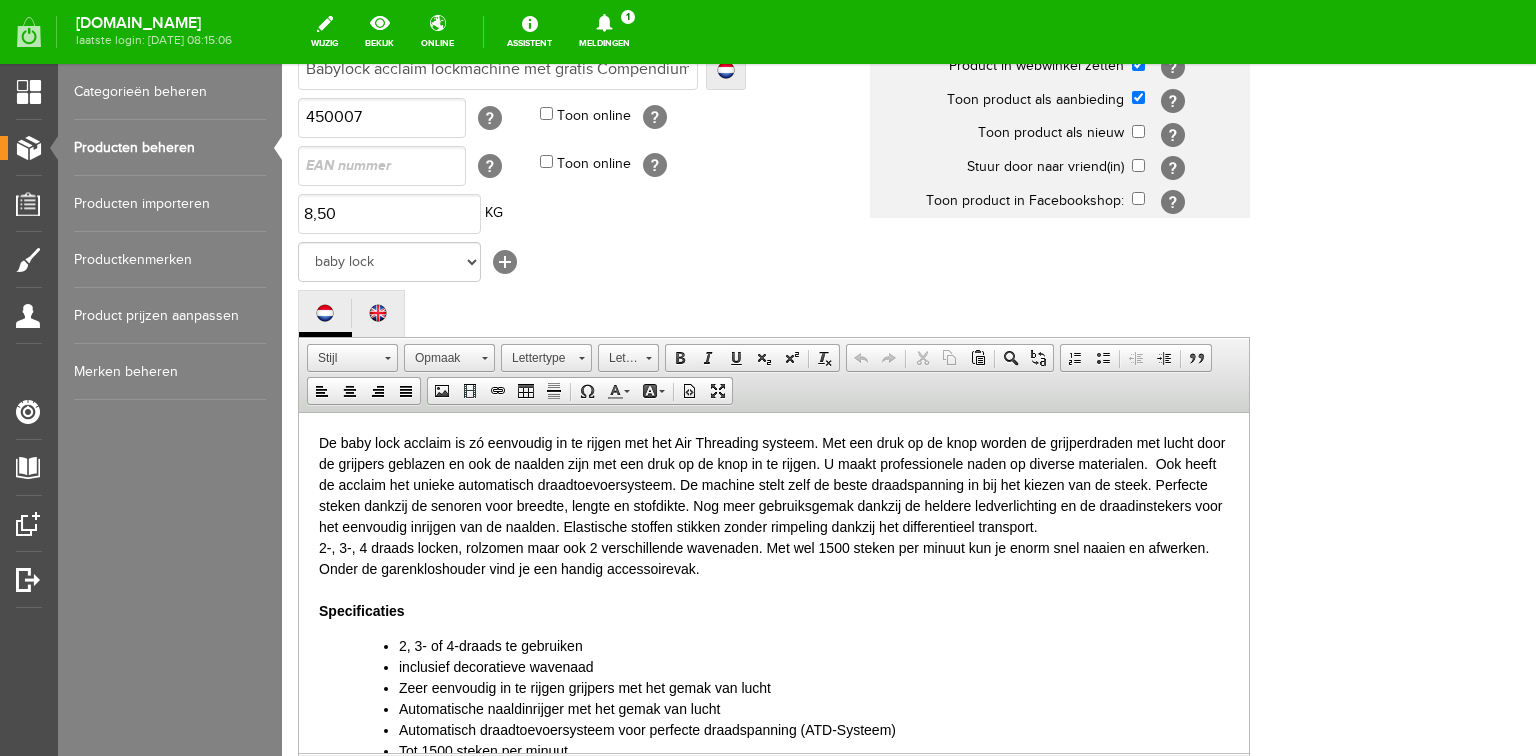 scroll, scrollTop: 192, scrollLeft: 0, axis: vertical 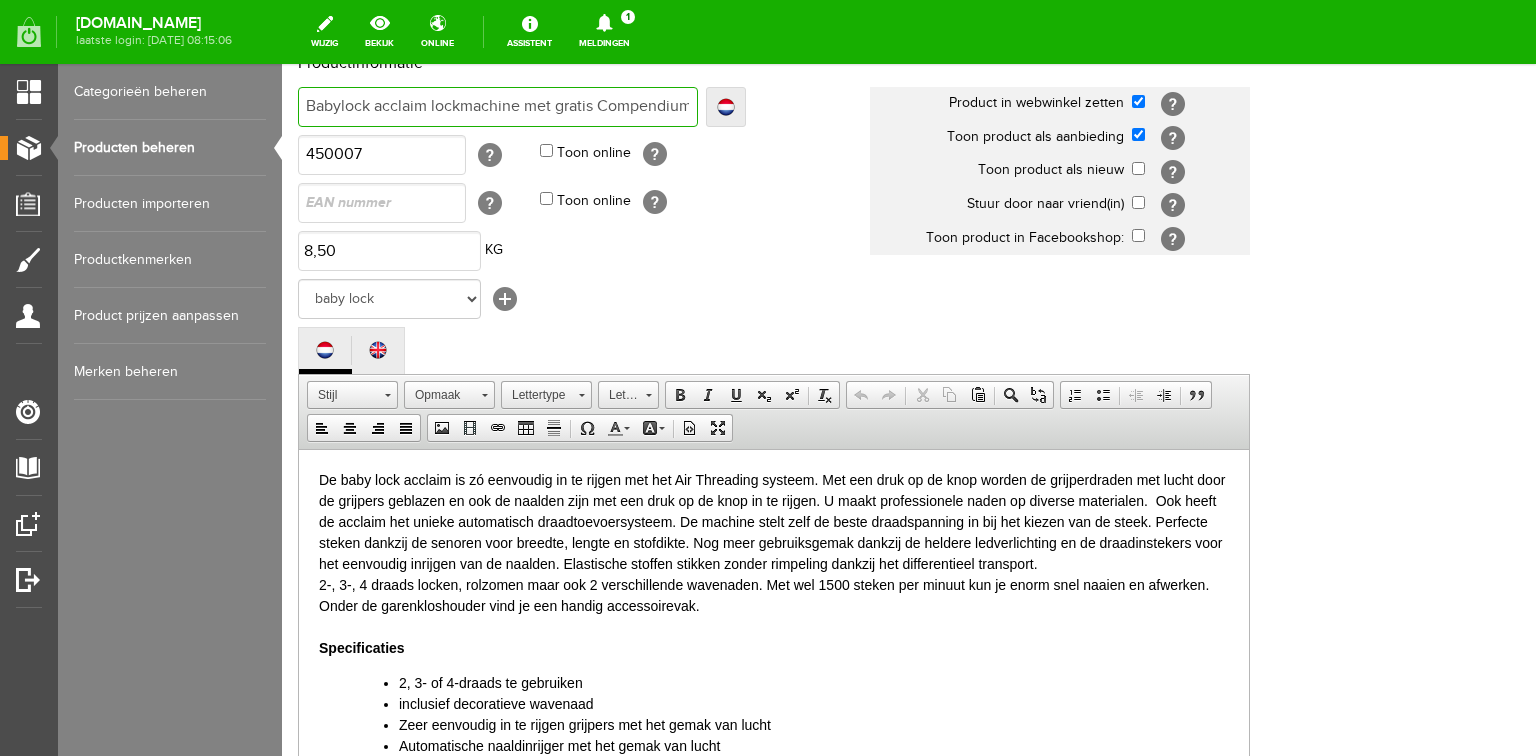 drag, startPoint x: 557, startPoint y: 104, endPoint x: 592, endPoint y: 107, distance: 35.128338 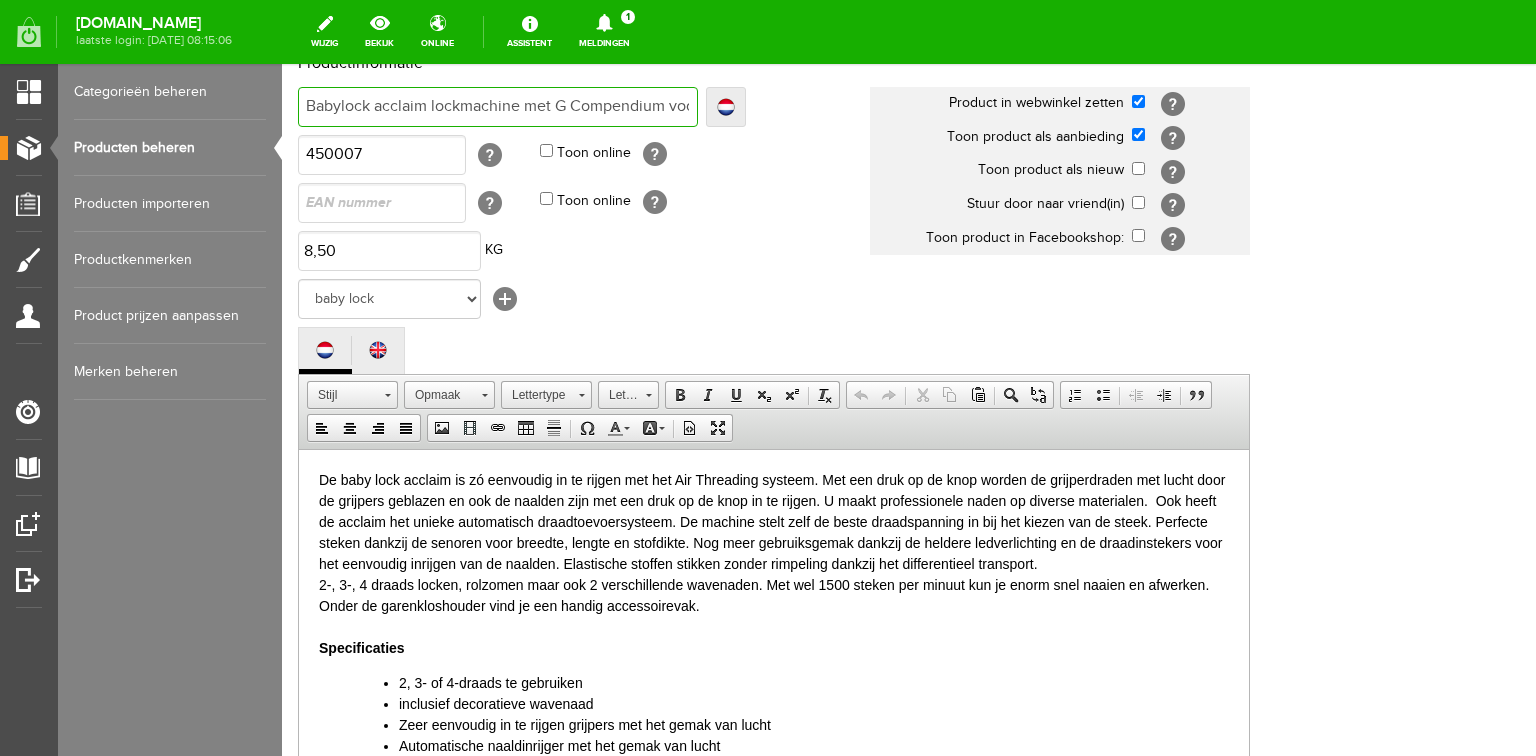 type on "Babylock acclaim lockmachine met G Compendium voorbeeldenboek I" 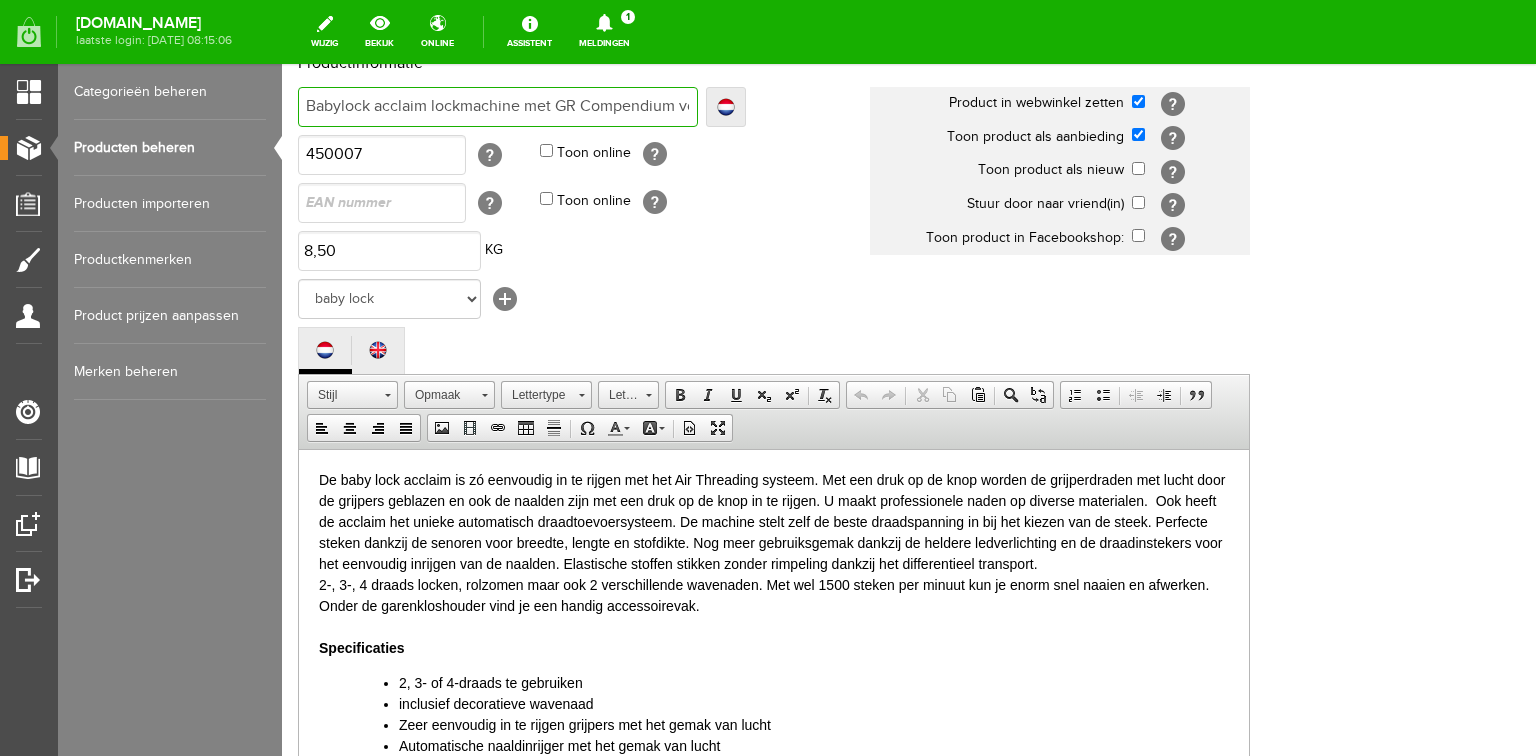 type on "Babylock acclaim lockmachine met GR Compendium voorbeeldenboek I" 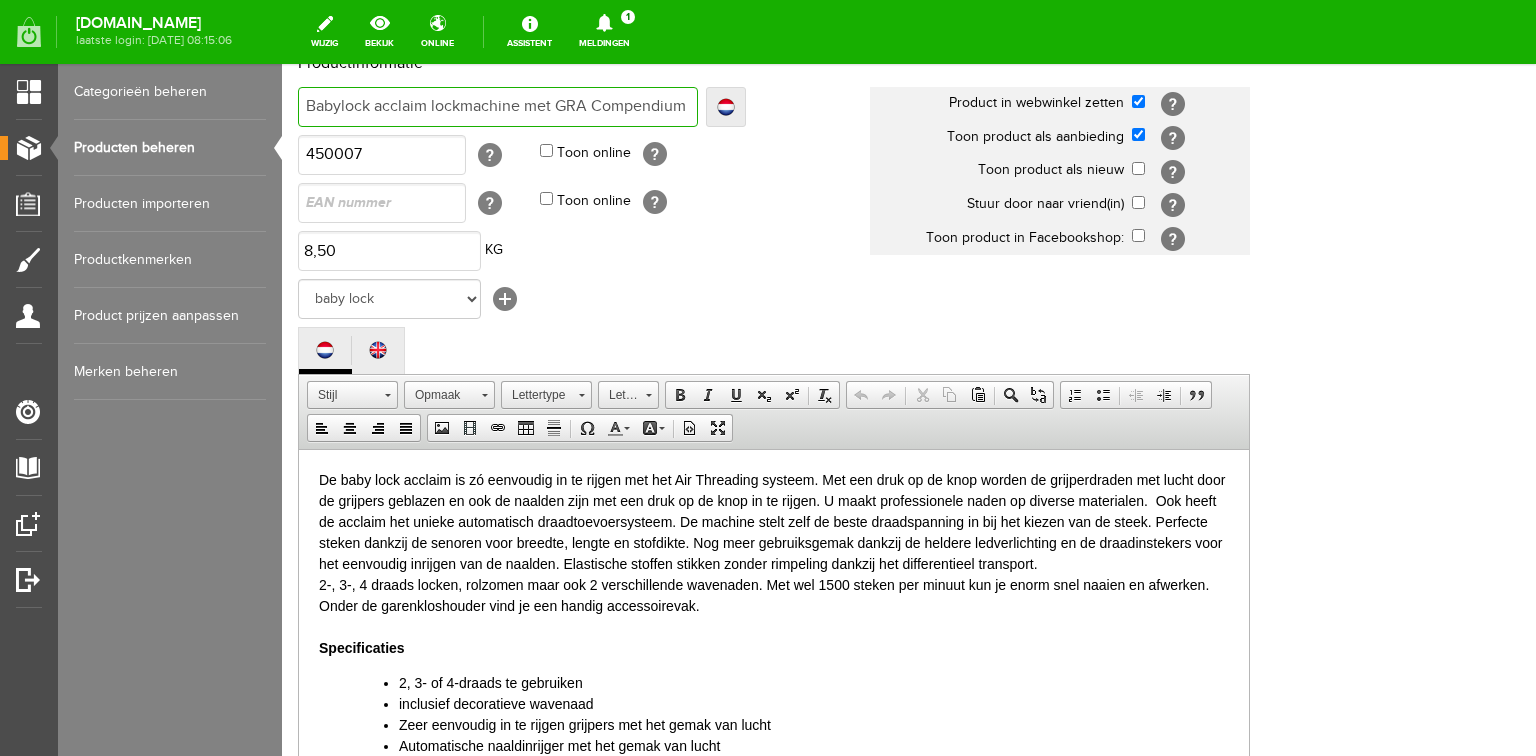 type on "Babylock acclaim lockmachine met GRAT Compendium voorbeeldenboek I" 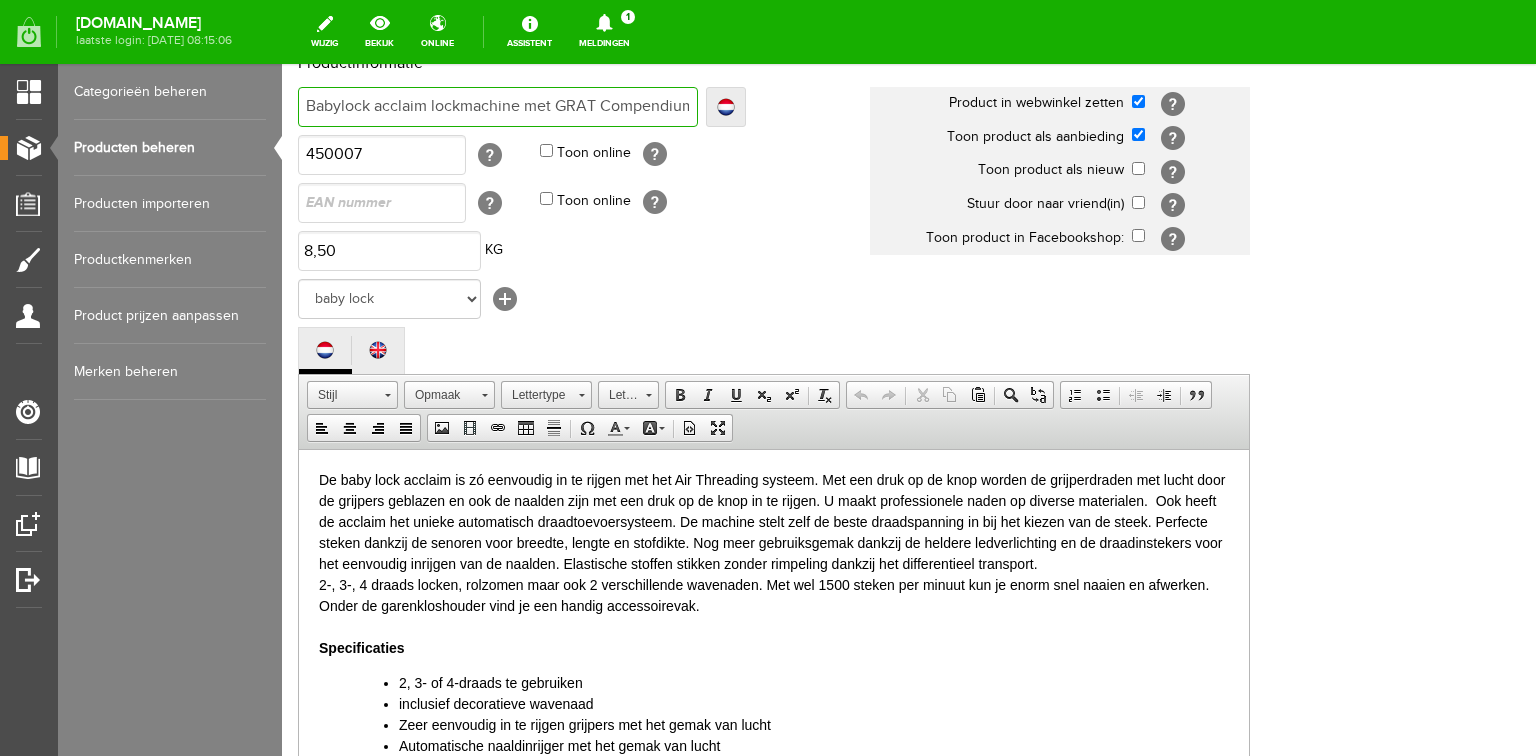 type on "Babylock acclaim lockmachine met GRAT Compendium voorbeeldenboek I" 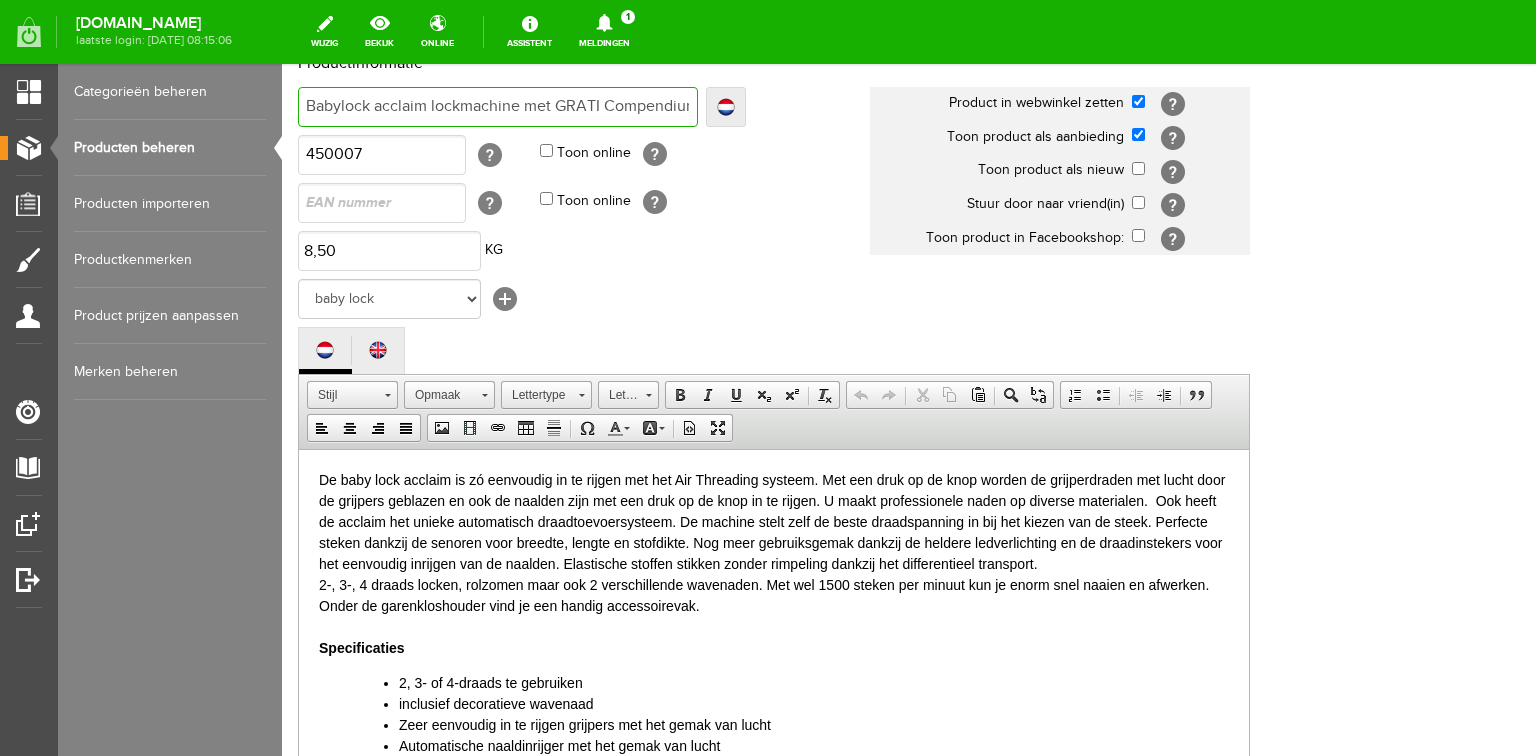 type on "Babylock acclaim lockmachine met GRATI Compendium voorbeeldenboek I" 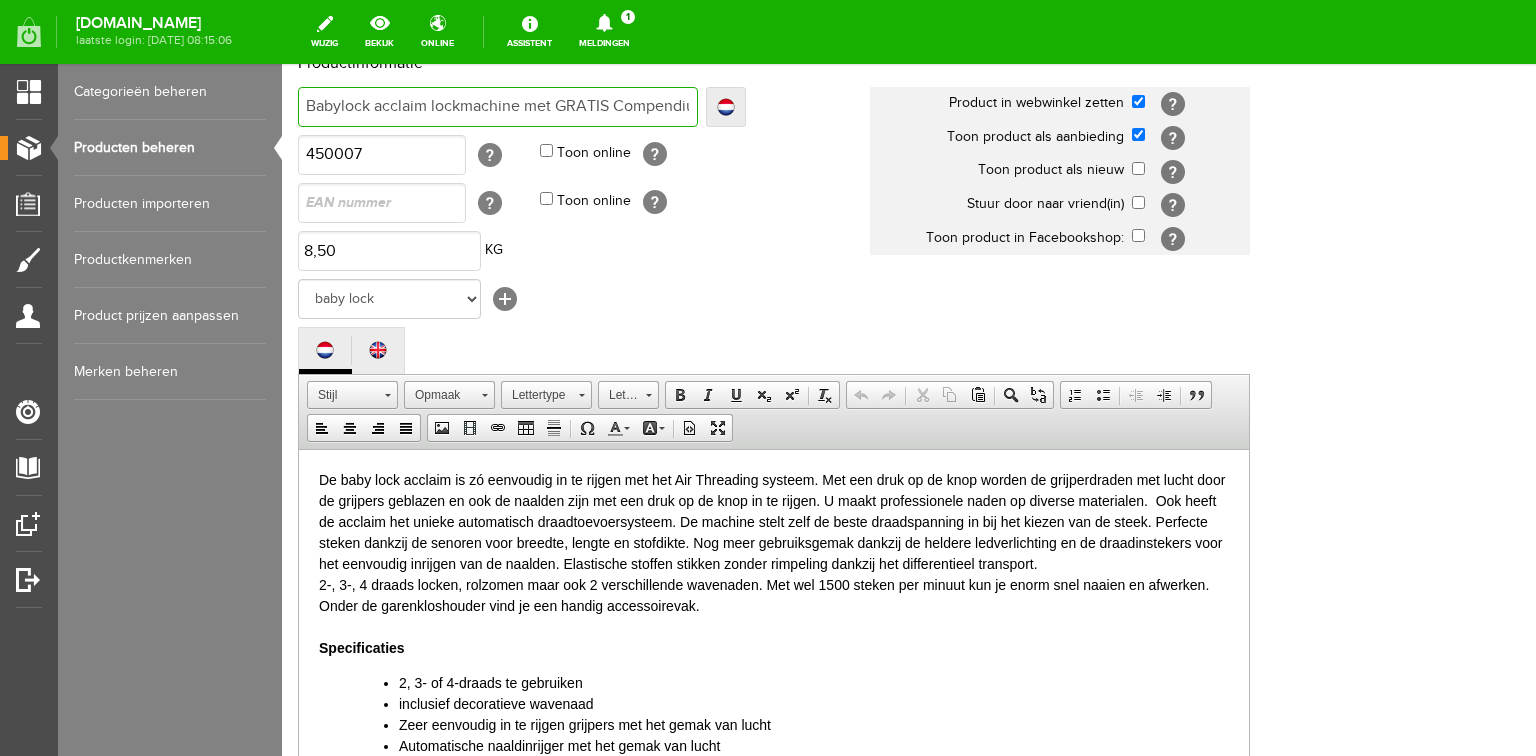 type on "Babylock acclaim lockmachine met GRATIS Compendium voorbeeldenboek I" 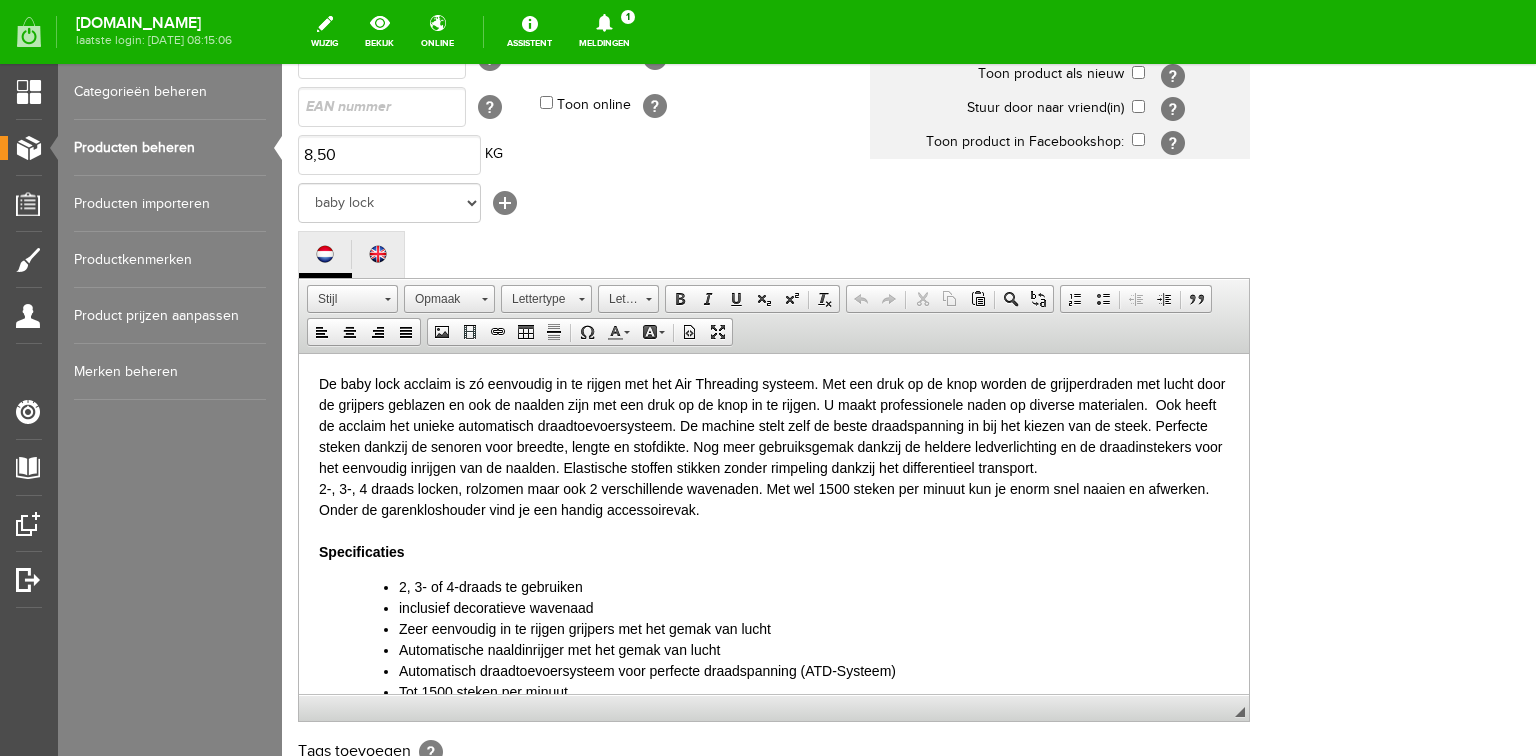 scroll, scrollTop: 592, scrollLeft: 0, axis: vertical 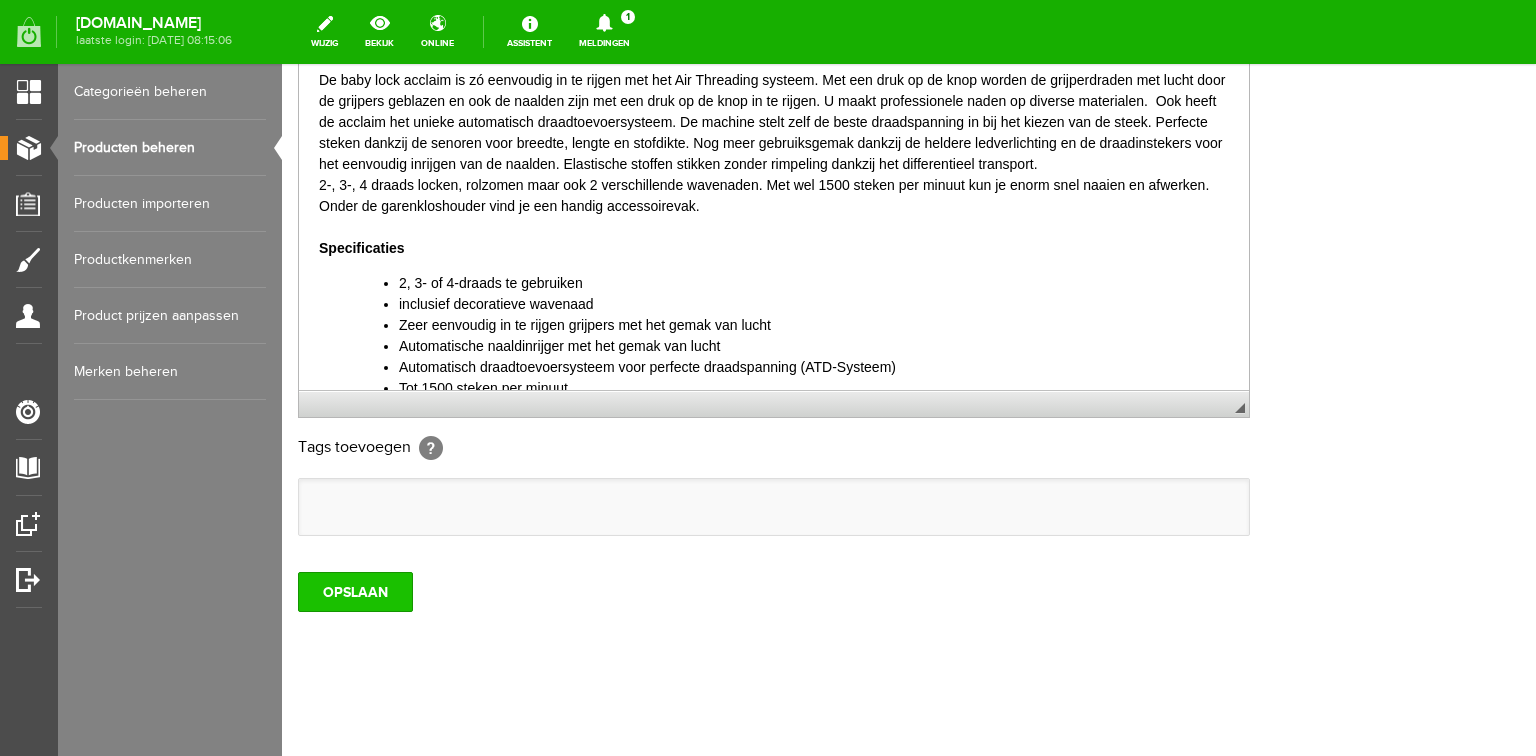 type on "Babylock acclaim lockmachine met GRATIS Compendium voorbeeldenboek I" 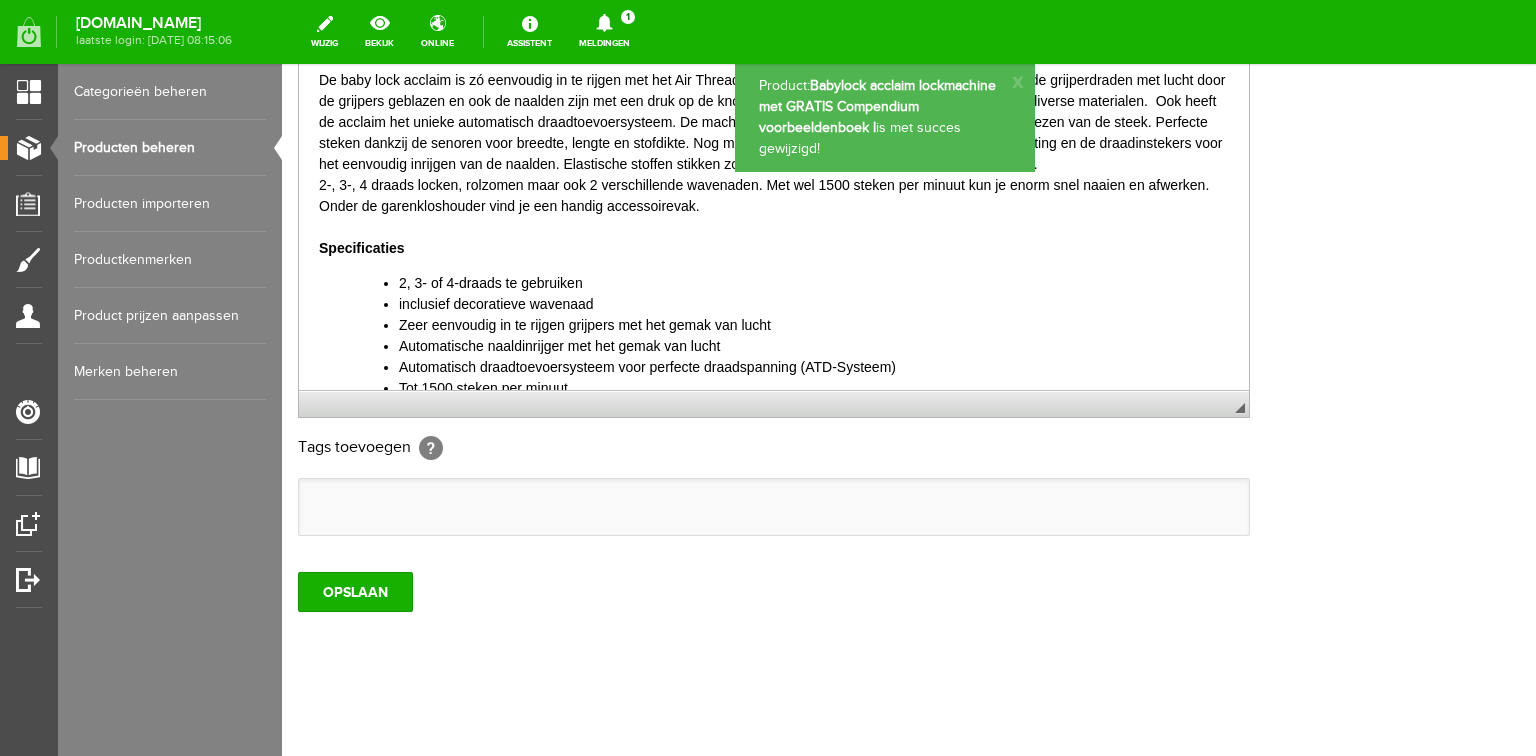 scroll, scrollTop: 0, scrollLeft: 0, axis: both 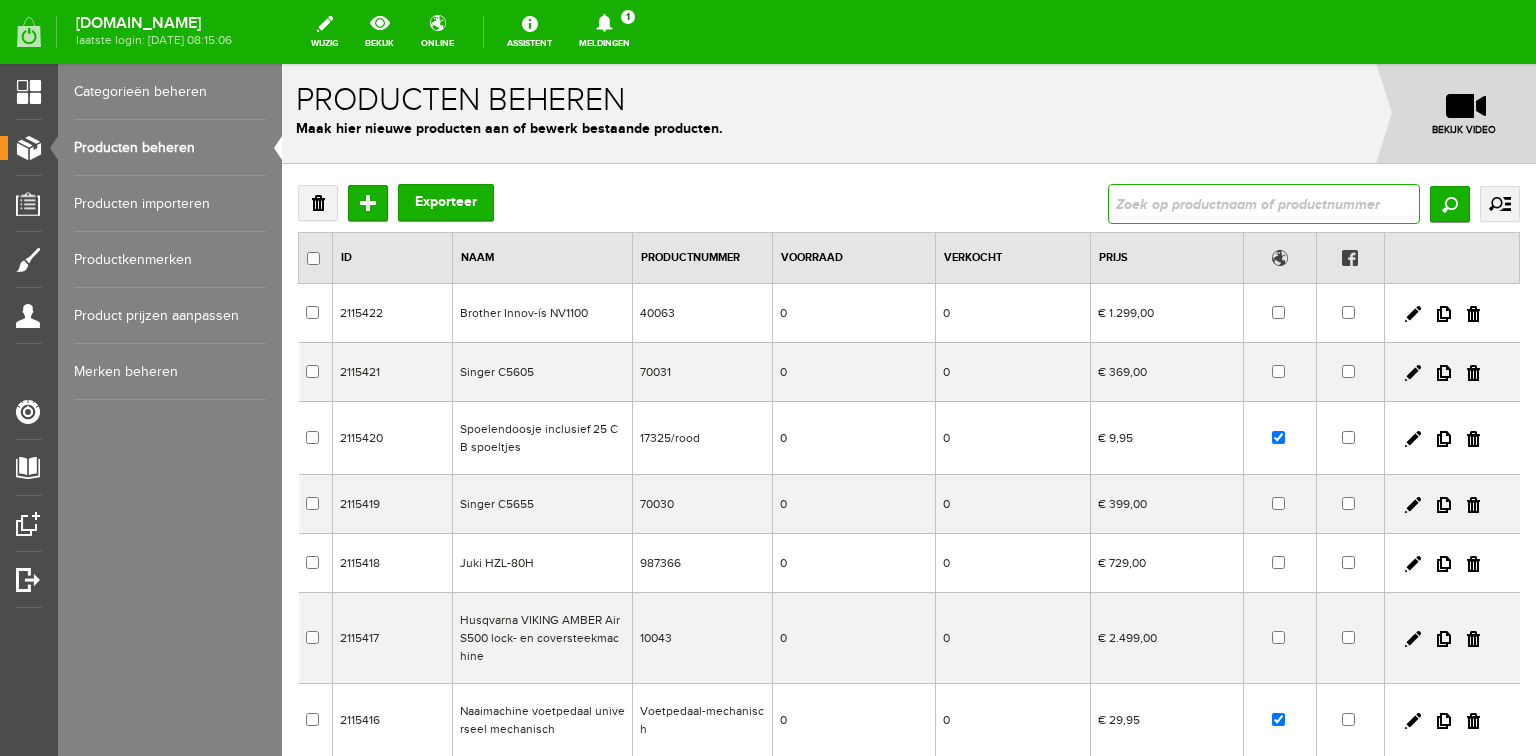 click at bounding box center (1264, 204) 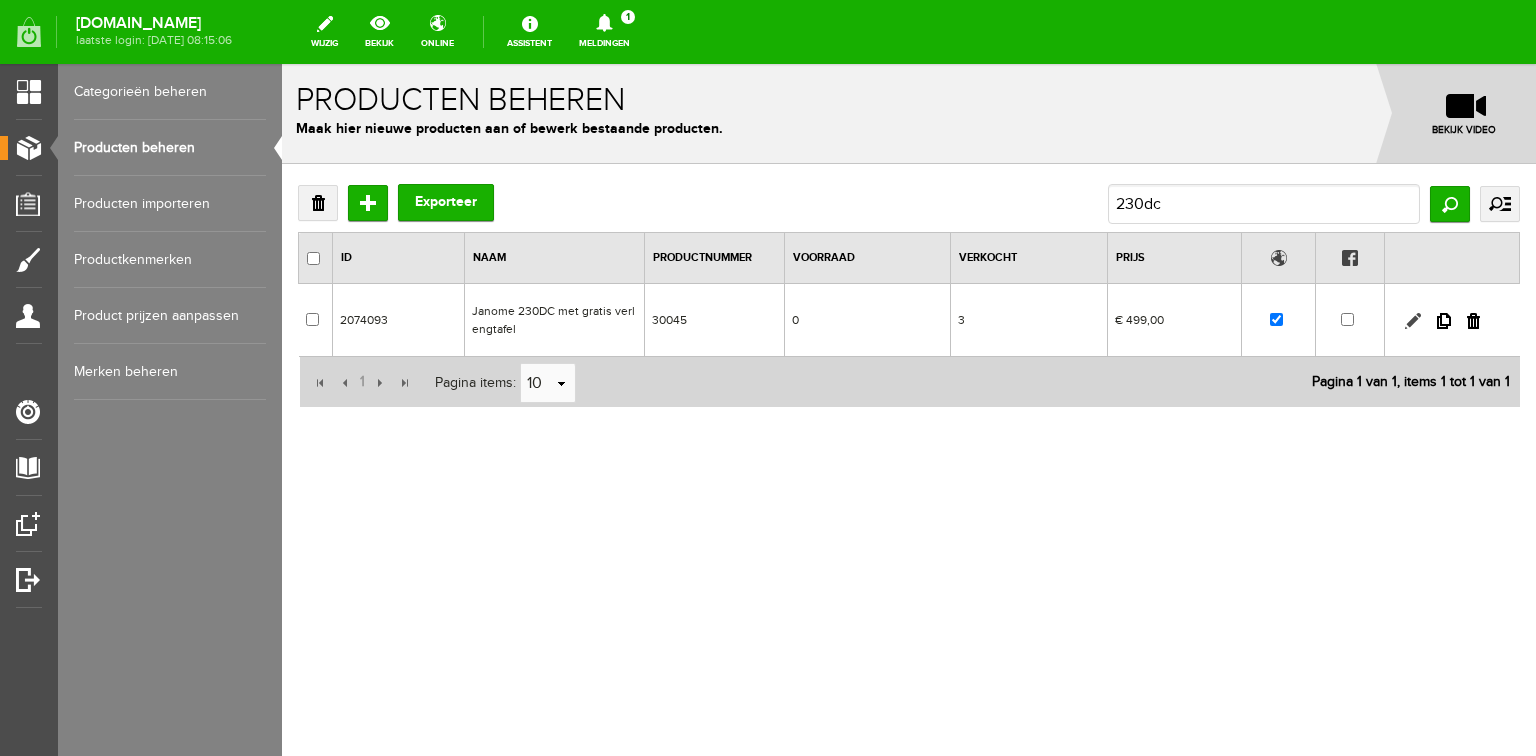 click at bounding box center (1413, 321) 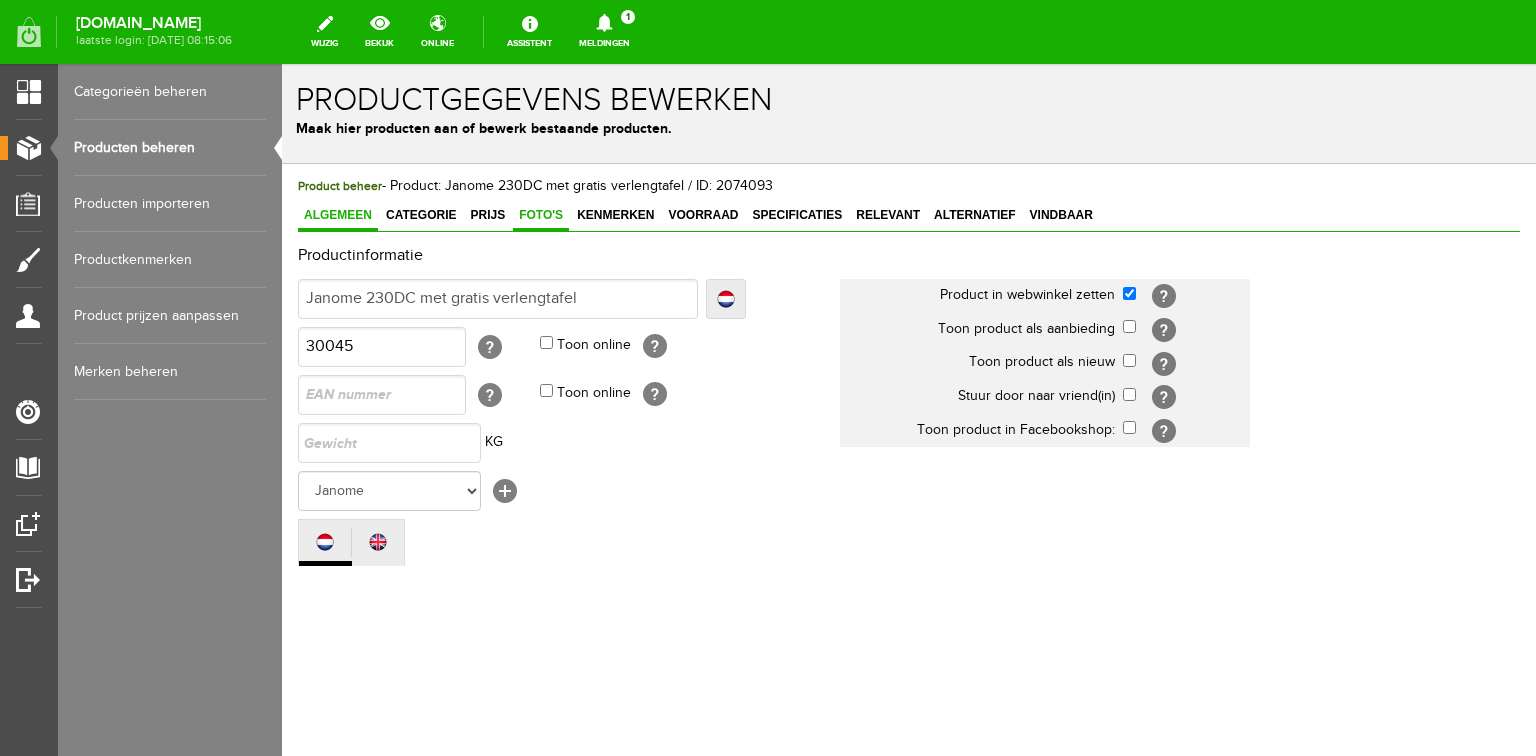 scroll, scrollTop: 0, scrollLeft: 0, axis: both 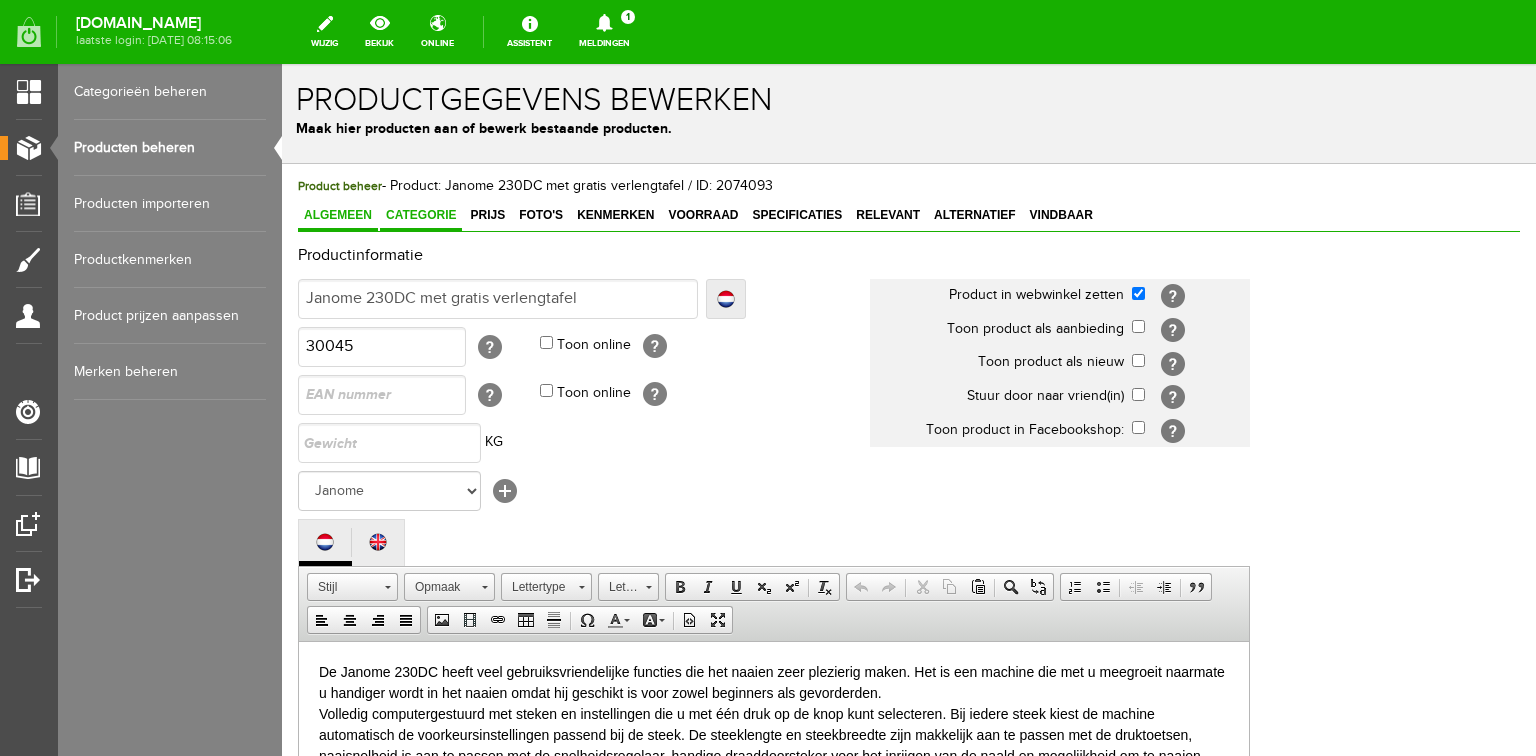 click on "Categorie" at bounding box center (421, 215) 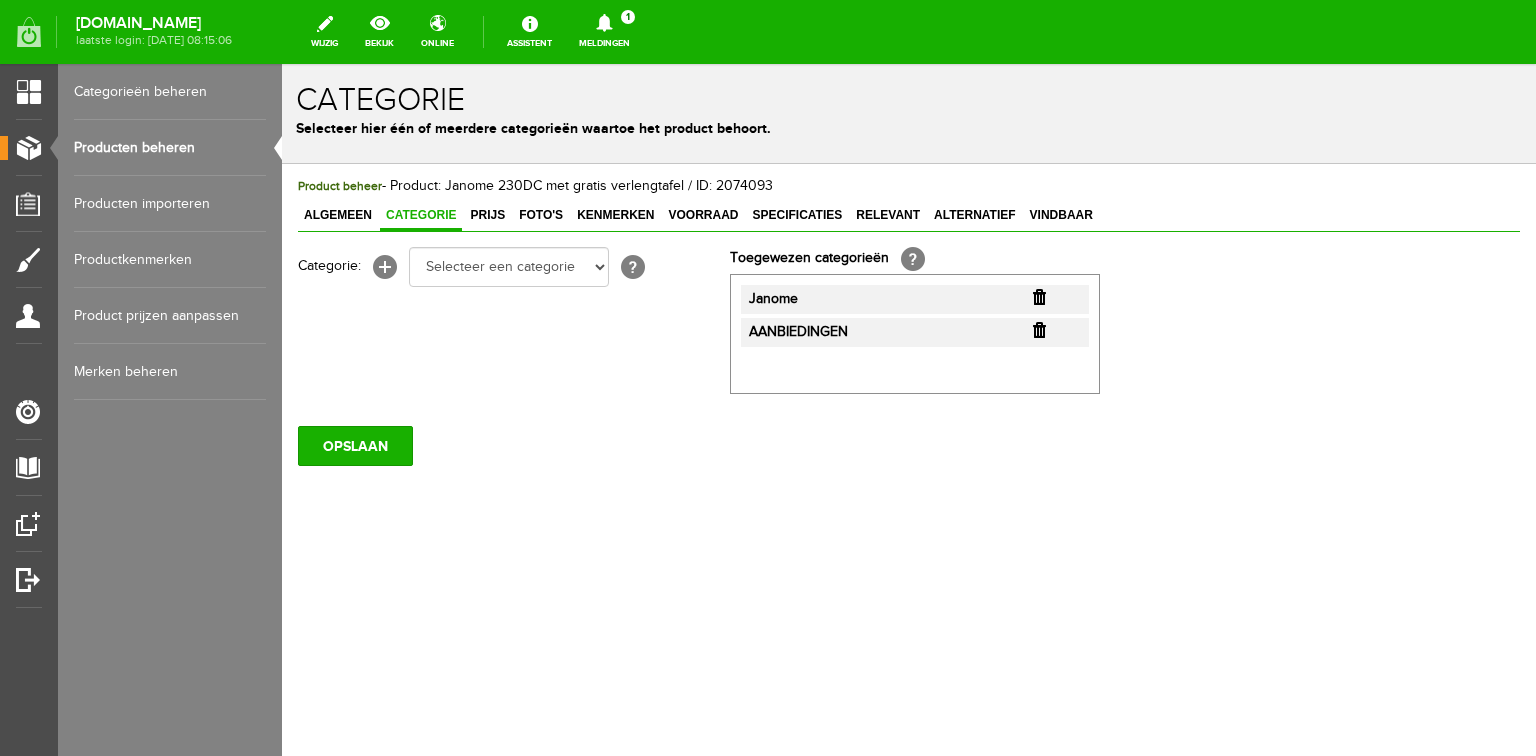 click at bounding box center (1039, 330) 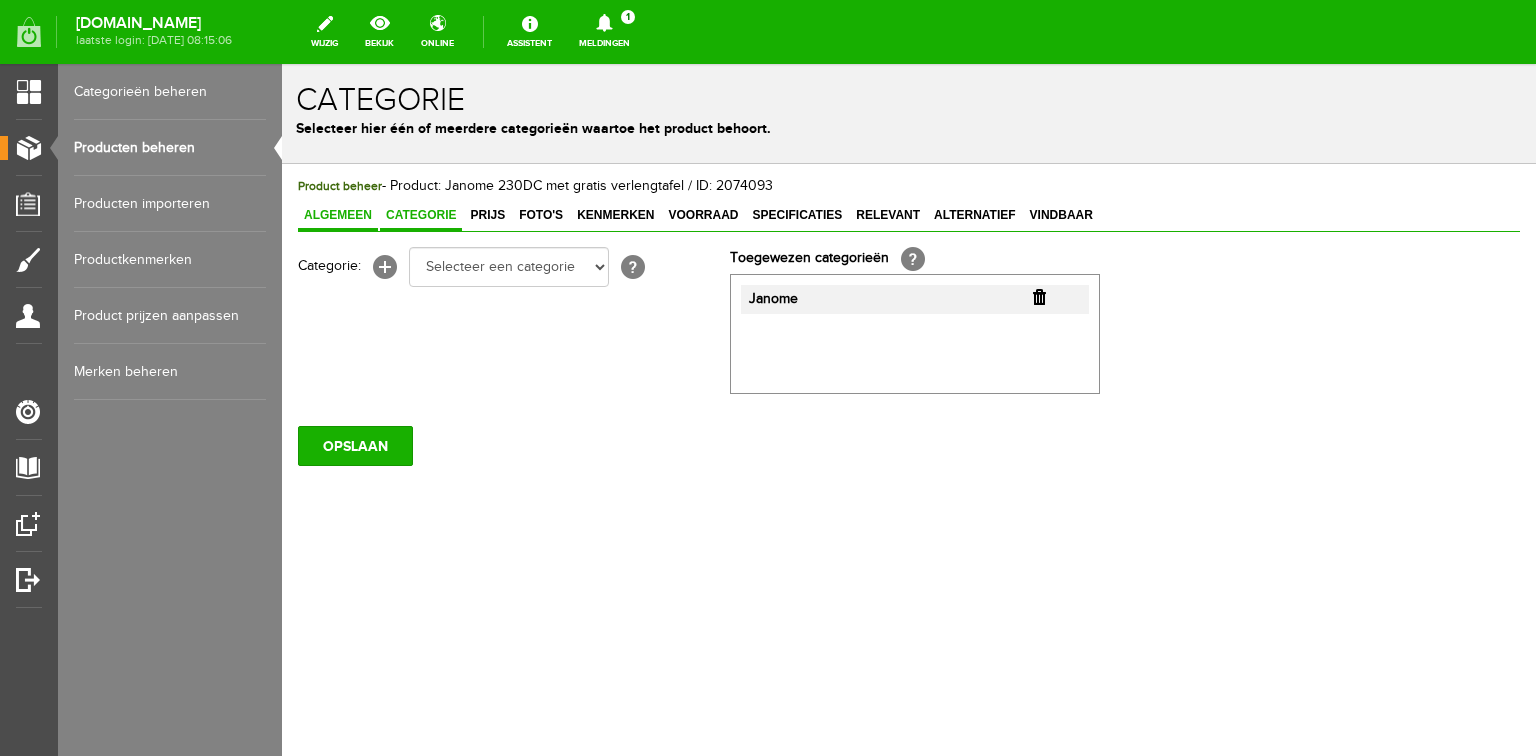 click on "Algemeen" at bounding box center (338, 215) 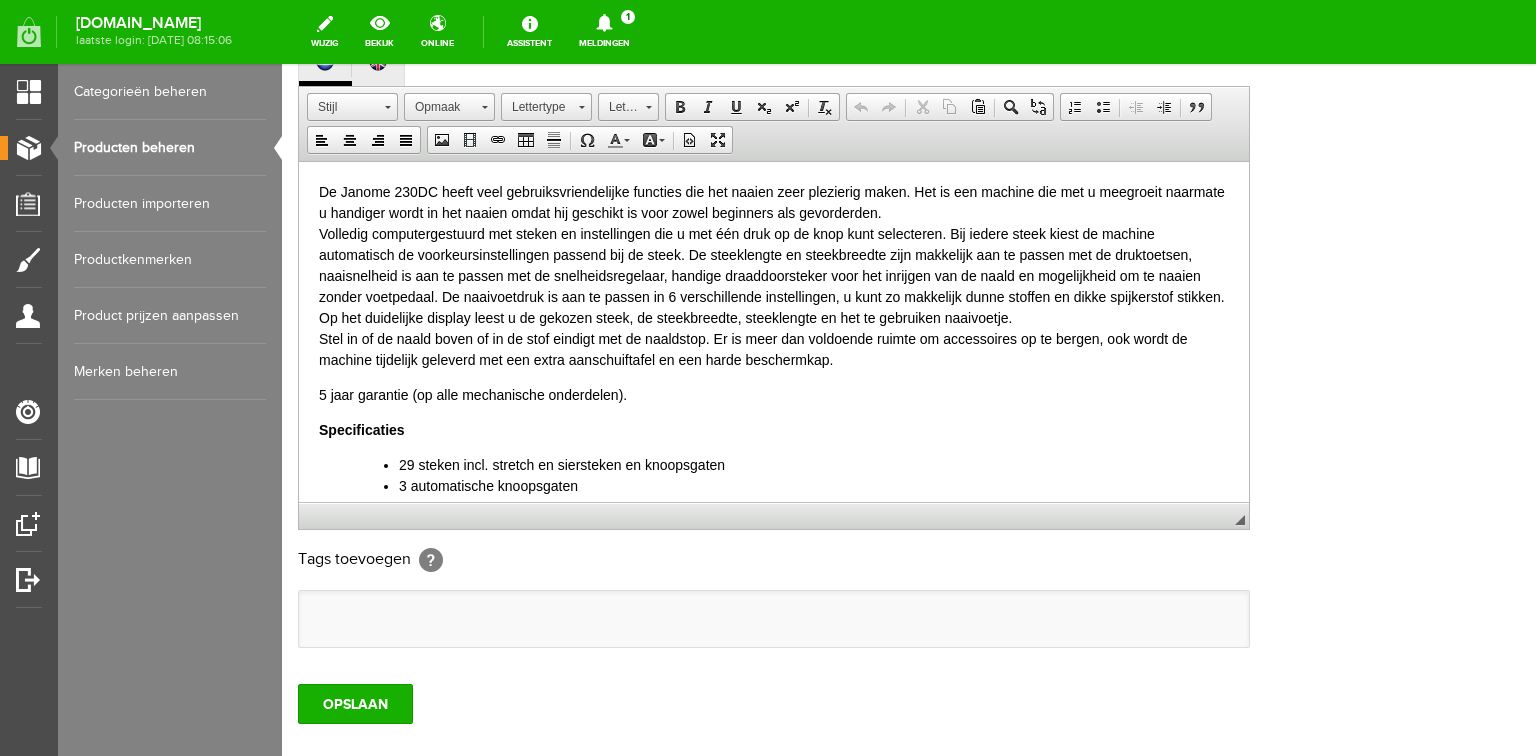 scroll, scrollTop: 592, scrollLeft: 0, axis: vertical 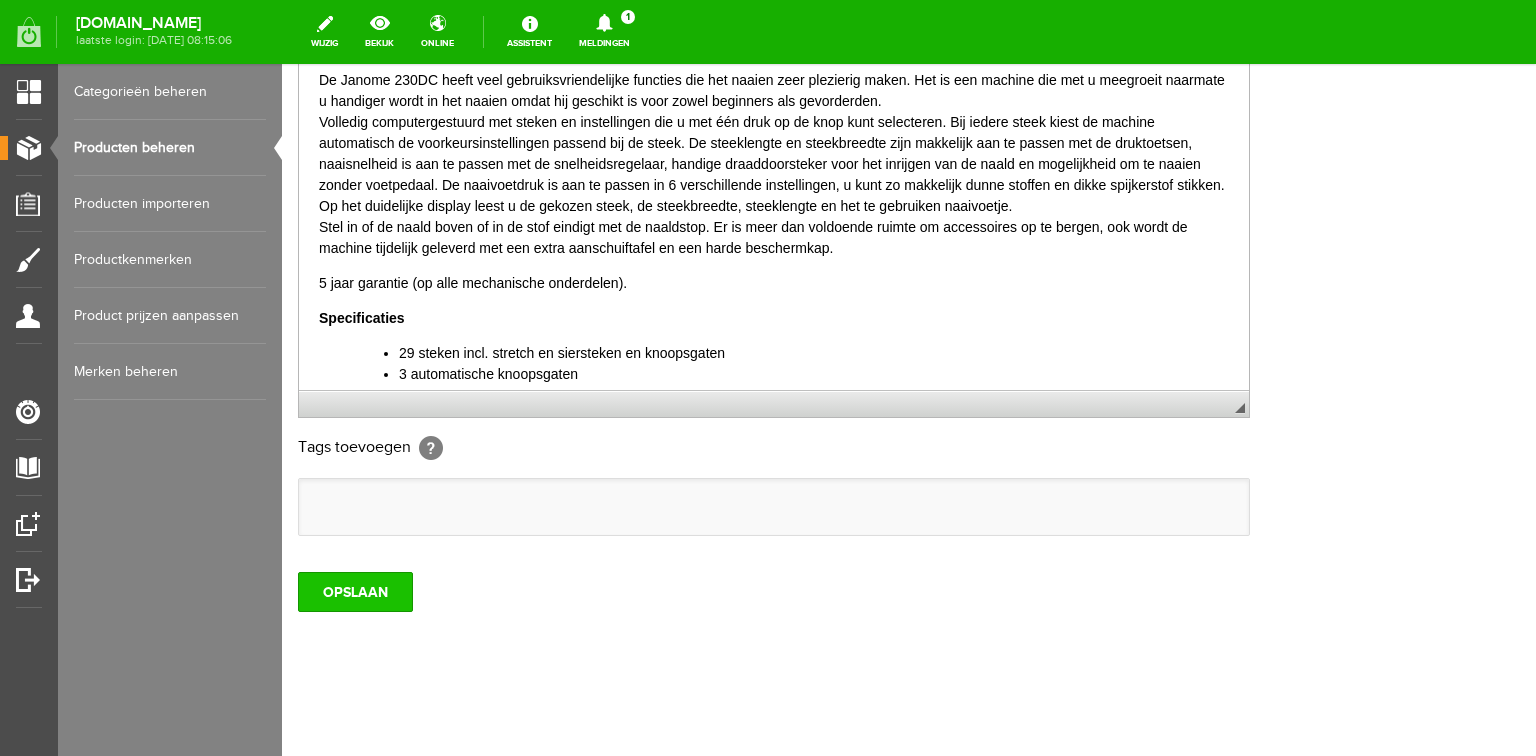 click on "OPSLAAN" at bounding box center [355, 592] 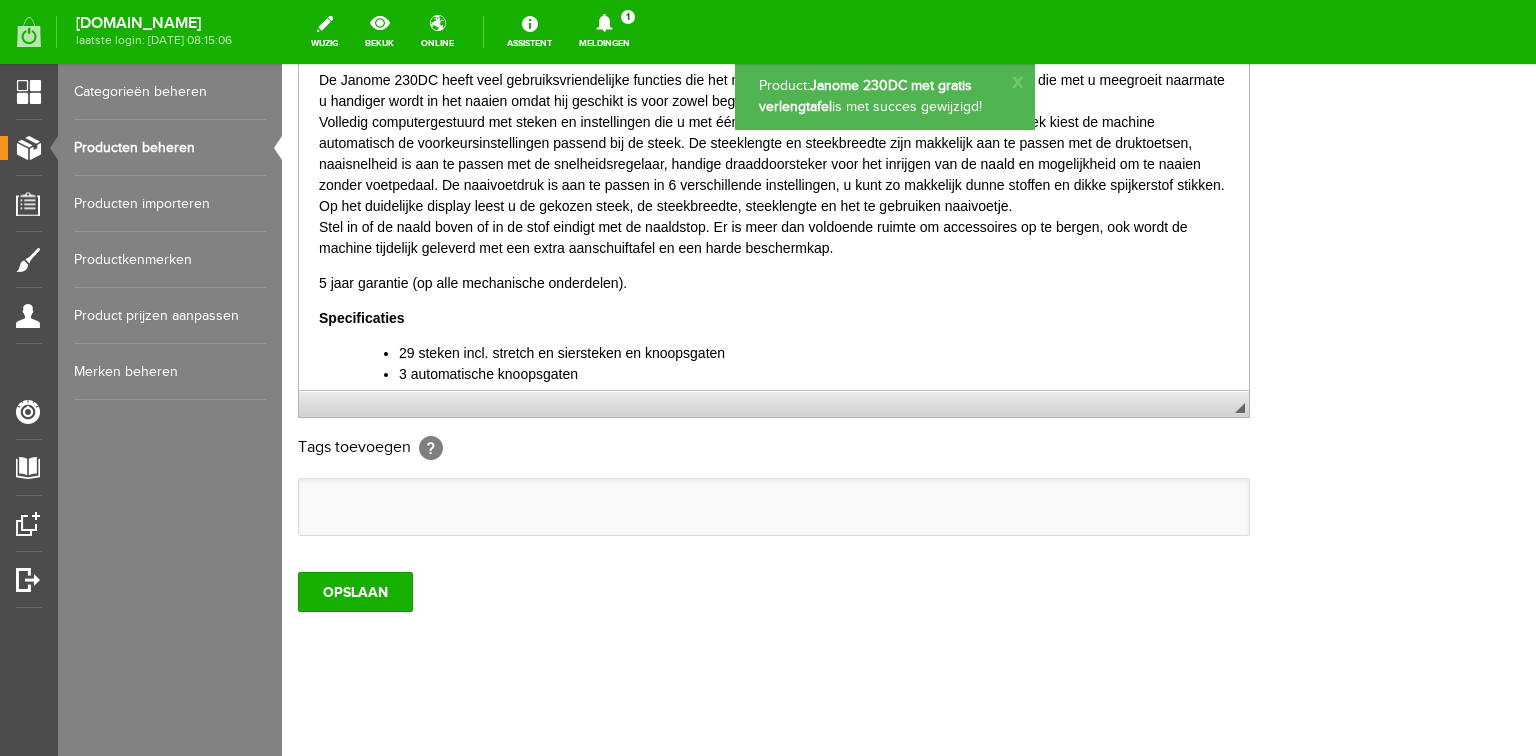 scroll, scrollTop: 0, scrollLeft: 0, axis: both 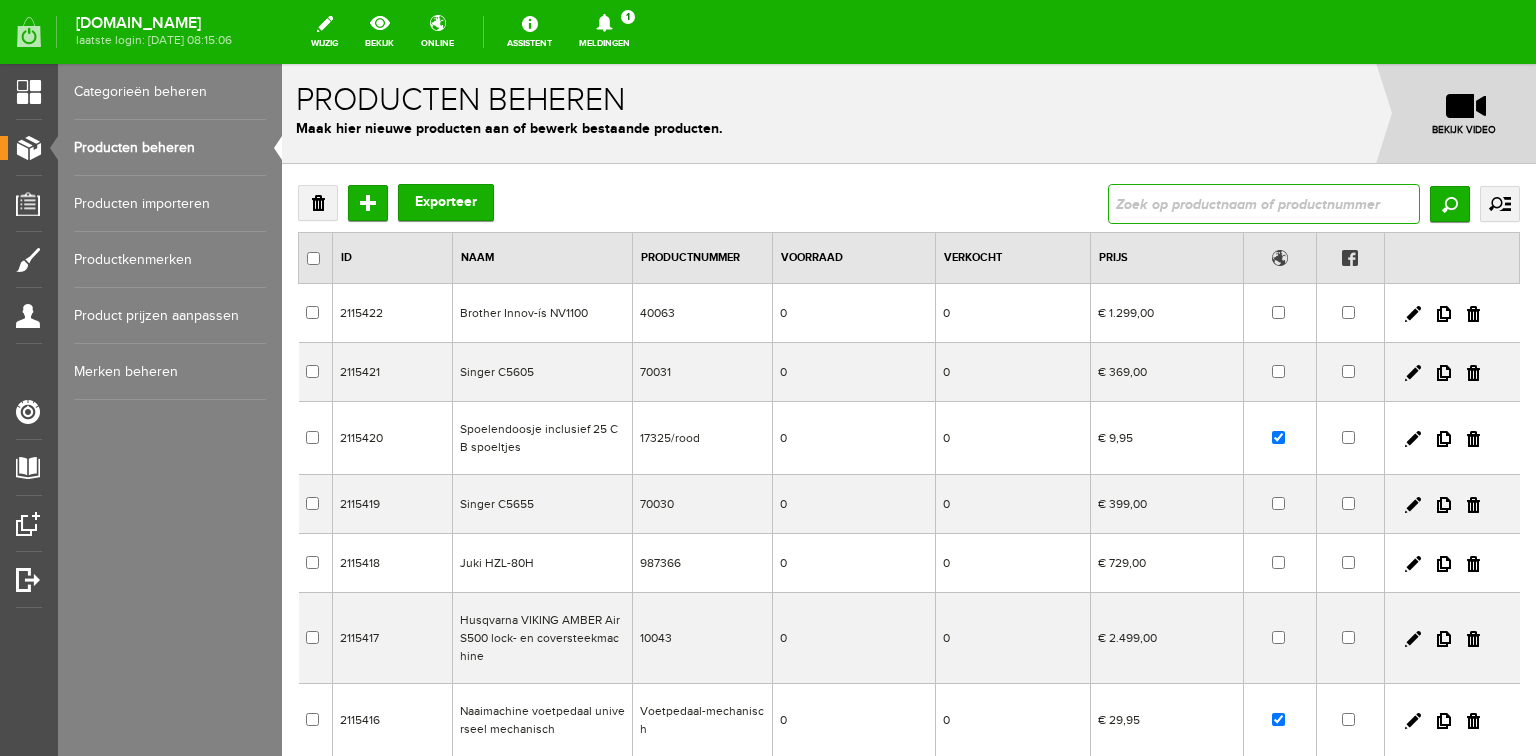 click at bounding box center (1264, 204) 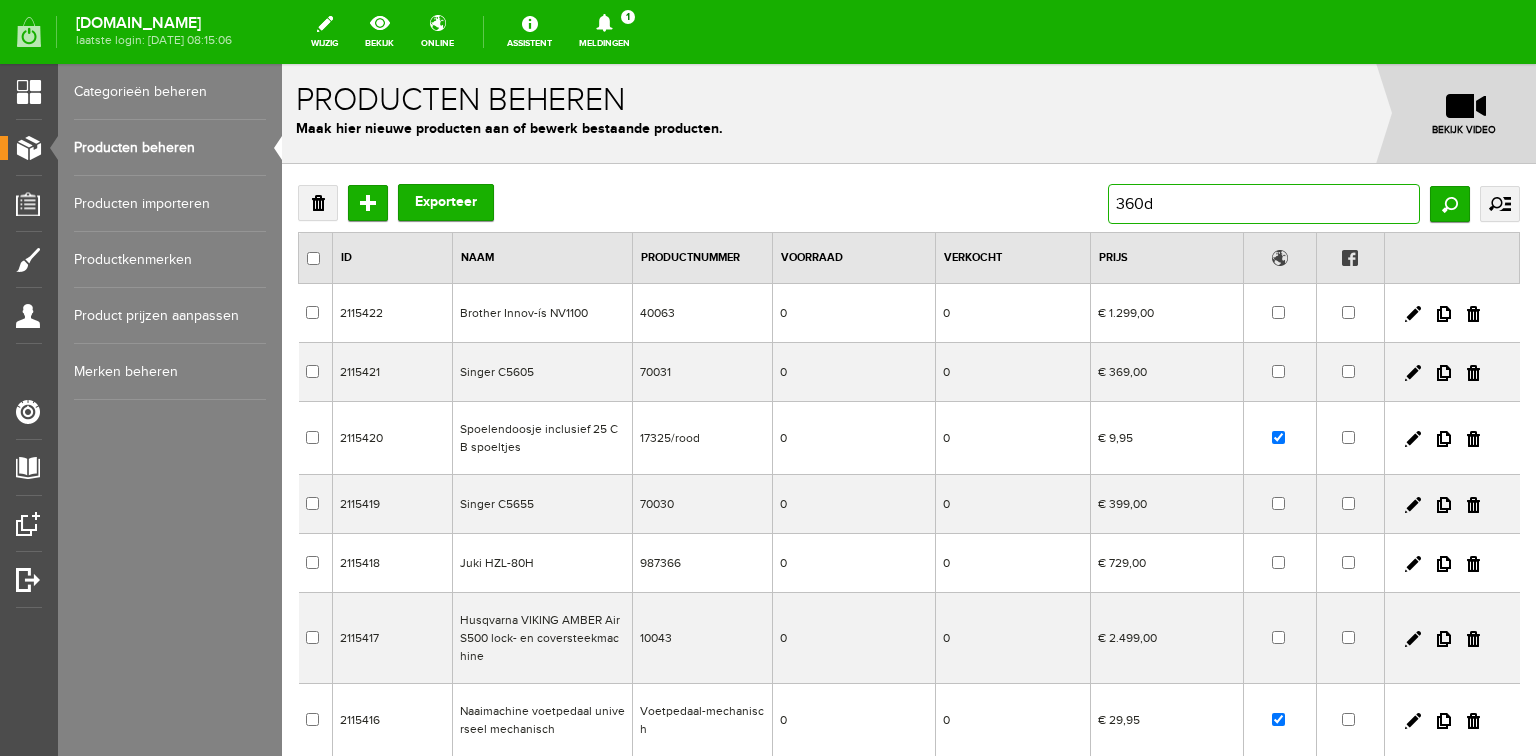 type on "360dc" 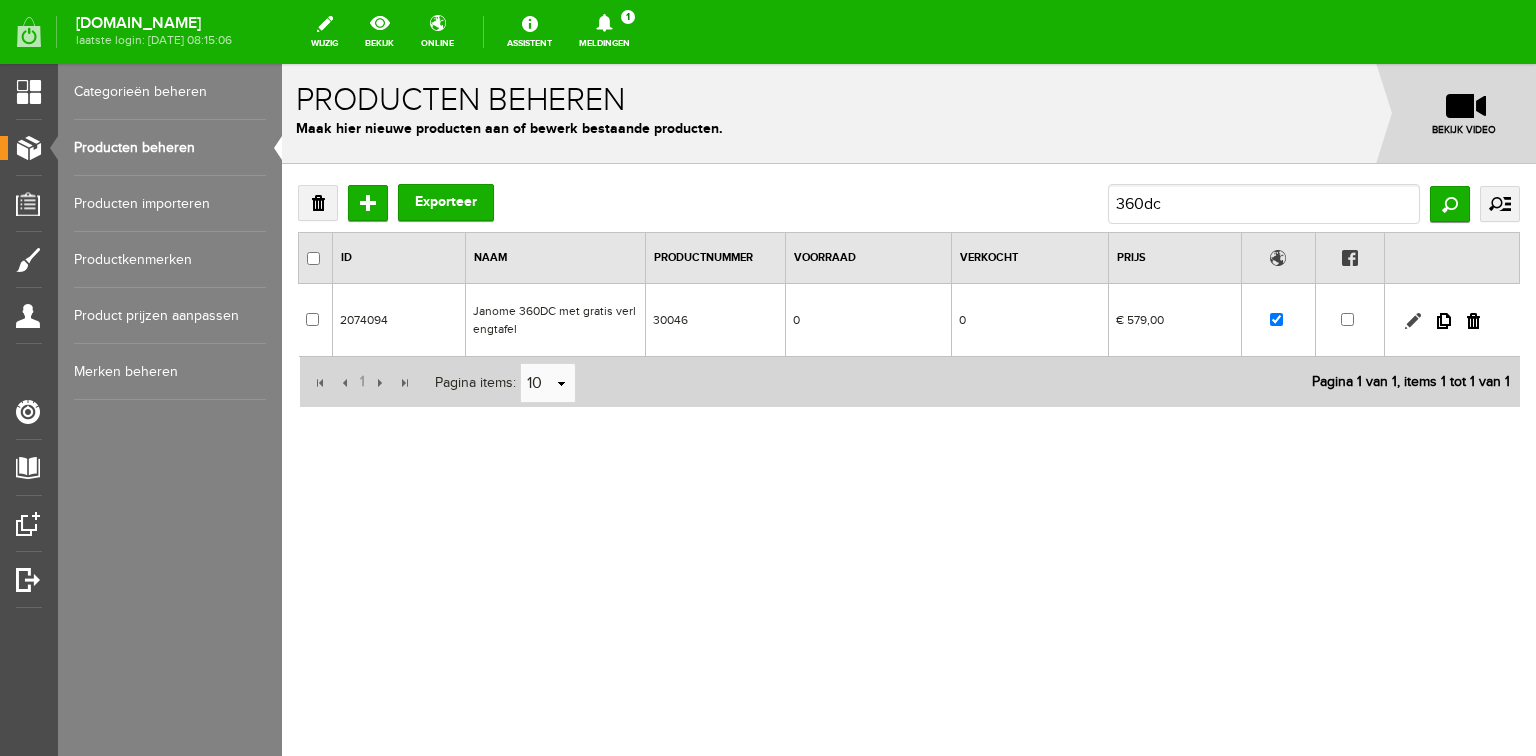 click at bounding box center (1413, 321) 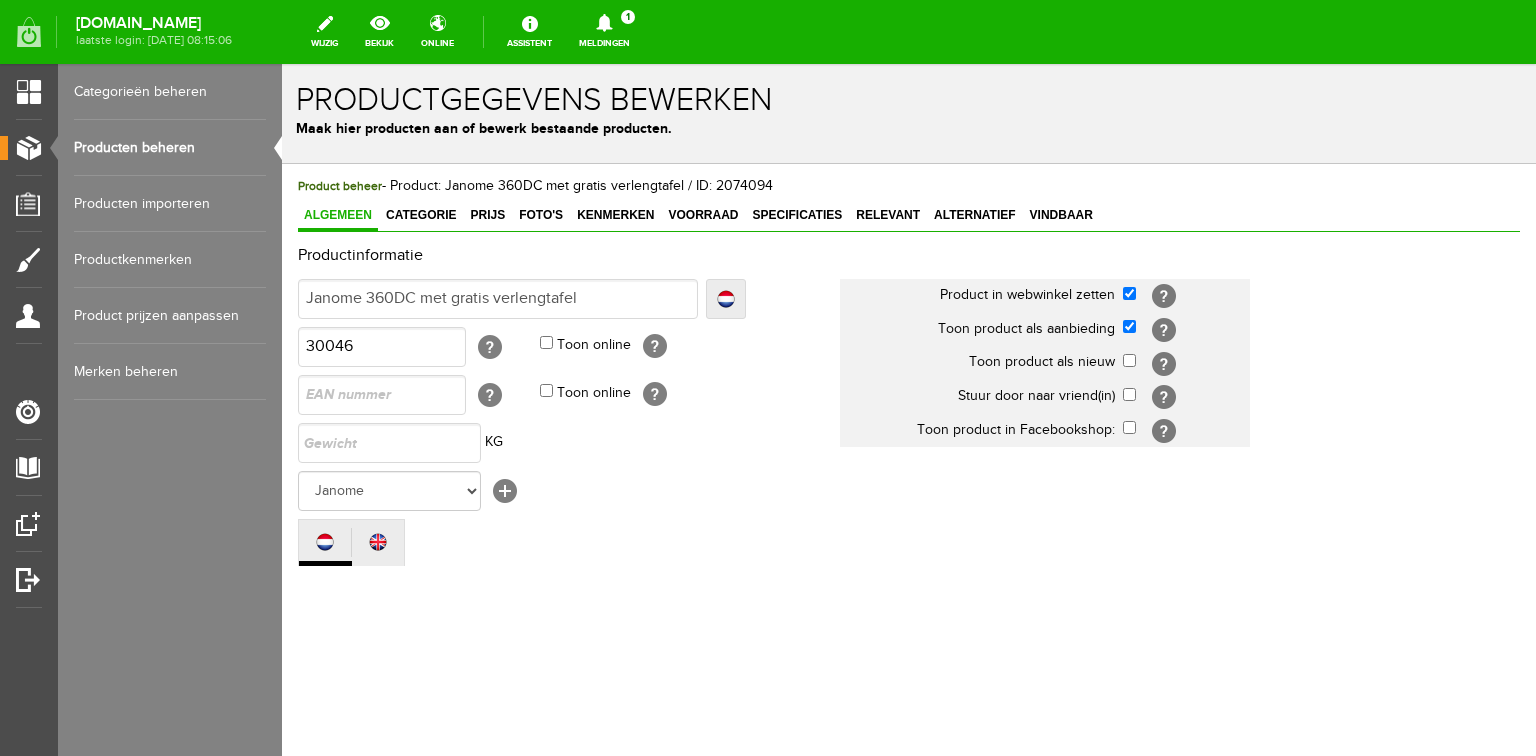 scroll, scrollTop: 0, scrollLeft: 0, axis: both 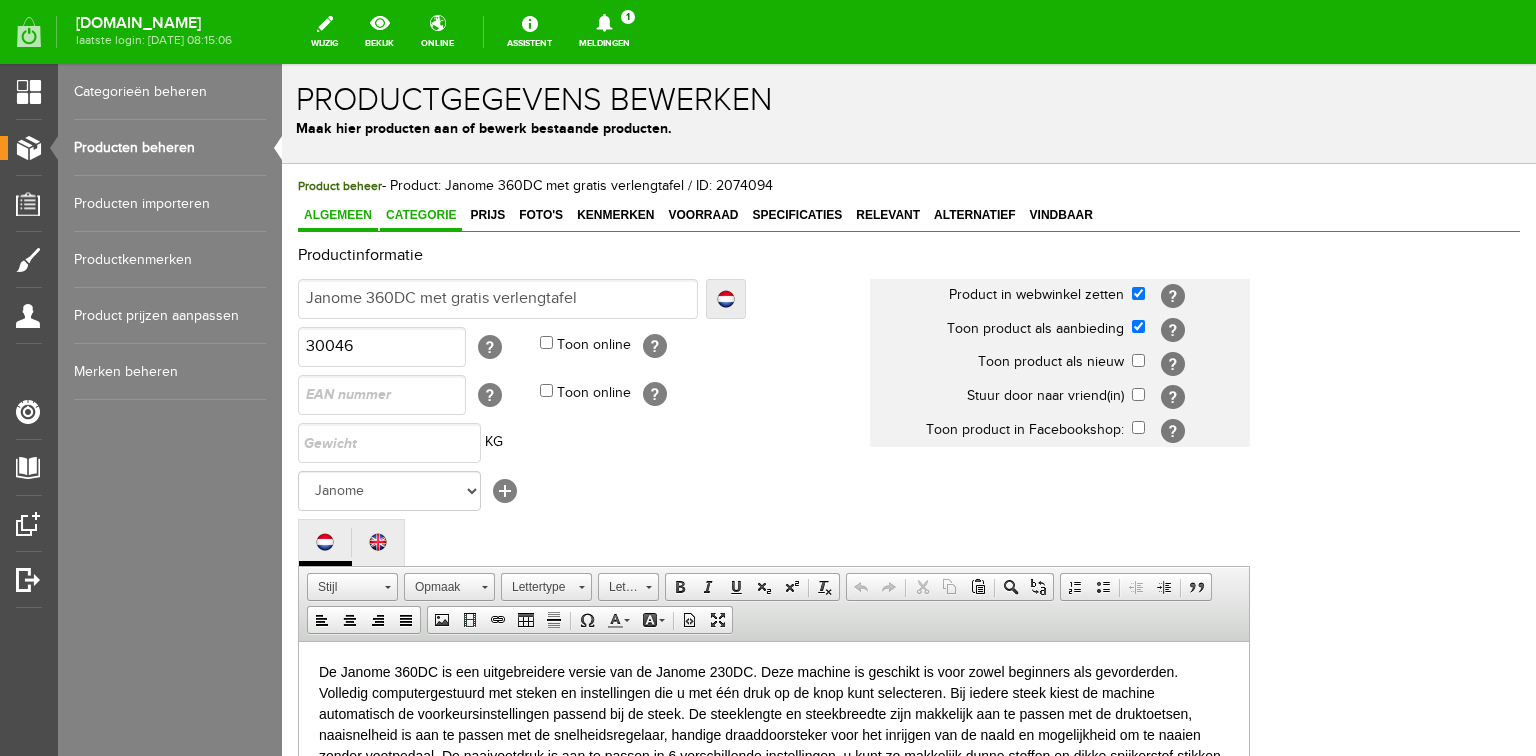 click on "Categorie" at bounding box center (421, 215) 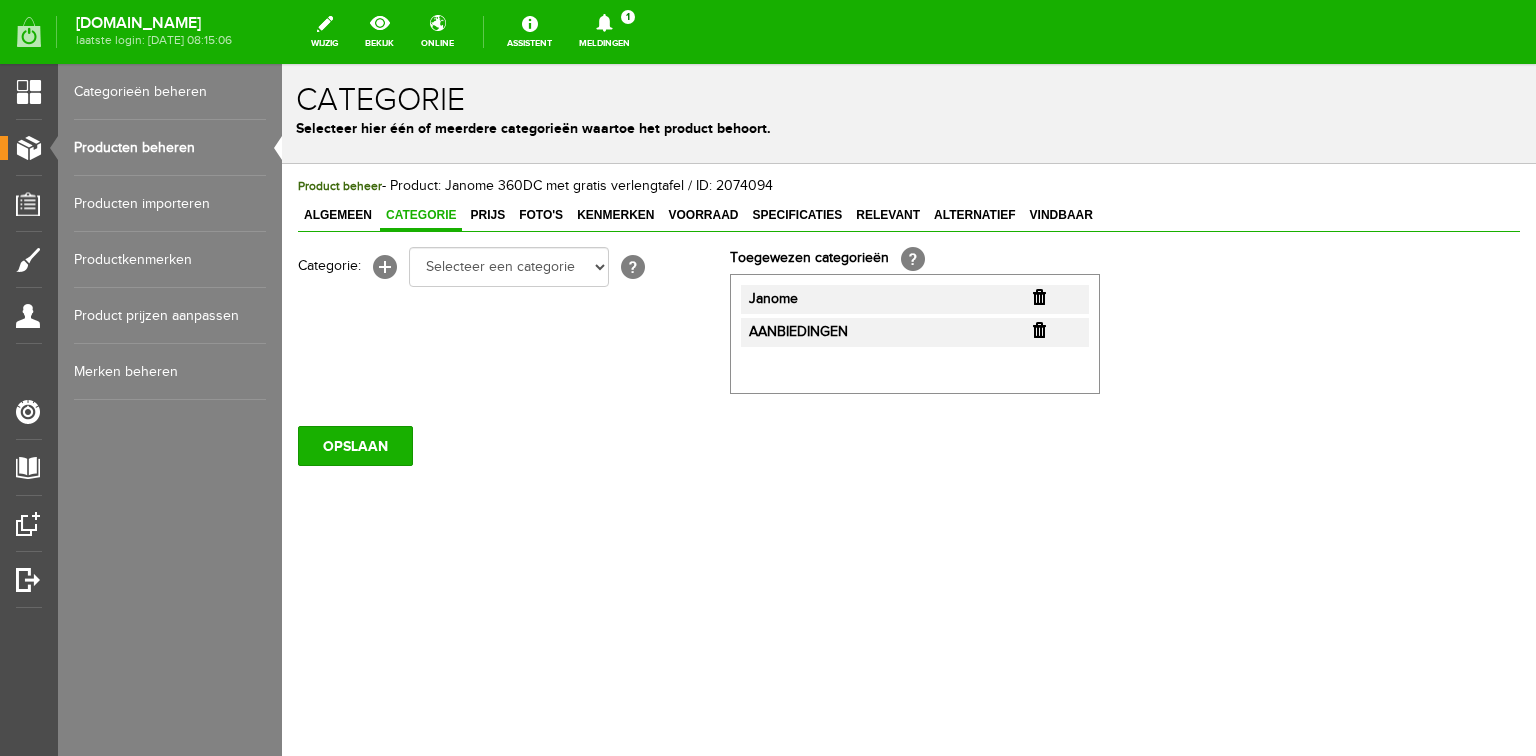 click at bounding box center [1039, 330] 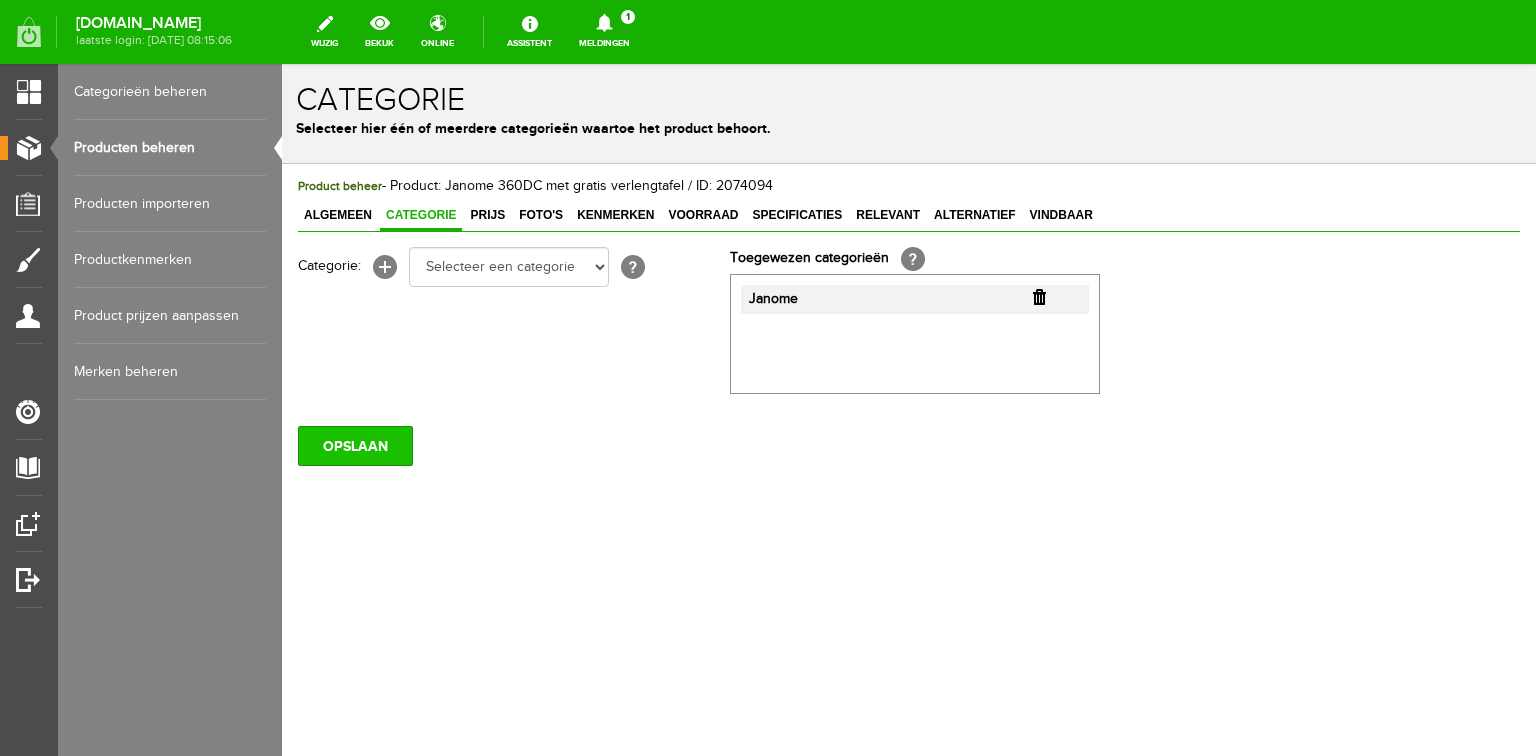 click on "OPSLAAN" at bounding box center (355, 446) 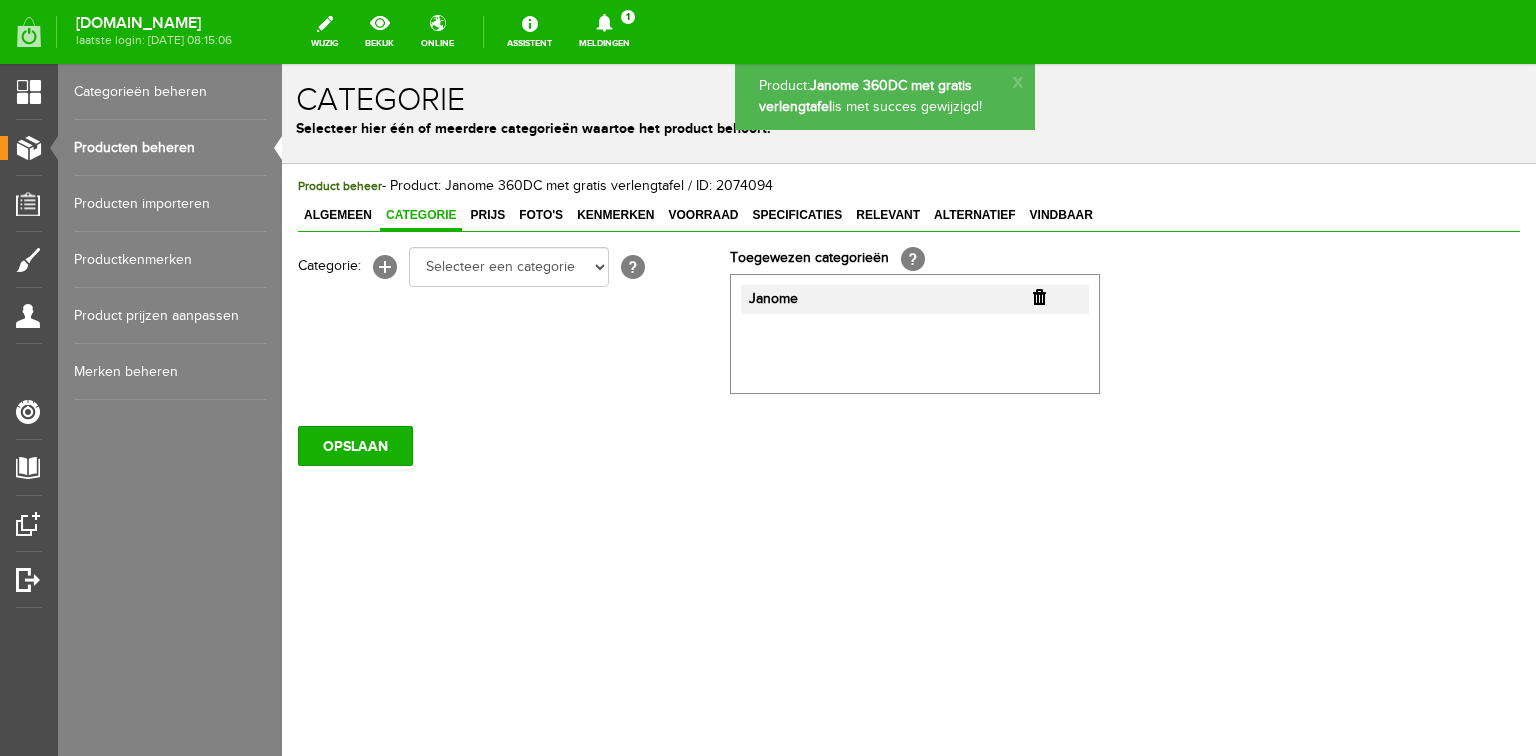 scroll, scrollTop: 0, scrollLeft: 0, axis: both 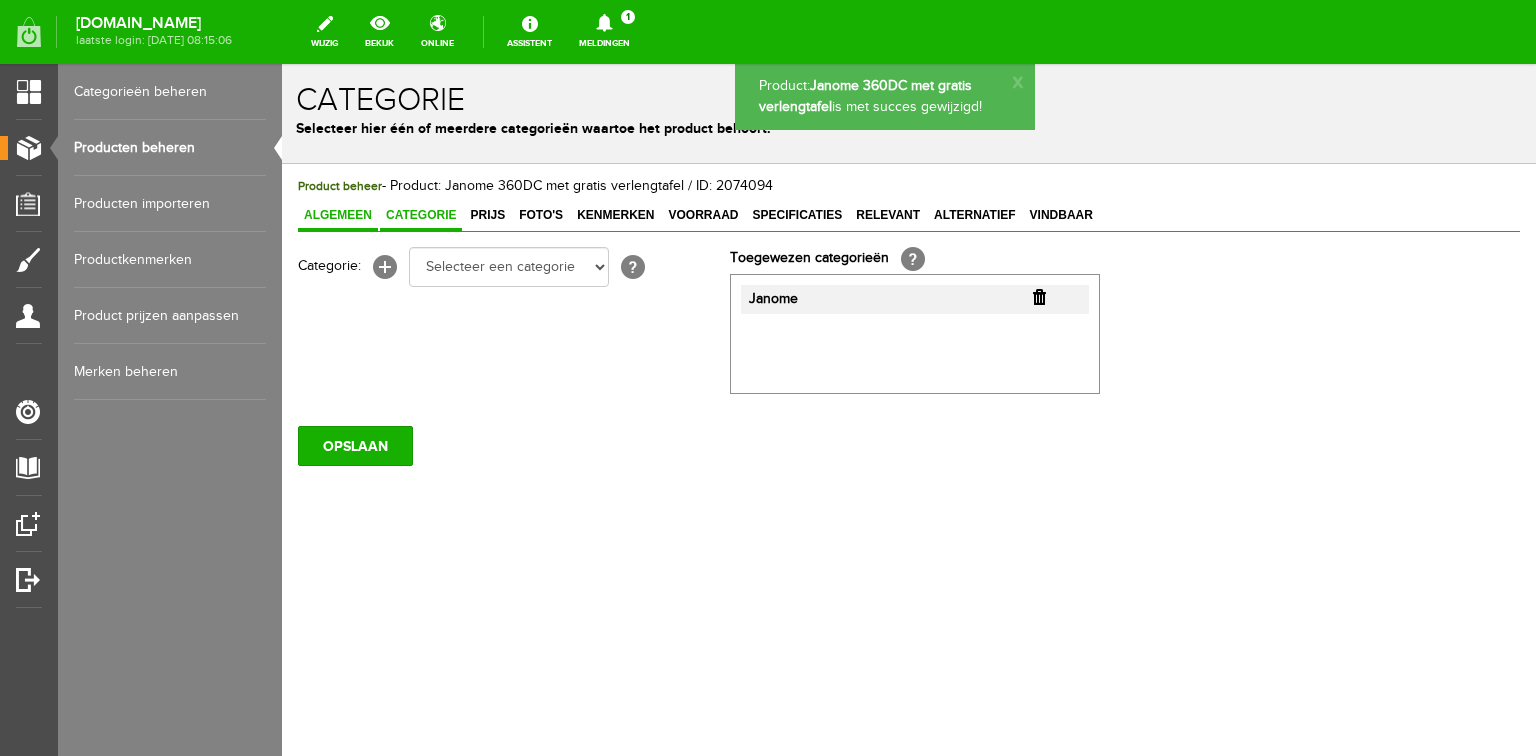 click on "Algemeen" at bounding box center (338, 215) 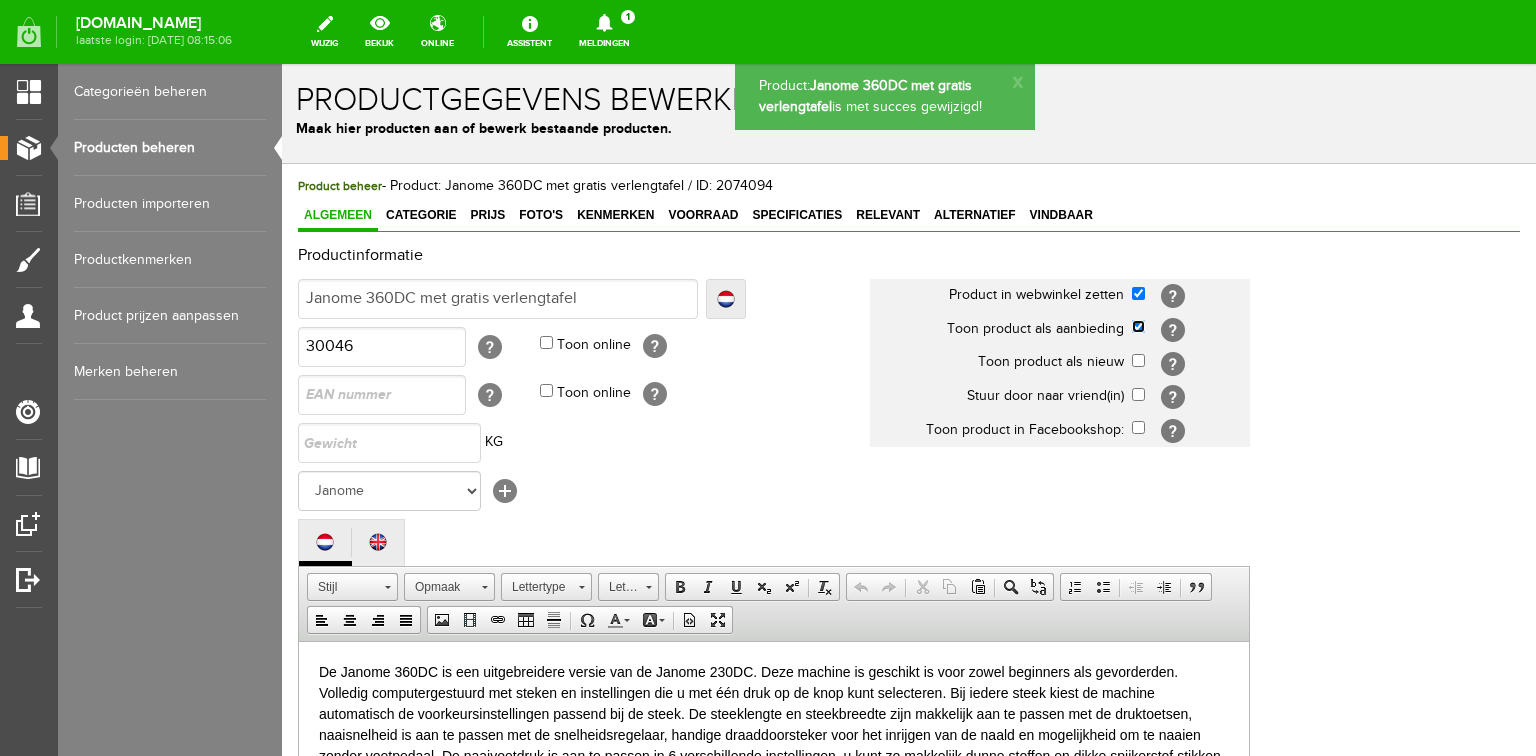 click at bounding box center [1138, 326] 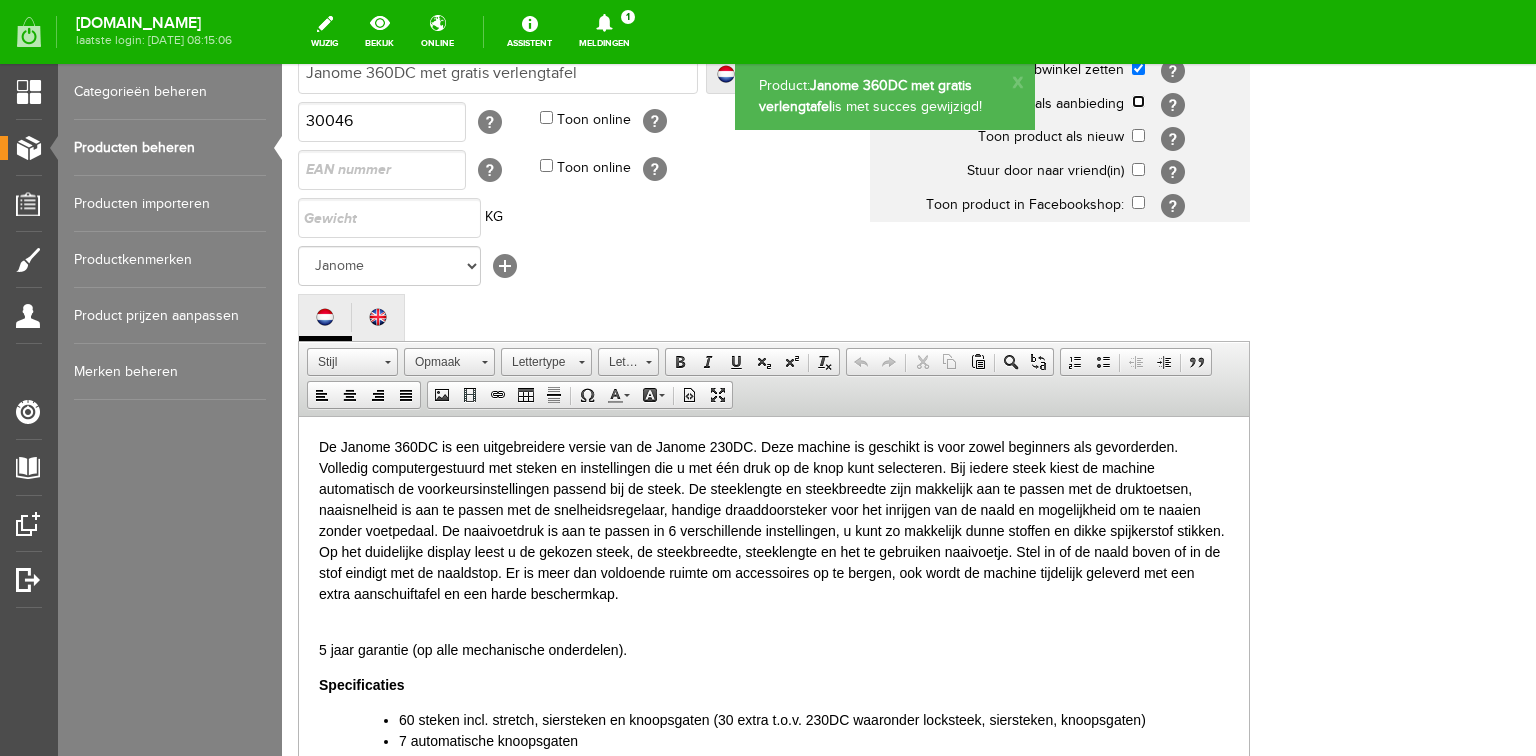 scroll, scrollTop: 480, scrollLeft: 0, axis: vertical 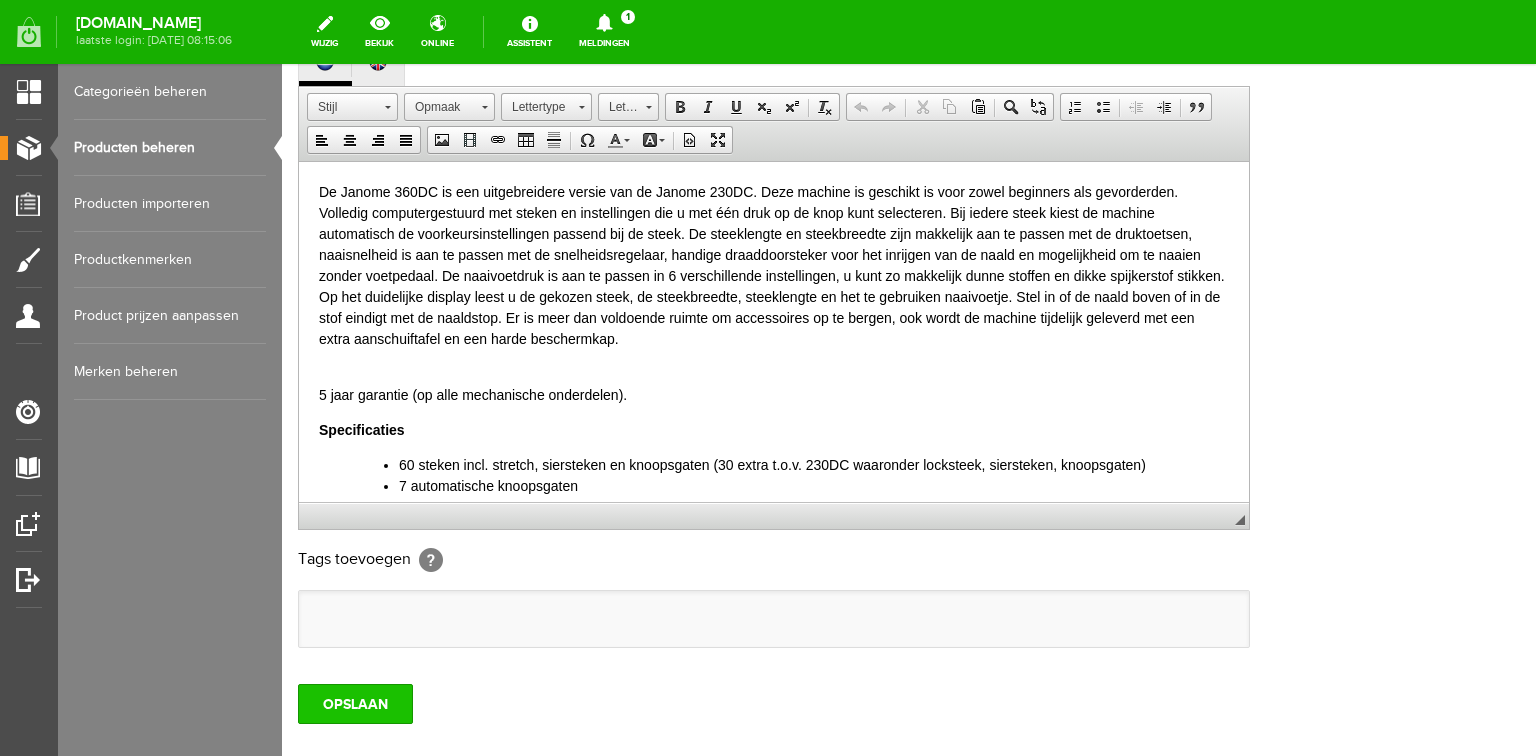 click on "OPSLAAN" at bounding box center [355, 704] 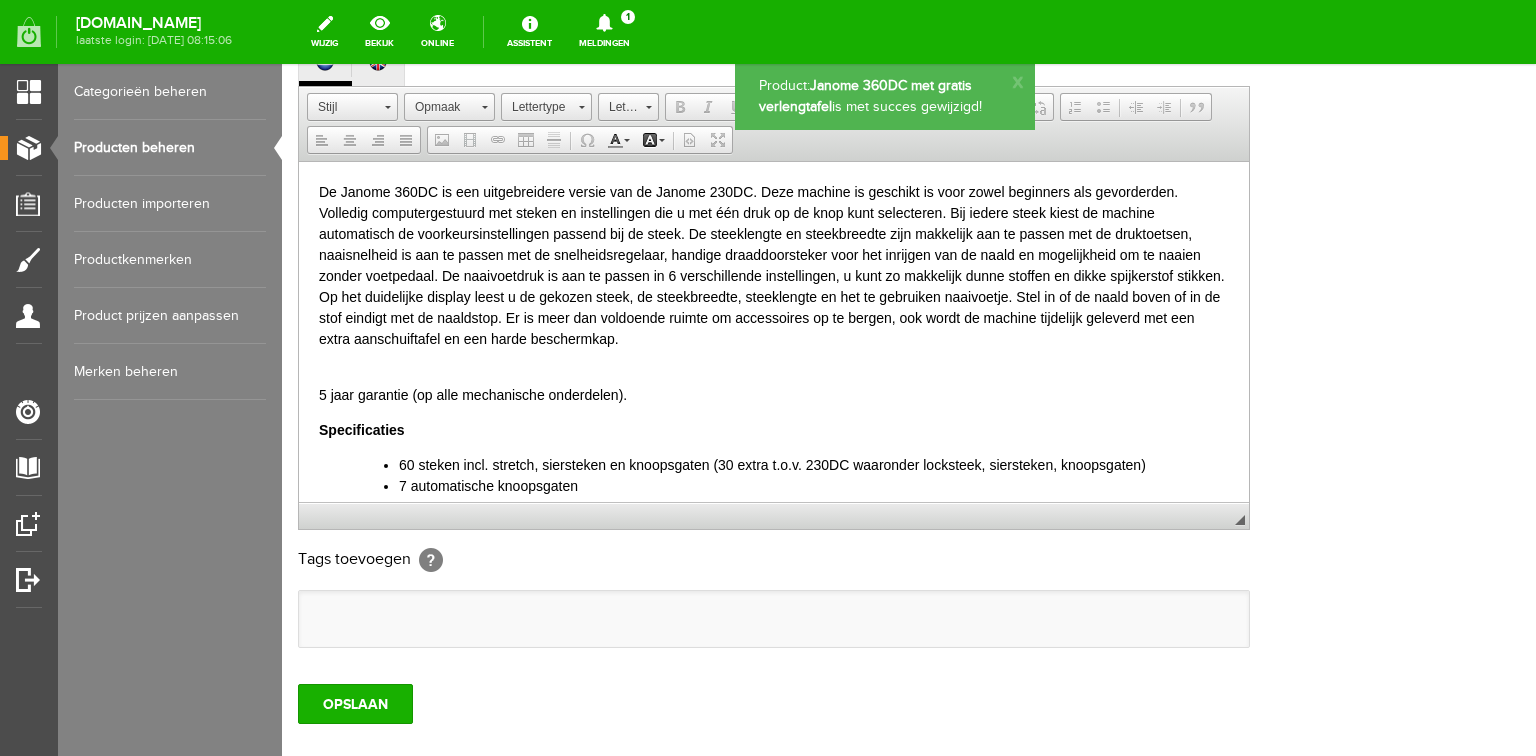 scroll, scrollTop: 0, scrollLeft: 0, axis: both 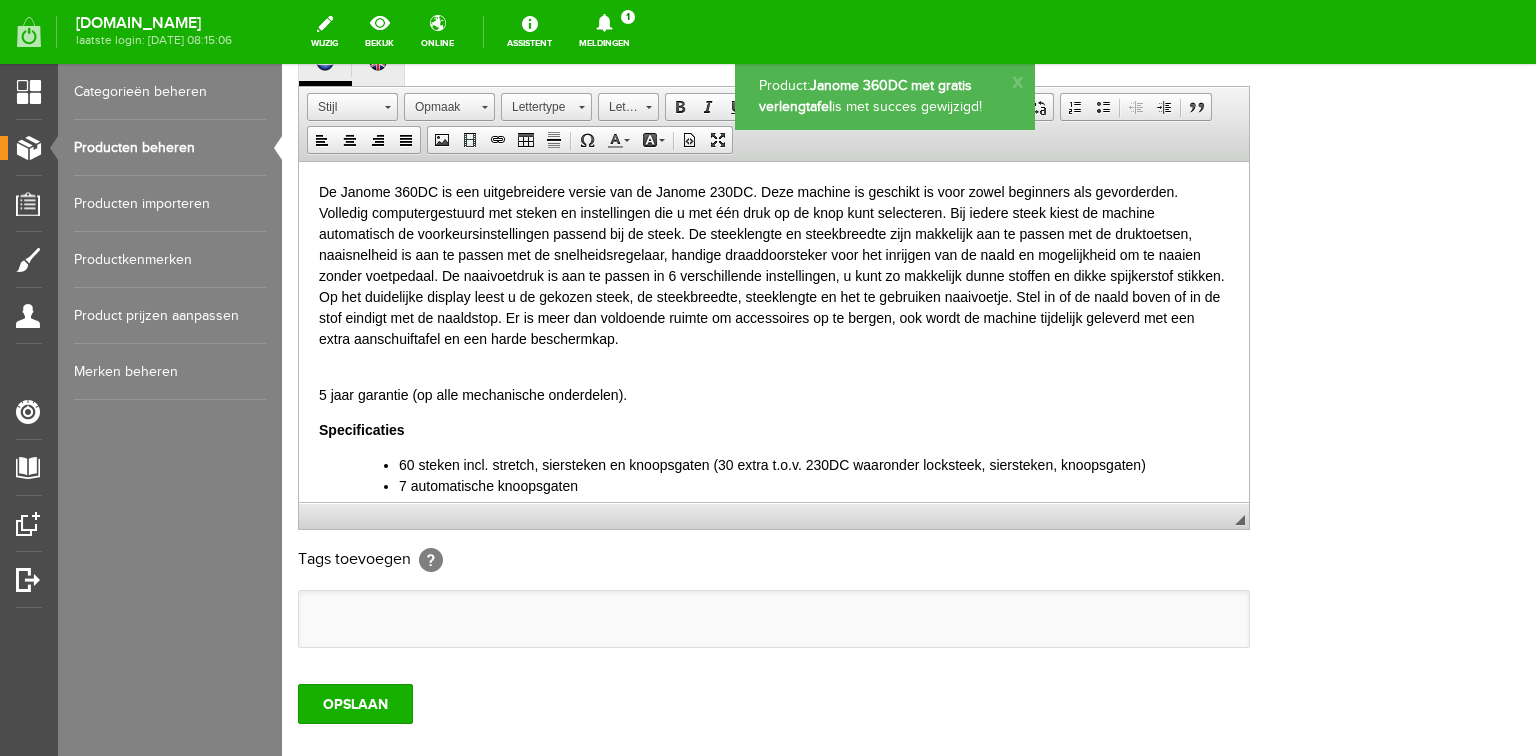 click on "Producten beheren" at bounding box center [170, 148] 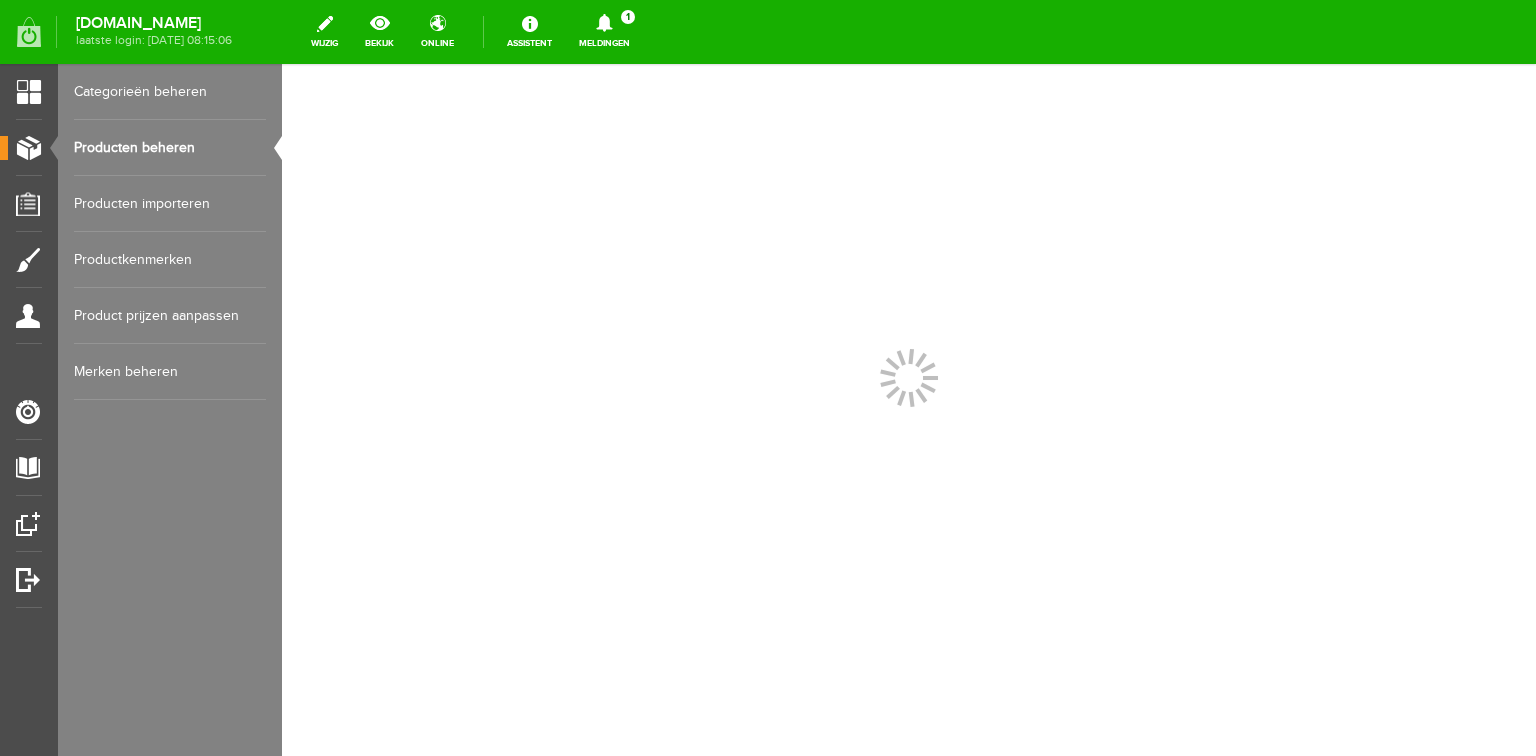 scroll, scrollTop: 0, scrollLeft: 0, axis: both 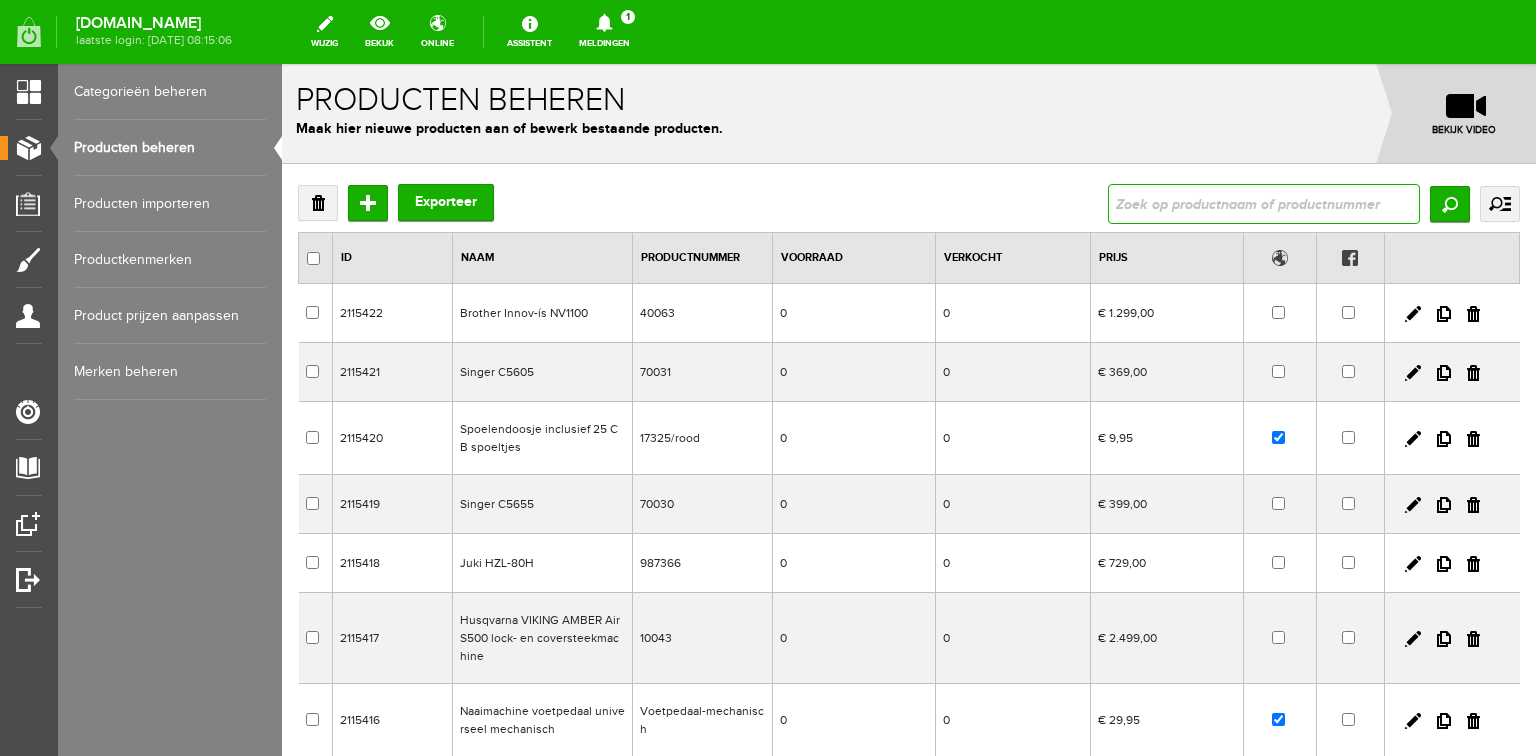 click at bounding box center [1264, 204] 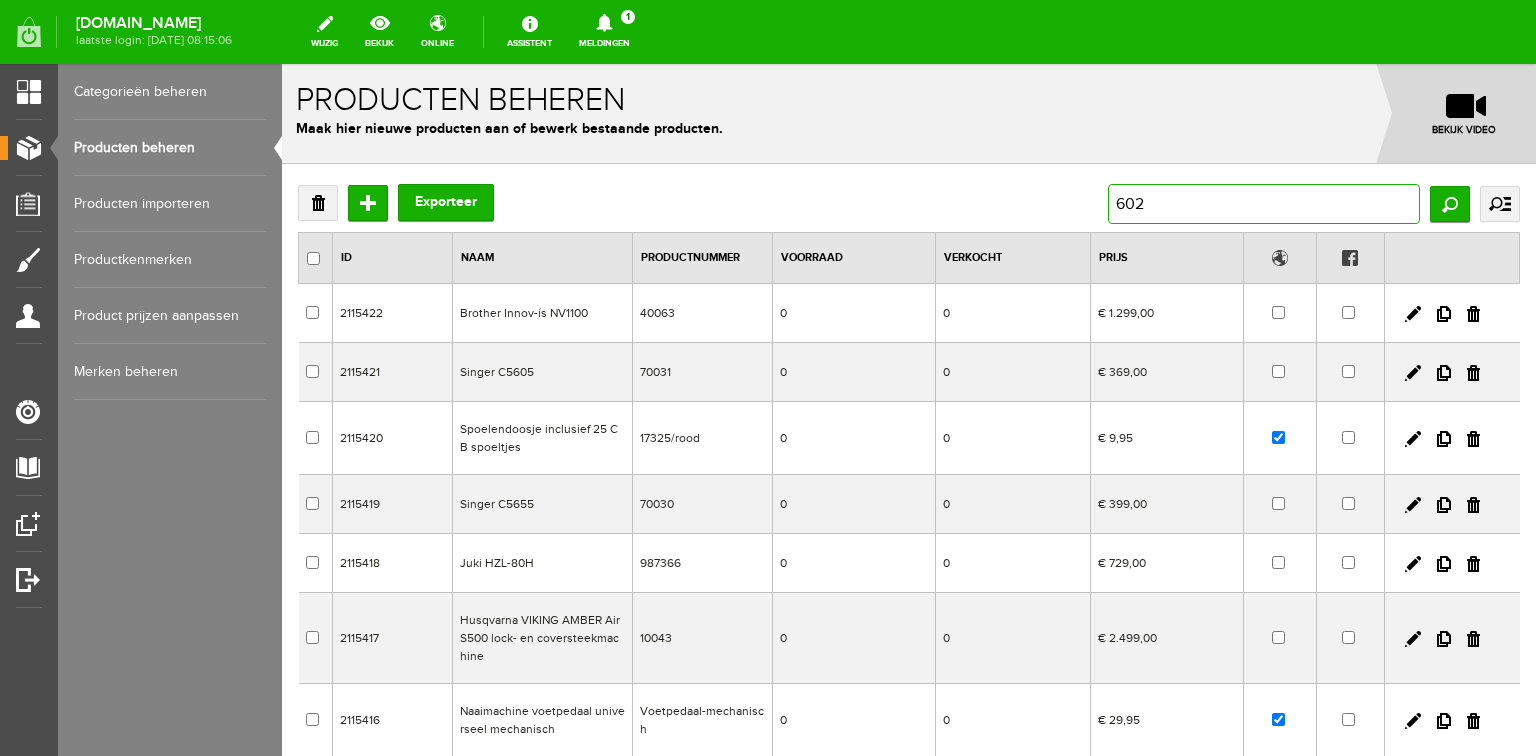 type on "6021" 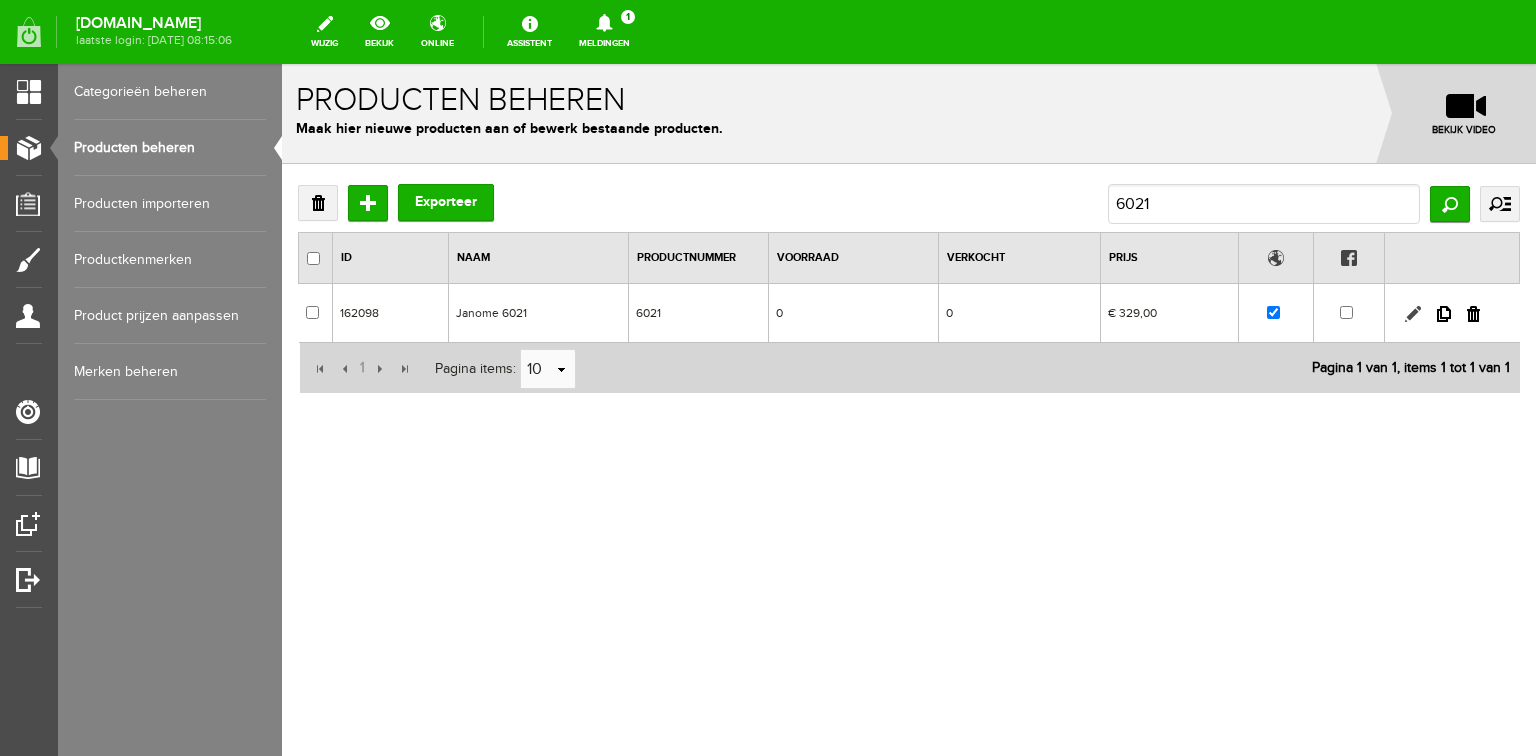 click at bounding box center [1413, 314] 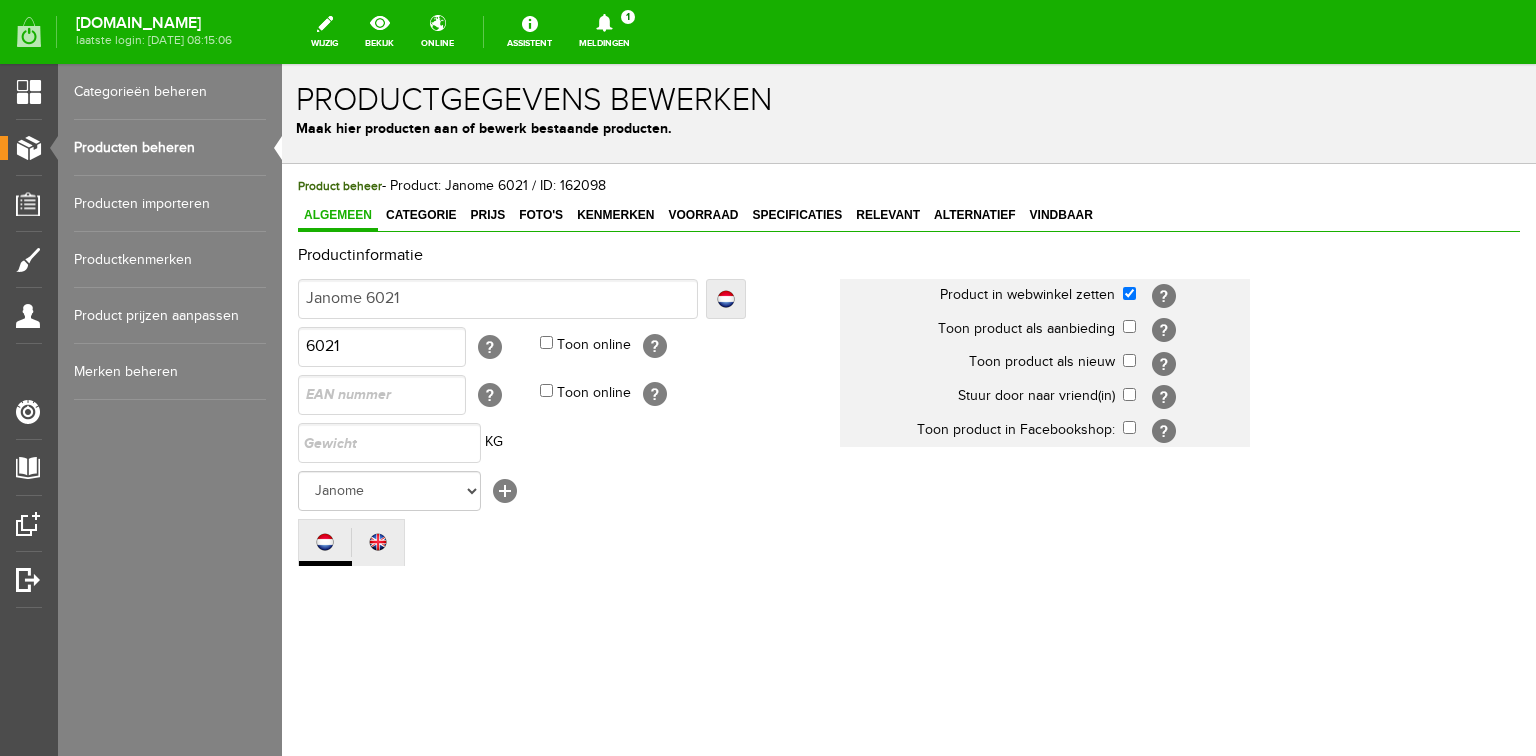 scroll, scrollTop: 0, scrollLeft: 0, axis: both 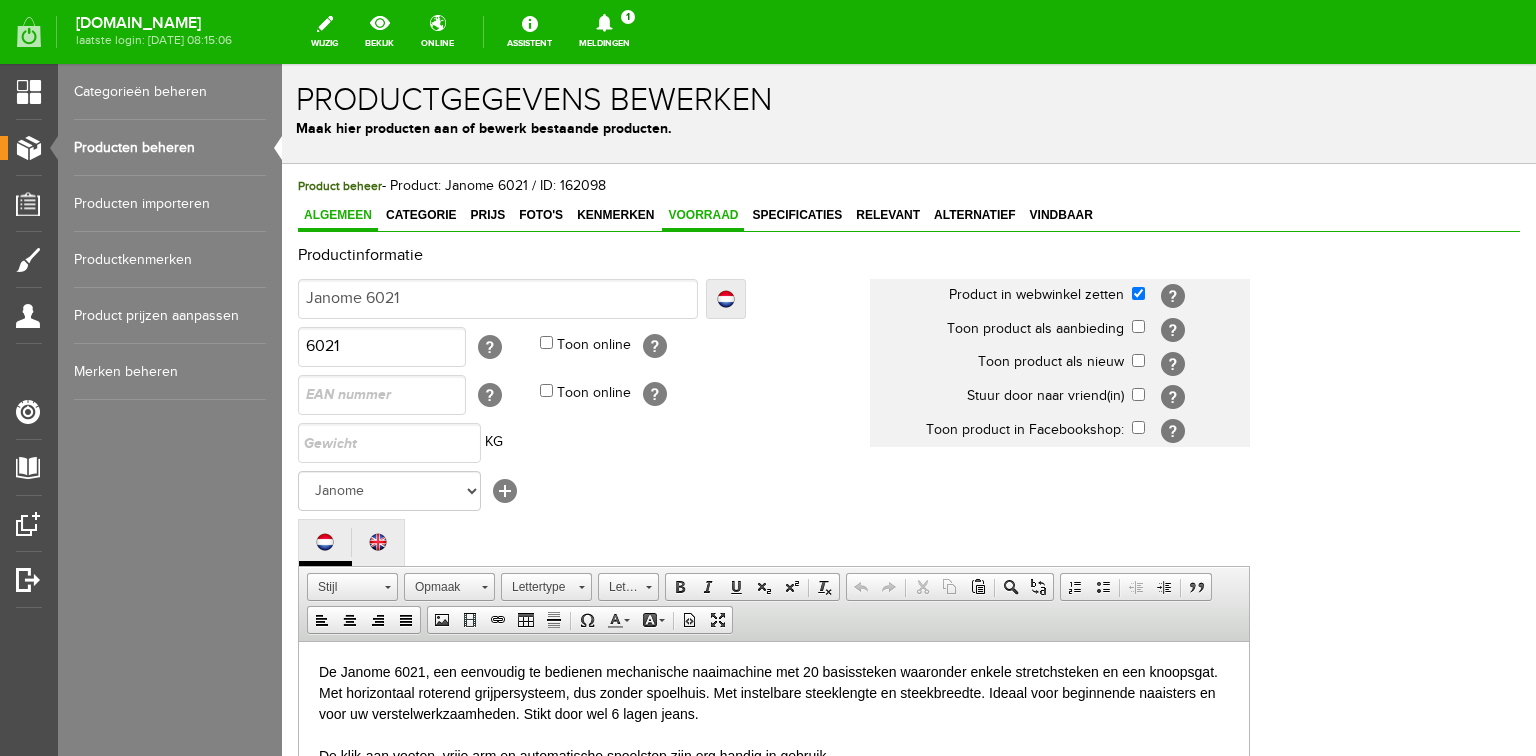 click on "Voorraad" at bounding box center [703, 215] 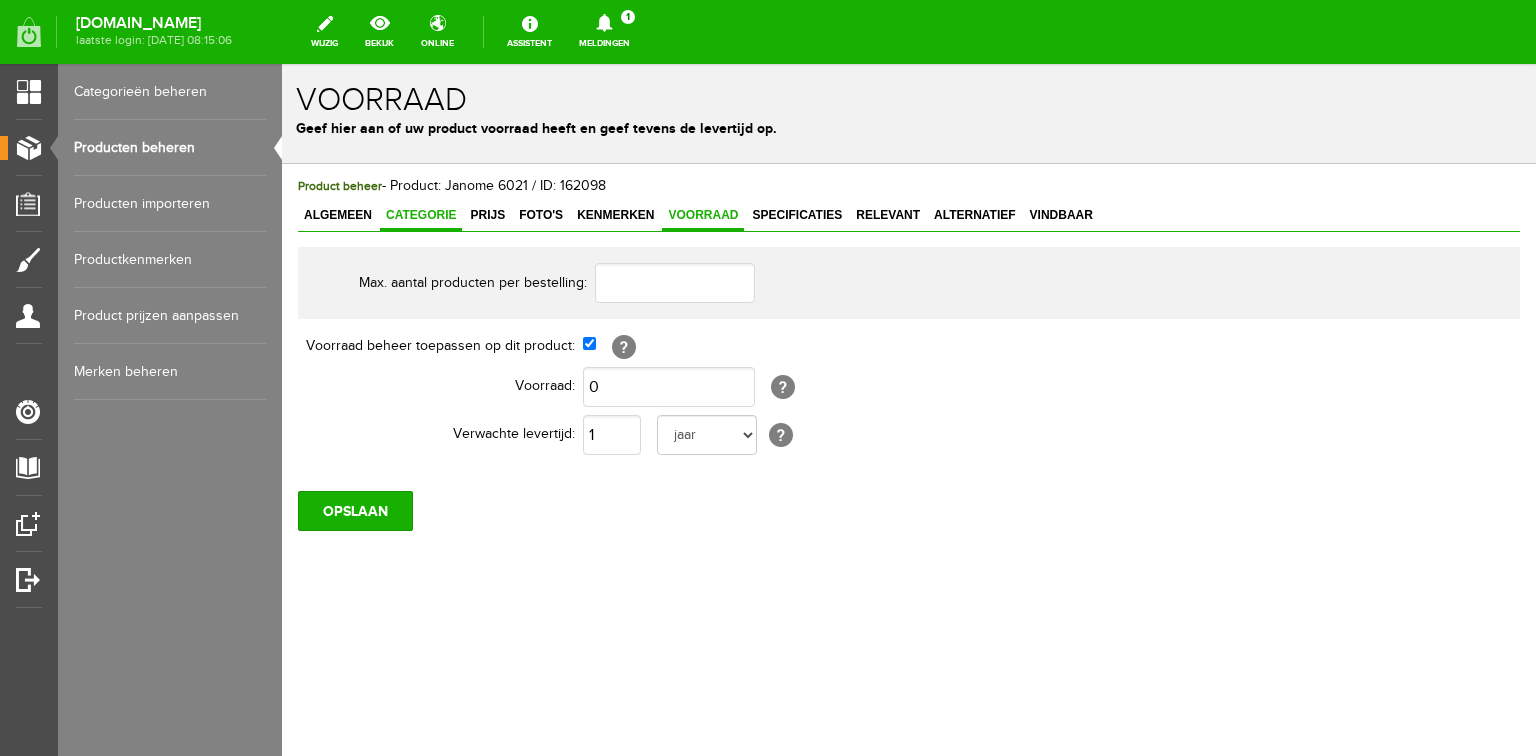 click on "Categorie" at bounding box center [421, 215] 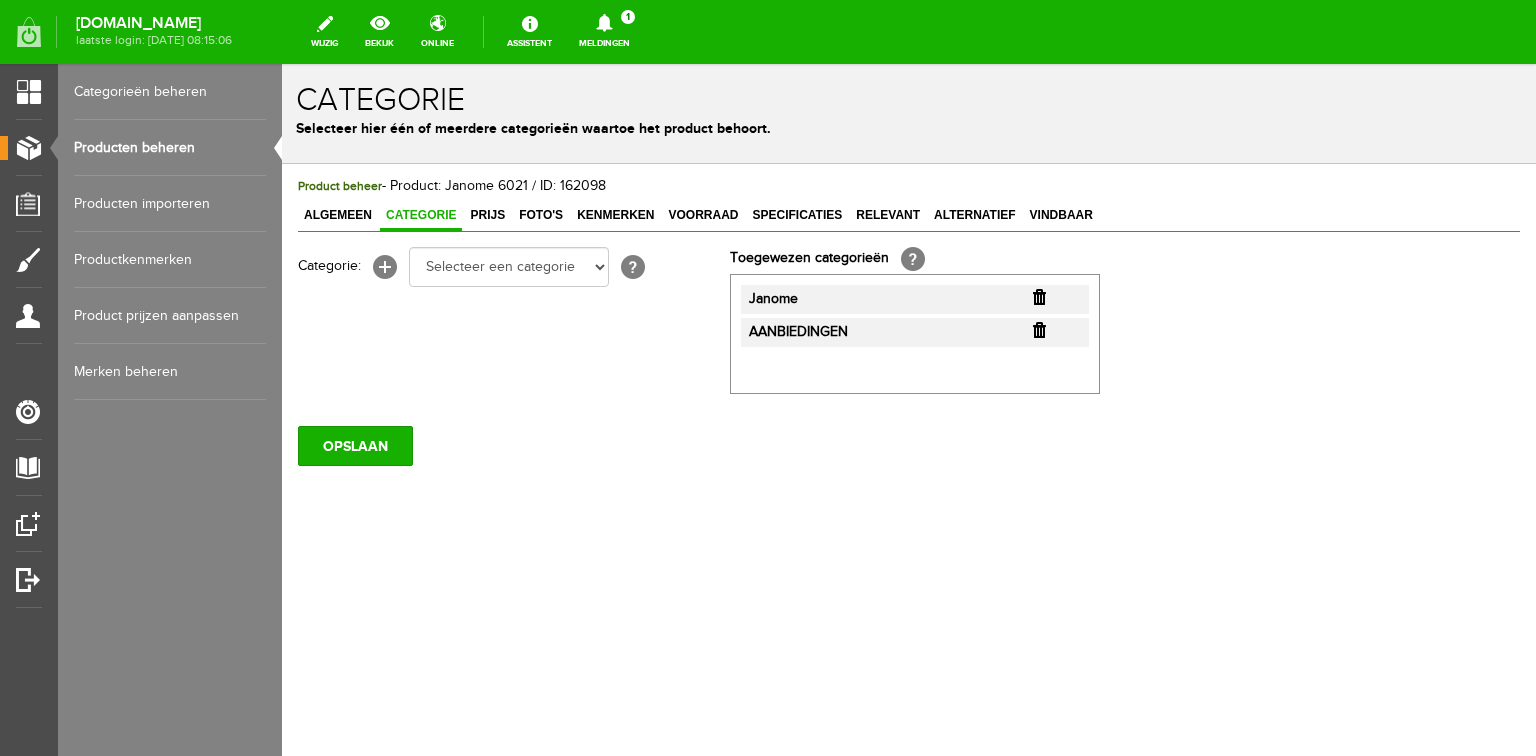 click at bounding box center (1039, 330) 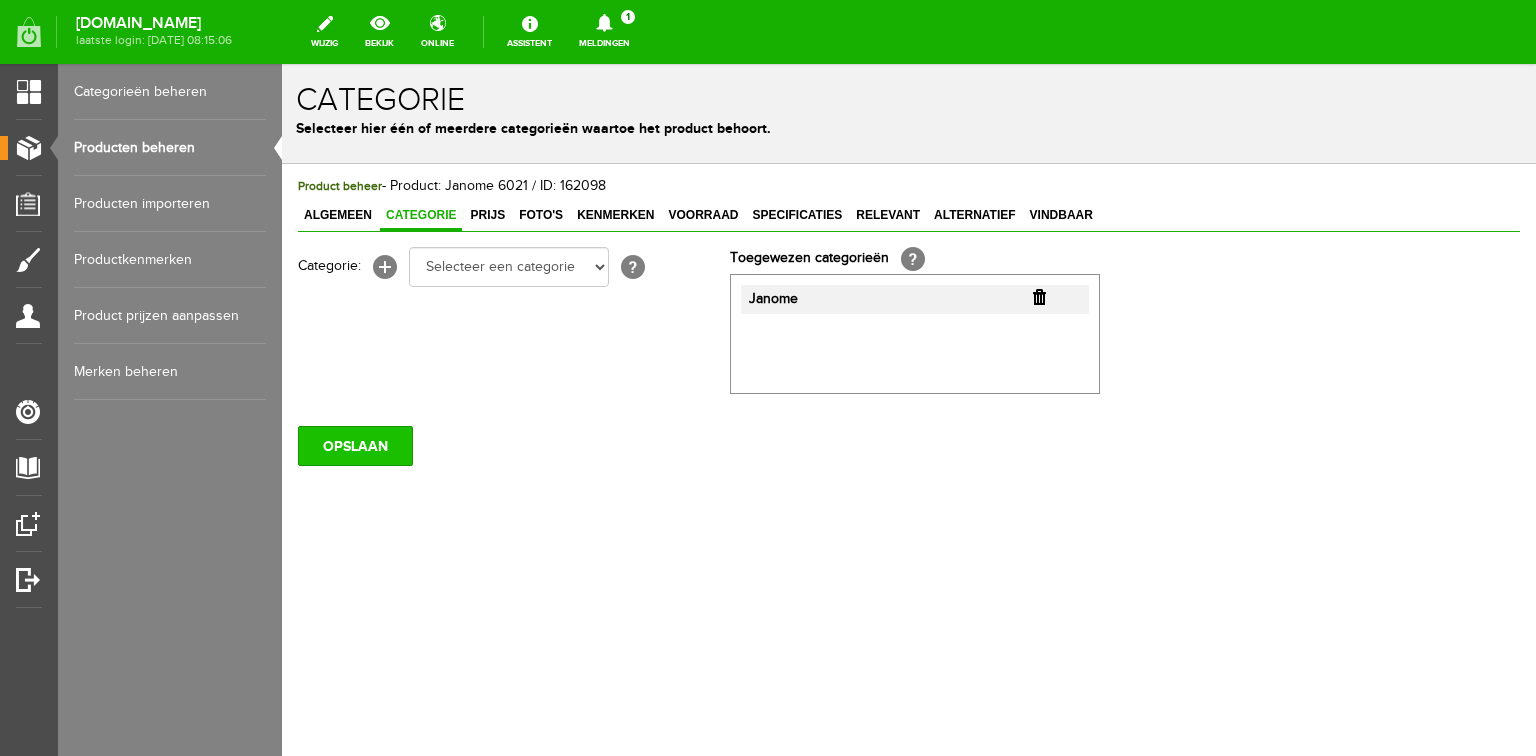 click on "OPSLAAN" at bounding box center (355, 446) 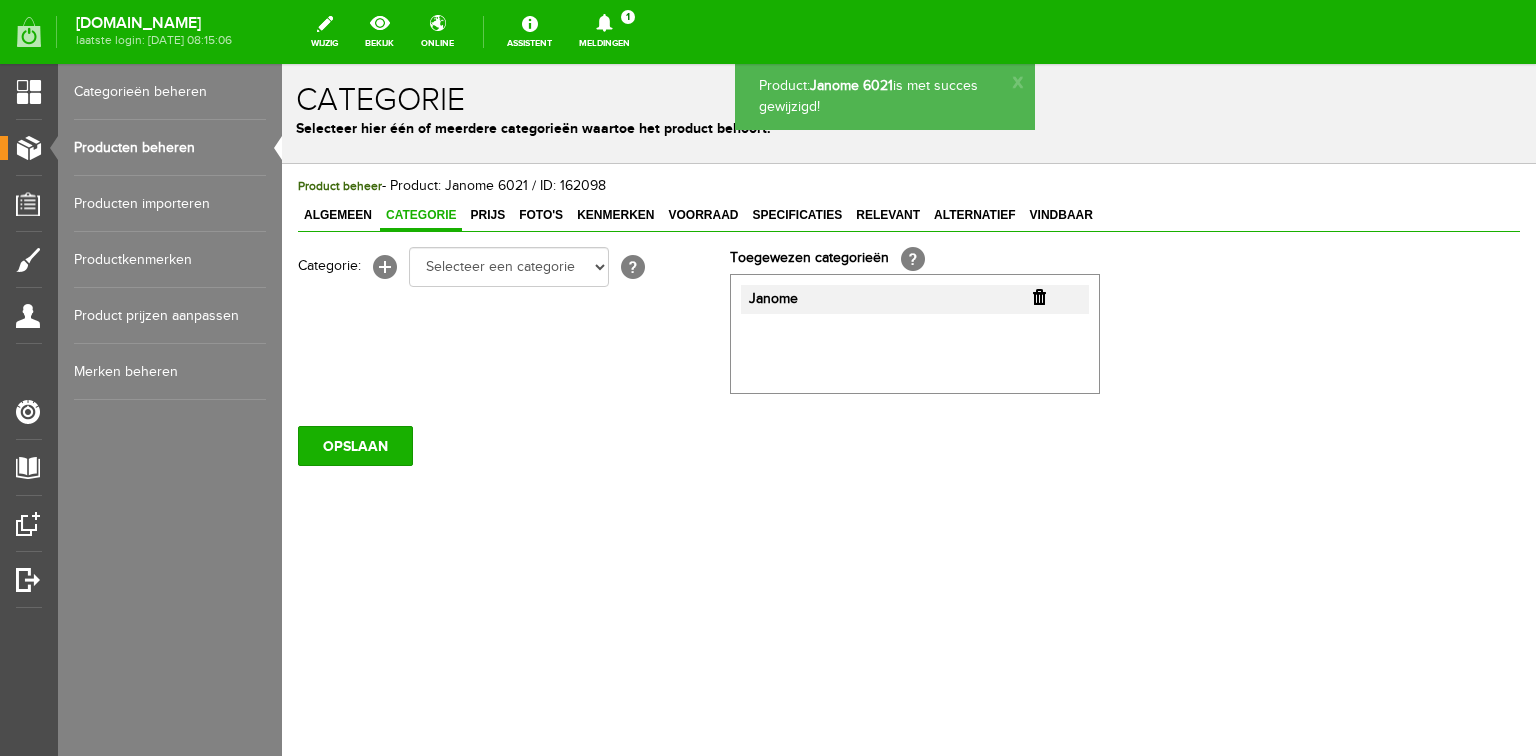 scroll, scrollTop: 0, scrollLeft: 0, axis: both 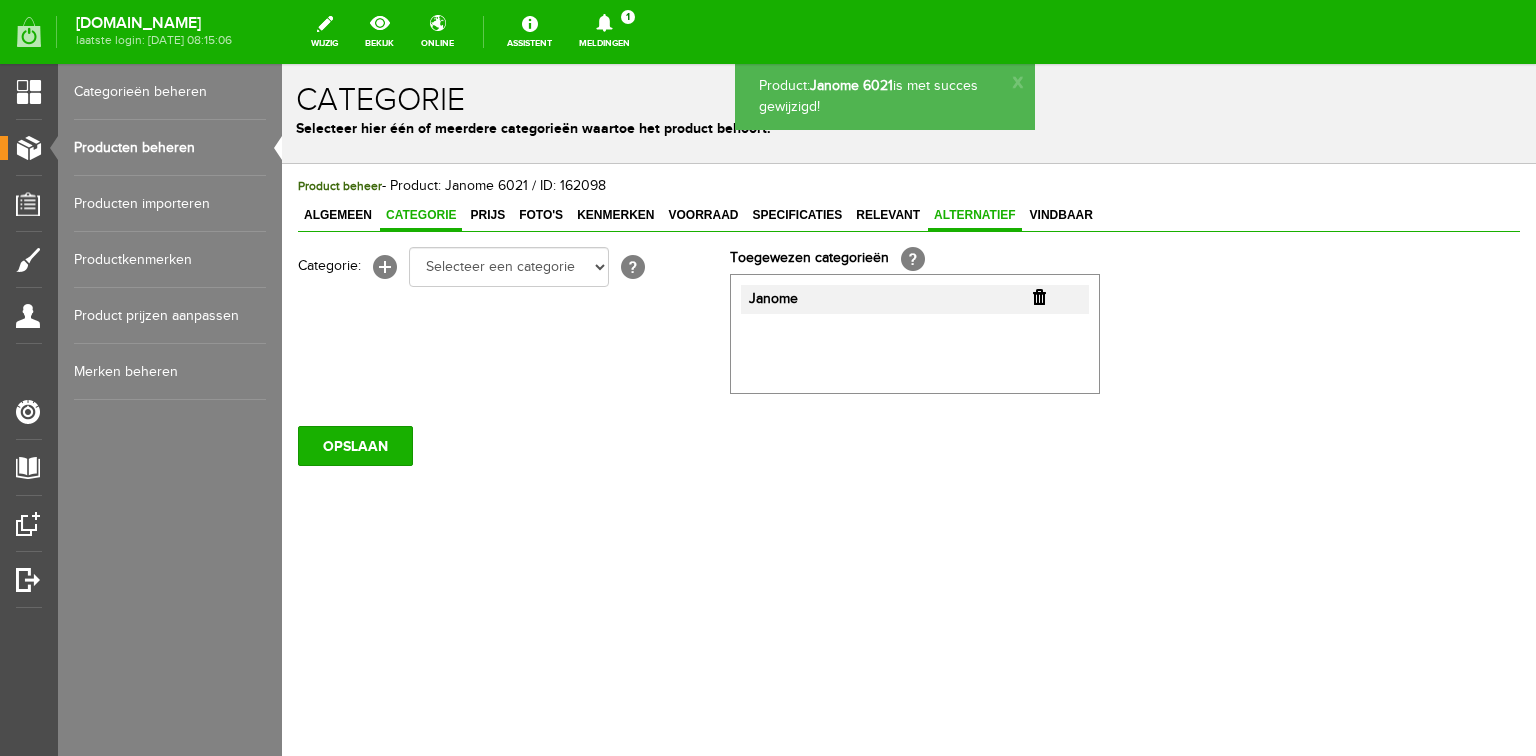 click on "Alternatief" at bounding box center [975, 215] 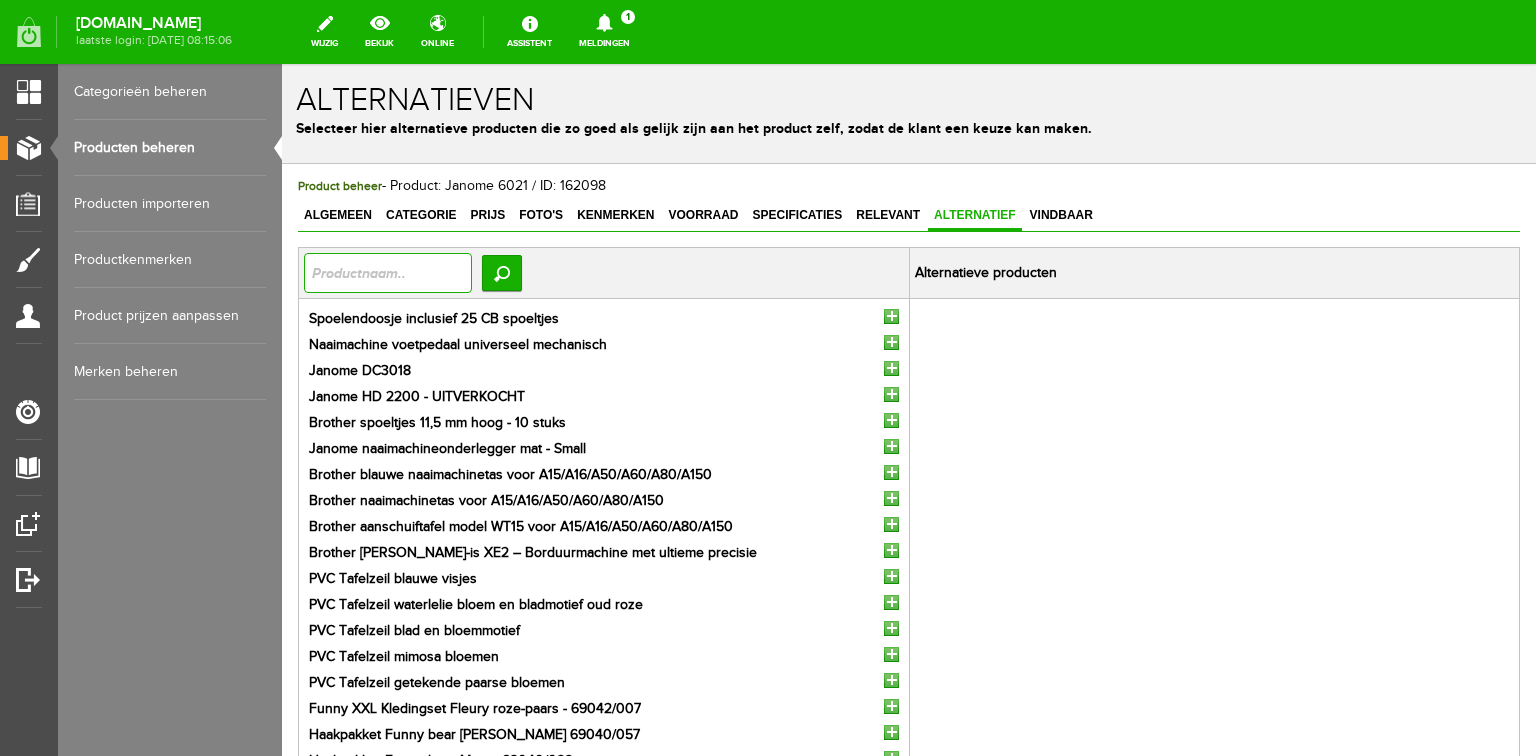 click at bounding box center (388, 273) 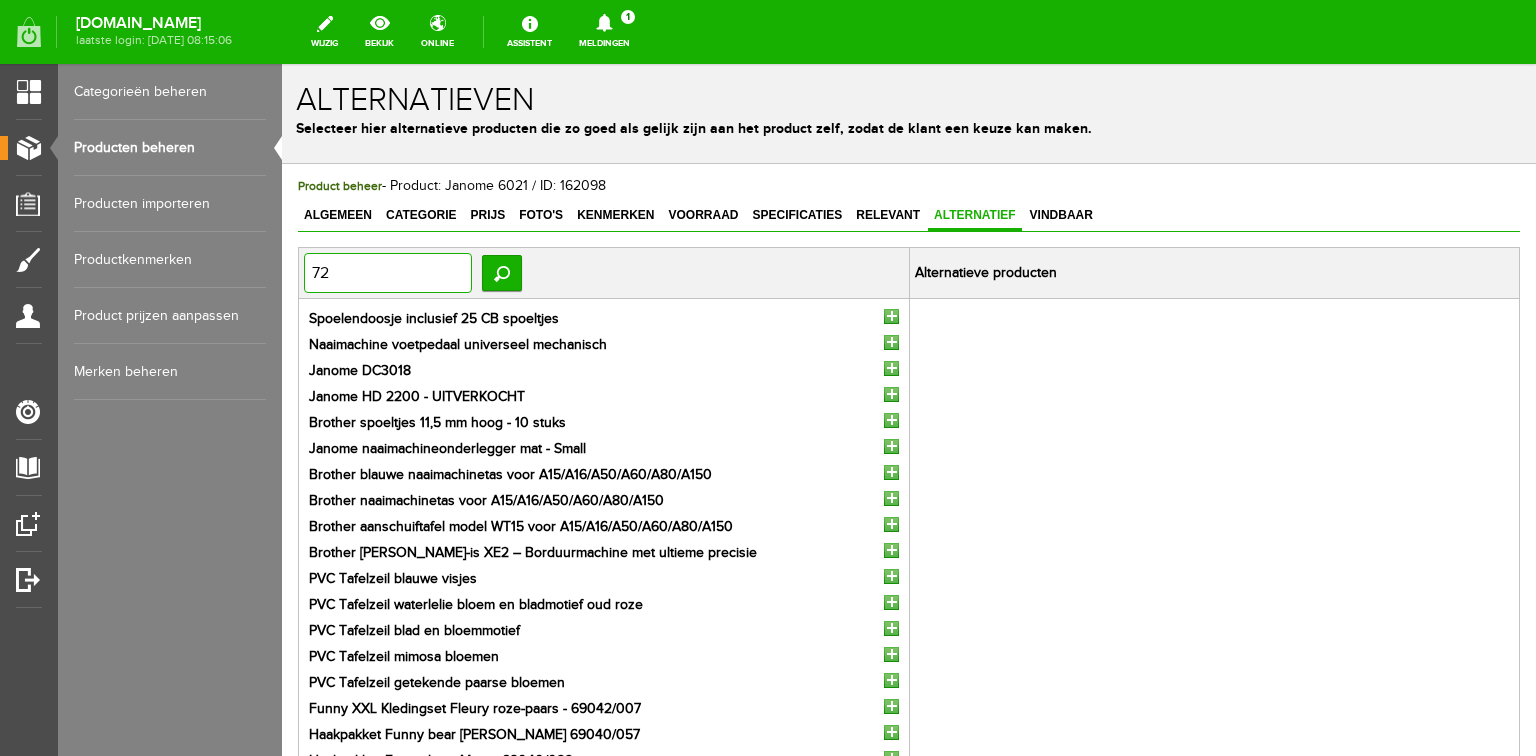 type on "721" 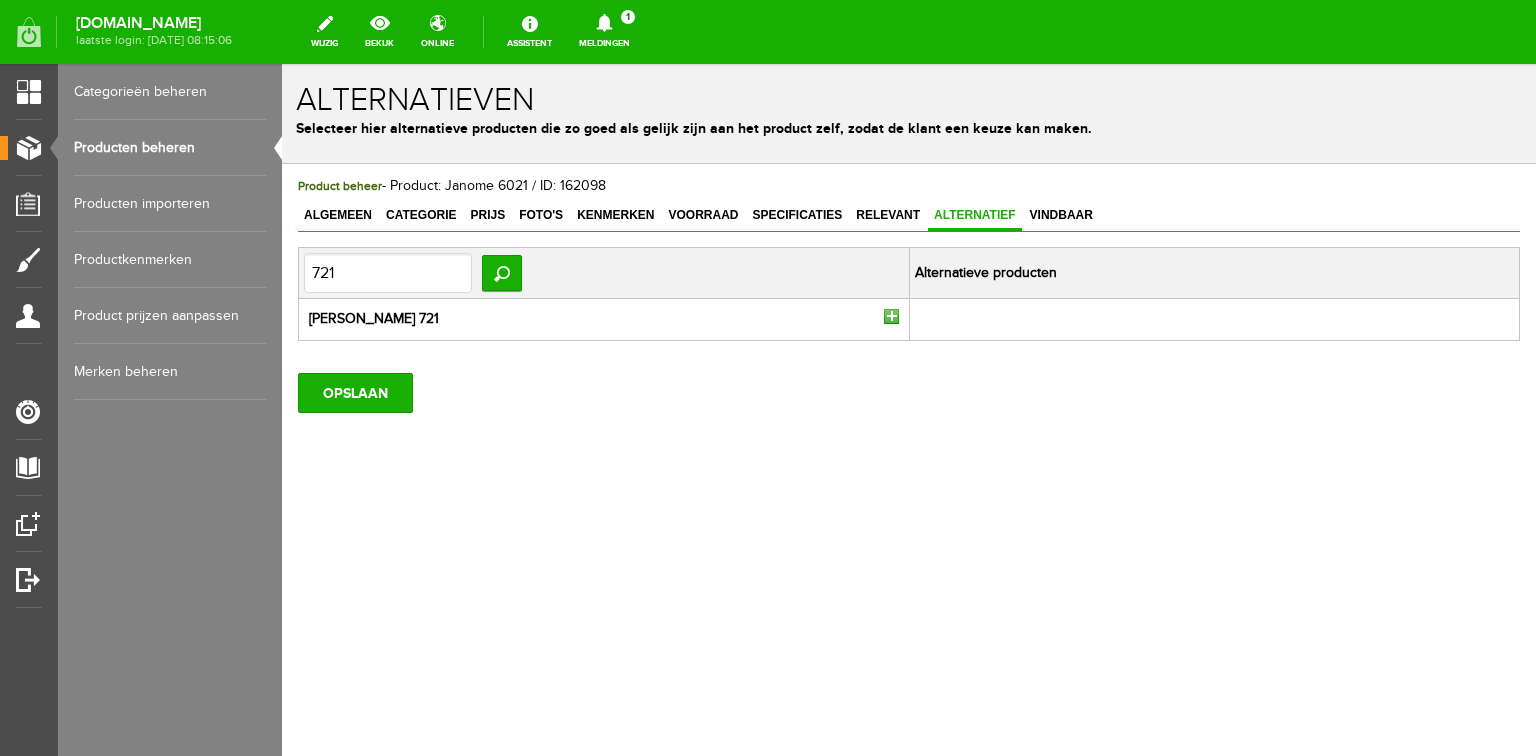 click at bounding box center [891, 316] 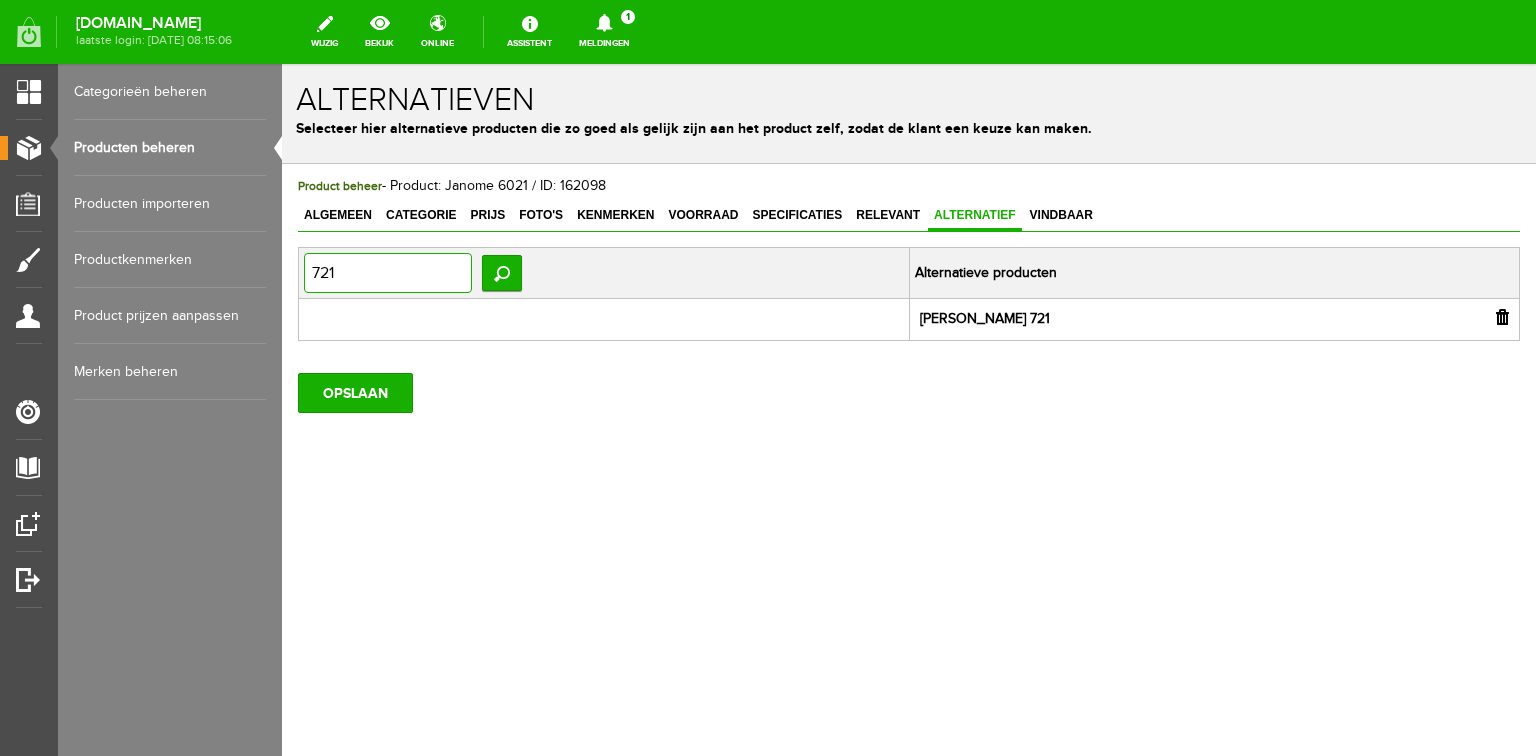 drag, startPoint x: 351, startPoint y: 272, endPoint x: 248, endPoint y: 272, distance: 103 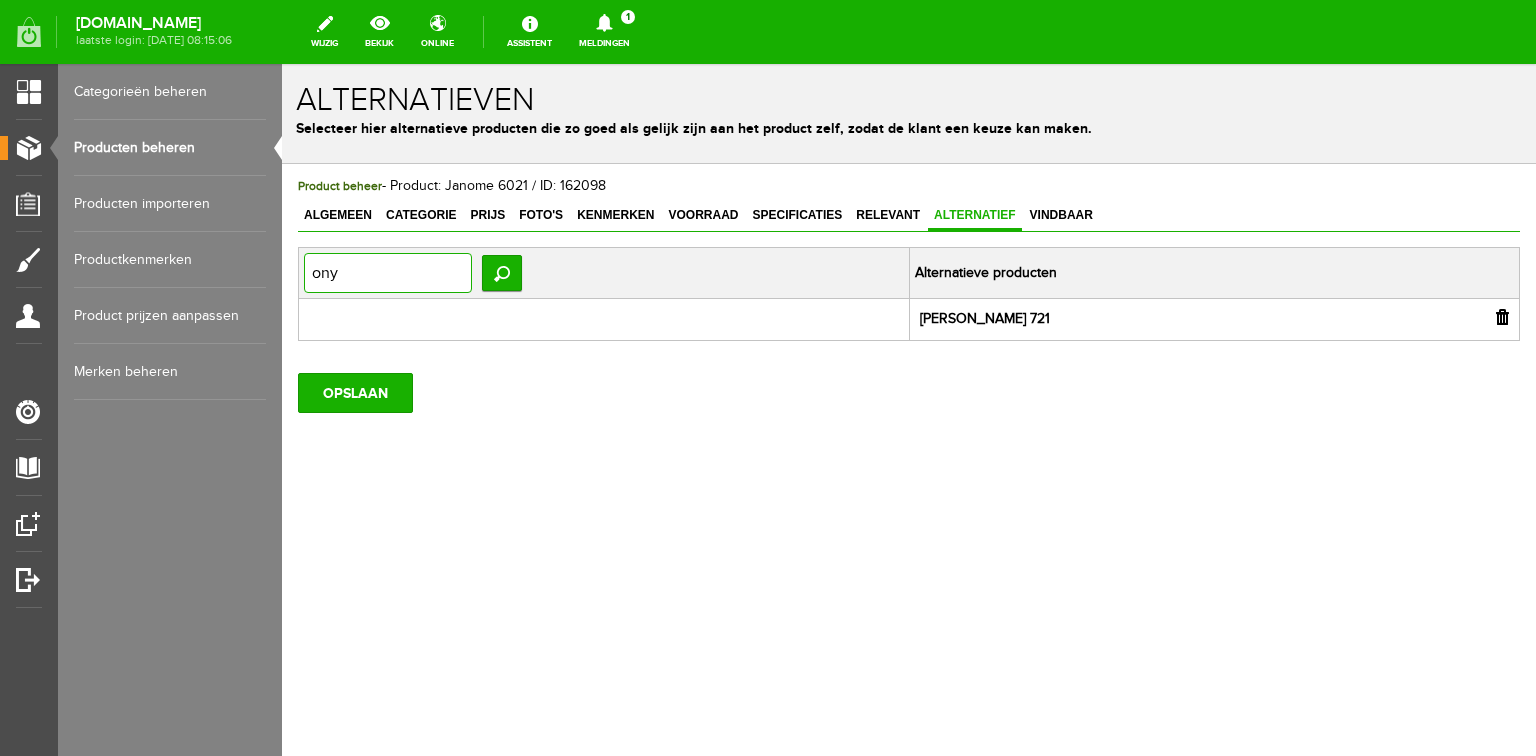 type on "onyx" 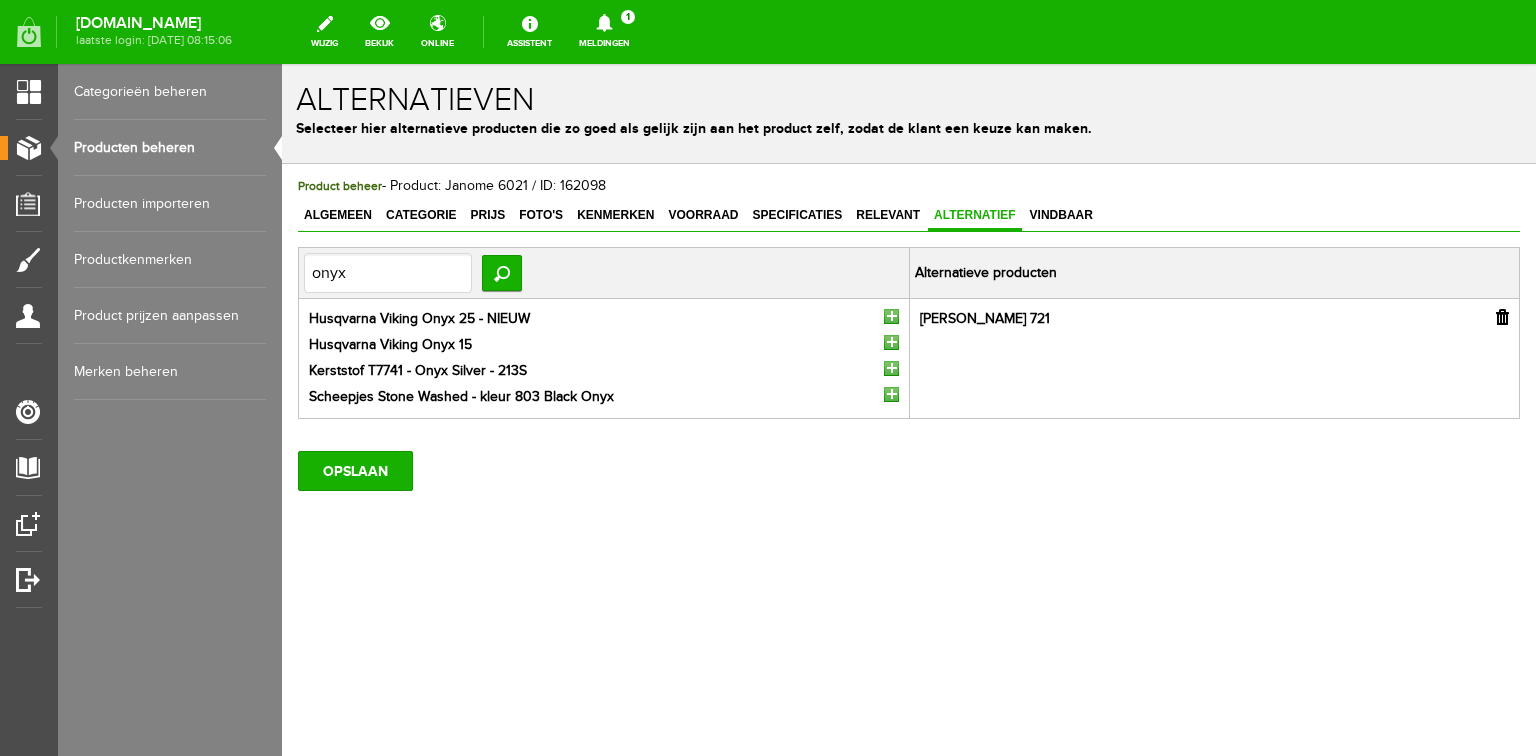 click at bounding box center [891, 342] 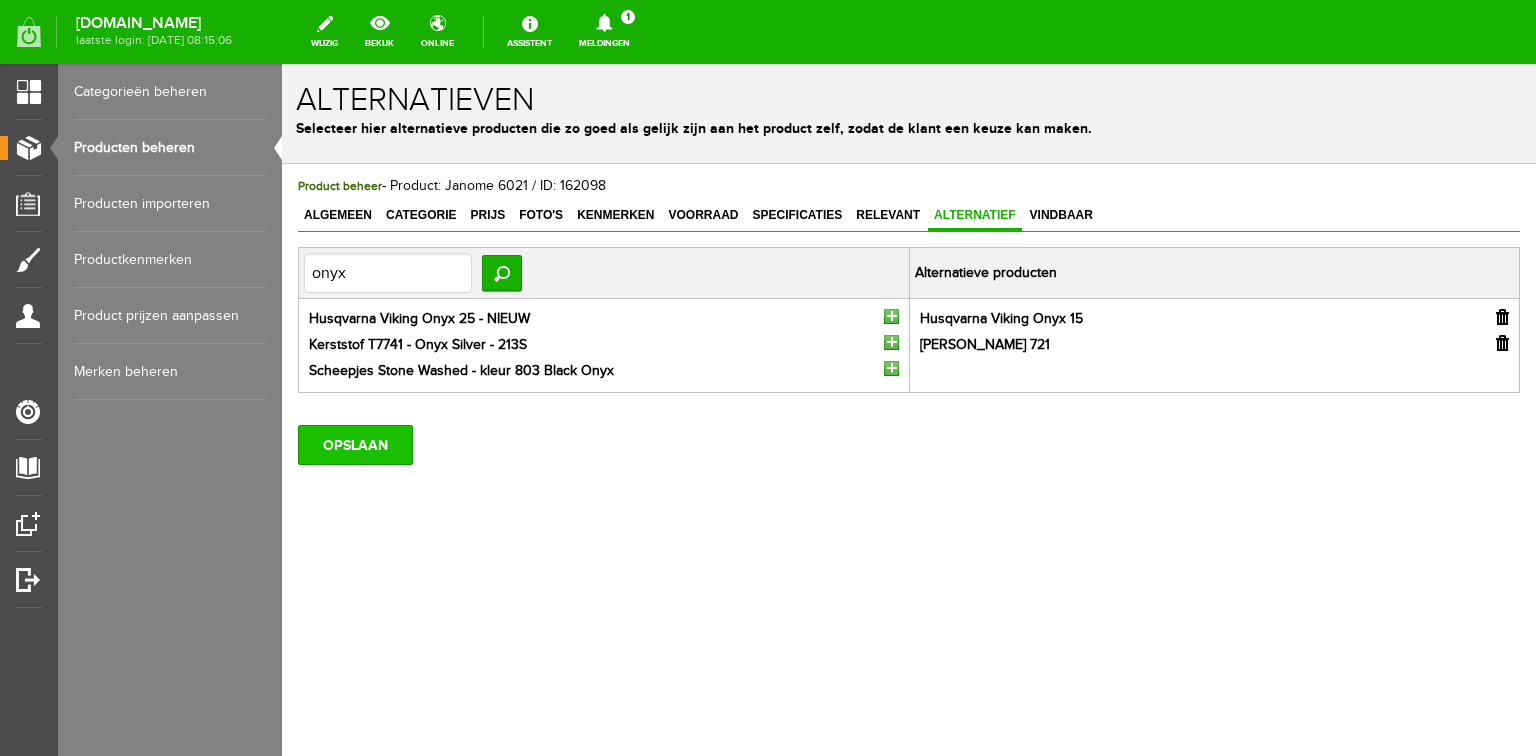 click on "OPSLAAN" at bounding box center (355, 445) 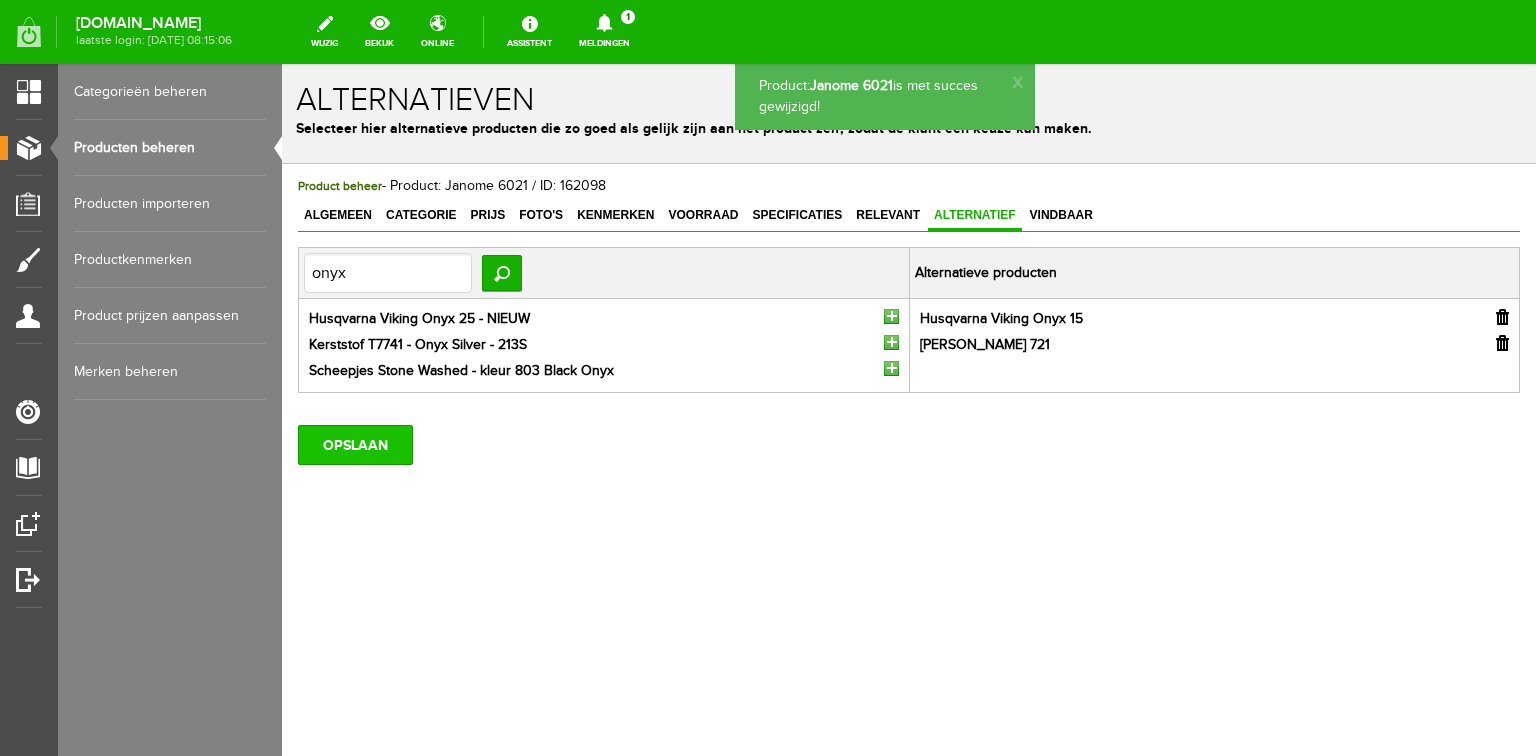 scroll, scrollTop: 0, scrollLeft: 0, axis: both 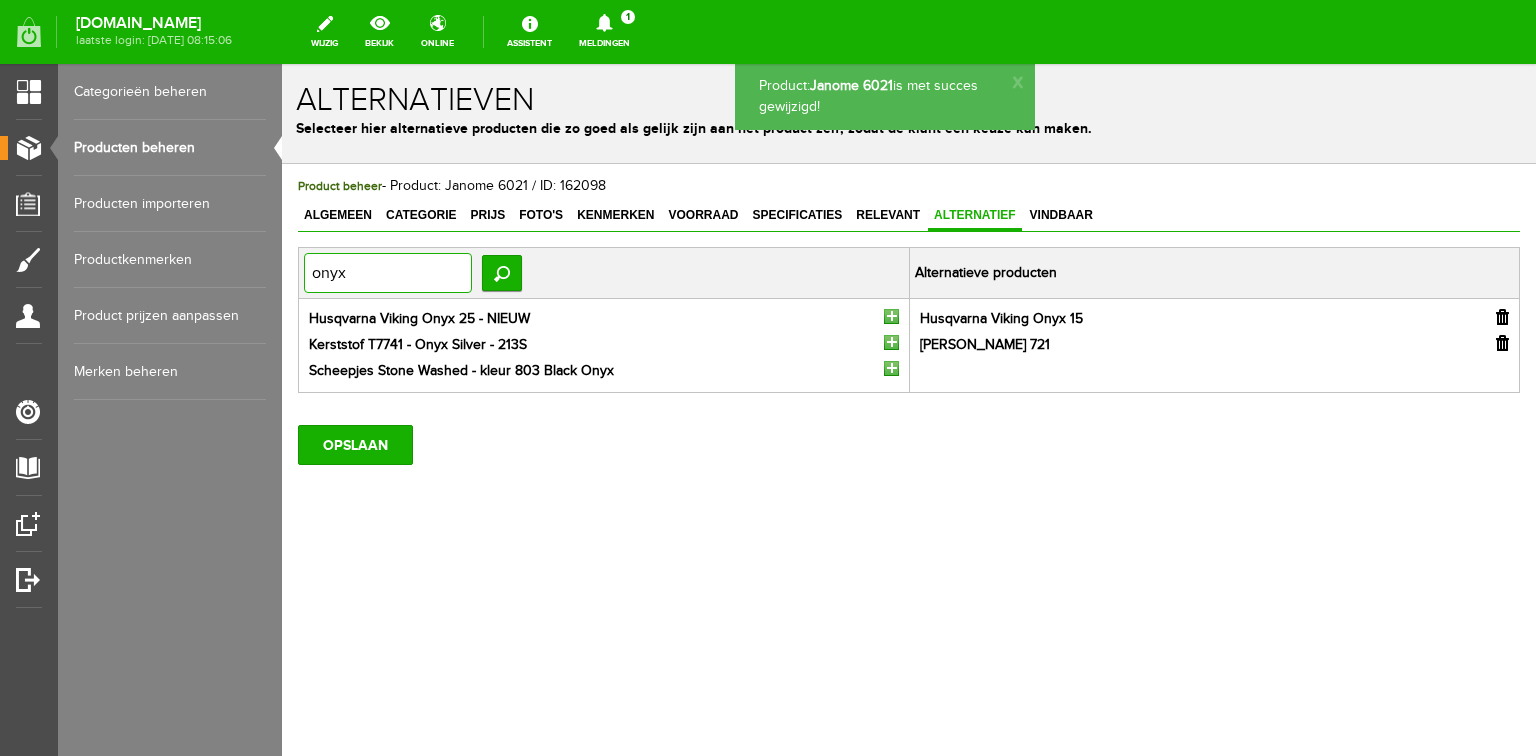 drag, startPoint x: 357, startPoint y: 279, endPoint x: 297, endPoint y: 274, distance: 60.207973 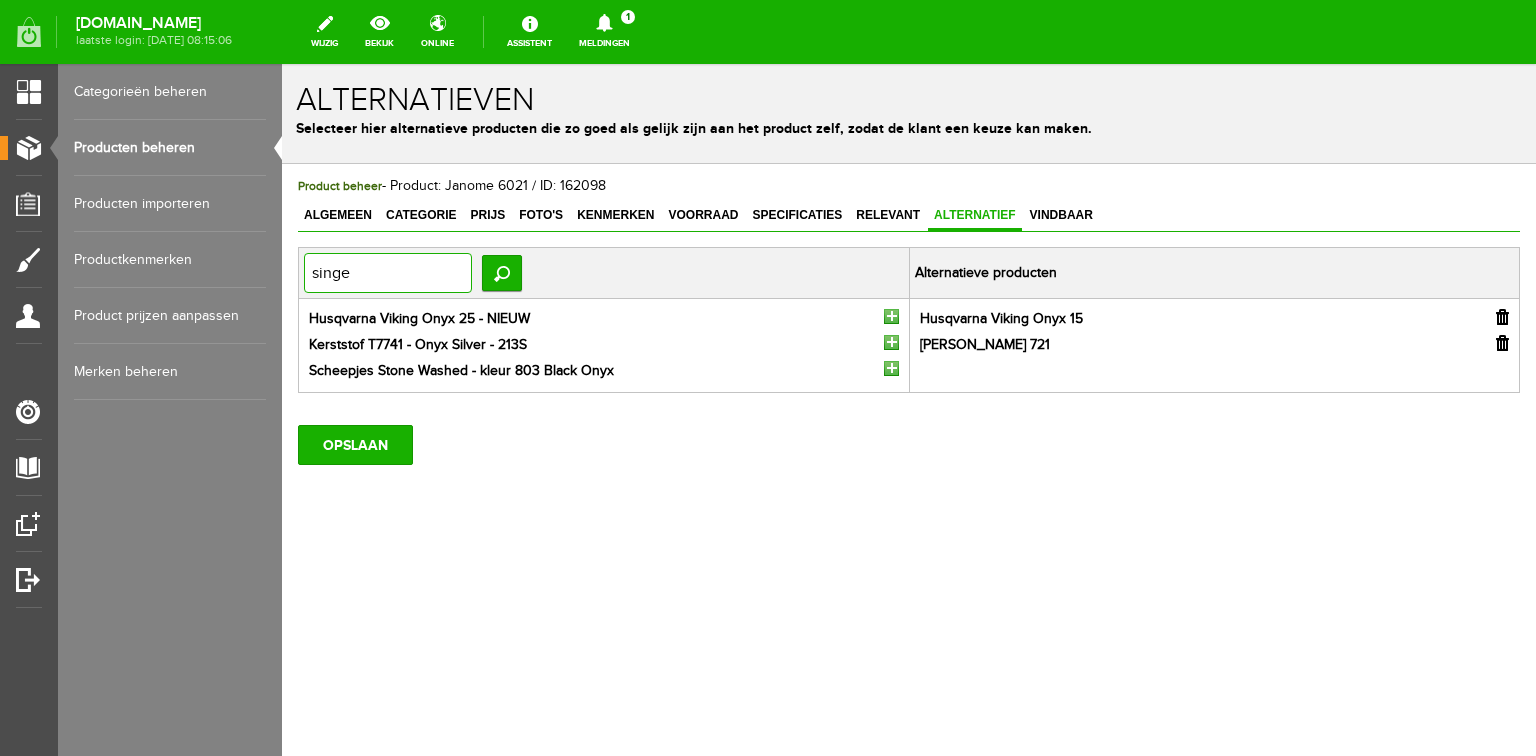 type on "singer" 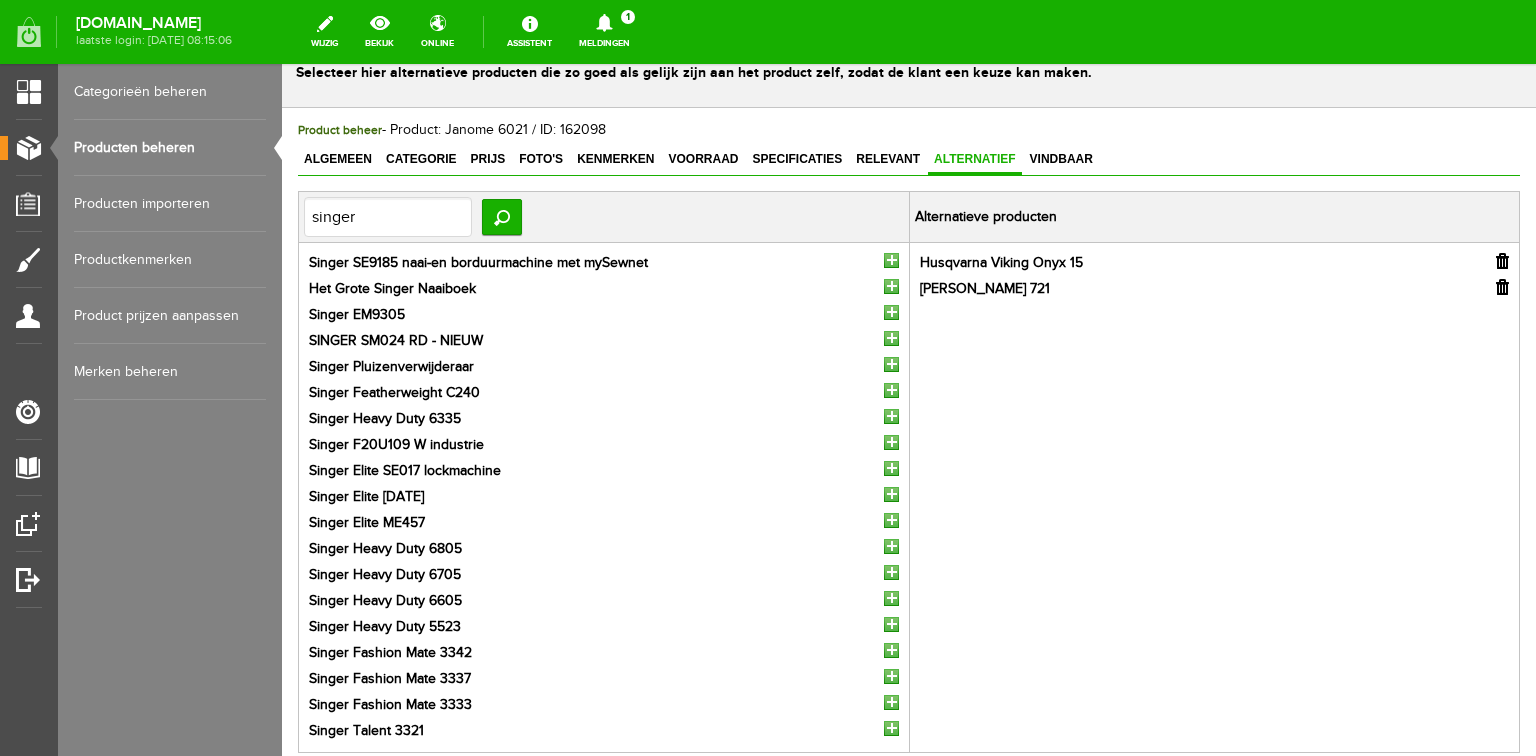 scroll, scrollTop: 80, scrollLeft: 0, axis: vertical 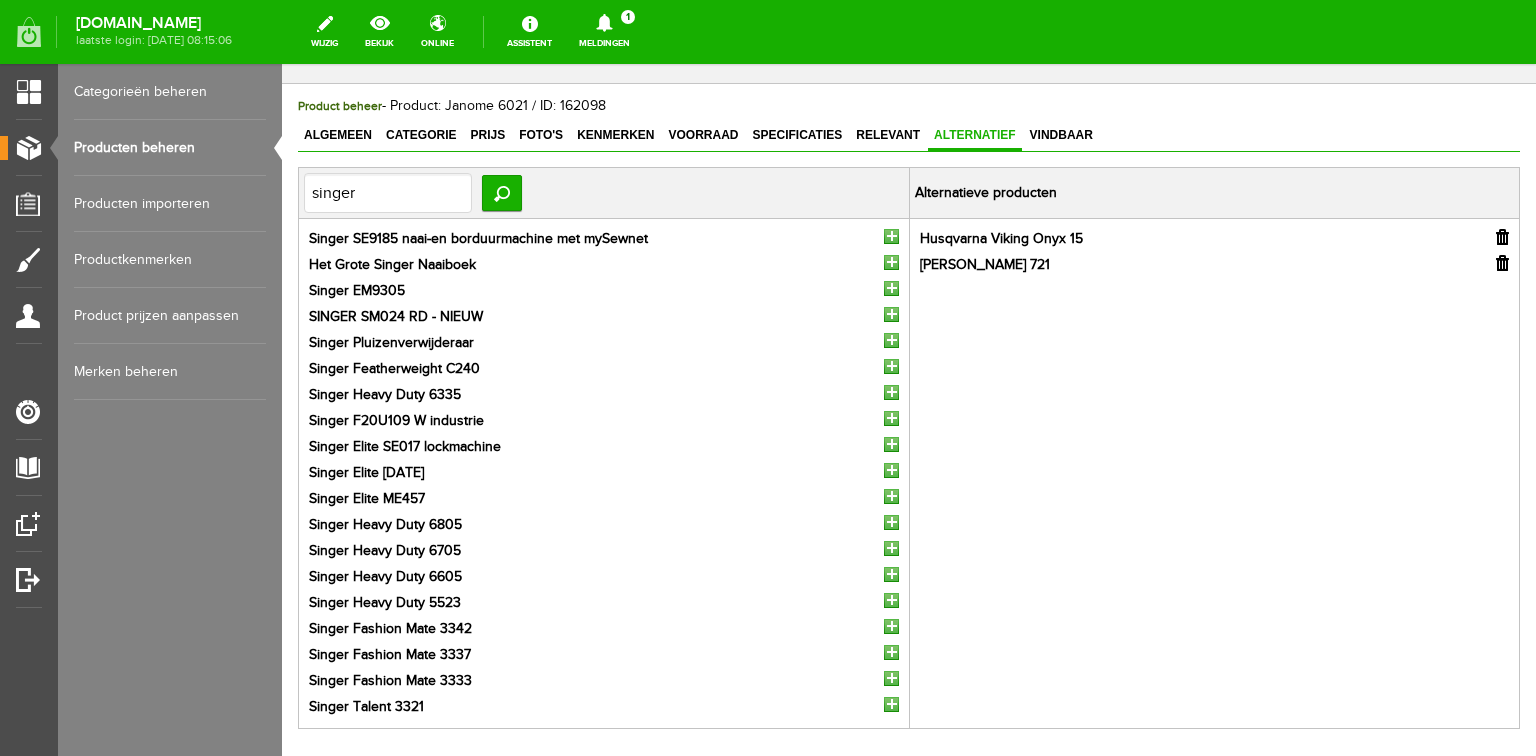 click at bounding box center (891, 496) 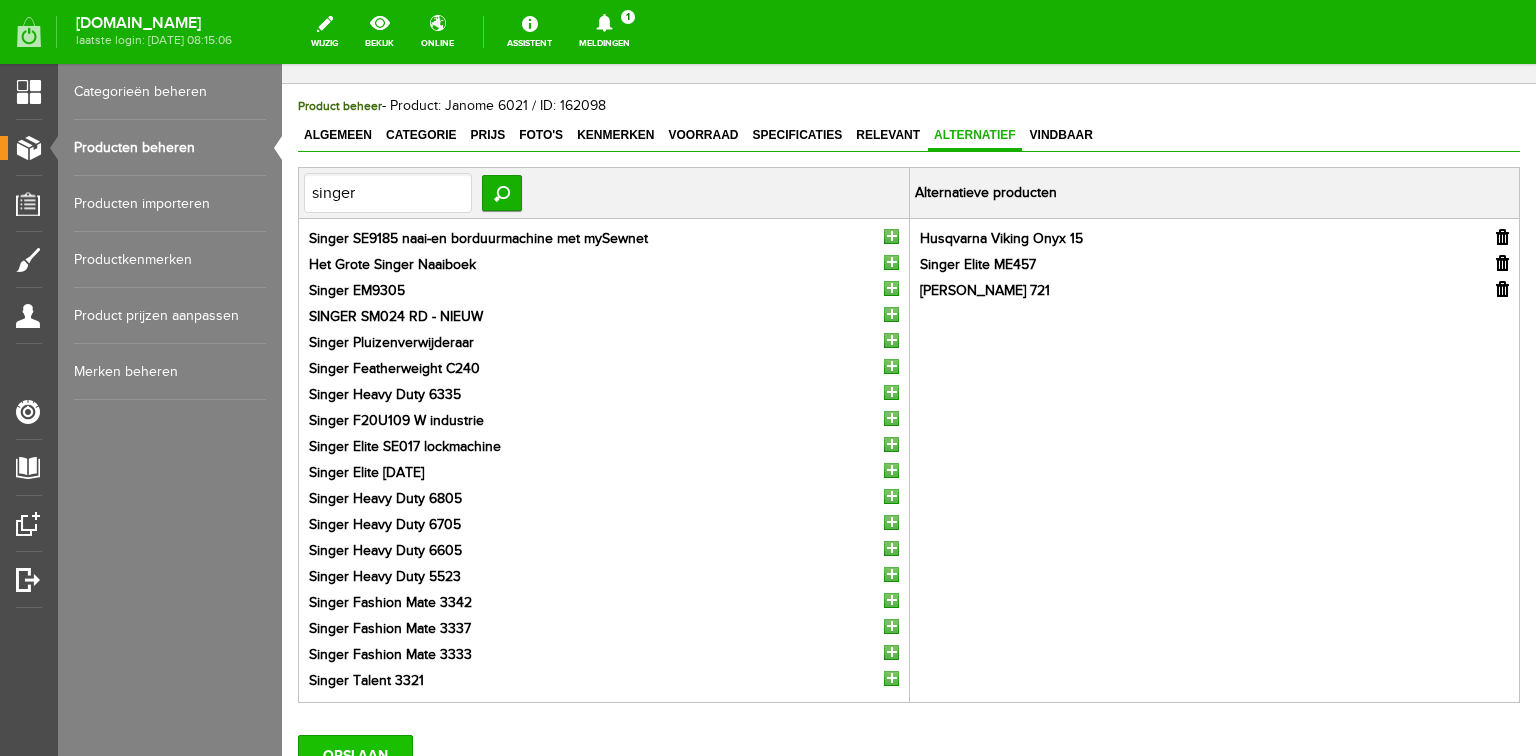 click on "OPSLAAN" at bounding box center (355, 755) 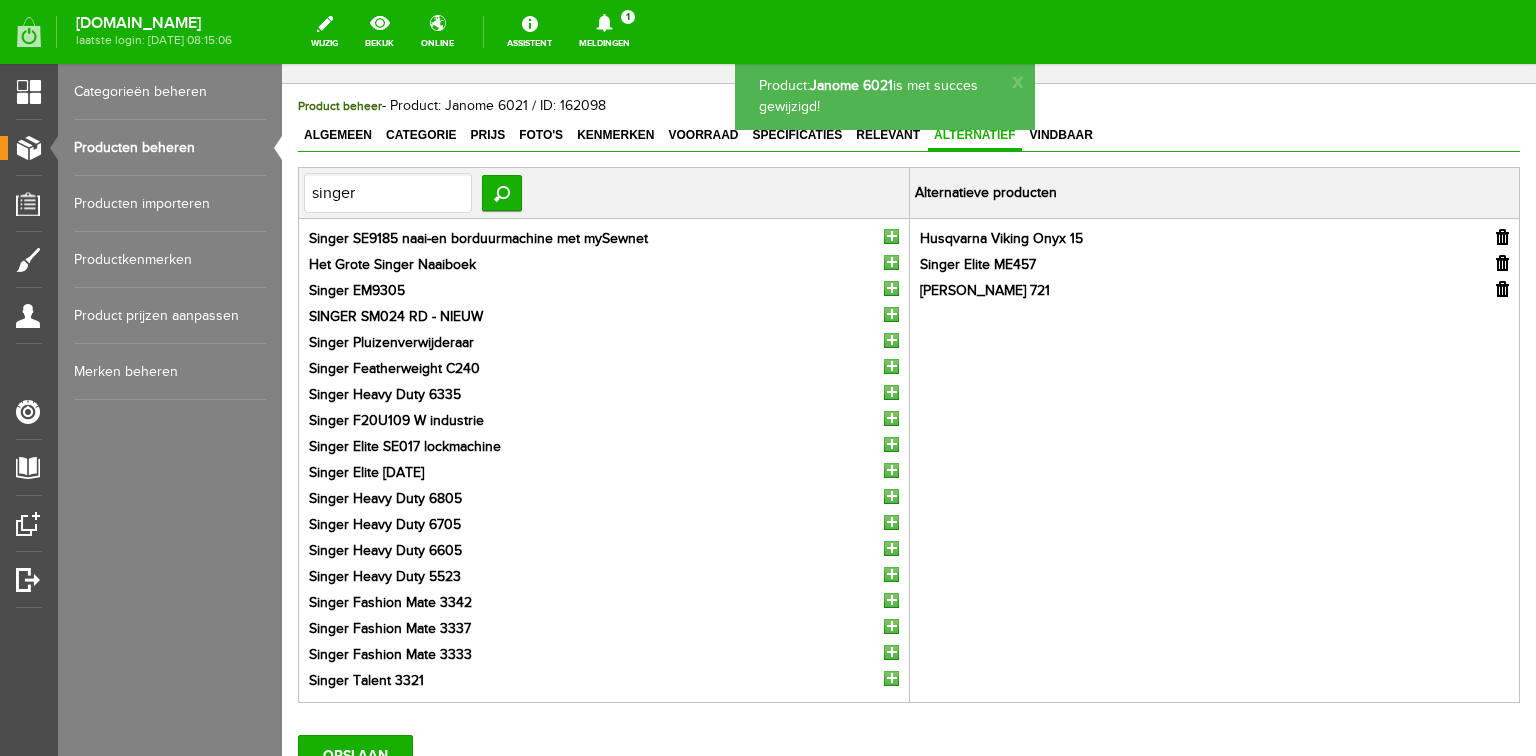scroll, scrollTop: 0, scrollLeft: 0, axis: both 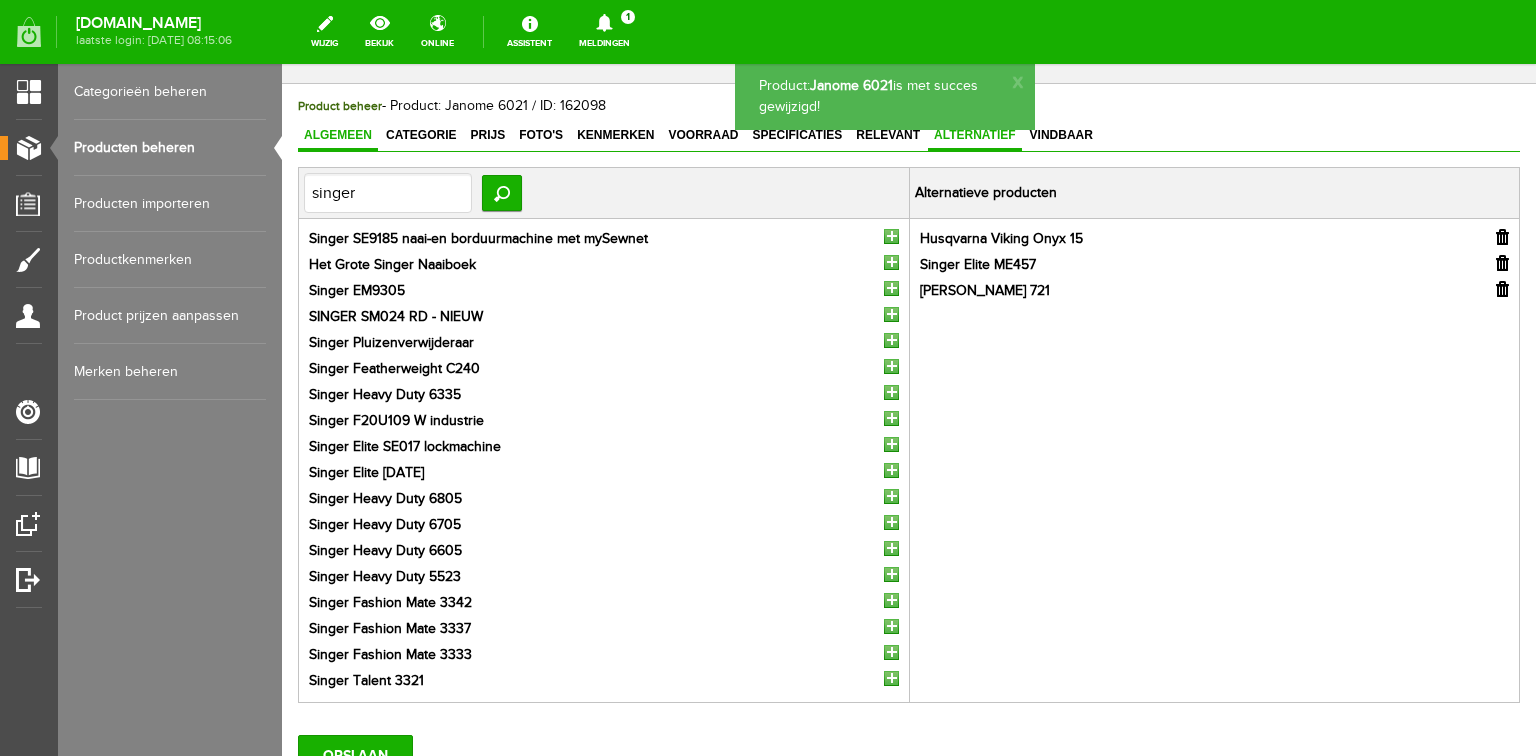 click on "Algemeen" at bounding box center (338, 135) 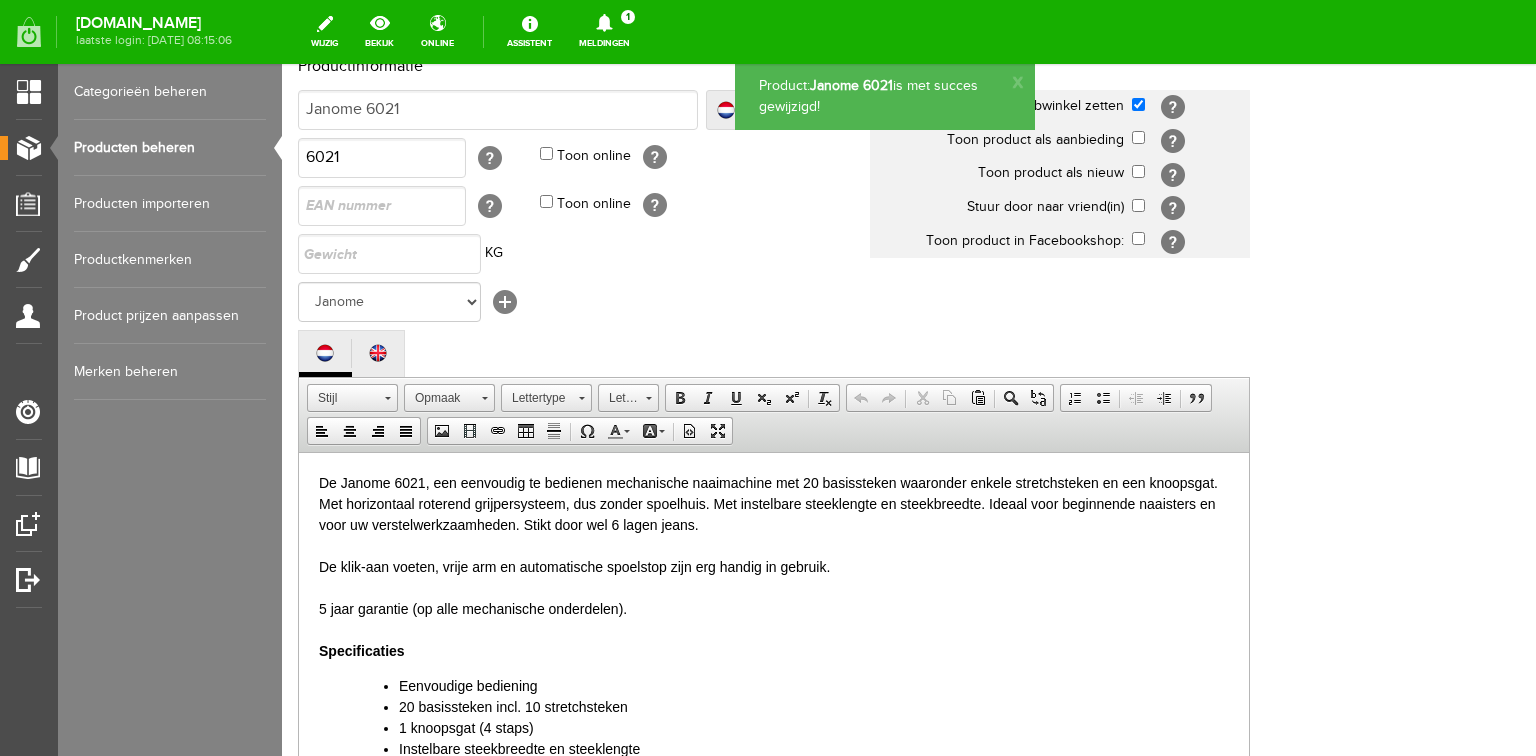 scroll, scrollTop: 480, scrollLeft: 0, axis: vertical 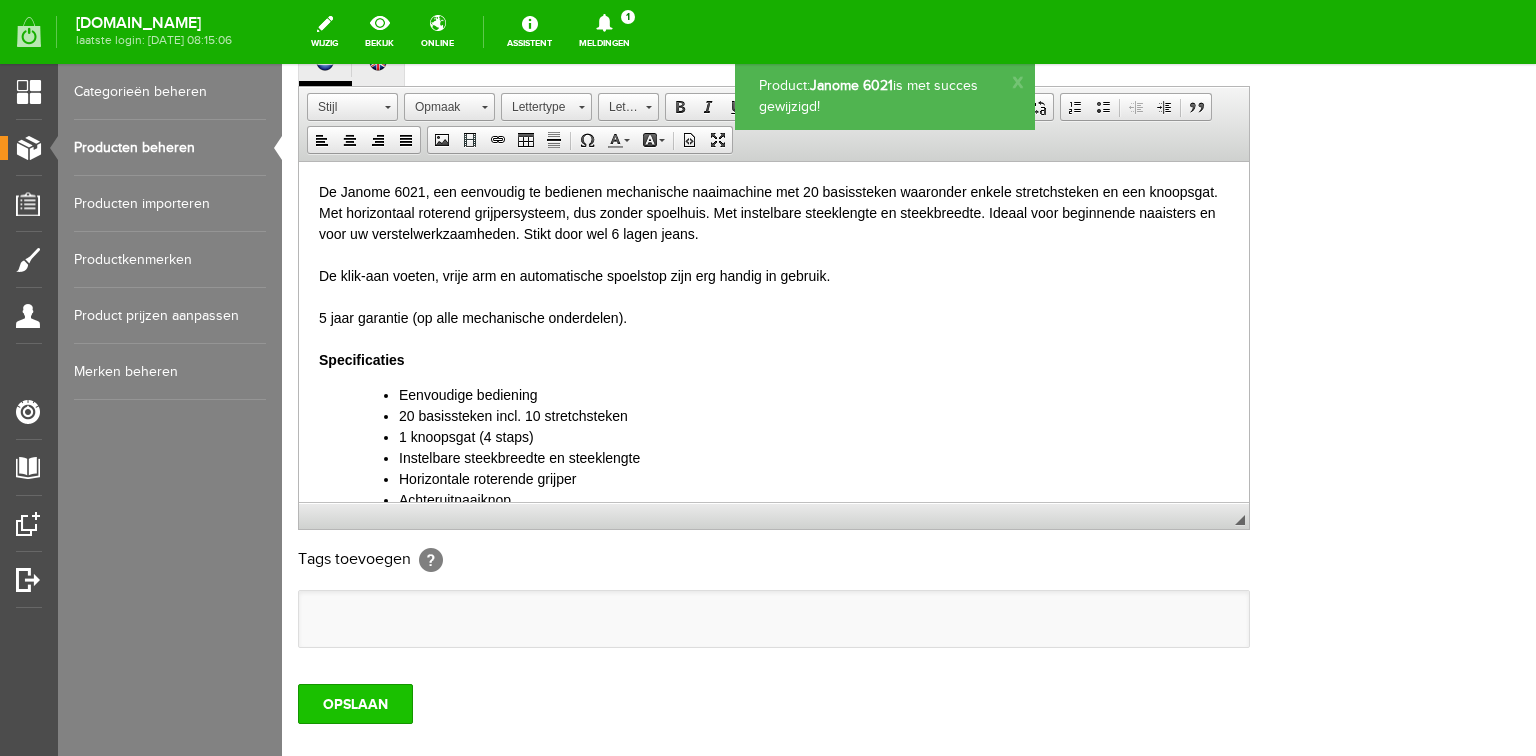 click on "OPSLAAN" at bounding box center (355, 704) 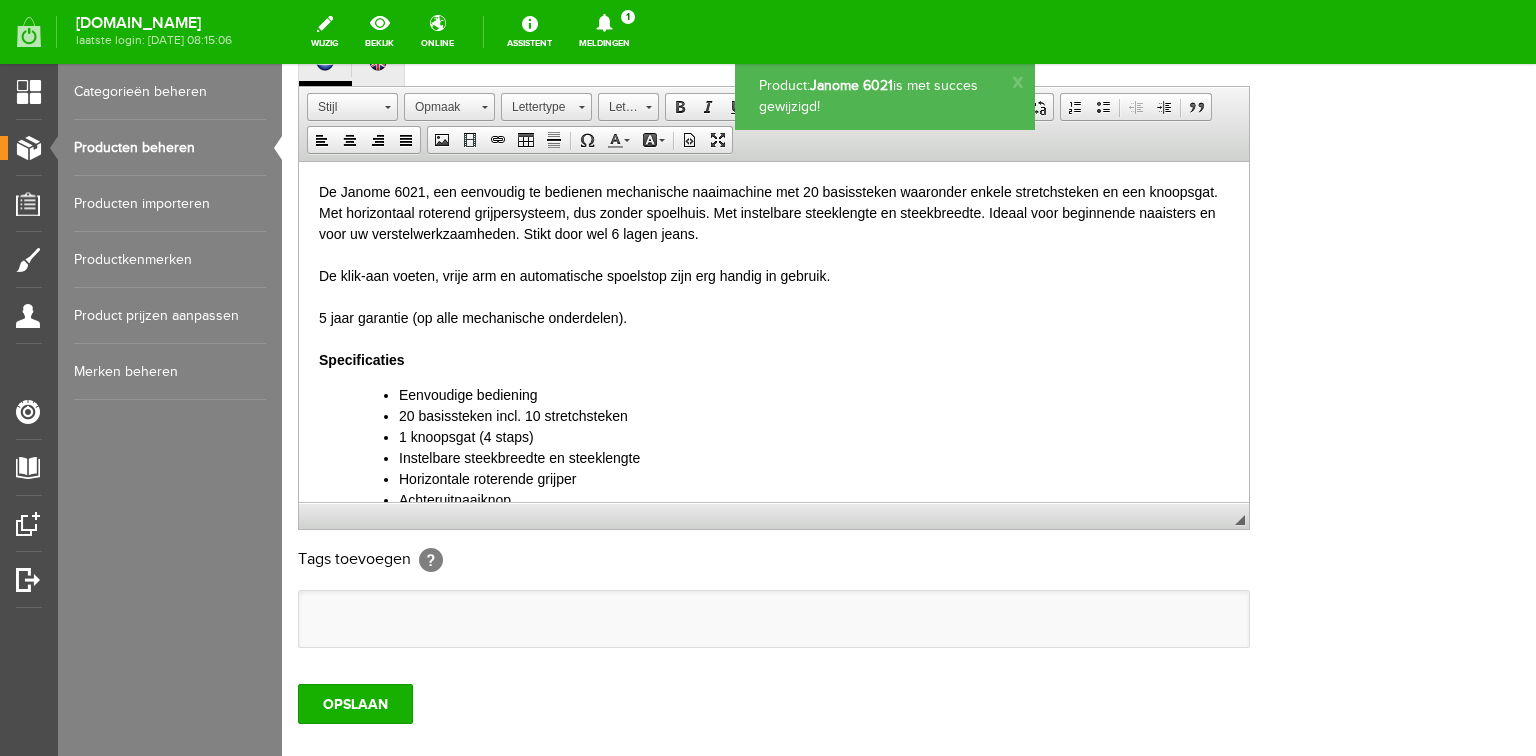 scroll, scrollTop: 0, scrollLeft: 0, axis: both 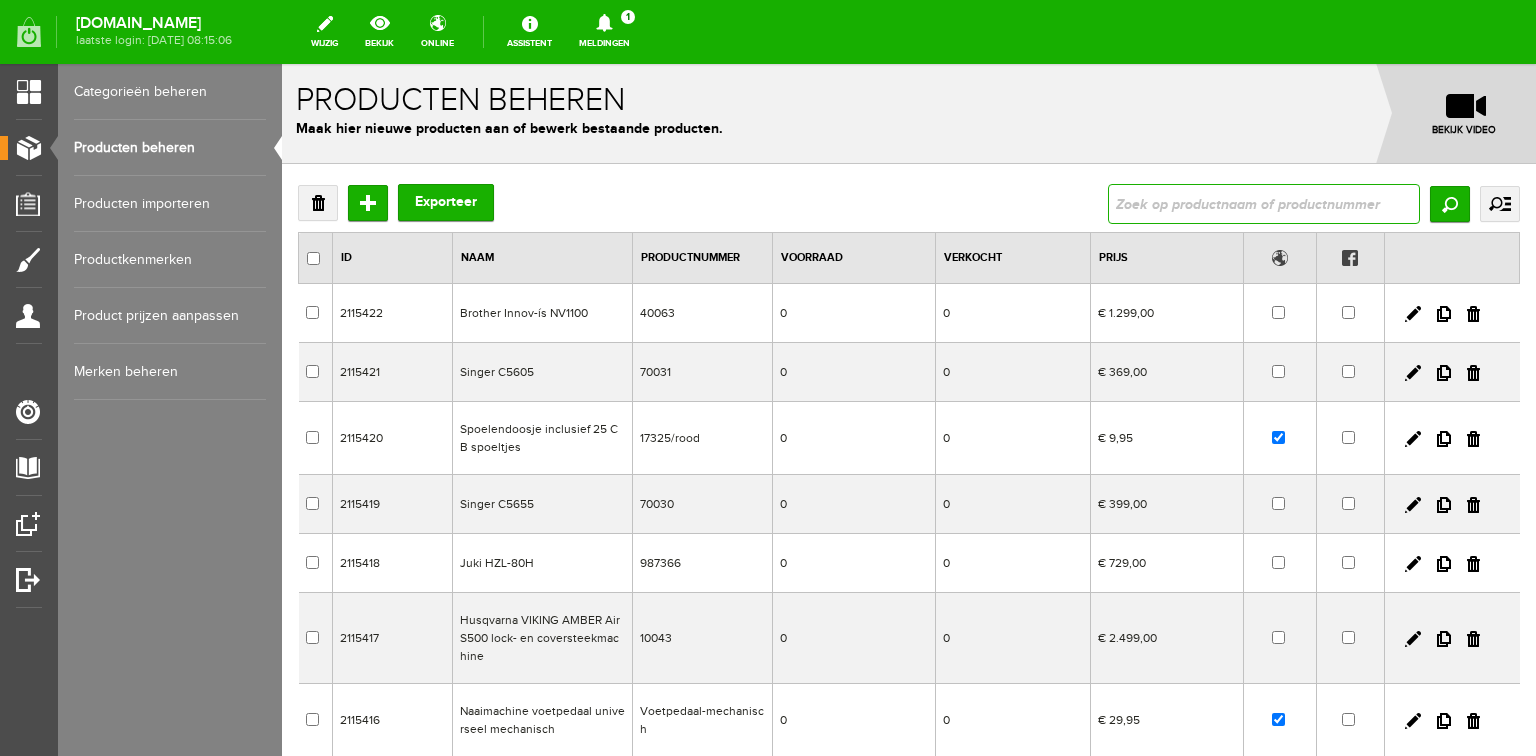 click at bounding box center [1264, 204] 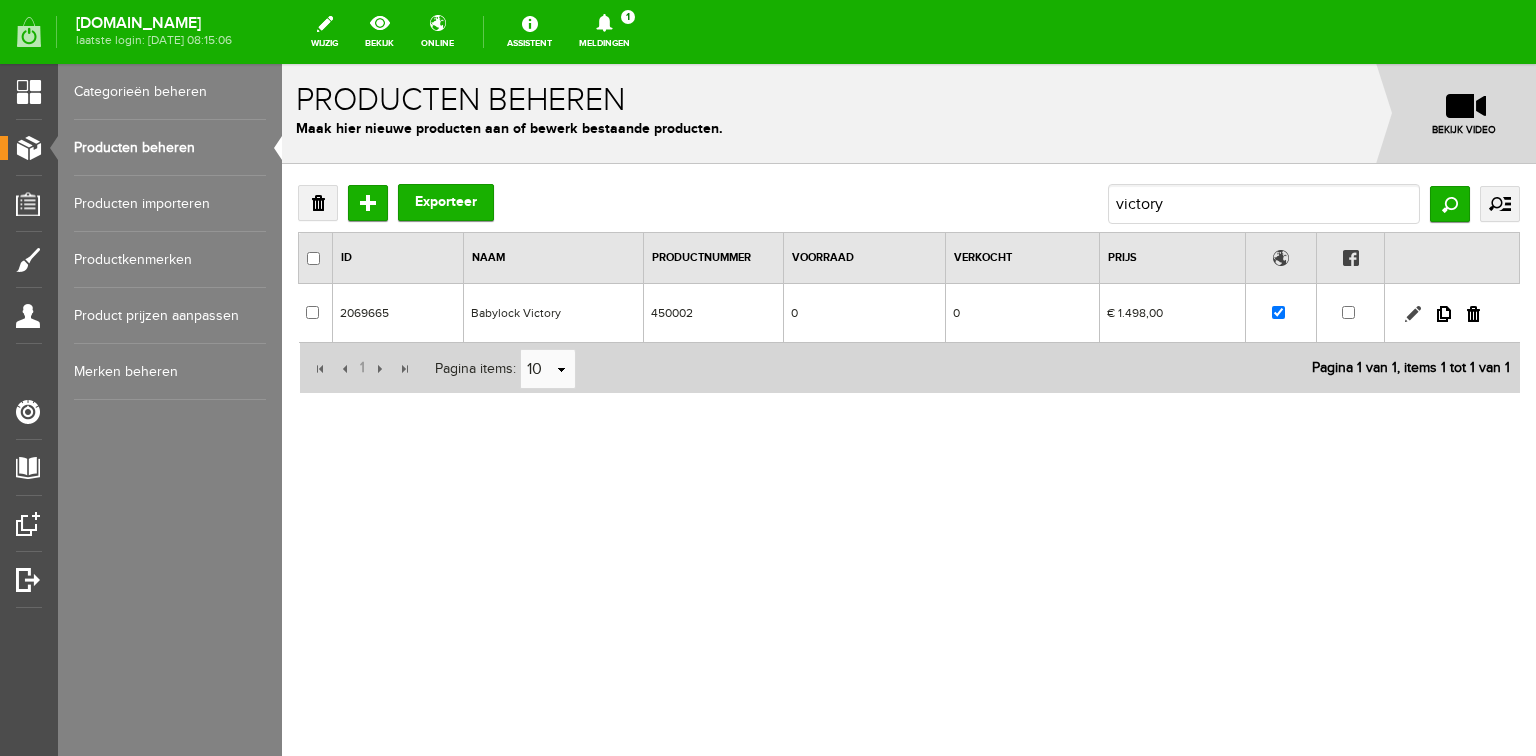 click at bounding box center (1413, 314) 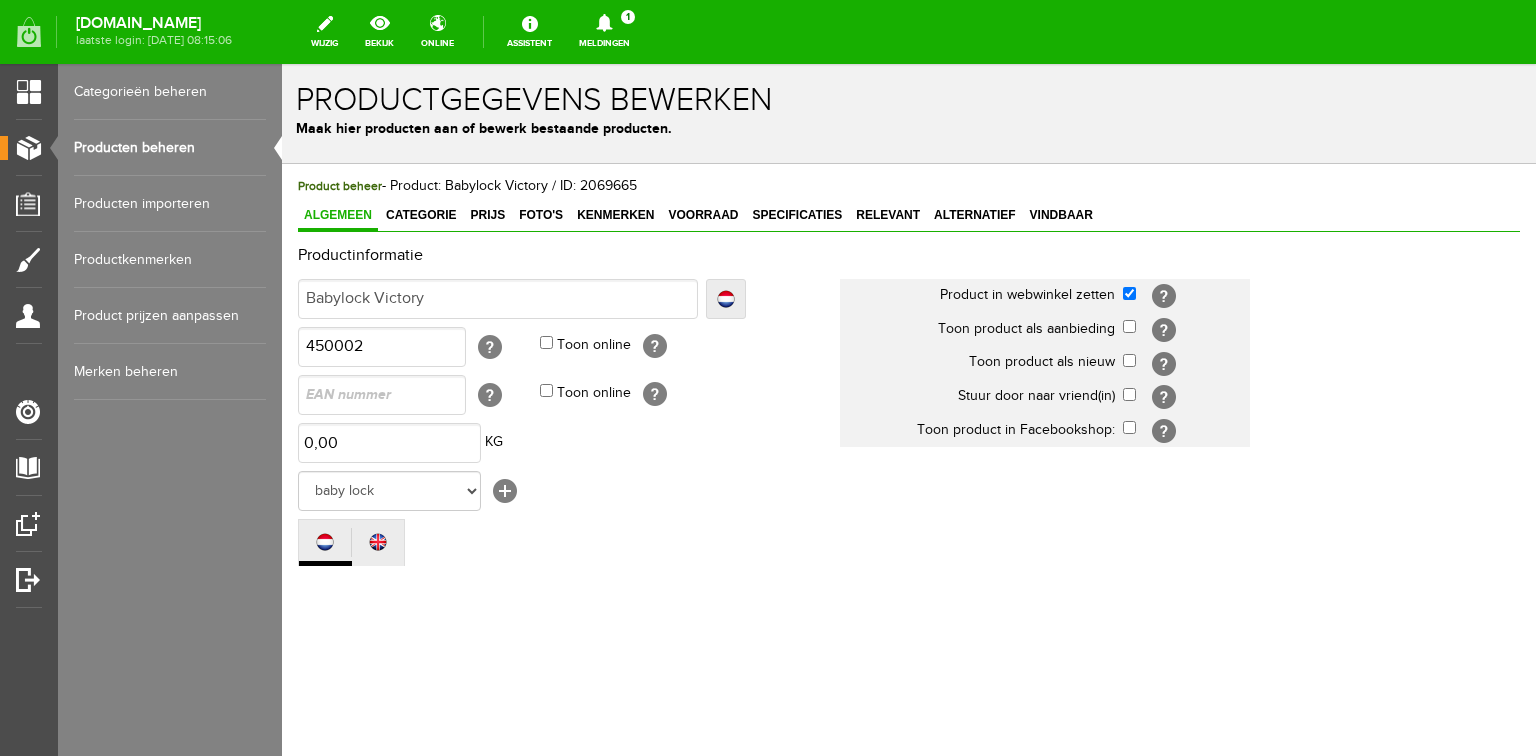 scroll, scrollTop: 0, scrollLeft: 0, axis: both 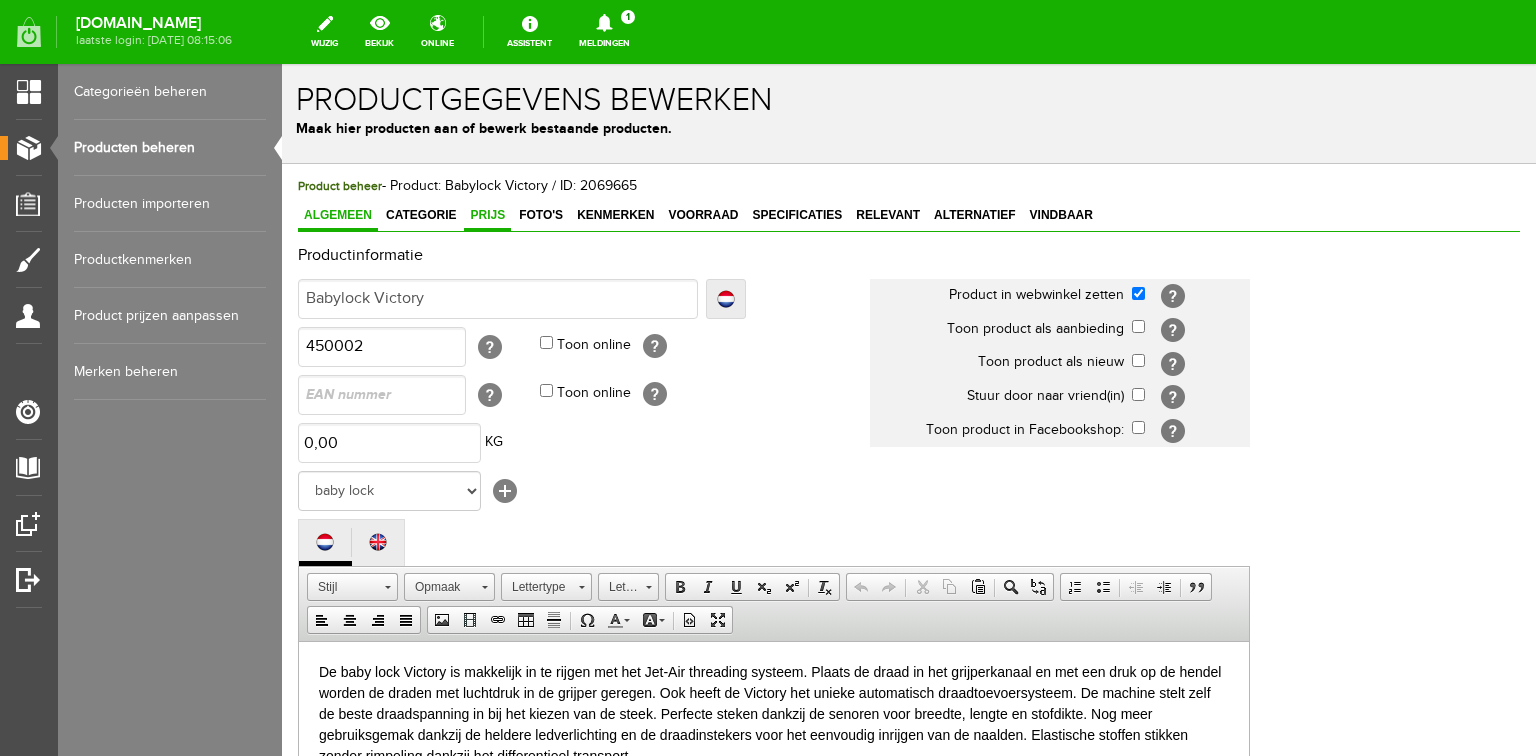 click on "Prijs" at bounding box center [487, 215] 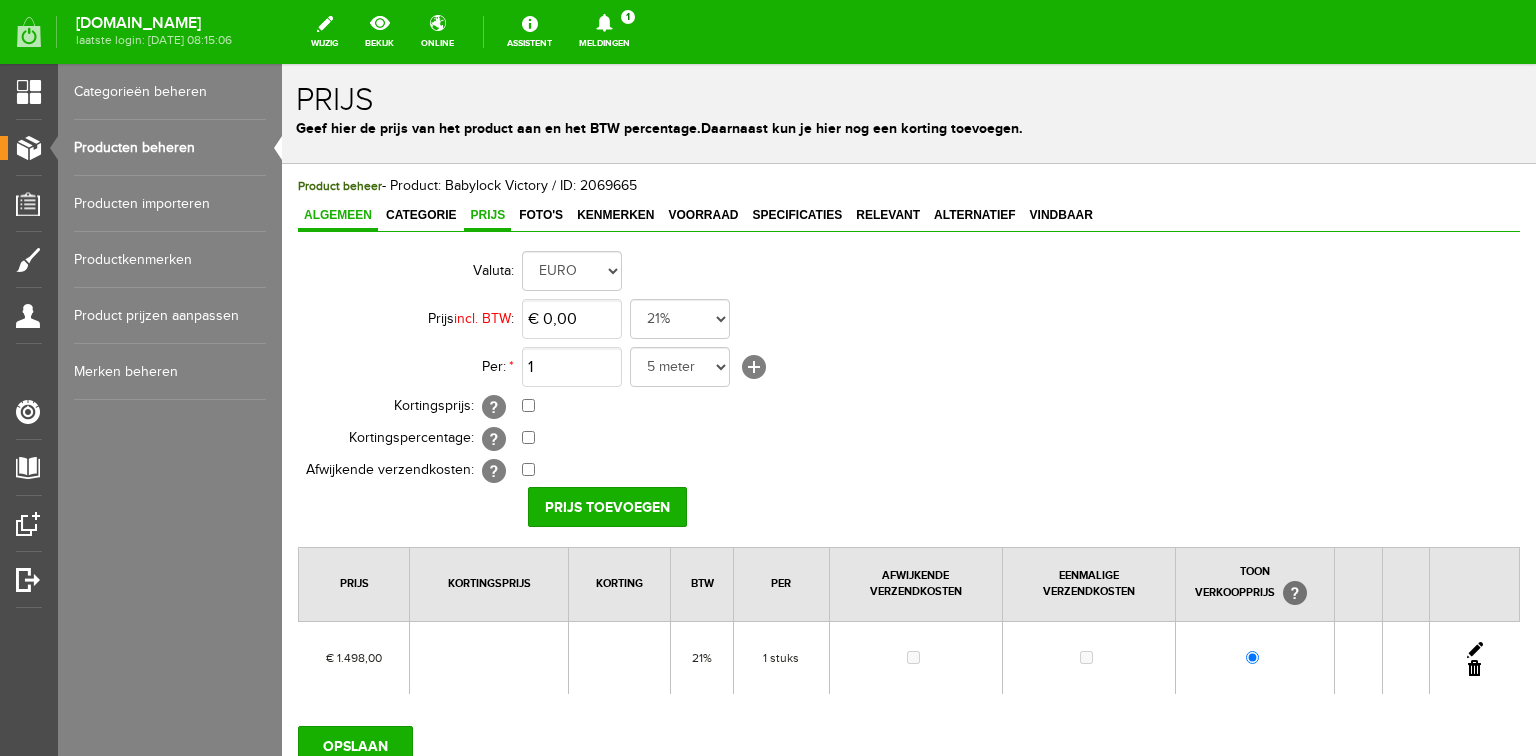 click on "Algemeen" at bounding box center (338, 215) 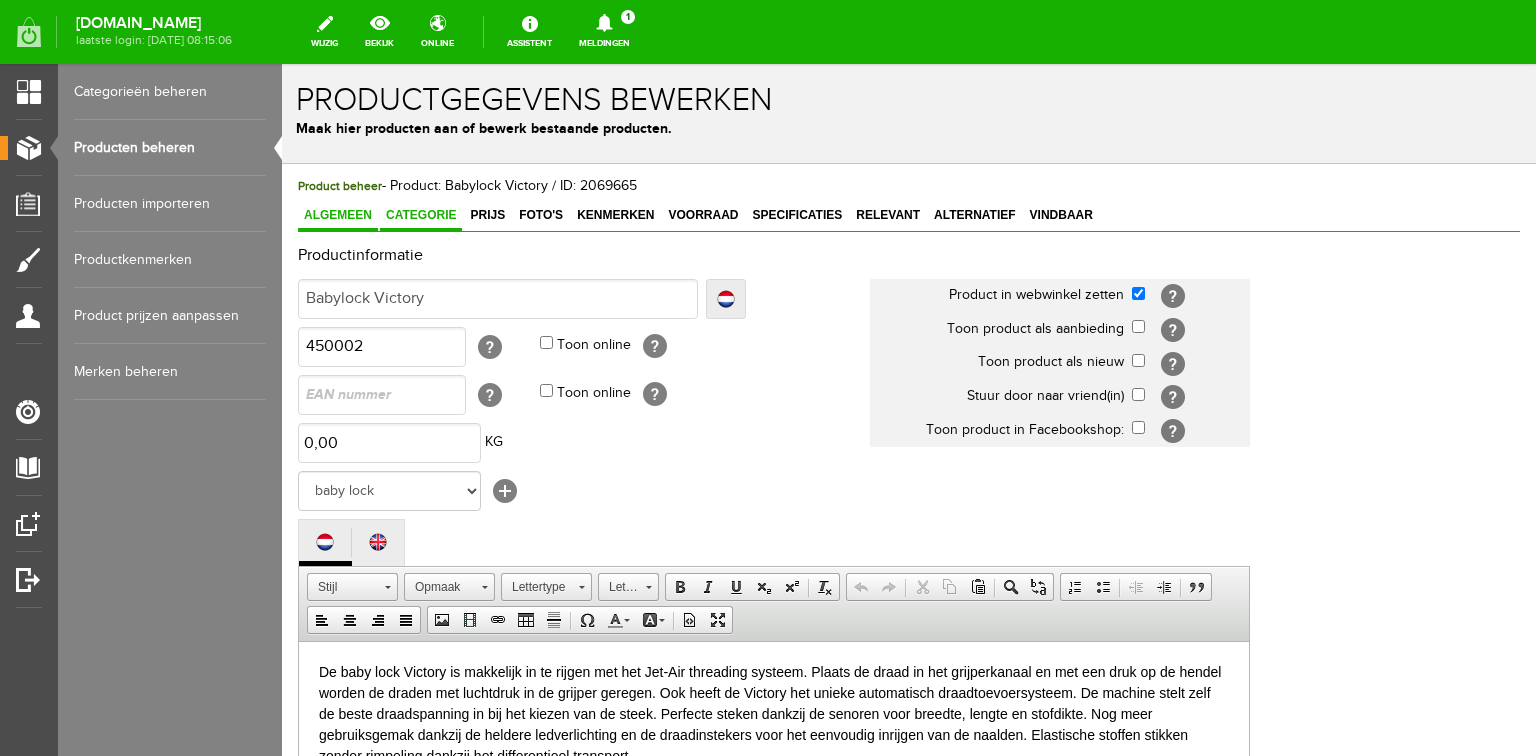 click on "Categorie" at bounding box center [421, 216] 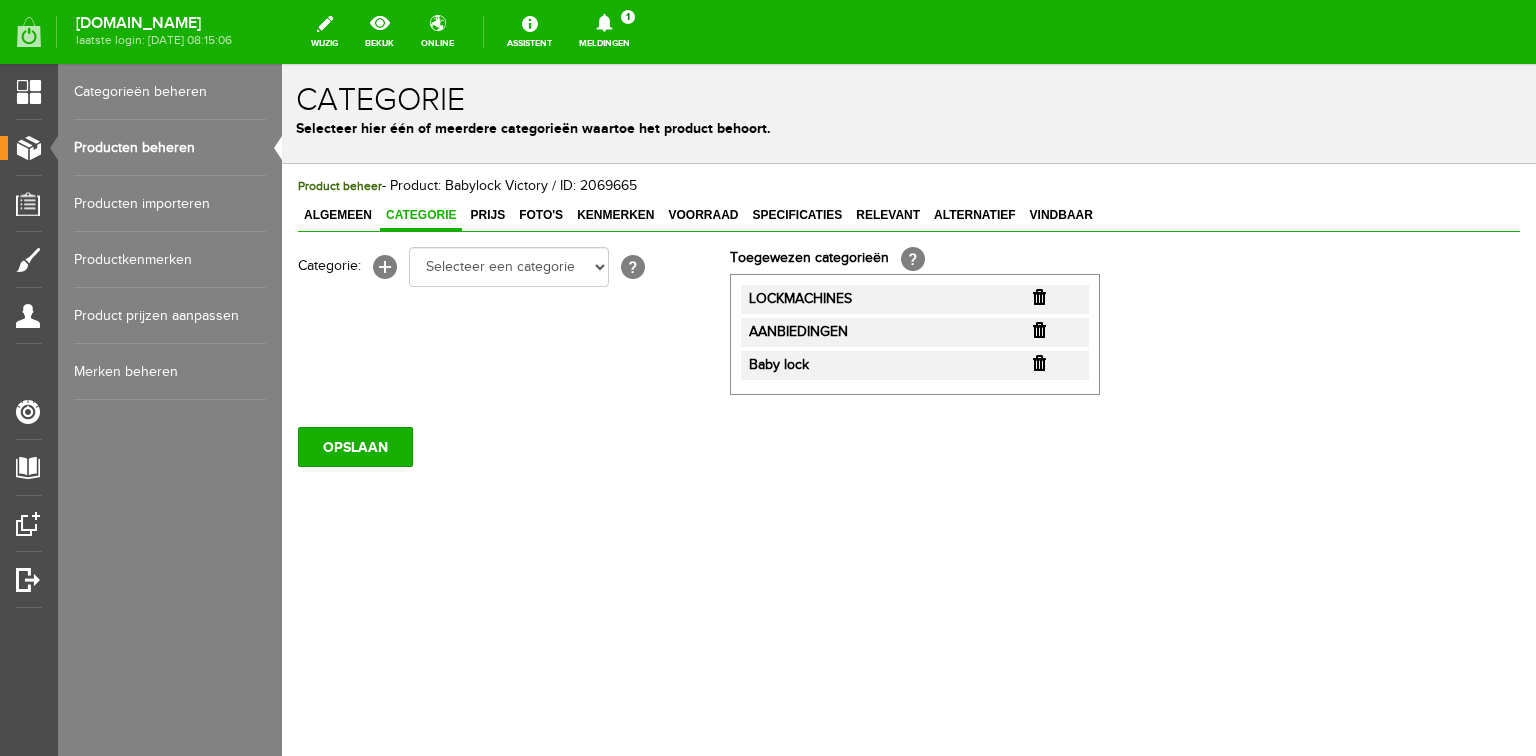 click at bounding box center (1039, 330) 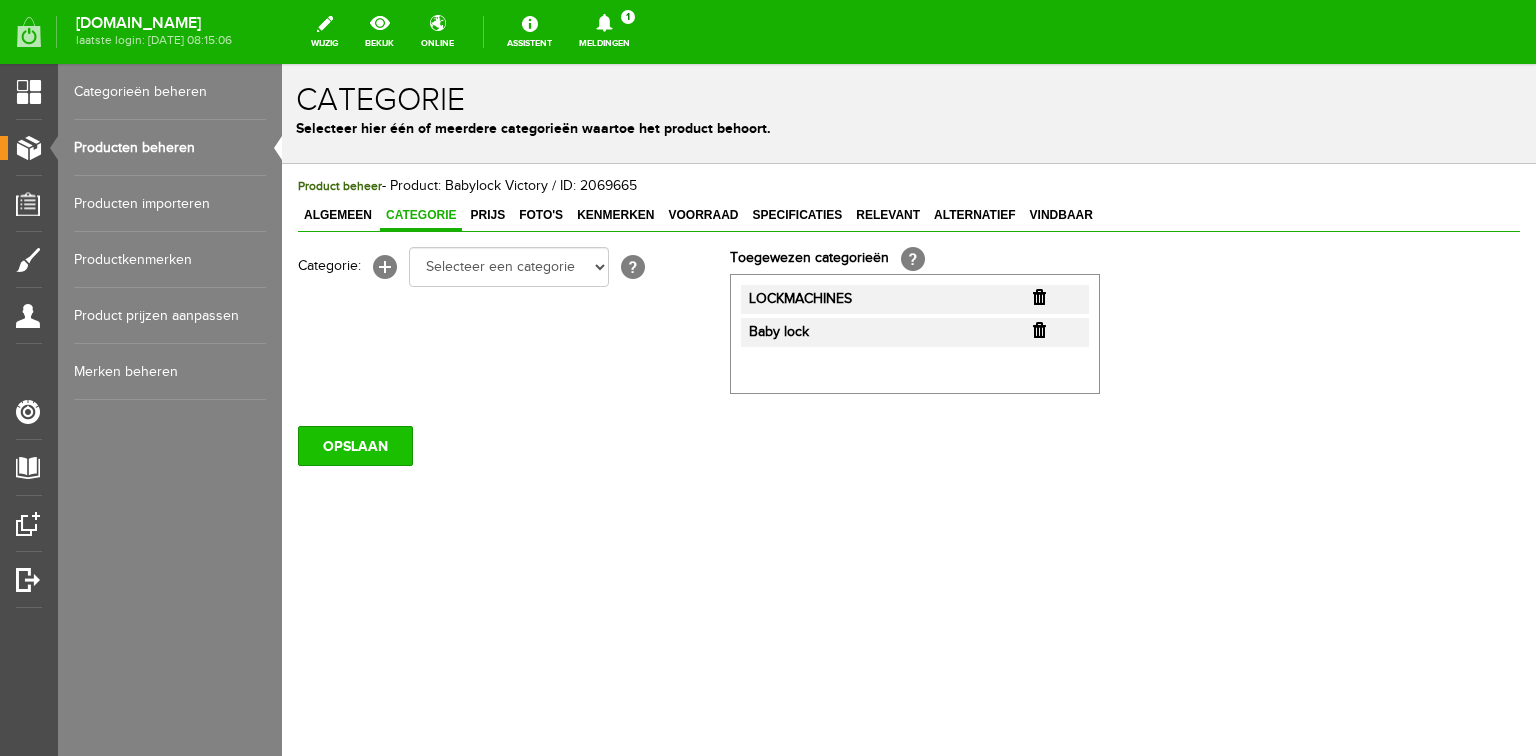 click on "OPSLAAN" at bounding box center (355, 446) 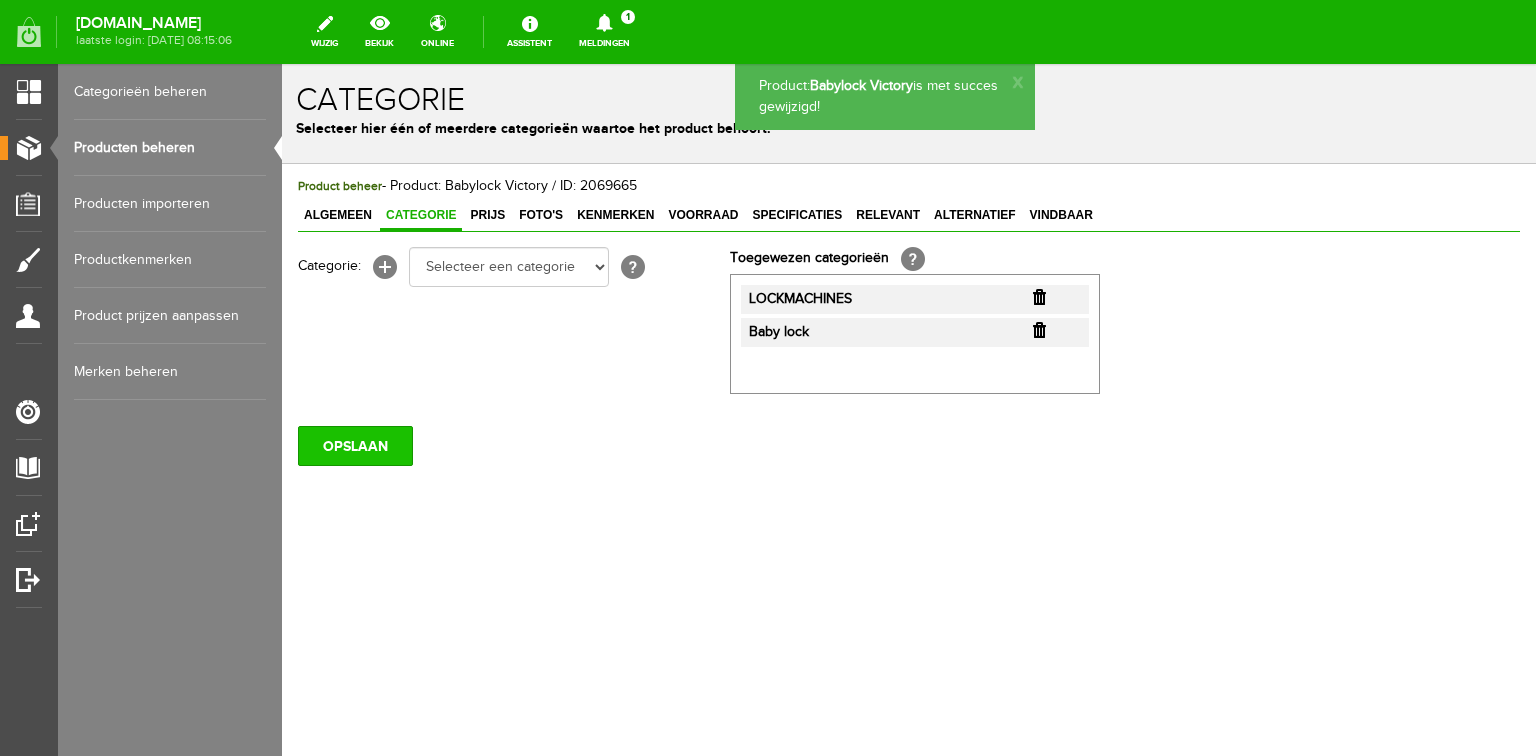 scroll, scrollTop: 0, scrollLeft: 0, axis: both 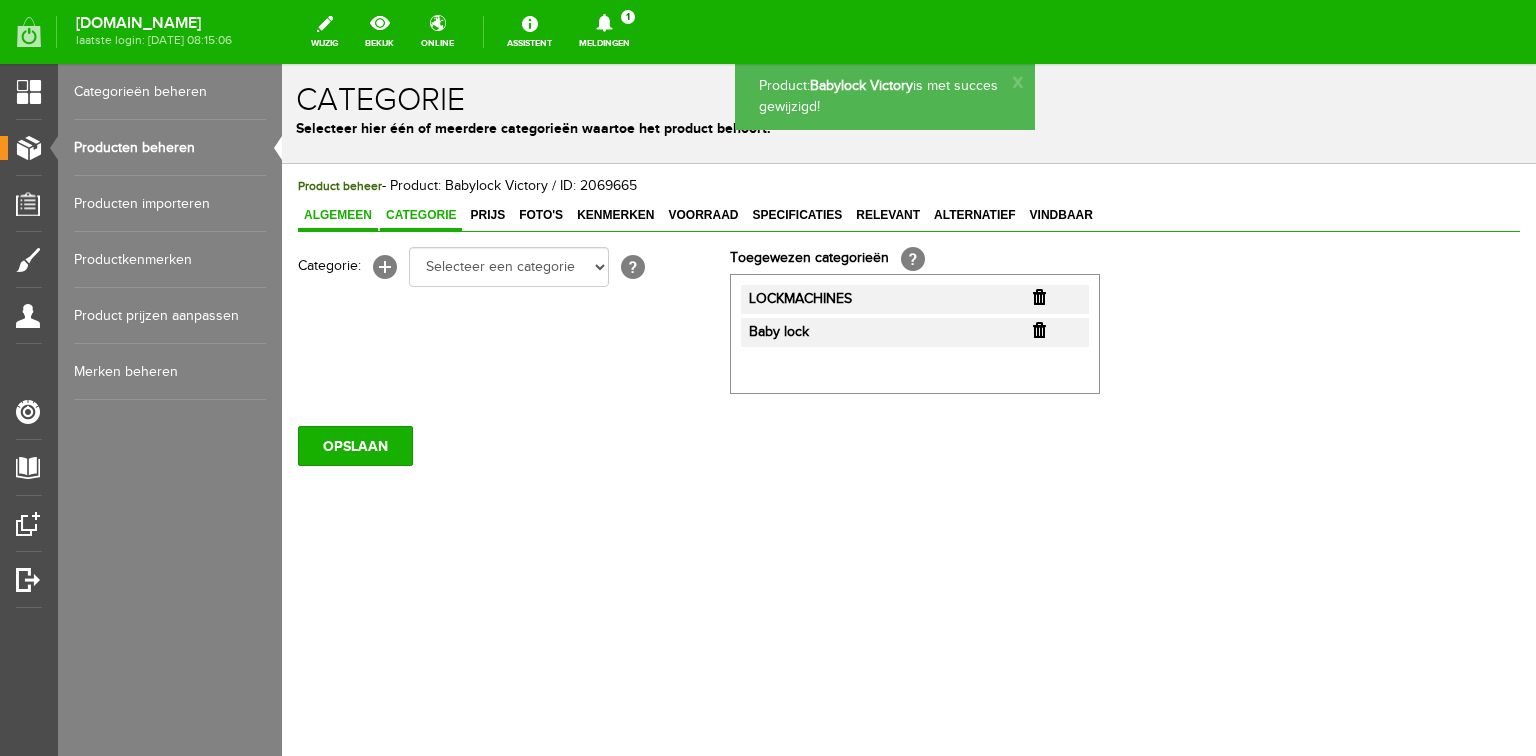 click on "Algemeen" at bounding box center (338, 215) 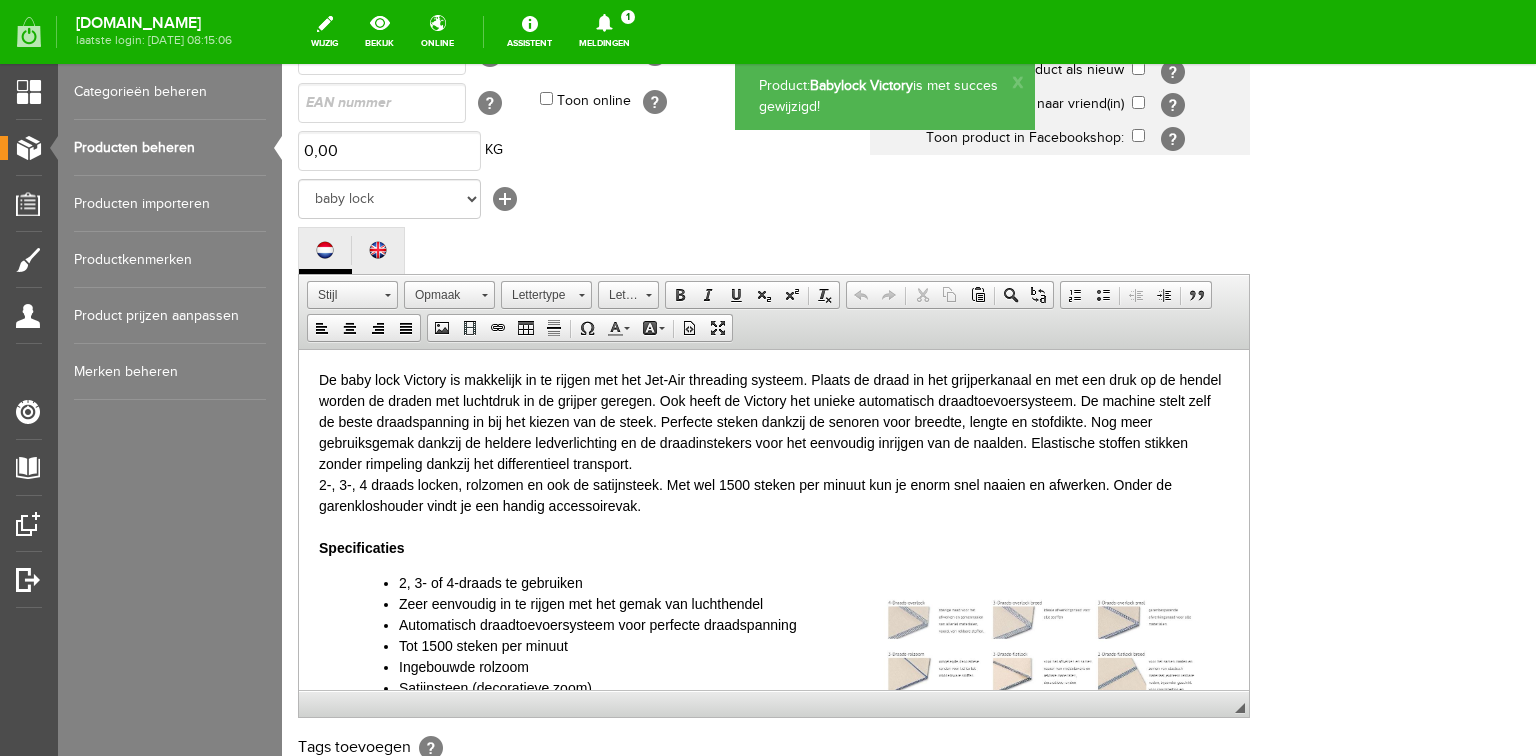 scroll, scrollTop: 560, scrollLeft: 0, axis: vertical 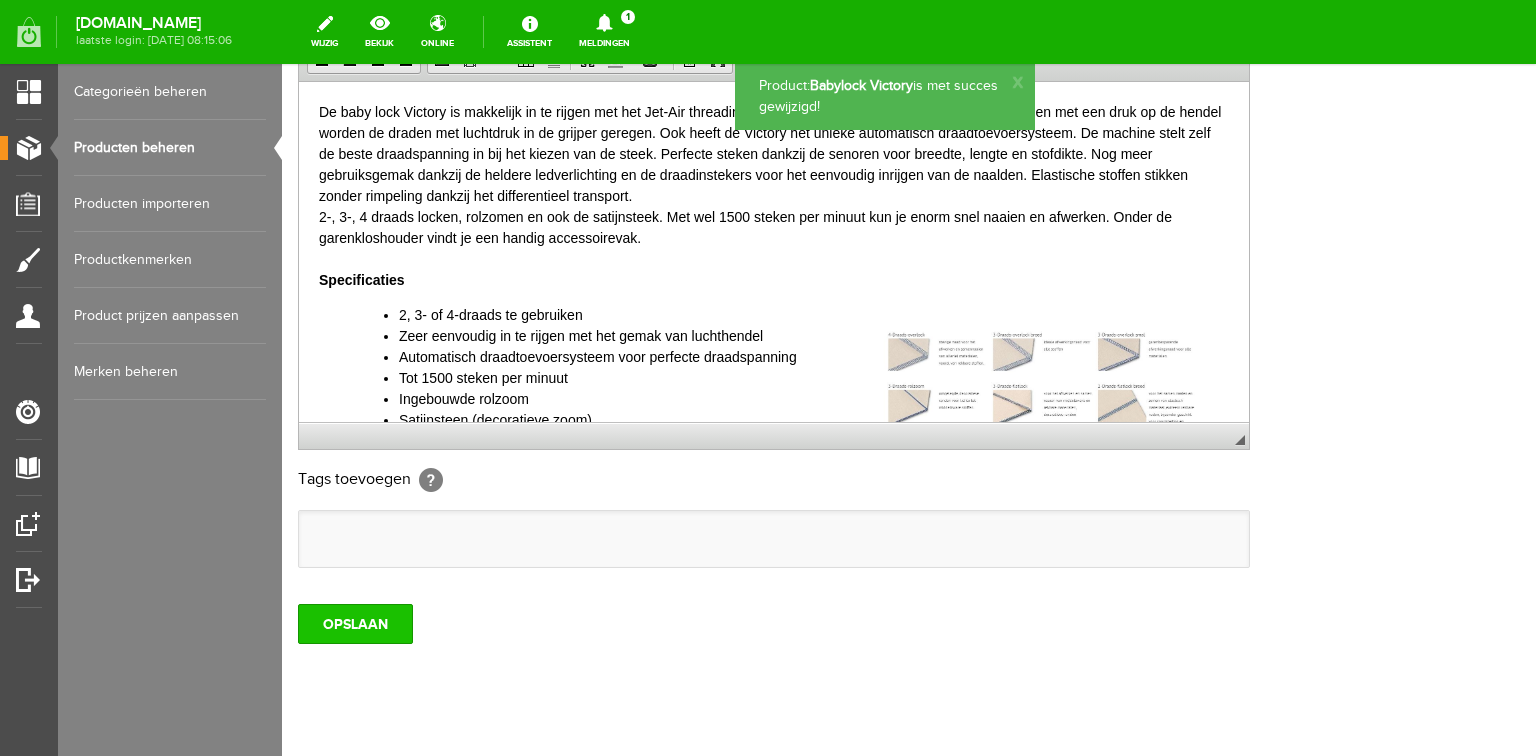 click on "OPSLAAN" at bounding box center [355, 624] 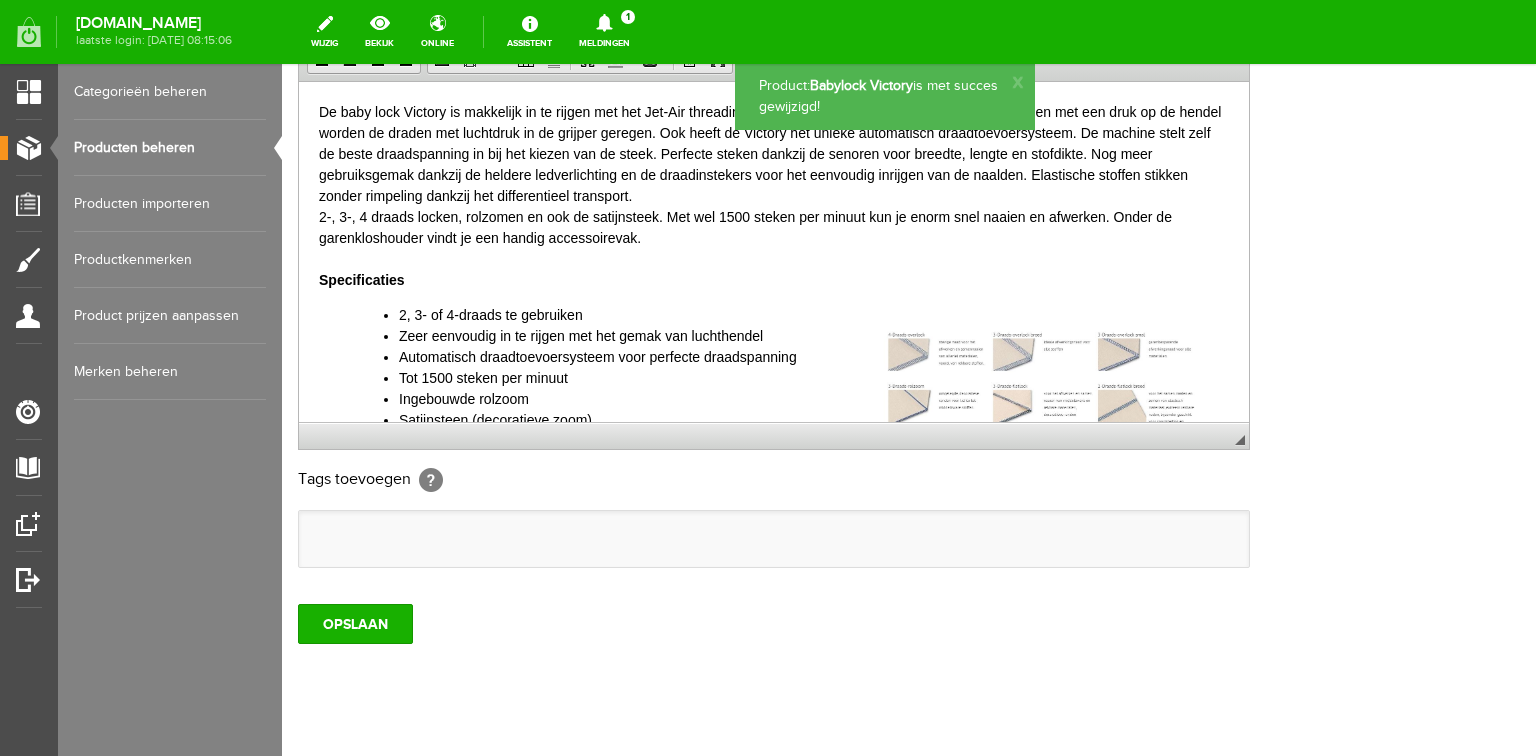 scroll, scrollTop: 0, scrollLeft: 0, axis: both 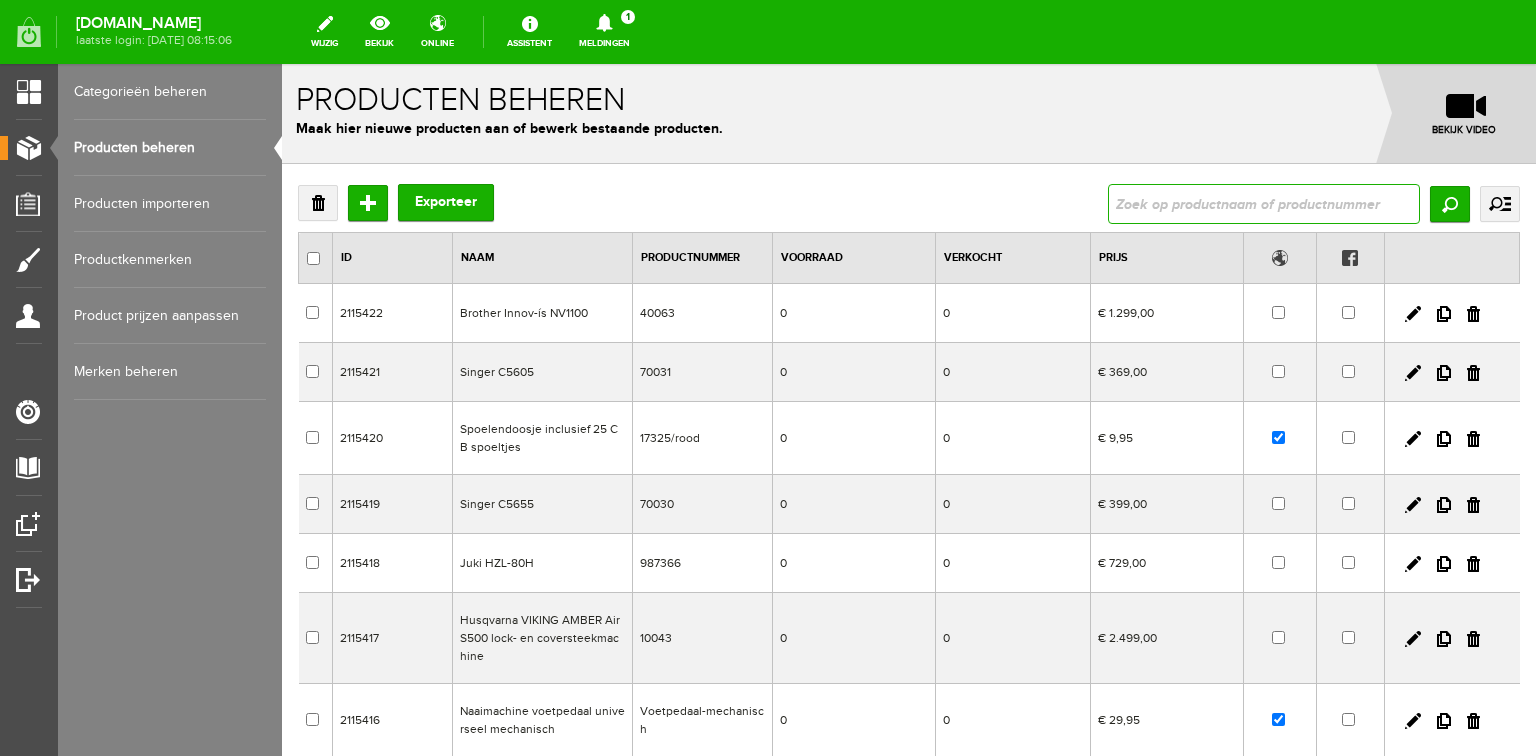 click at bounding box center (1264, 204) 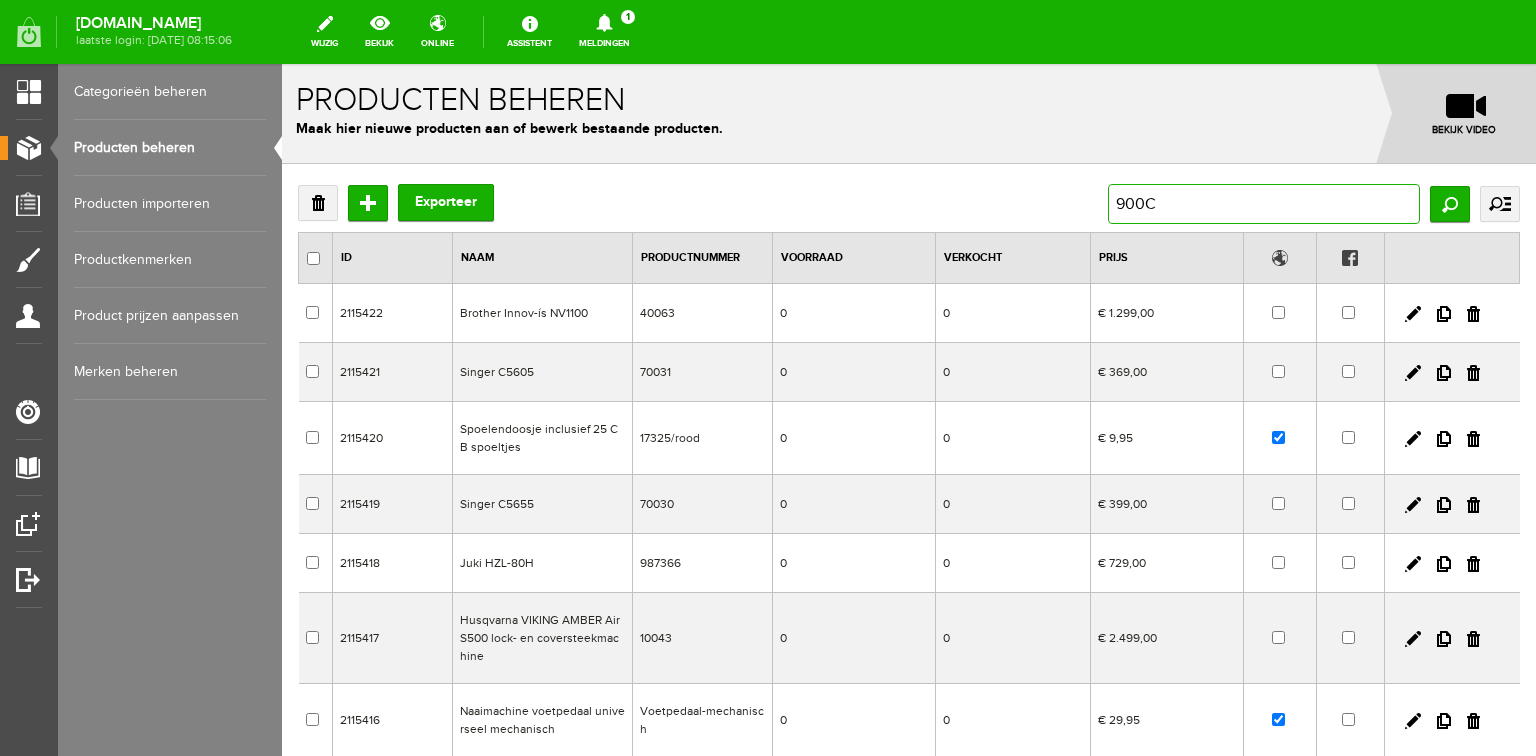 type on "900CS" 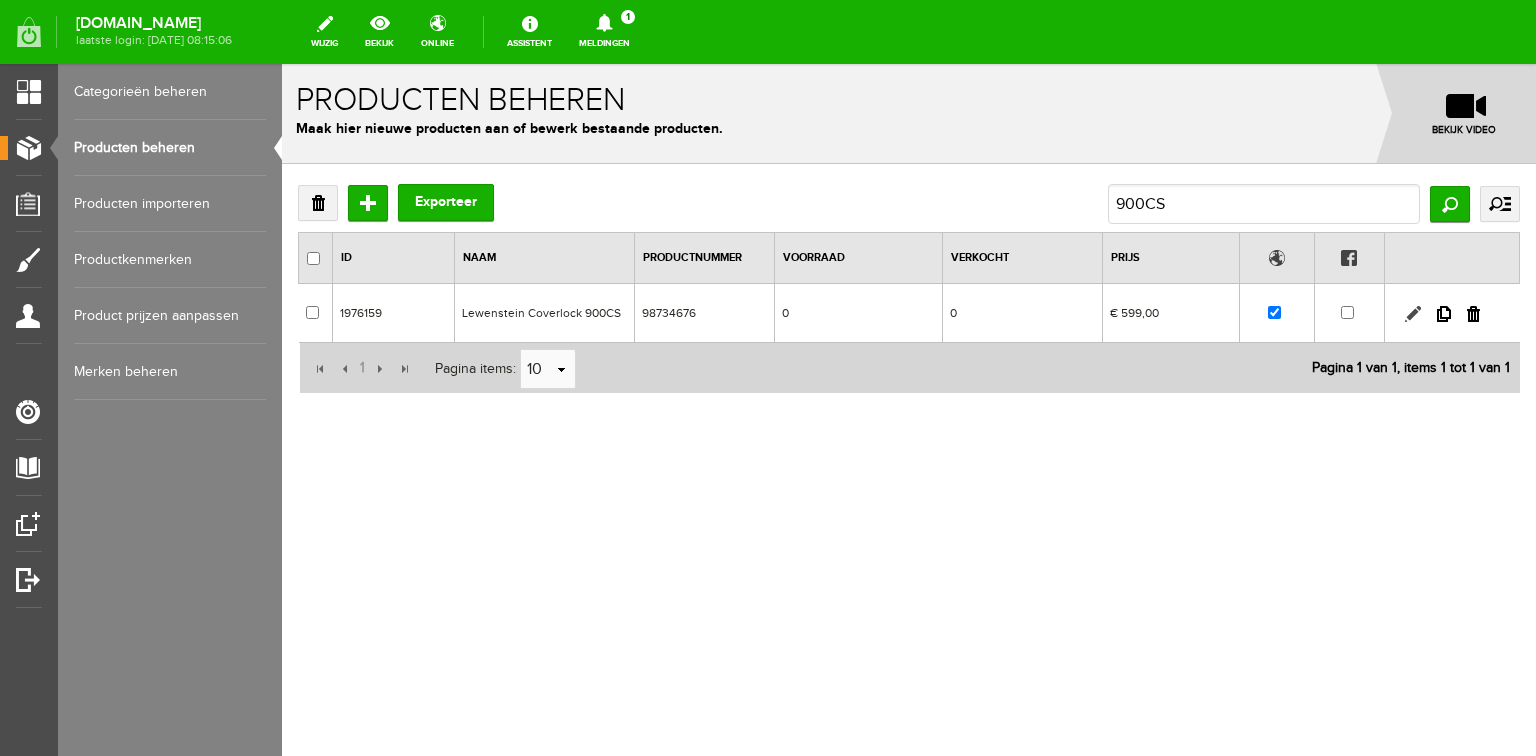 click at bounding box center [1413, 314] 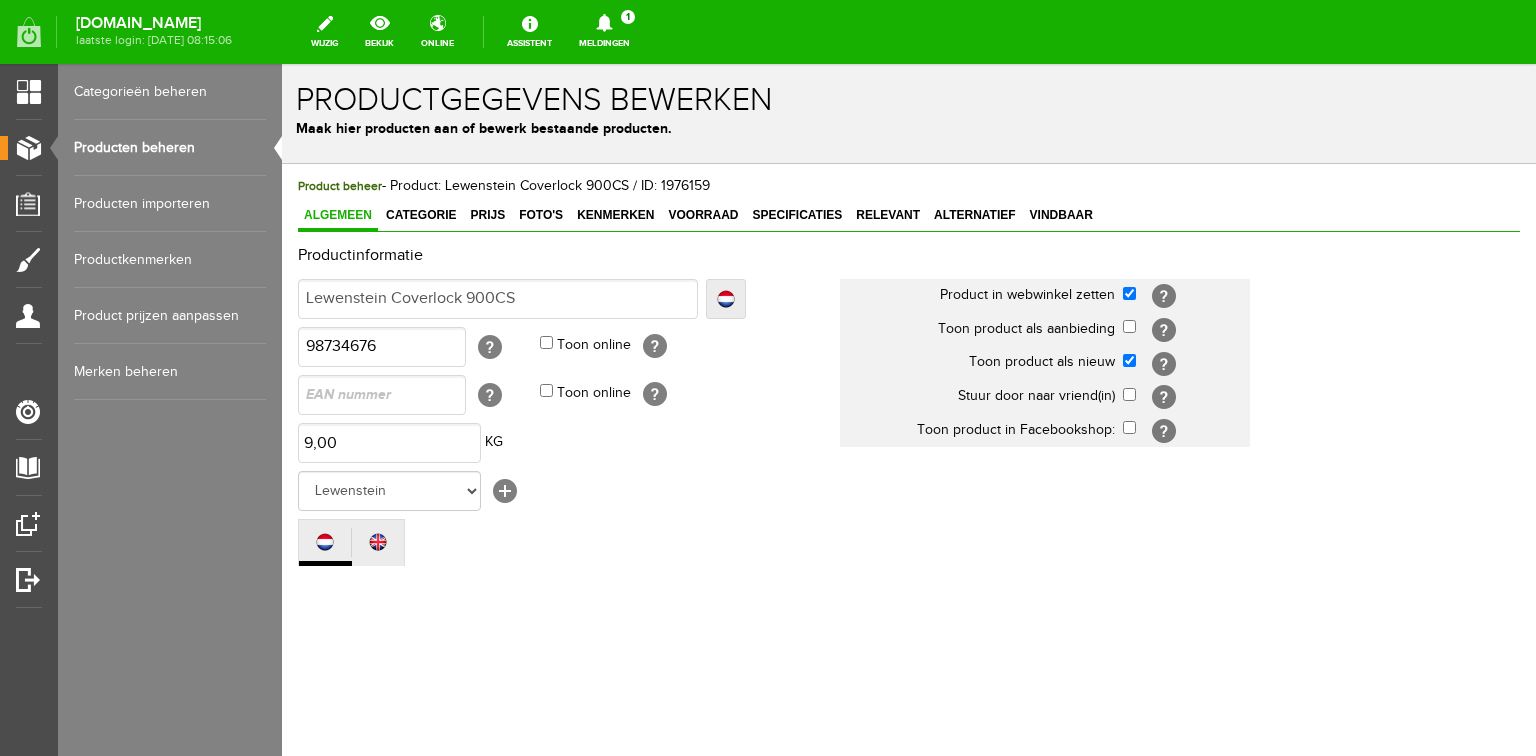 scroll, scrollTop: 0, scrollLeft: 0, axis: both 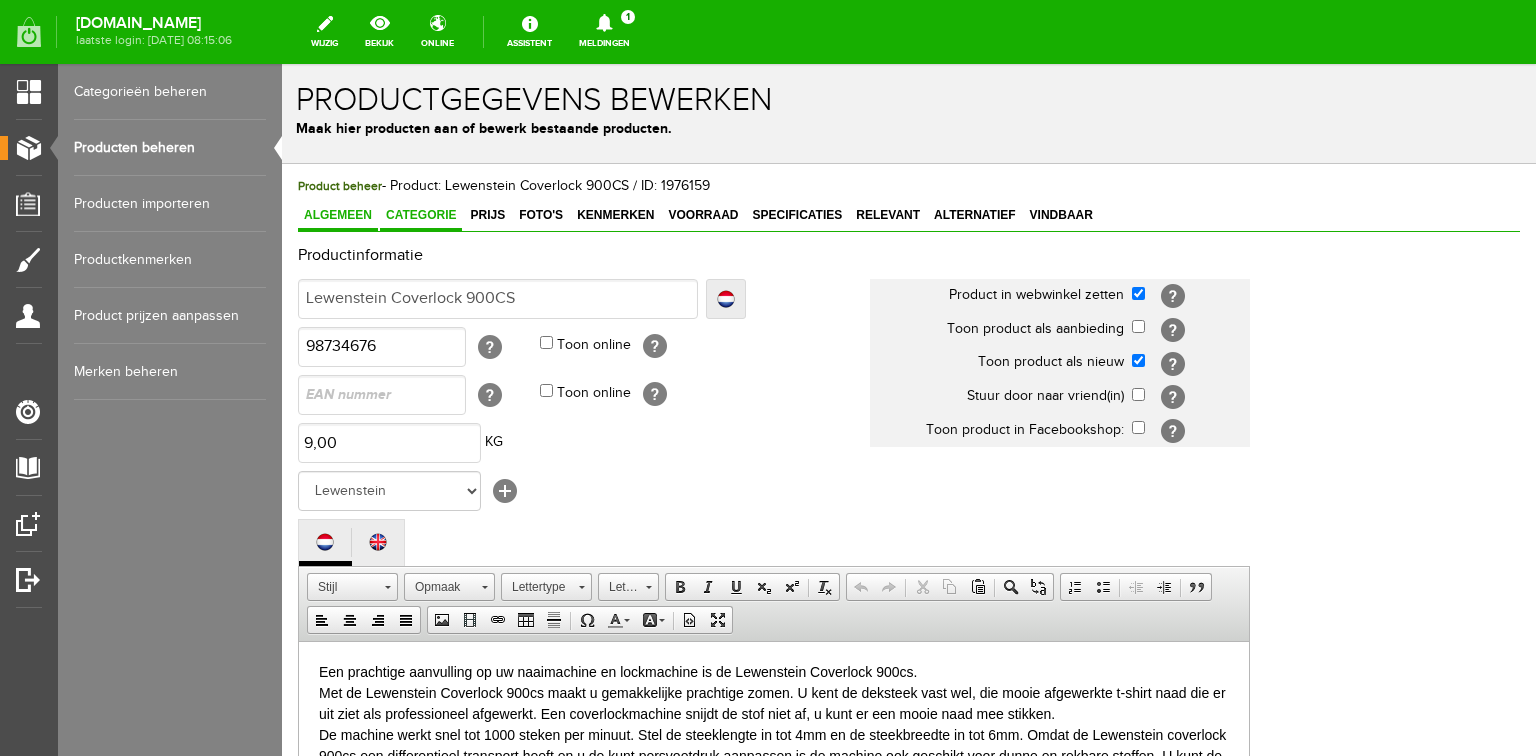 drag, startPoint x: 421, startPoint y: 216, endPoint x: 434, endPoint y: 224, distance: 15.264338 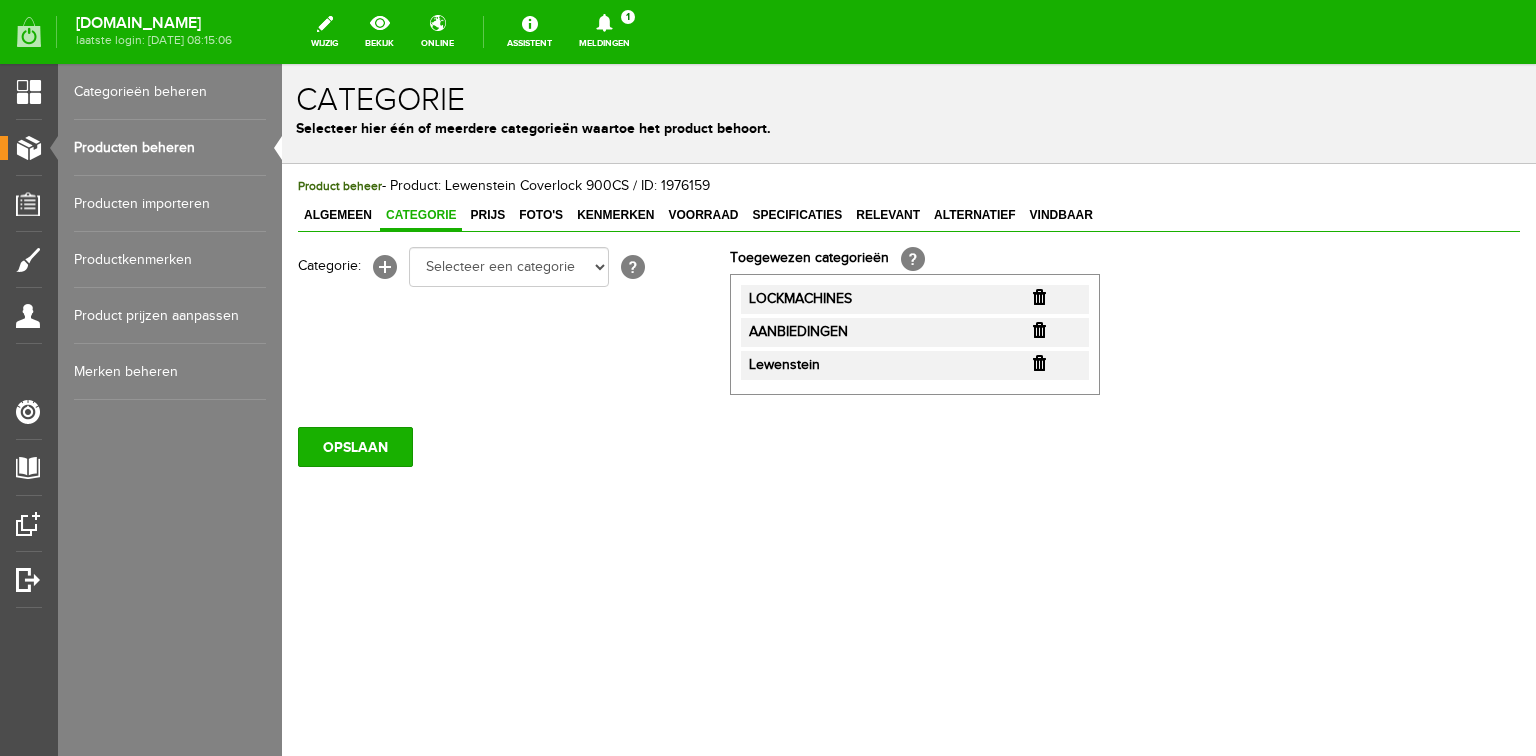 click at bounding box center [1039, 330] 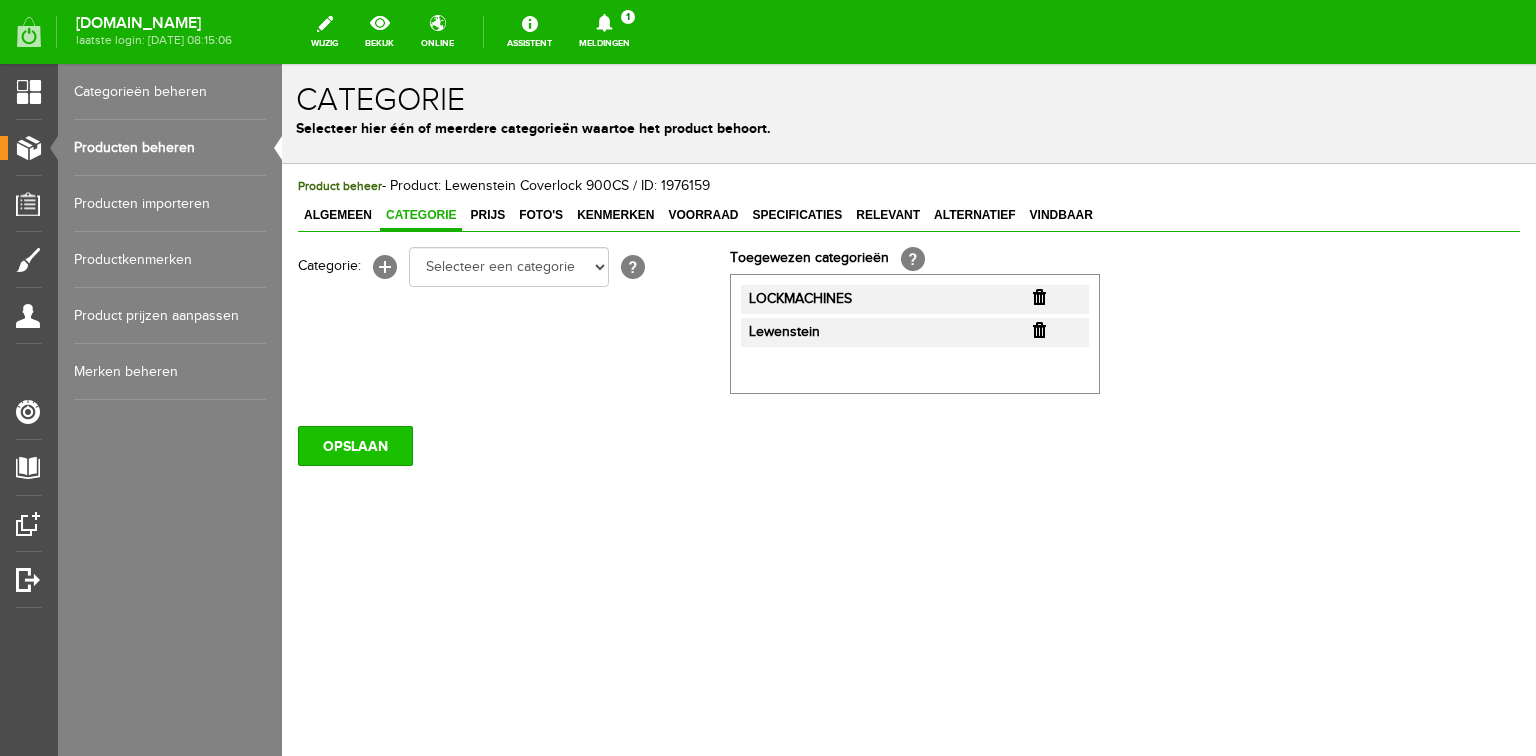 click on "OPSLAAN" at bounding box center (355, 446) 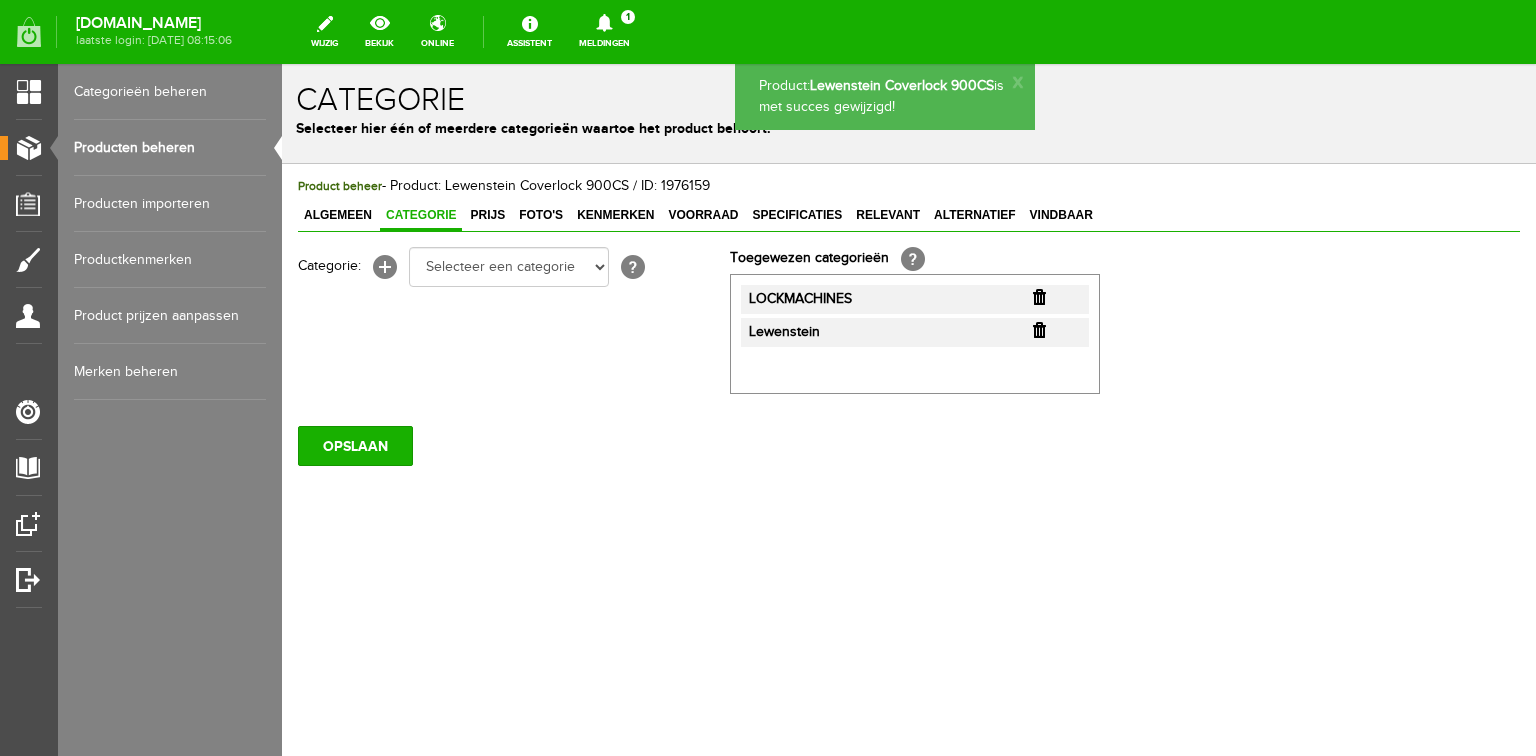 scroll, scrollTop: 0, scrollLeft: 0, axis: both 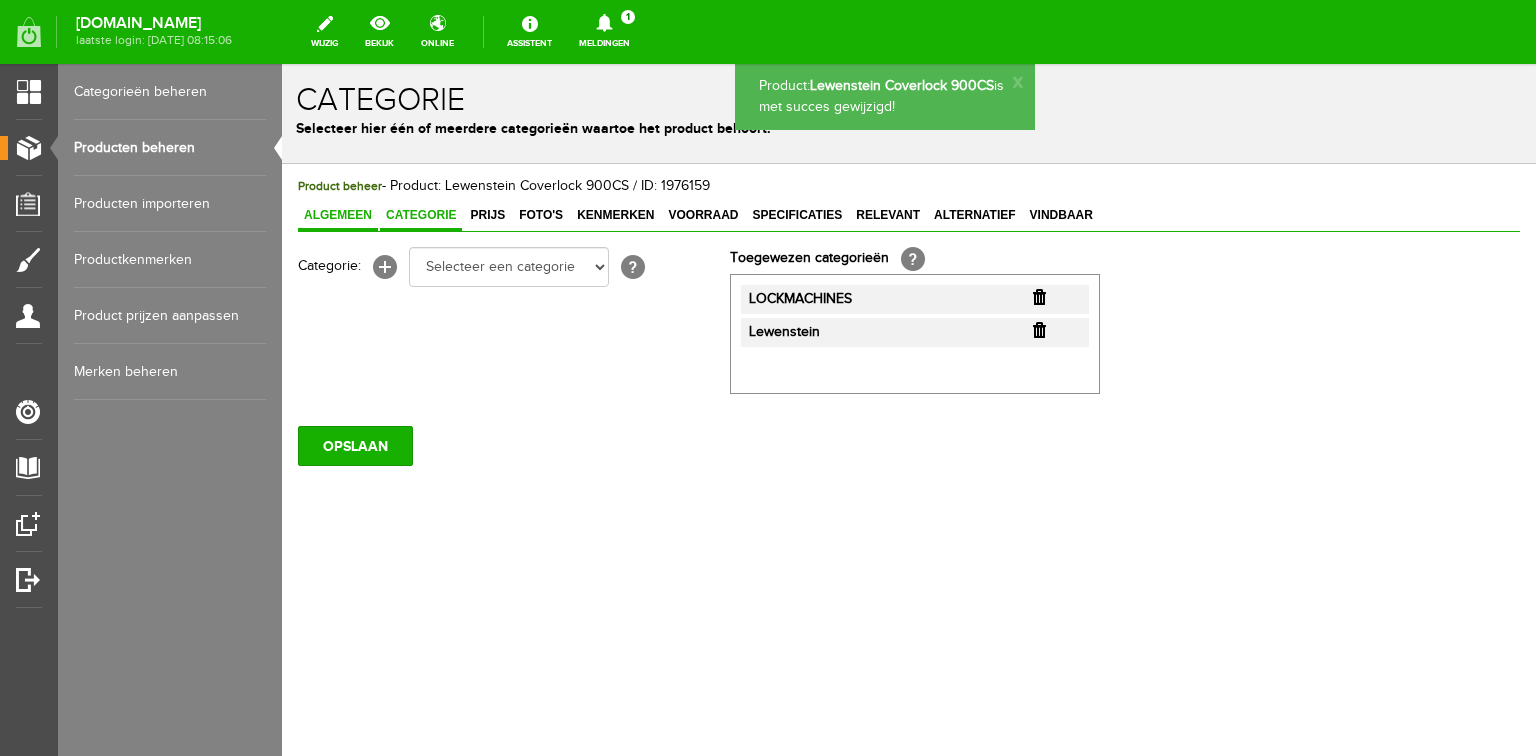 click on "Algemeen" at bounding box center (338, 215) 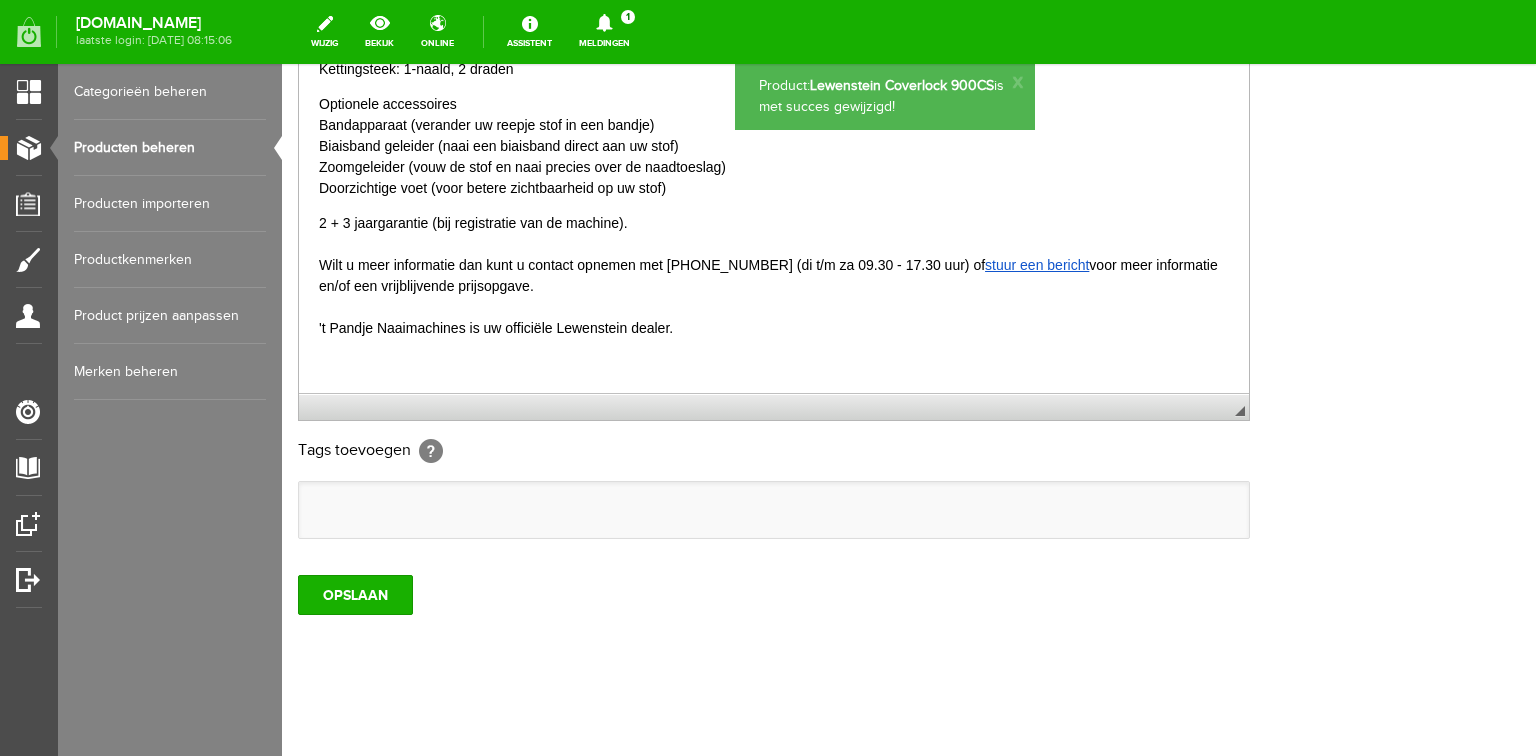 scroll, scrollTop: 592, scrollLeft: 0, axis: vertical 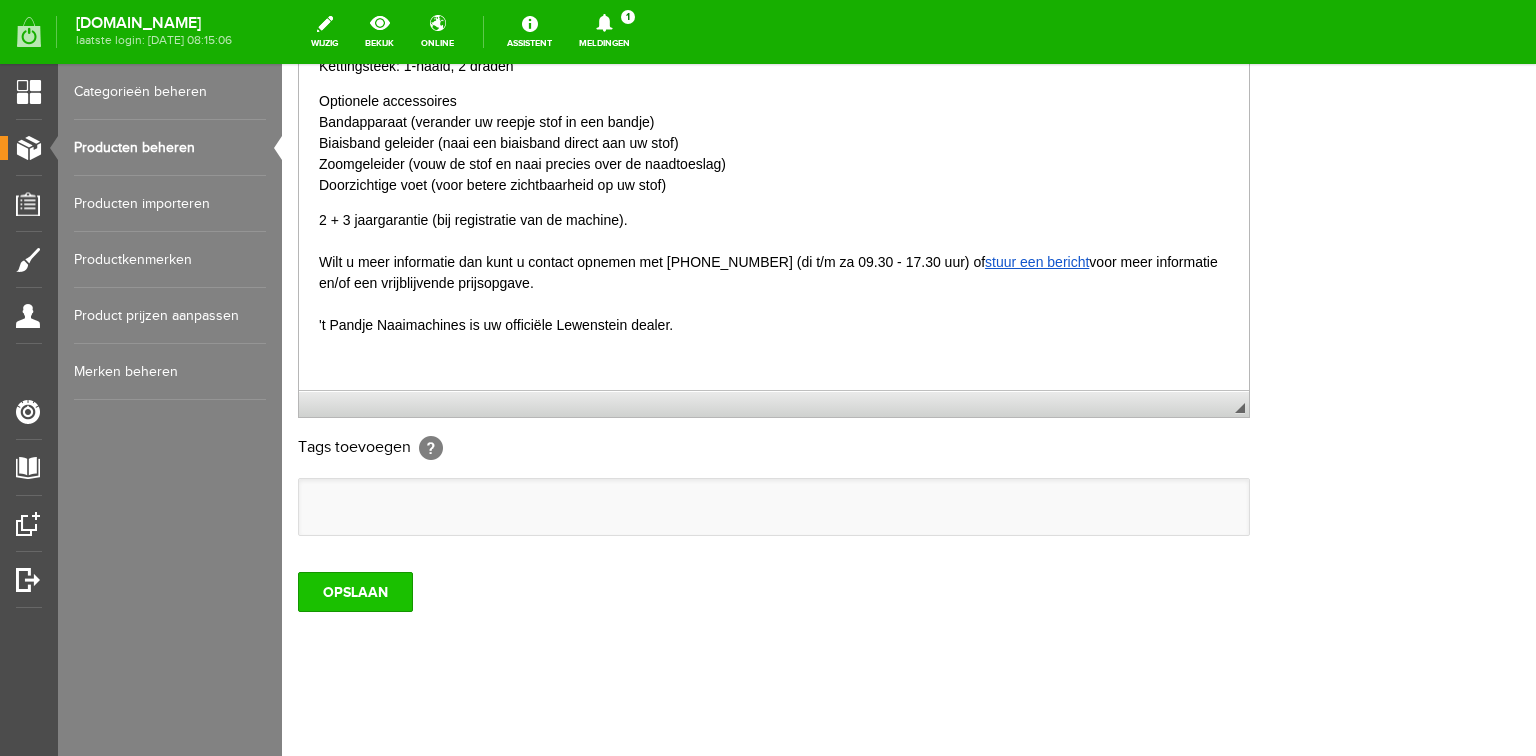 click on "OPSLAAN" at bounding box center (355, 592) 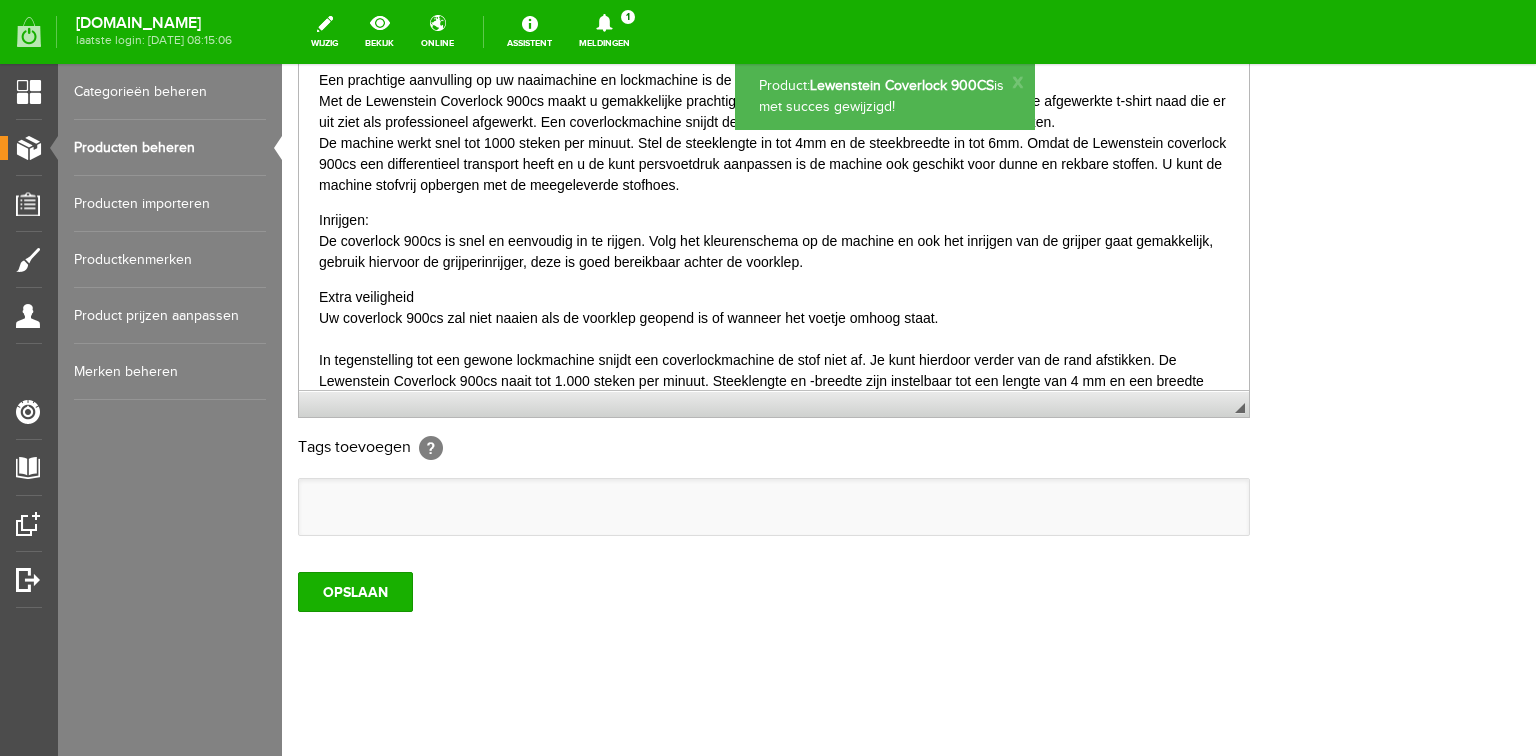 scroll, scrollTop: 0, scrollLeft: 0, axis: both 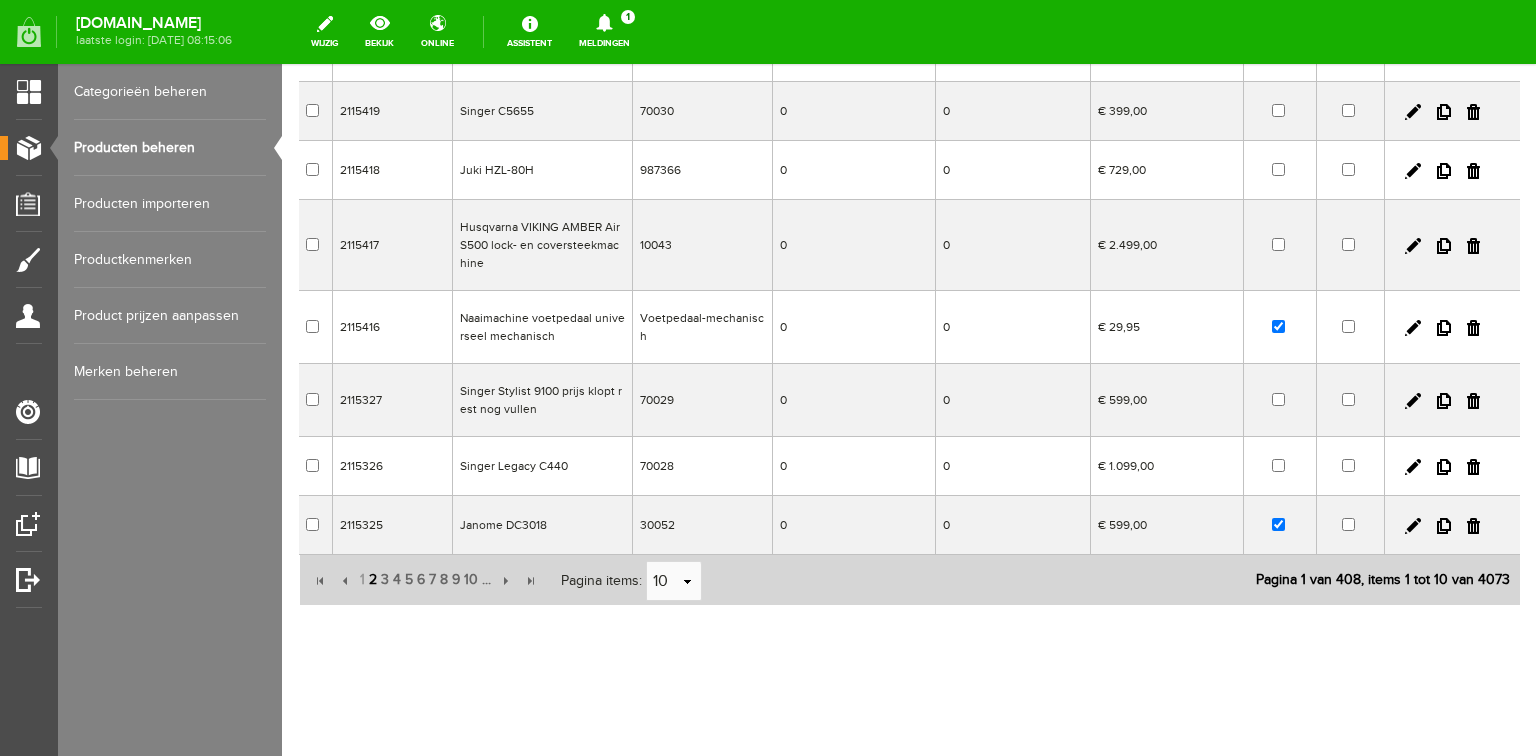 click on "2" at bounding box center (373, 580) 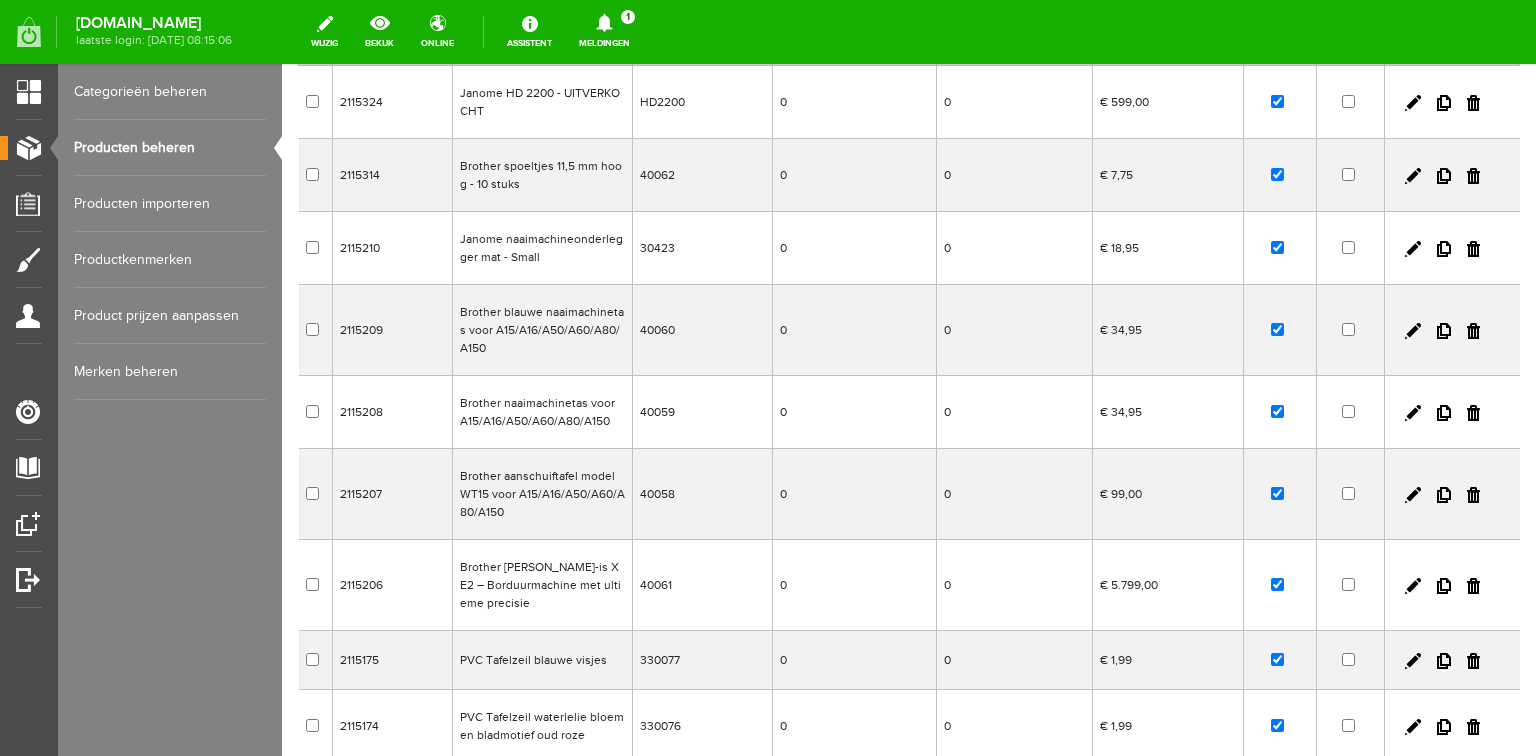 scroll, scrollTop: 0, scrollLeft: 0, axis: both 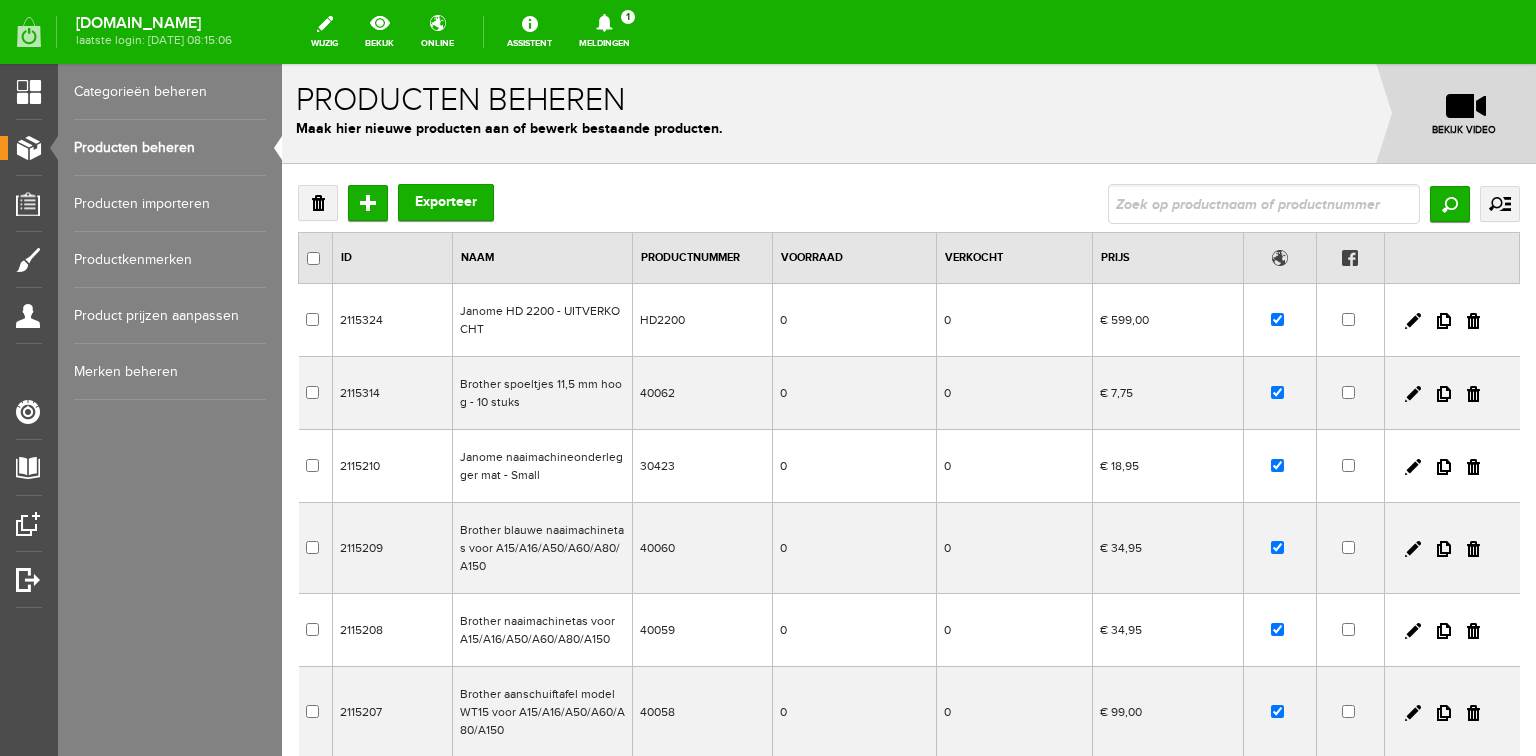 click on "Producten beheren" at bounding box center [170, 148] 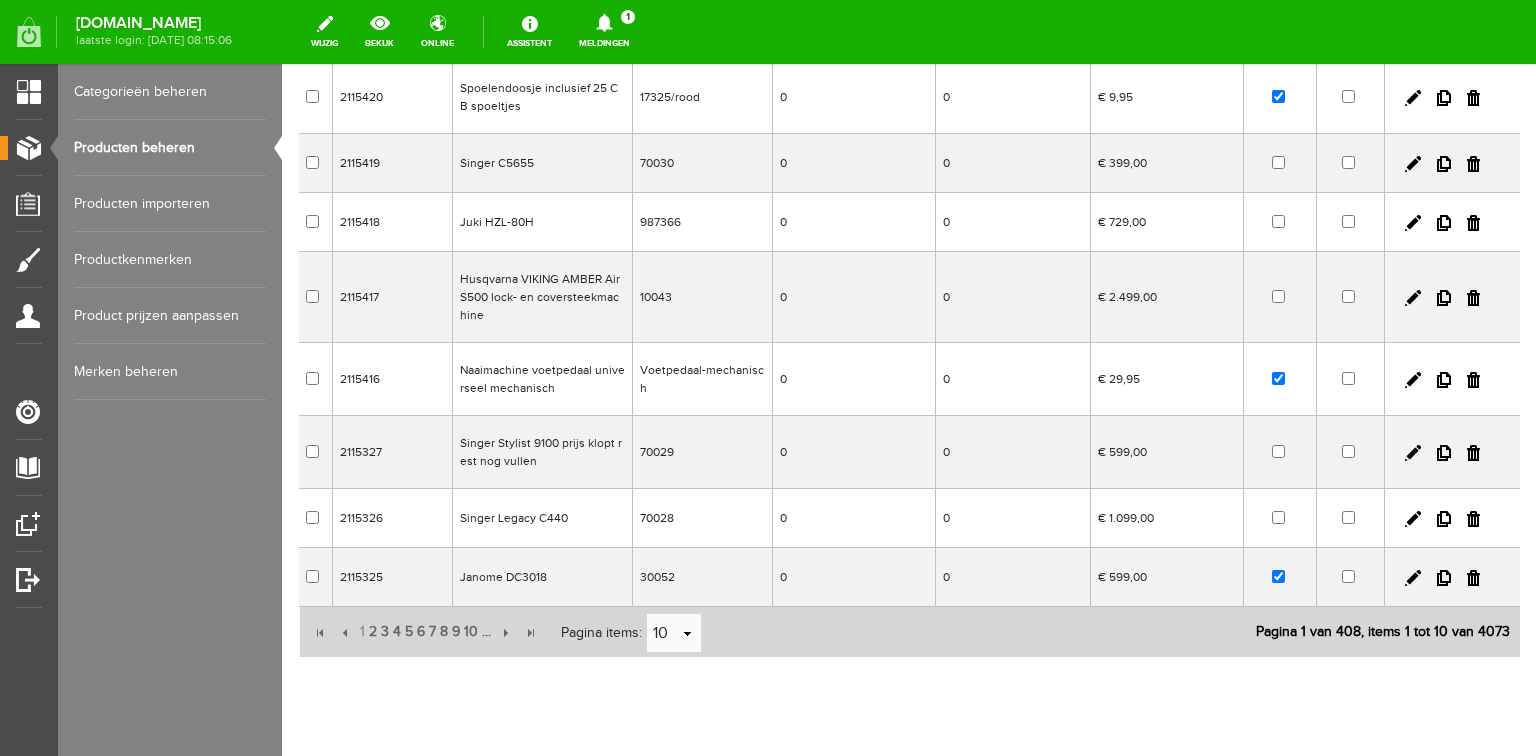 scroll, scrollTop: 396, scrollLeft: 0, axis: vertical 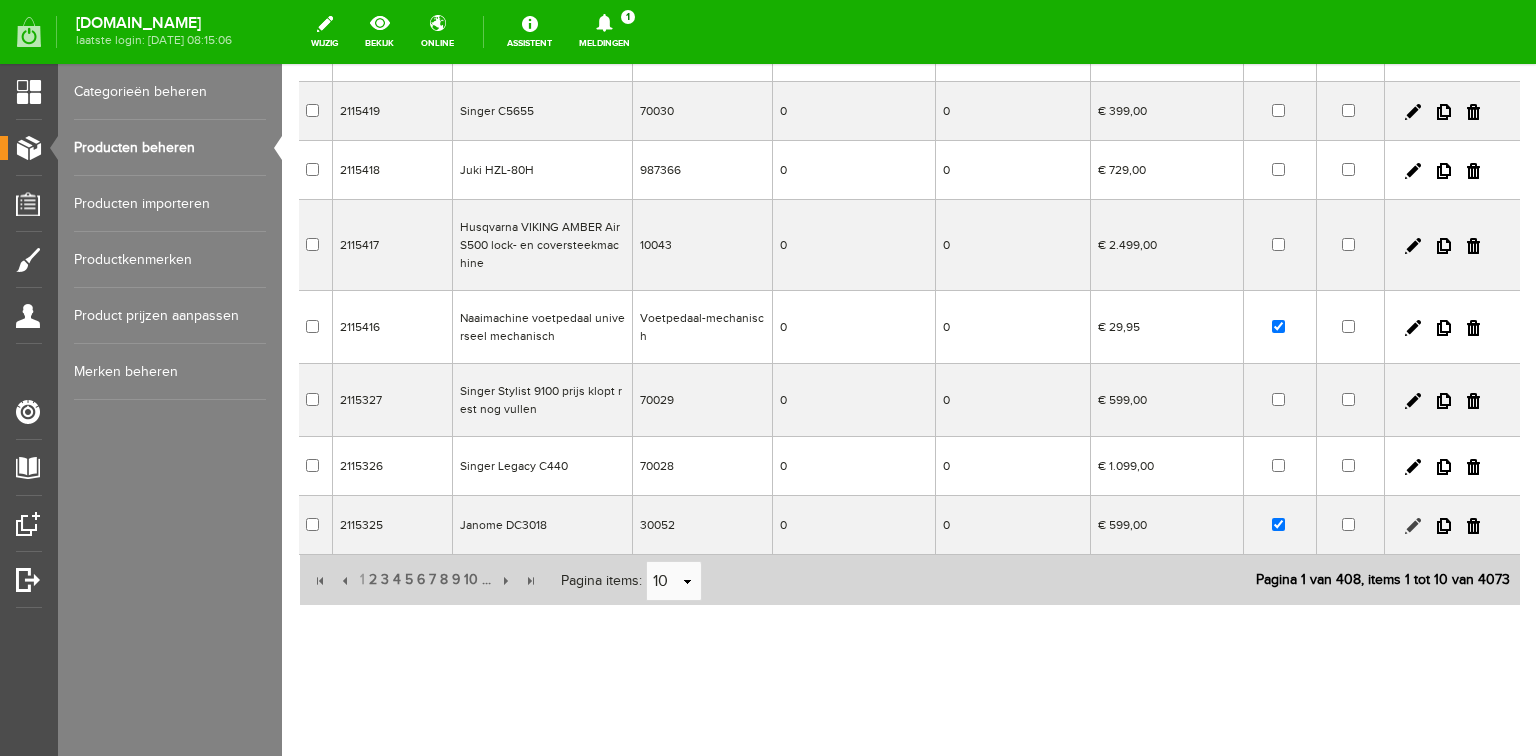 click at bounding box center [1413, 526] 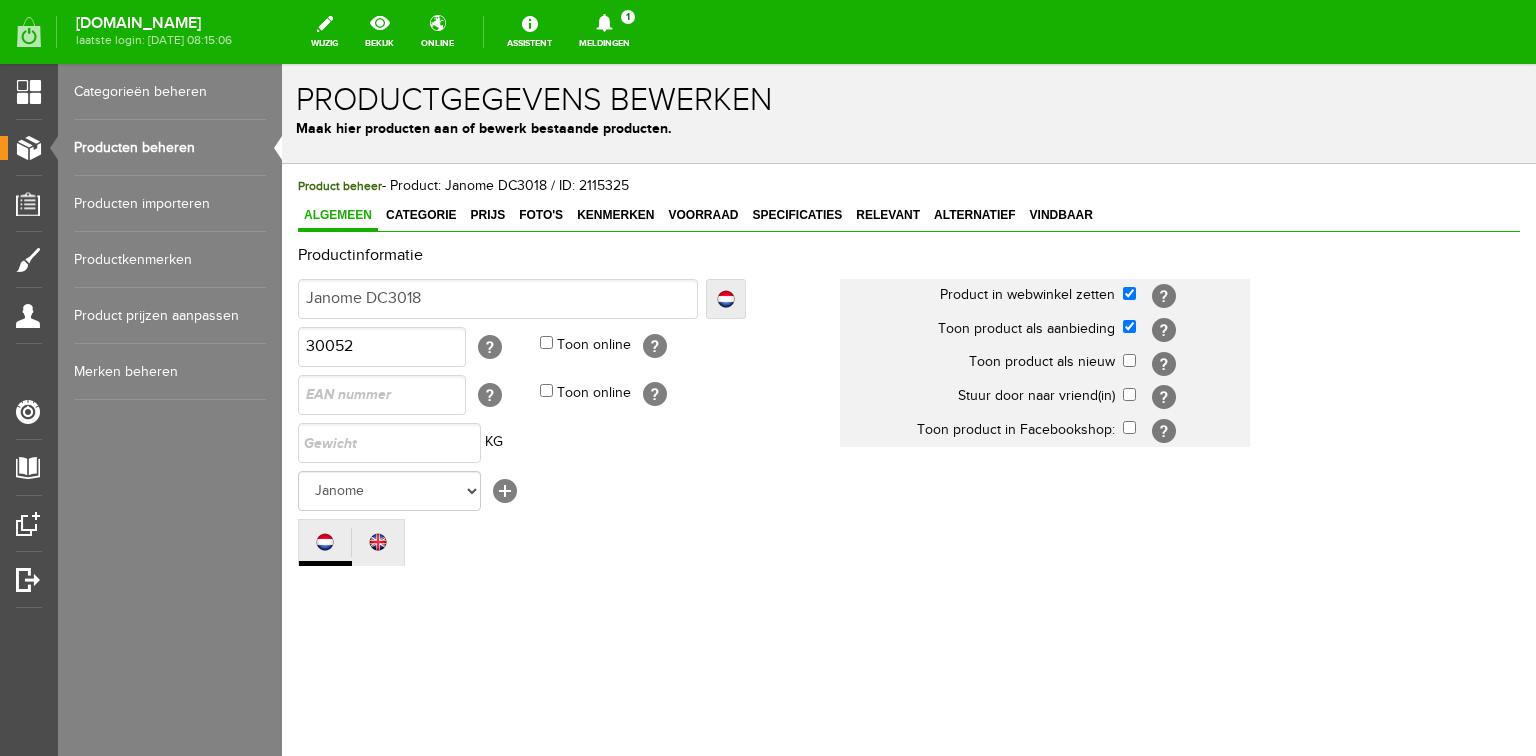scroll, scrollTop: 0, scrollLeft: 0, axis: both 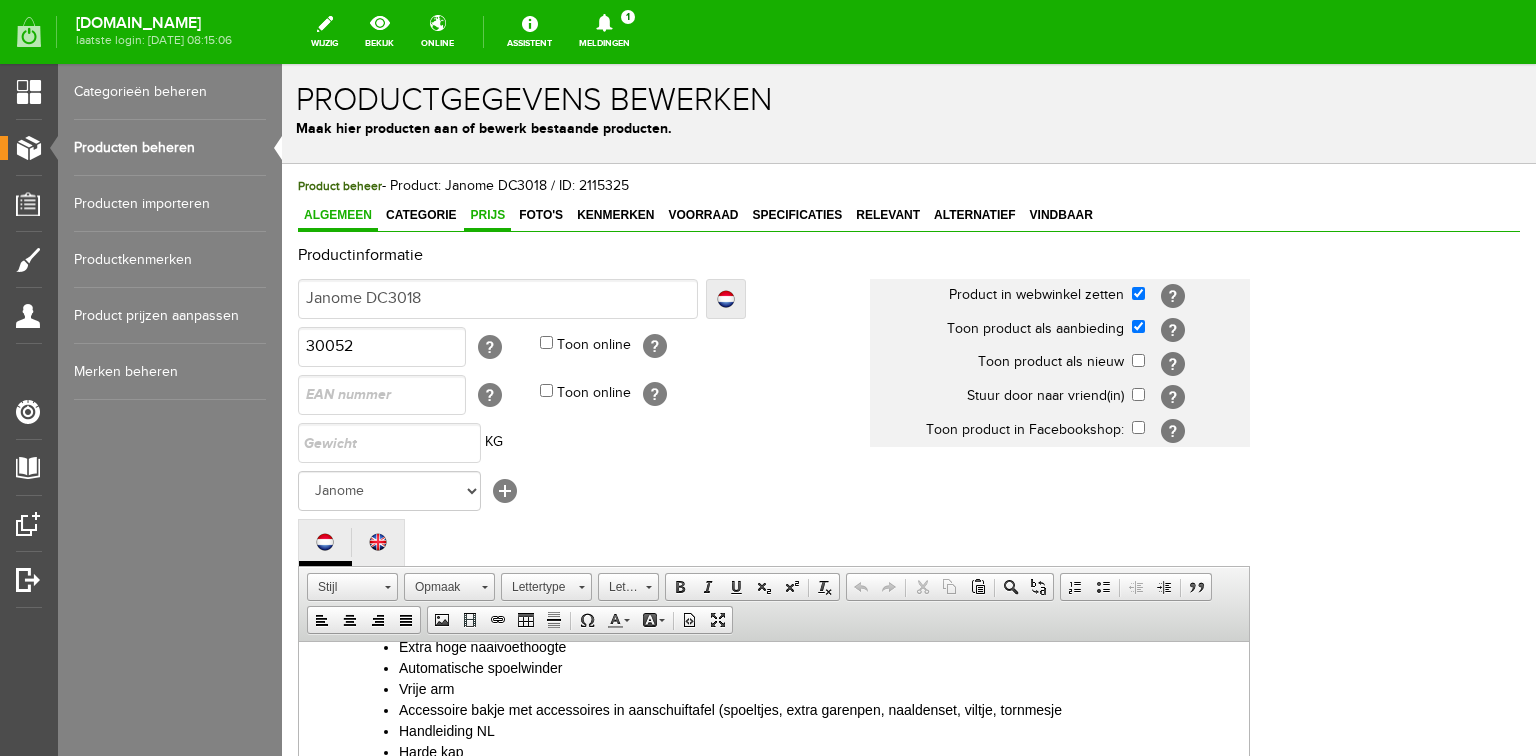 click on "Prijs" at bounding box center [487, 215] 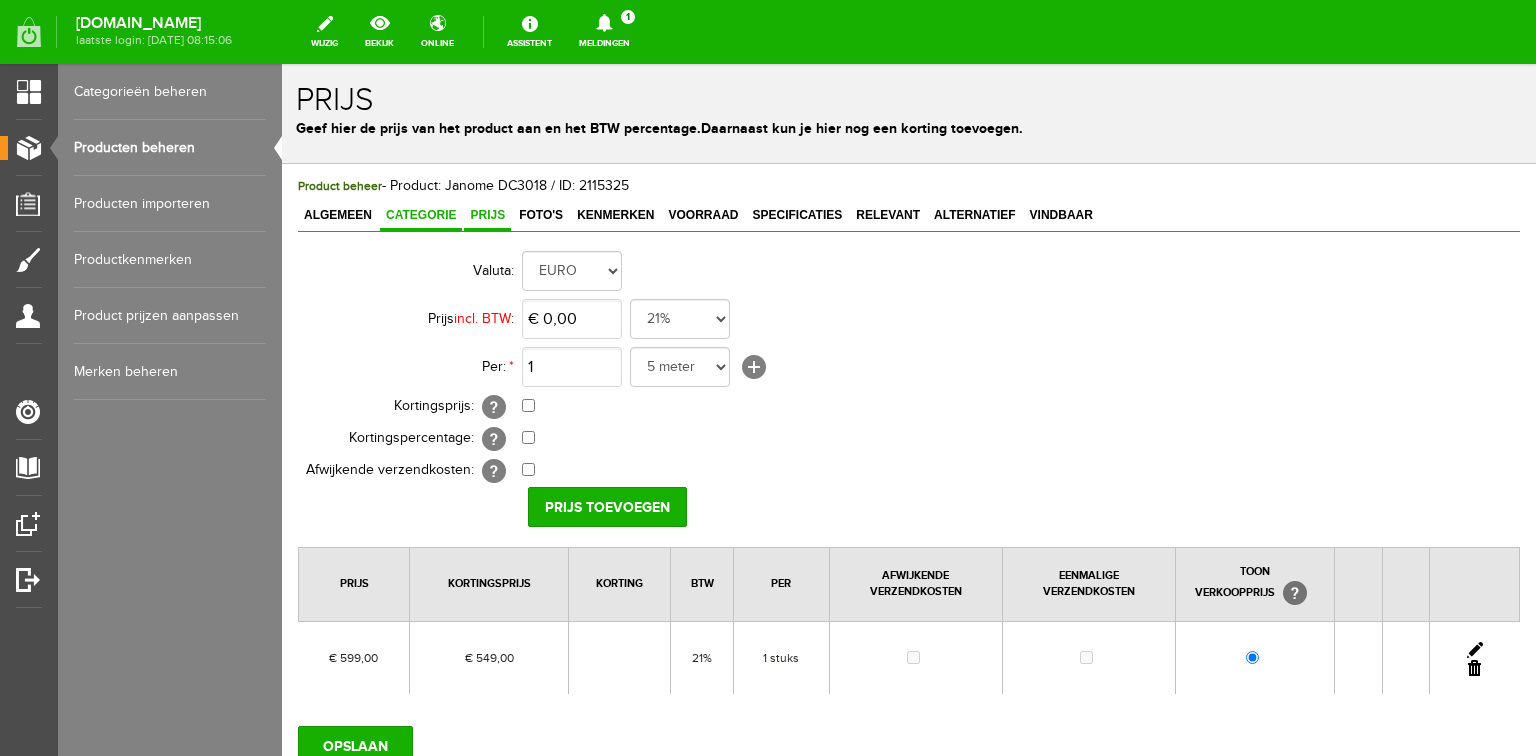 click on "Categorie" at bounding box center (421, 215) 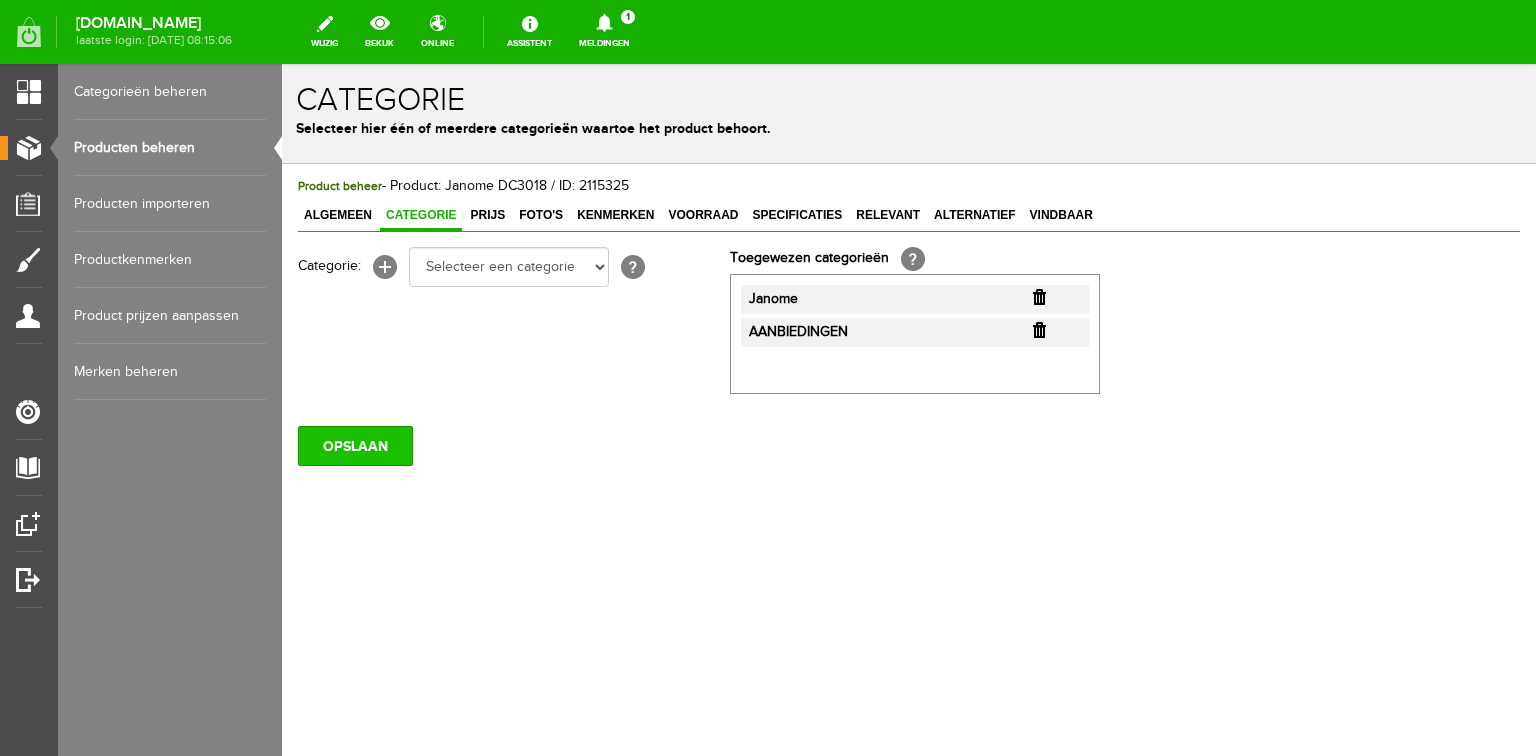 click on "OPSLAAN" at bounding box center [355, 446] 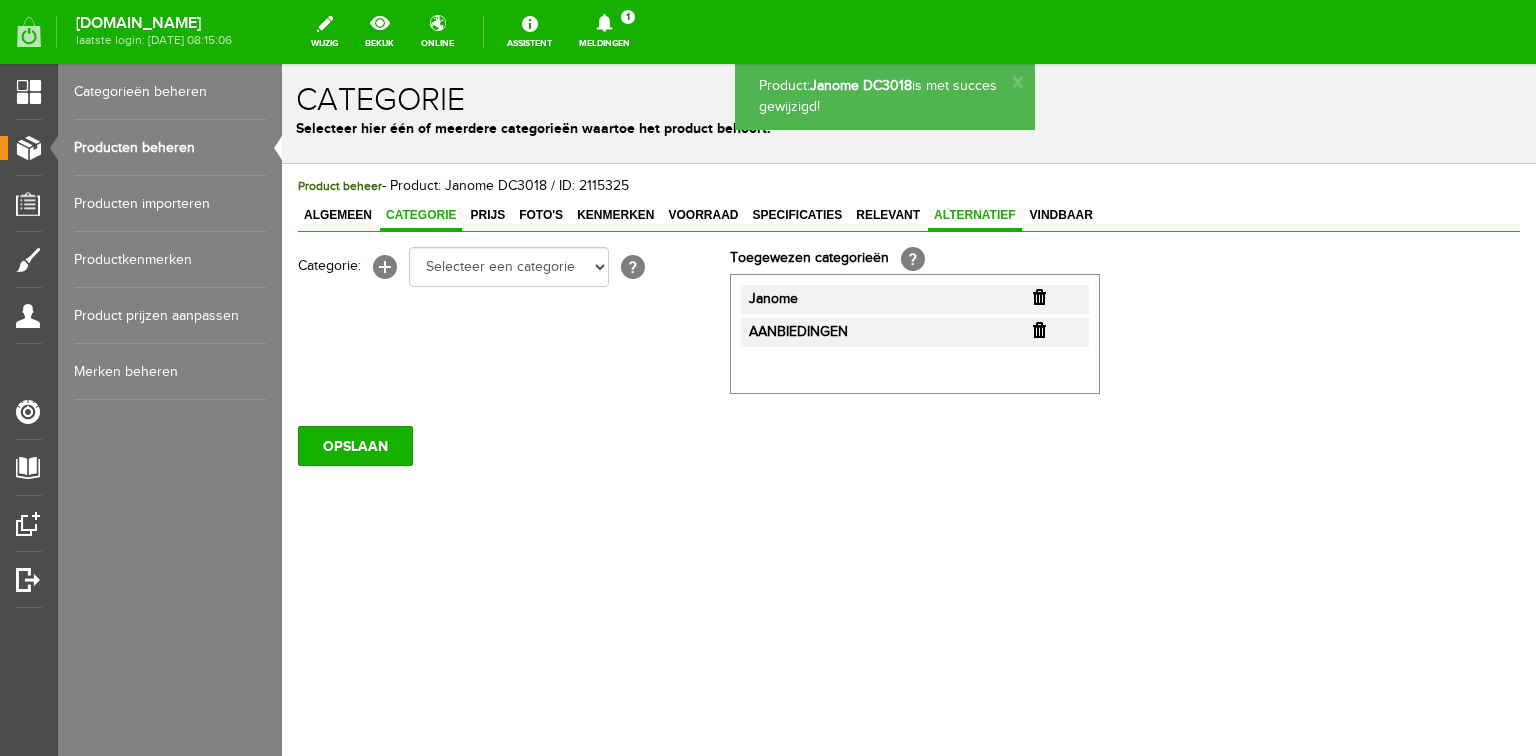 scroll, scrollTop: 0, scrollLeft: 0, axis: both 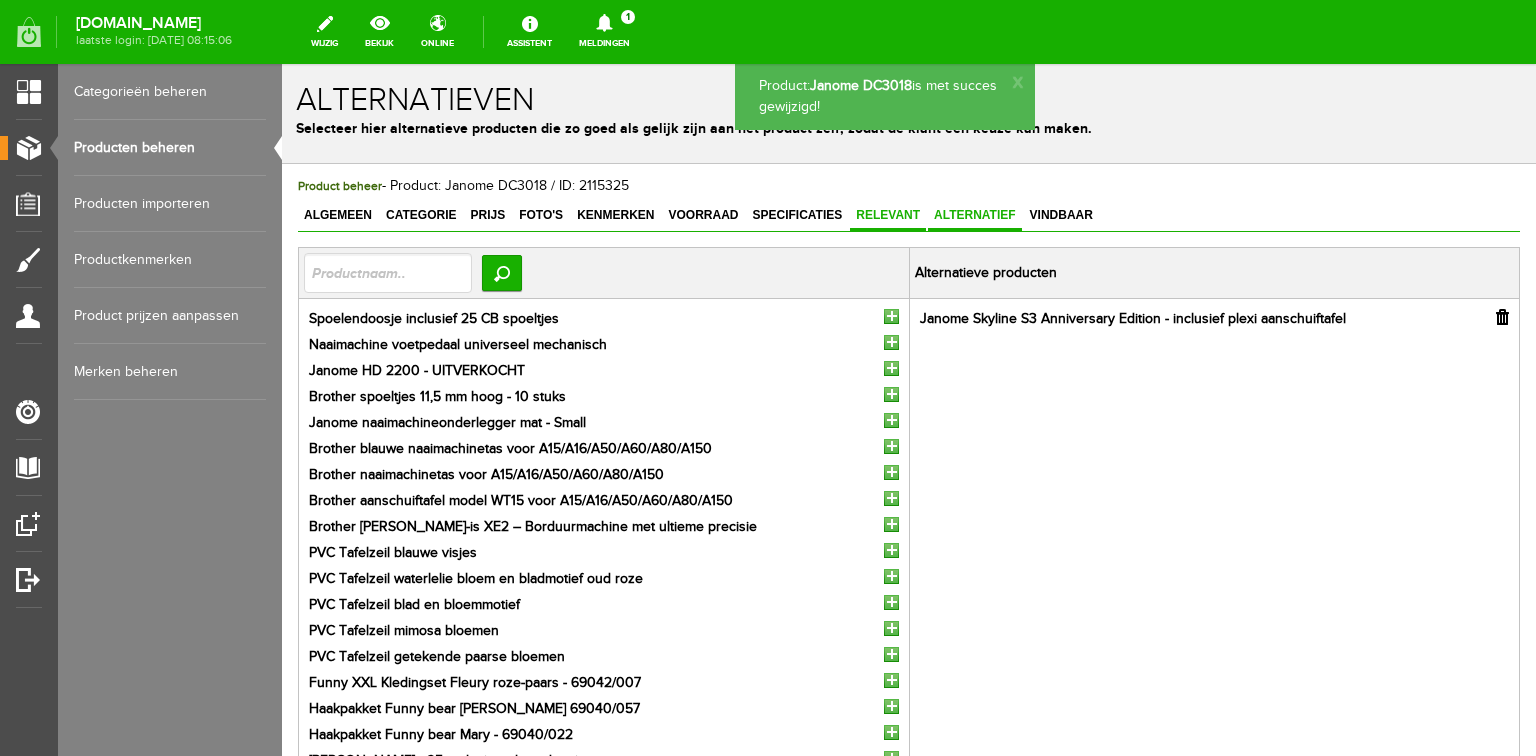 click on "Relevant" at bounding box center [888, 215] 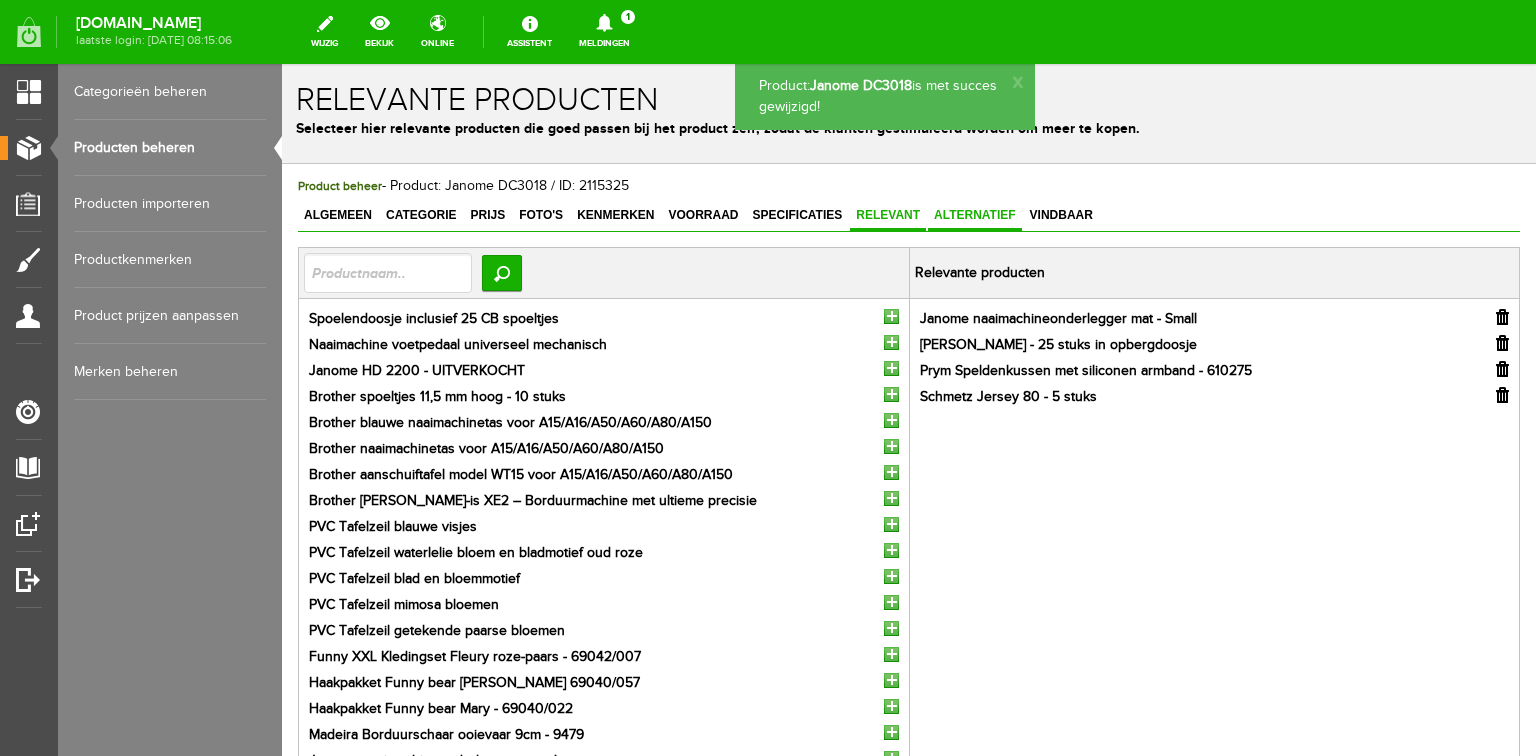 click on "Alternatief" at bounding box center [975, 215] 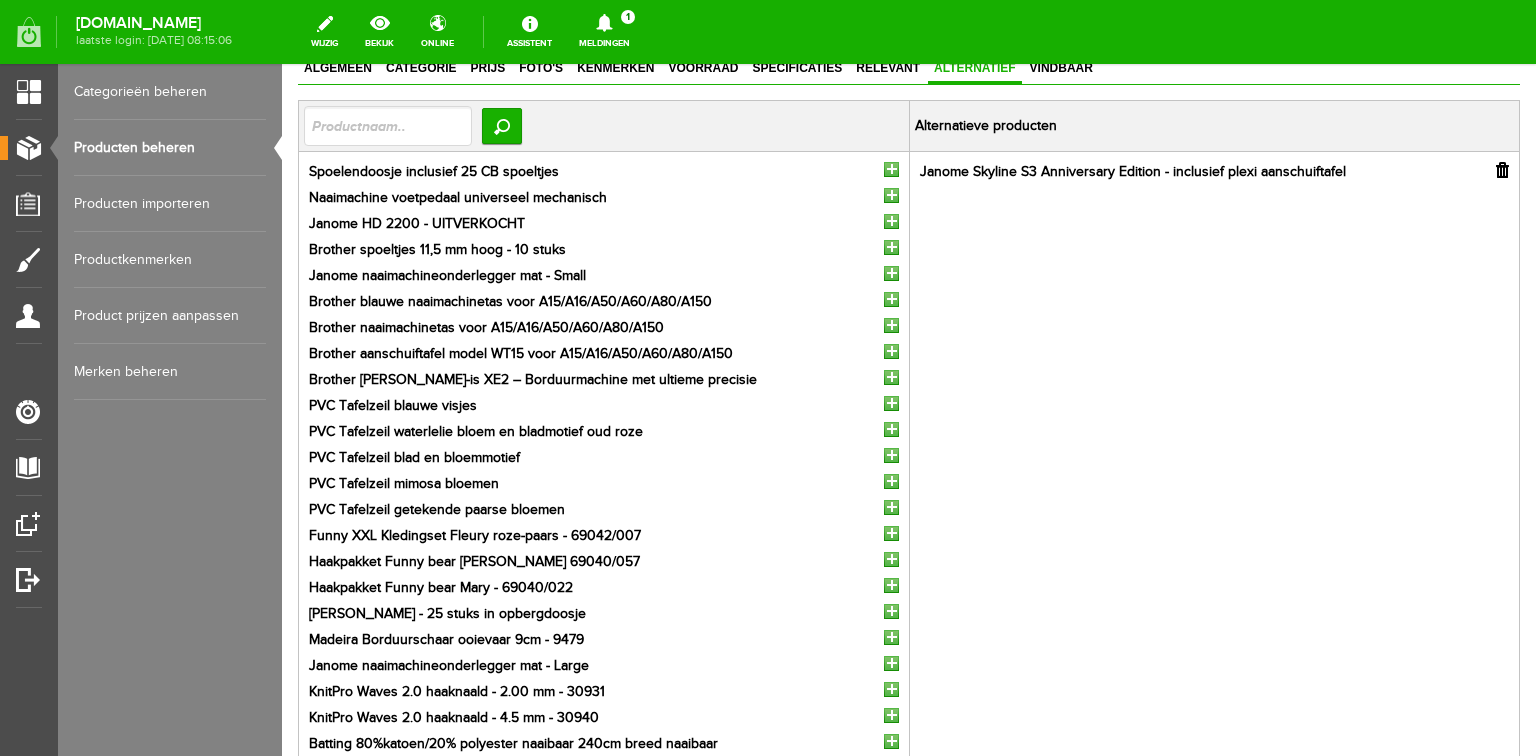 scroll, scrollTop: 428, scrollLeft: 0, axis: vertical 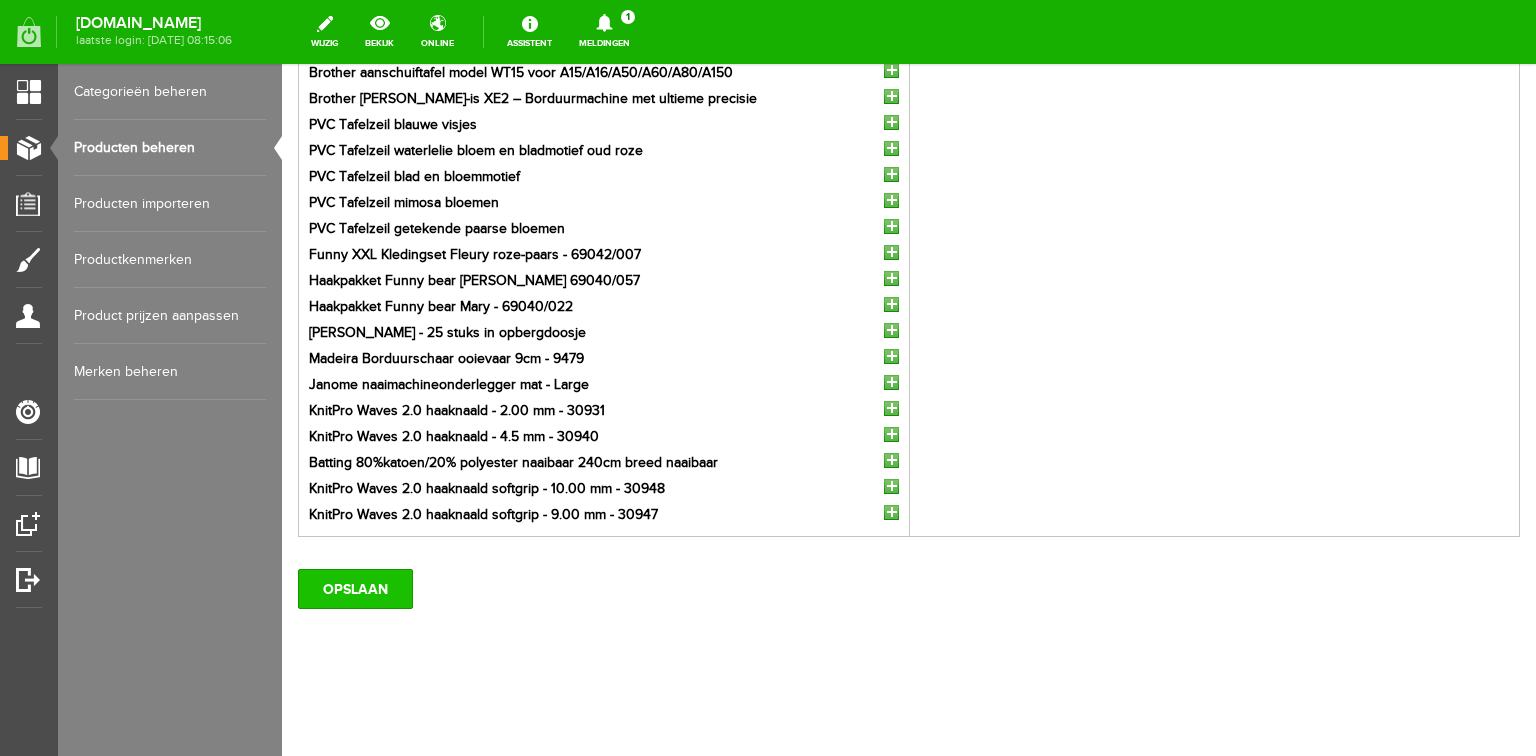click on "OPSLAAN" at bounding box center [355, 589] 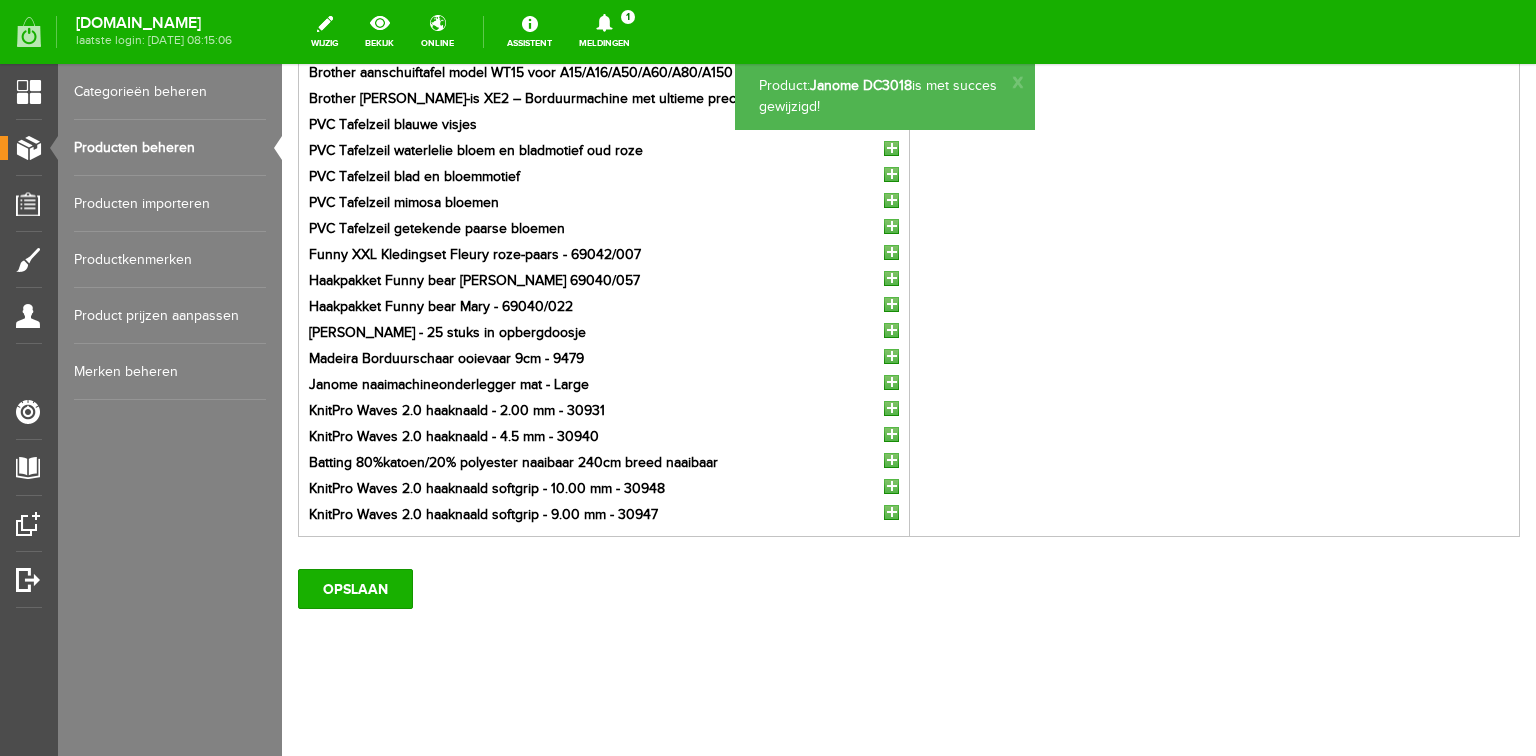 scroll, scrollTop: 0, scrollLeft: 0, axis: both 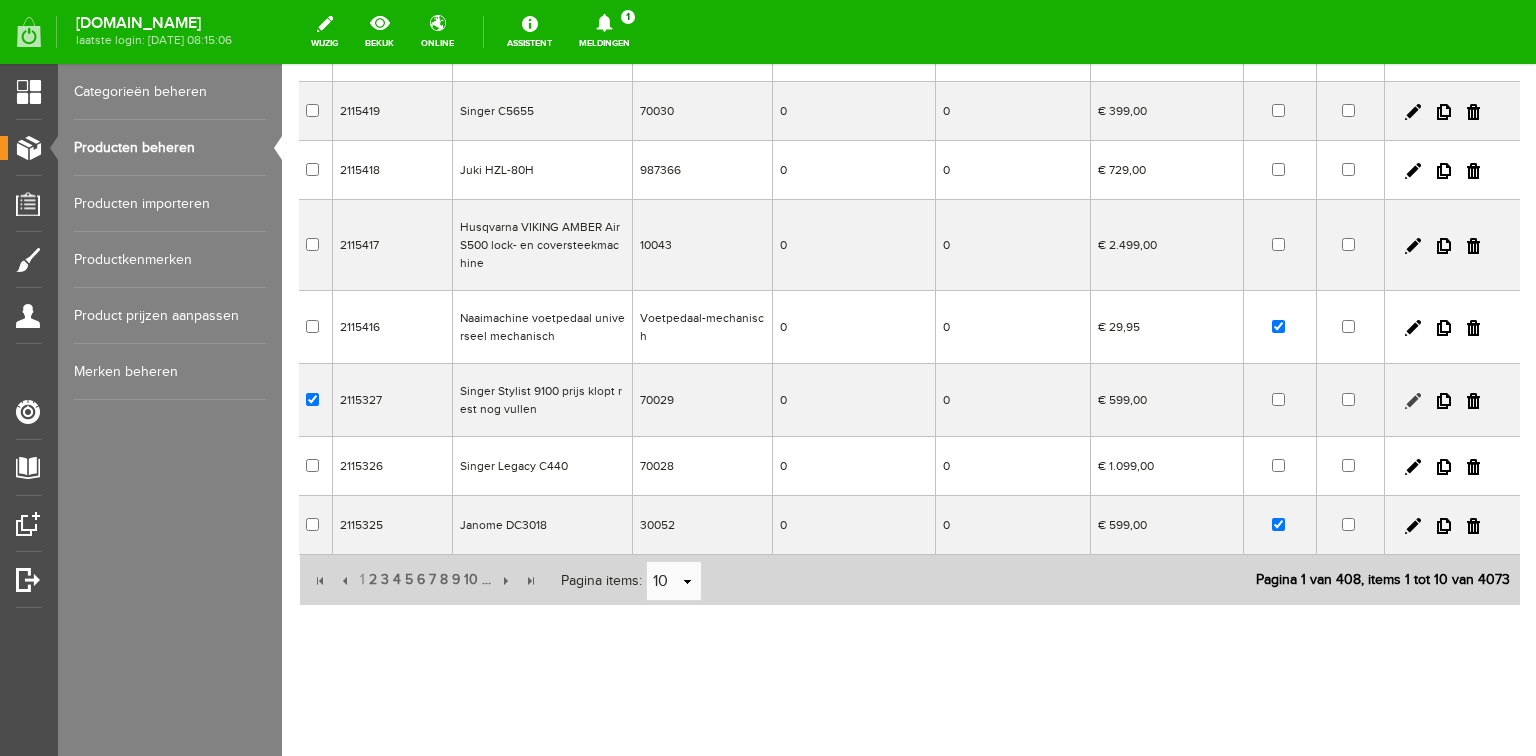 click at bounding box center [1413, 401] 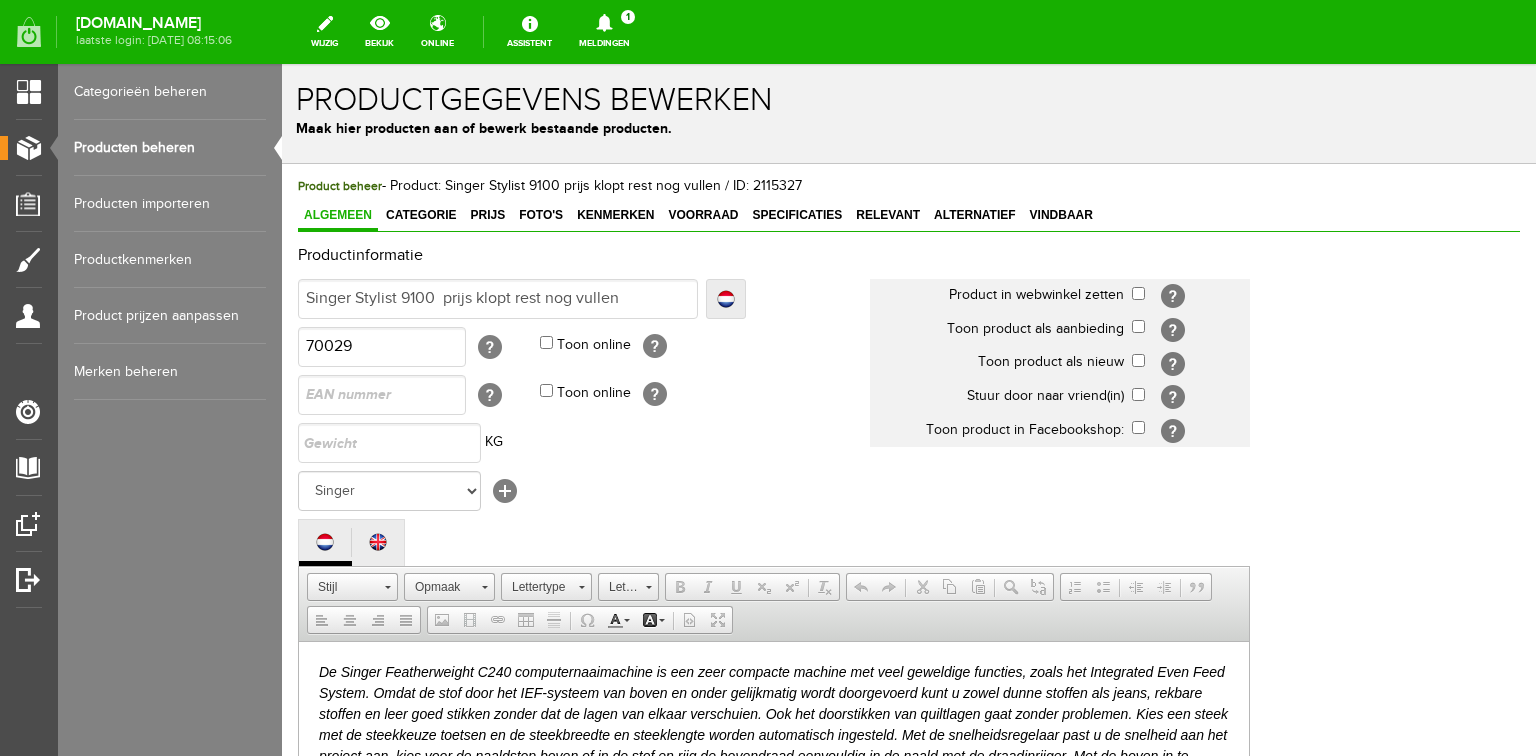 scroll, scrollTop: 0, scrollLeft: 0, axis: both 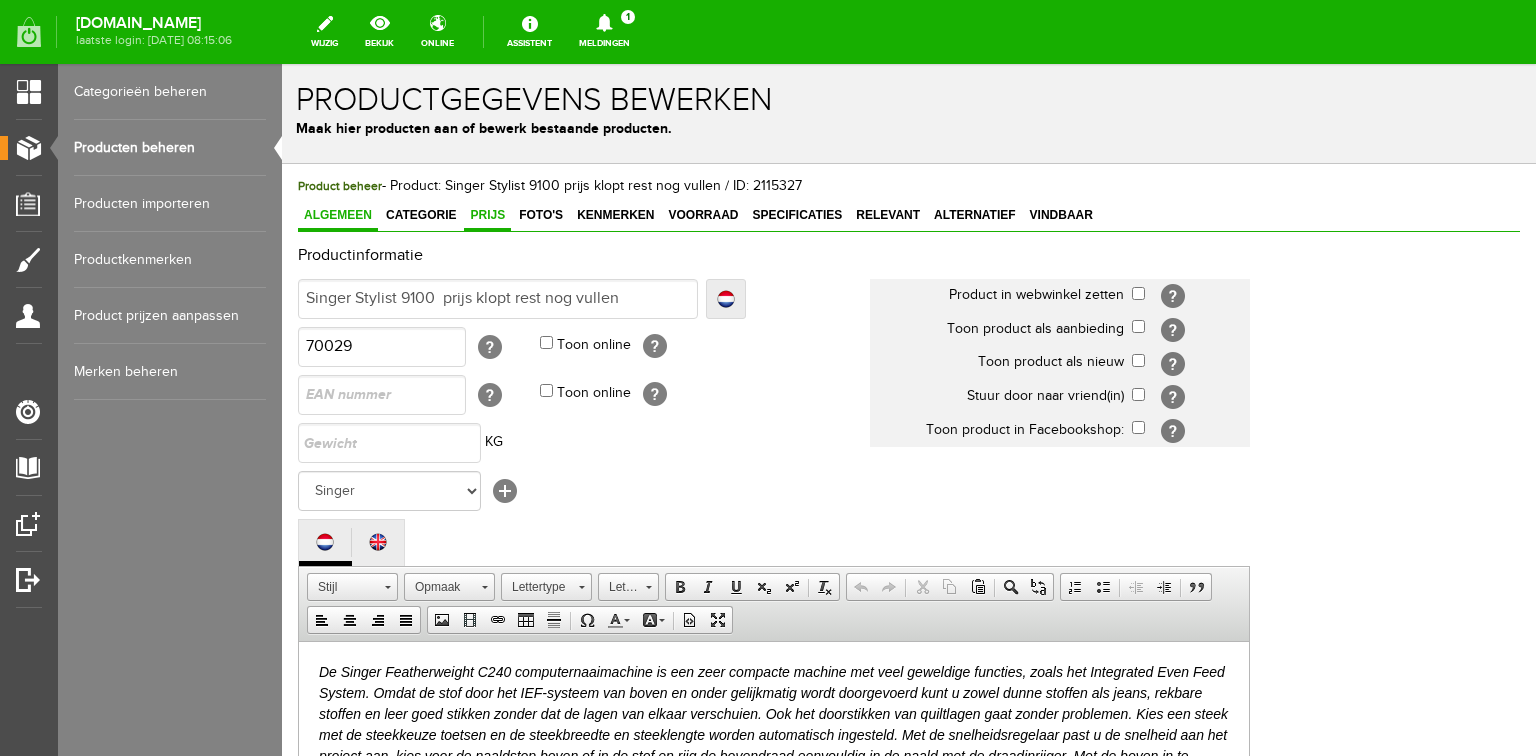 click on "Prijs" at bounding box center (487, 215) 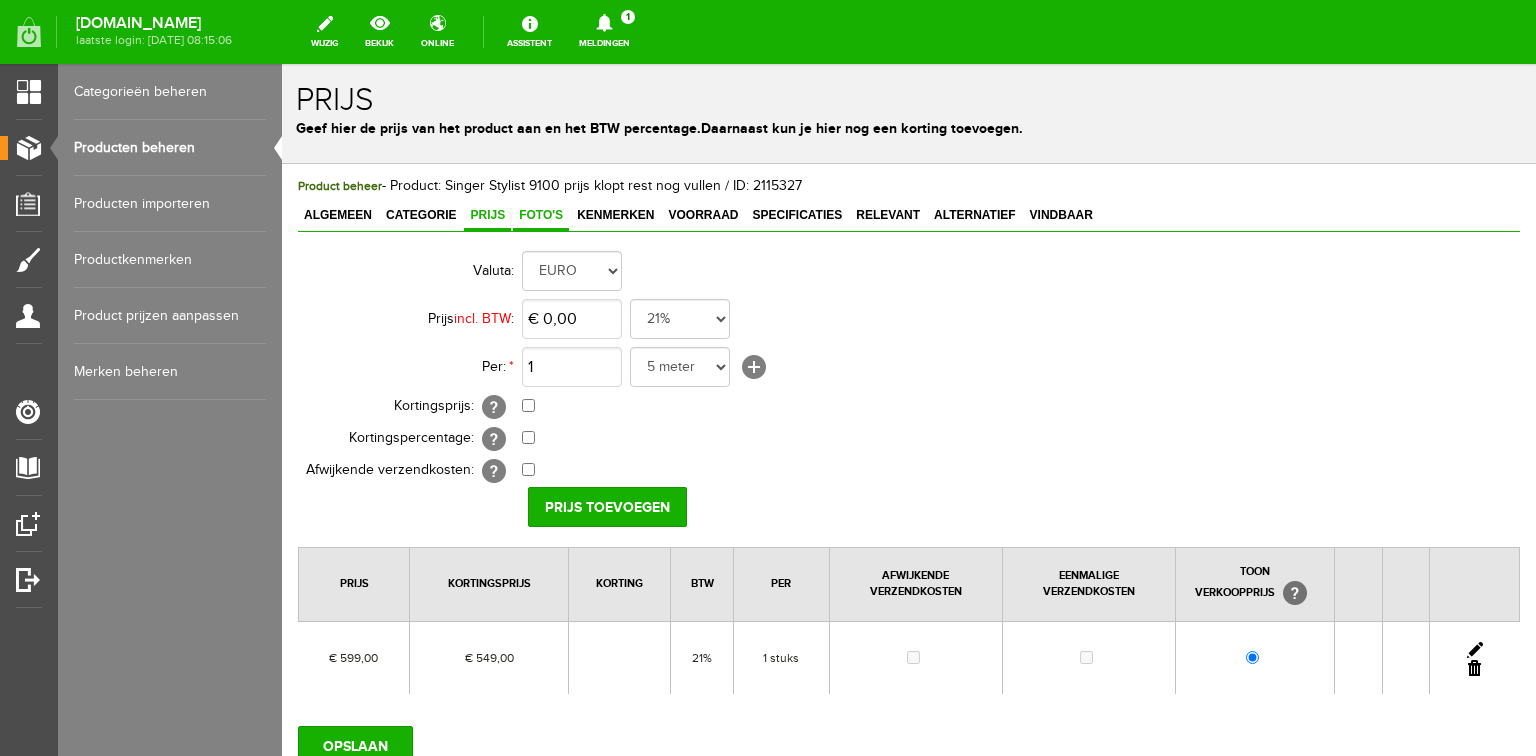 click on "Foto's" at bounding box center [541, 215] 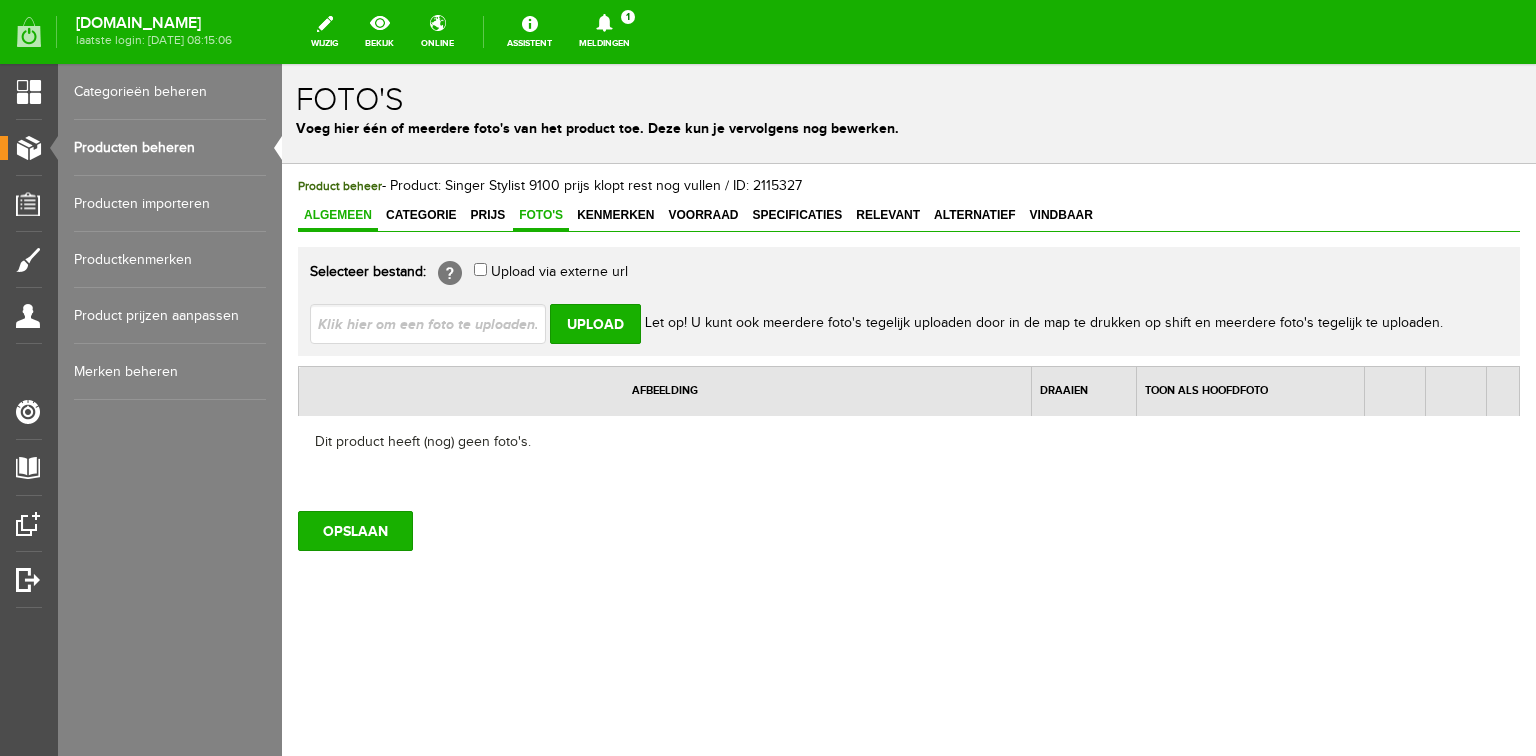 click on "Algemeen" at bounding box center [338, 215] 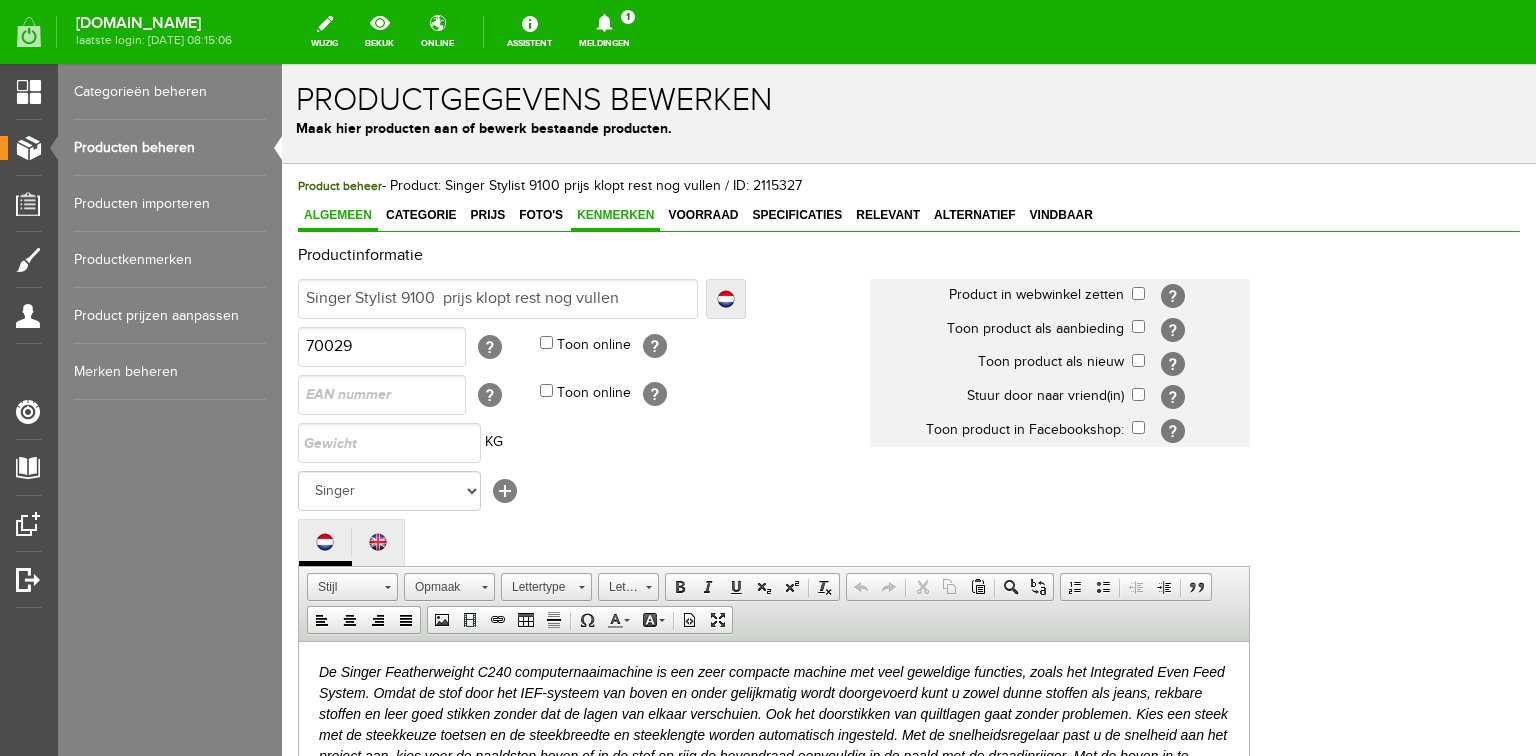 drag, startPoint x: 543, startPoint y: 209, endPoint x: 620, endPoint y: 211, distance: 77.02597 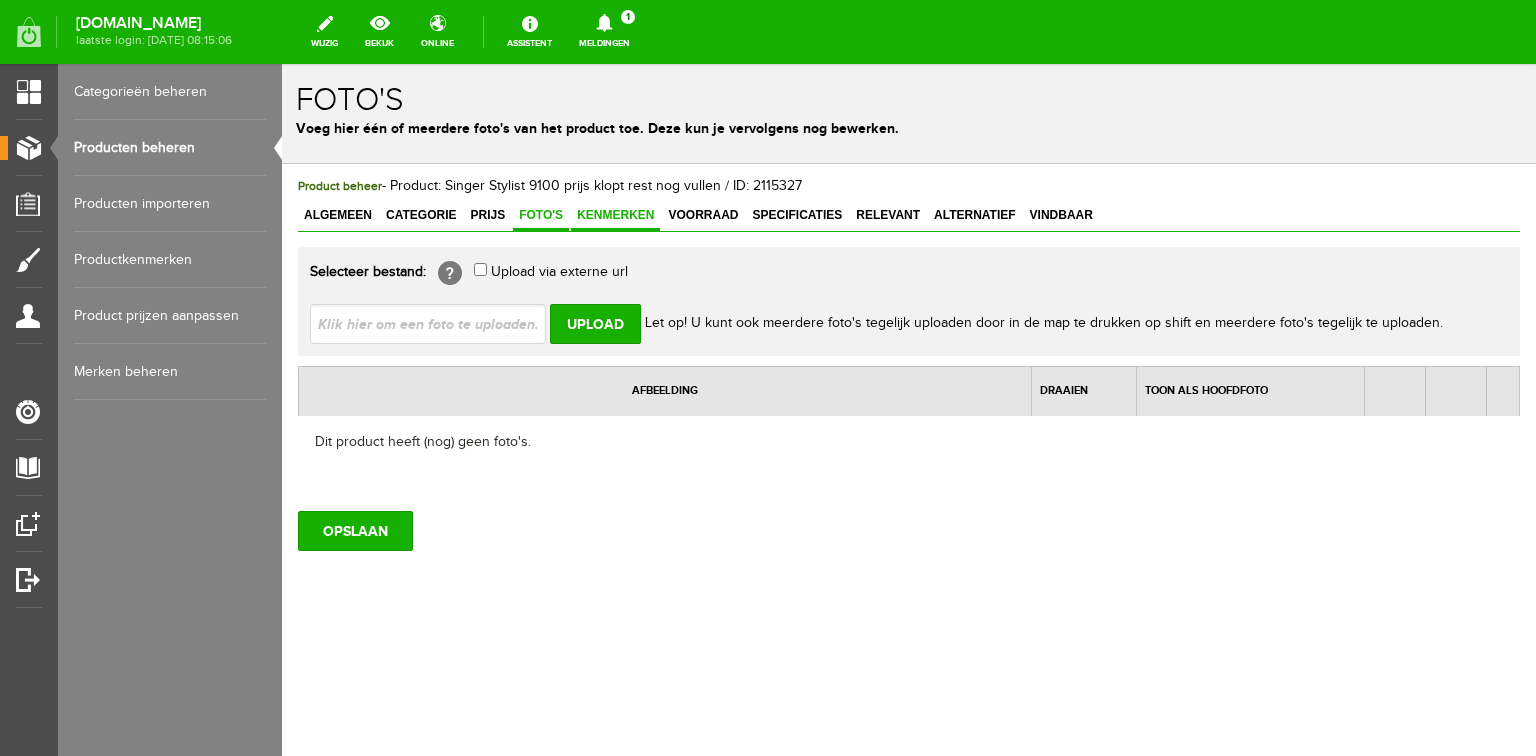 click on "Kenmerken" at bounding box center [615, 215] 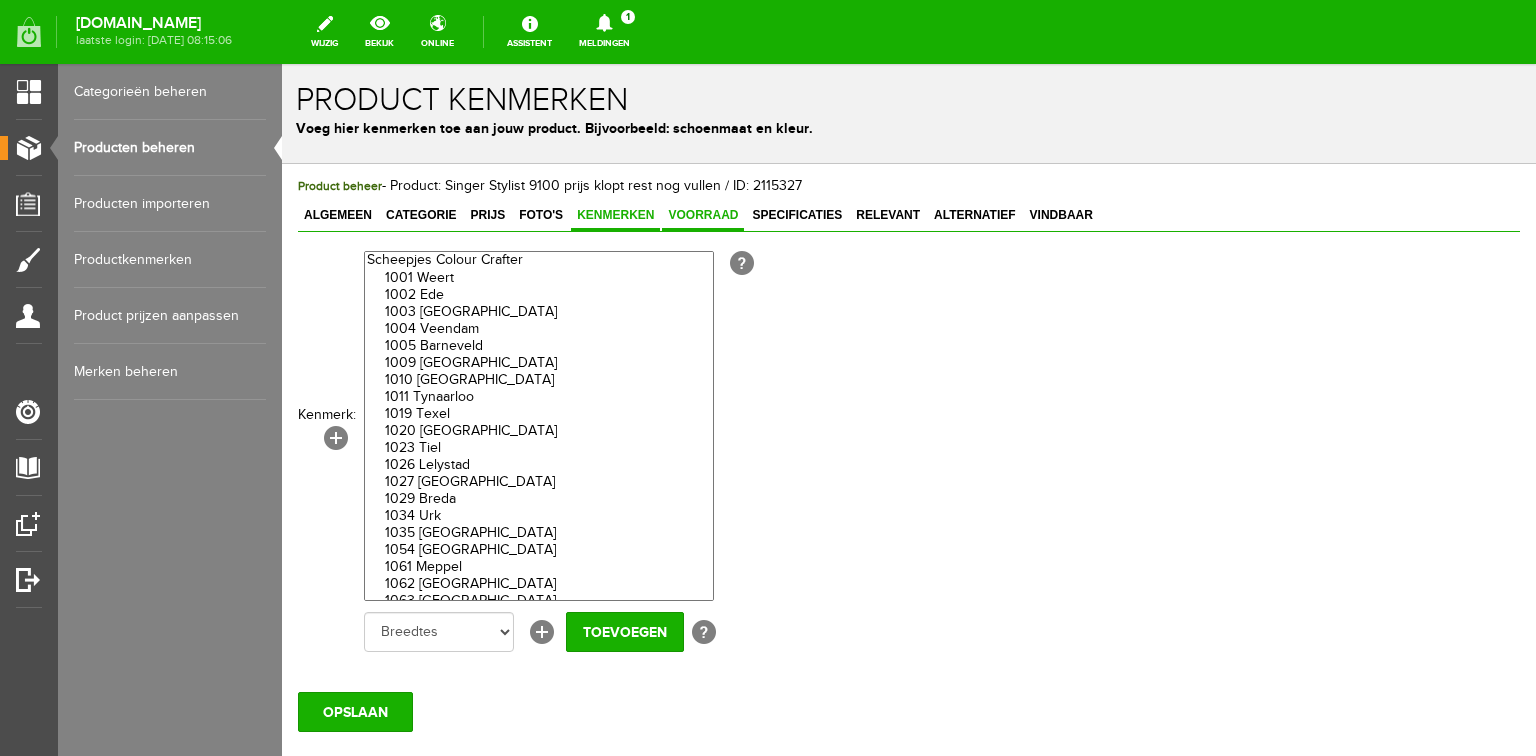 click on "Voorraad" at bounding box center (703, 215) 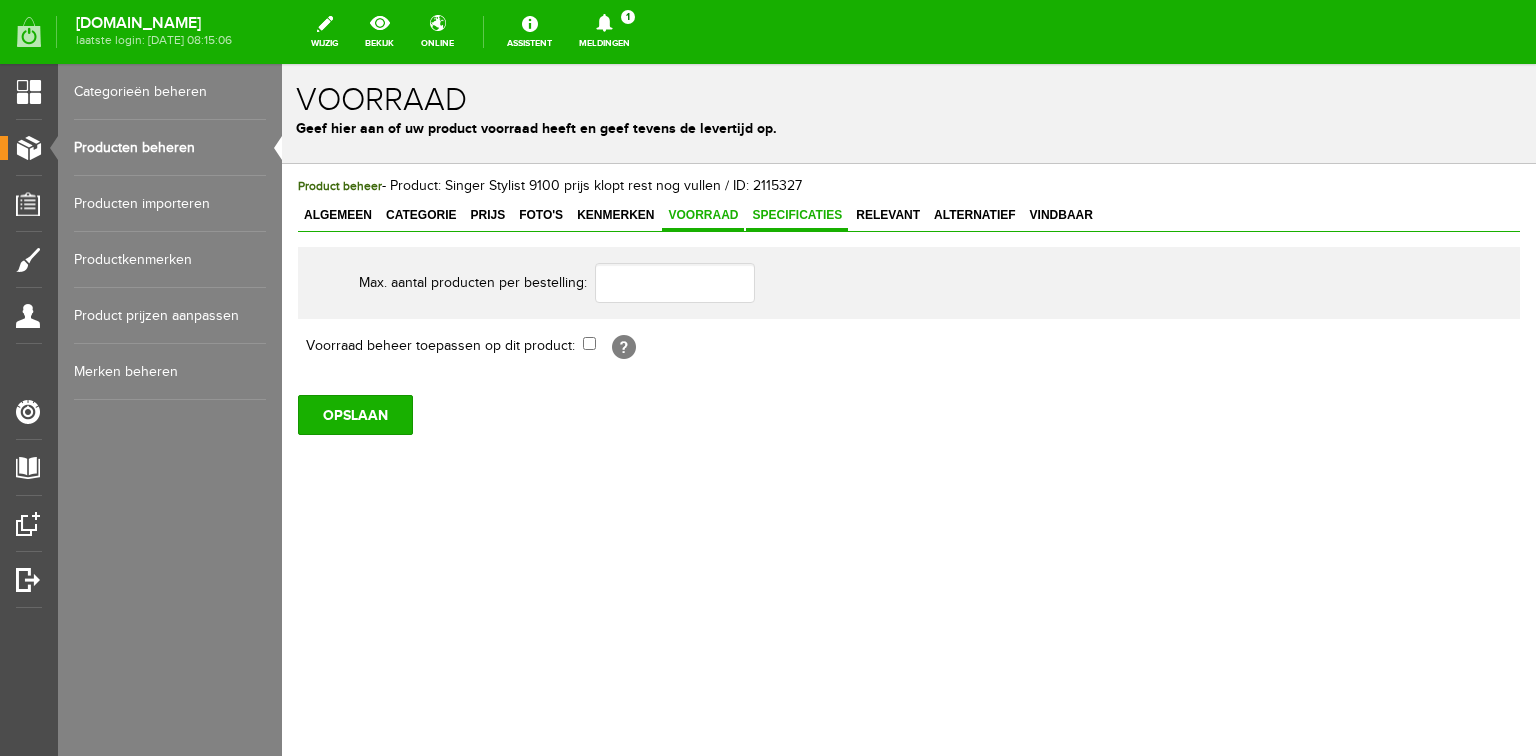 click on "Specificaties" at bounding box center [797, 215] 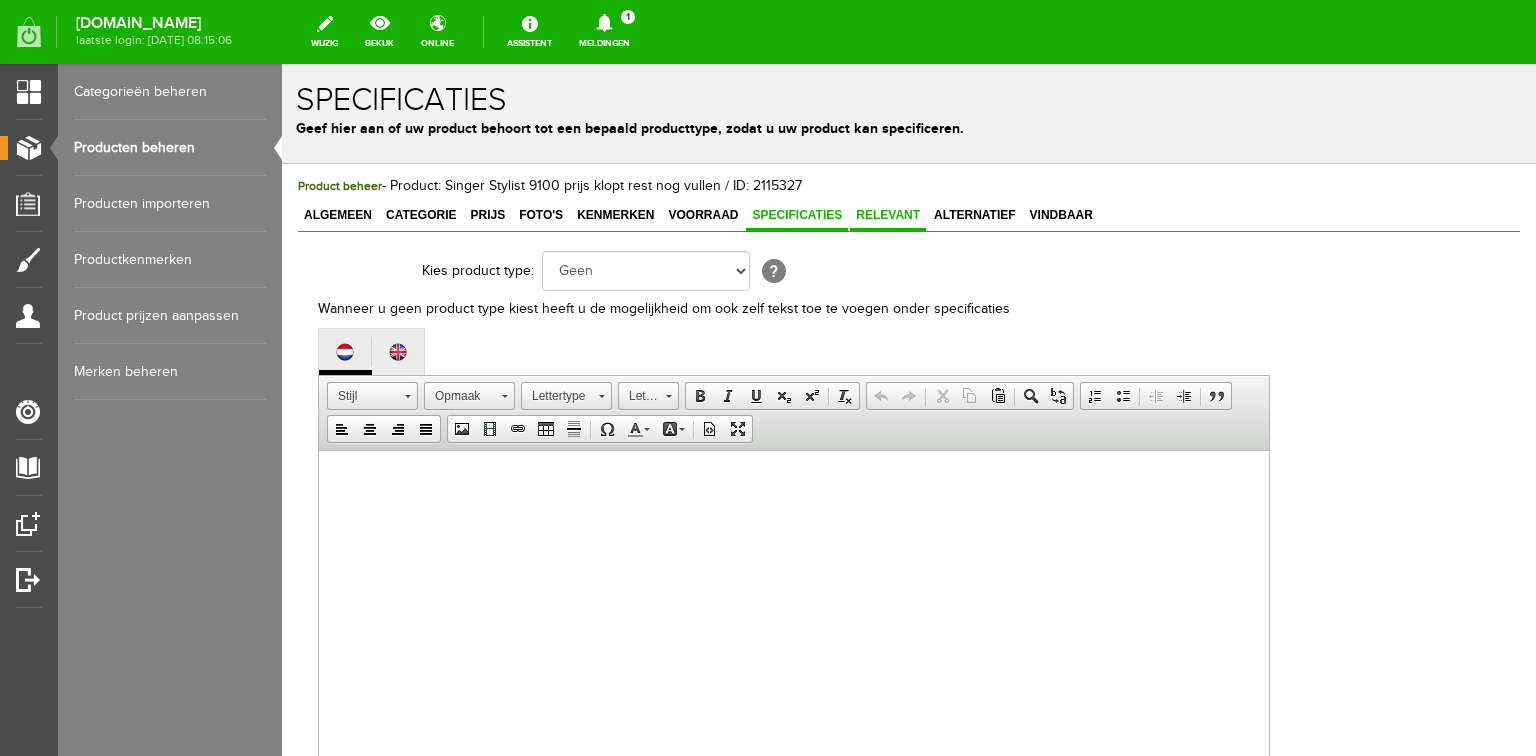 click on "Relevant" at bounding box center (888, 215) 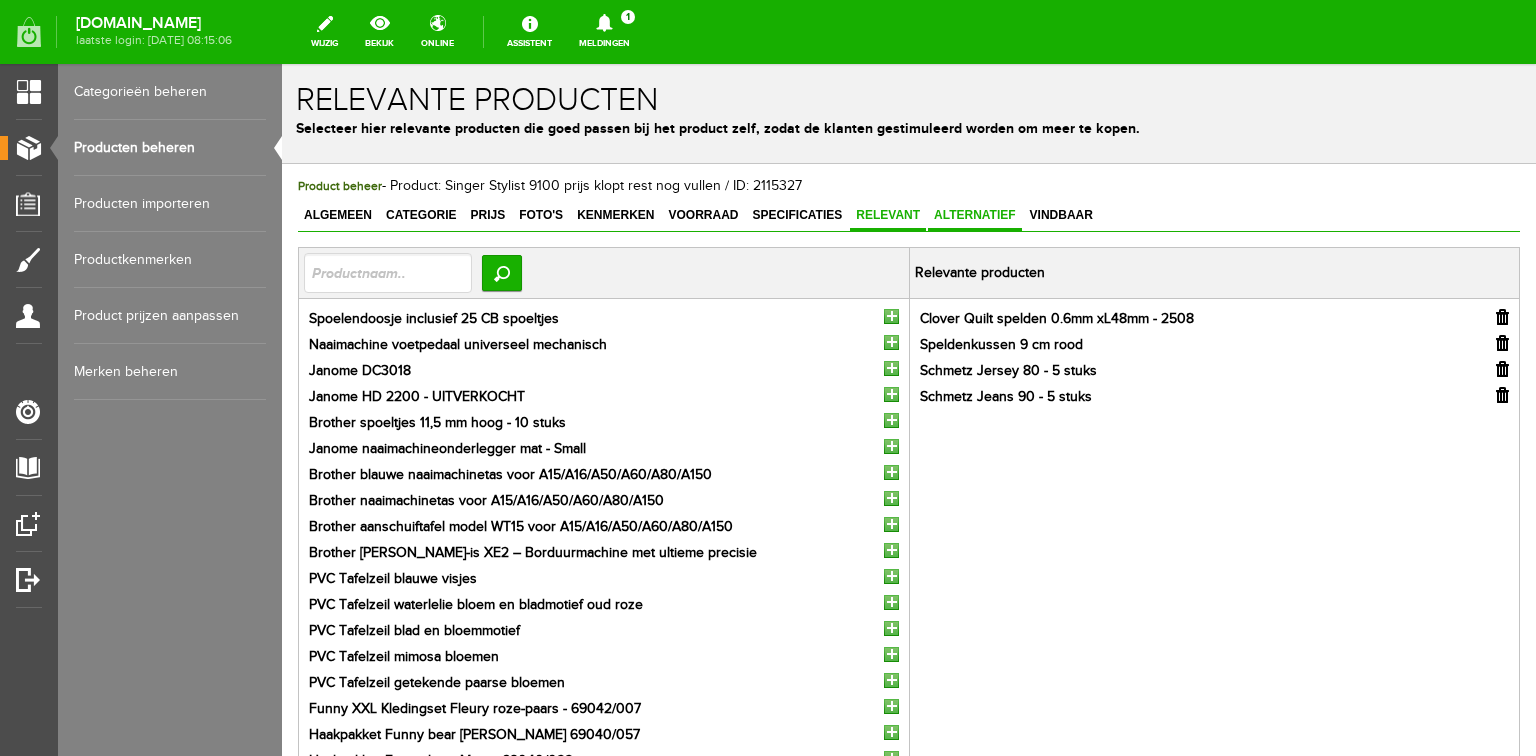 click on "Alternatief" at bounding box center [975, 215] 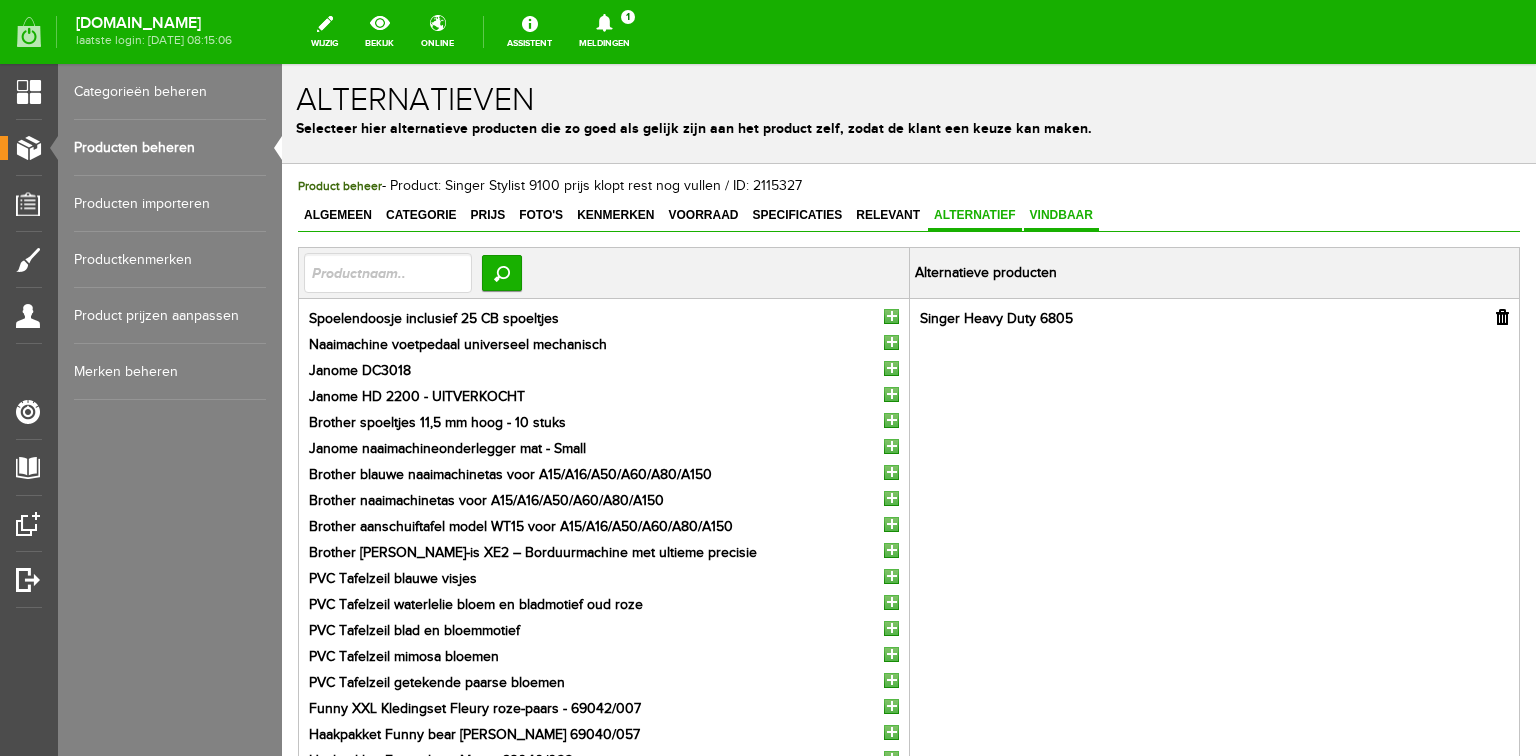 click on "Vindbaar" at bounding box center (1061, 215) 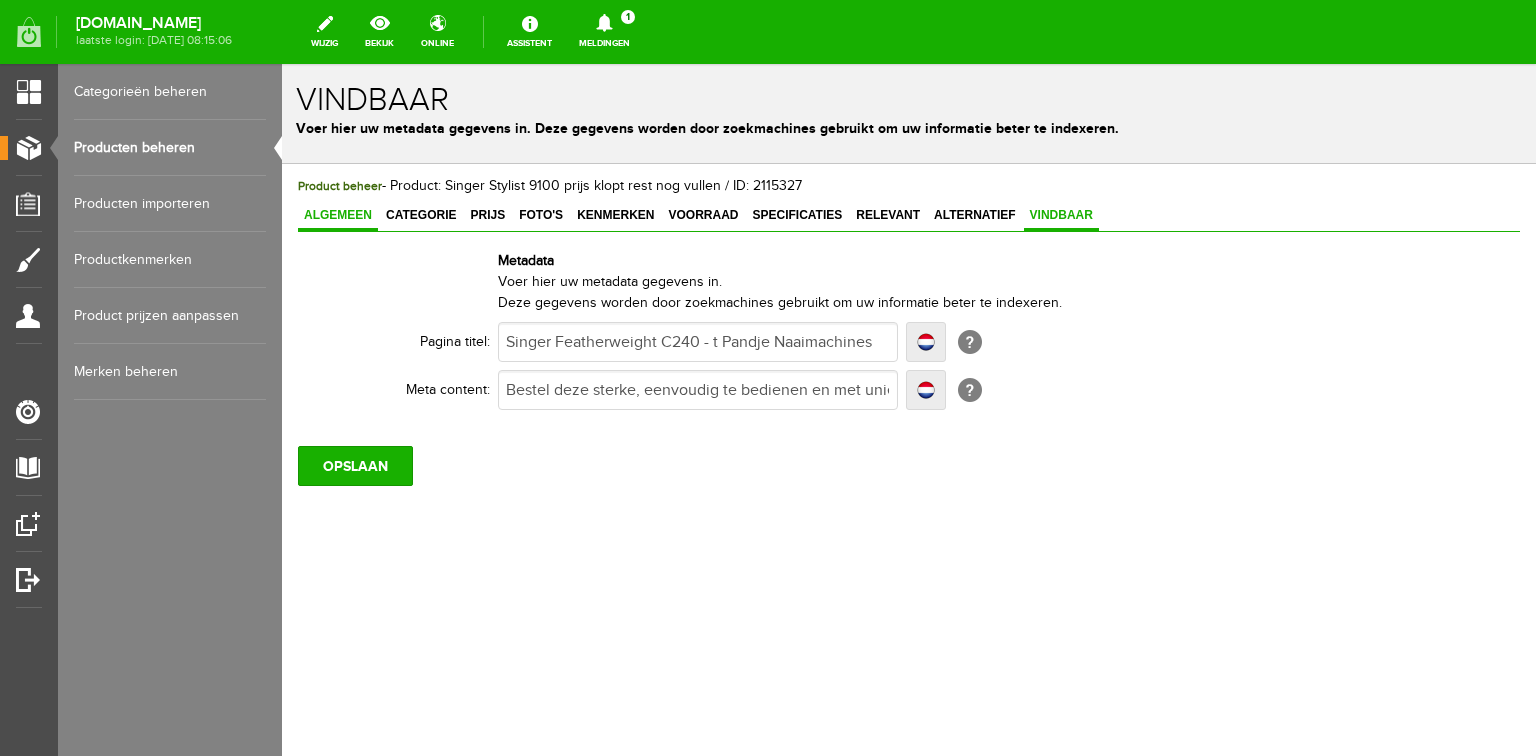 click on "Algemeen" at bounding box center [338, 215] 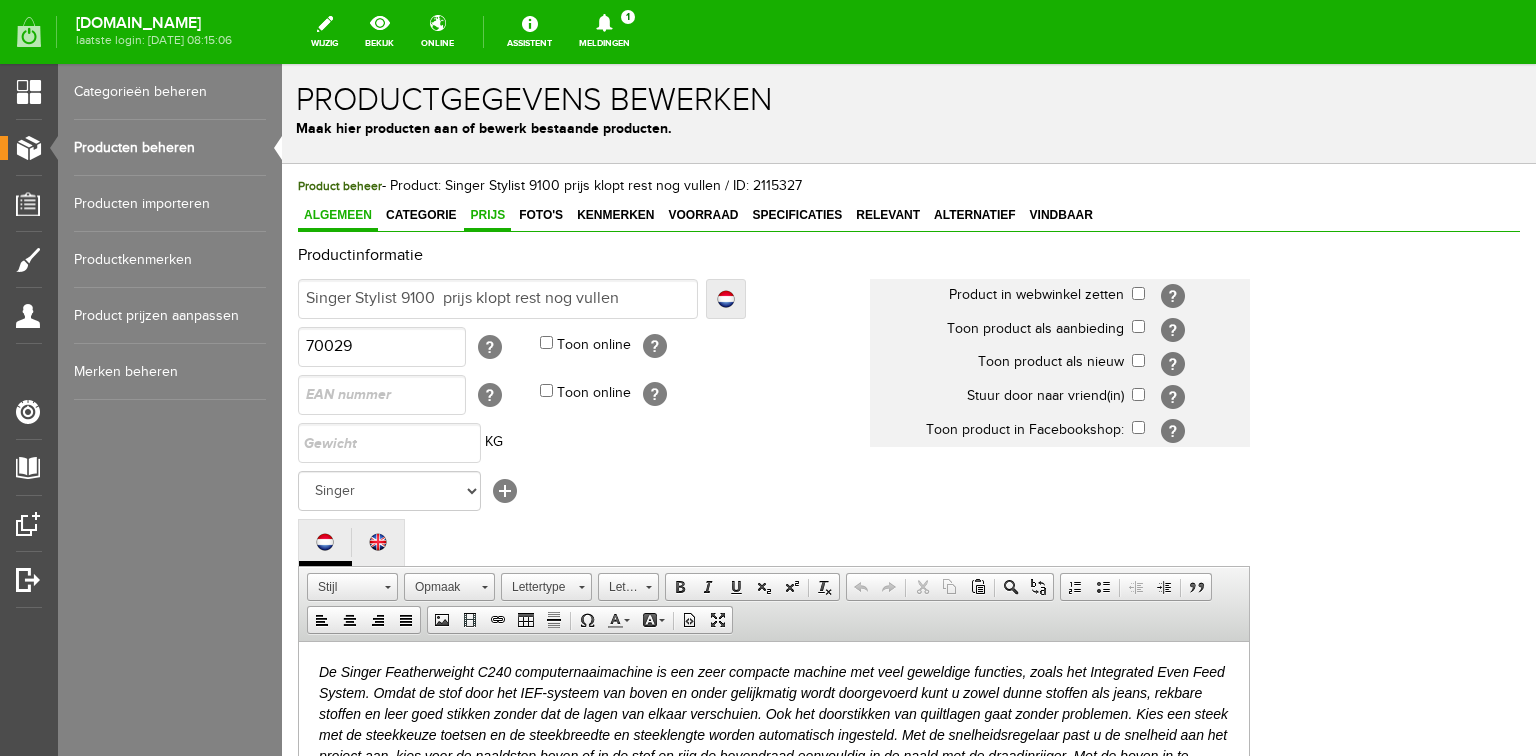 click on "Prijs" at bounding box center [487, 215] 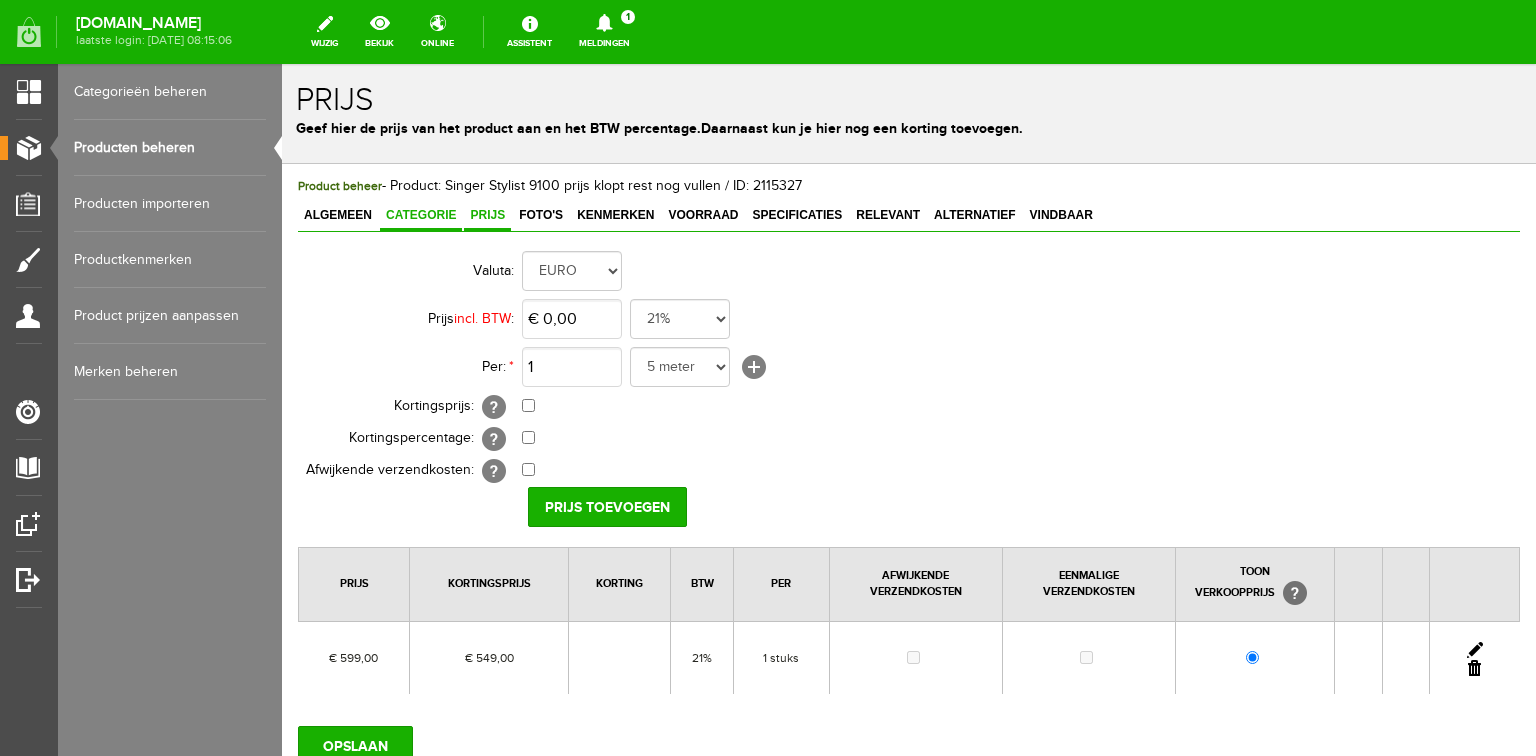 click on "Categorie" at bounding box center (421, 215) 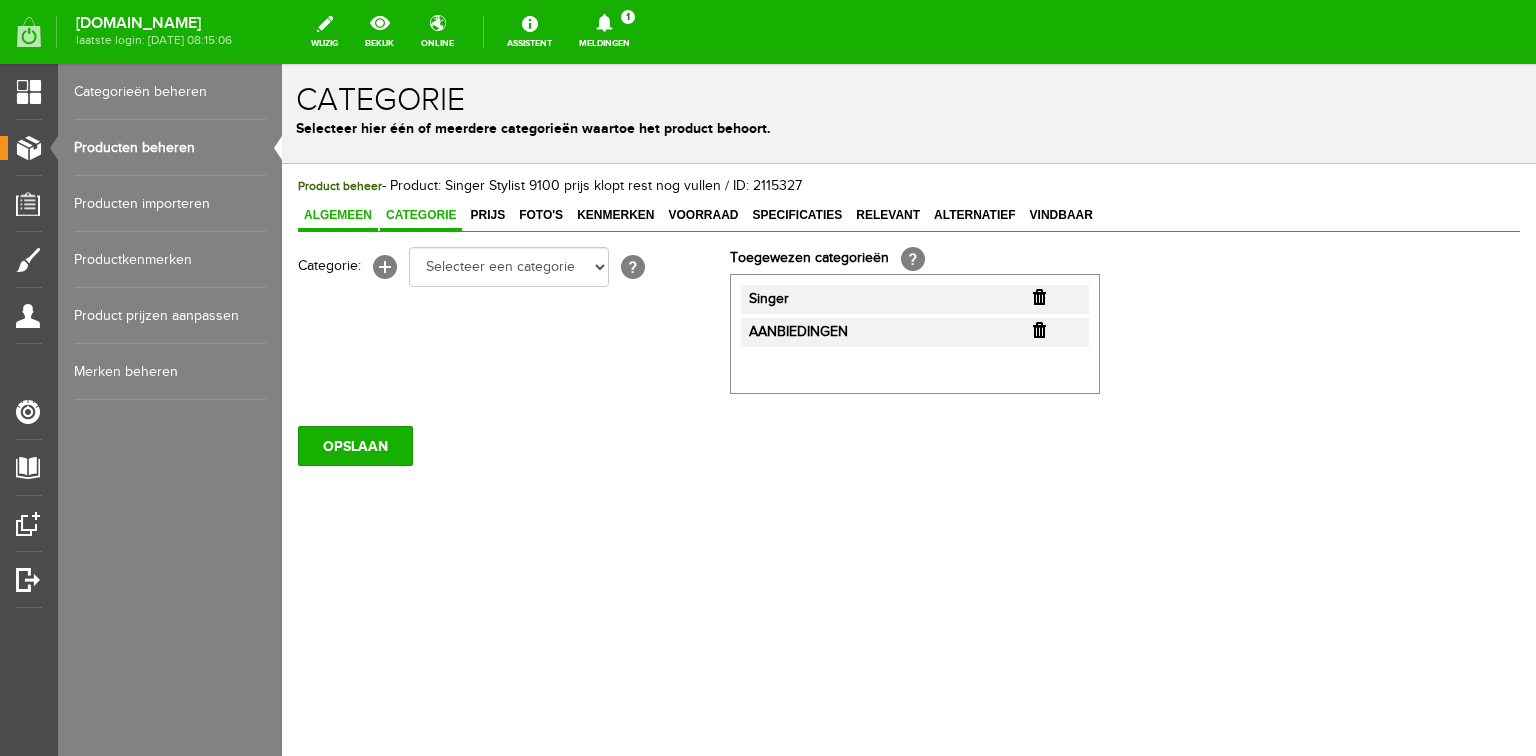 click on "Algemeen" at bounding box center (338, 215) 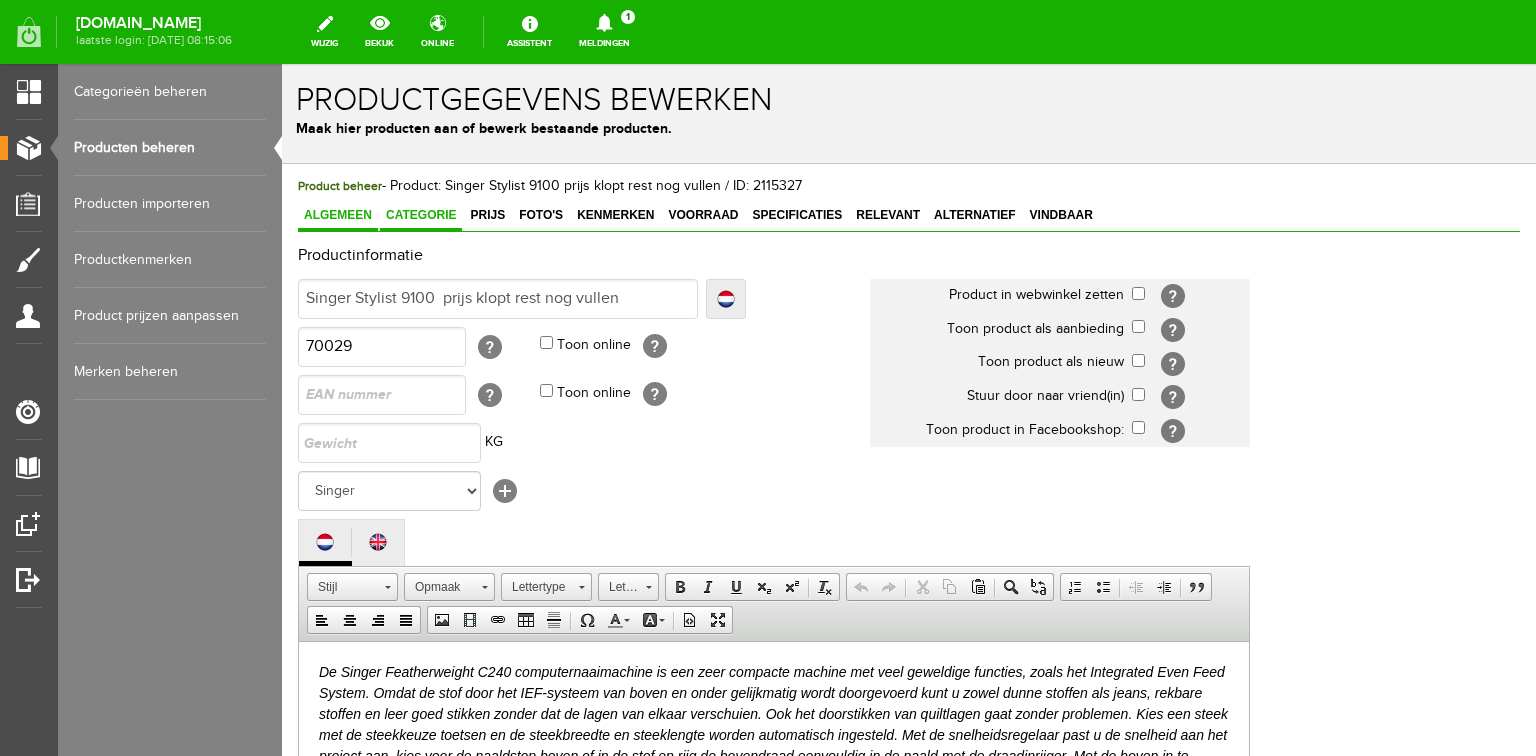 click on "Categorie" at bounding box center [421, 215] 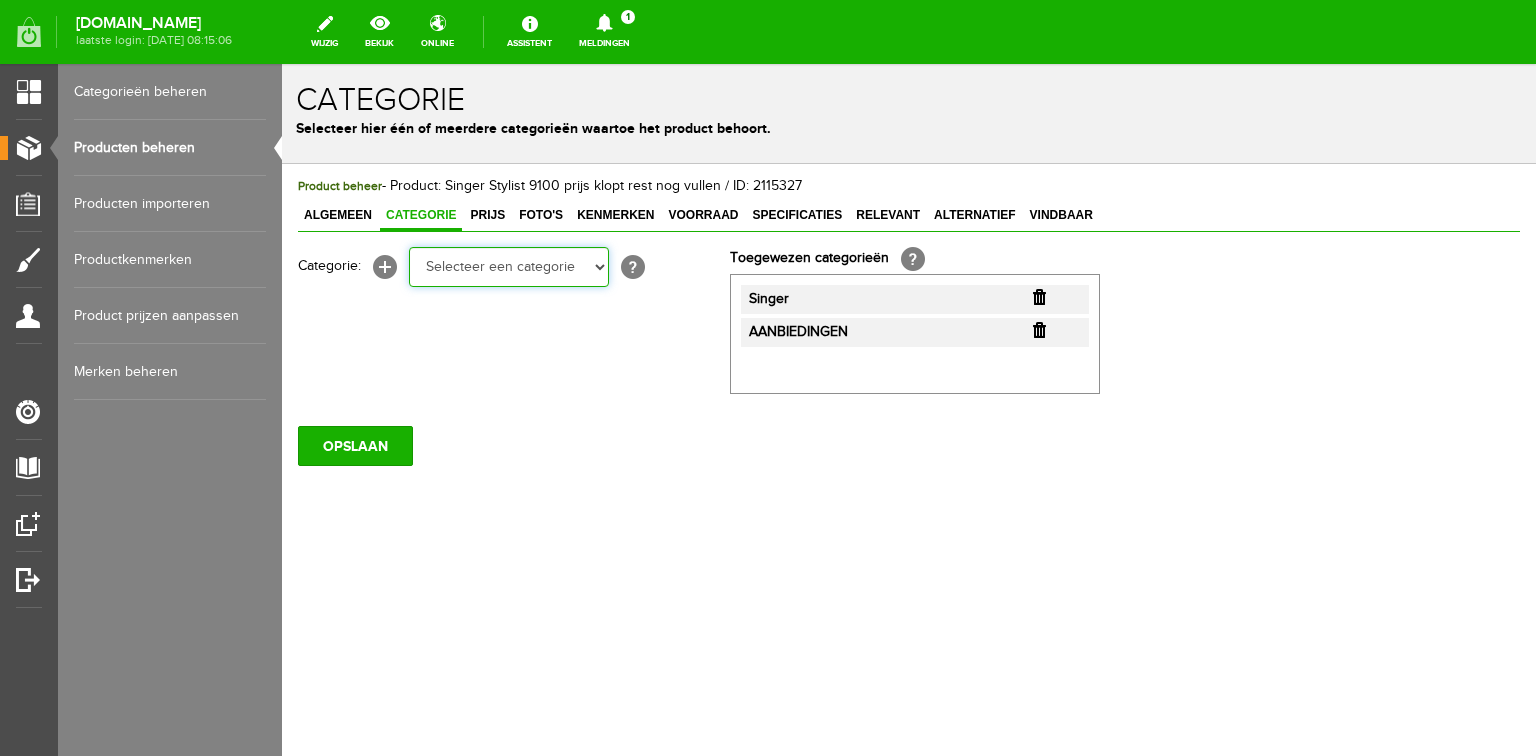click on "Selecteer een categorie
Cadeaubon
[DATE][DATE] AANBIEDINGEN!
Naai Tips en video's
NAAIMACHINES
Babylock
Bernina
Brother
[PERSON_NAME]
Husqvarna Viking
[PERSON_NAME]
Pfaff
Singer
BORDUURMACHINES
Bernina
Brother
Husqvarna Viking
[PERSON_NAME]
Singer
INDUSTRIEMACHINES
LOCKMACHINES
Baby lock
Bernina
Brother
Husqvarna Viking
[PERSON_NAME]
Juki
Pfaff
Singer
QUILTMACHINES
Brother
Husqvarna Viking
JANOME
PFAFF
ACCESSOIRES
Tassen en koffers
Babylock accessoires HOBBY" at bounding box center (509, 267) 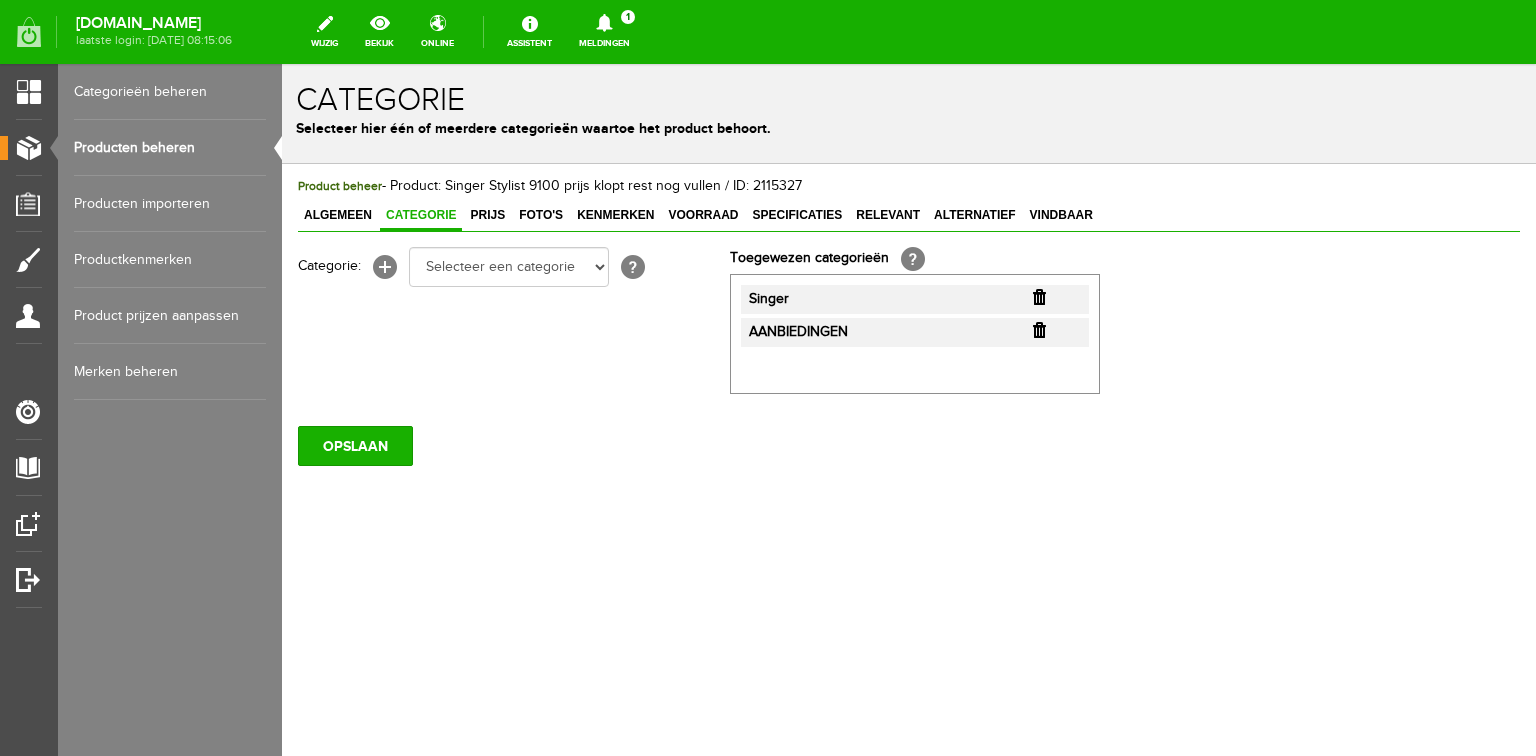 click at bounding box center [1039, 297] 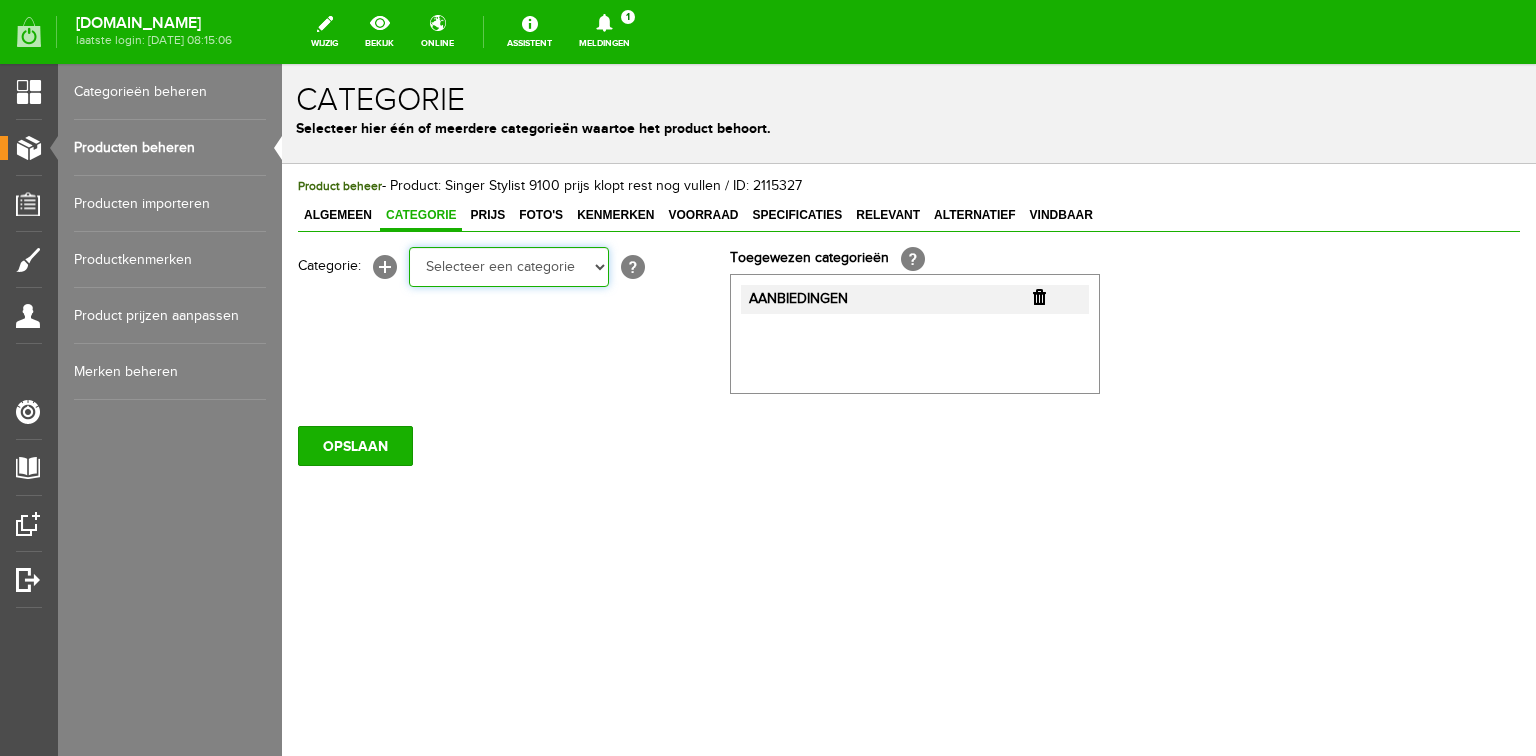 click on "Selecteer een categorie
Cadeaubon
[DATE][DATE] AANBIEDINGEN!
Naai Tips en video's
NAAIMACHINES
Babylock
Bernina
Brother
[PERSON_NAME]
Husqvarna Viking
[PERSON_NAME]
Pfaff
Singer
BORDUURMACHINES
Bernina
Brother
Husqvarna Viking
Janome
Pfaff
Singer
INDUSTRIEMACHINES
LOCKMACHINES
Baby lock
Bernina
Brother
Husqvarna Viking
[PERSON_NAME]
Juki
Pfaff
Singer
QUILTMACHINES
Brother
Husqvarna Viking
JANOME
PFAFF
ACCESSOIRES
Tassen en koffers
Babylock accessoires
Babylock compendium
Babylock garens
Brother accessoires
Naaimachine voetjes
Borduurhoepels
Aanschuiftafels" at bounding box center (509, 267) 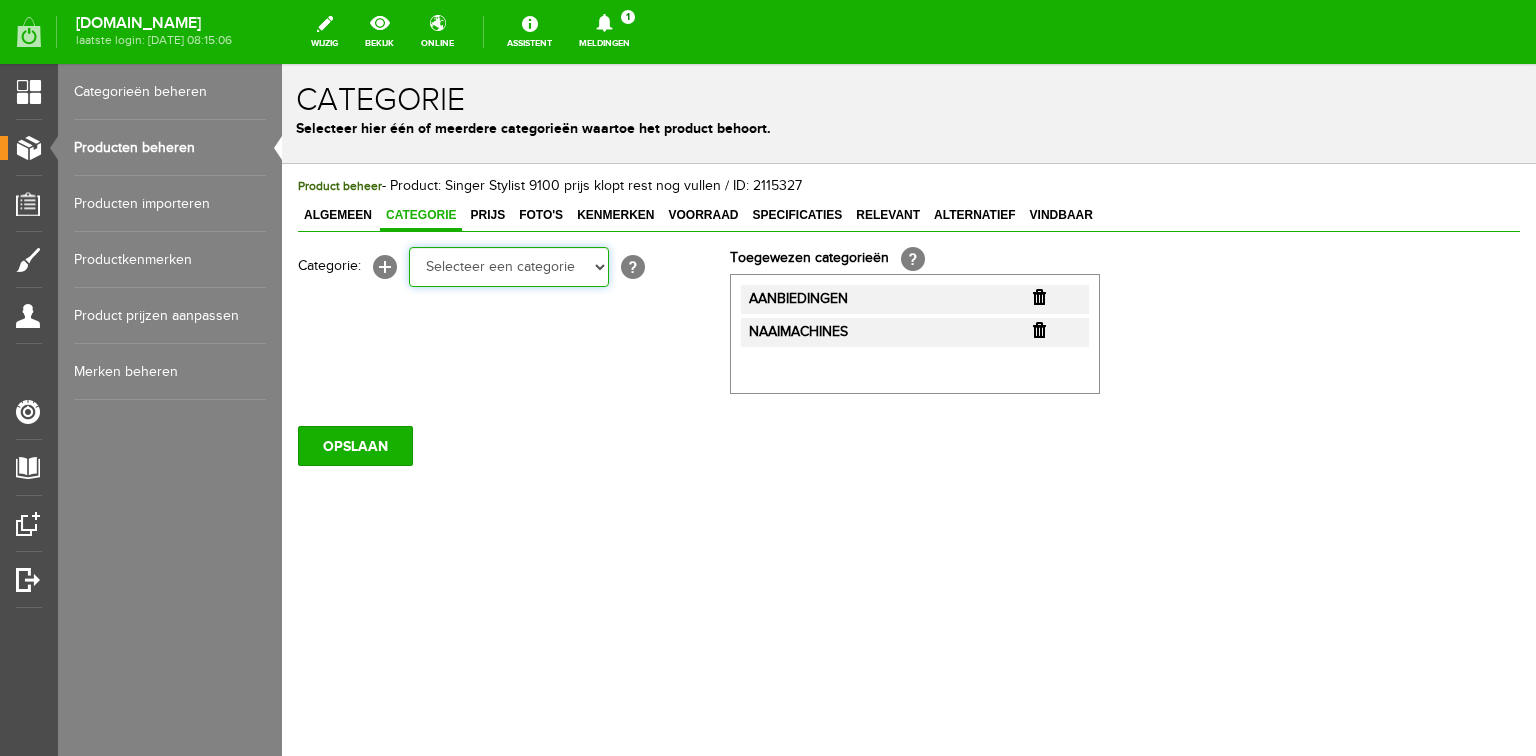 click on "Selecteer een categorie
Cadeaubon
[DATE][DATE] AANBIEDINGEN!
Naai Tips en video's
NAAIMACHINES
Babylock
Bernina
Brother
[PERSON_NAME]
Husqvarna Viking
[PERSON_NAME]
Pfaff
Singer
BORDUURMACHINES
Bernina
Brother
Husqvarna Viking
Janome
Pfaff
Singer
INDUSTRIEMACHINES
LOCKMACHINES
Baby lock
Bernina
Brother
Husqvarna Viking
[PERSON_NAME]
Juki
Pfaff
Singer
QUILTMACHINES
Brother
Husqvarna Viking
JANOME
PFAFF
ACCESSOIRES
Tassen en koffers
Babylock accessoires
Babylock compendium
Babylock garens
Brother accessoires
Naaimachine voetjes
Borduurhoepels
Aanschuiftafels" at bounding box center [509, 267] 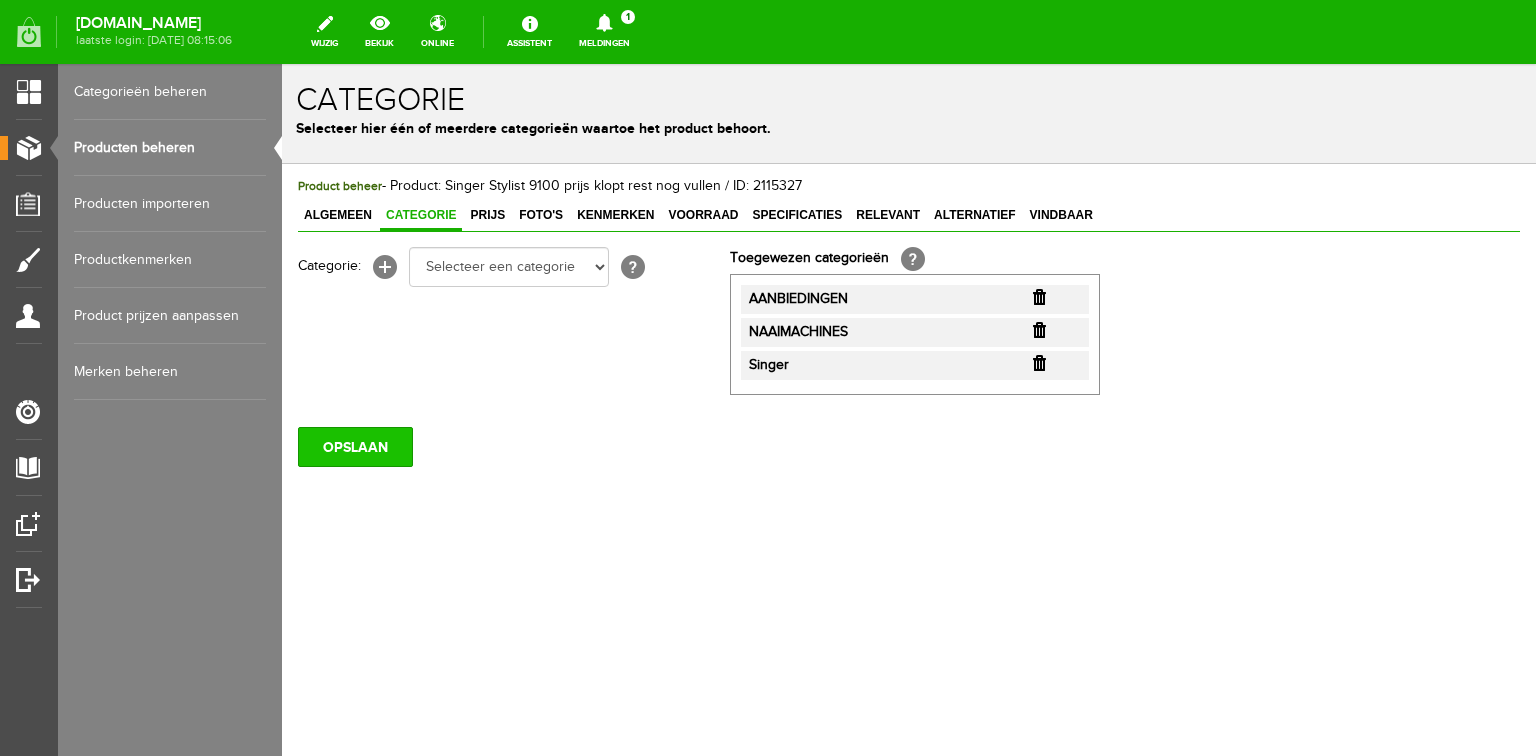 click on "OPSLAAN" at bounding box center (355, 447) 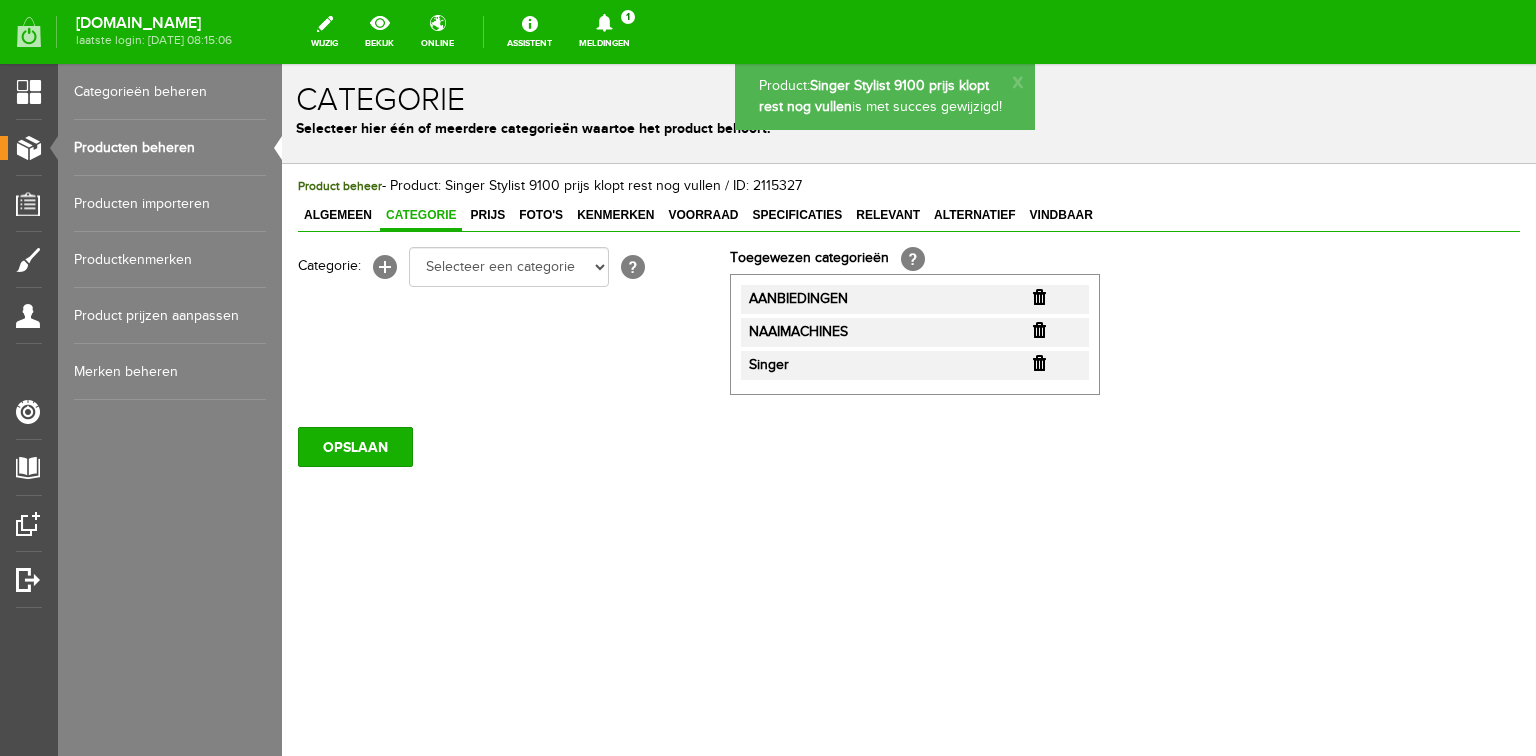 scroll, scrollTop: 0, scrollLeft: 0, axis: both 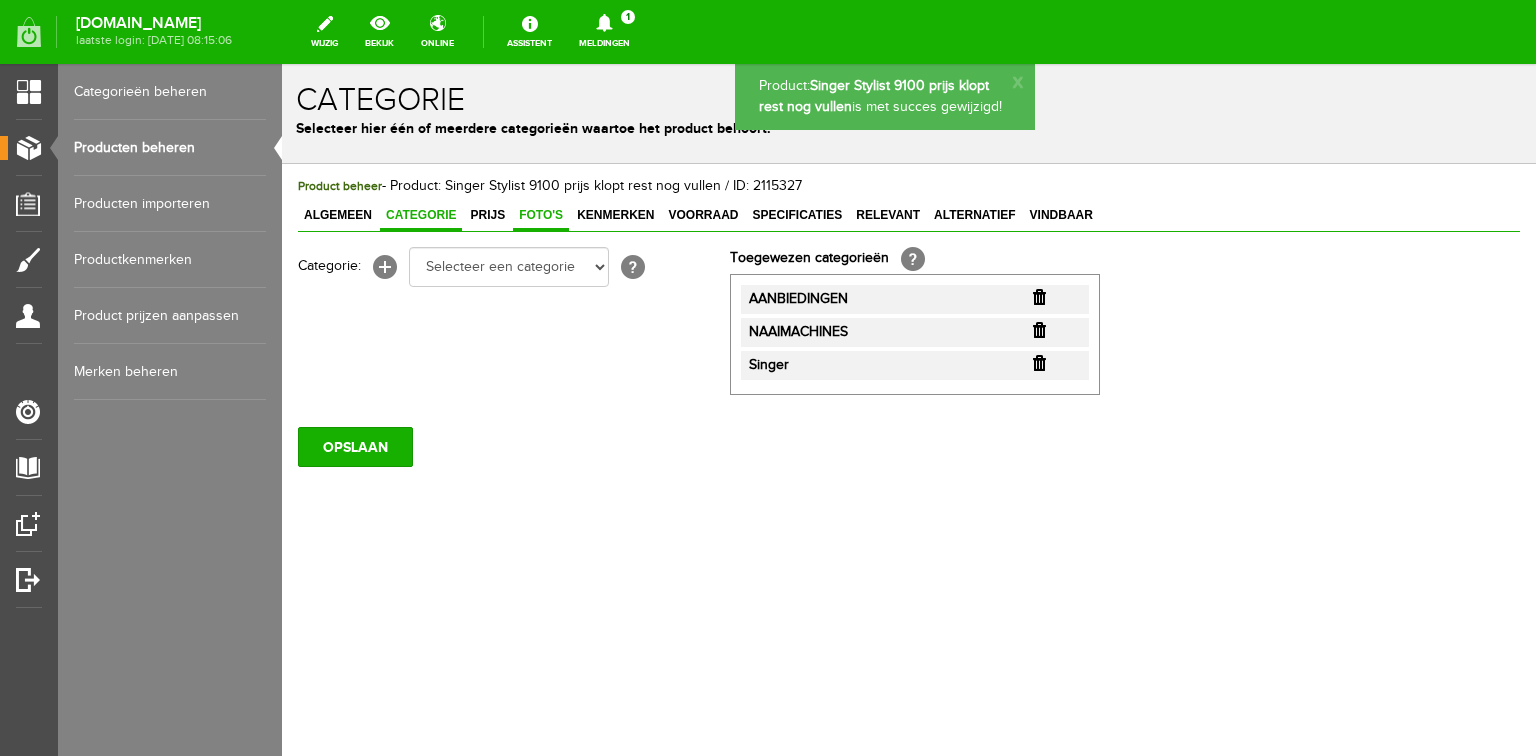 click on "Foto's" at bounding box center (541, 215) 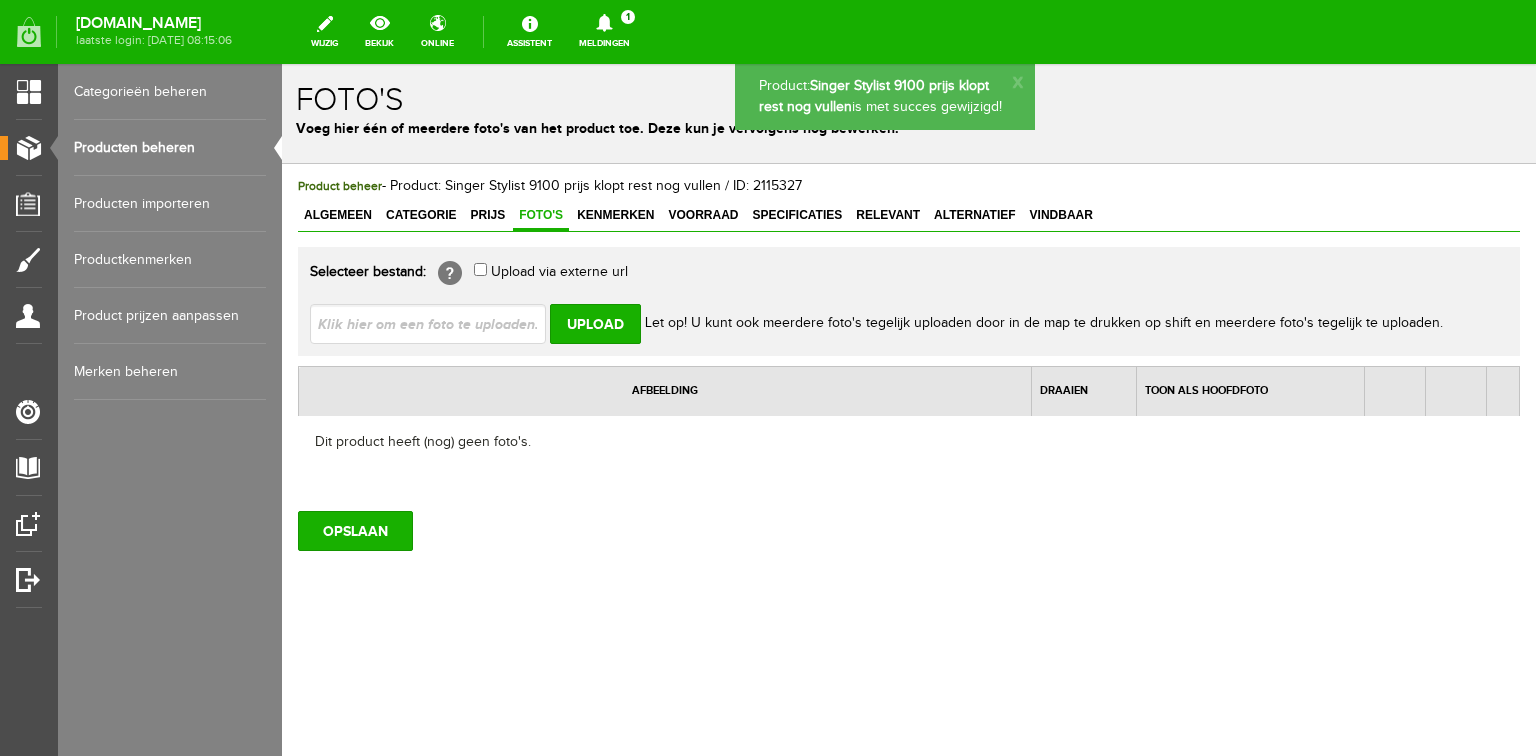 click at bounding box center (436, 323) 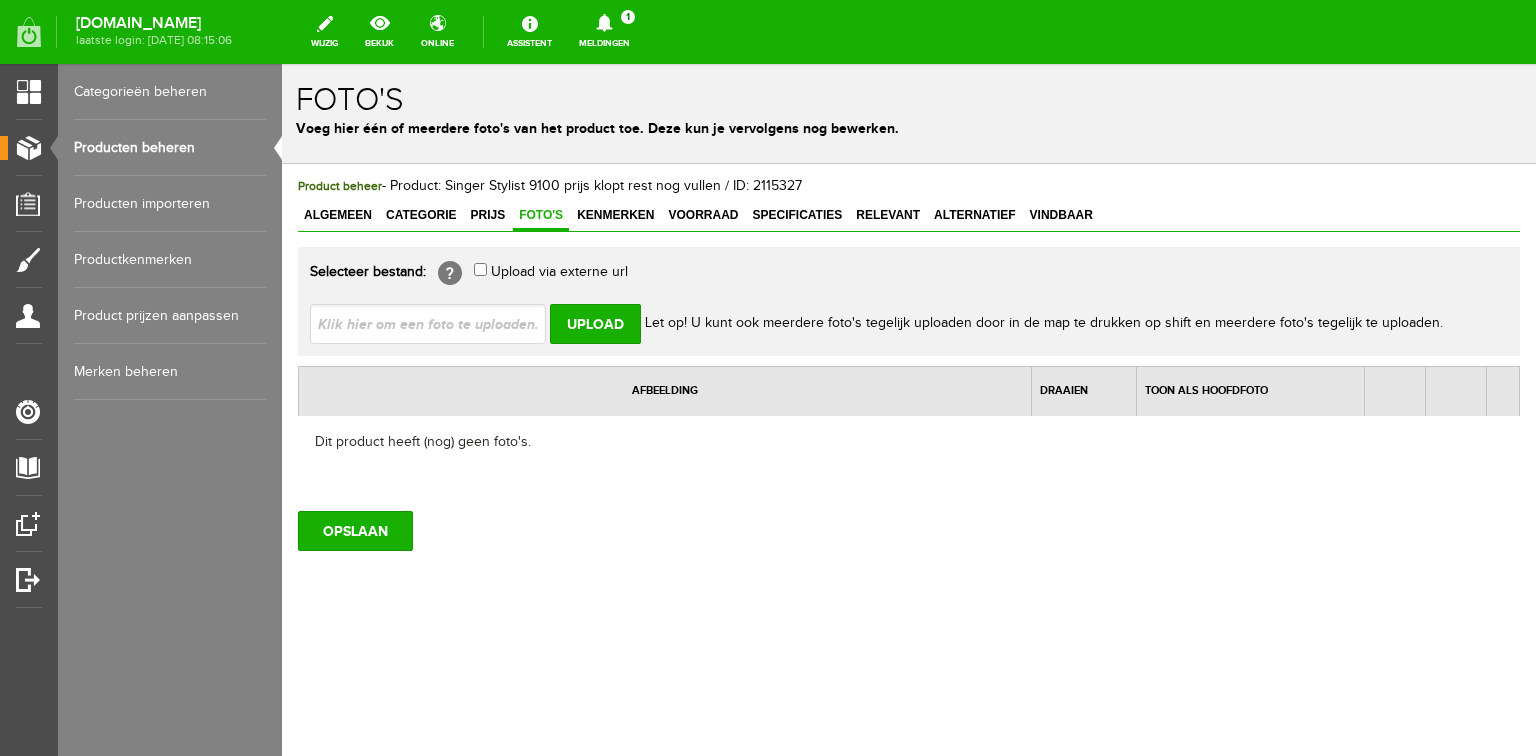 type on "C:\fakepath\Singer-Stylist-9100.jpg" 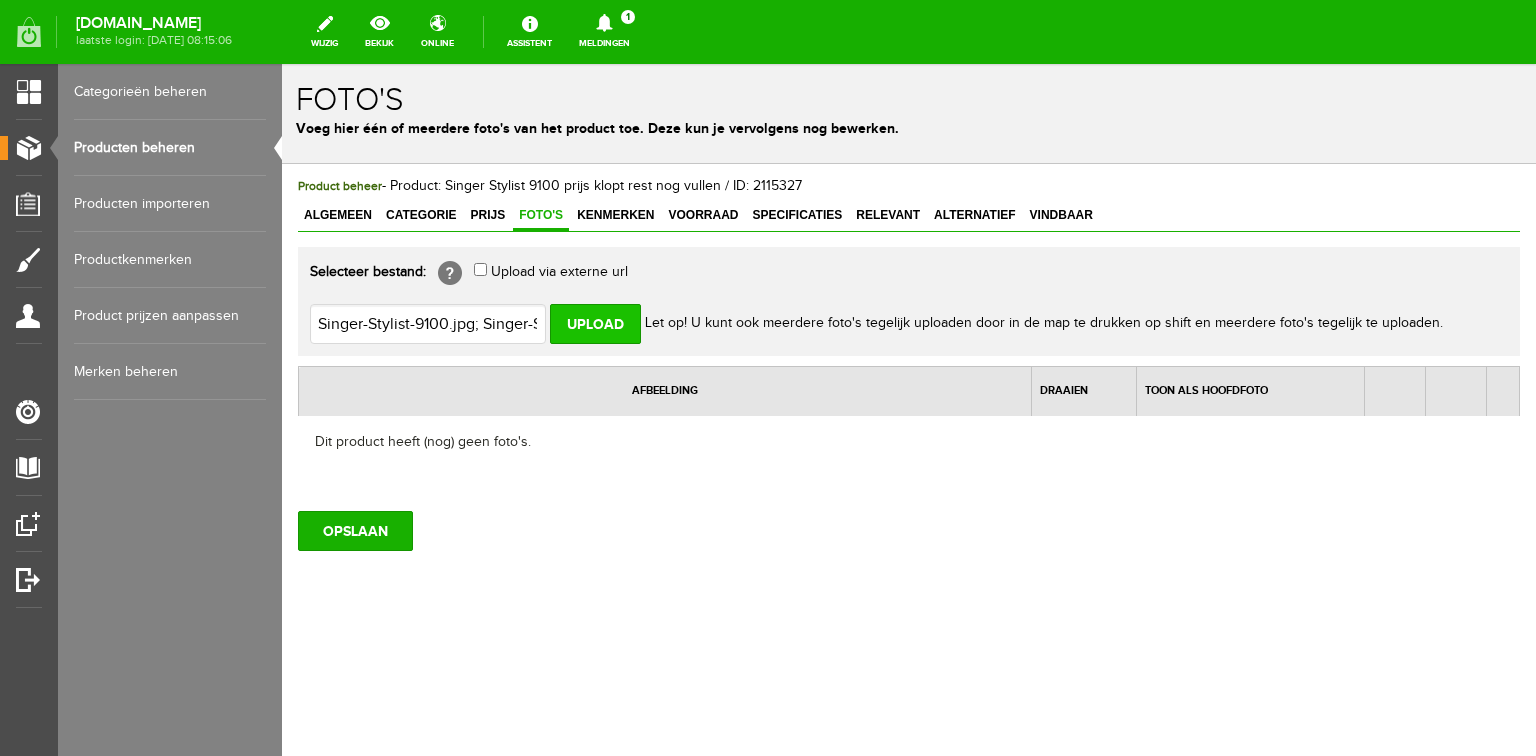 click on "Upload" at bounding box center (595, 324) 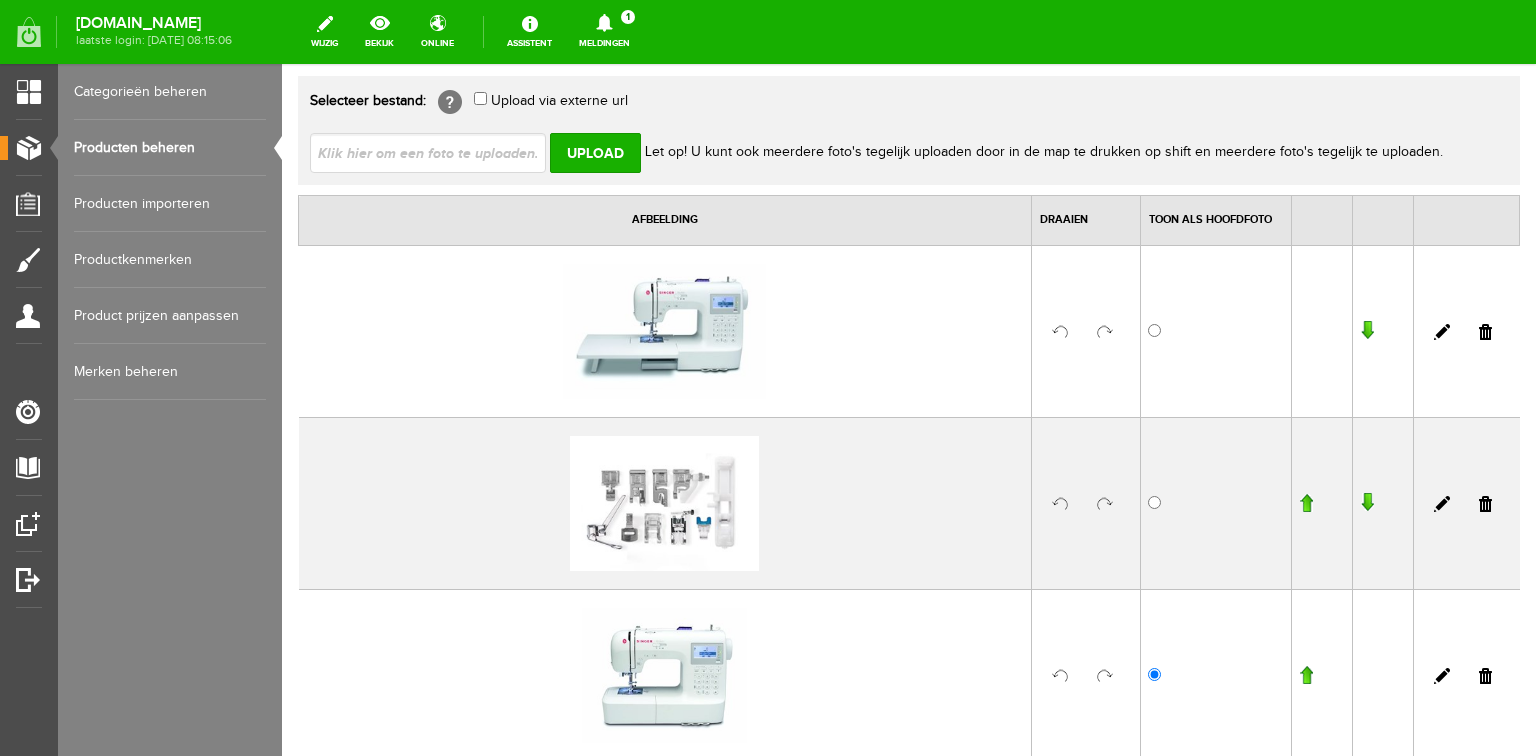 scroll, scrollTop: 320, scrollLeft: 0, axis: vertical 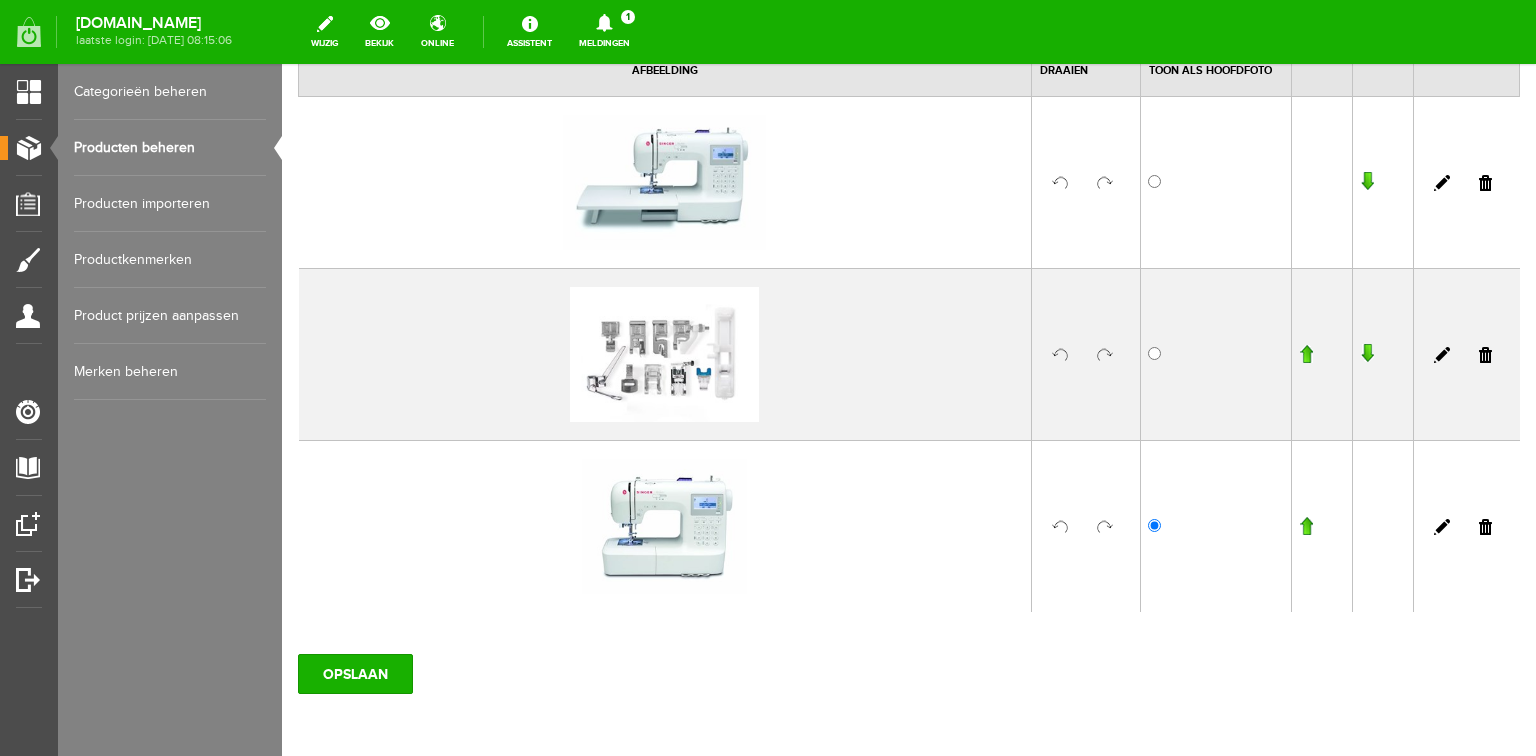 click at bounding box center (1306, 526) 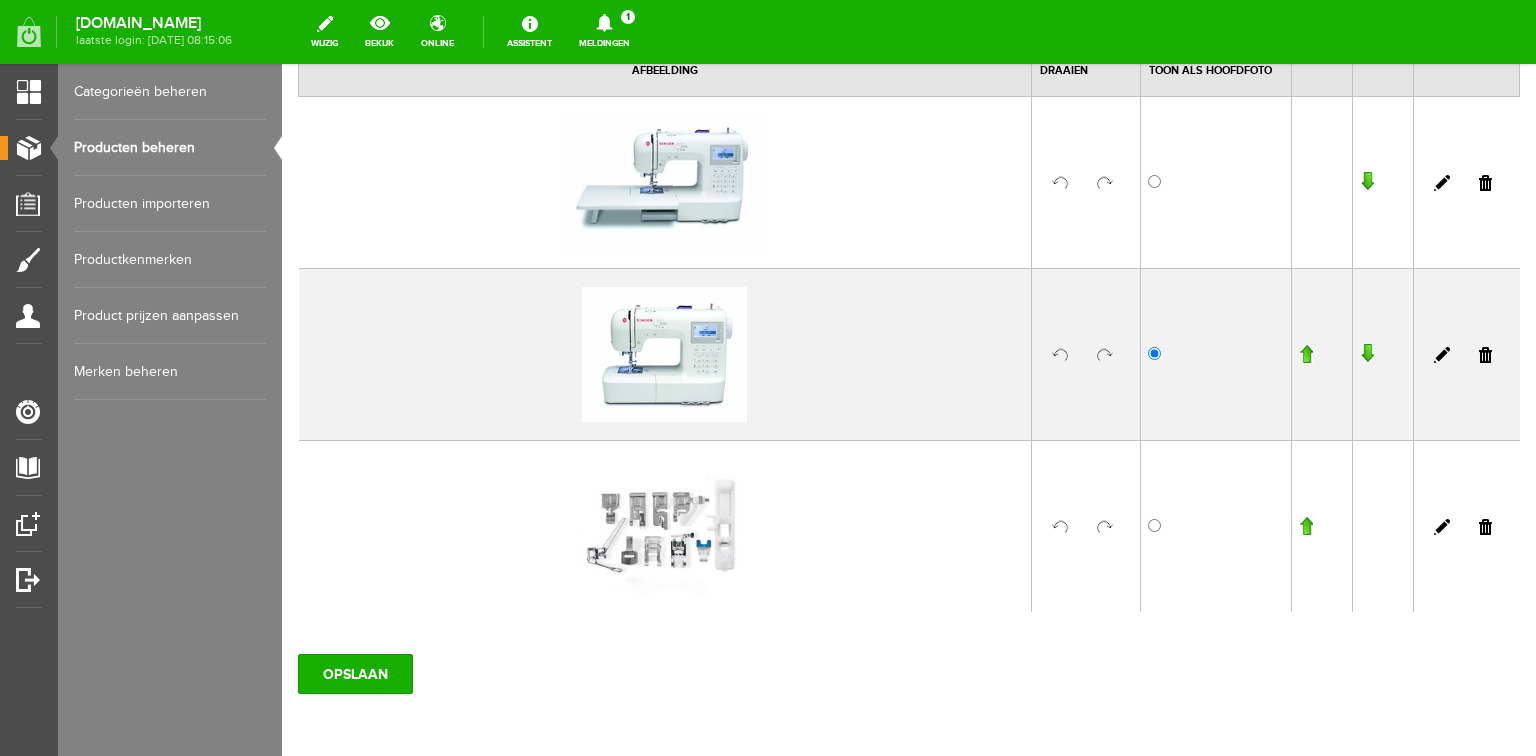 click at bounding box center [1306, 354] 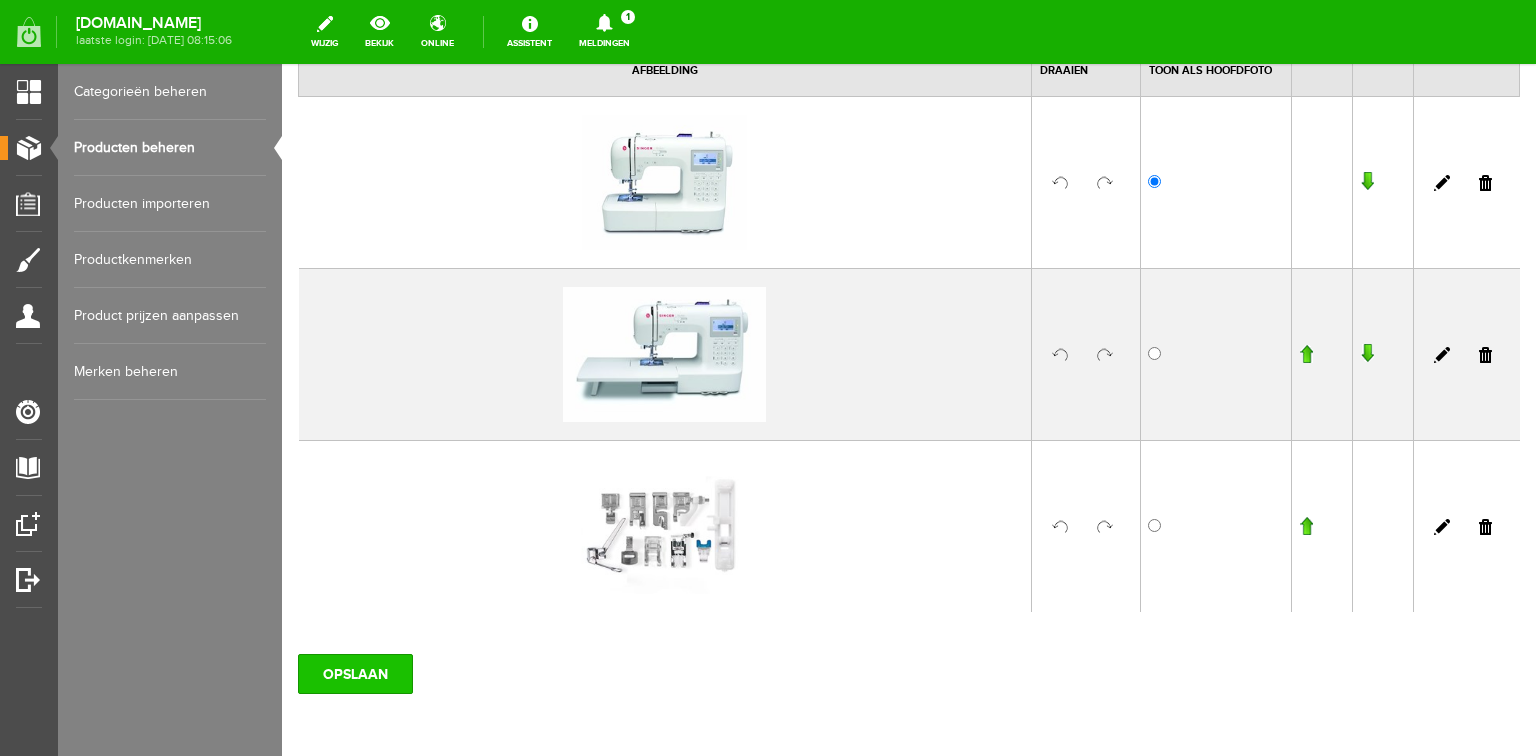 click on "OPSLAAN" at bounding box center [355, 674] 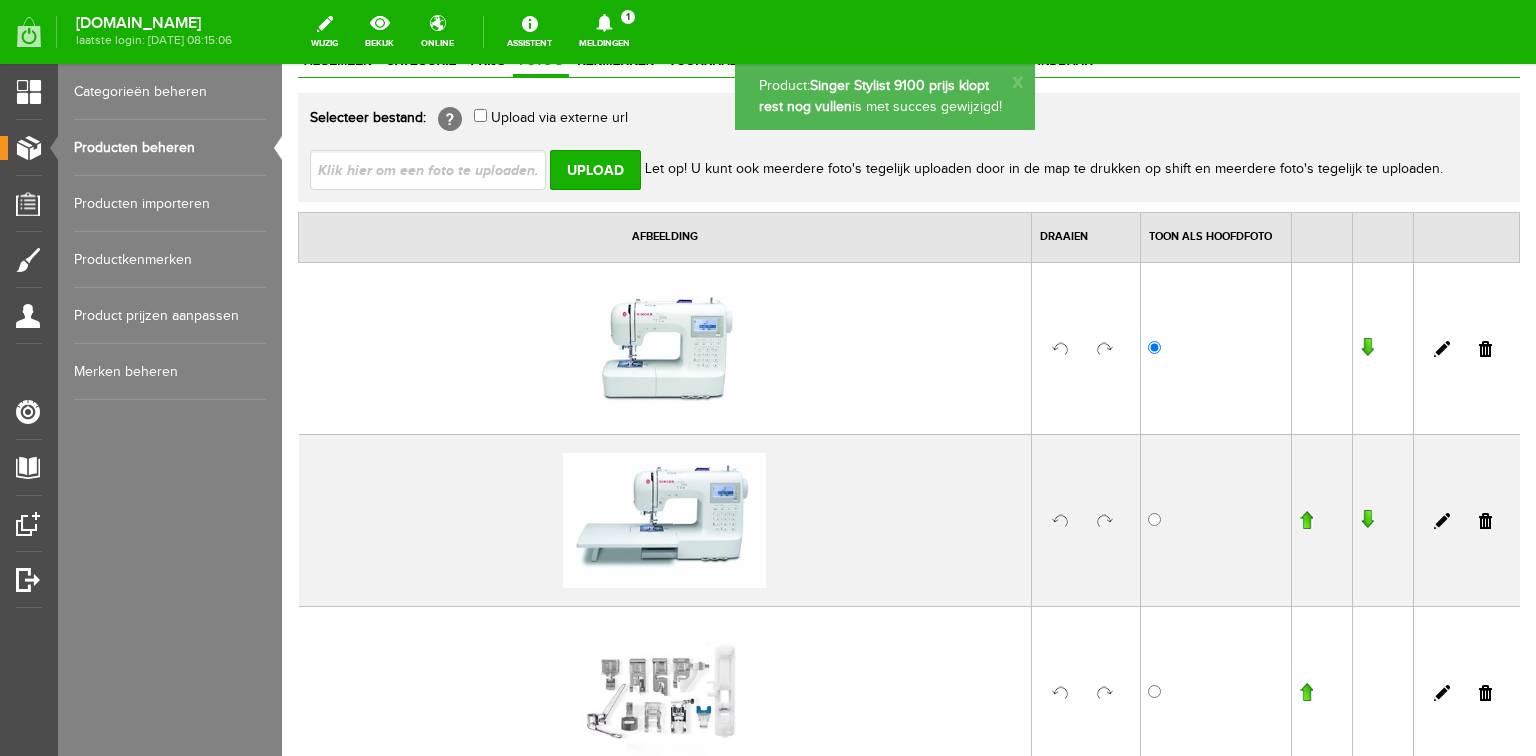 scroll, scrollTop: 0, scrollLeft: 0, axis: both 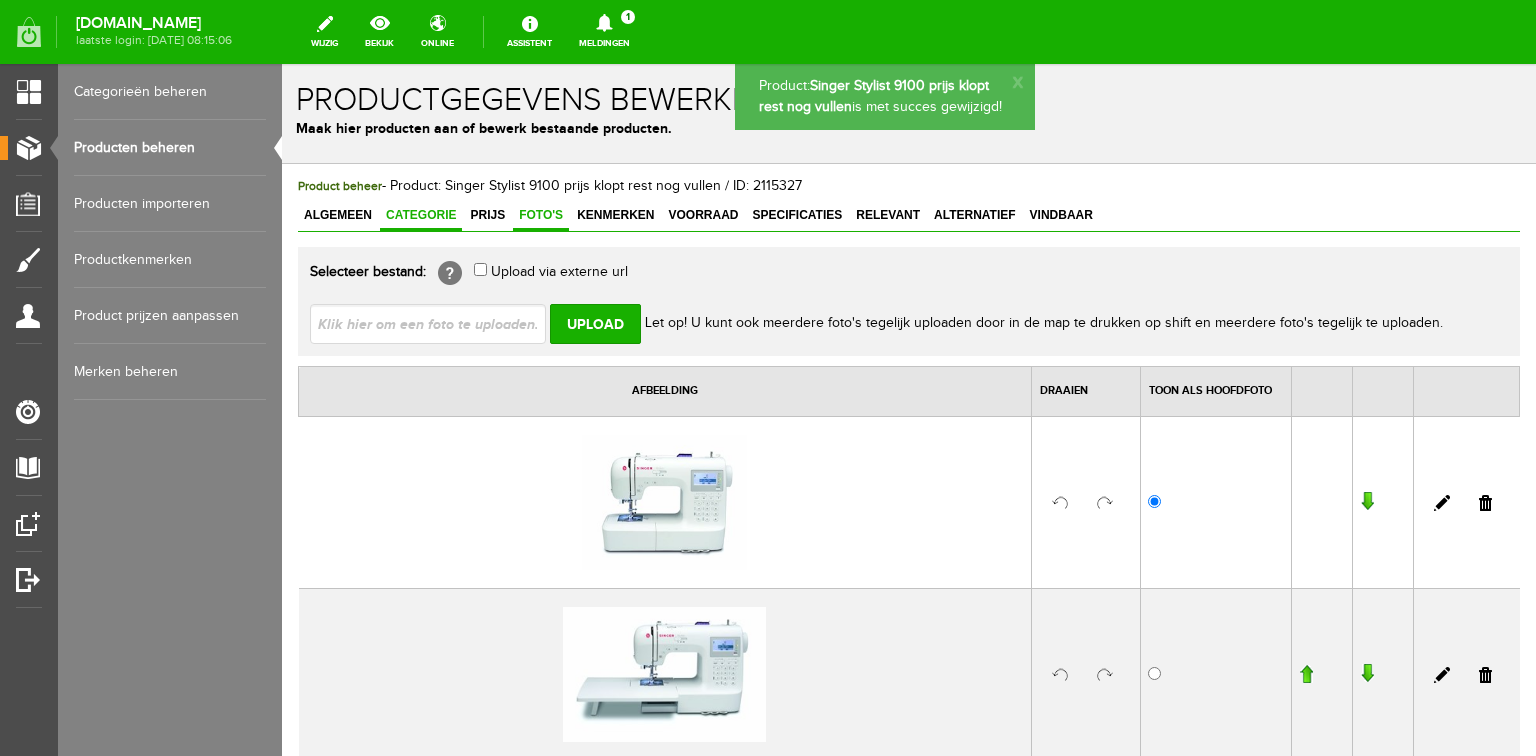 click on "Categorie" at bounding box center [421, 215] 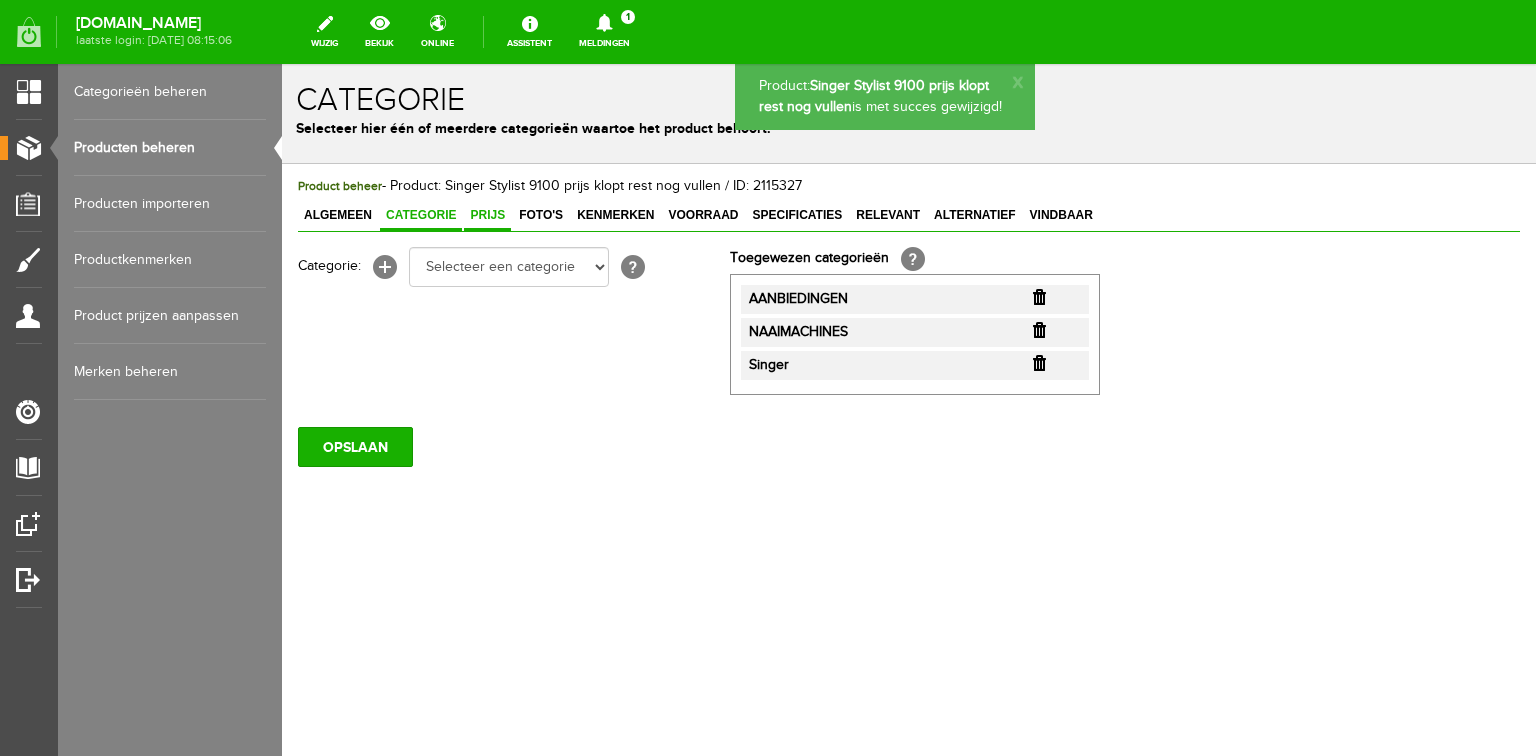 click on "Prijs" at bounding box center [487, 215] 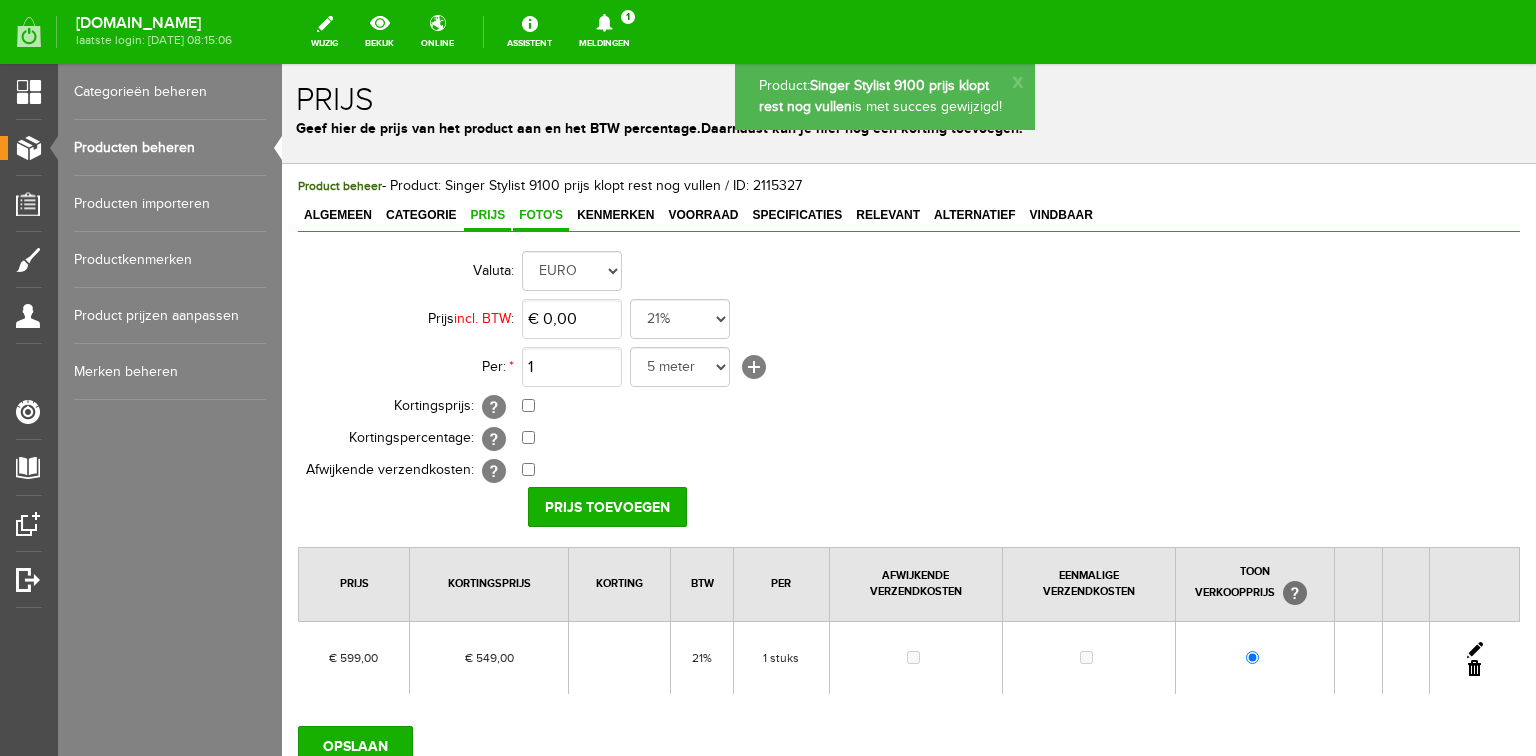 click on "Foto's" at bounding box center [541, 215] 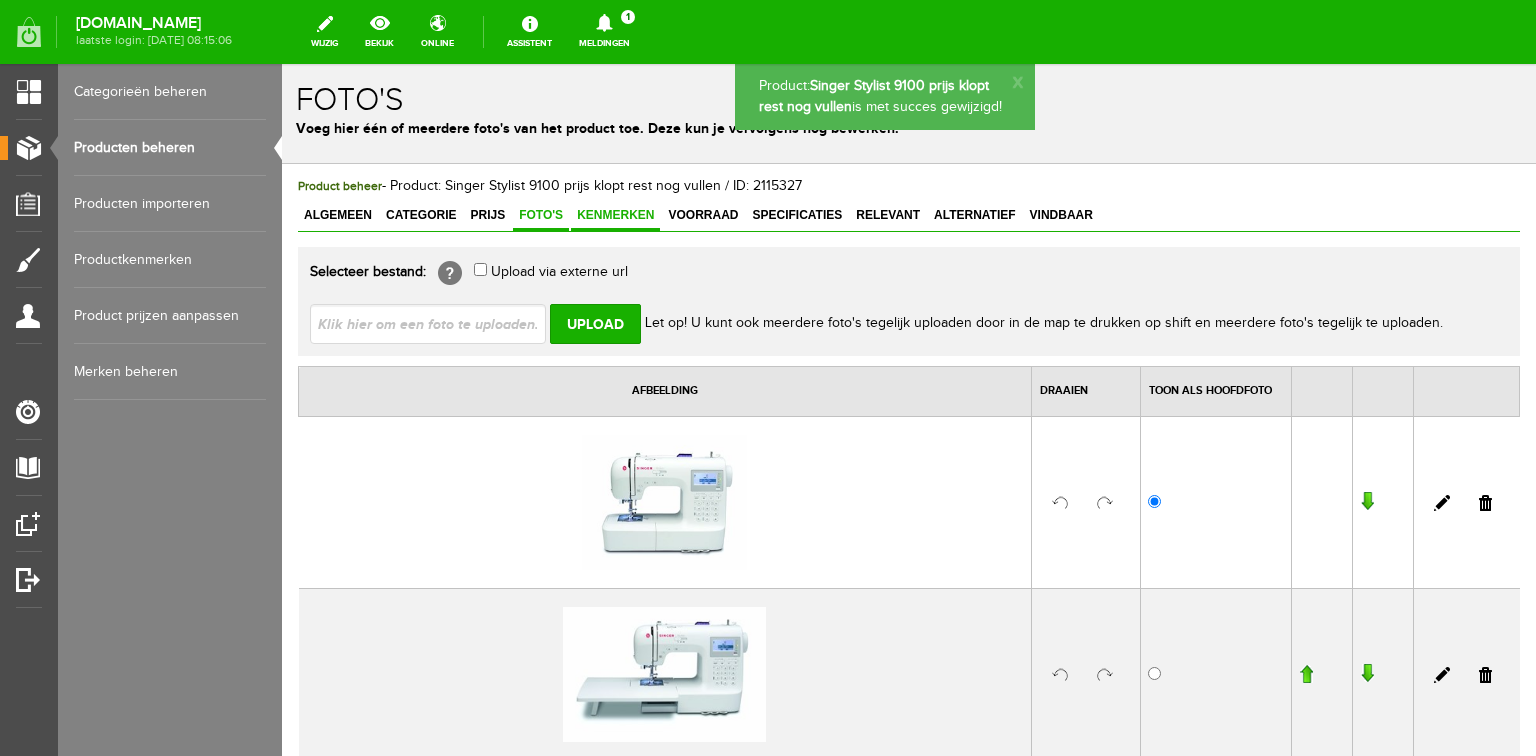 click on "Kenmerken" at bounding box center [615, 215] 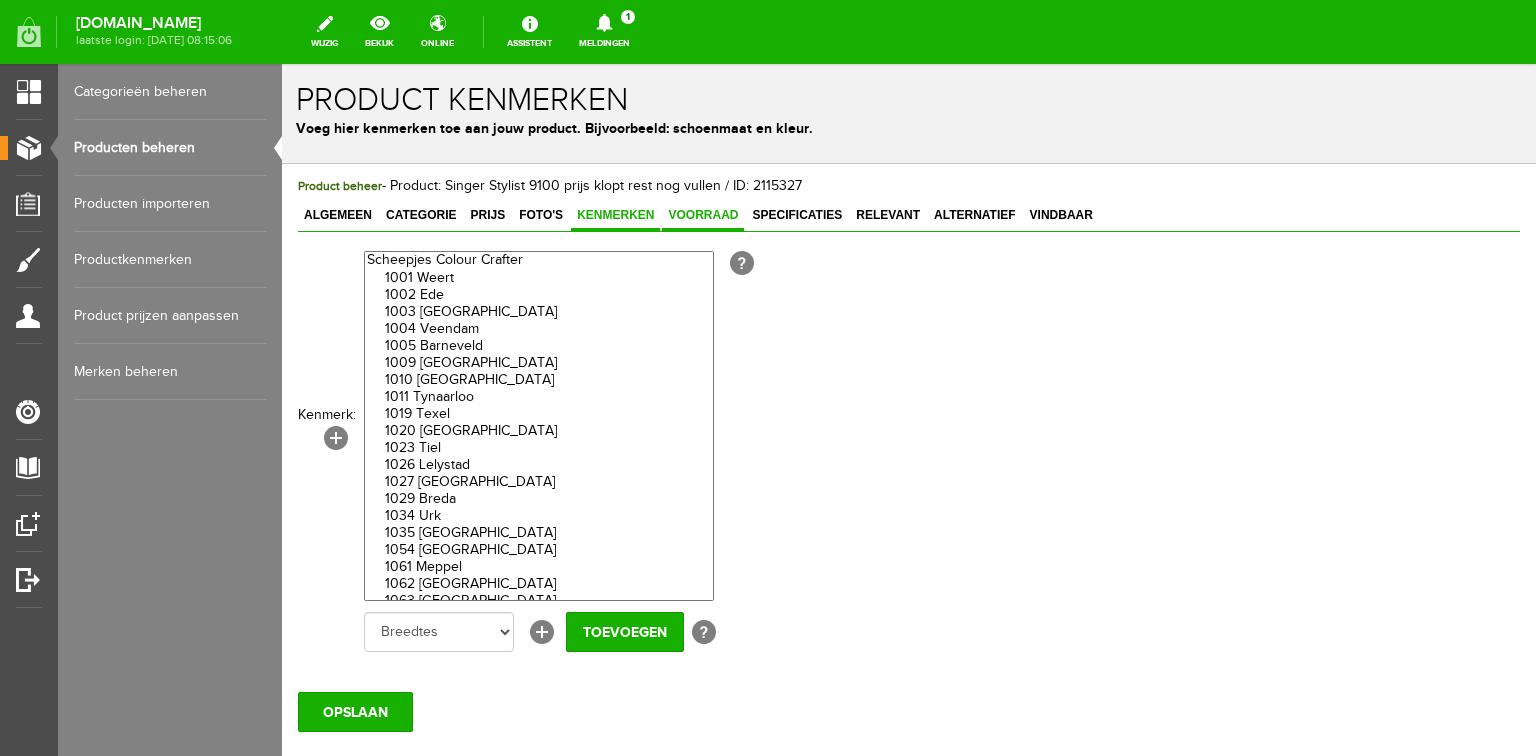 drag, startPoint x: 676, startPoint y: 213, endPoint x: 719, endPoint y: 215, distance: 43.046486 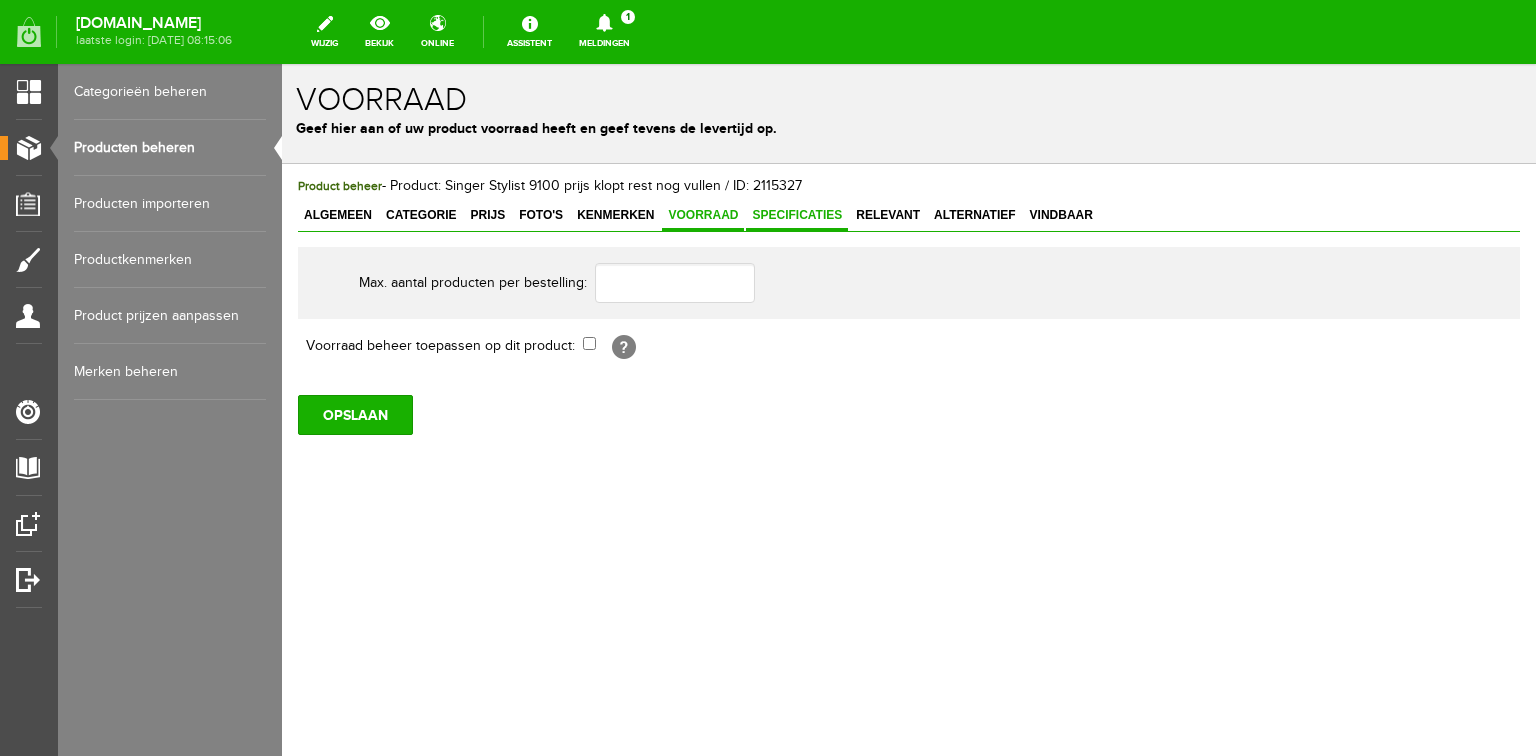 click on "Specificaties" at bounding box center (797, 215) 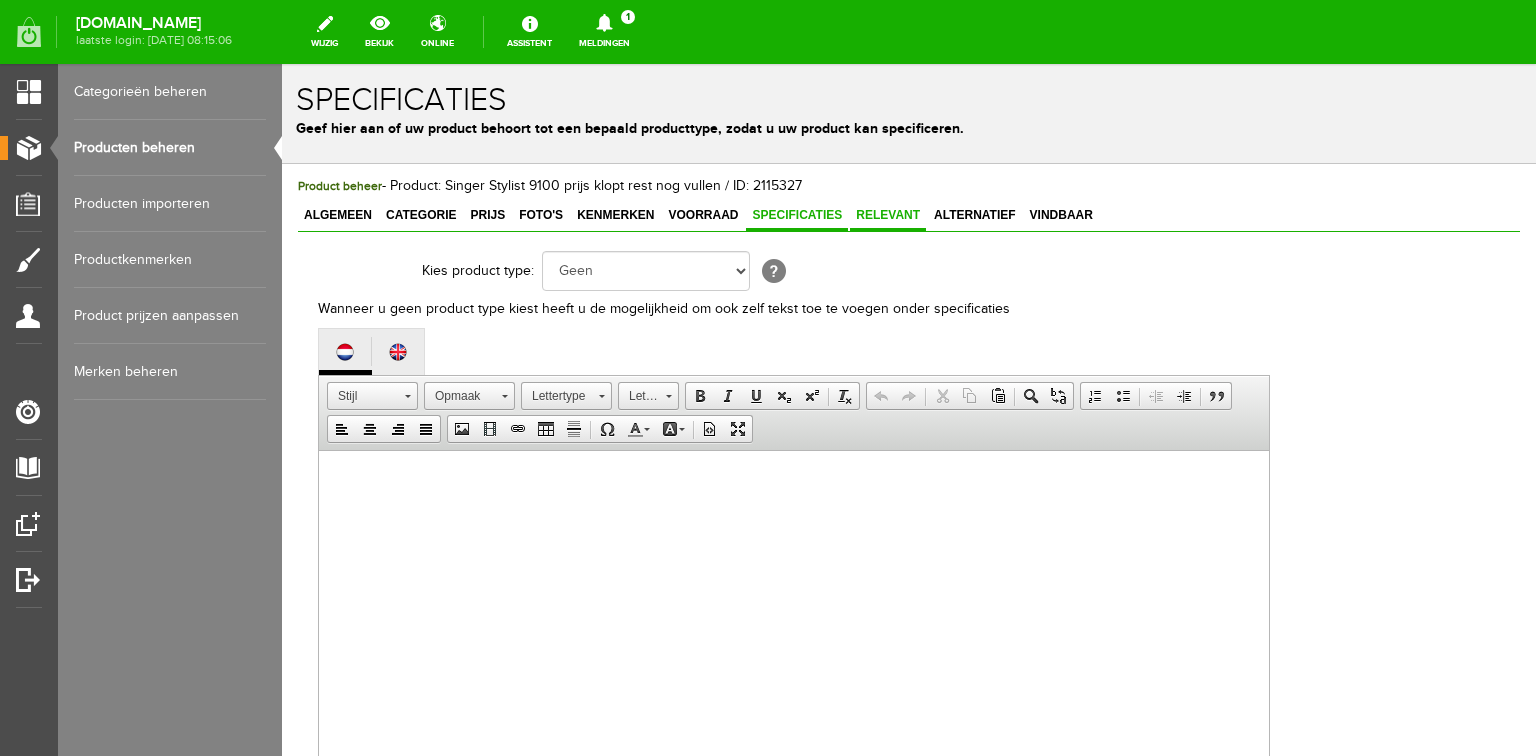 drag, startPoint x: 880, startPoint y: 220, endPoint x: 906, endPoint y: 220, distance: 26 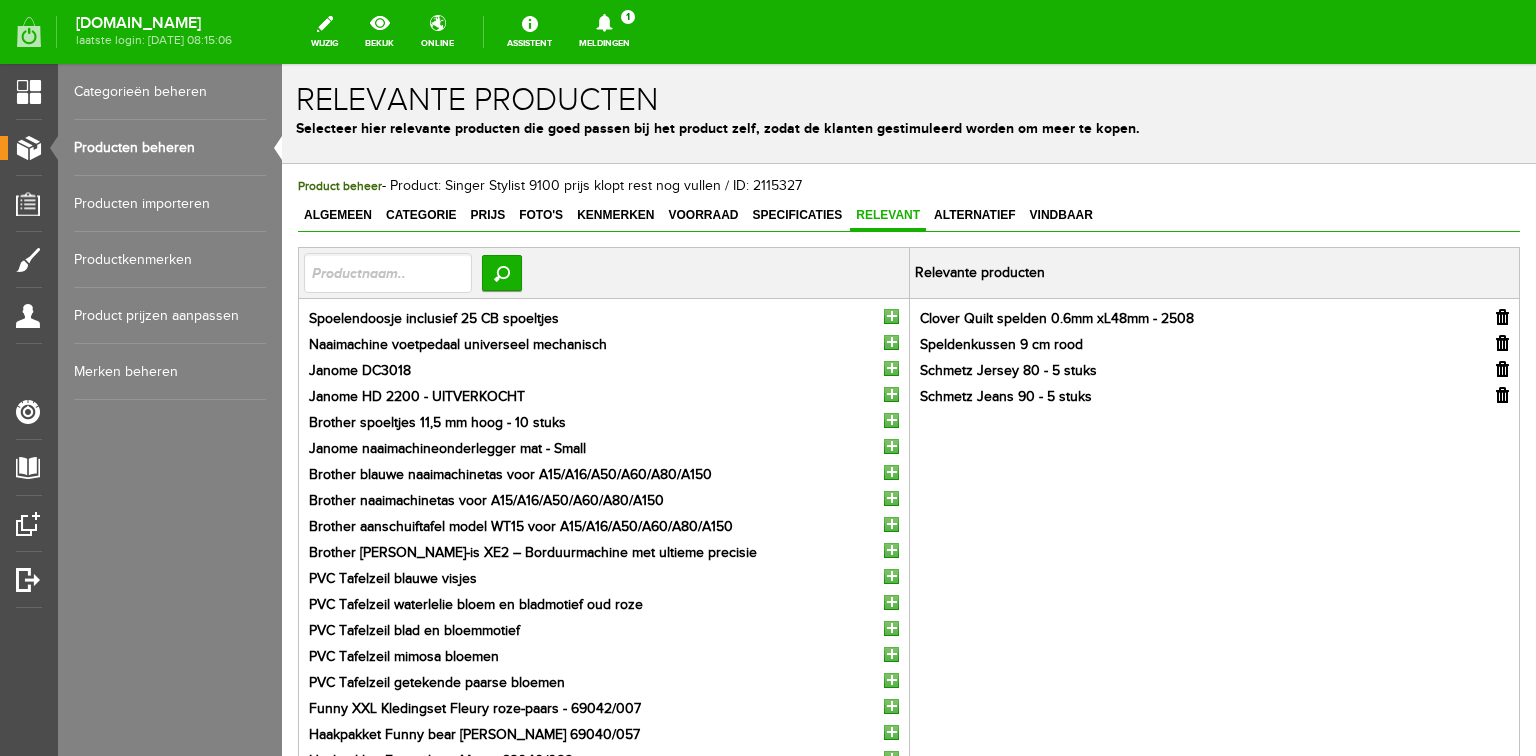 click at bounding box center [1502, 317] 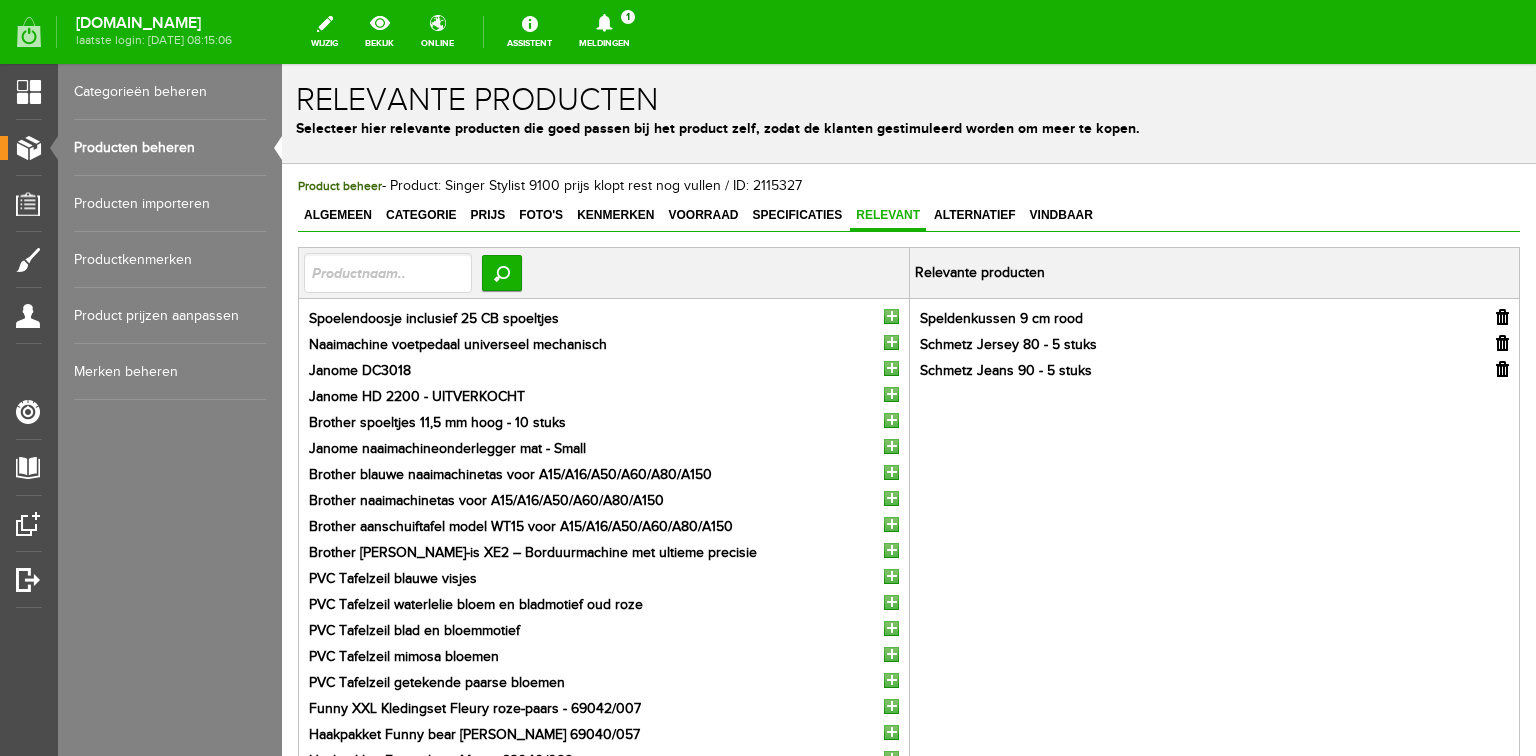 click at bounding box center (1502, 343) 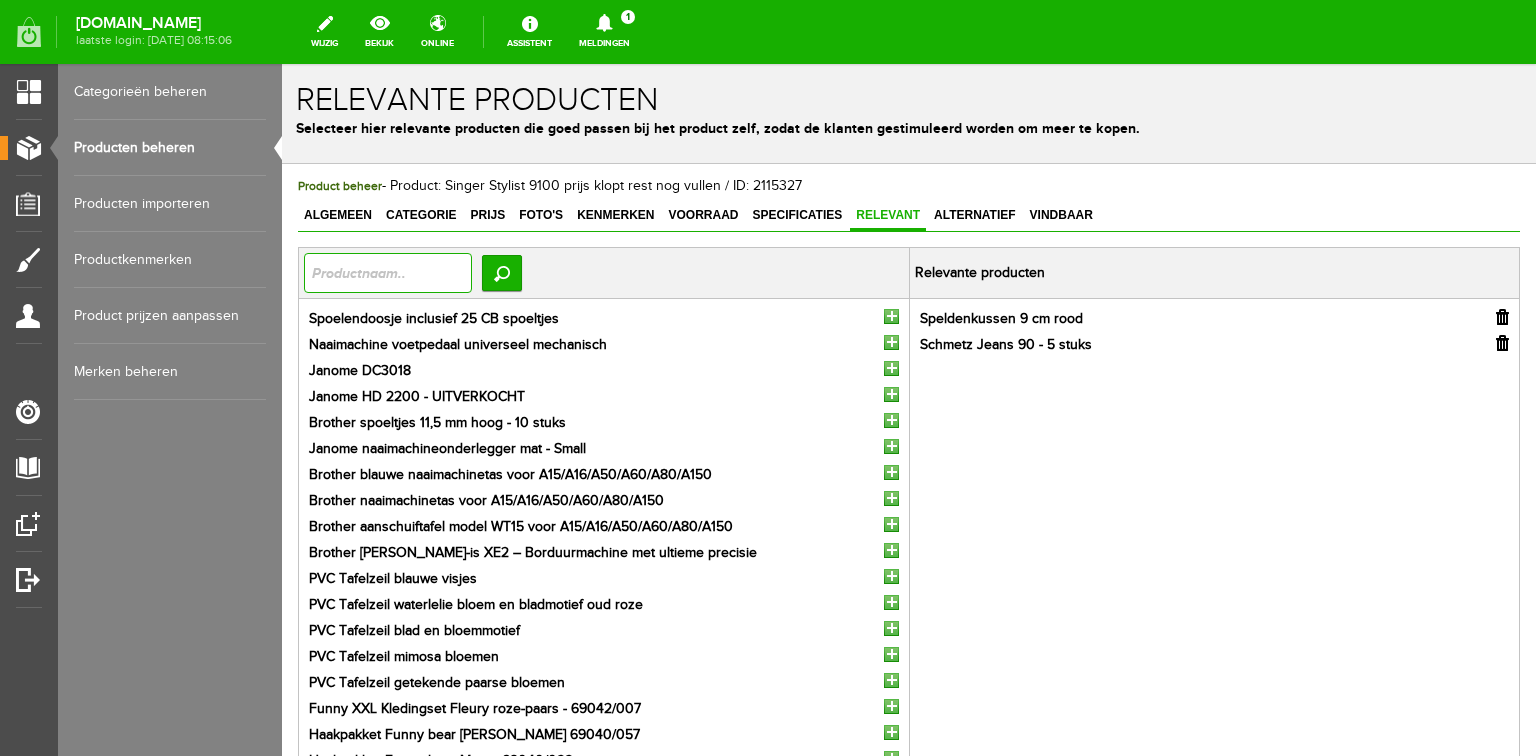 click at bounding box center (388, 273) 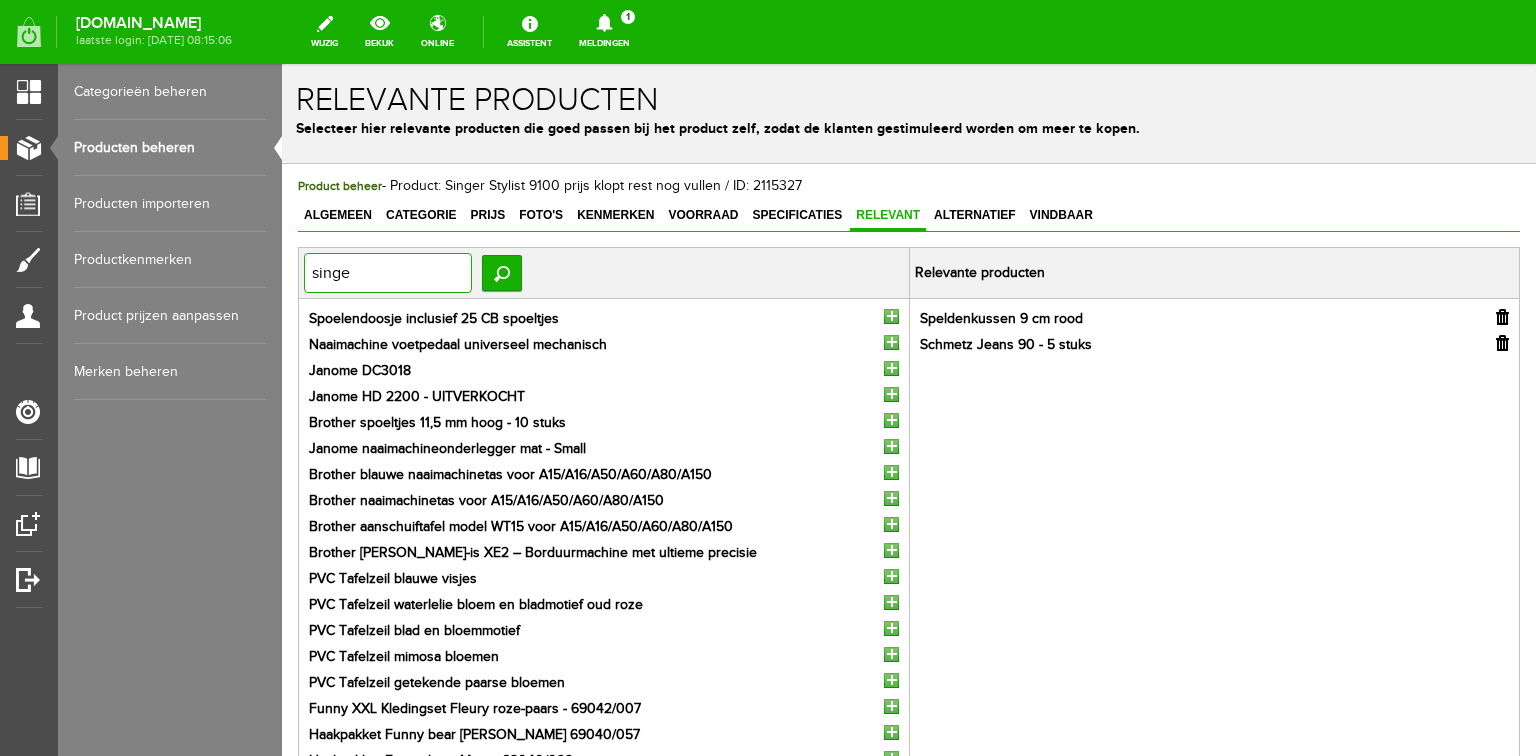 type on "singer" 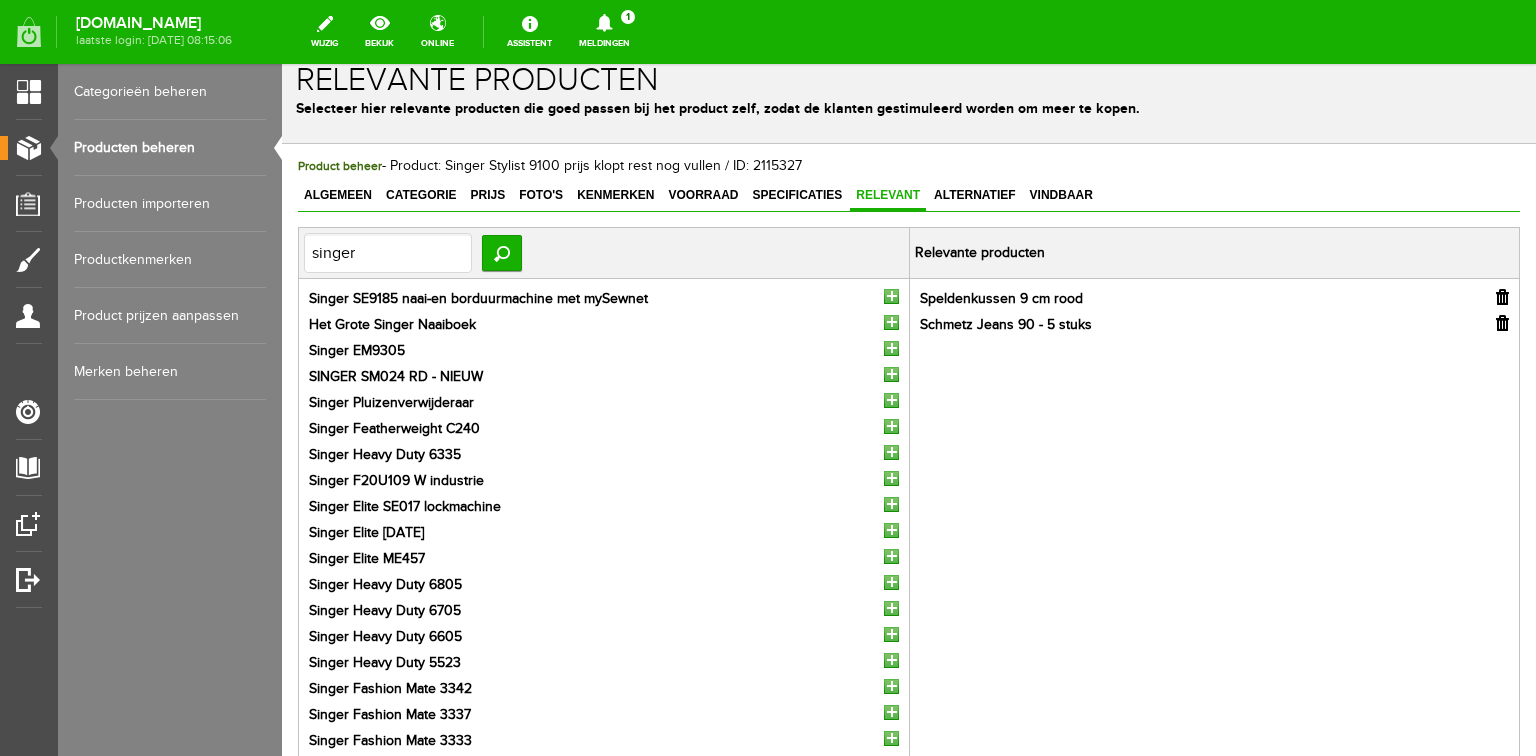 scroll, scrollTop: 0, scrollLeft: 0, axis: both 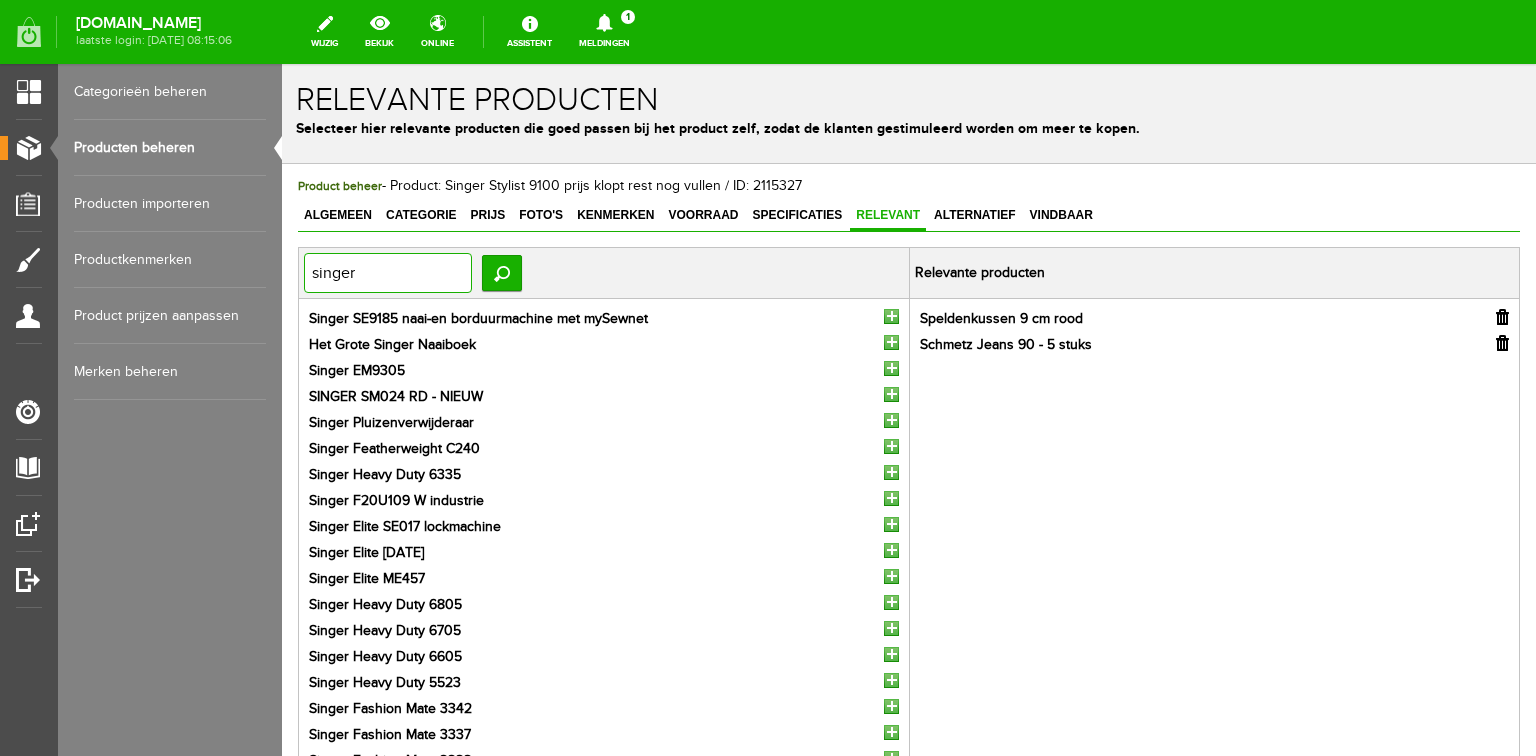 drag, startPoint x: 369, startPoint y: 279, endPoint x: 284, endPoint y: 277, distance: 85.02353 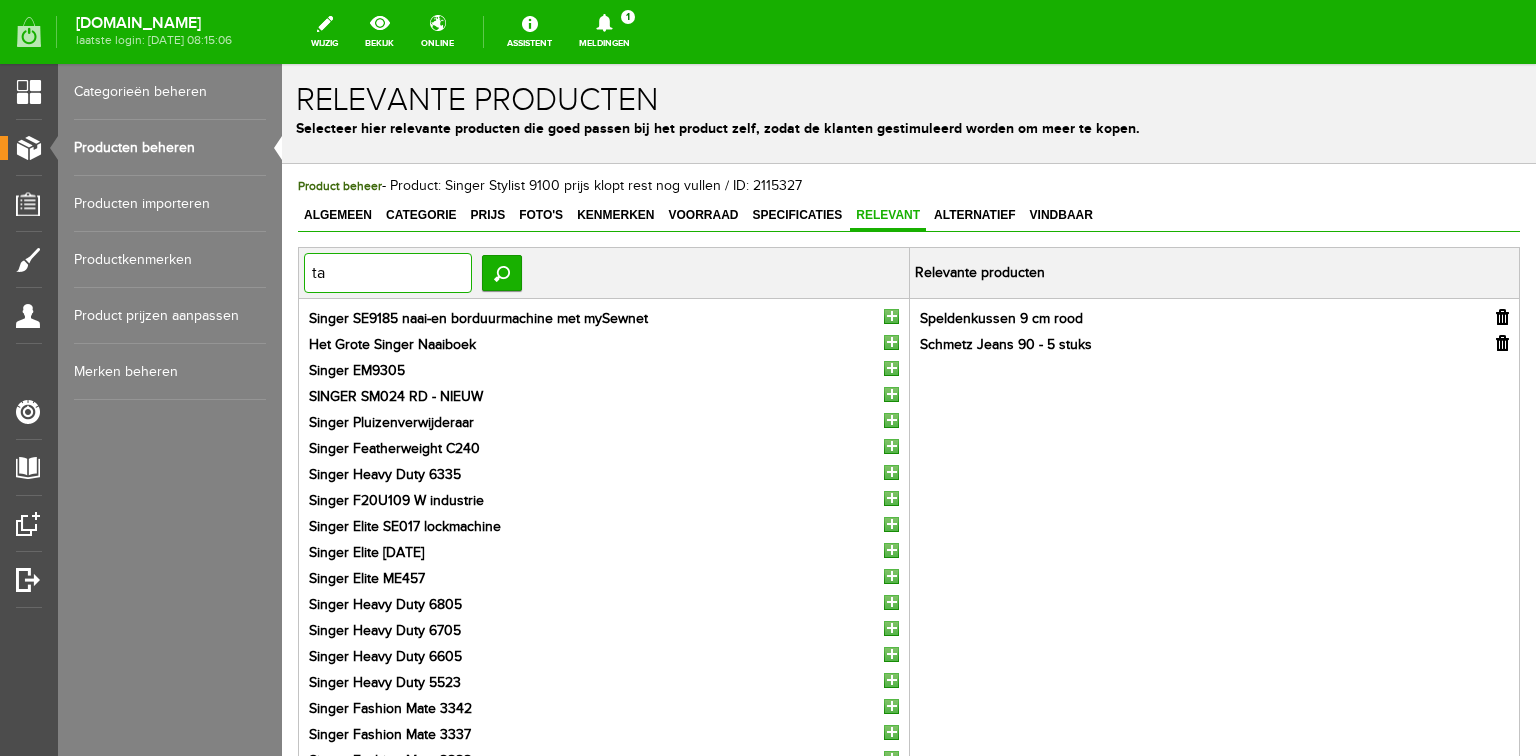 type on "tas" 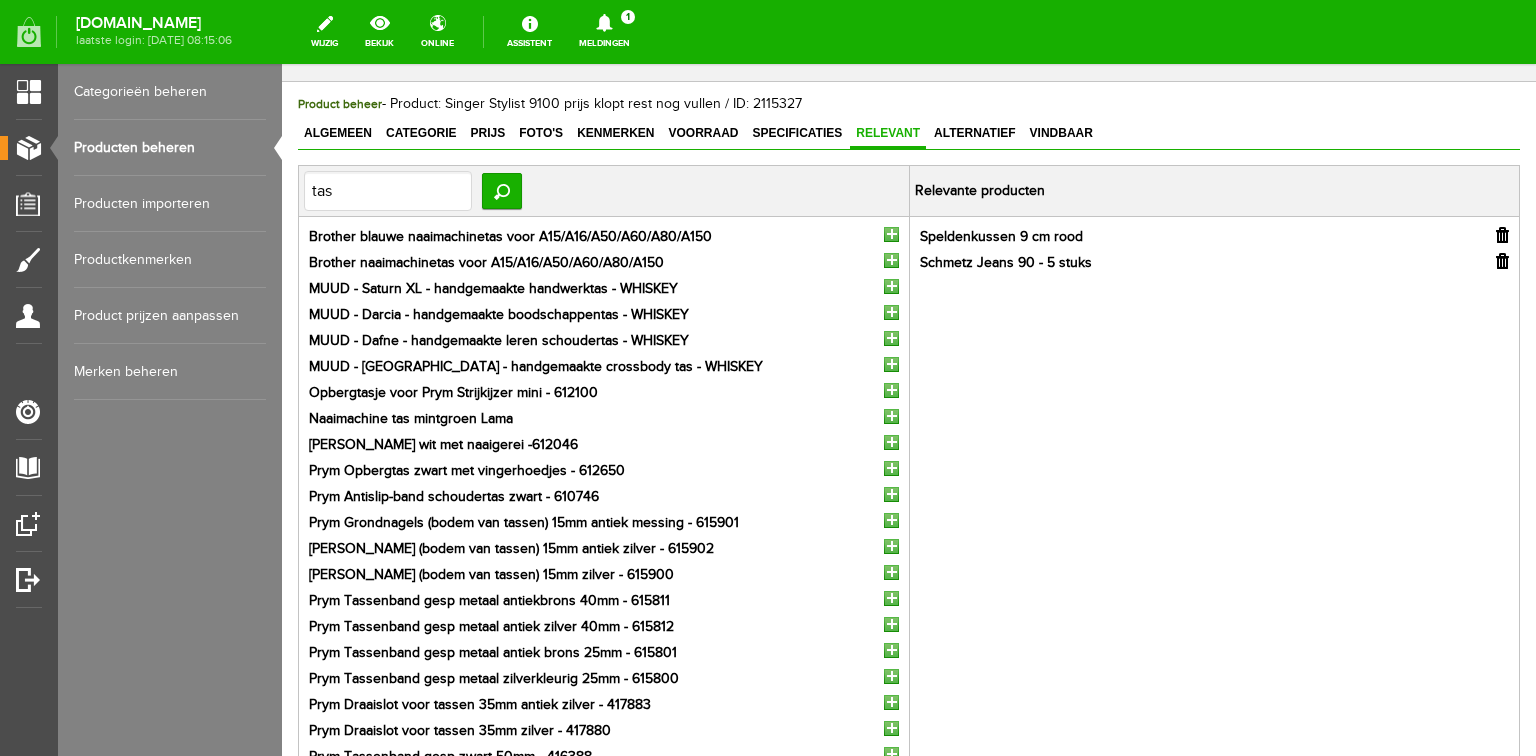 scroll, scrollTop: 0, scrollLeft: 0, axis: both 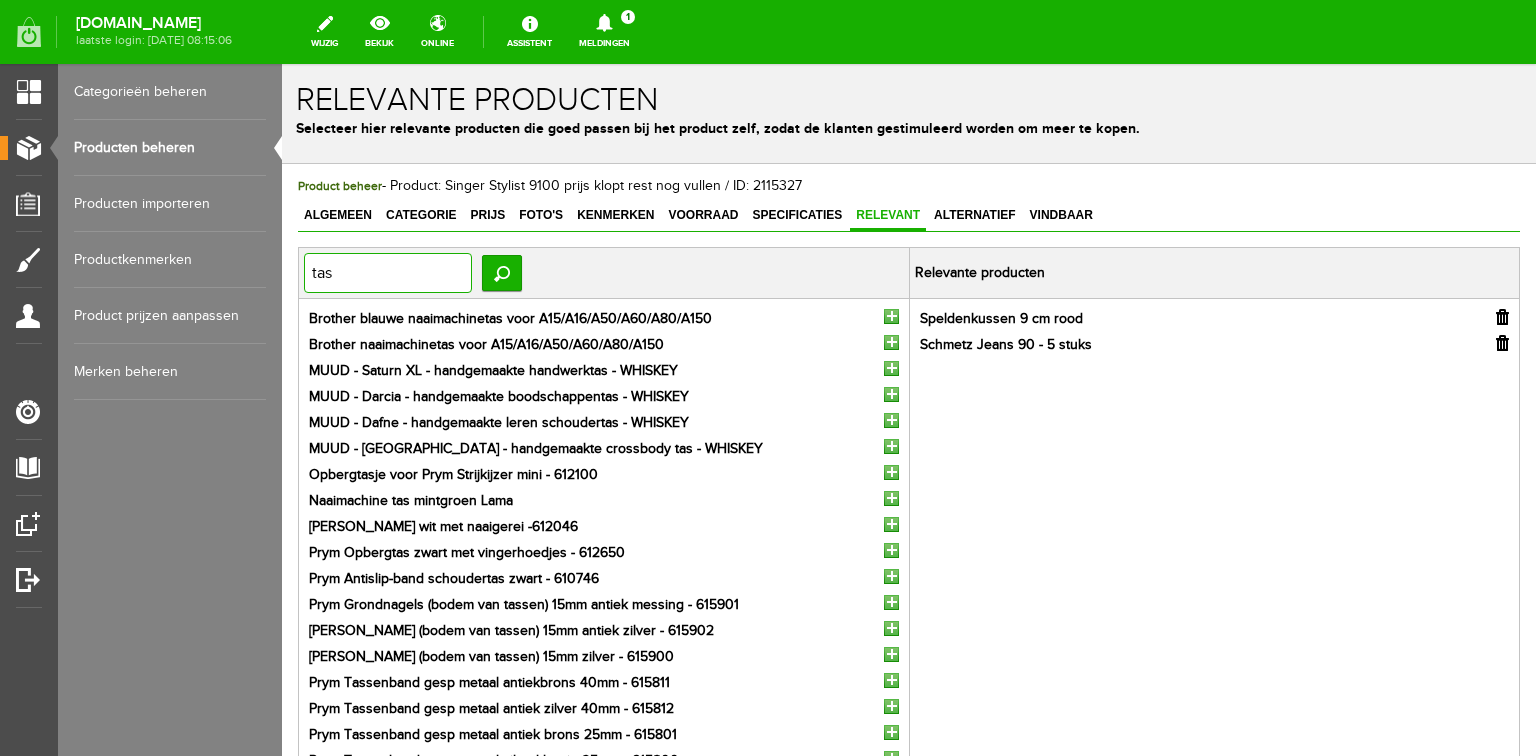 click on "tas" at bounding box center (388, 273) 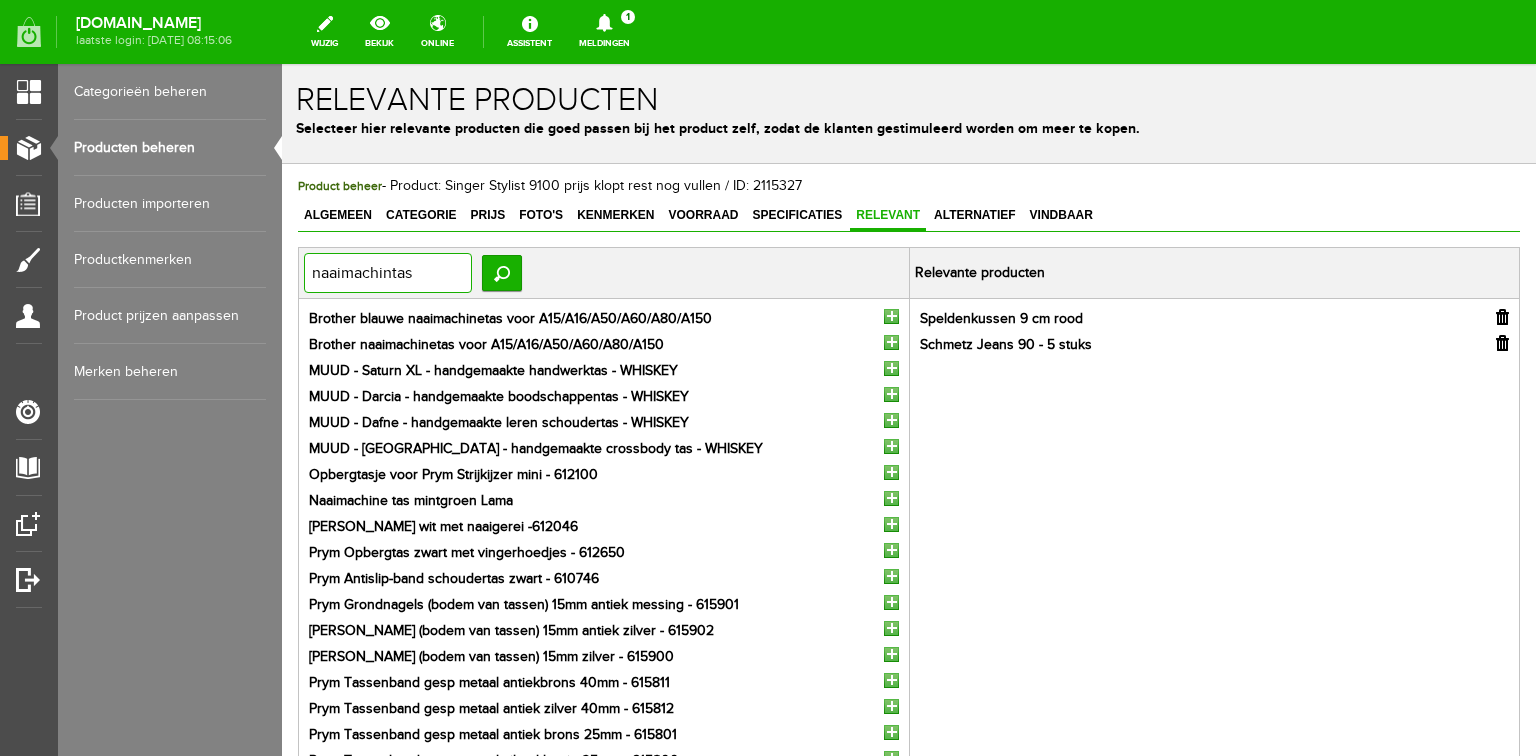type on "naaimachinetas" 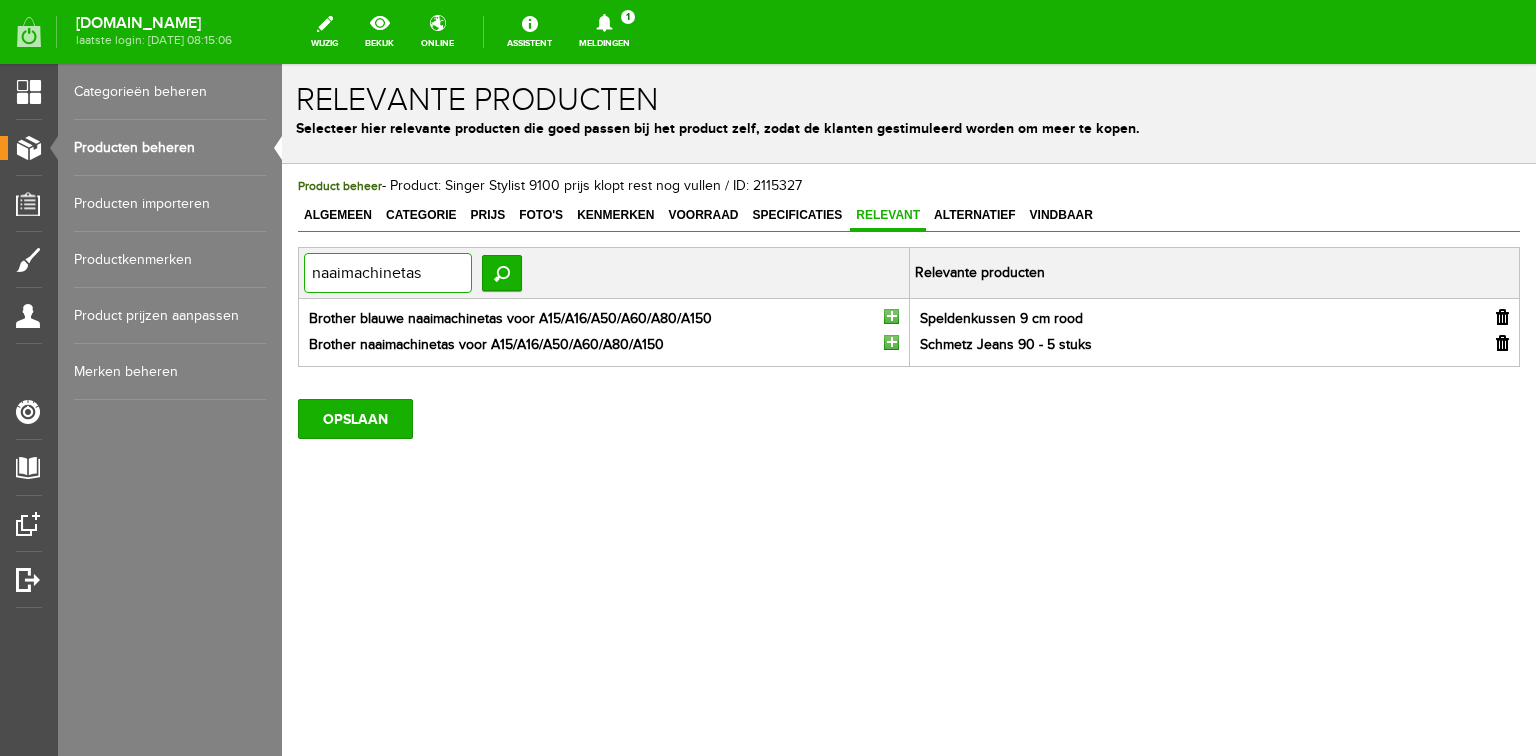 drag, startPoint x: 432, startPoint y: 276, endPoint x: 289, endPoint y: 270, distance: 143.12582 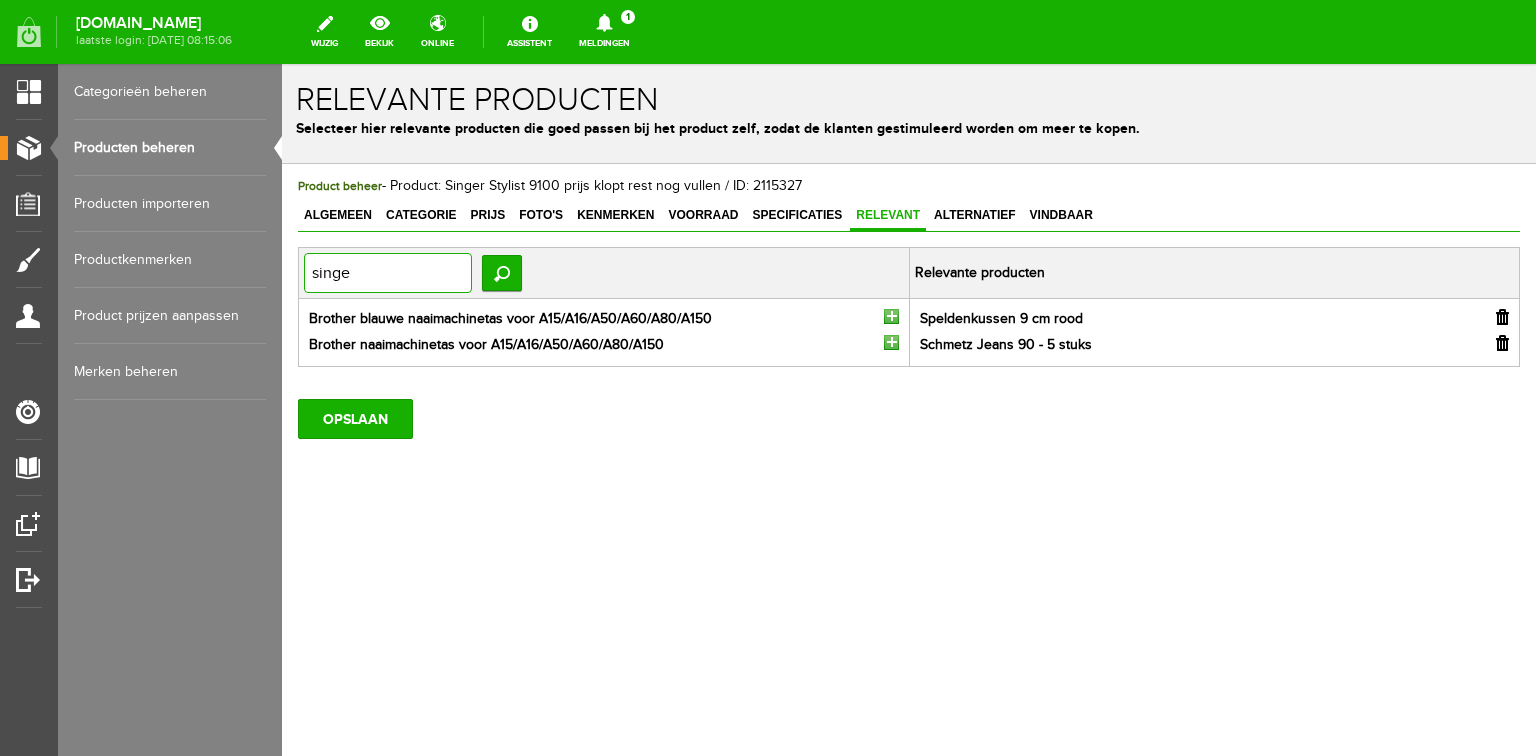 type on "singer" 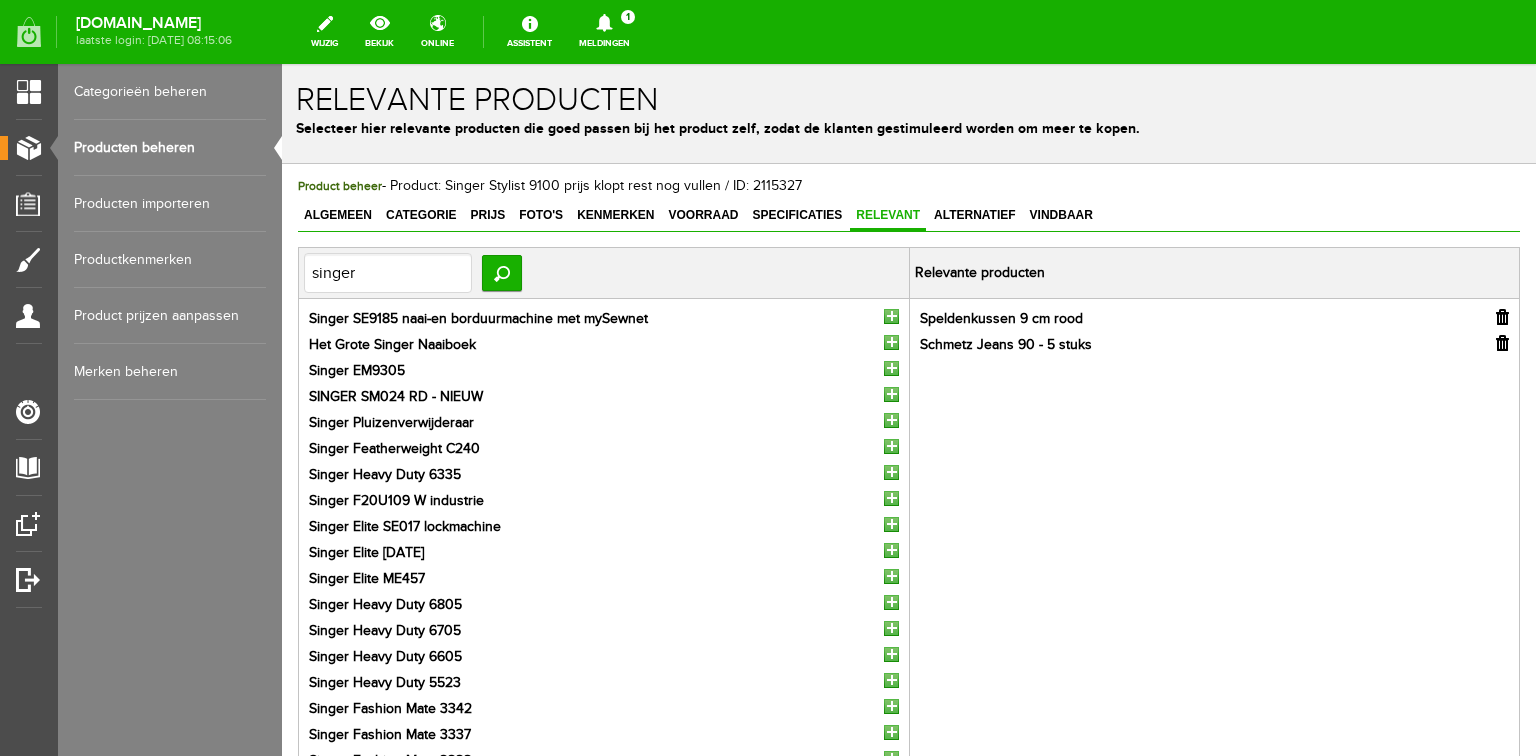click at bounding box center [891, 420] 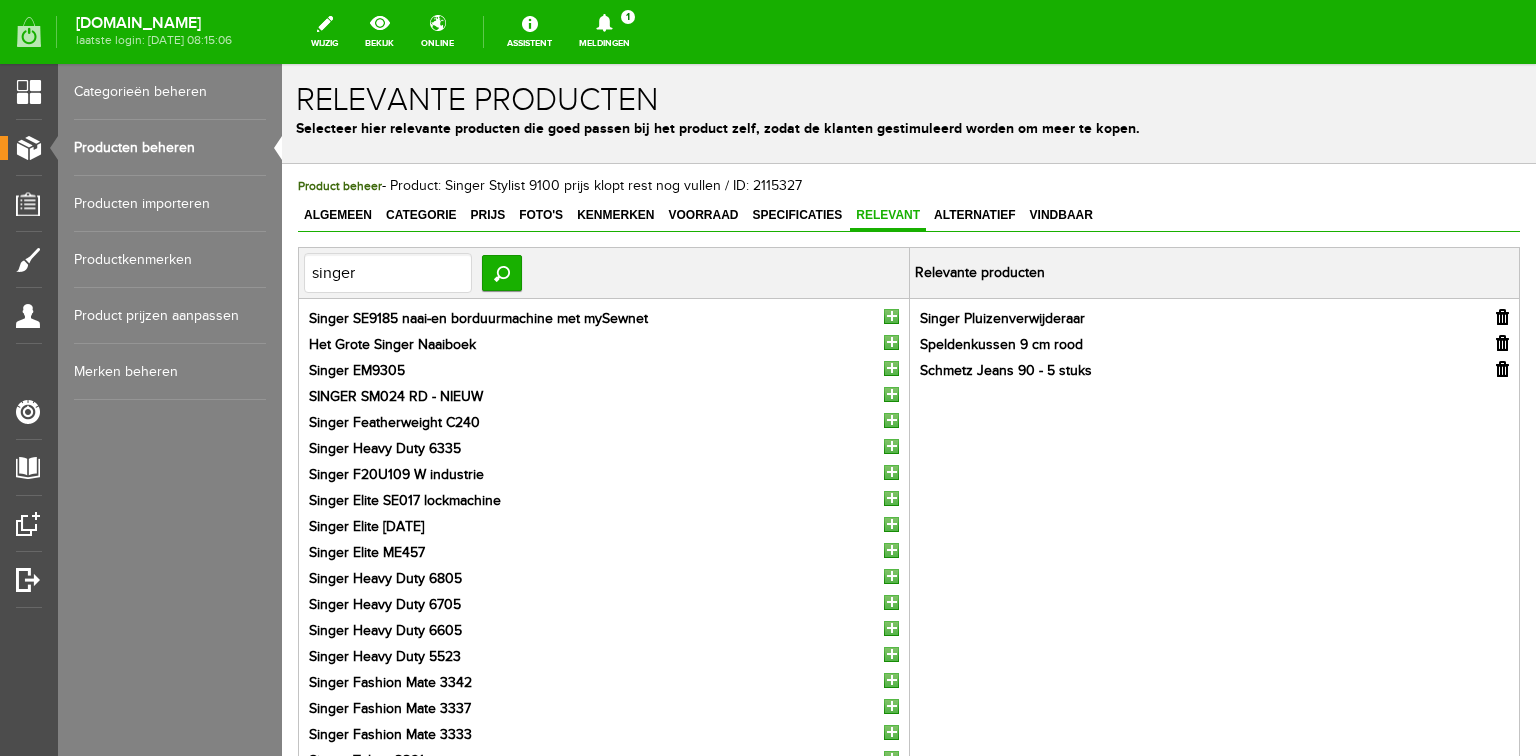 click at bounding box center (891, 498) 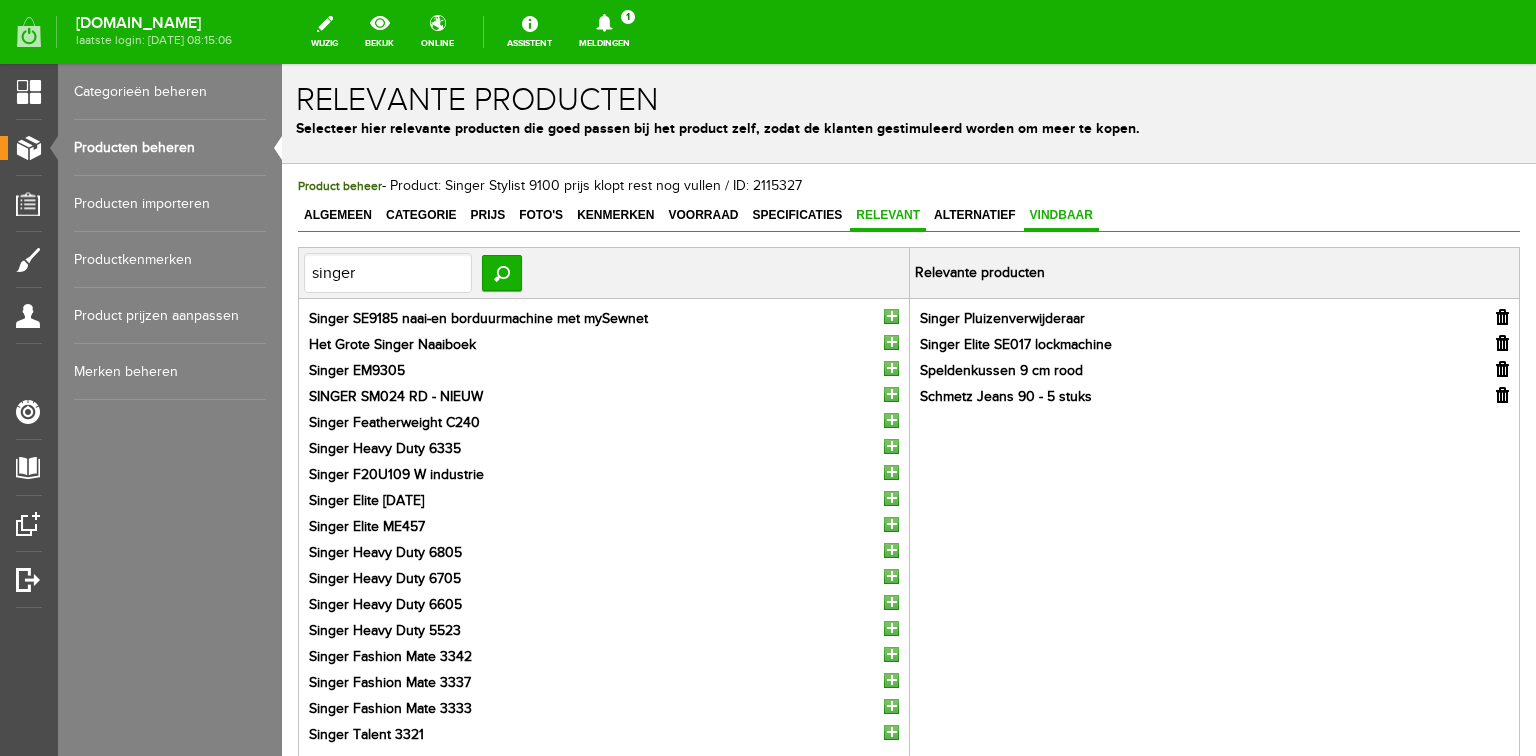 click on "Vindbaar" at bounding box center [1061, 215] 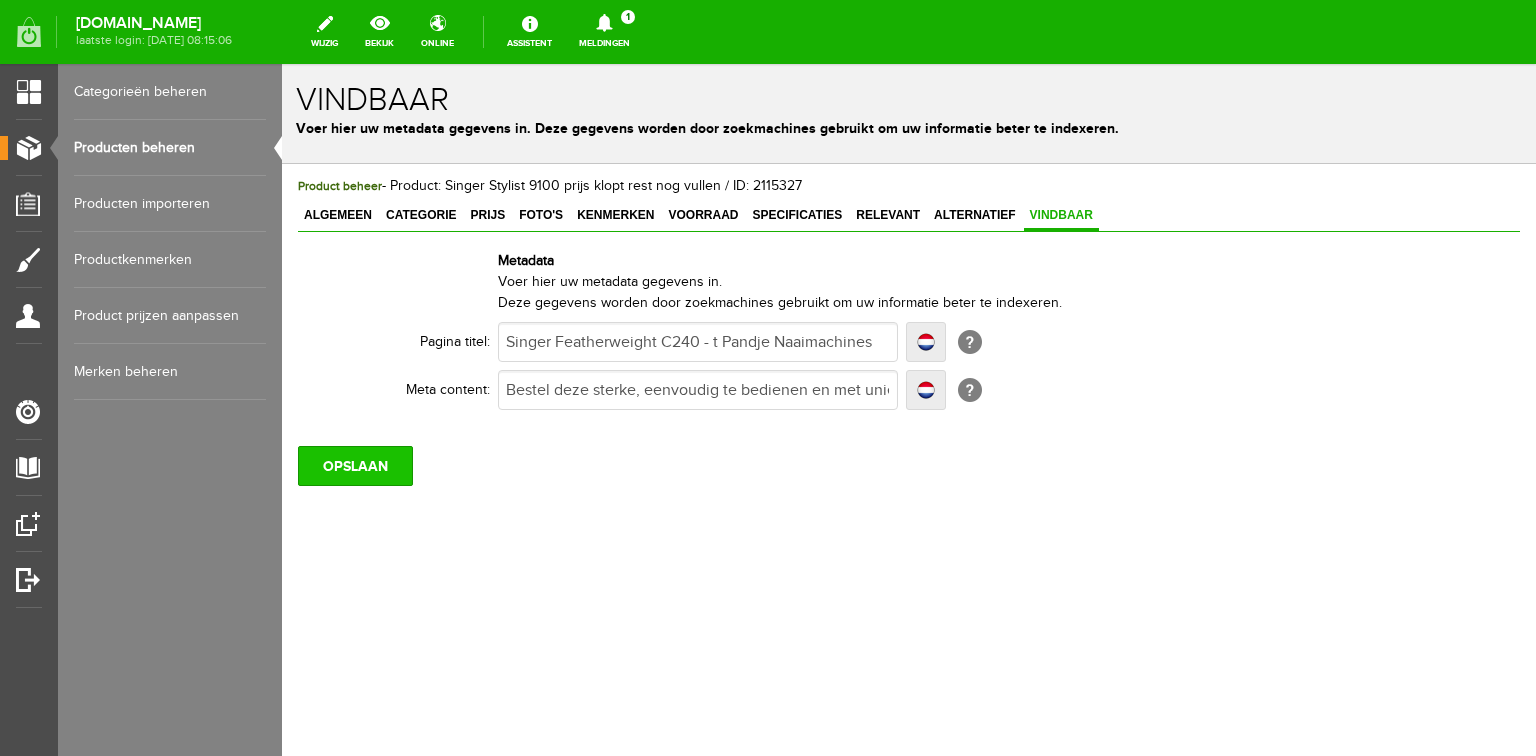 click on "OPSLAAN" at bounding box center [355, 466] 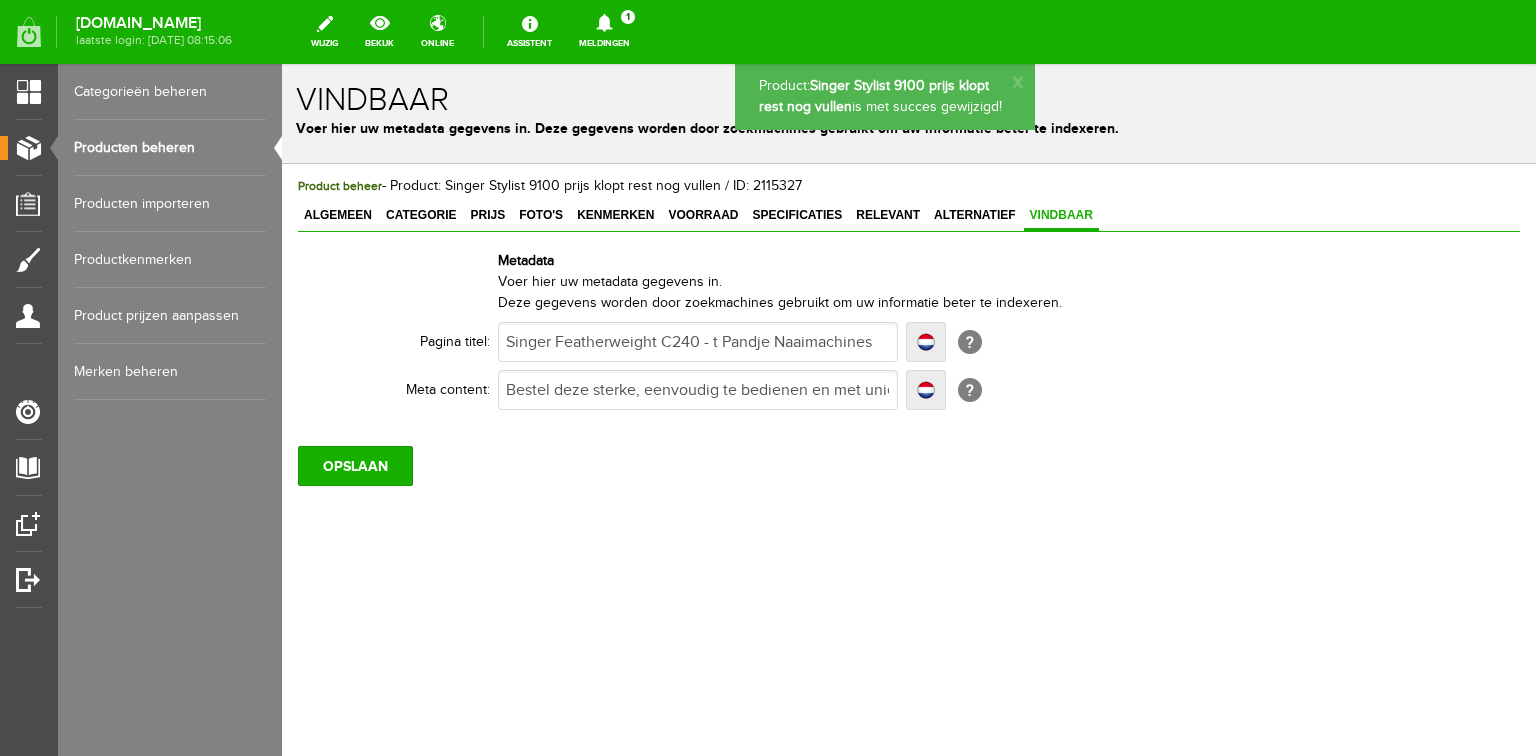 scroll, scrollTop: 0, scrollLeft: 0, axis: both 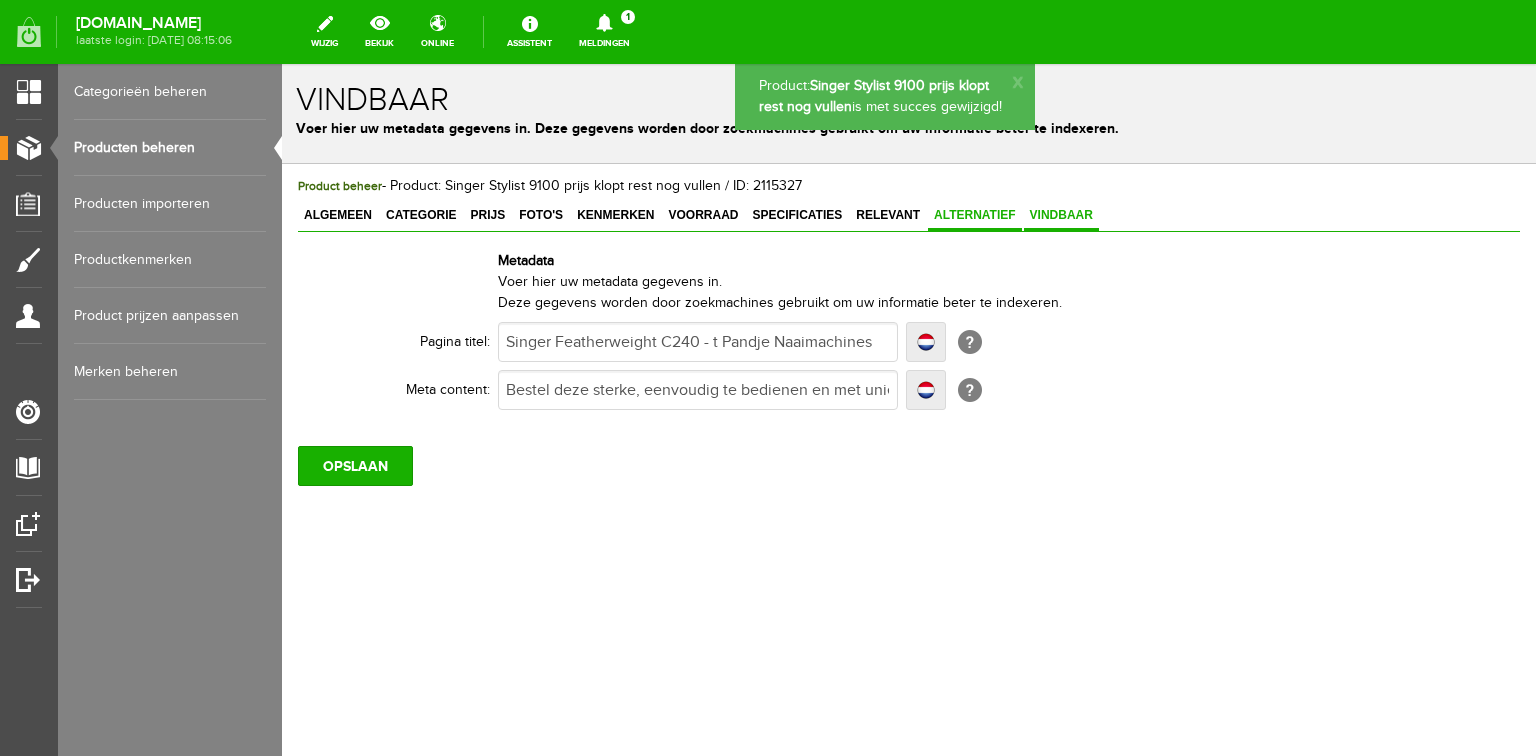click on "Alternatief" at bounding box center (975, 216) 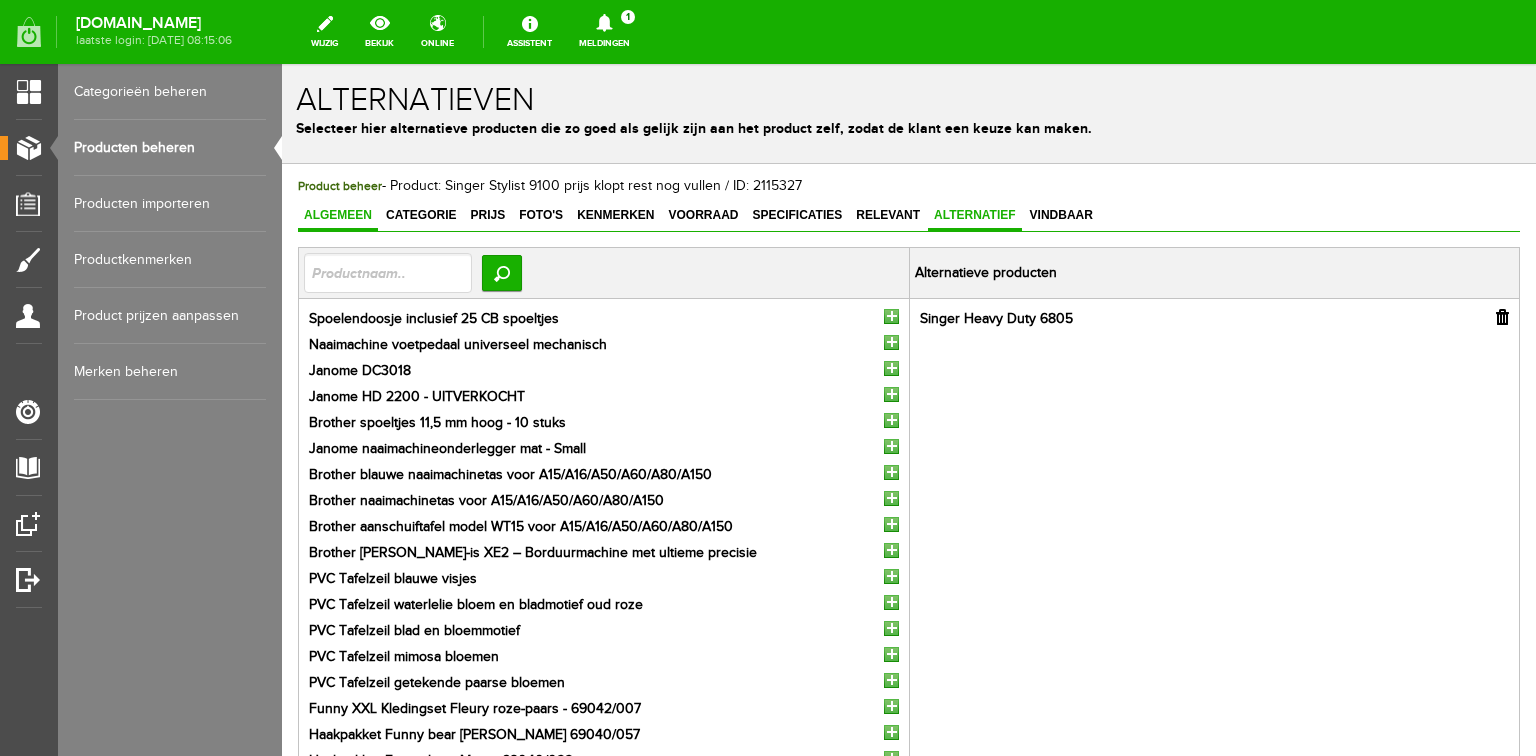 click on "Algemeen" at bounding box center (338, 215) 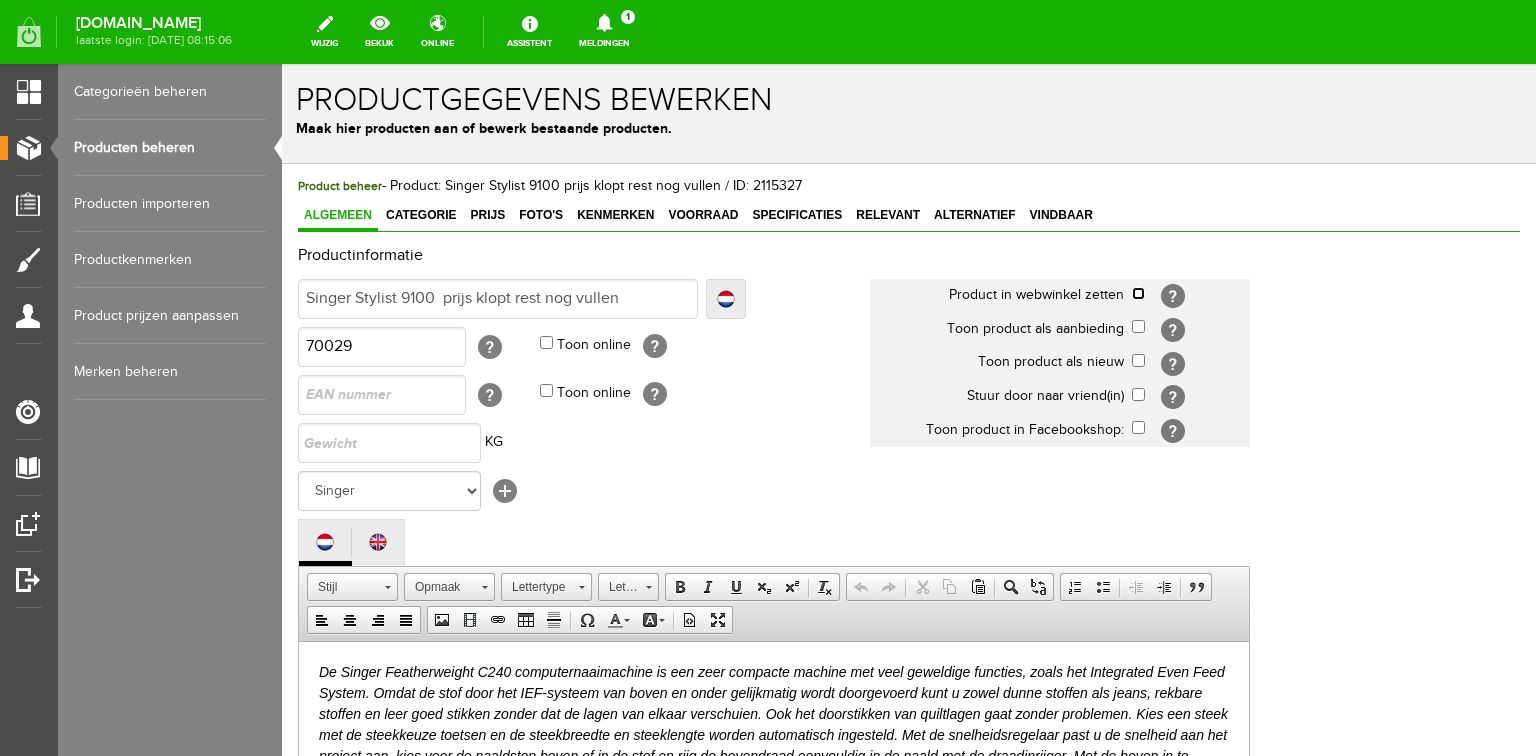 click at bounding box center [1138, 293] 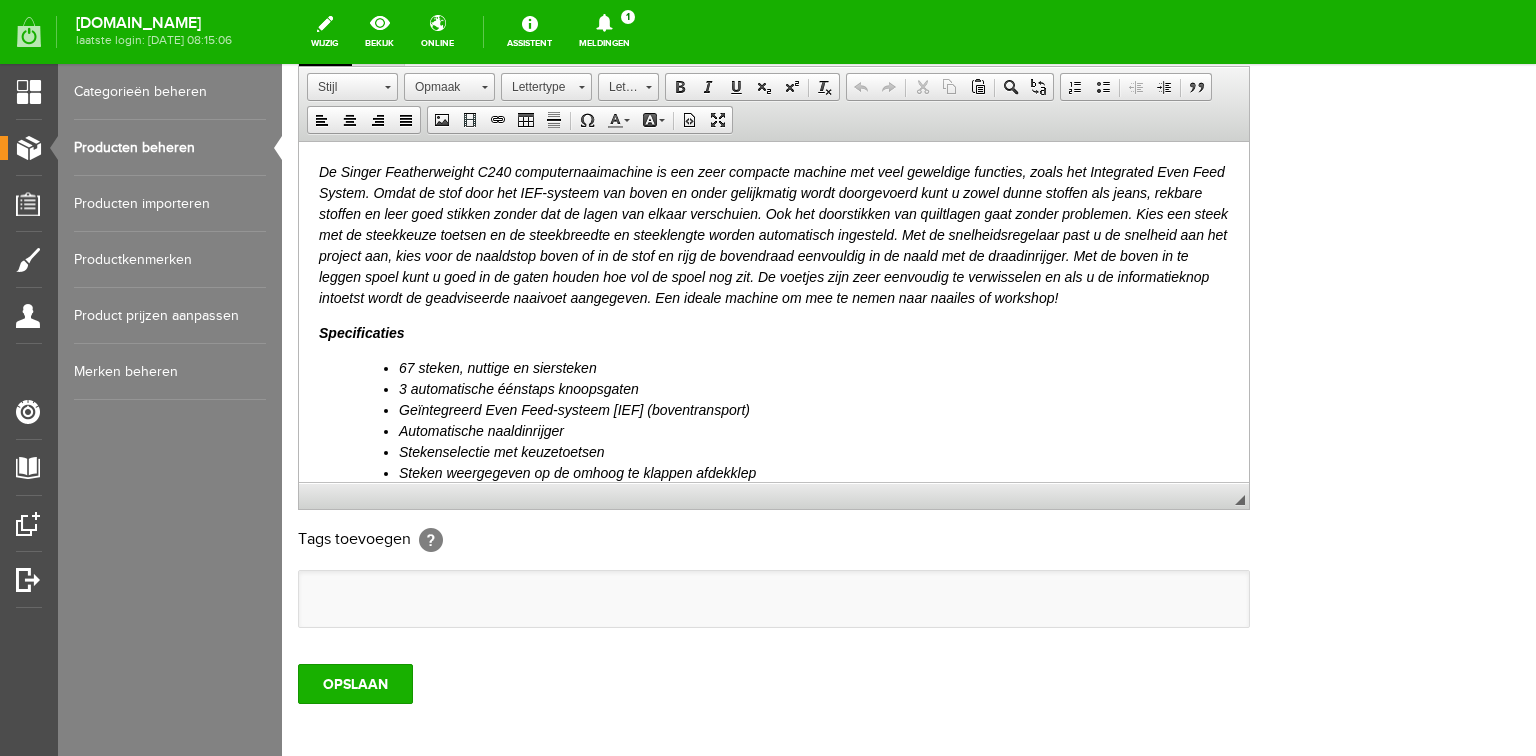 scroll, scrollTop: 592, scrollLeft: 0, axis: vertical 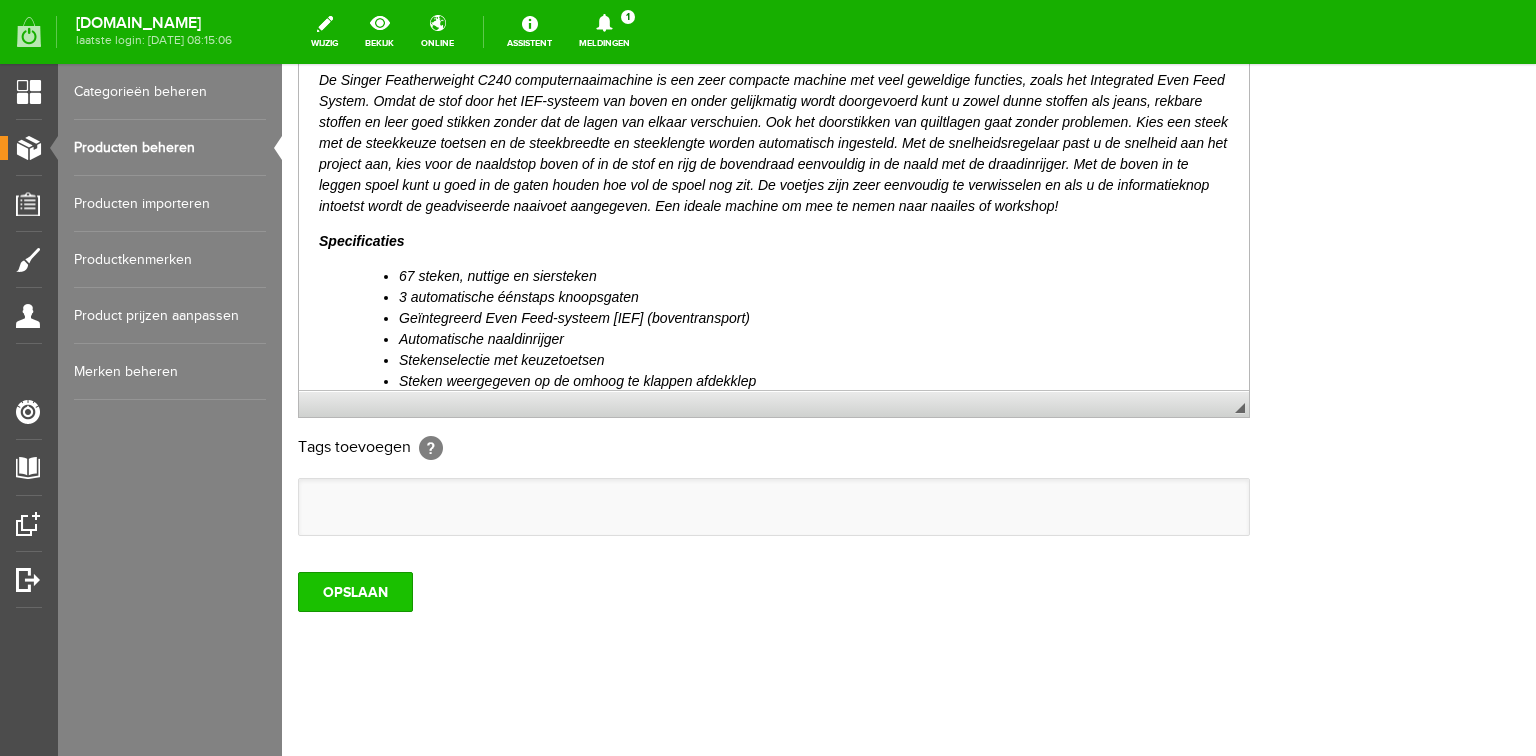 click on "OPSLAAN" at bounding box center [355, 592] 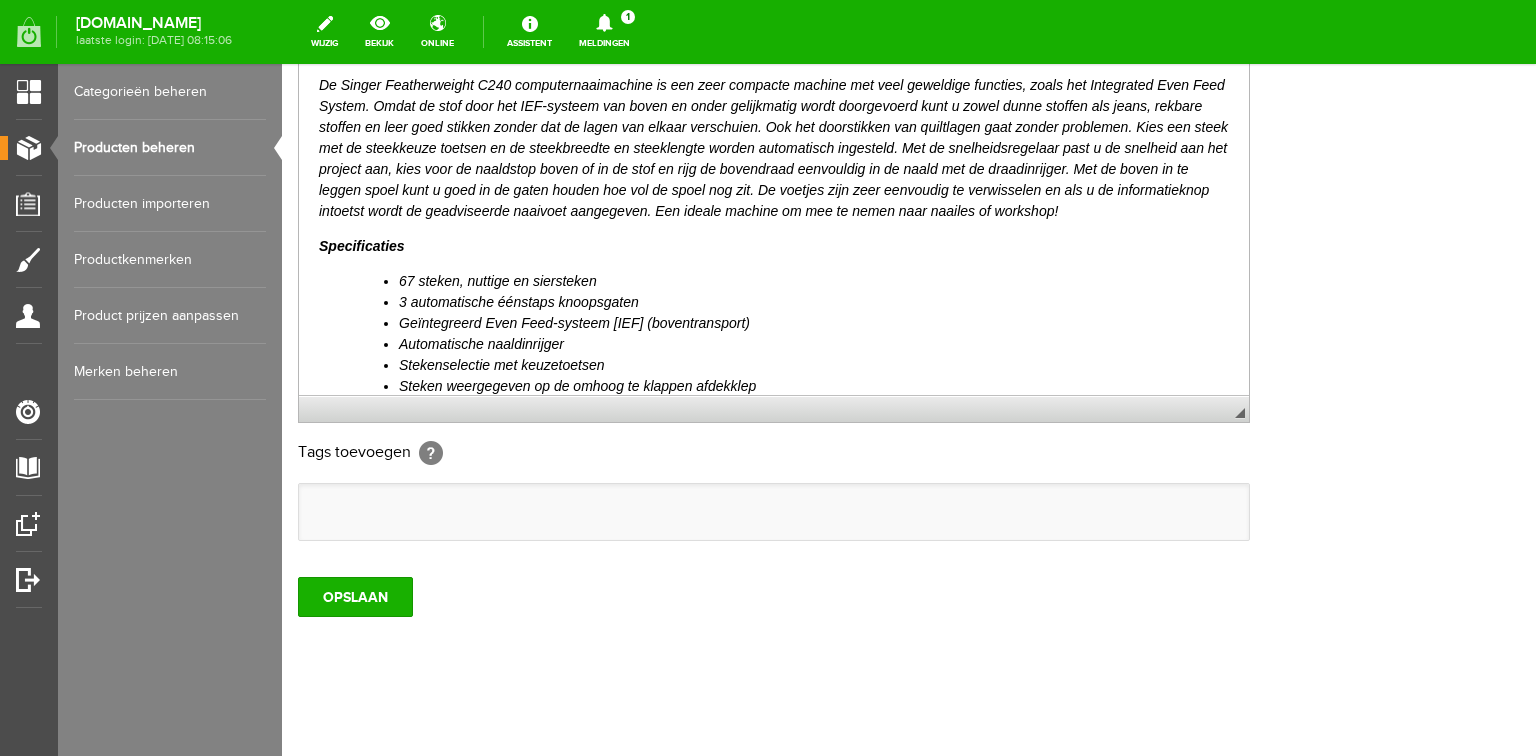 scroll, scrollTop: 592, scrollLeft: 0, axis: vertical 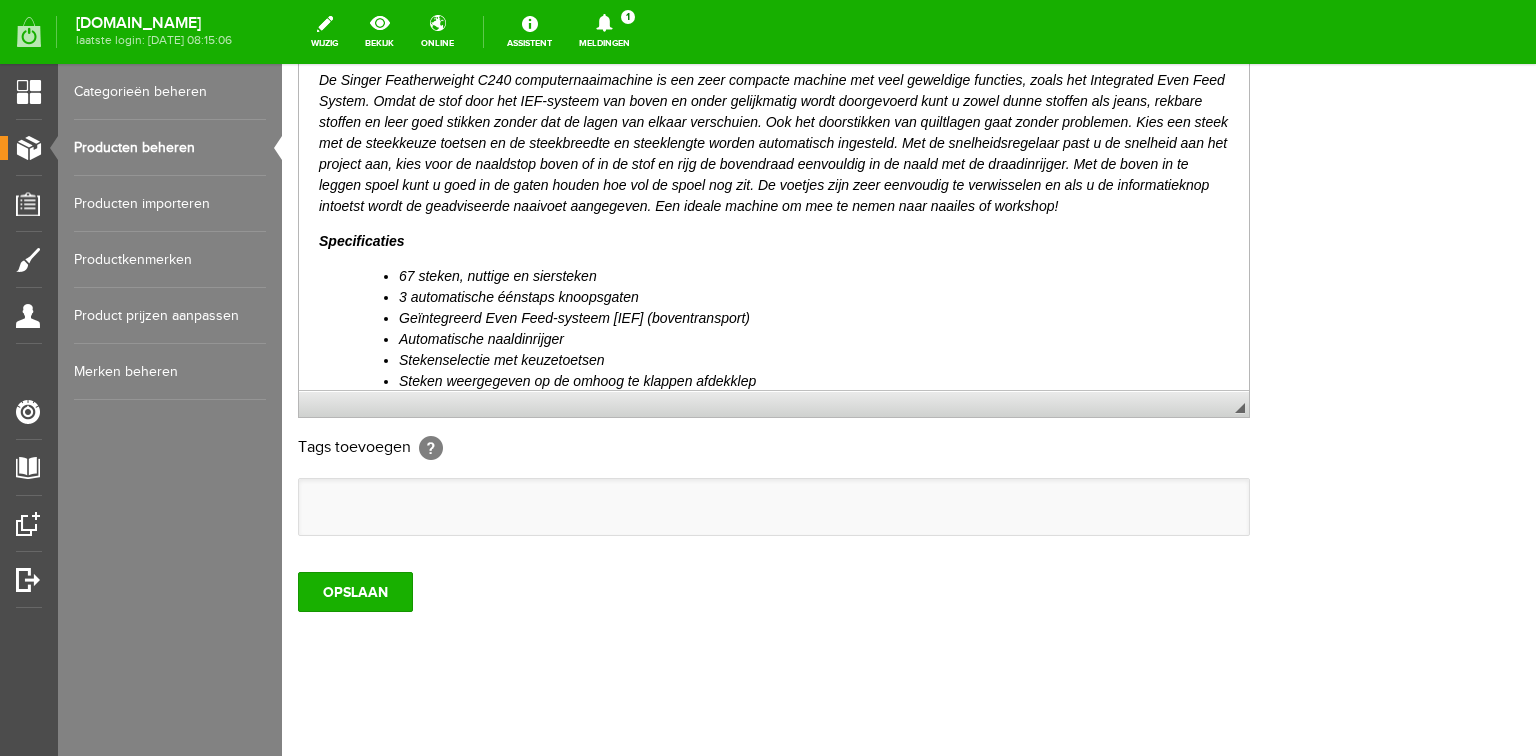click on "Product beheer  - Product: Singer Stylist 9100  prijs klopt rest nog vullen / ID: 2115327
Algemeen Categorie Prijs Foto's Kenmerken Voorraad Specificaties Relevant Alternatief Vindbaar
Productinformatie
Localize
[GEOGRAPHIC_DATA]
Singer Stylist 9100  prijs klopt rest nog vullen
Localize
Klaar" at bounding box center [909, 166] 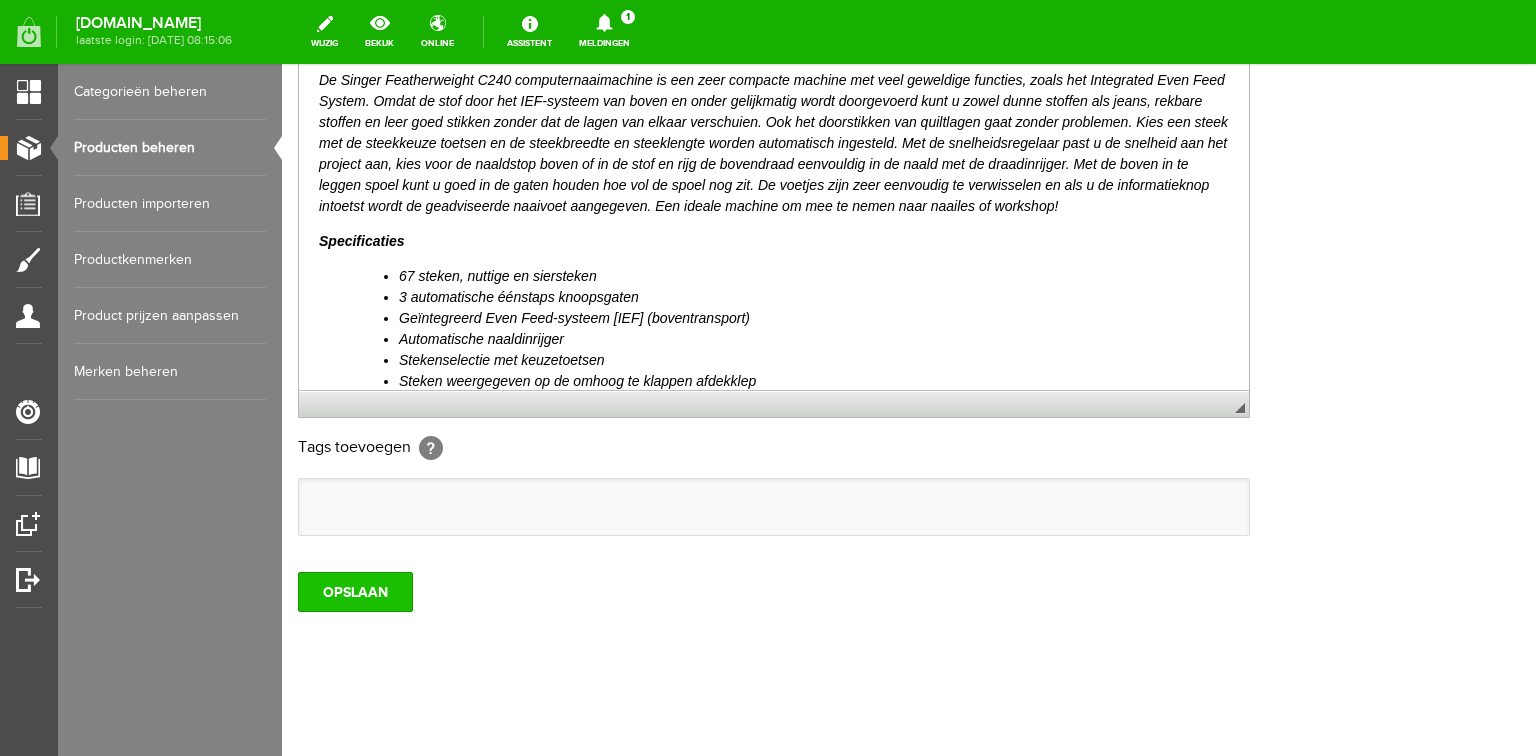 click on "OPSLAAN" at bounding box center [355, 592] 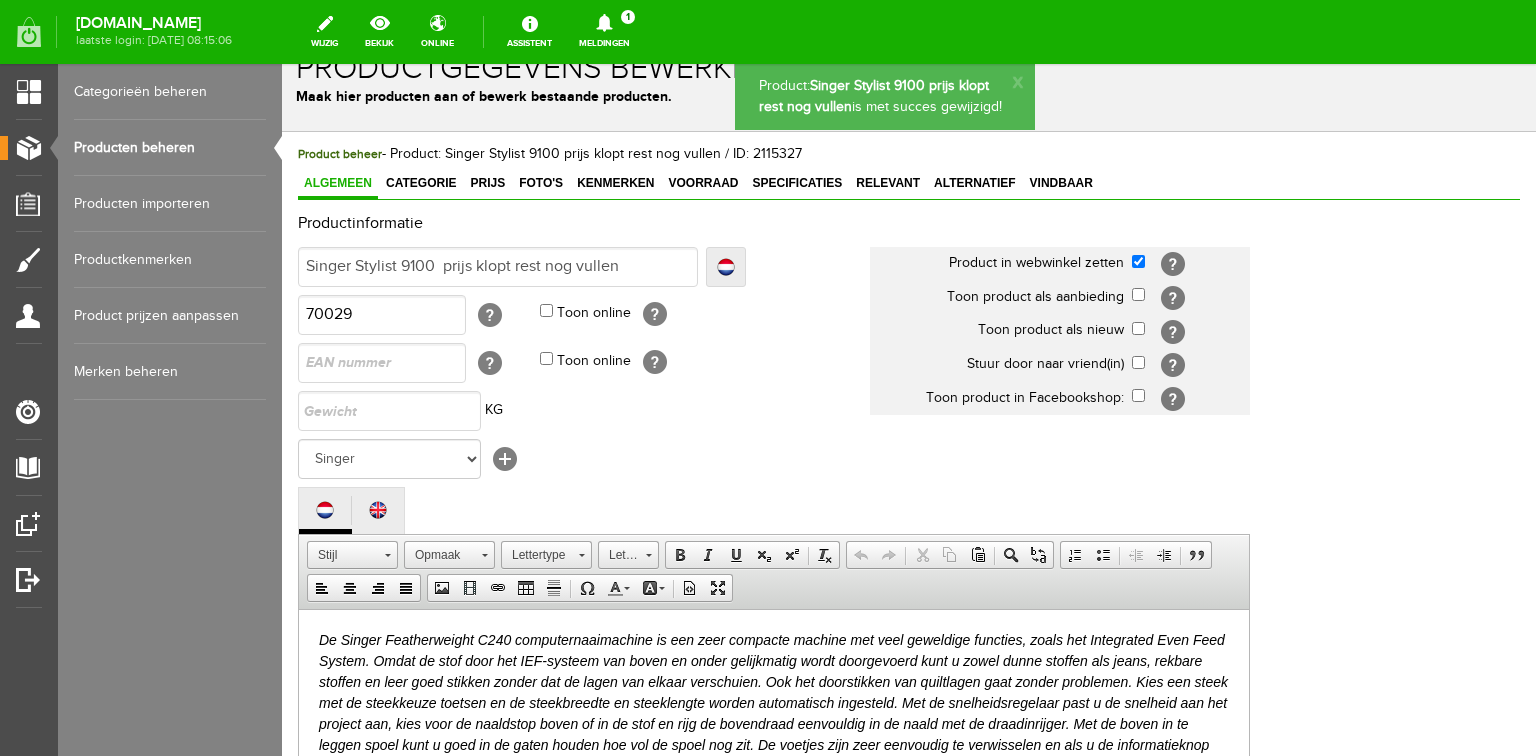scroll, scrollTop: 0, scrollLeft: 0, axis: both 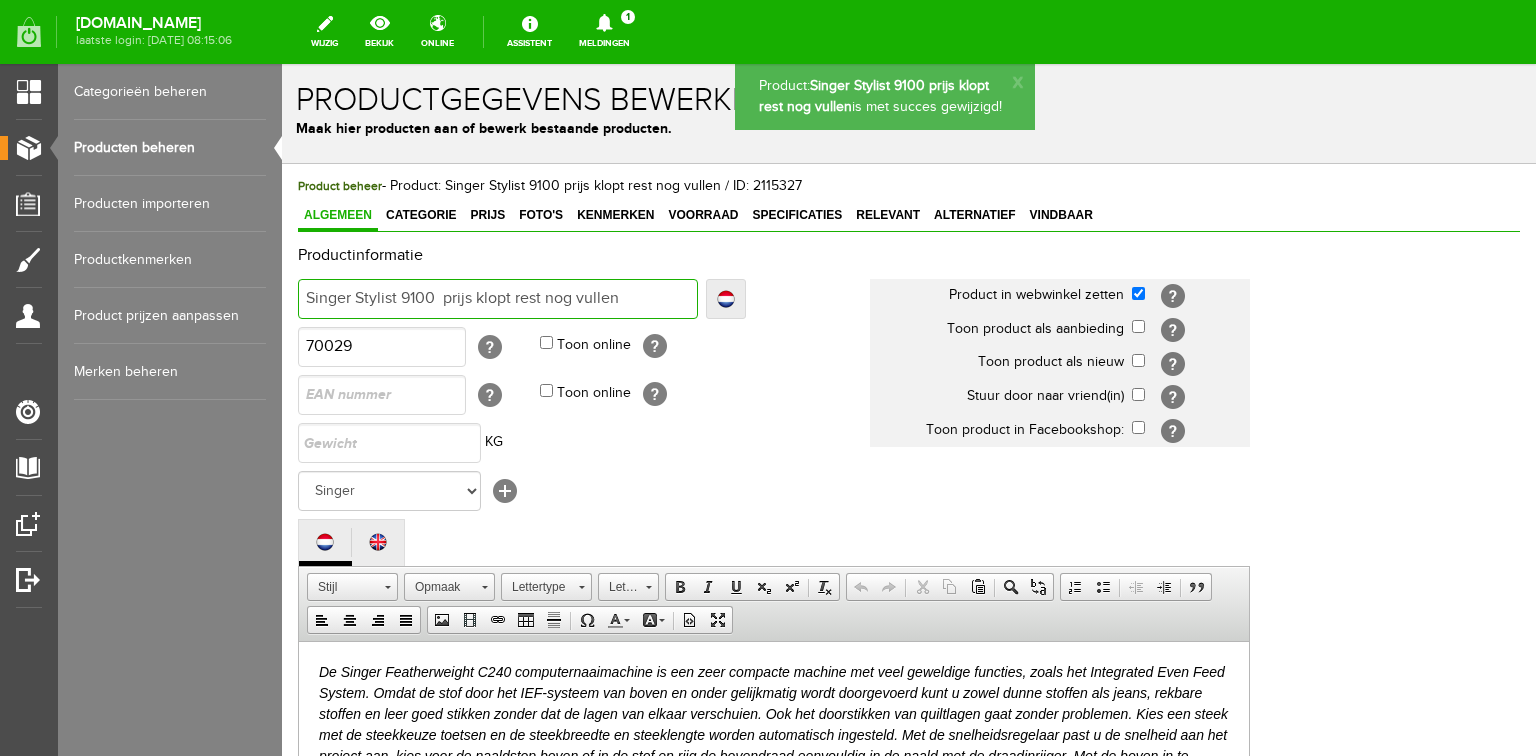 drag, startPoint x: 307, startPoint y: 295, endPoint x: 690, endPoint y: 298, distance: 383.01175 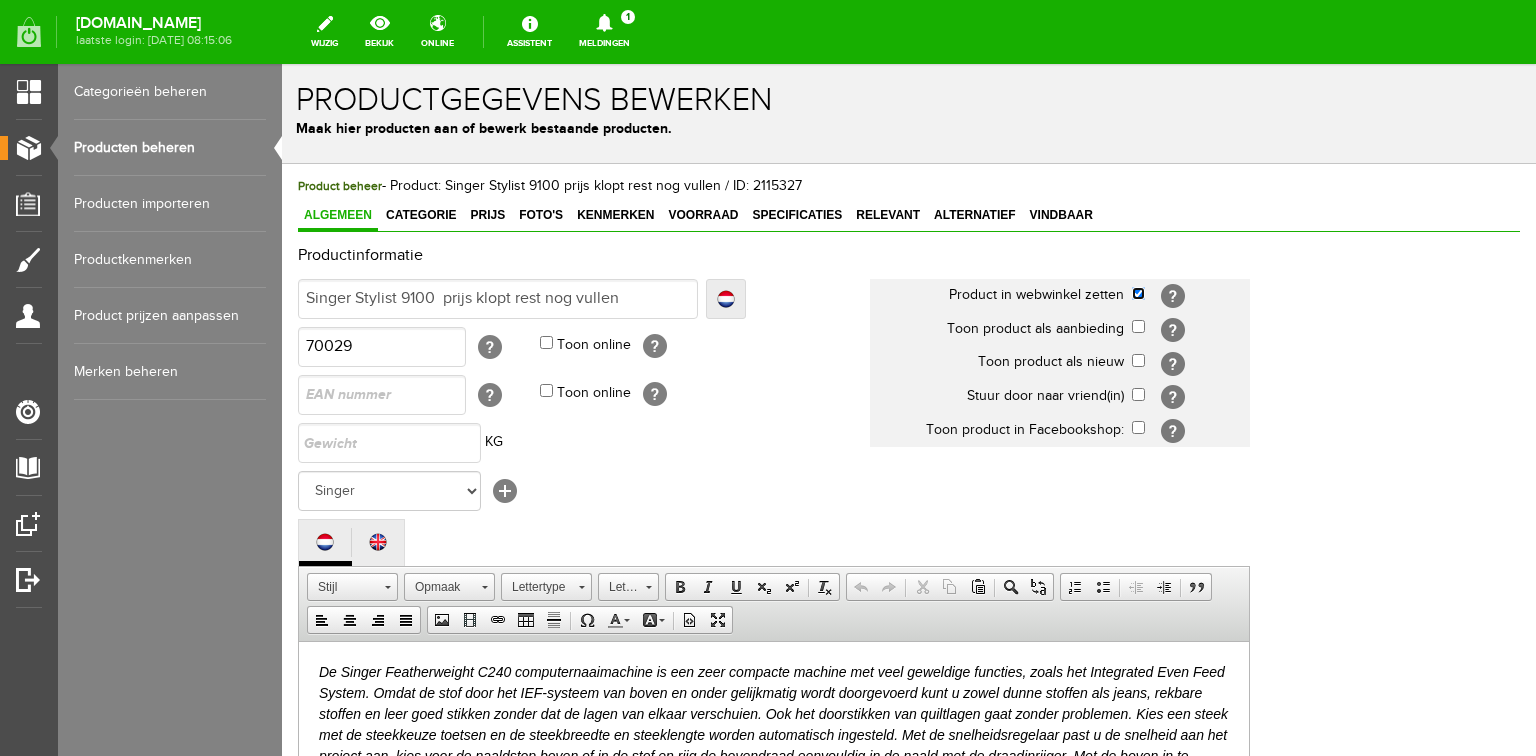 click at bounding box center (1138, 293) 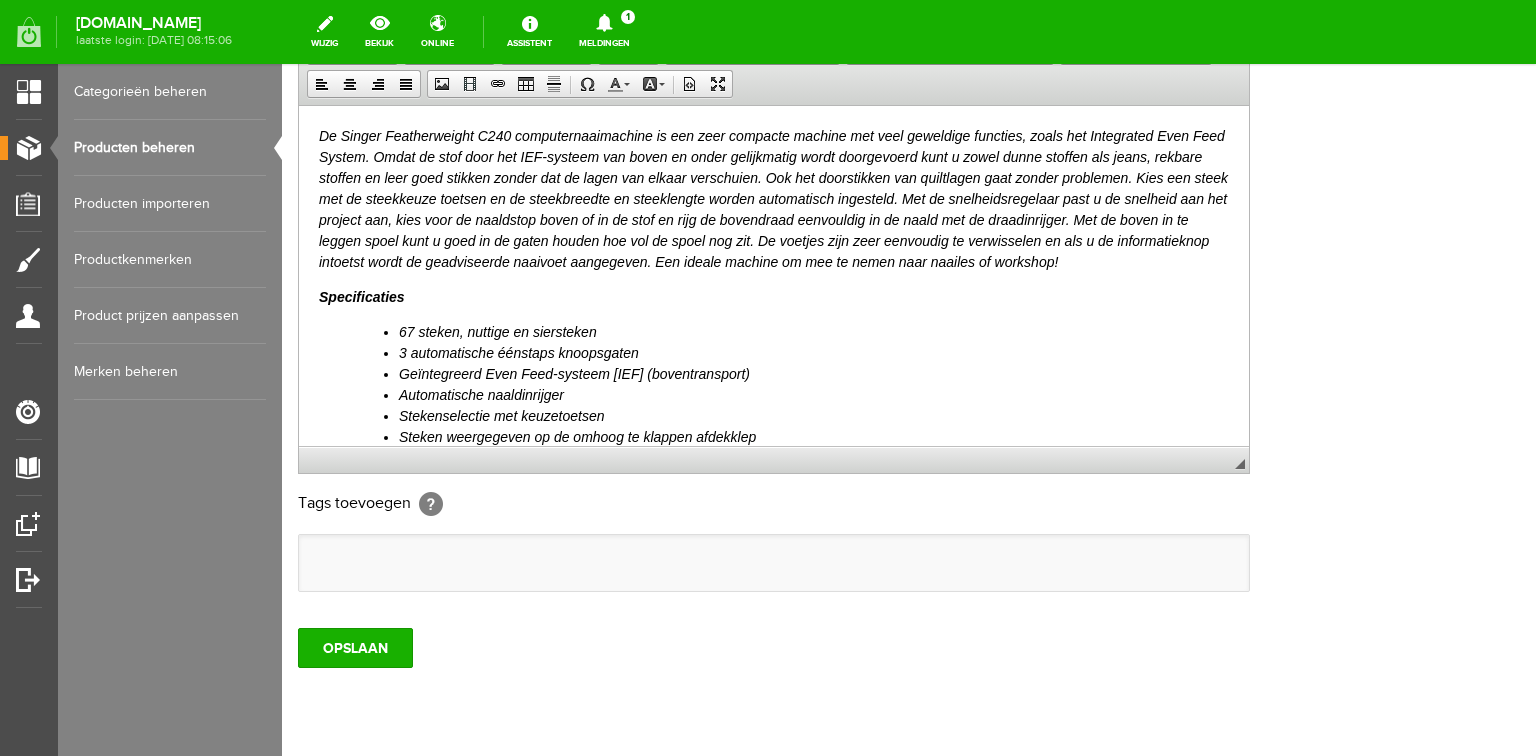scroll, scrollTop: 592, scrollLeft: 0, axis: vertical 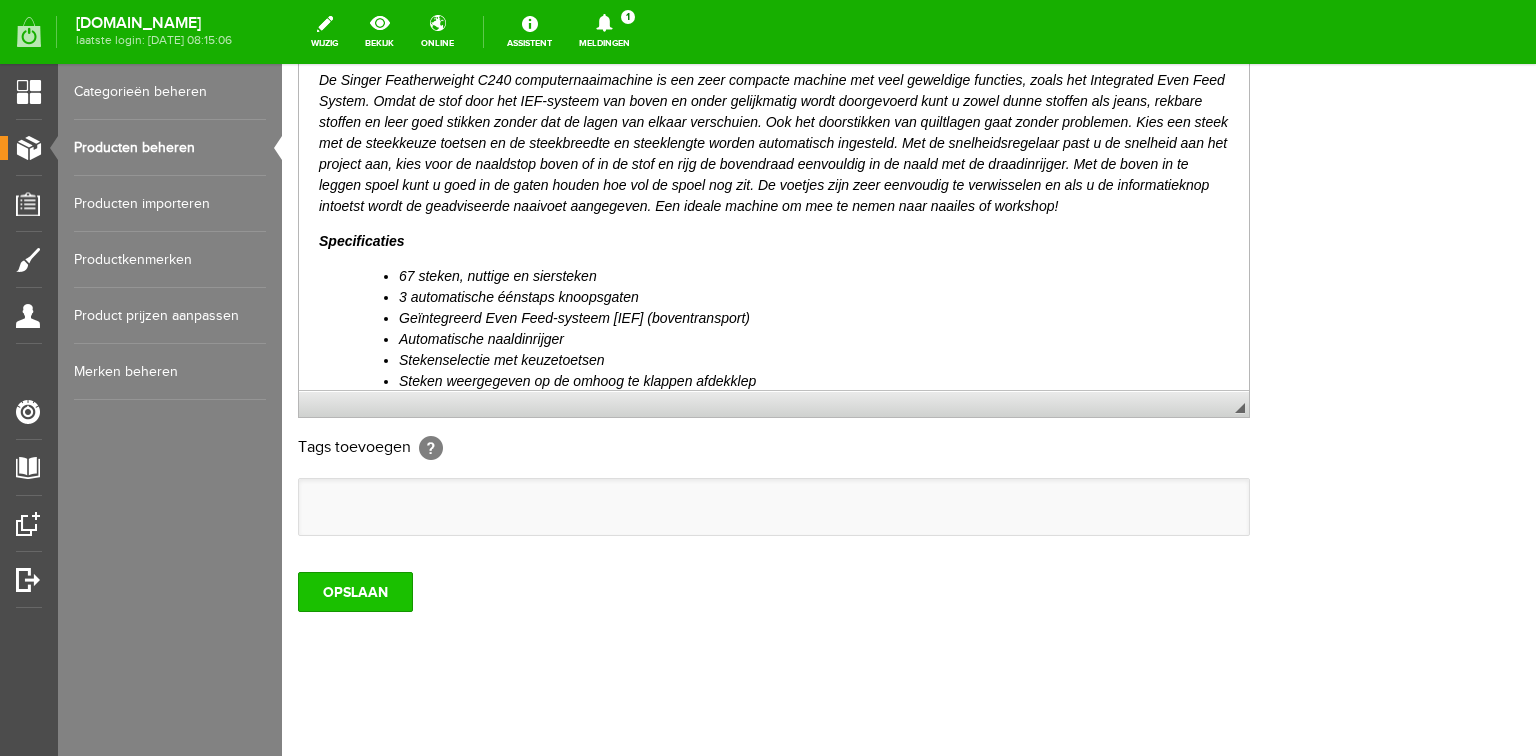 click on "OPSLAAN" at bounding box center [355, 592] 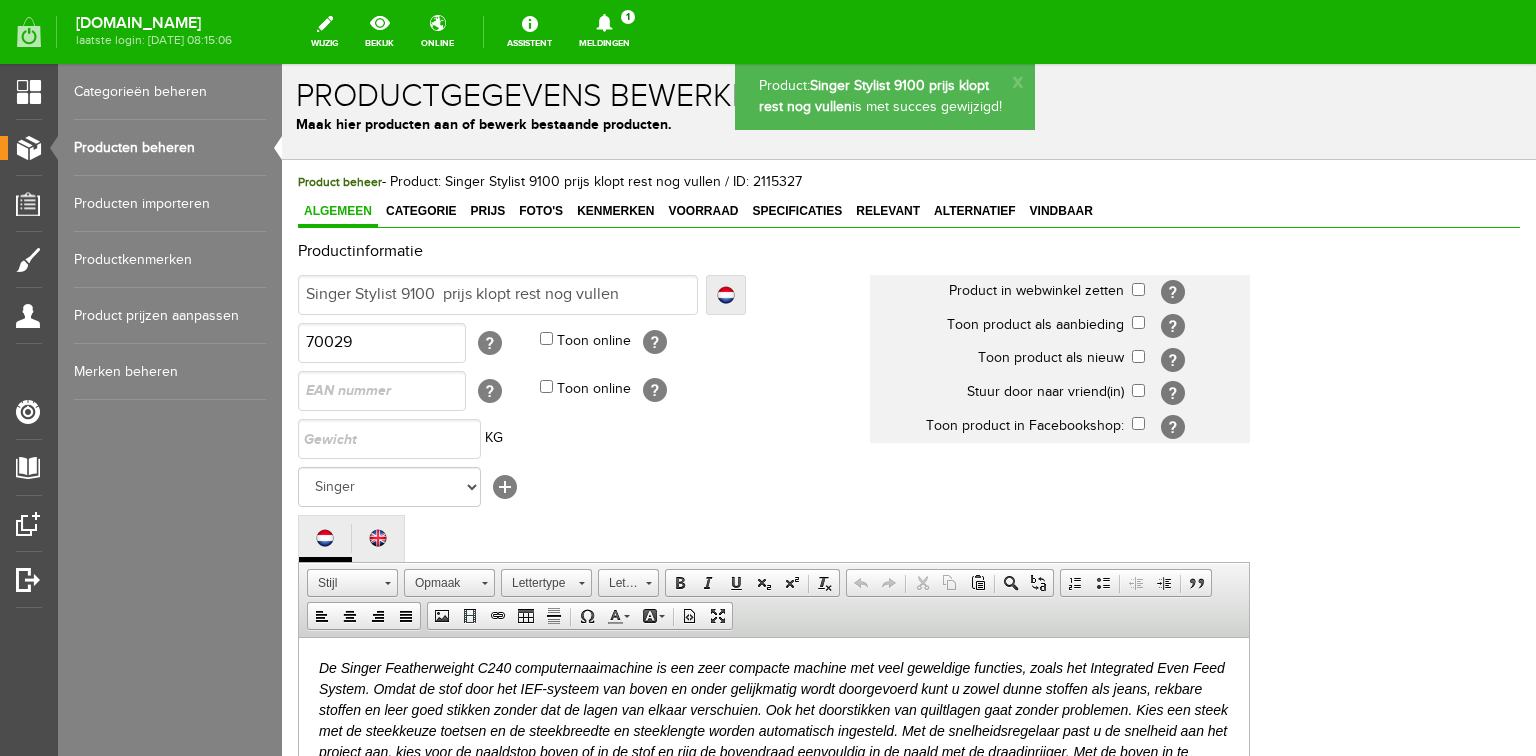 scroll, scrollTop: 0, scrollLeft: 0, axis: both 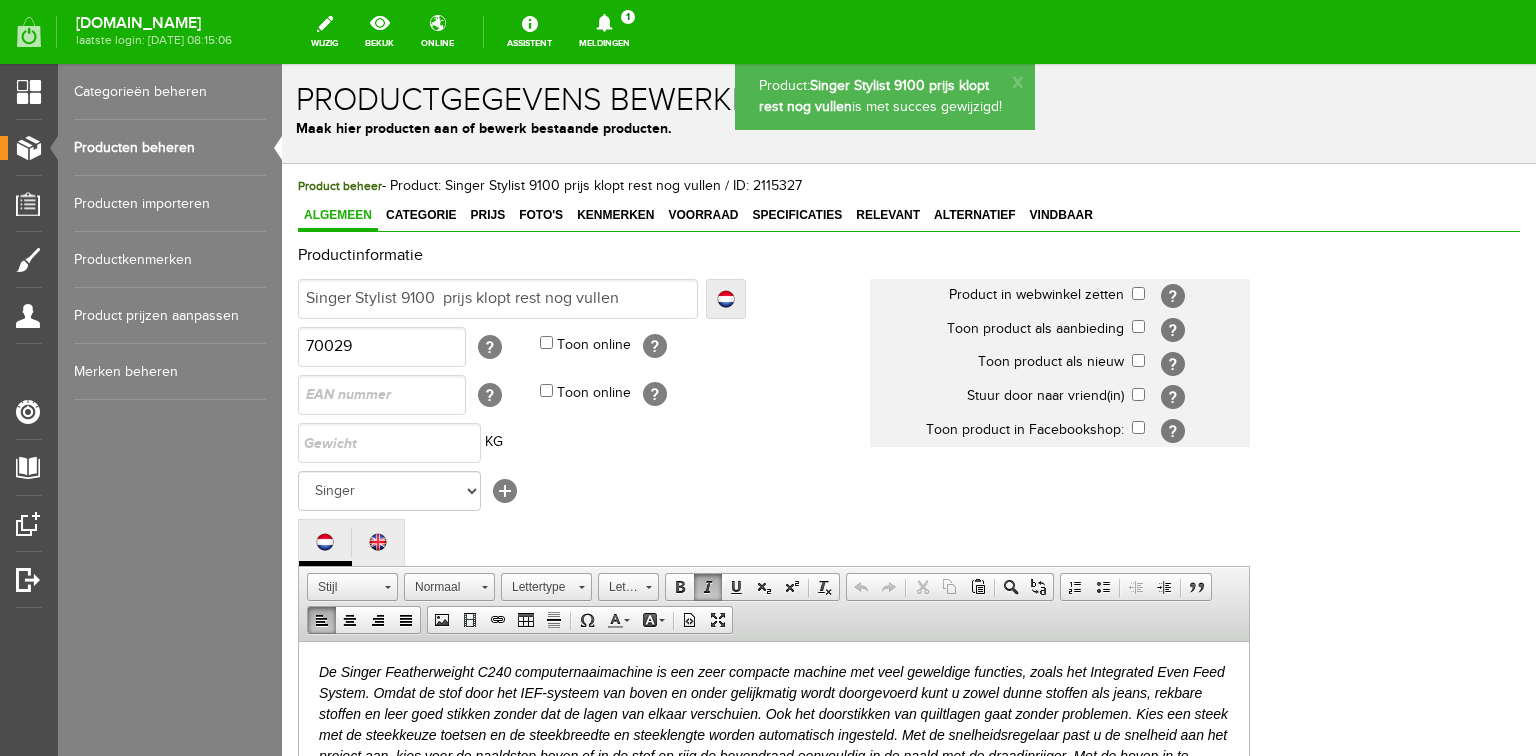 click on "De Singer Featherweight C240 computernaaimachine is een zeer compacte machine met veel geweldige functies, zoals het Integrated Even Feed System. Omdat de stof door het IEF-systeem van boven en onder gelijkmatig wordt doorgevoerd kunt u zowel dunne stoffen als jeans, rekbare stoffen en leer goed stikken zonder dat de lagen van elkaar verschuien. Ook het doorstikken van quiltlagen gaat zonder problemen. Kies een steek met de steekkeuze toetsen en de steekbreedte en steeklengte worden automatisch ingesteld. Met de snelheidsregelaar past u de snelheid aan het project aan, kies voor de naaldstop boven of in de stof en rijg de bovendraad eenvouldig in de naald met de draadinrijger. Met de boven in te leggen spoel kunt u goed in de gaten houden hoe vol de spoel nog zit. De voetjes zijn zeer eenvoudig te verwisselen en als u de informatieknop intoetst wordt de geadviseerde naaivoet aangegeven. Een ideale machine om mee te nemen naar naailes of workshop!" at bounding box center (773, 734) 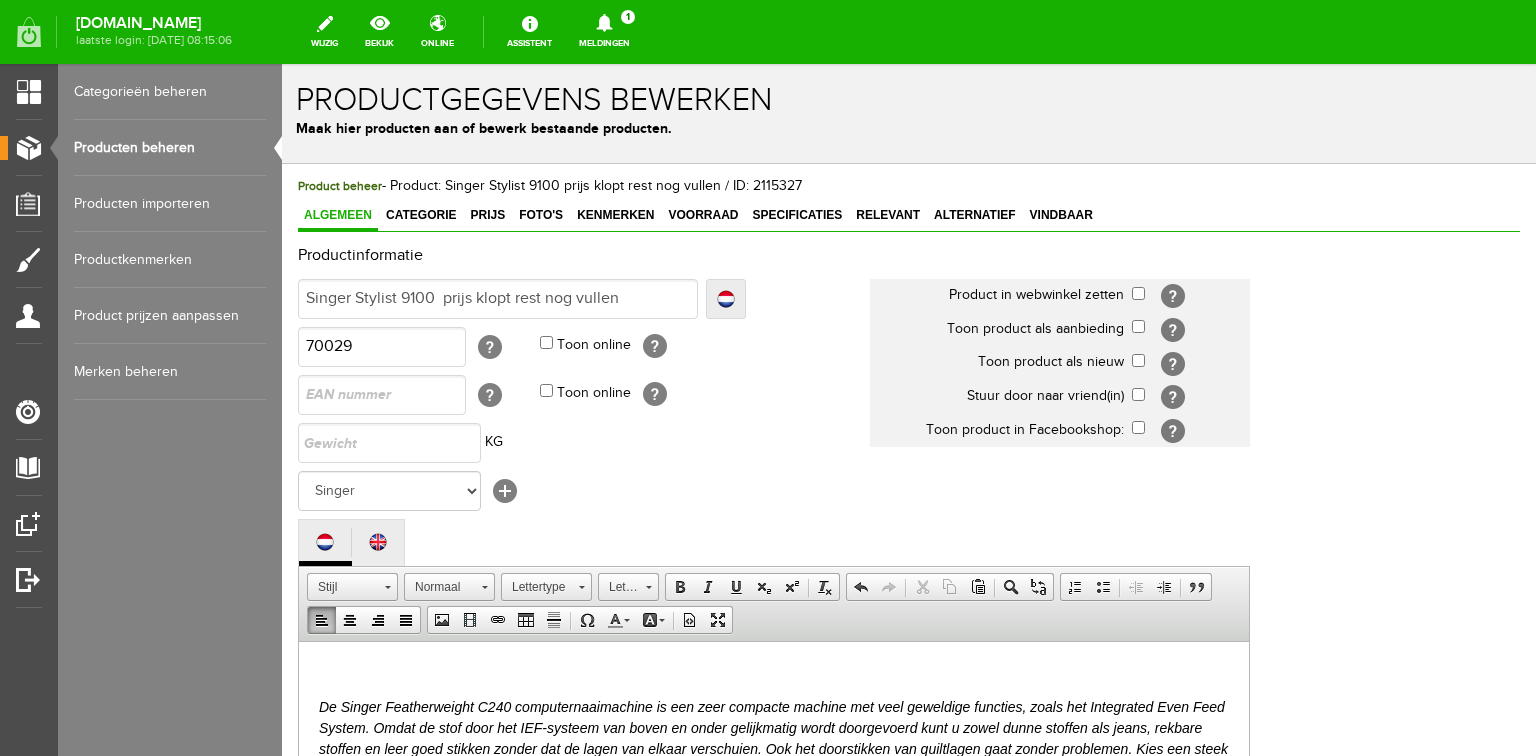 click on "De Singer Featherweight C240 computernaaimachine is een zeer compacte machine met veel geweldige functies, zoals het Integrated Even Feed System. Omdat de stof door het IEF-systeem van boven en onder gelijkmatig wordt doorgevoerd kunt u zowel dunne stoffen als jeans, rekbare stoffen en leer goed stikken zonder dat de lagen van elkaar verschuien. Ook het doorstikken van quiltlagen gaat zonder problemen. Kies een steek met de steekkeuze toetsen en de steekbreedte en steeklengte worden automatisch ingesteld. Met de snelheidsregelaar past u de snelheid aan het project aan, kies voor de naaldstop boven of in de stof en rijg de bovendraad eenvouldig in de naald met de draadinrijger. Met de boven in te leggen spoel kunt u goed in de gaten houden hoe vol de spoel nog zit. De voetjes zijn zeer eenvoudig te verwisselen en als u de informatieknop intoetst wordt de geadviseerde naaivoet aangegeven. Een ideale machine om mee te nemen naar naailes of workshop! Specificaties 67 steken, nuttige en siersteken afhechttoets" at bounding box center (774, 1464) 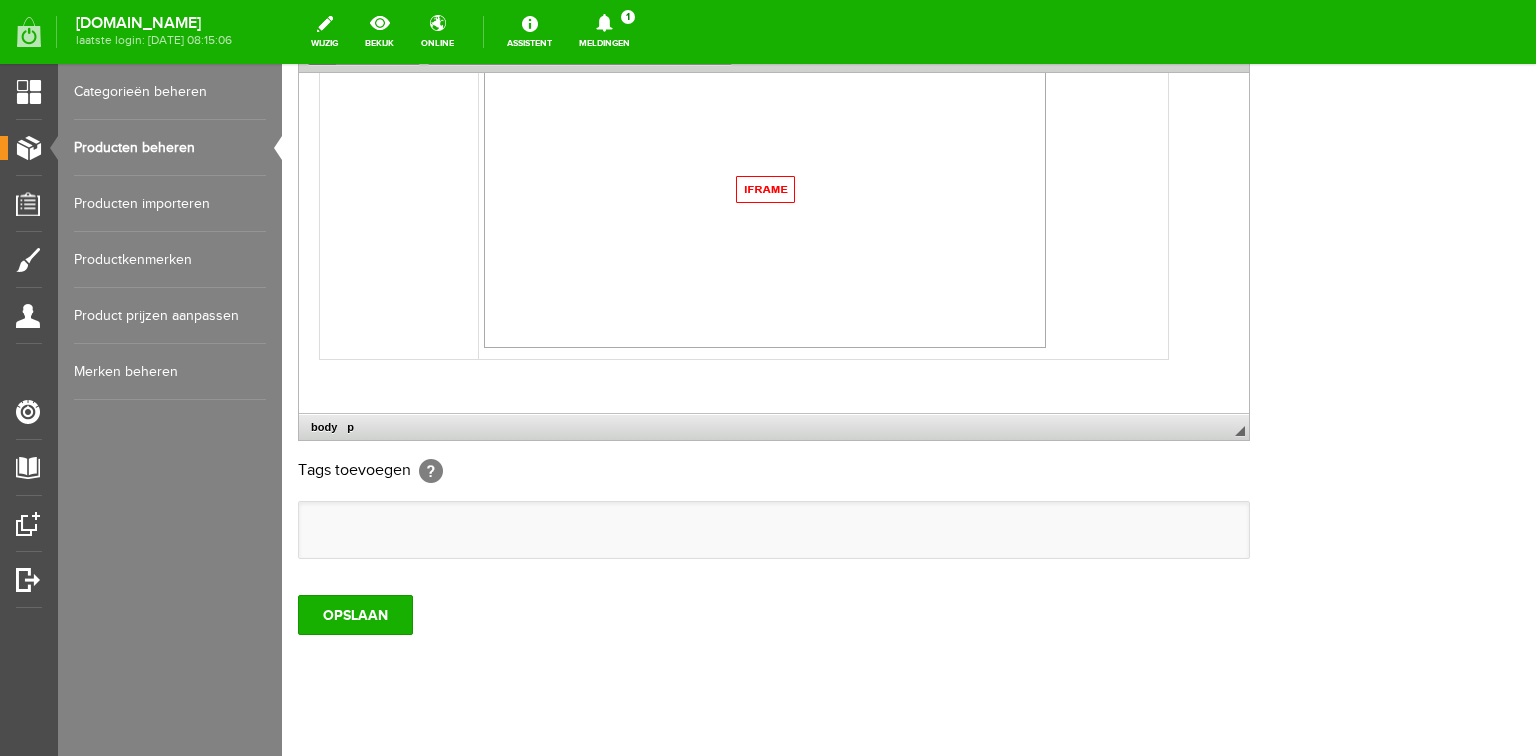 scroll, scrollTop: 592, scrollLeft: 0, axis: vertical 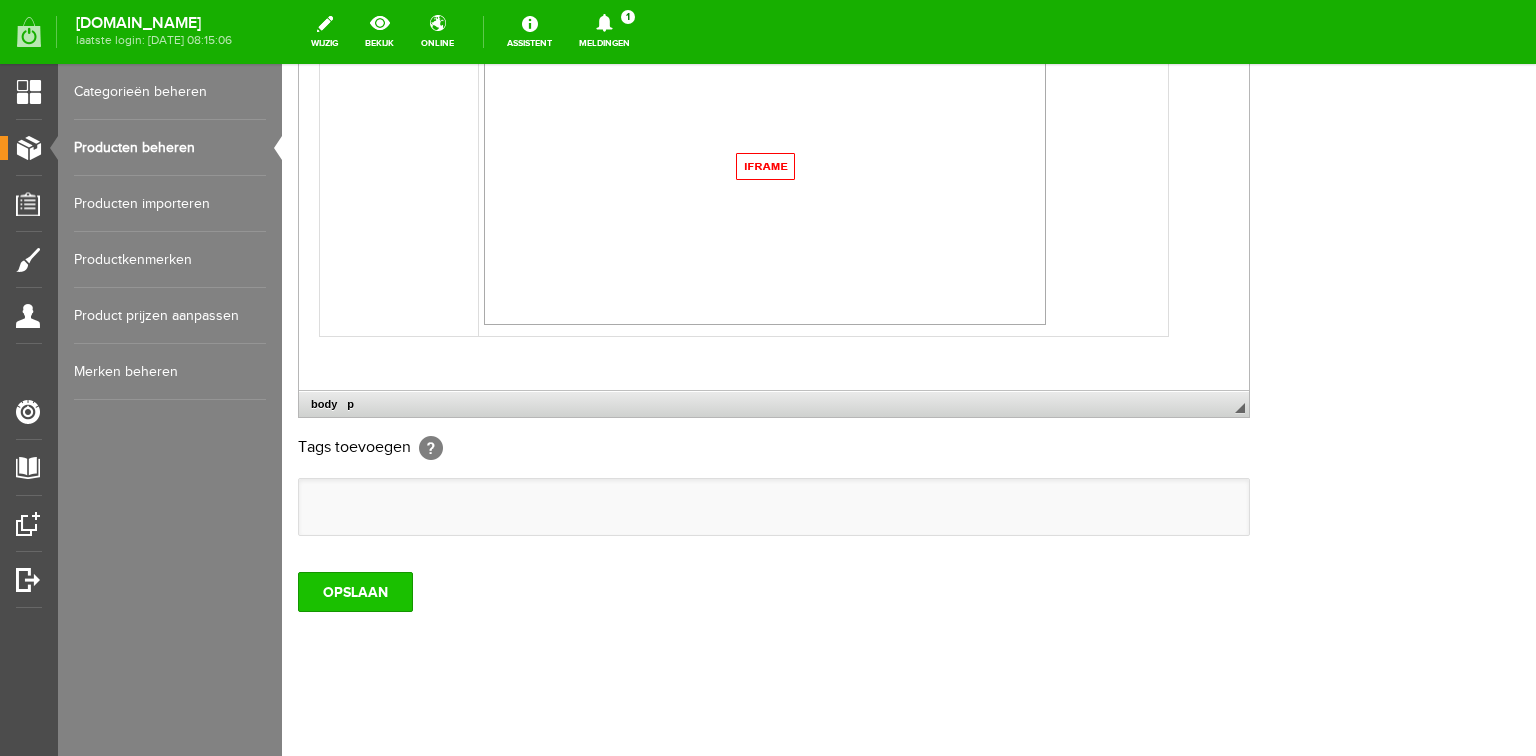 click on "OPSLAAN" at bounding box center [355, 592] 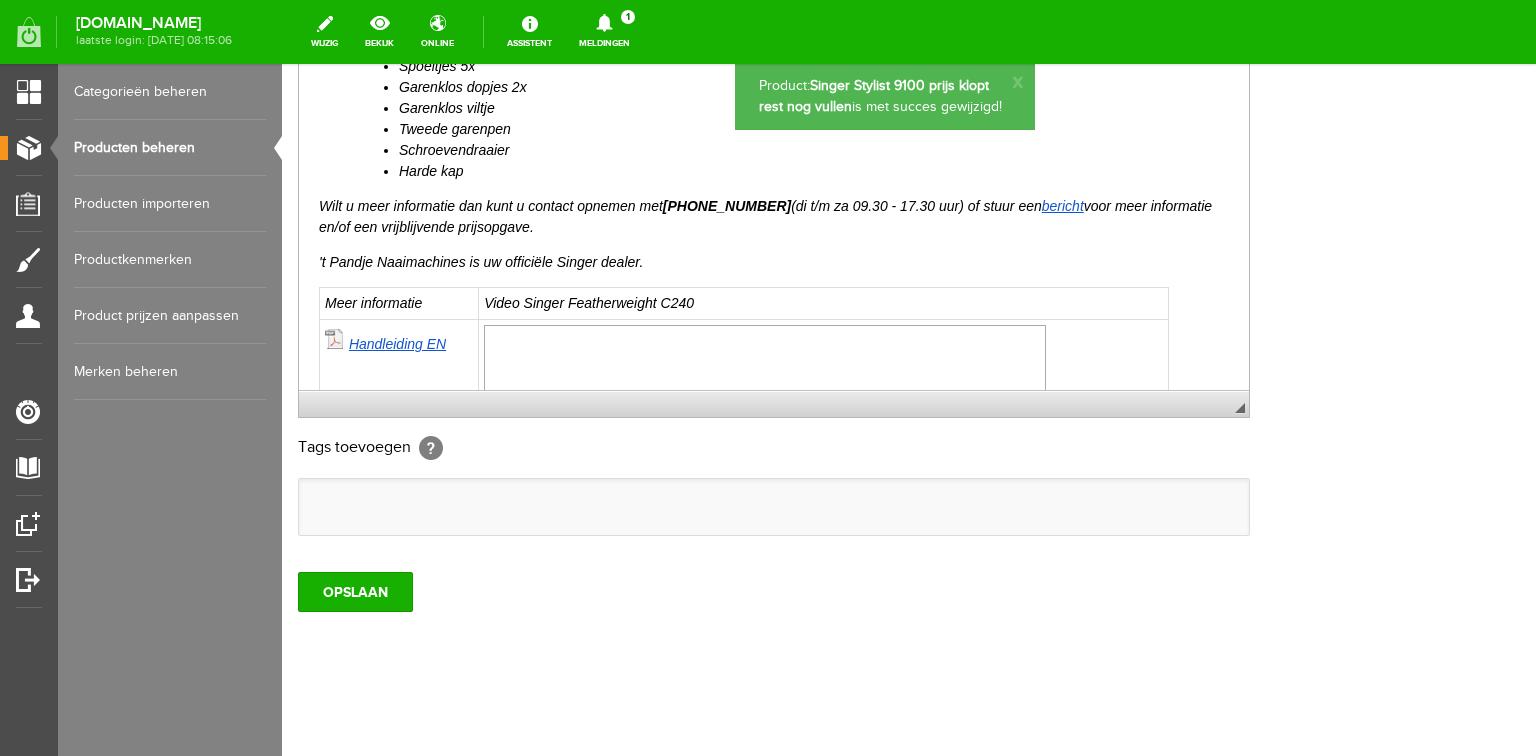 scroll, scrollTop: 1200, scrollLeft: 0, axis: vertical 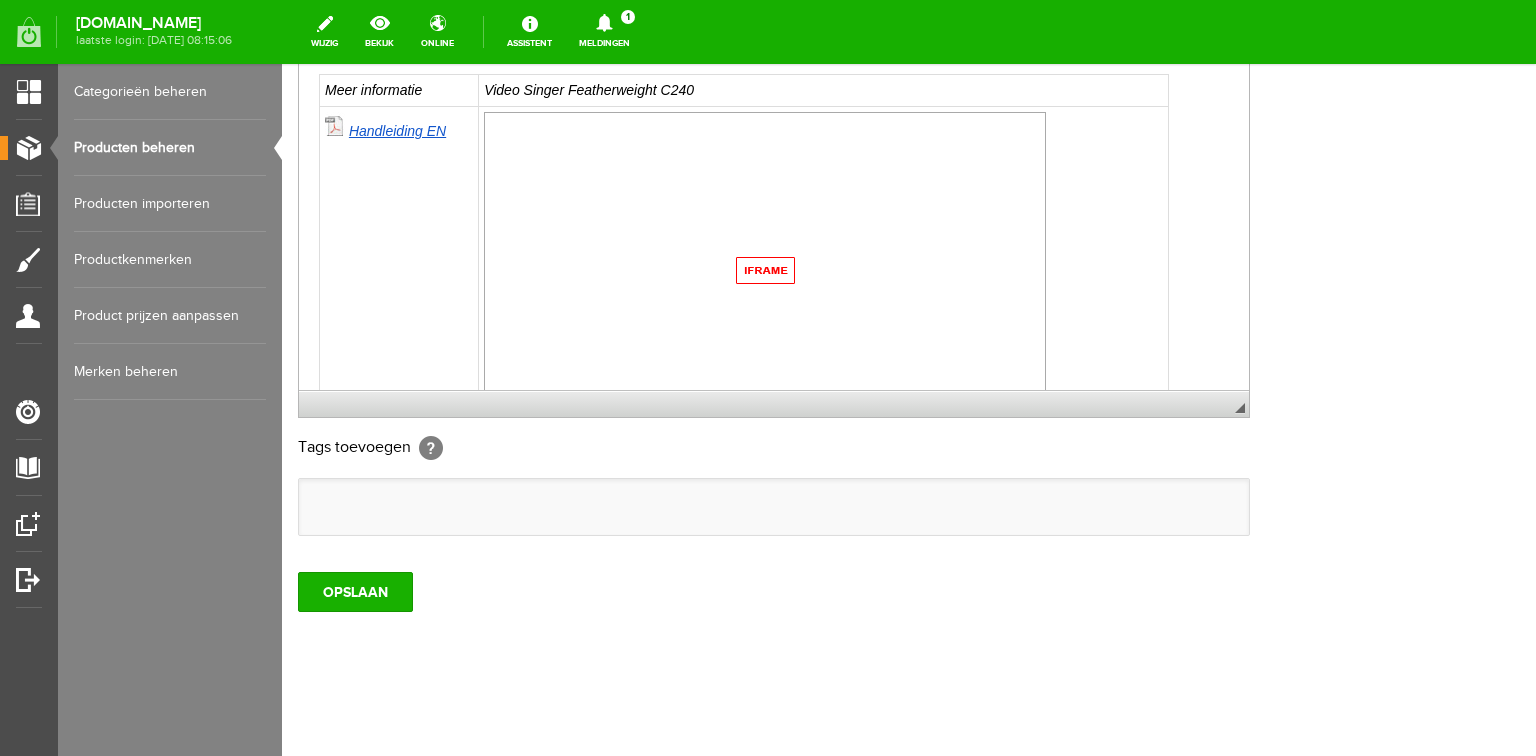 click on "Handleiding EN" at bounding box center [397, 130] 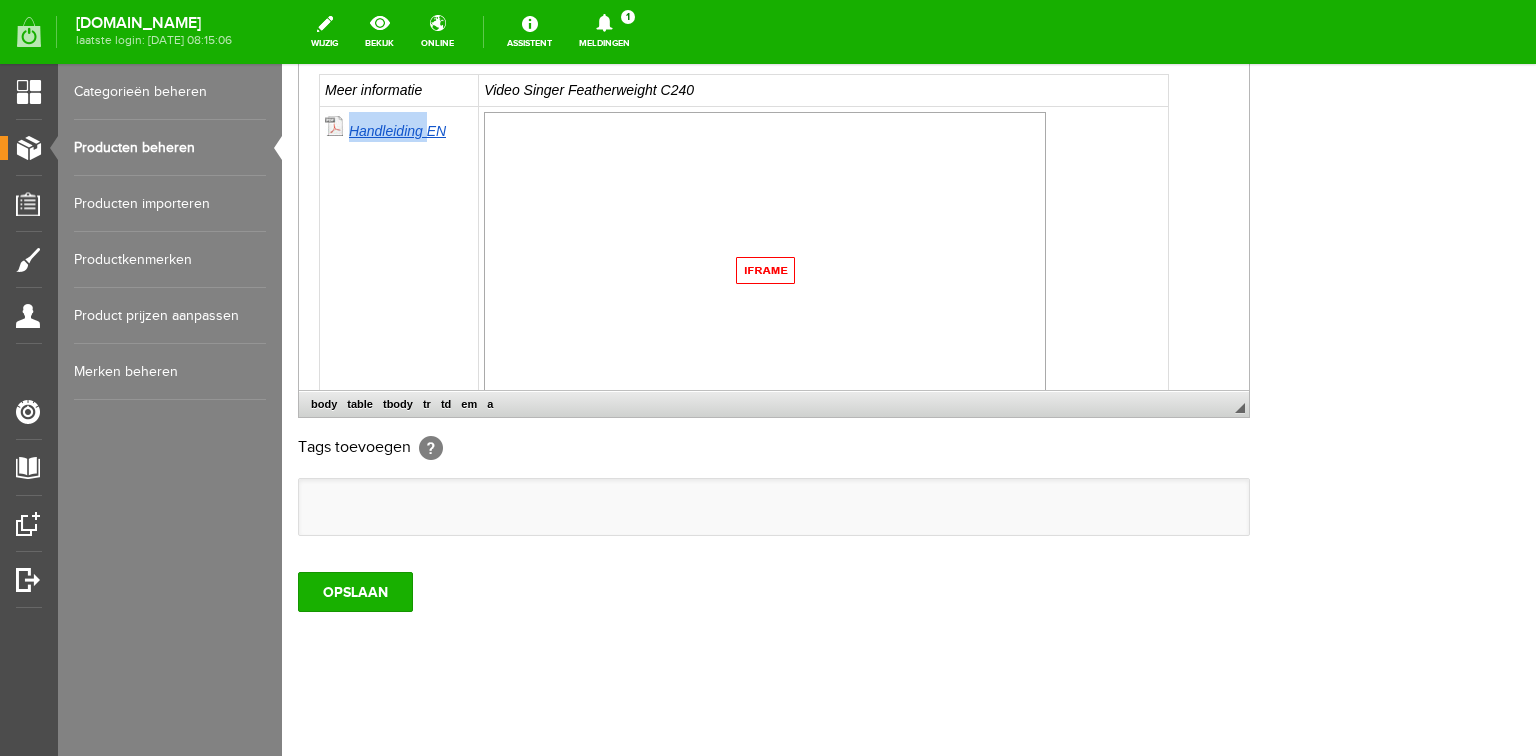 click on "Handleiding EN" at bounding box center (397, 130) 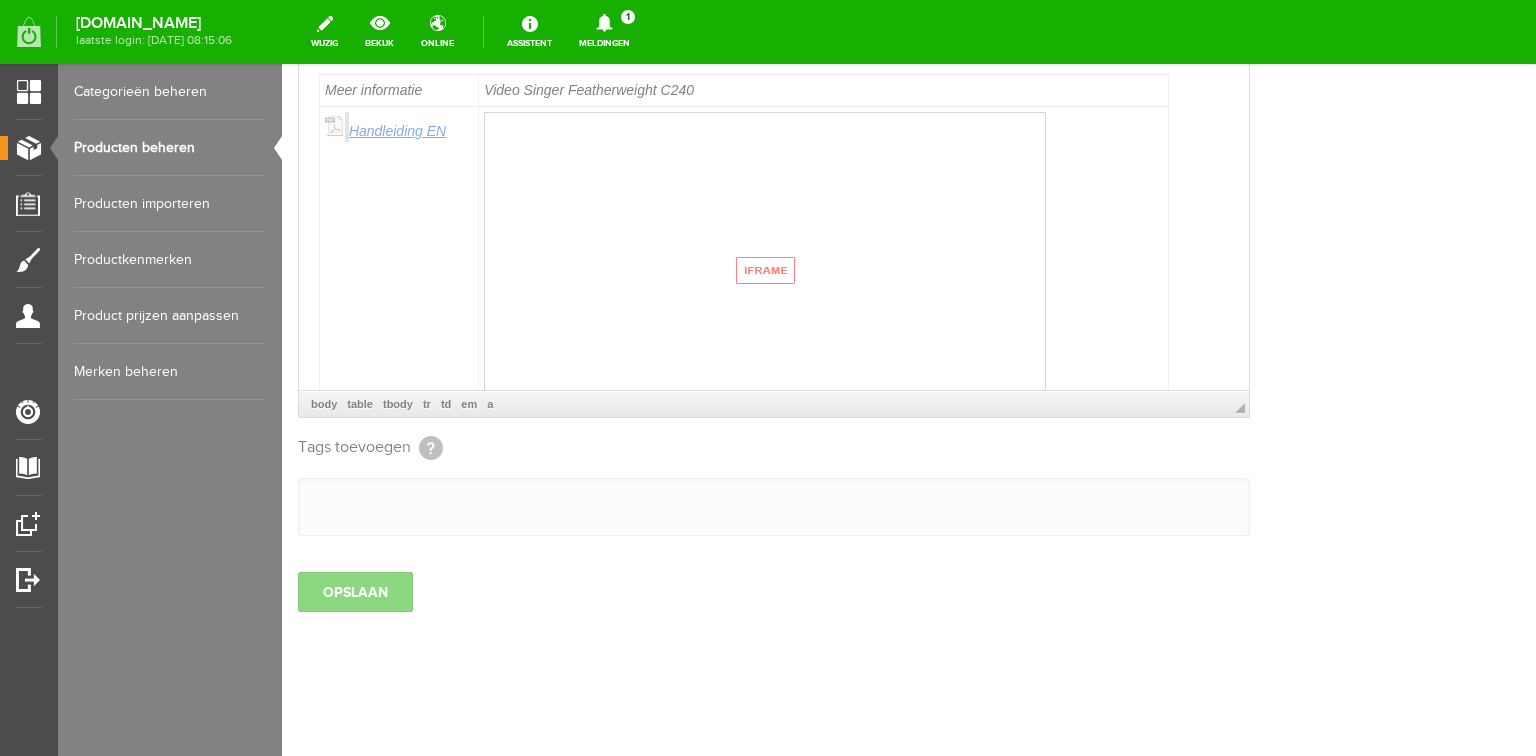 select 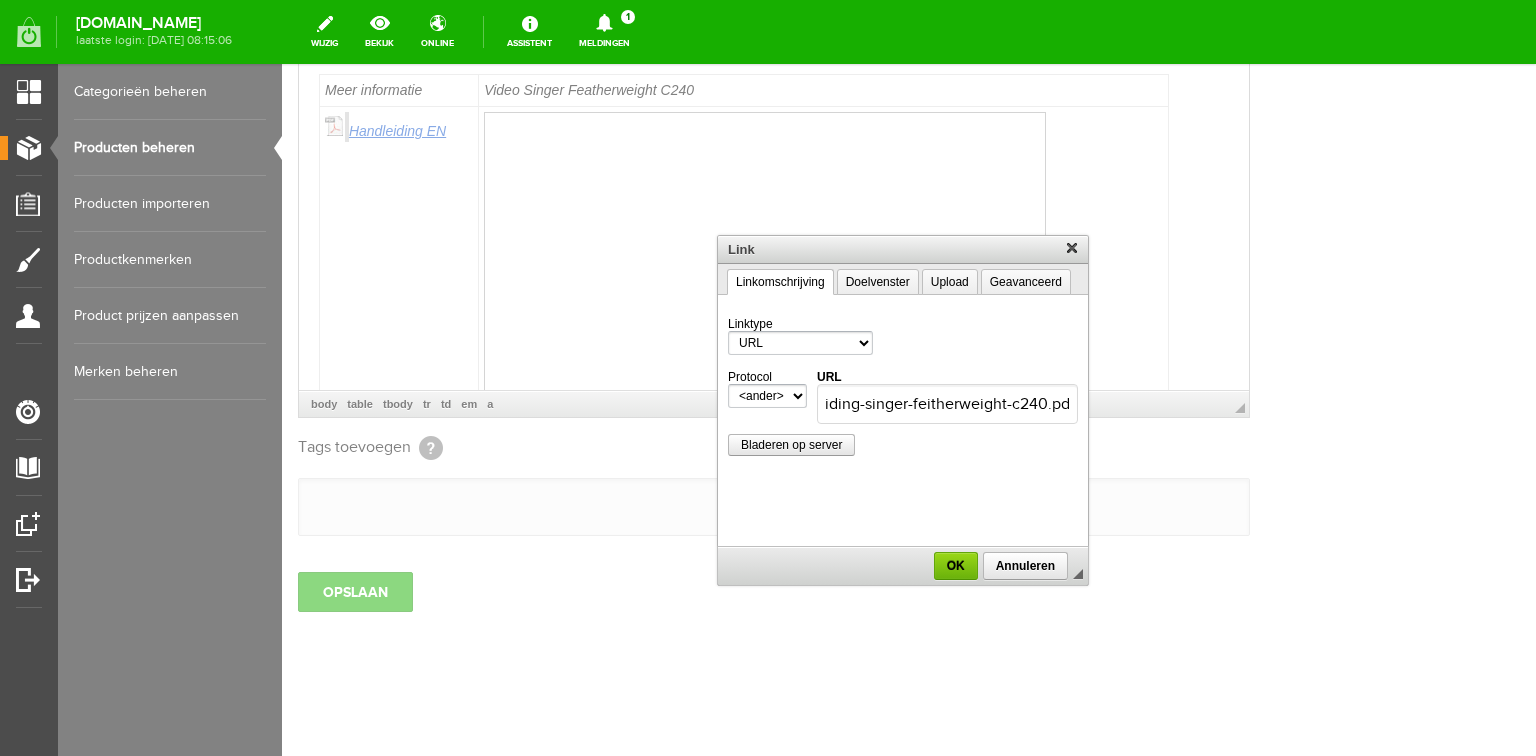 scroll, scrollTop: 0, scrollLeft: 0, axis: both 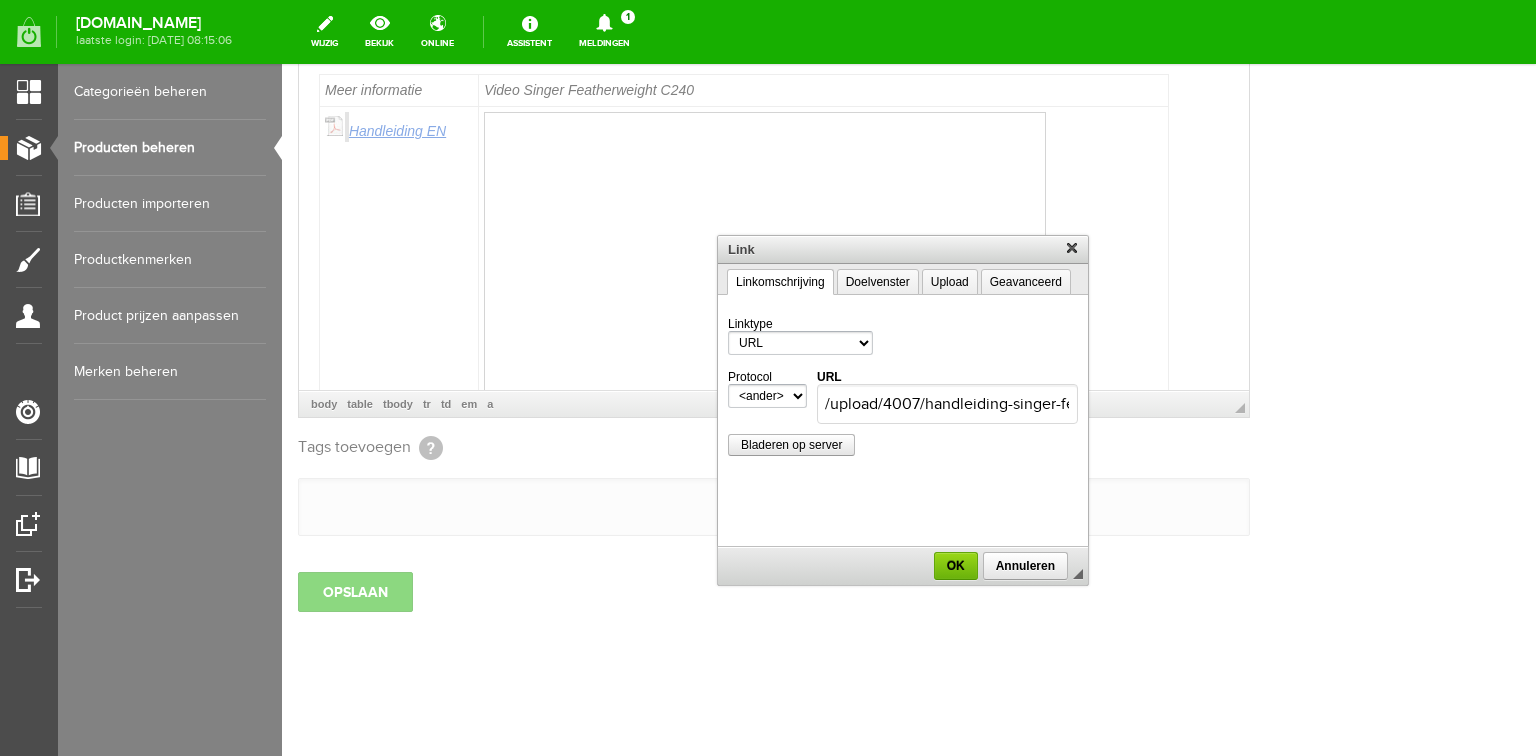 click at bounding box center (903, 410) 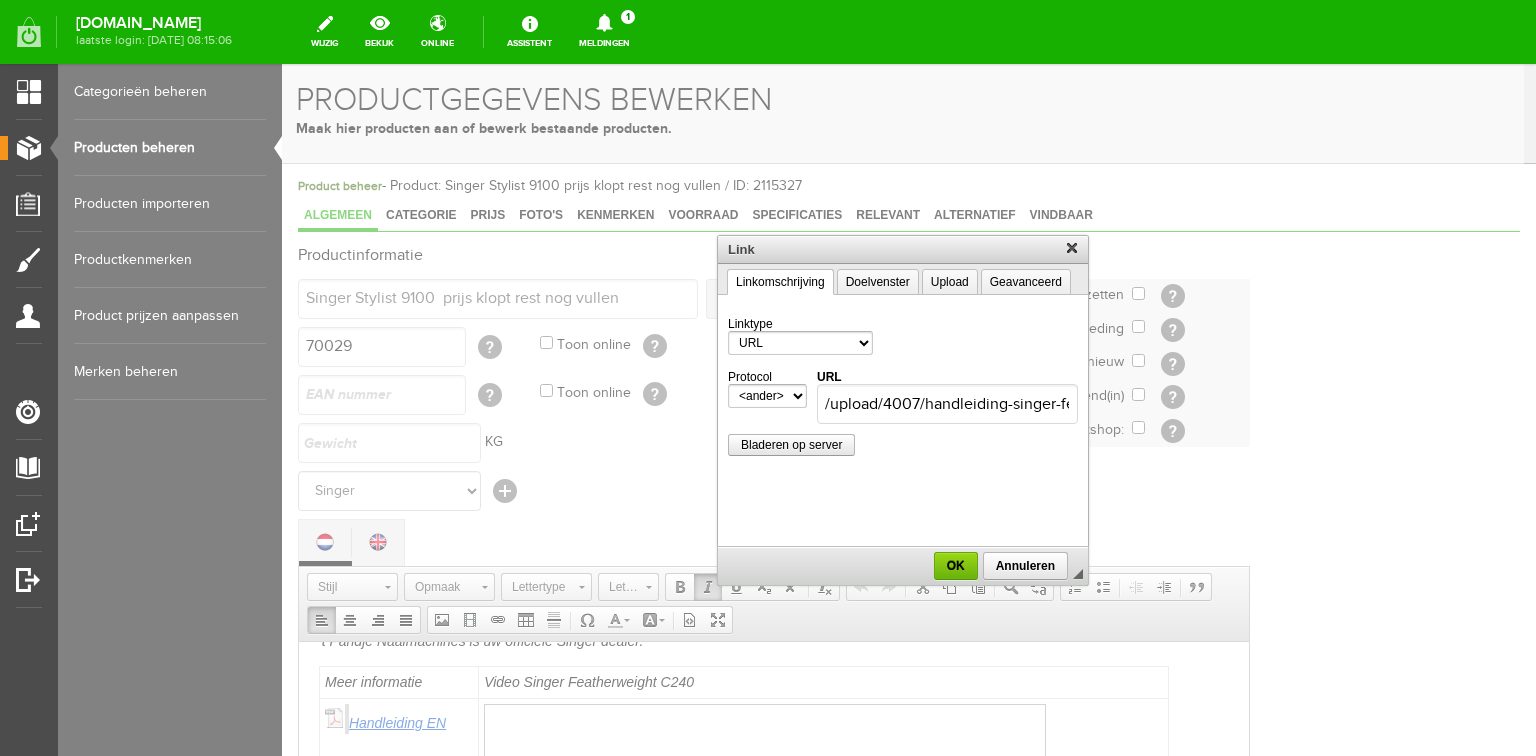 scroll, scrollTop: 0, scrollLeft: 0, axis: both 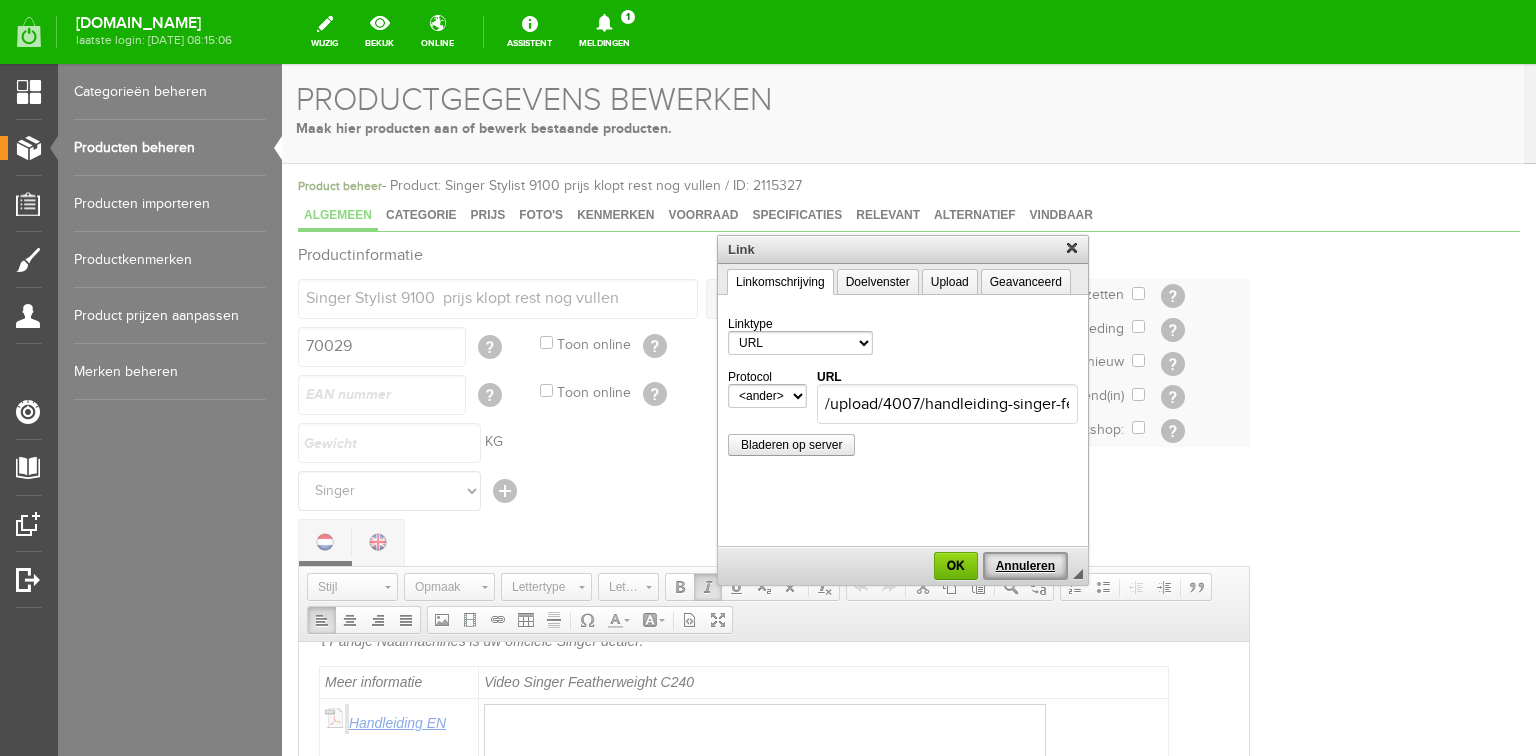 click on "Annuleren" at bounding box center (1025, 566) 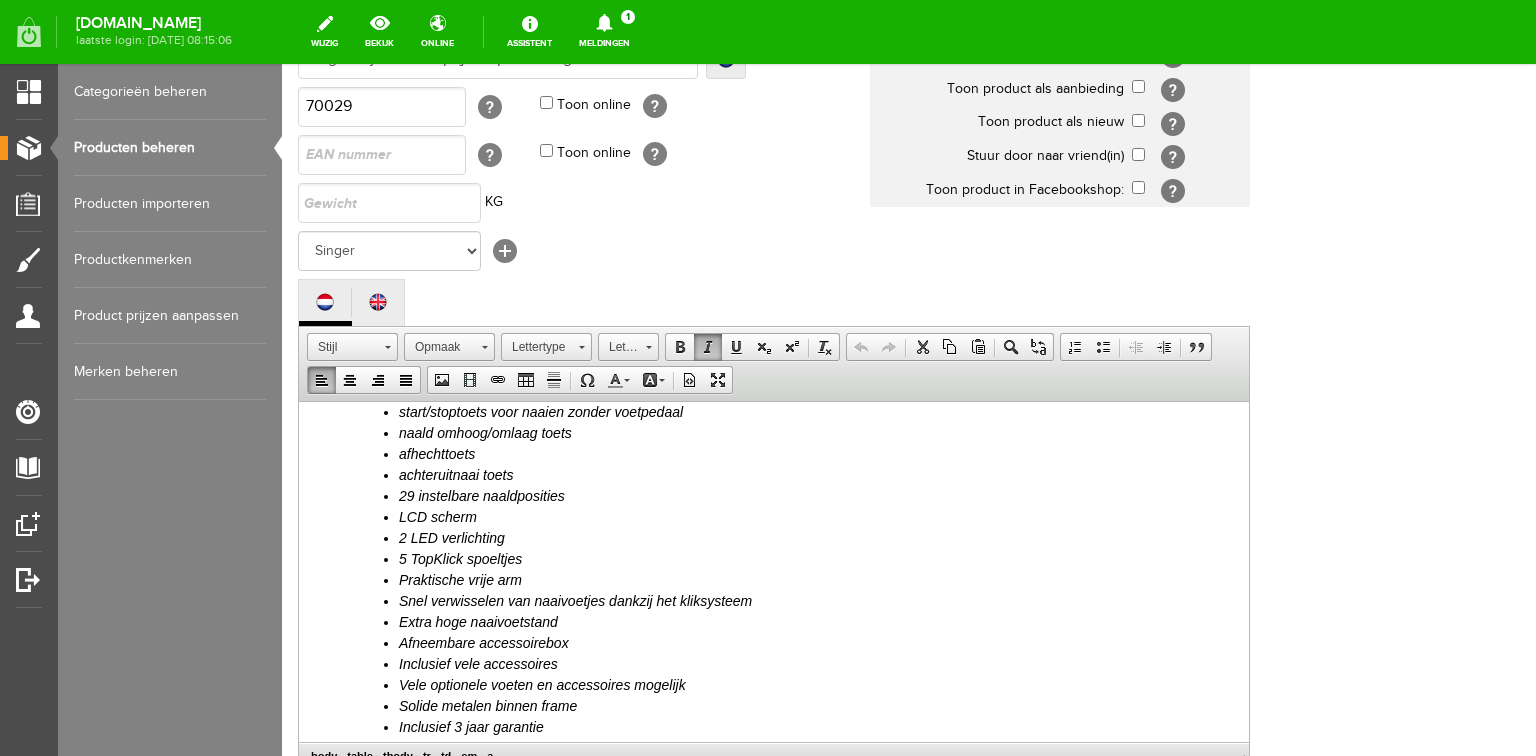 scroll, scrollTop: 480, scrollLeft: 0, axis: vertical 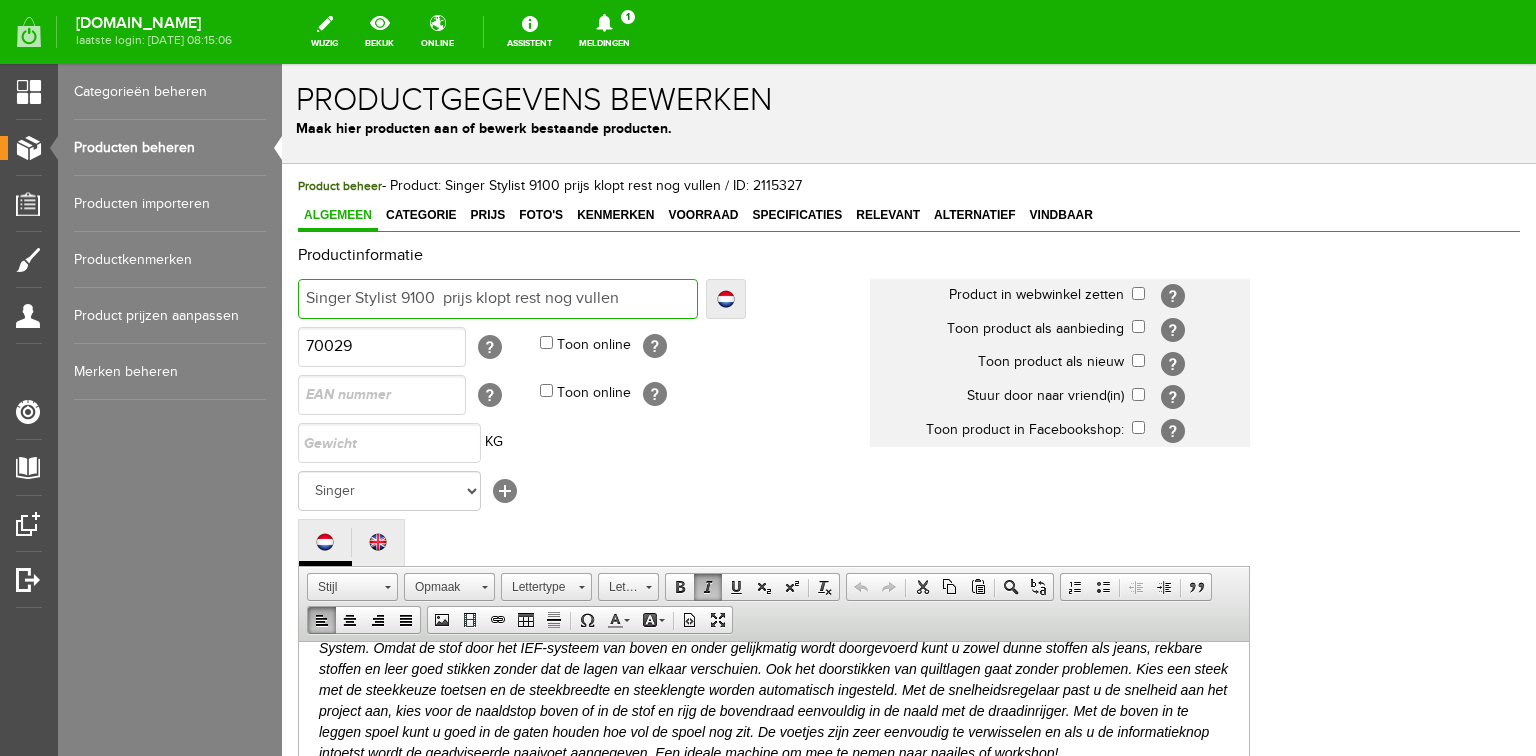 drag, startPoint x: 441, startPoint y: 297, endPoint x: 676, endPoint y: 288, distance: 235.17227 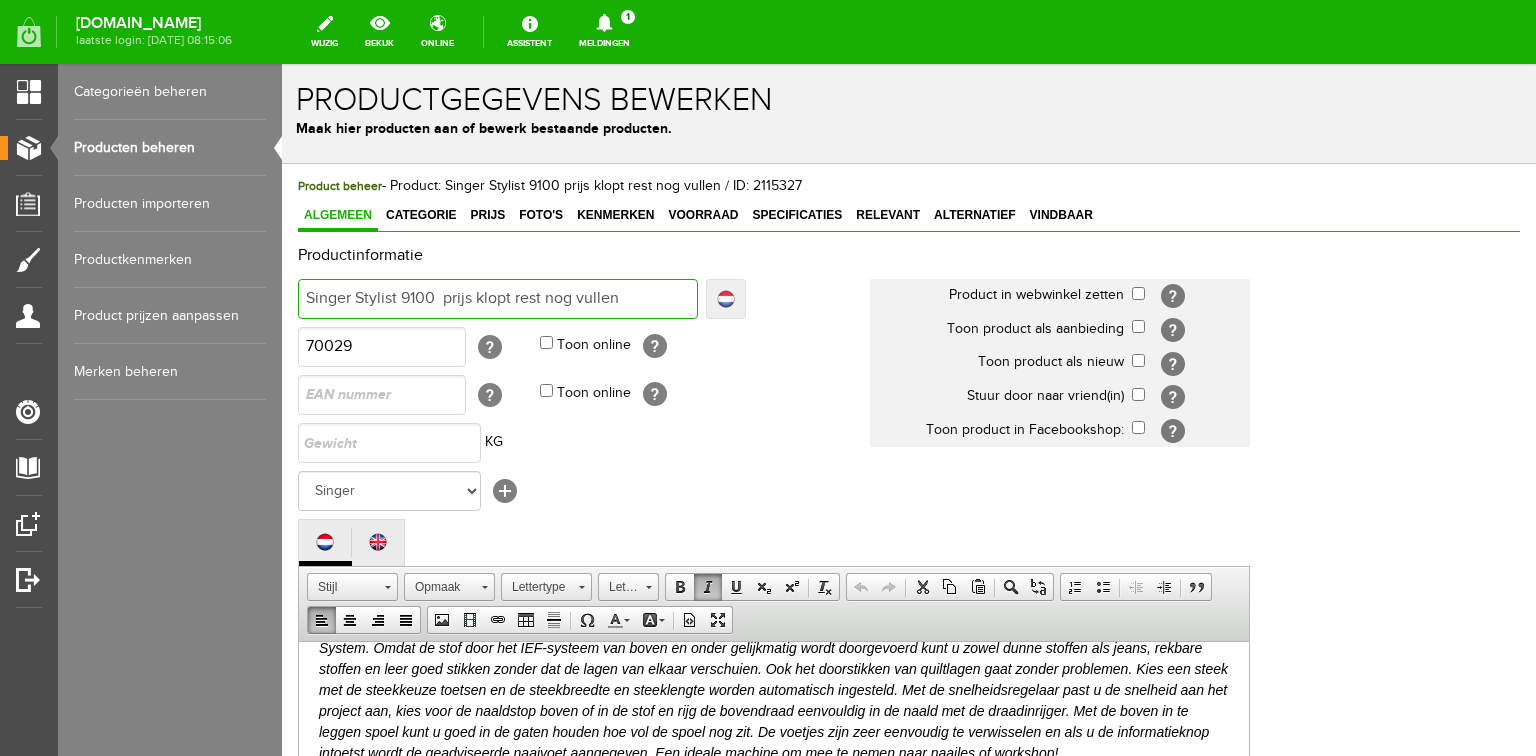 type on "Singer Stylist 9100" 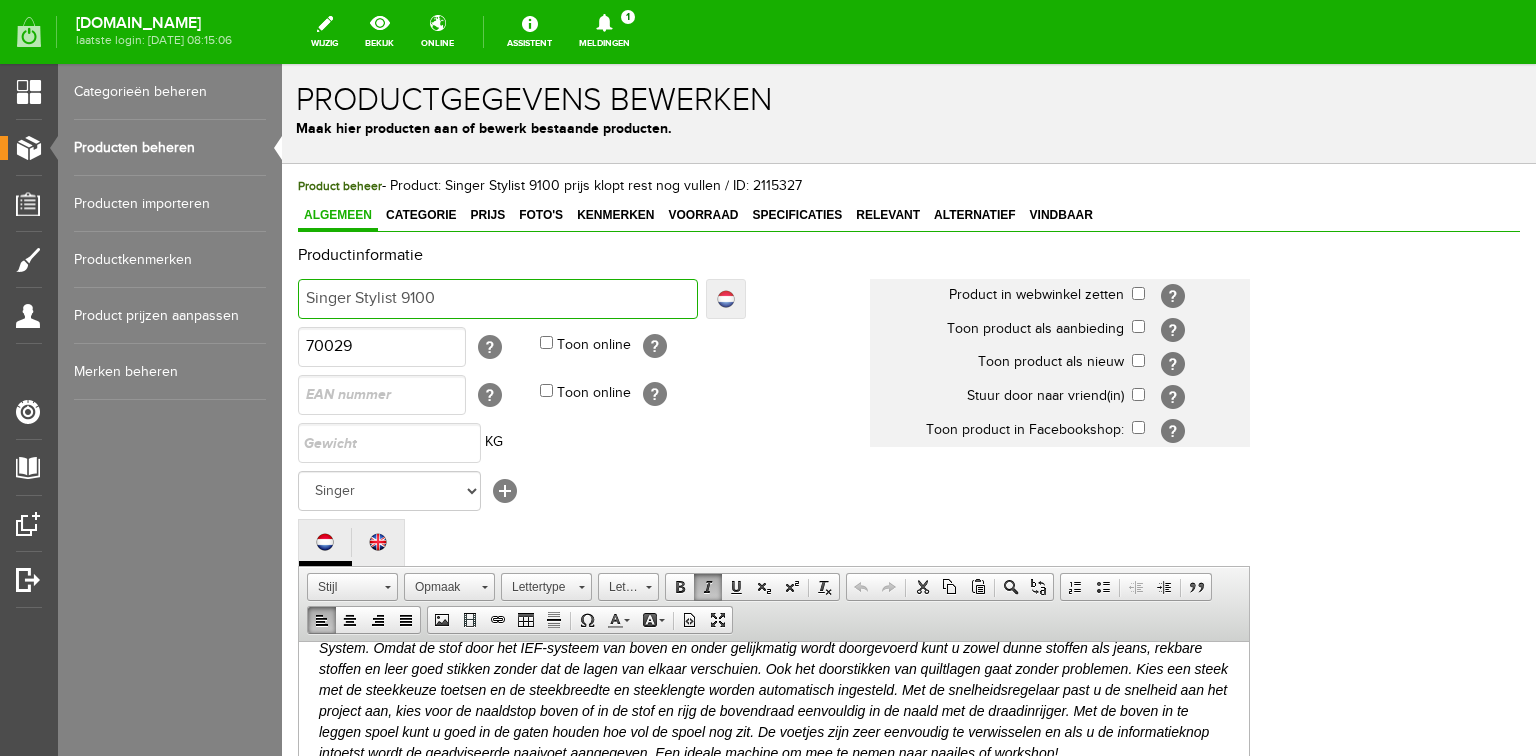 type on "Singer Stylist 9100" 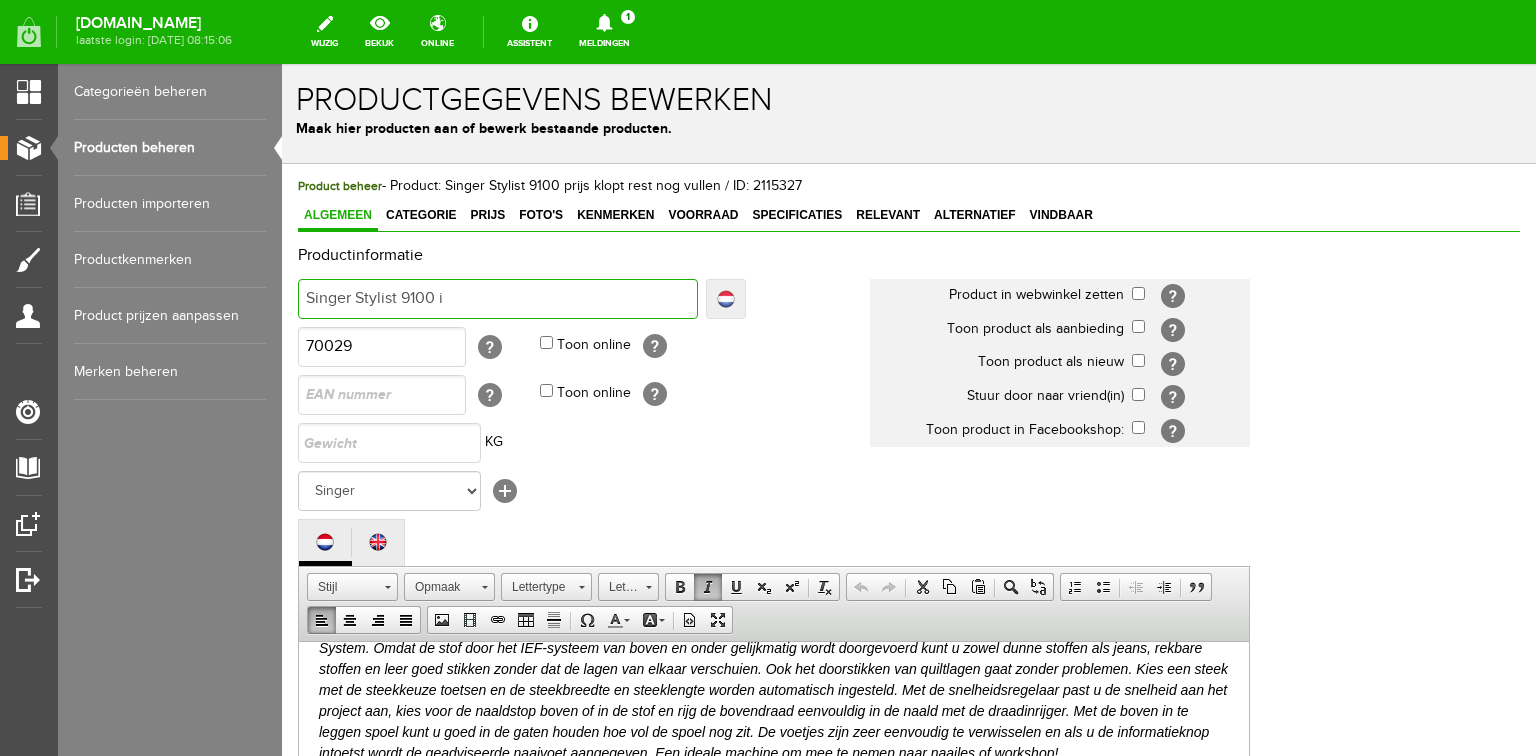 type on "Singer Stylist 9100 i" 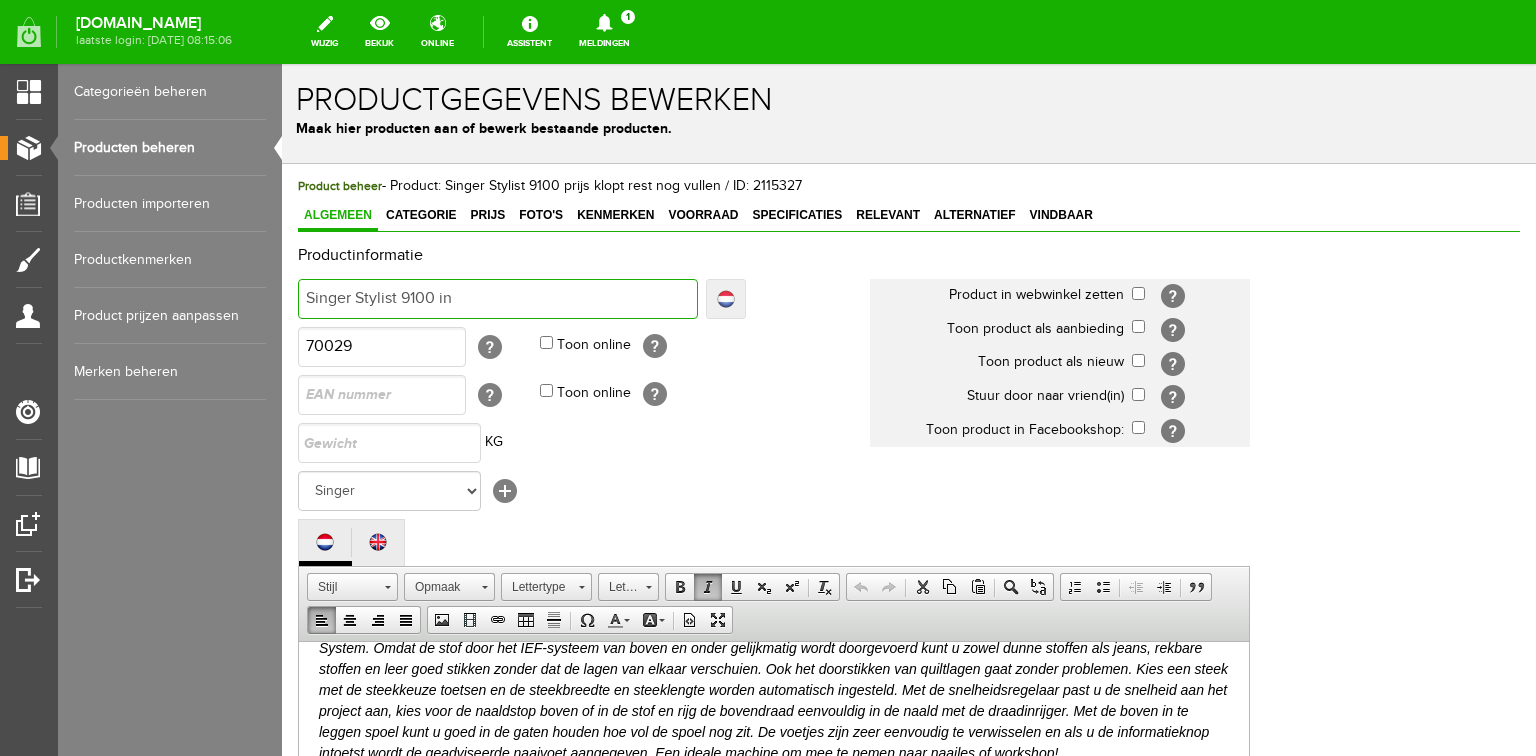 type on "Singer Stylist 9100 in" 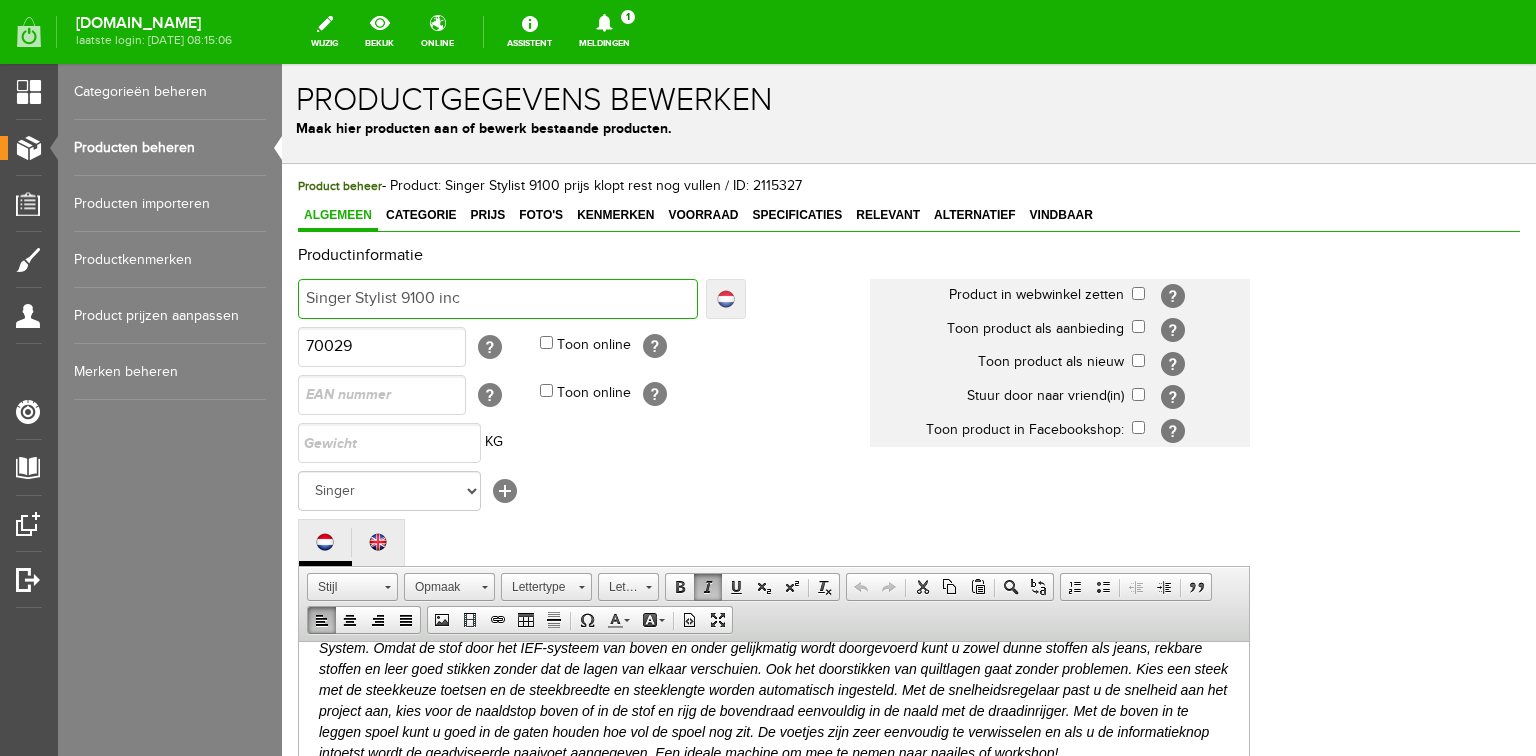 type on "Singer Stylist 9100 incl" 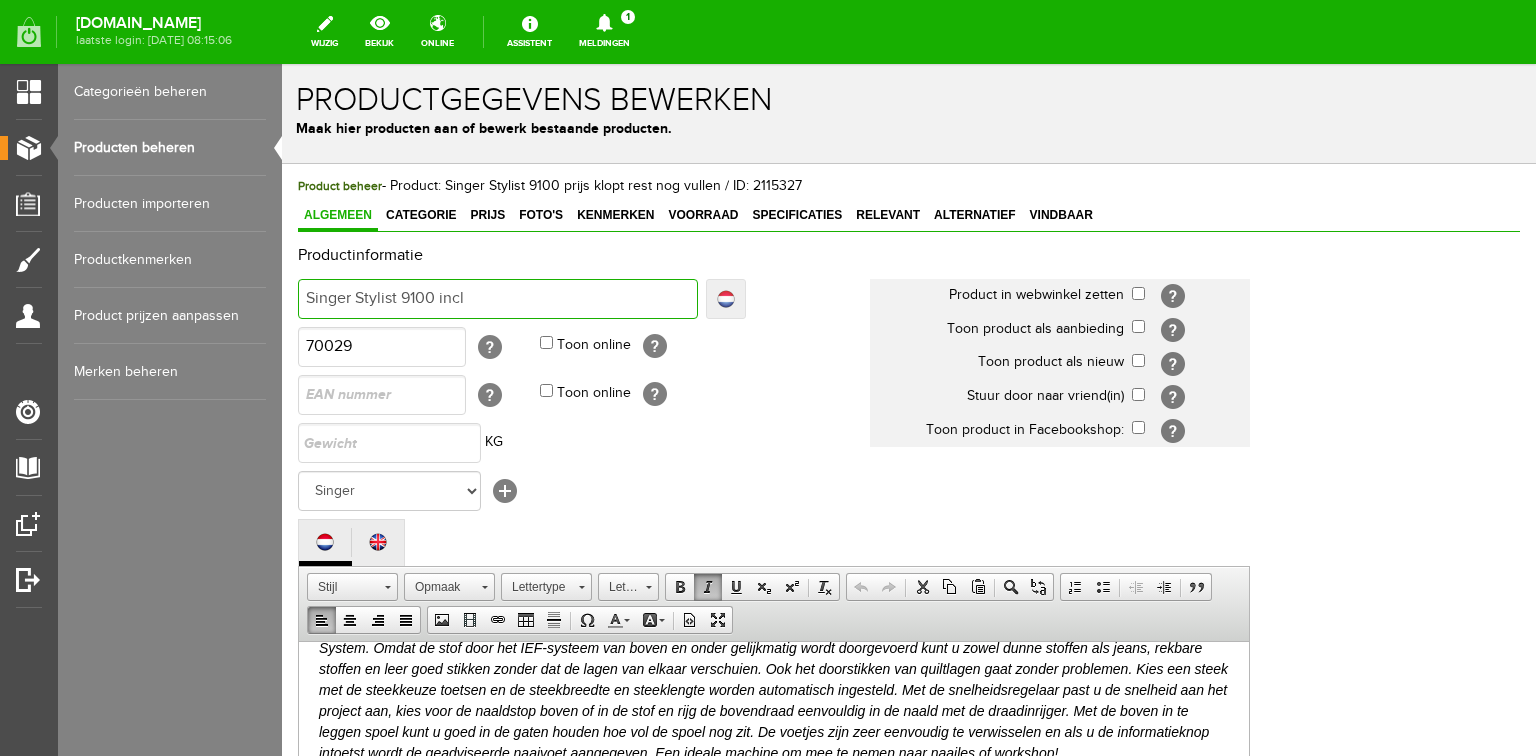 type on "Singer Stylist 9100 incl" 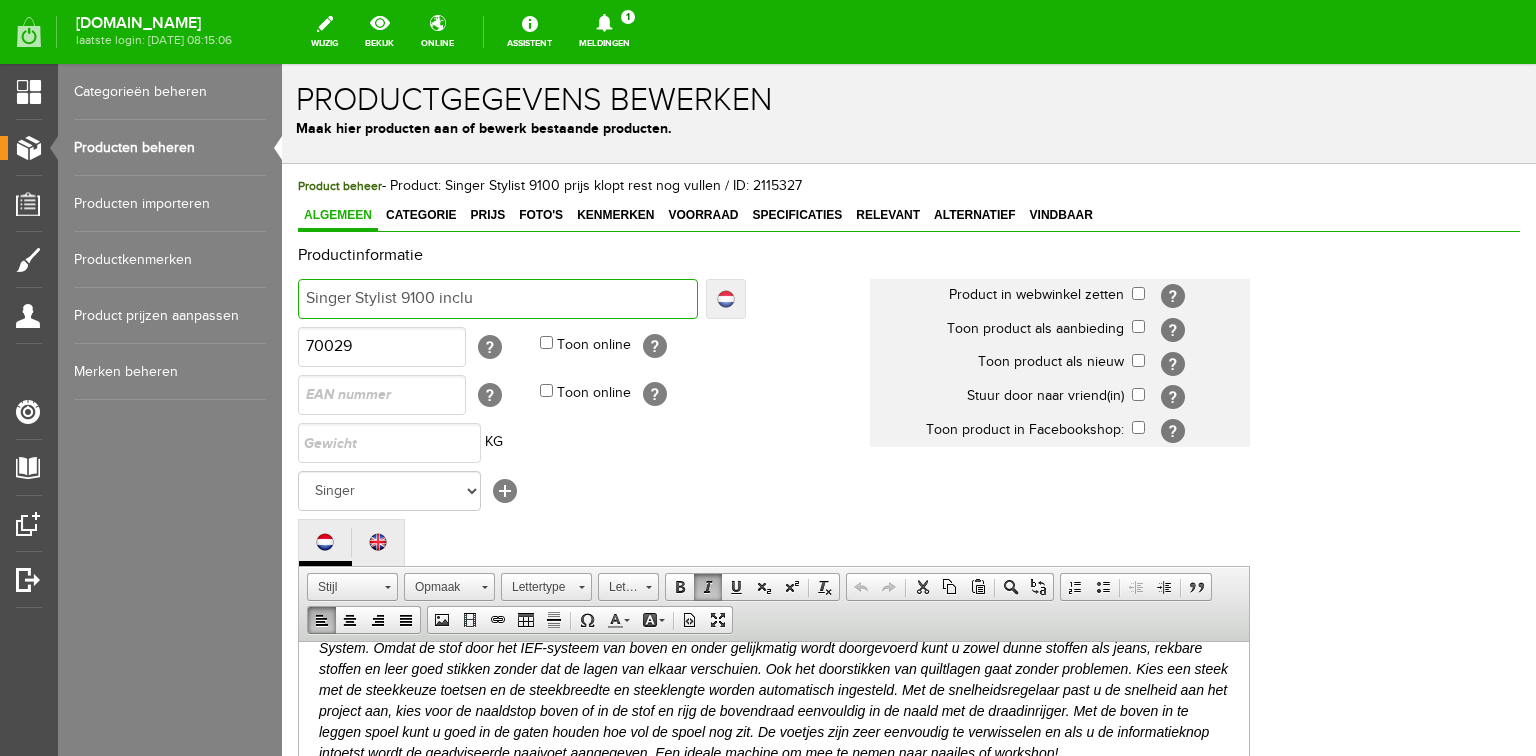 type on "Singer Stylist 9100 inclu" 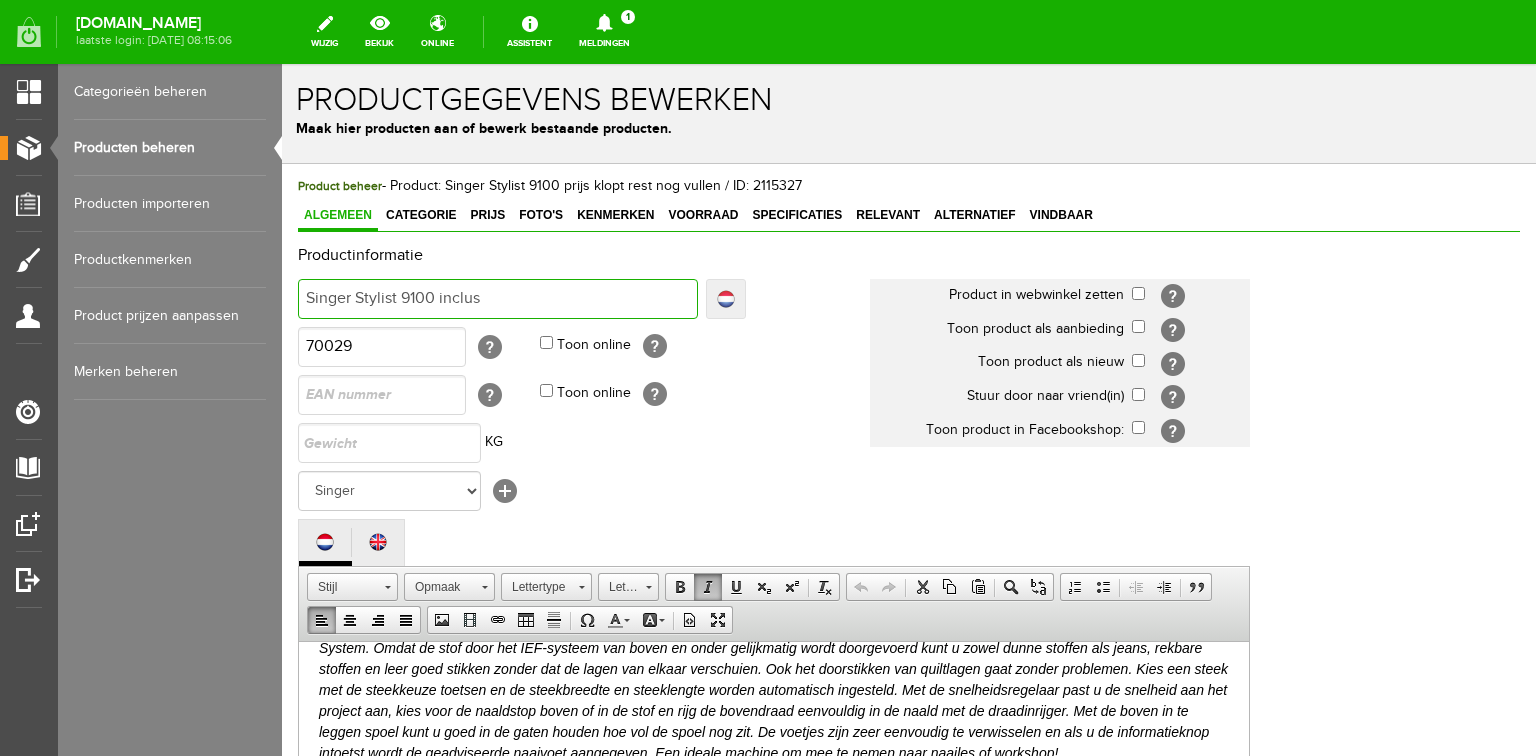 type on "Singer Stylist 9100 inclus" 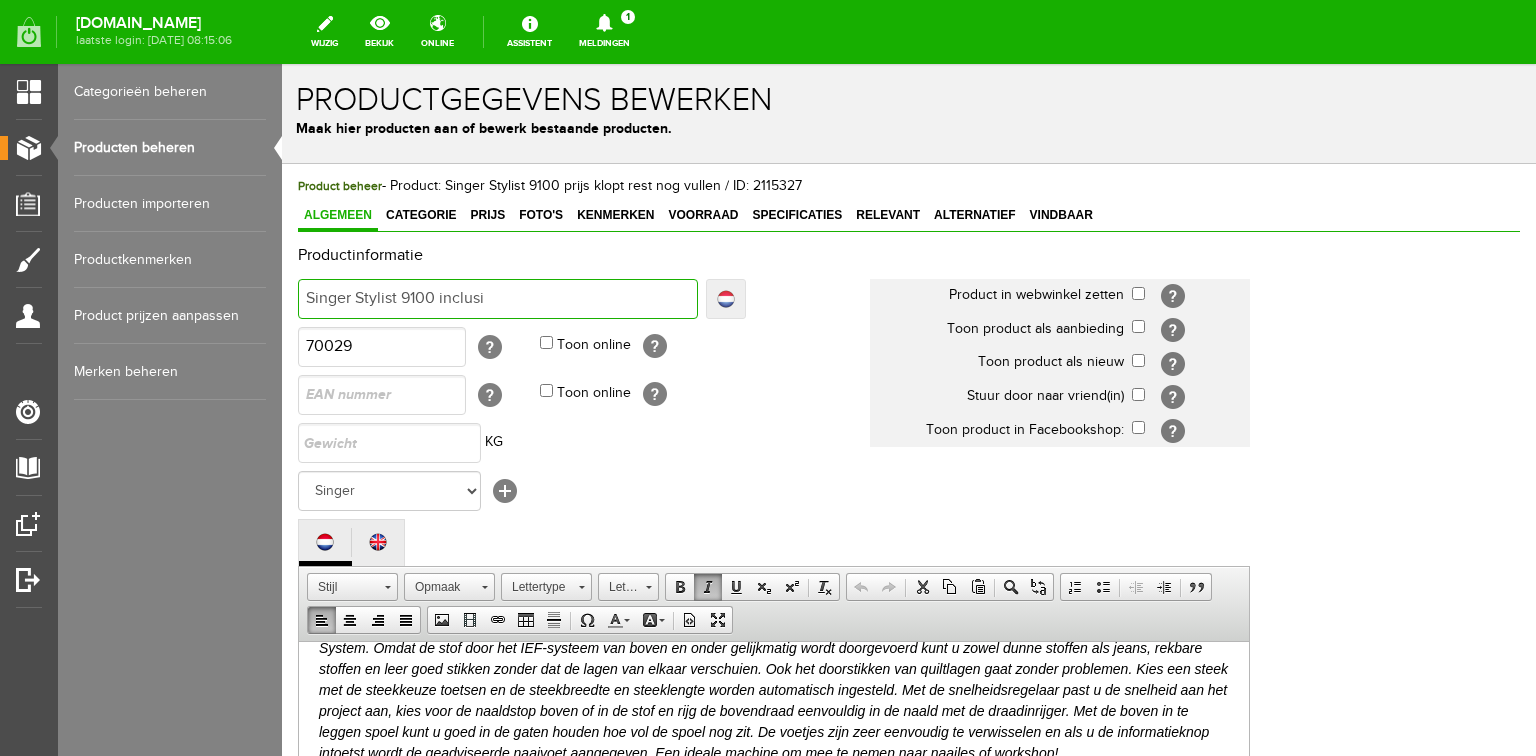 type on "Singer Stylist 9100 inclusi" 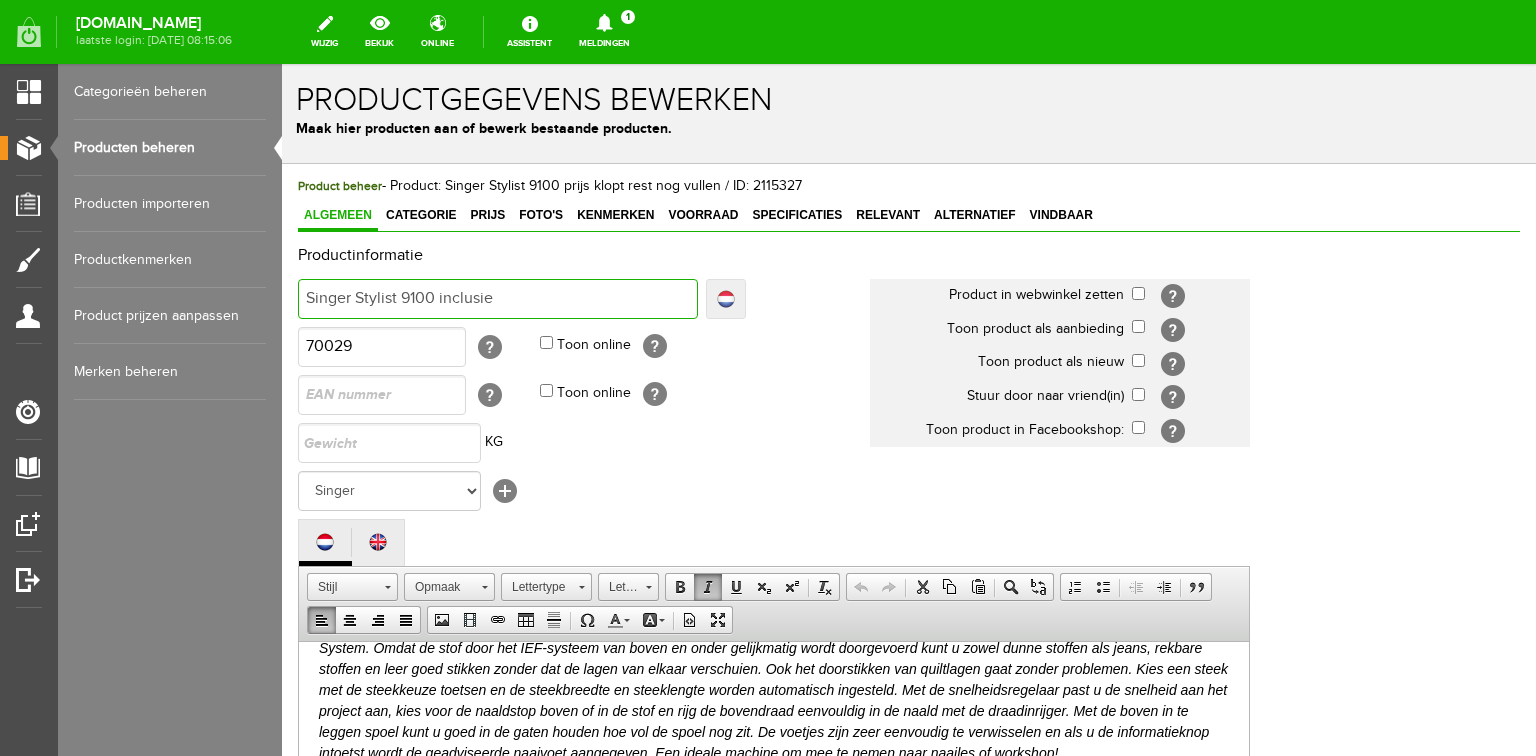 type on "Singer Stylist 9100 inclusie" 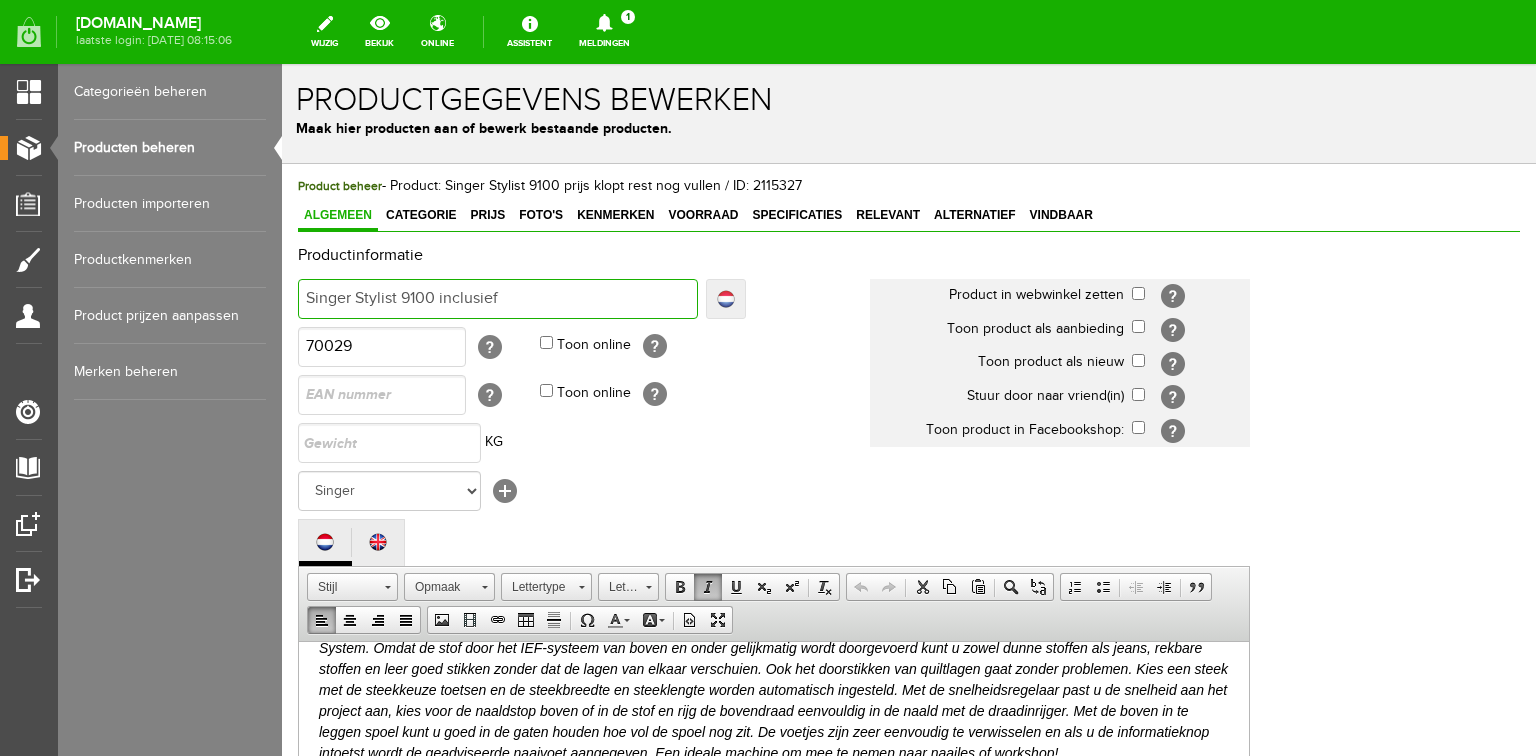 type on "Singer Stylist 9100 inclusief" 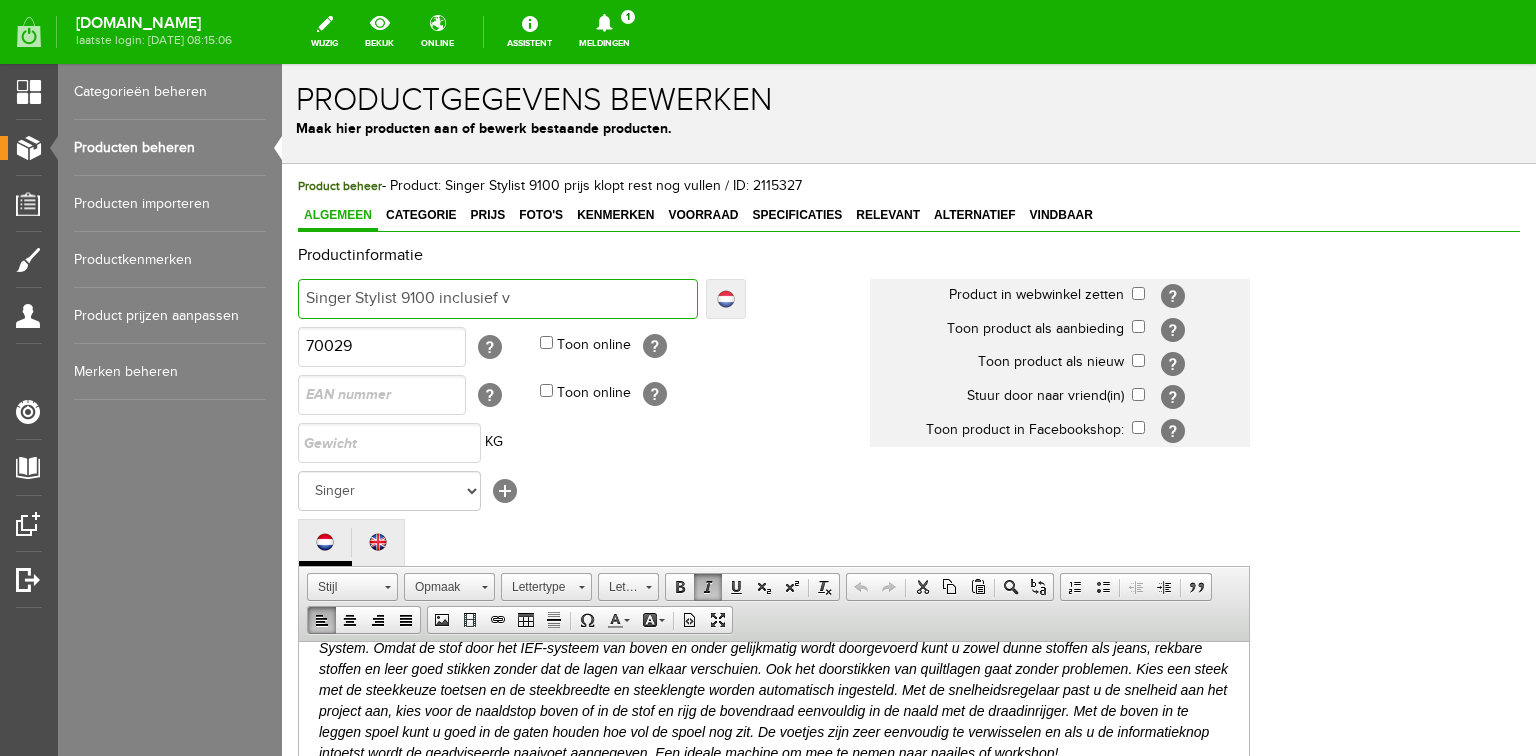 type on "Singer Stylist 9100 inclusief v" 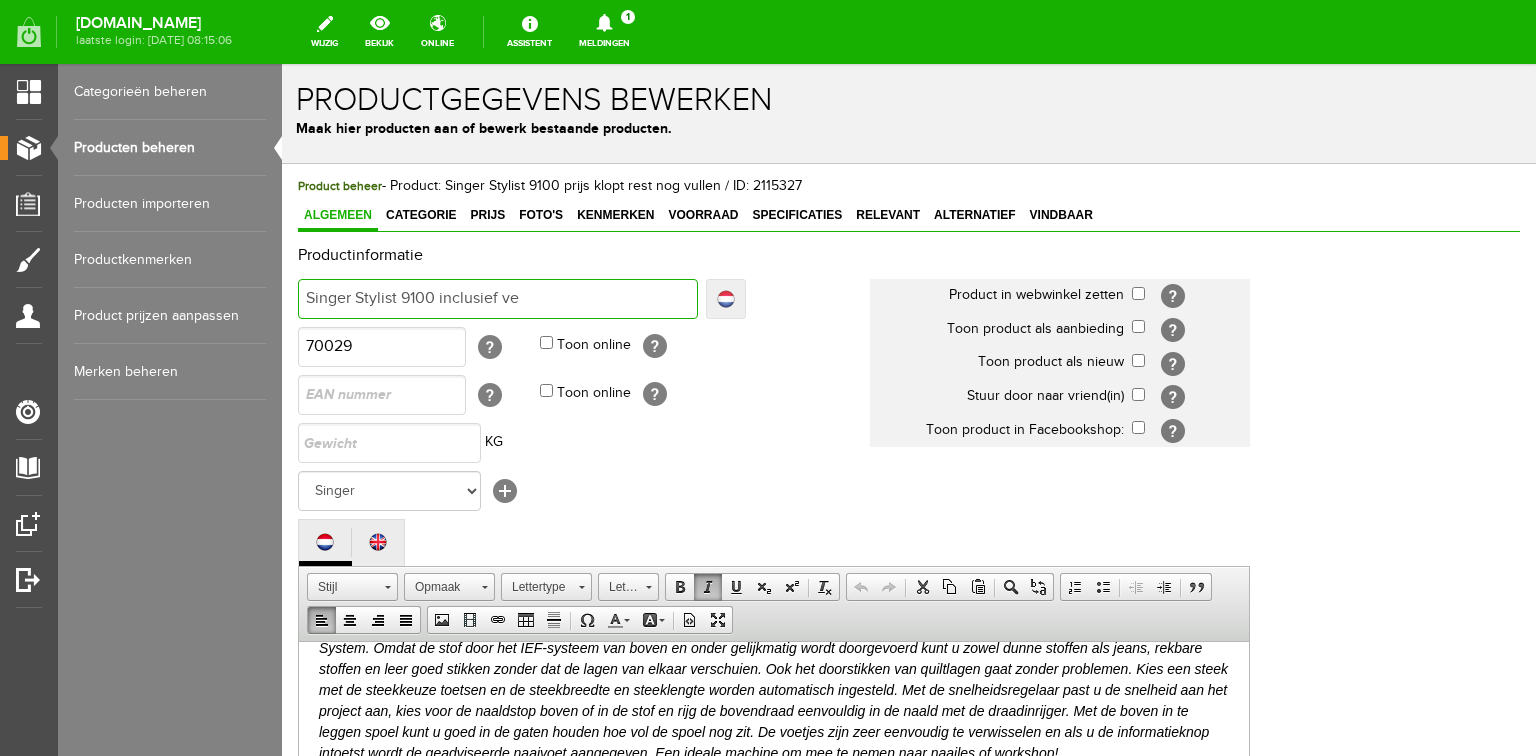 type on "Singer Stylist 9100 inclusief ver" 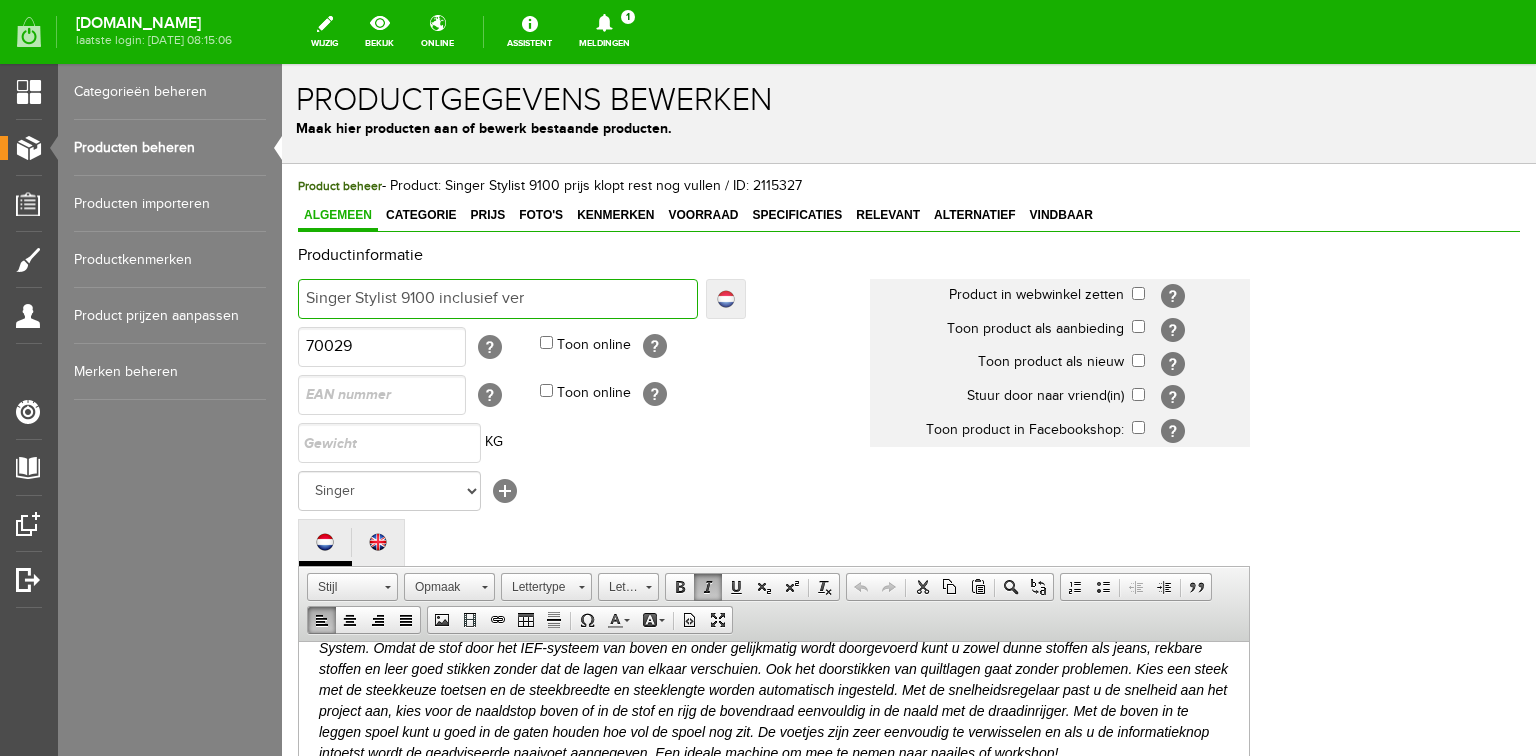 type on "Singer Stylist 9100 inclusief ver" 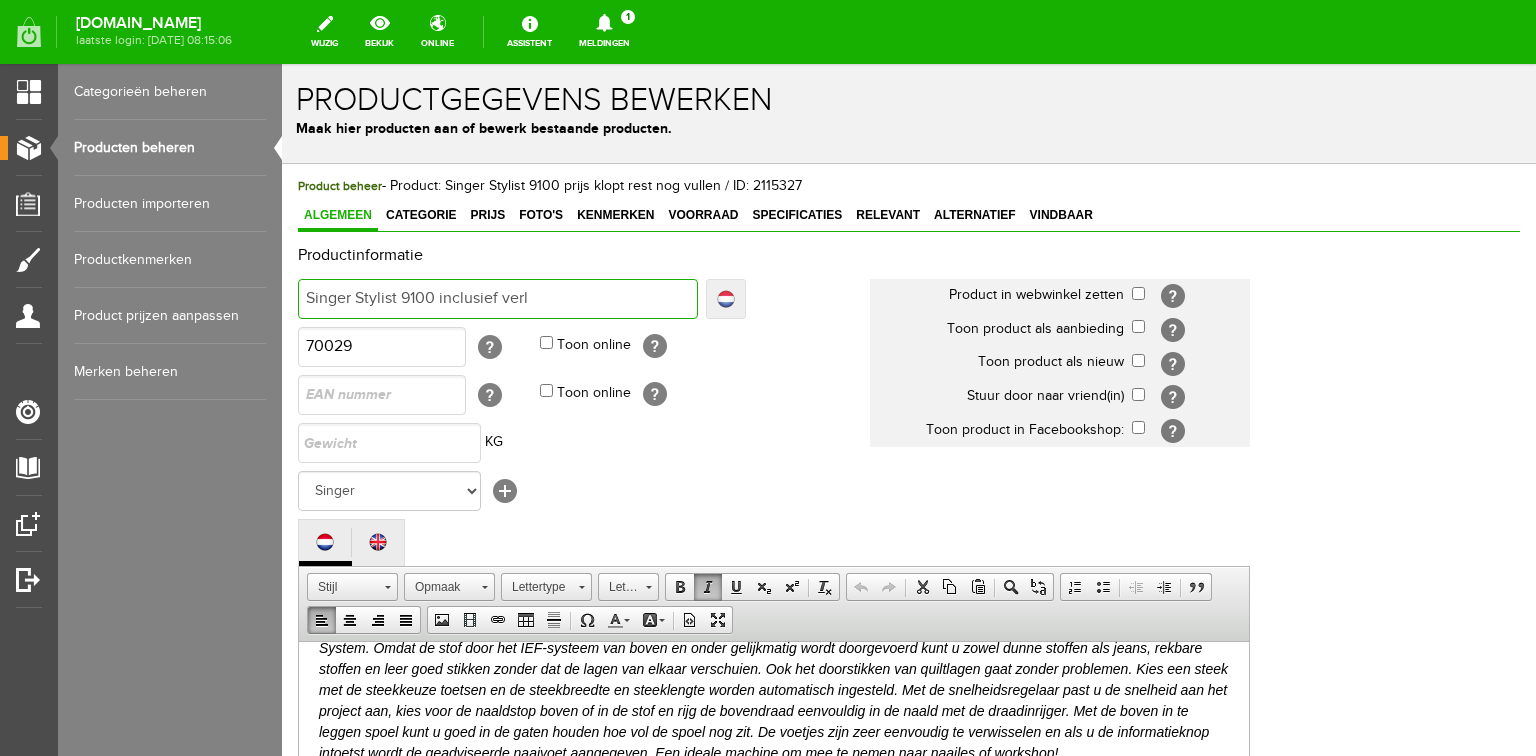 type on "Singer Stylist 9100 inclusief verle" 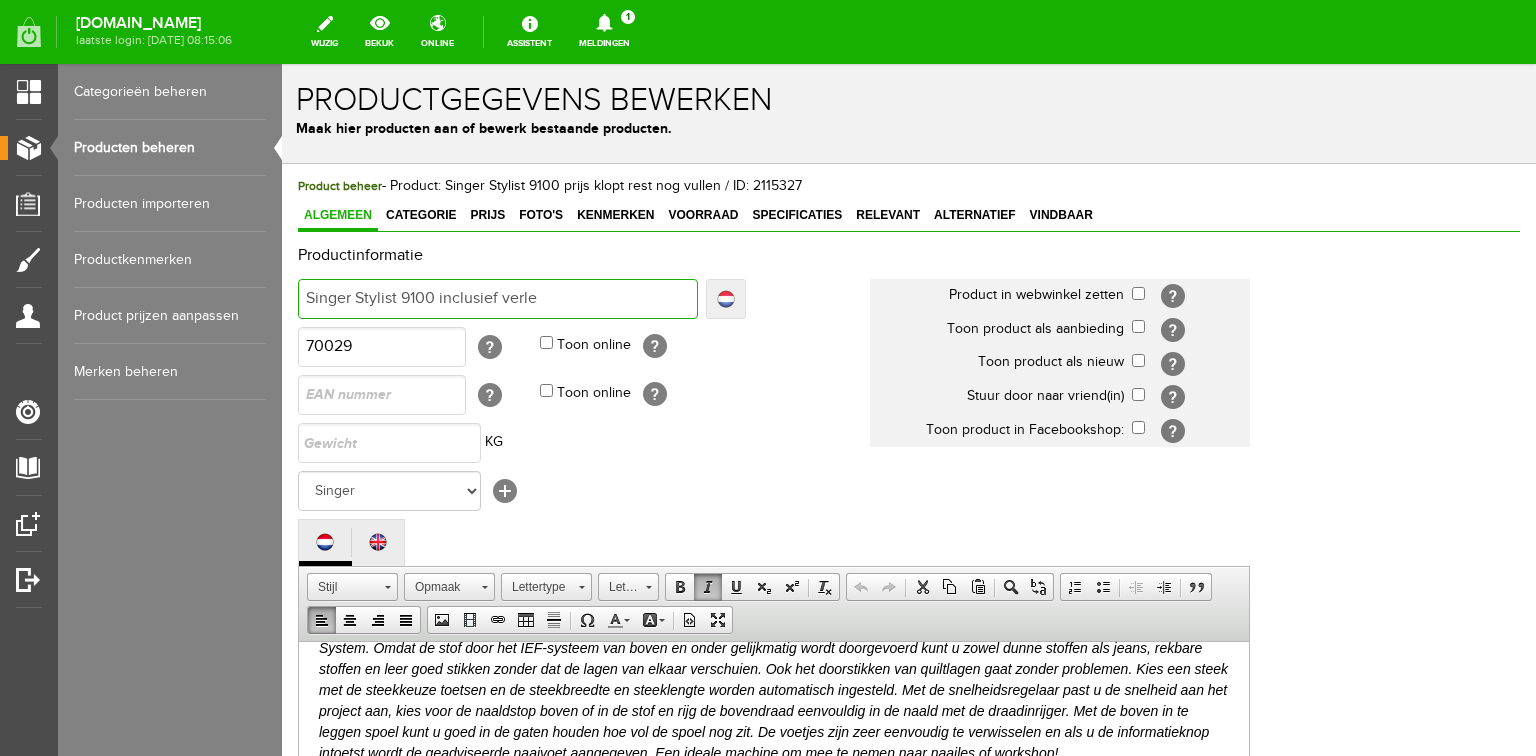 type on "Singer Stylist 9100 inclusief verle" 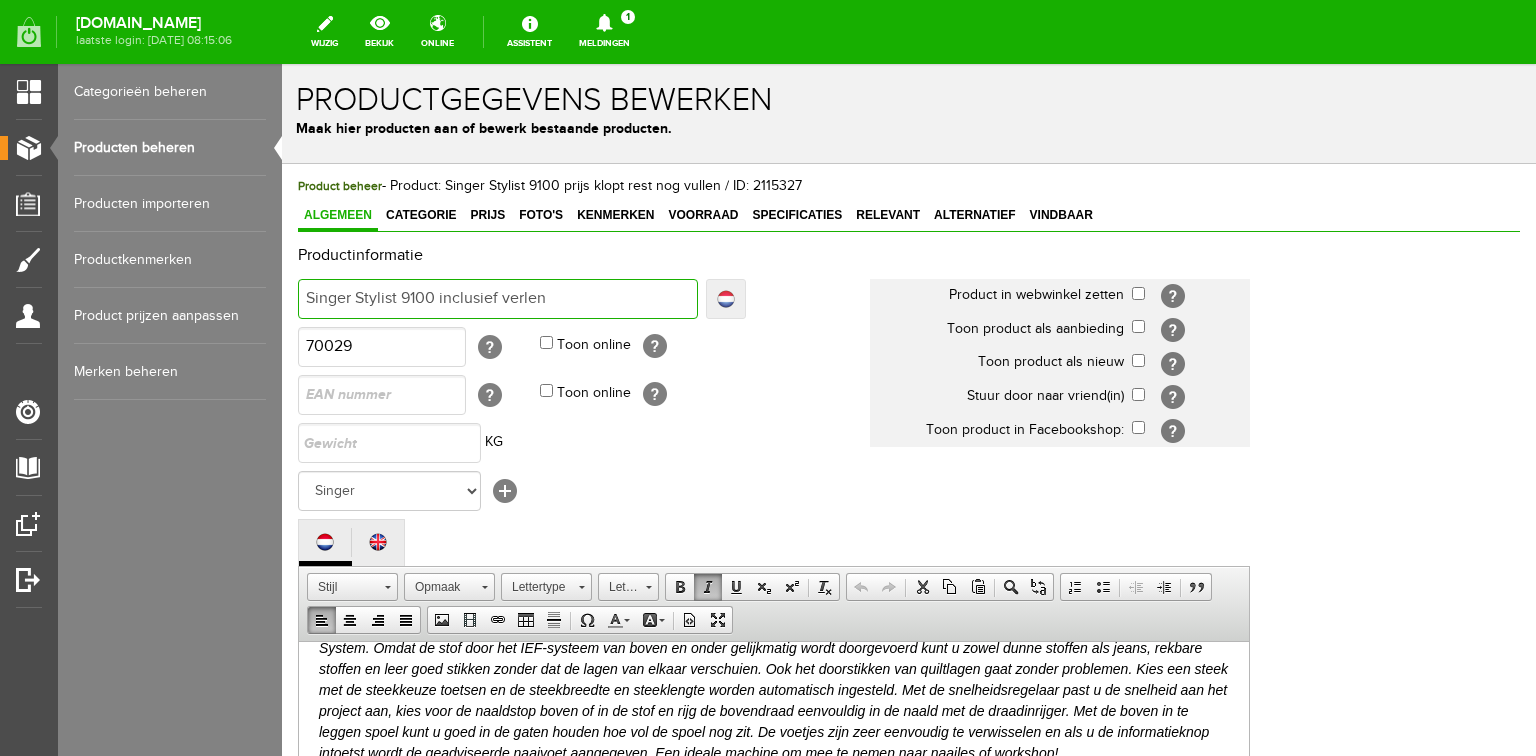 type on "Singer Stylist 9100 inclusief verlen" 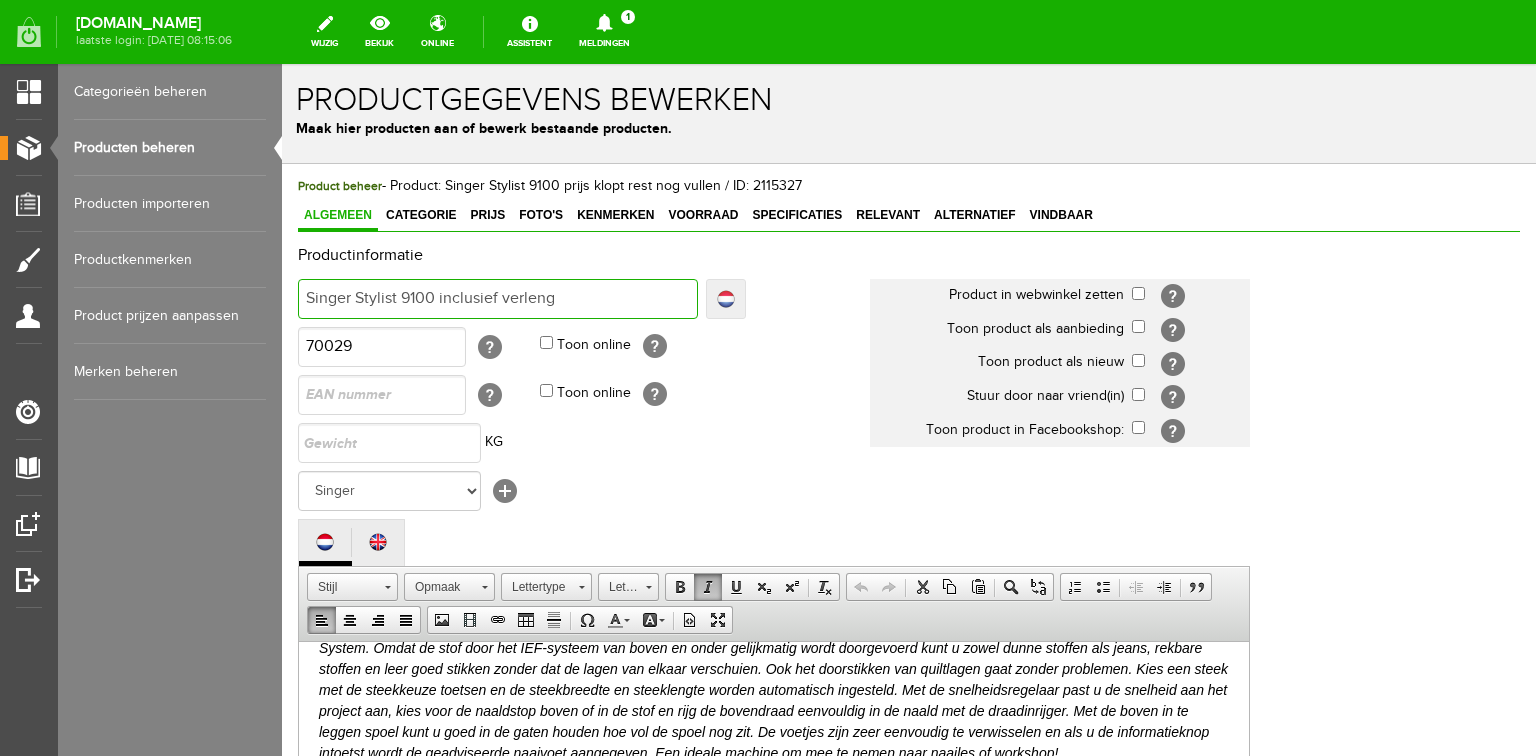 type on "Singer Stylist 9100 inclusief verleng" 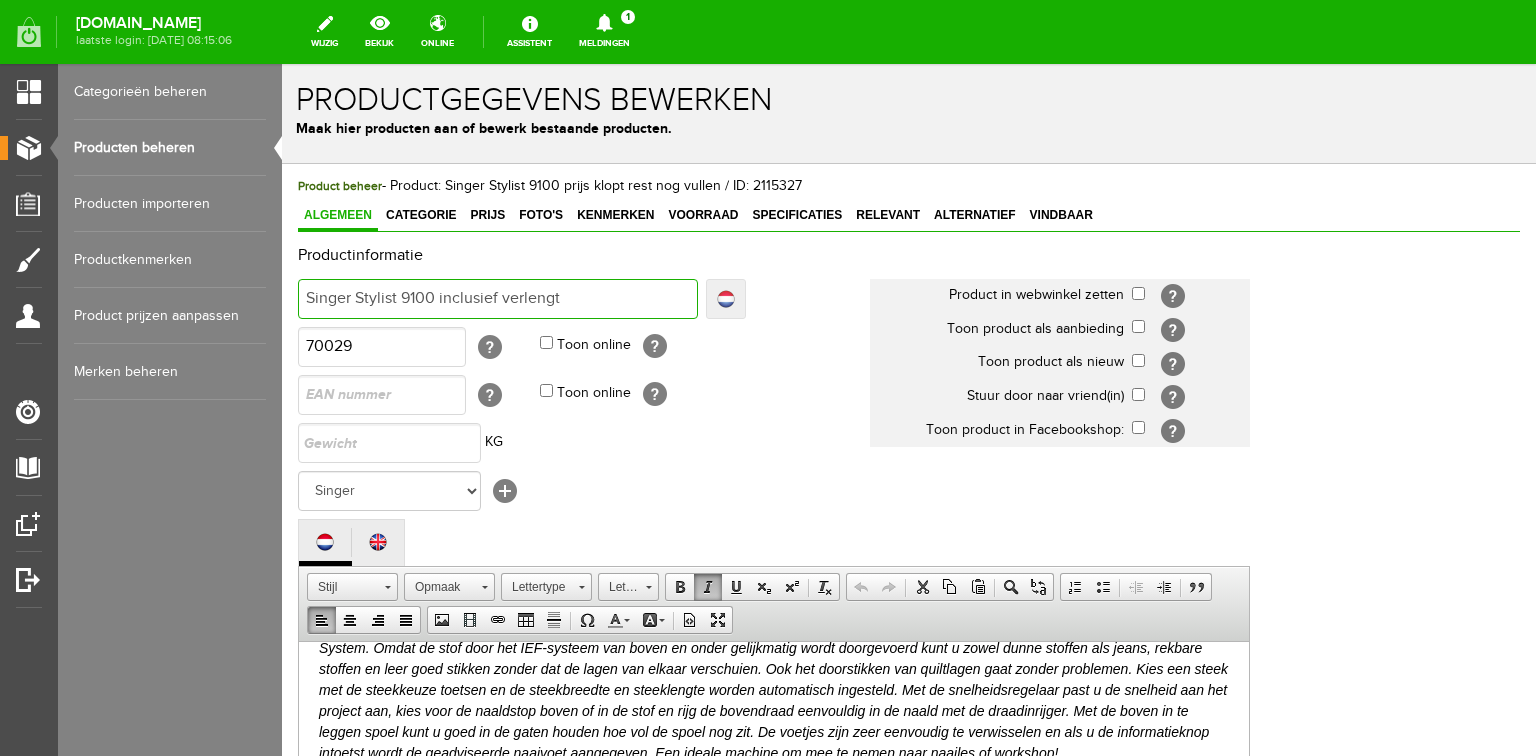 type on "Singer Stylist 9100 inclusief verlengt" 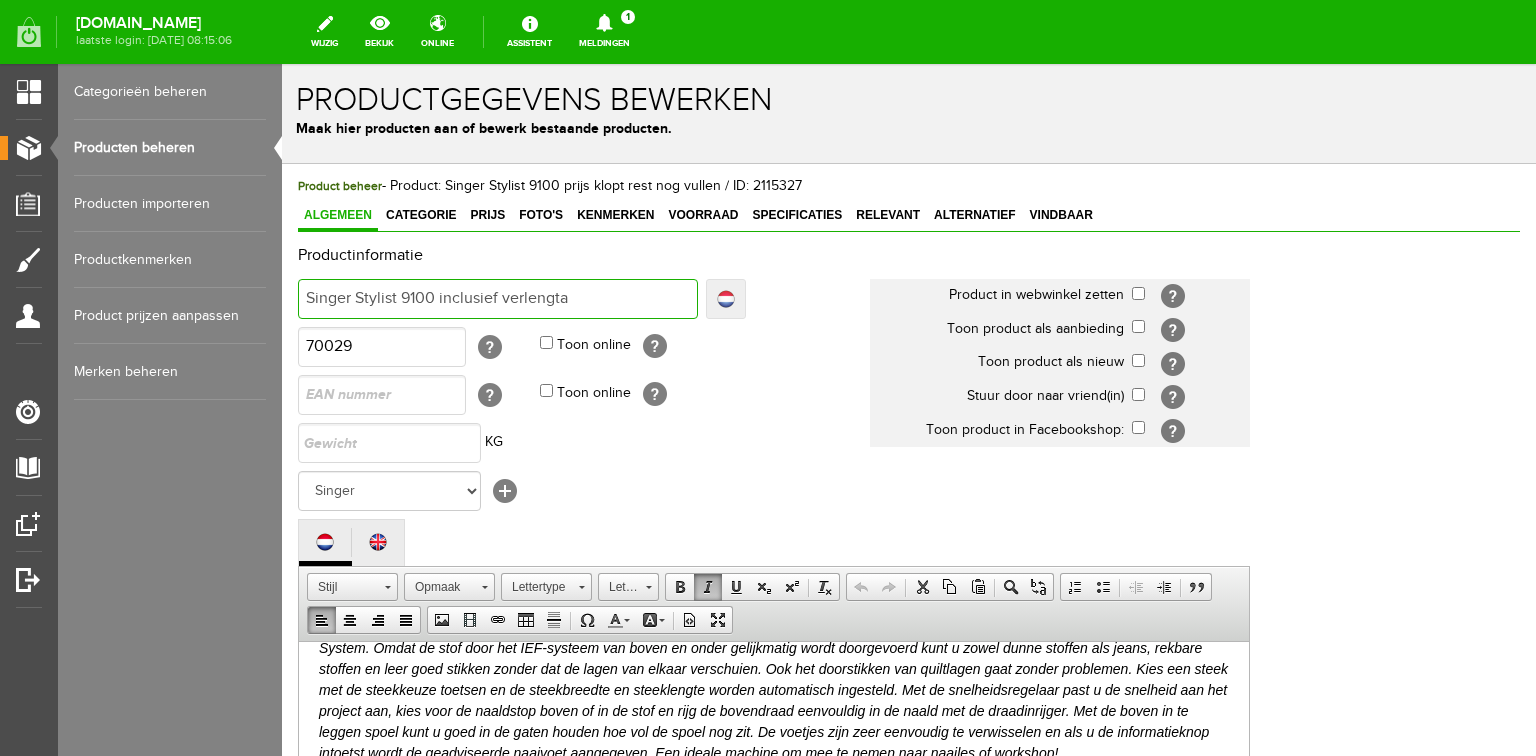 type on "Singer Stylist 9100 inclusief verlengta" 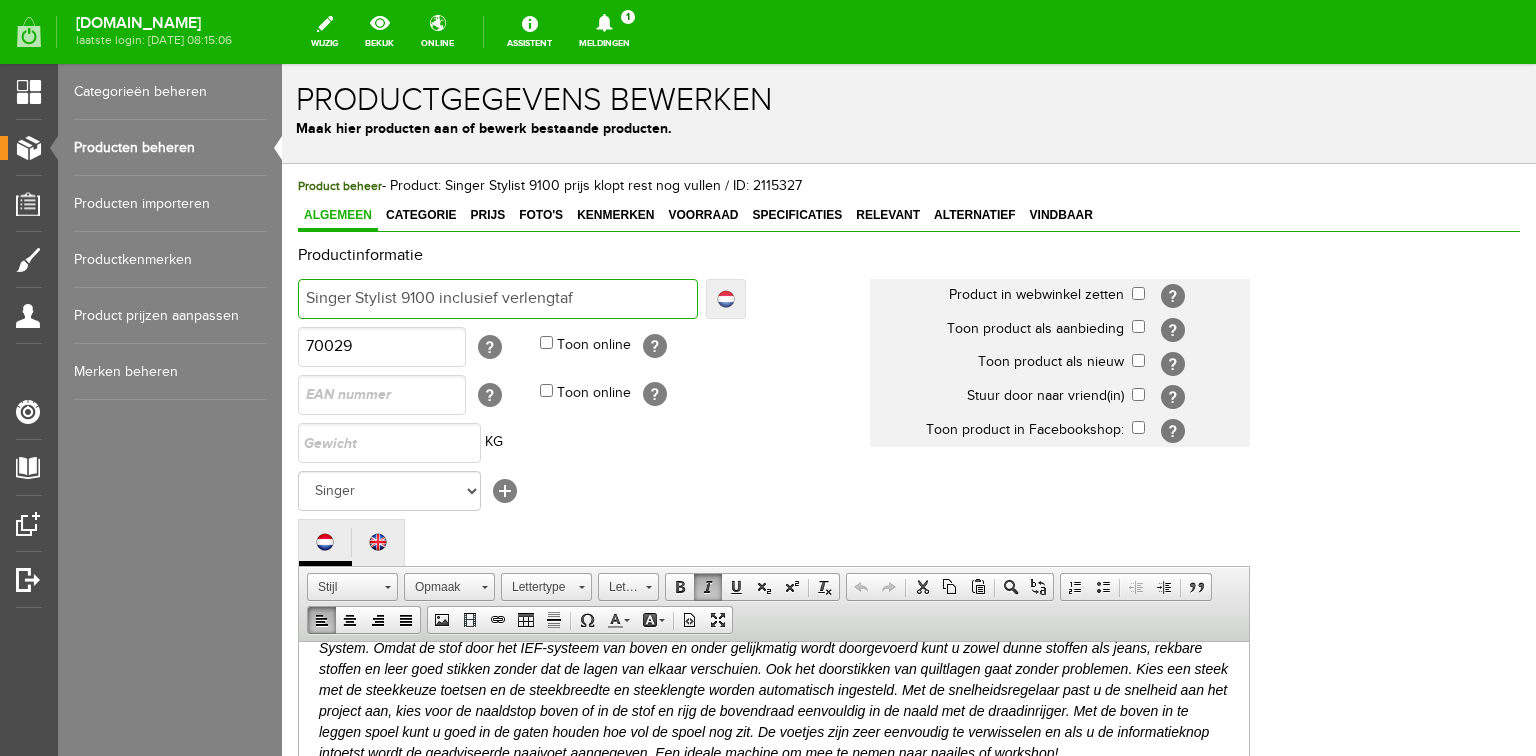 type on "Singer Stylist 9100 inclusief verlengtaf" 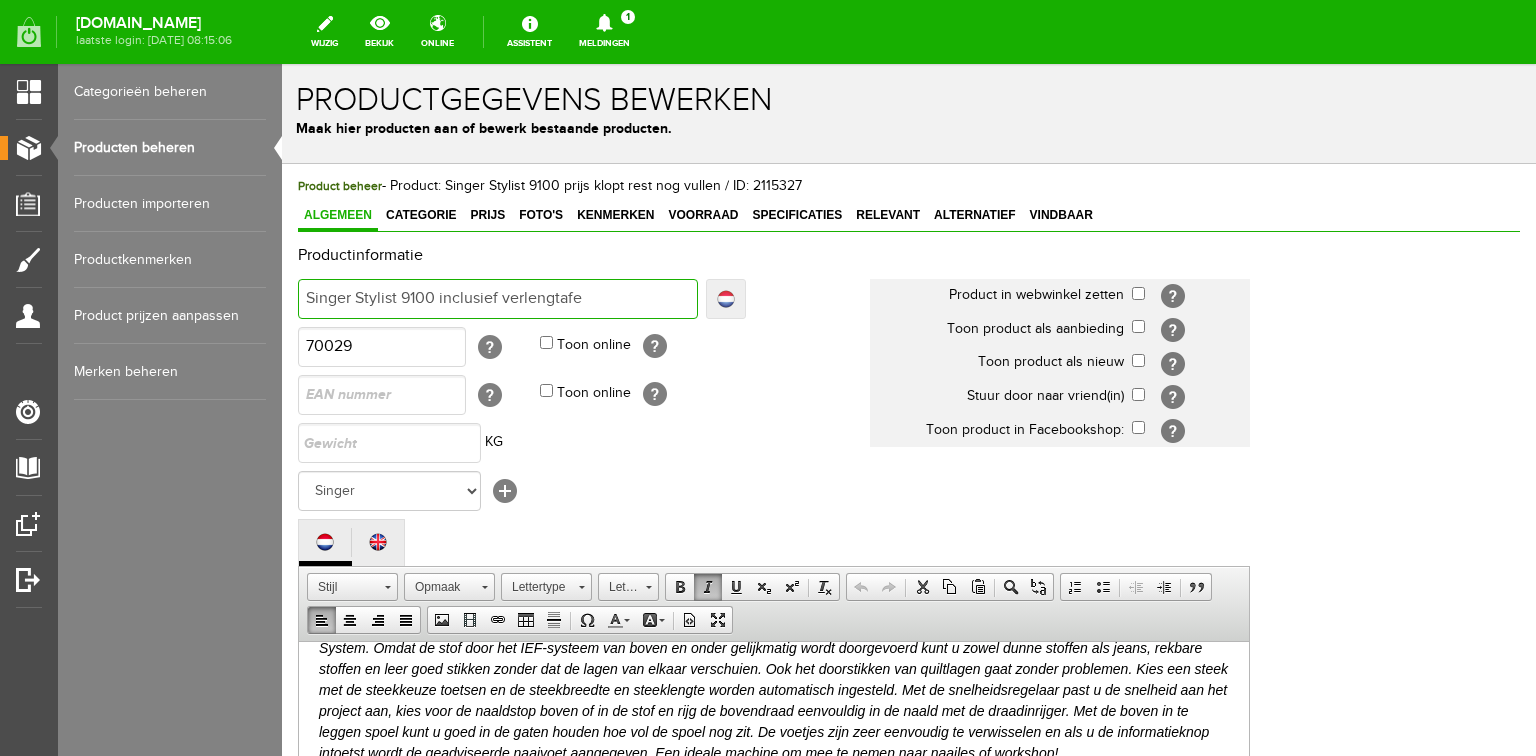 type on "Singer Stylist 9100 inclusief verlengtafe" 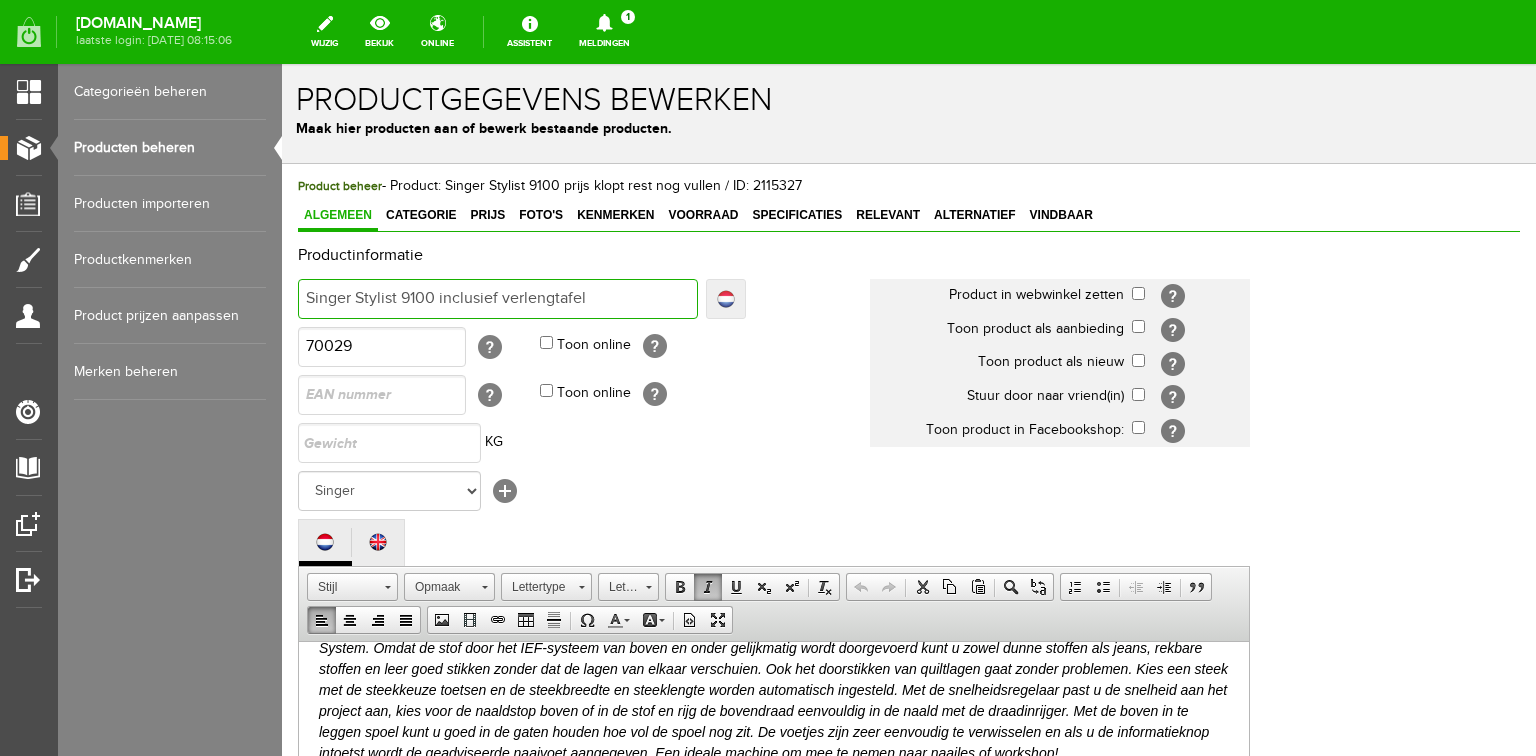 type on "Singer Stylist 9100 inclusief verlengtafel" 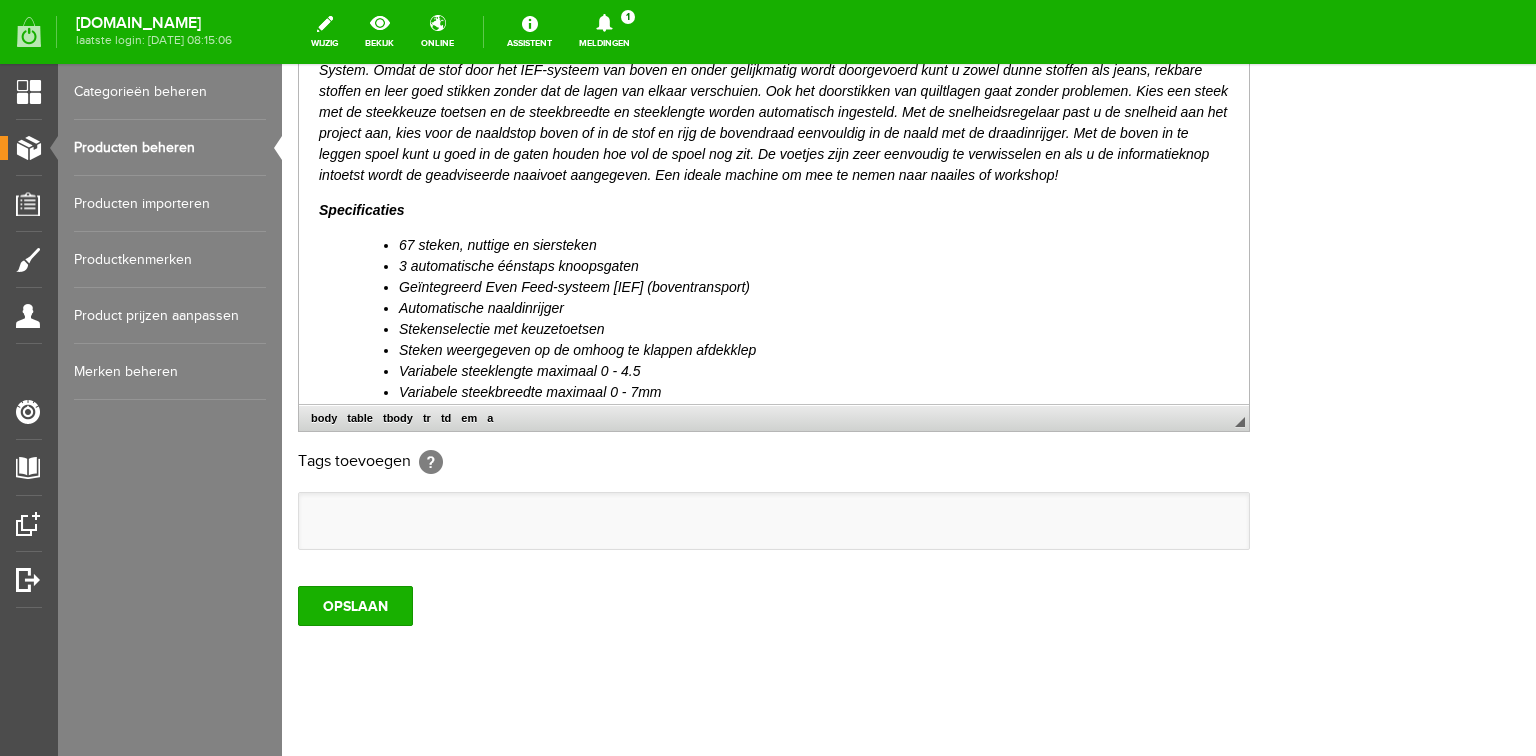 scroll, scrollTop: 592, scrollLeft: 0, axis: vertical 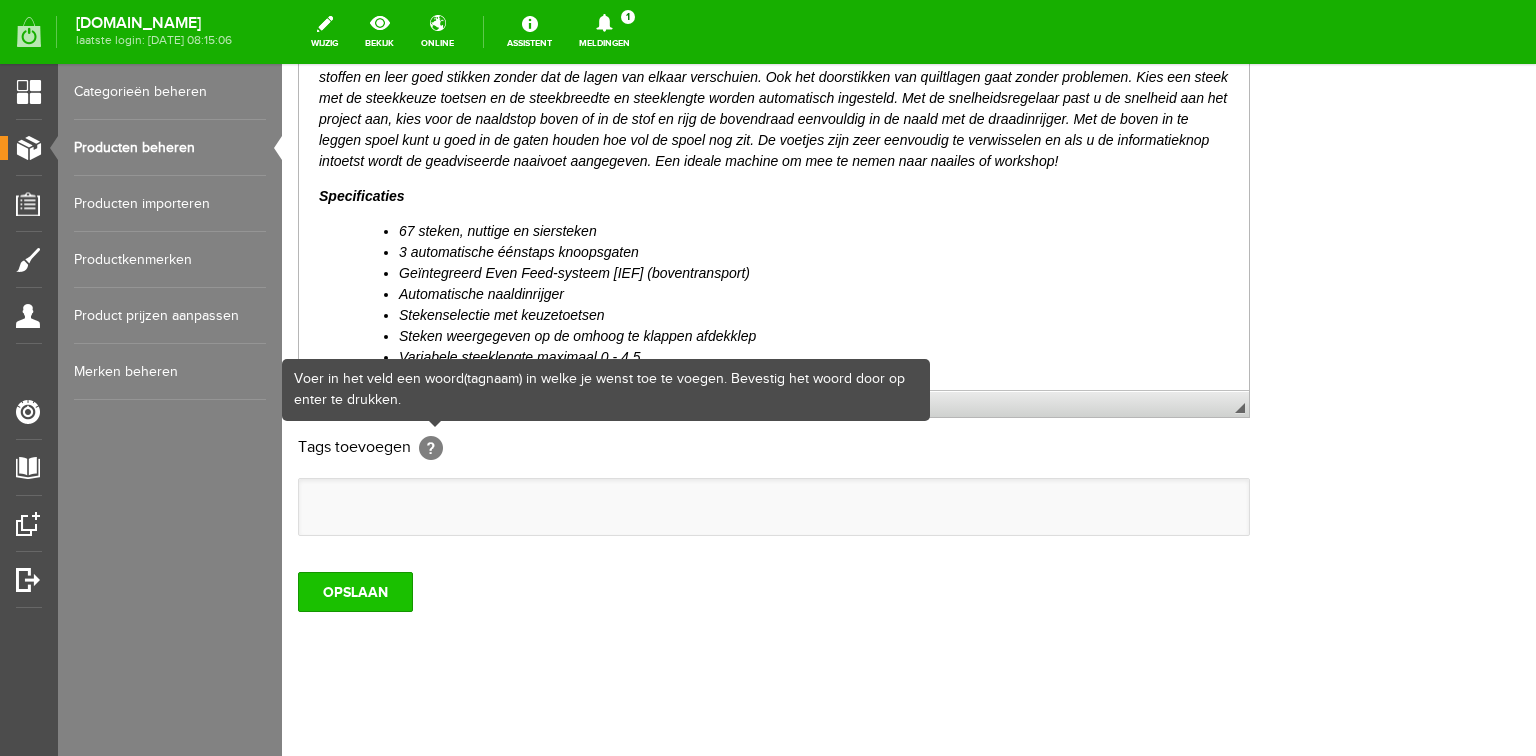type on "Singer Stylist 9100 inclusief verlengtafel" 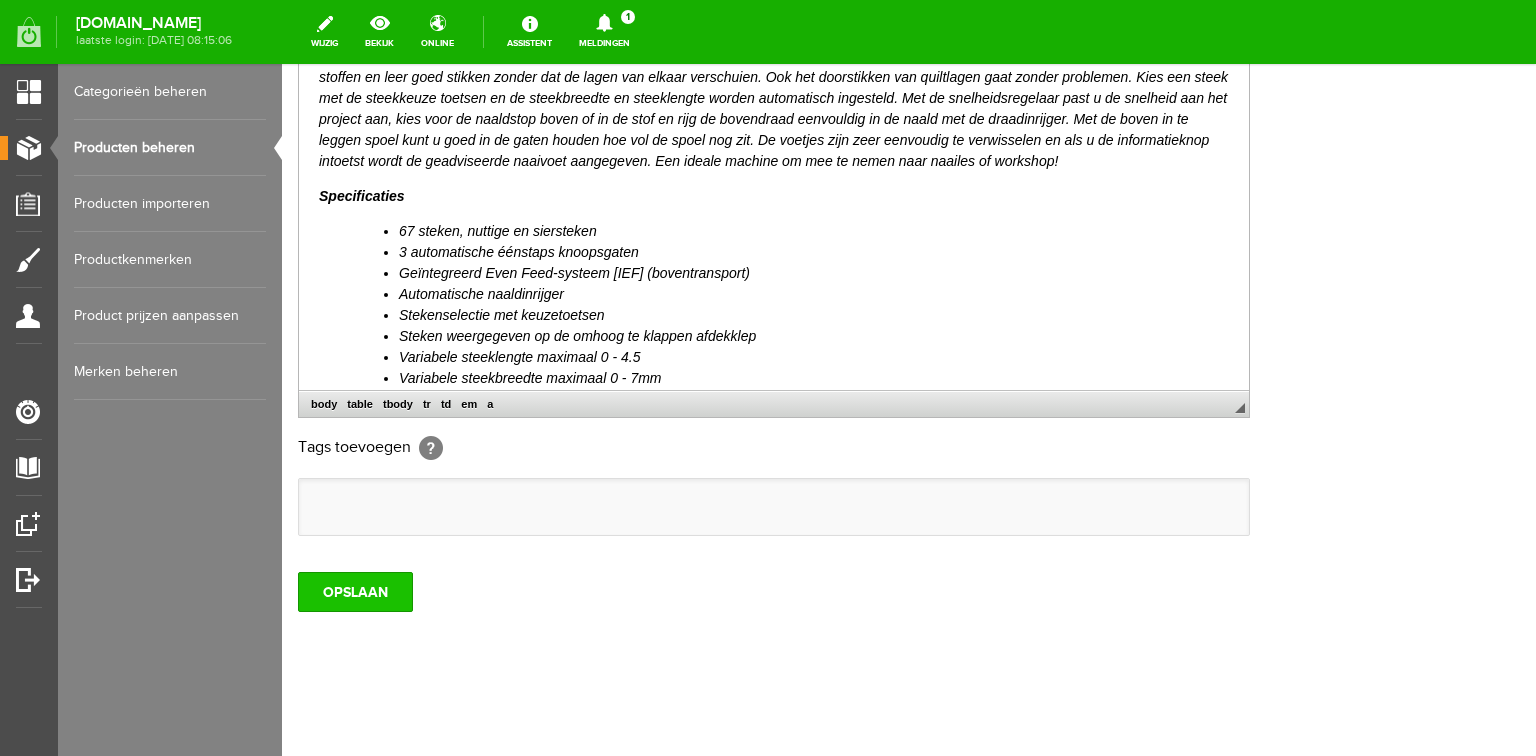 click on "OPSLAAN" at bounding box center [355, 592] 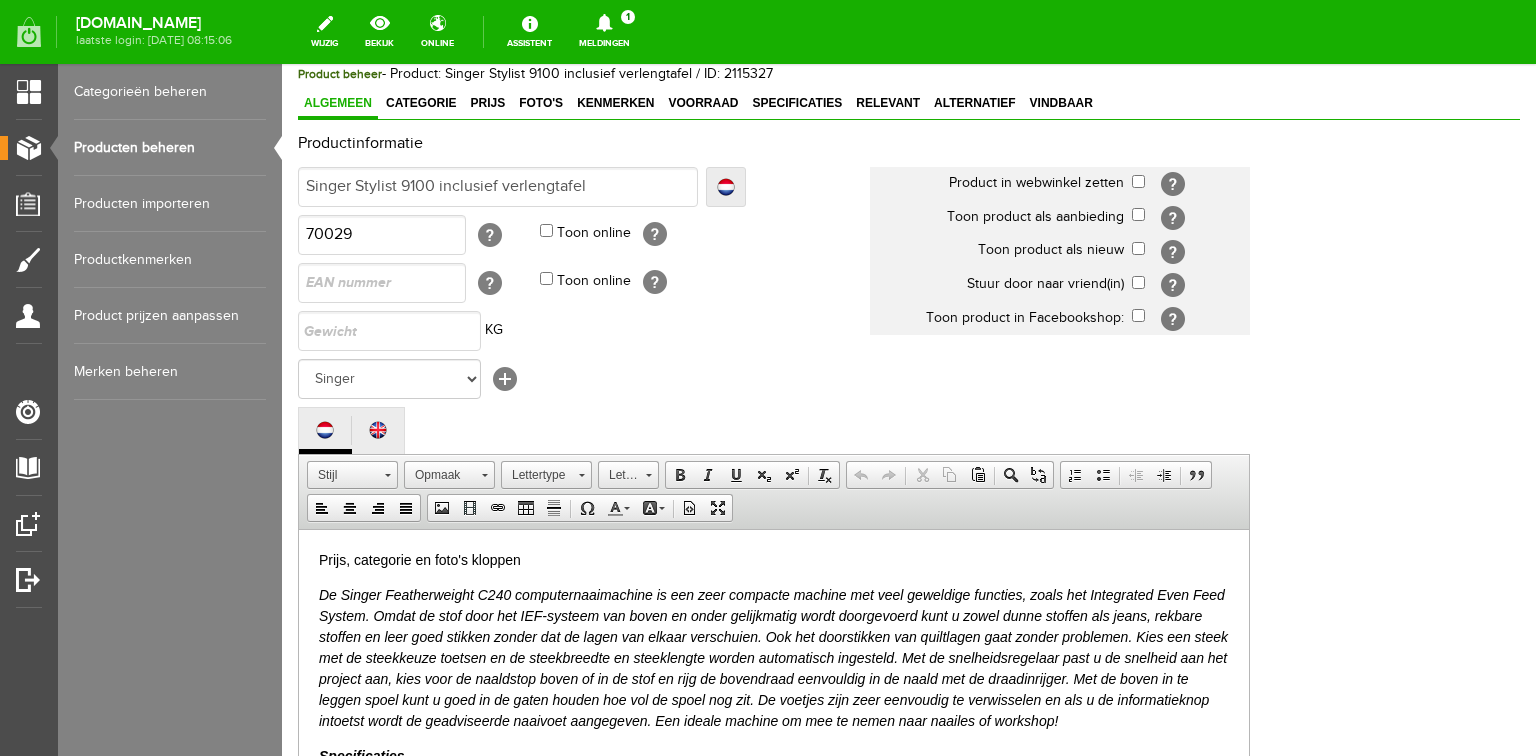 scroll, scrollTop: 0, scrollLeft: 0, axis: both 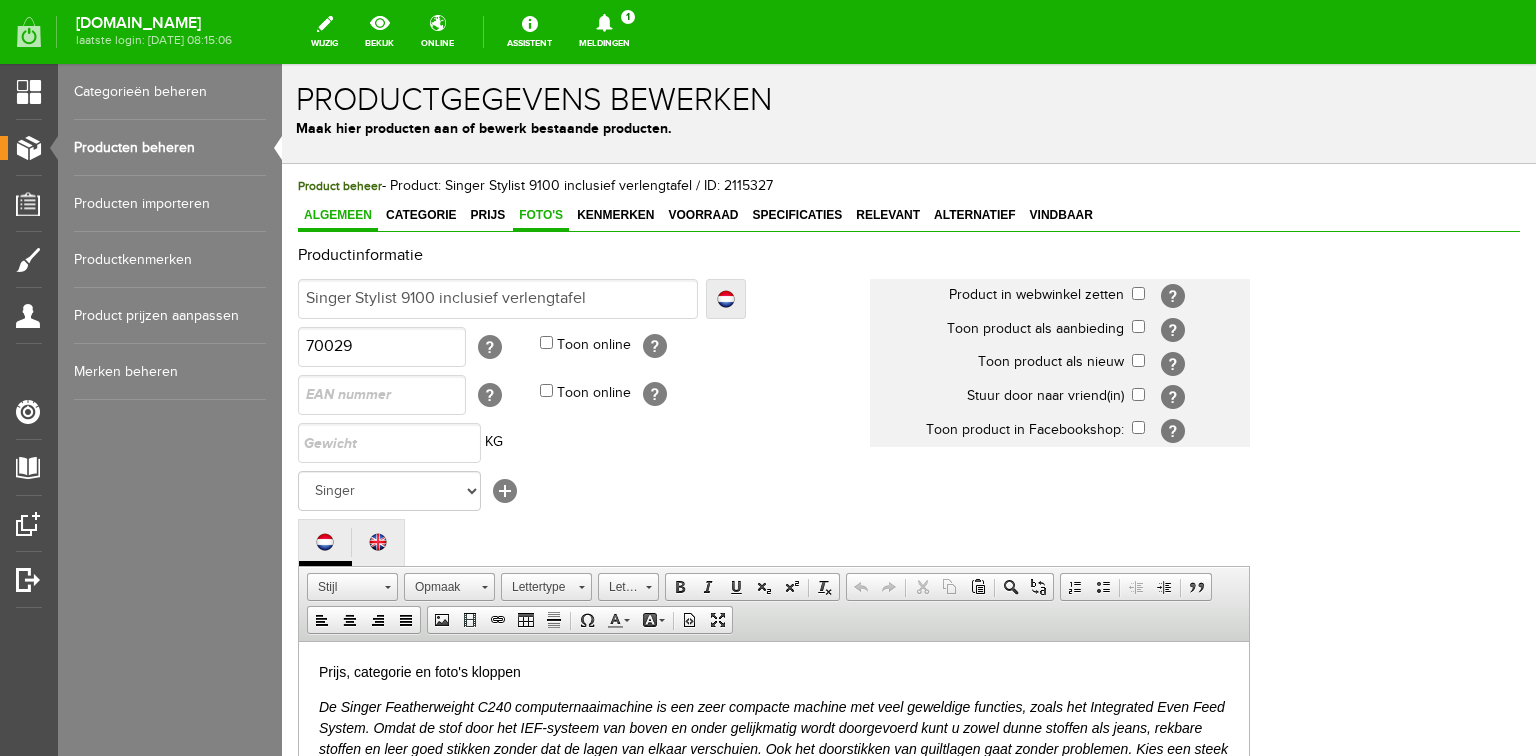click on "Foto's" at bounding box center (541, 215) 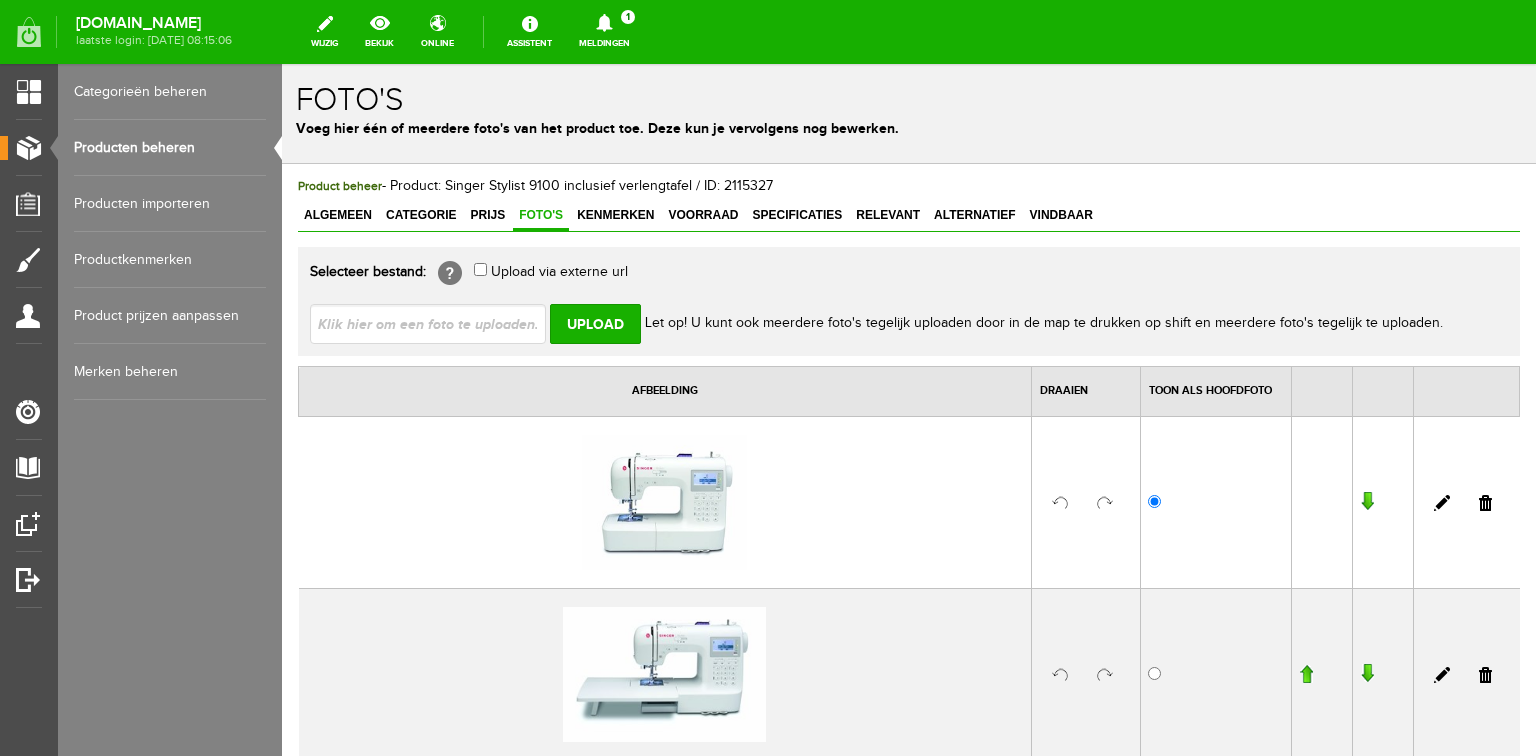 click at bounding box center [436, 323] 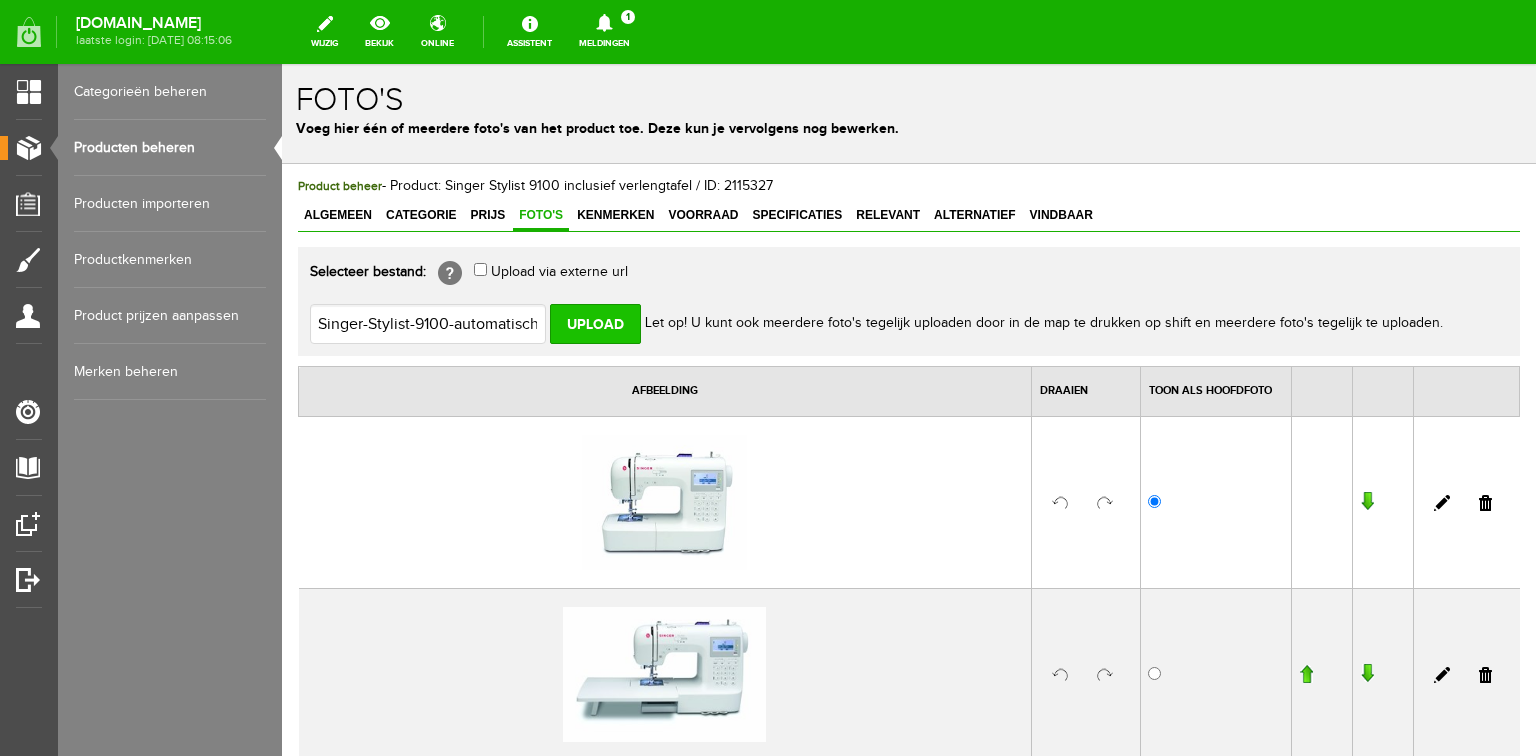 click on "Upload" at bounding box center [595, 324] 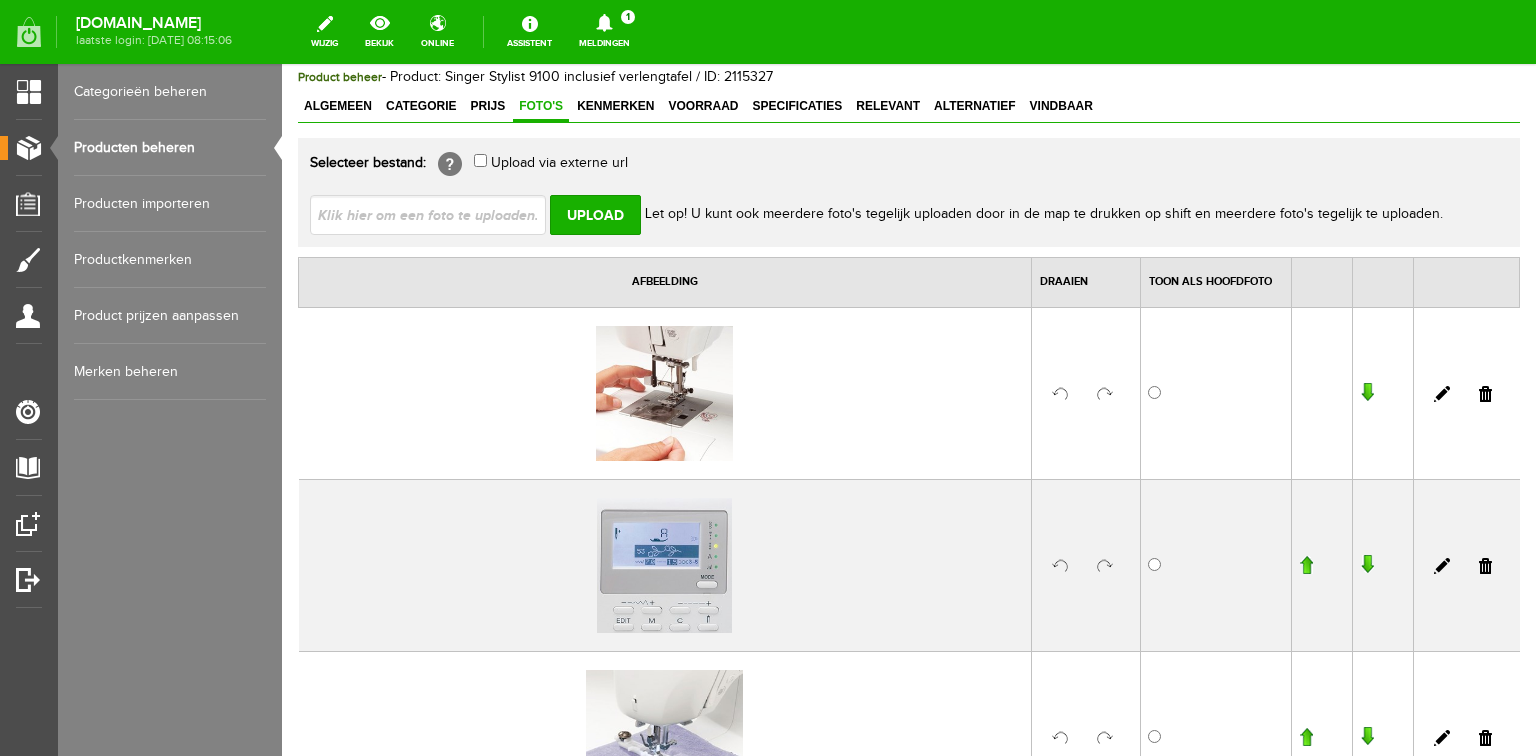 scroll, scrollTop: 160, scrollLeft: 0, axis: vertical 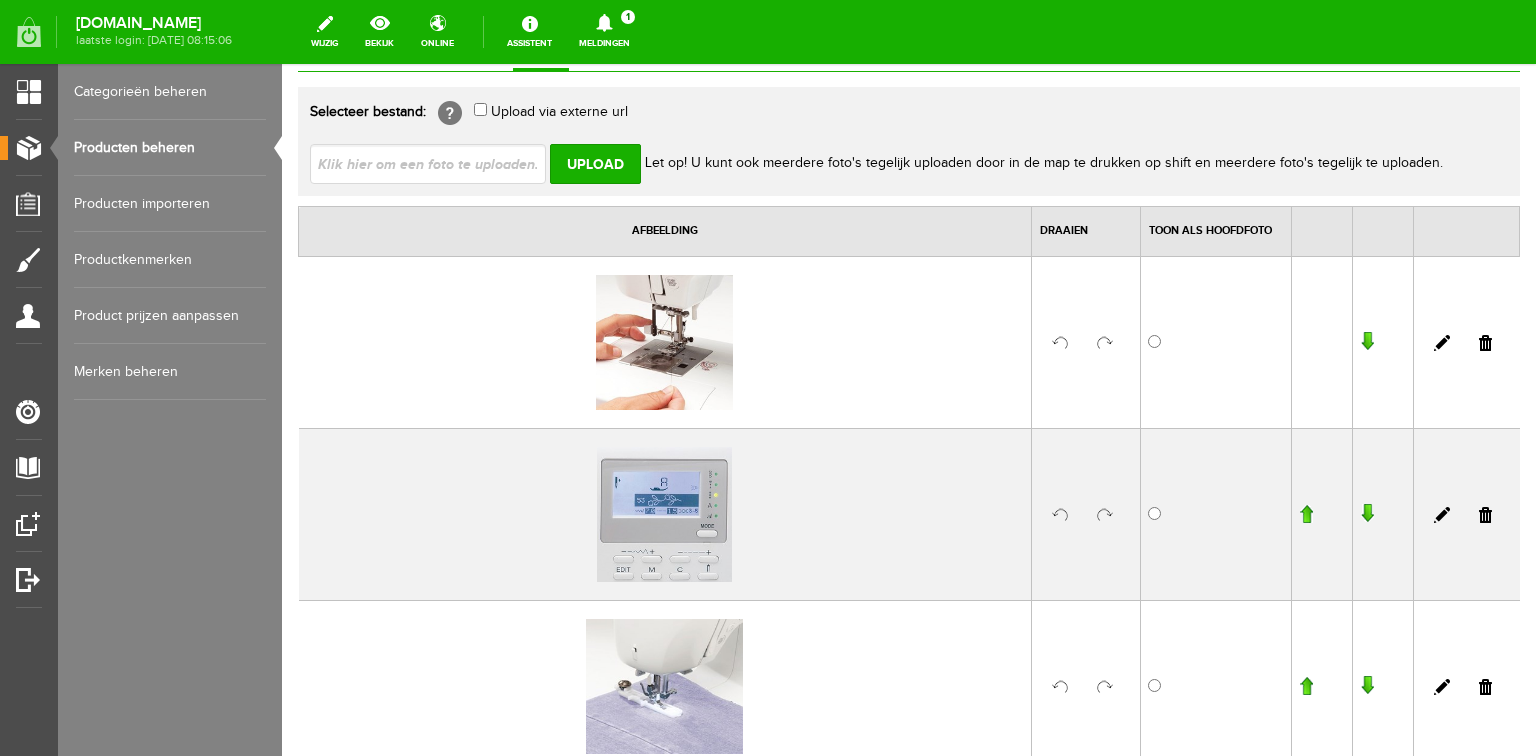 click at bounding box center [1367, 342] 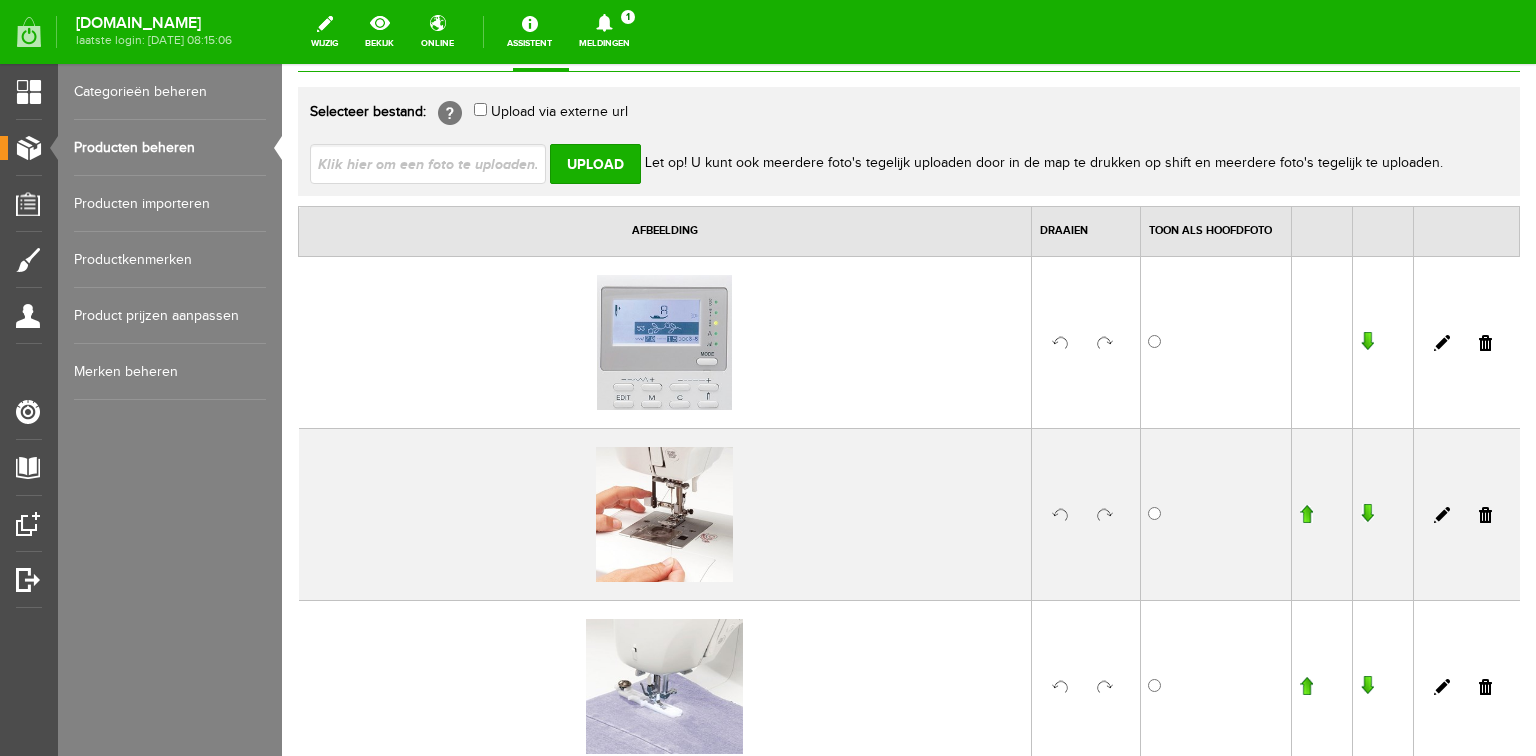 click at bounding box center (1367, 514) 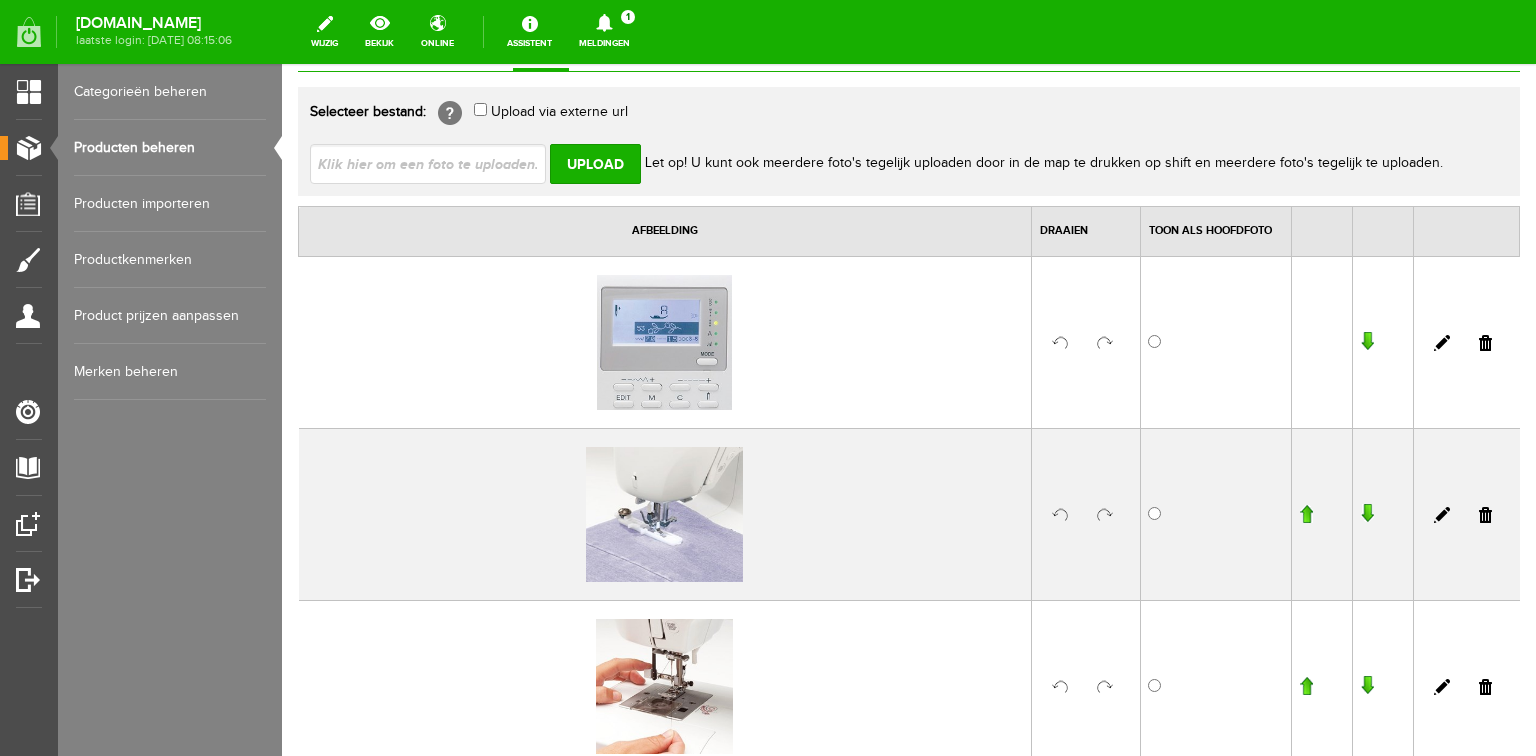 click at bounding box center [1367, 686] 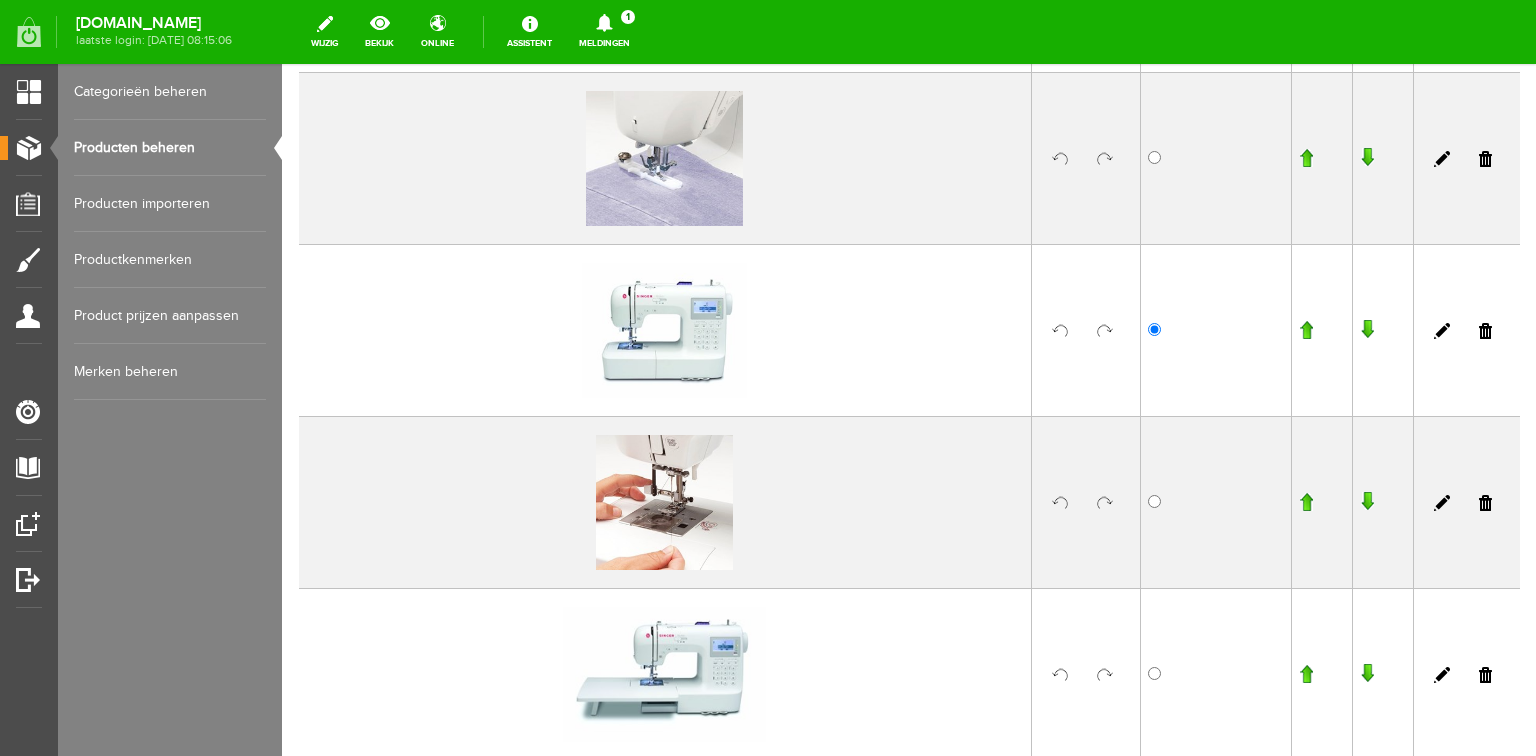 scroll, scrollTop: 560, scrollLeft: 0, axis: vertical 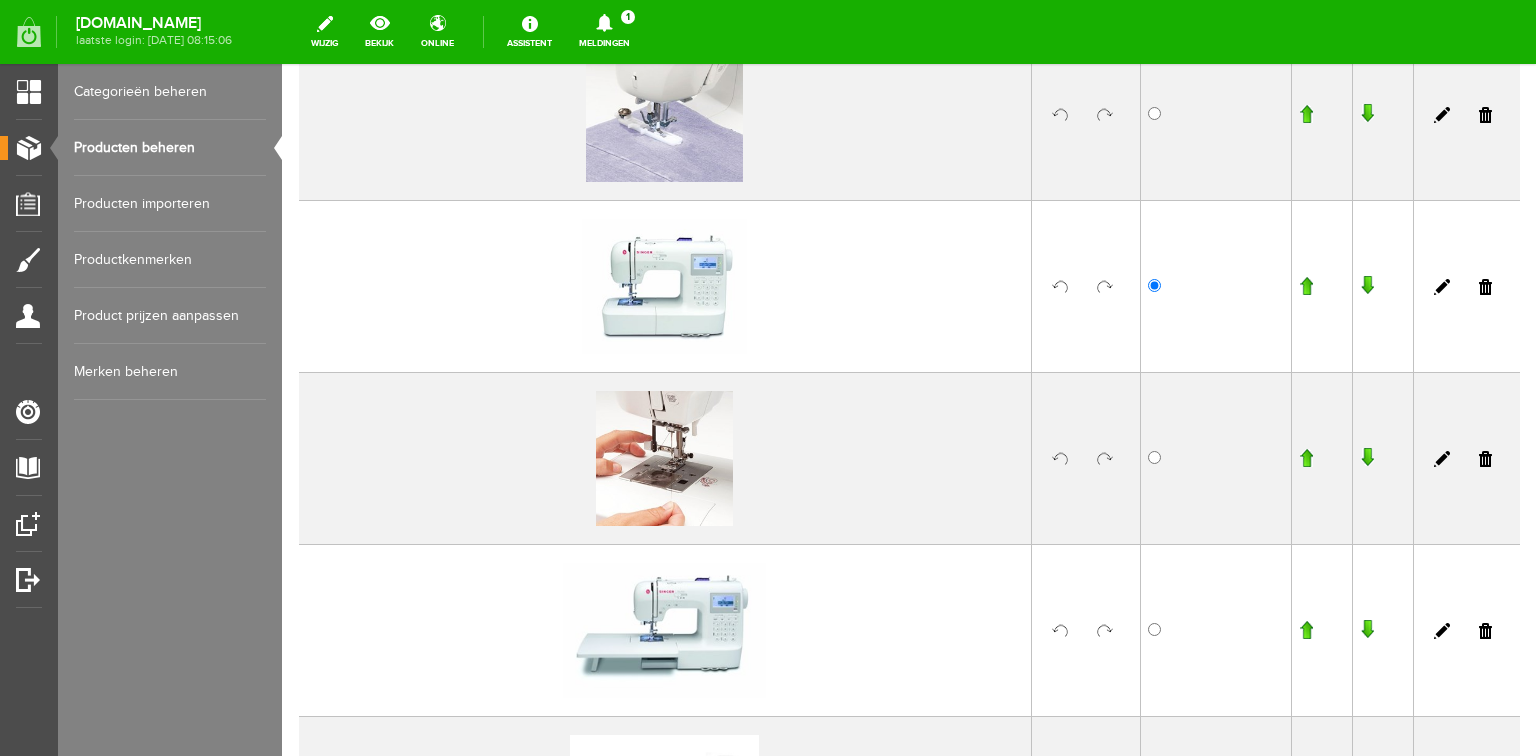 click at bounding box center (1367, 458) 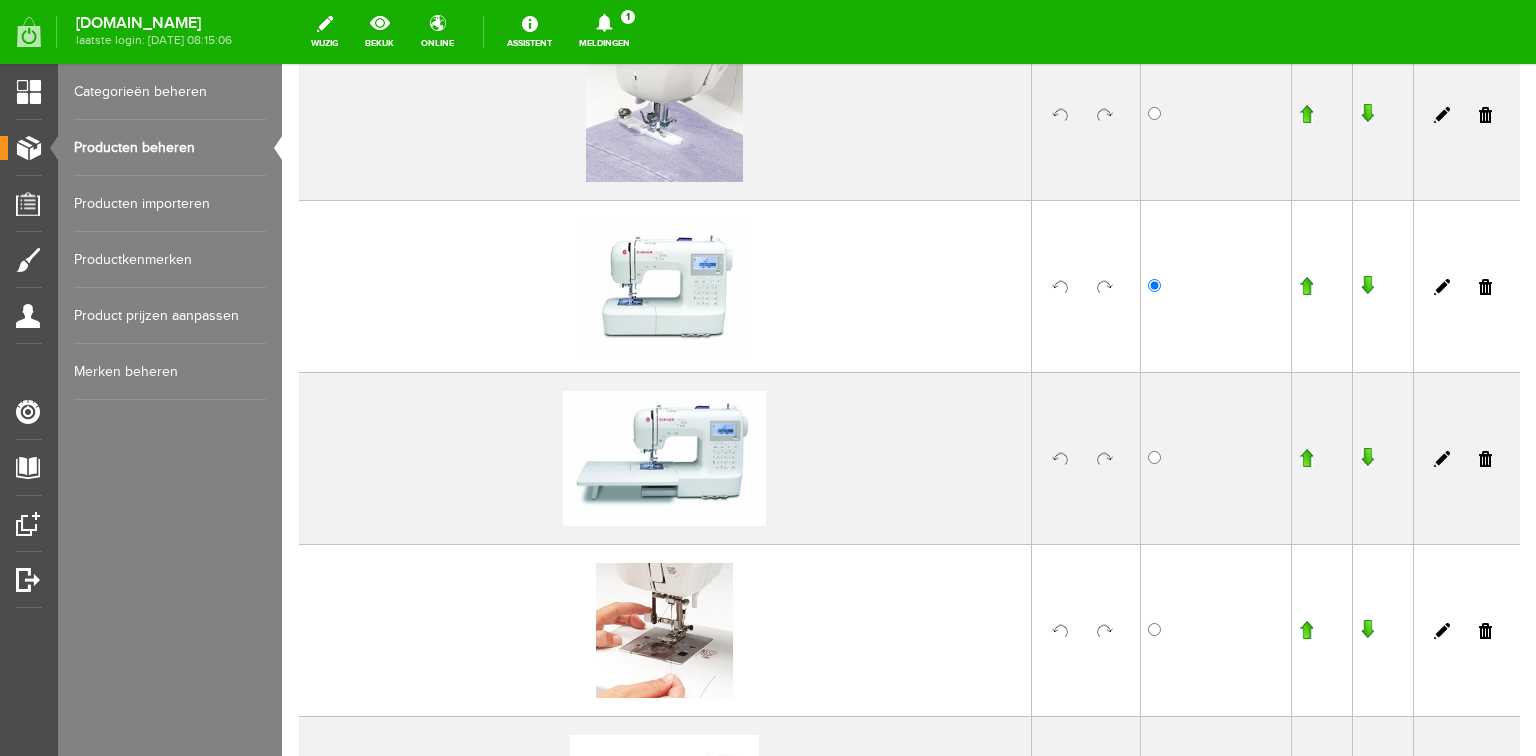 click at bounding box center [1367, 630] 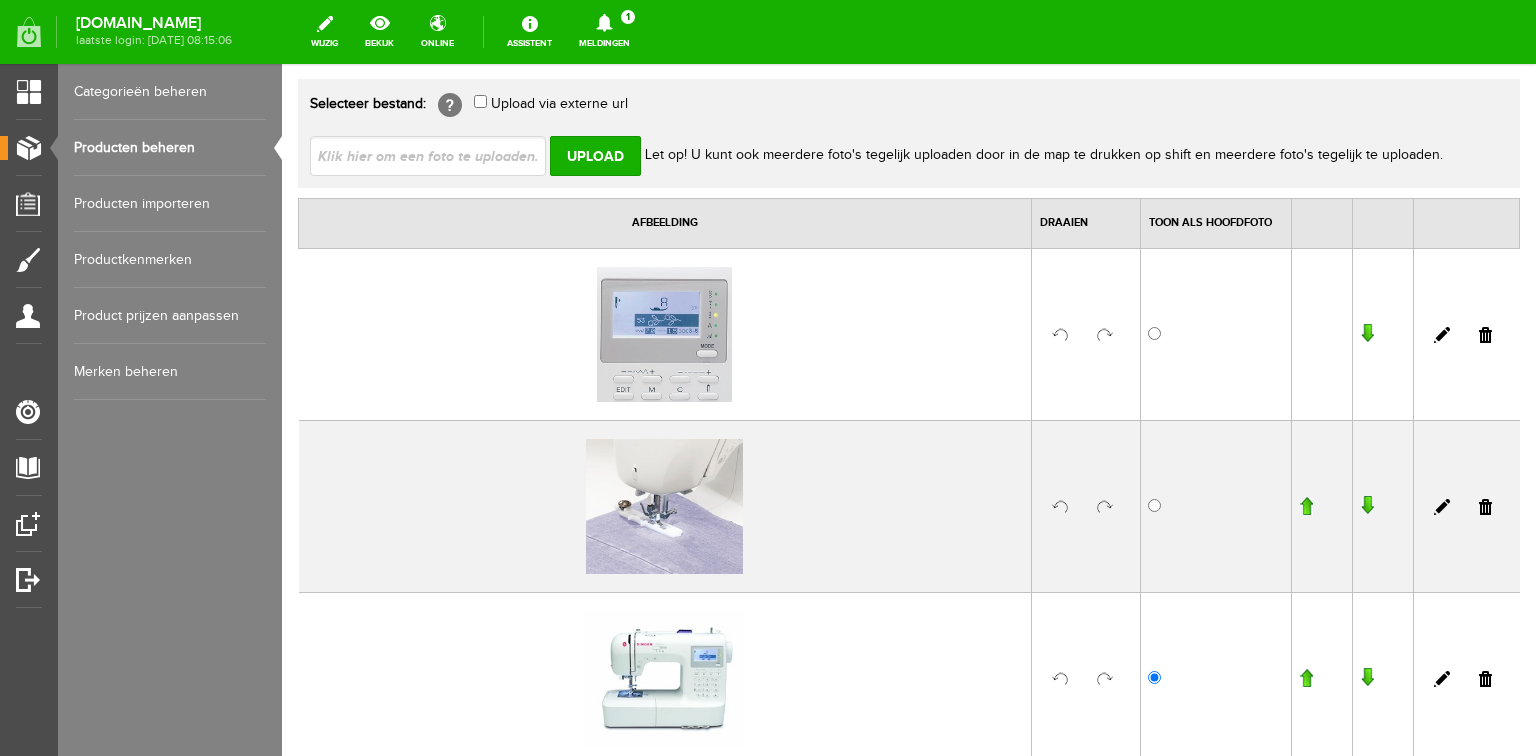 scroll, scrollTop: 160, scrollLeft: 0, axis: vertical 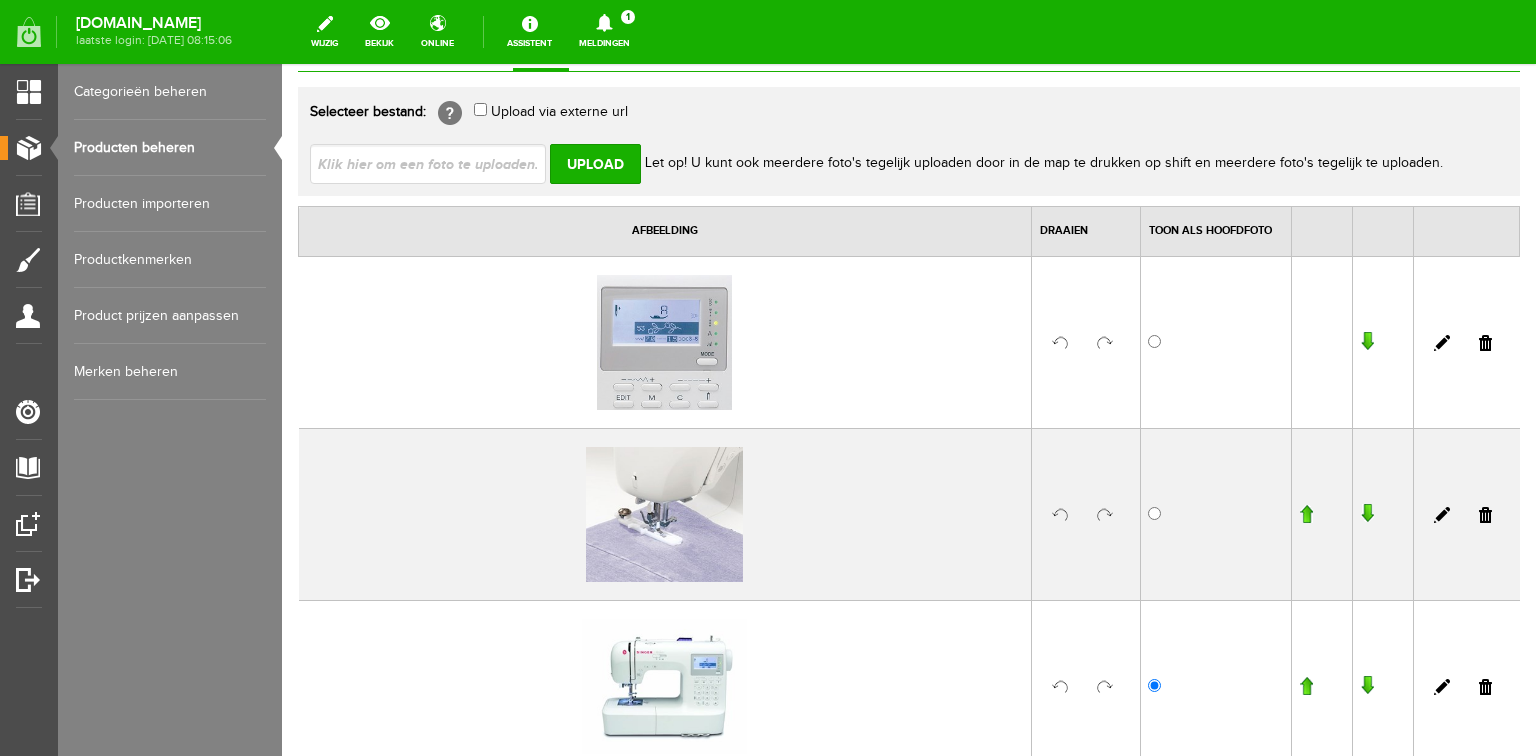 click at bounding box center [1367, 342] 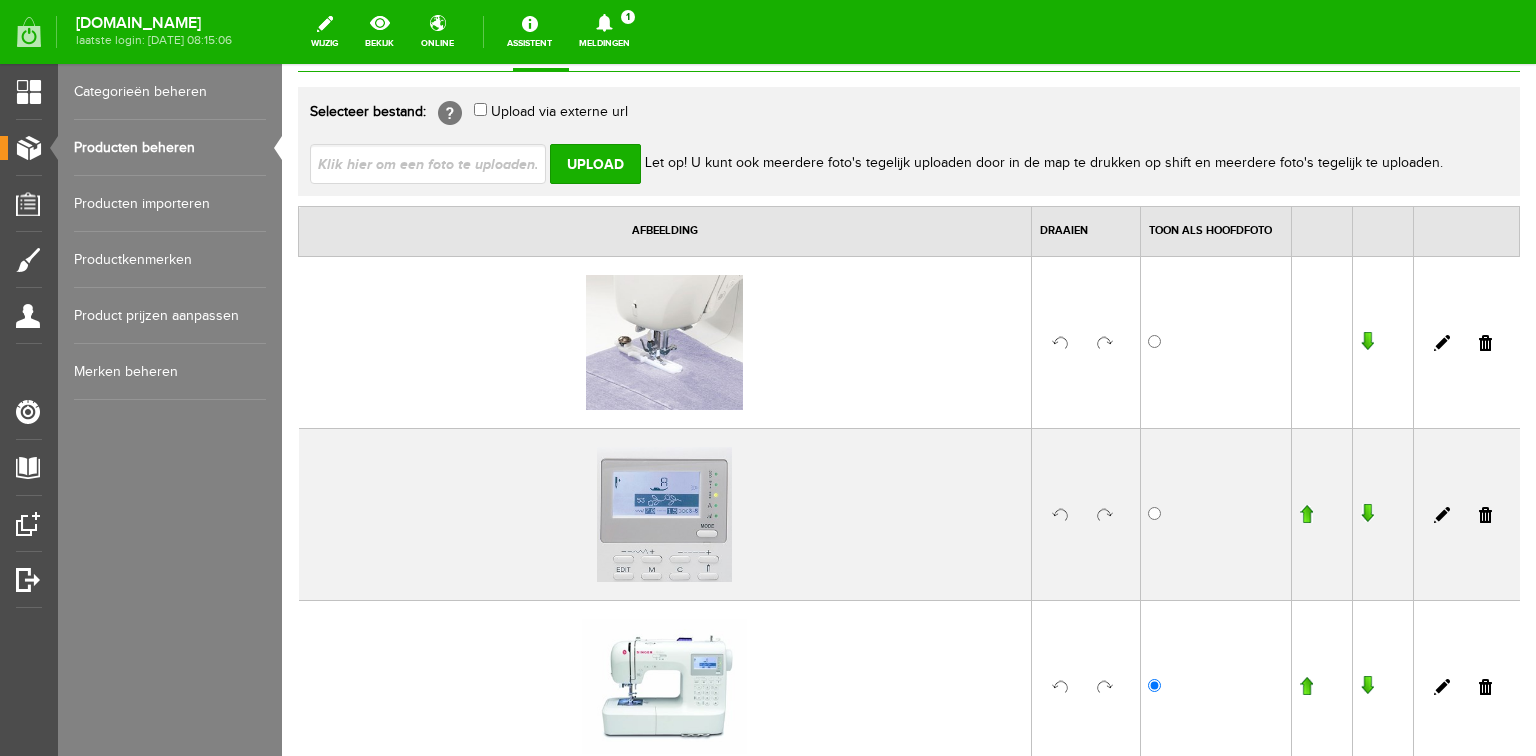 click at bounding box center [1367, 514] 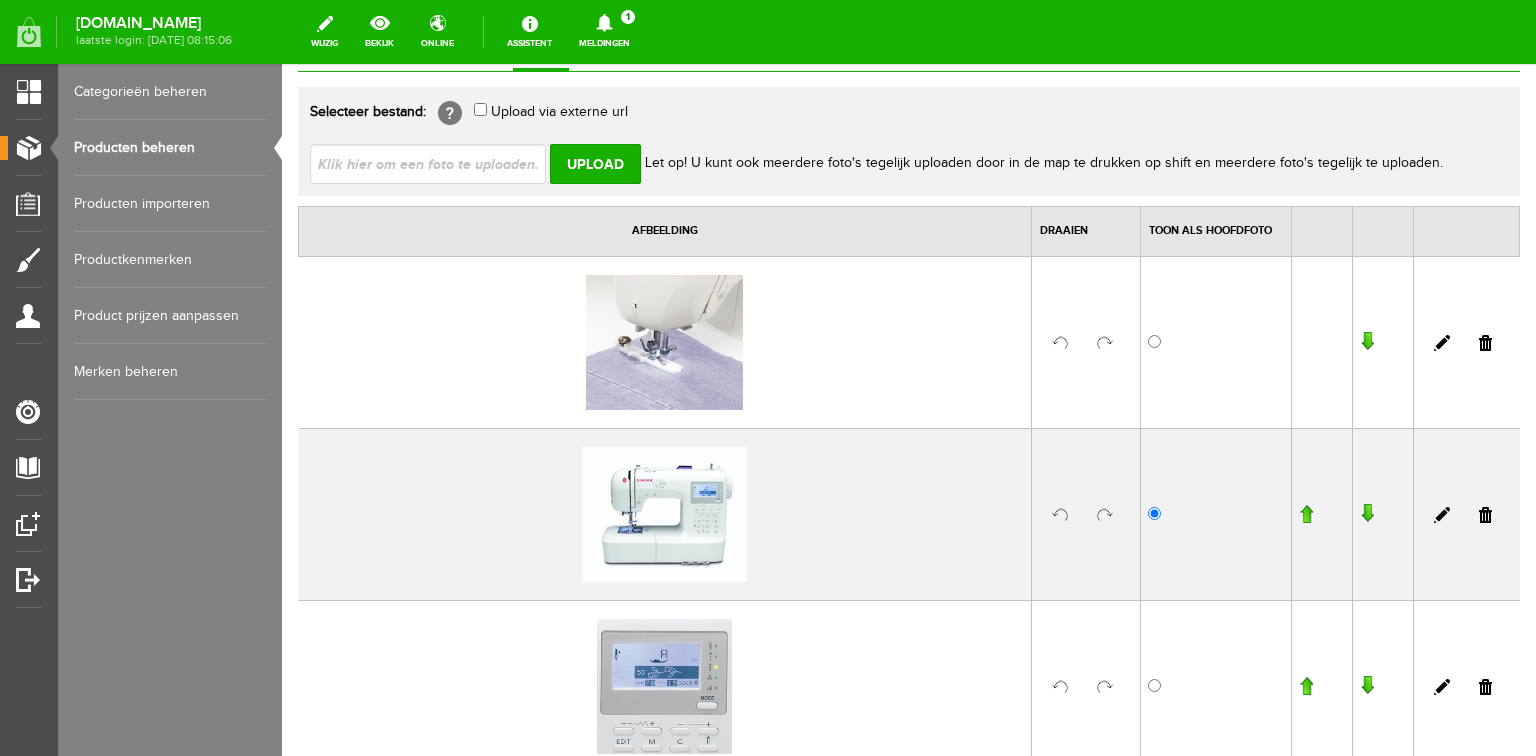 click at bounding box center [1367, 686] 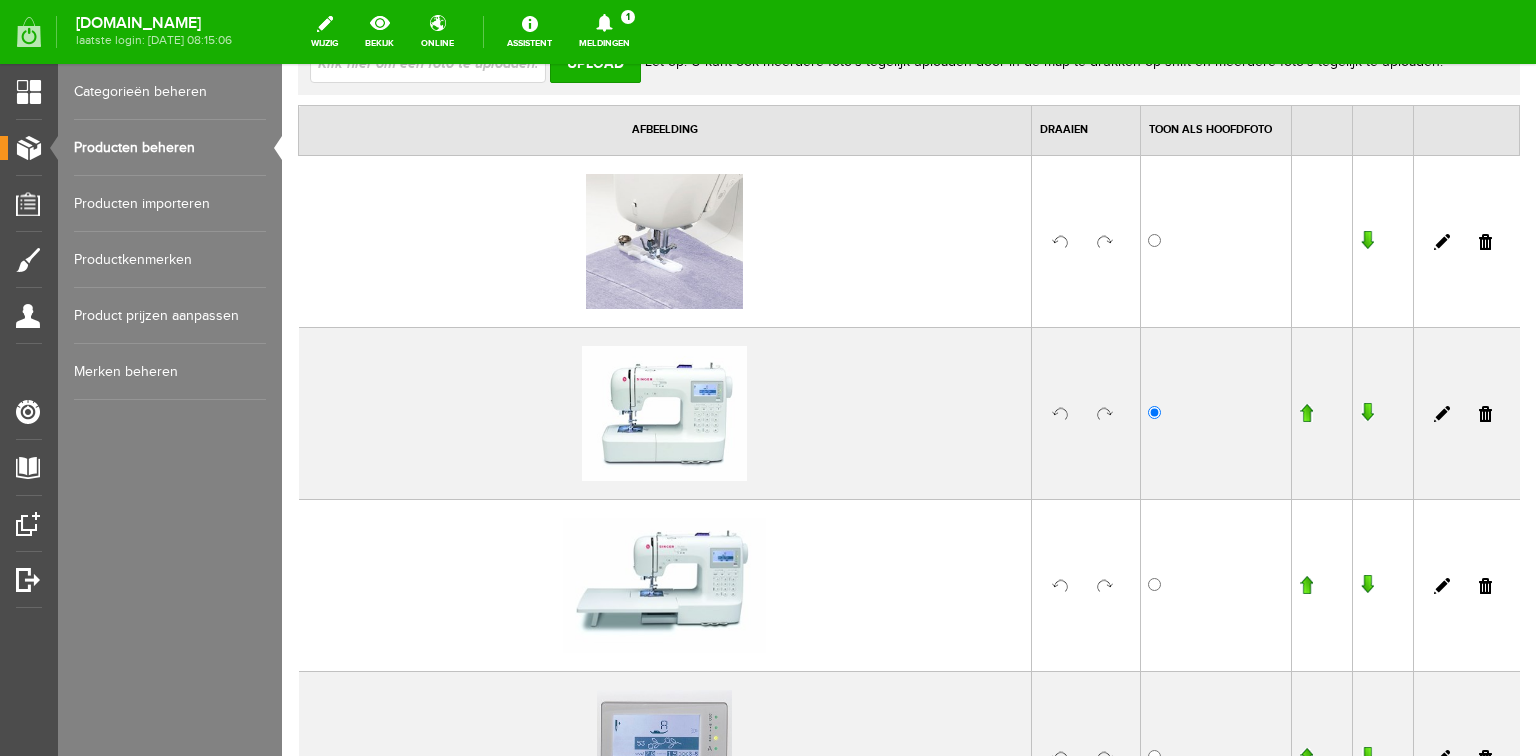scroll, scrollTop: 560, scrollLeft: 0, axis: vertical 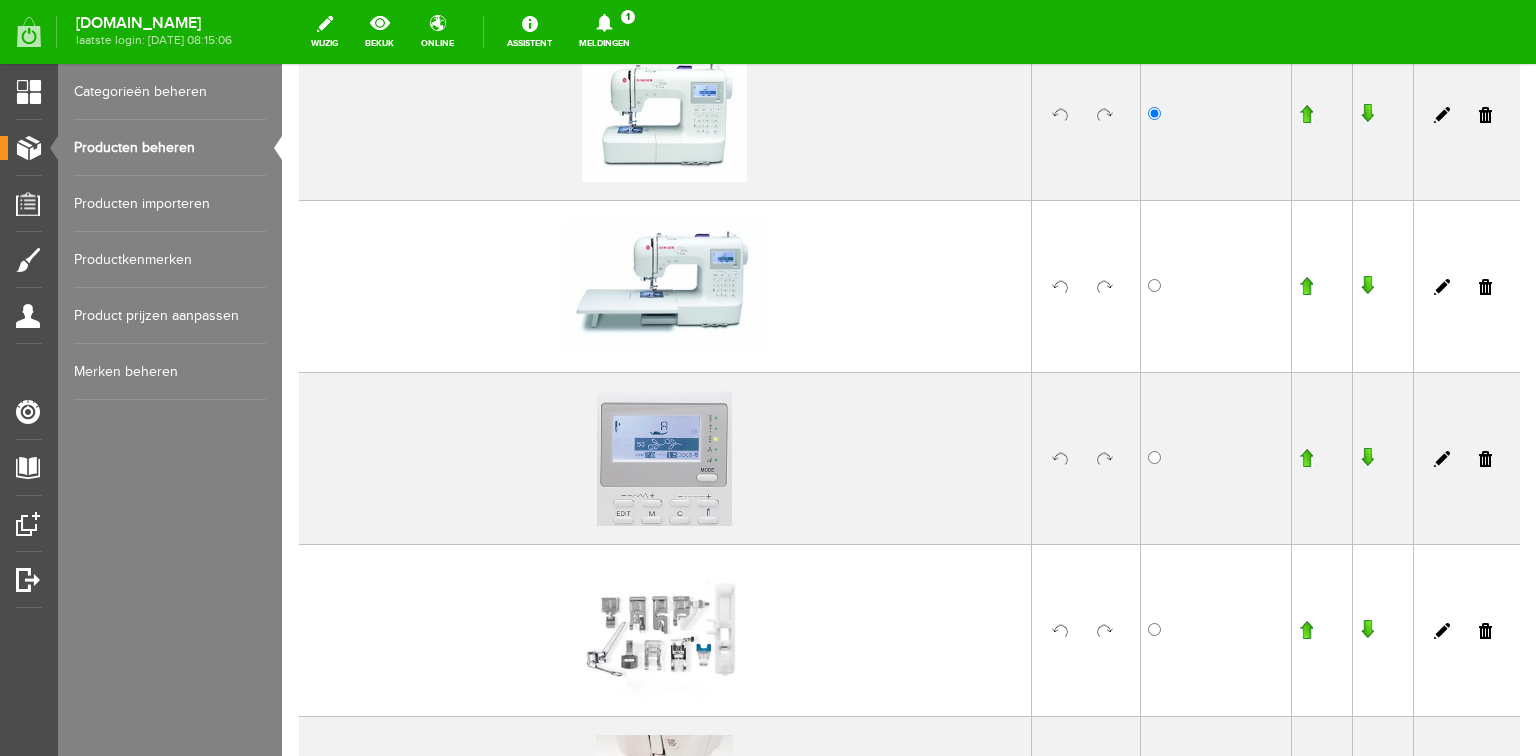 click at bounding box center (1382, 458) 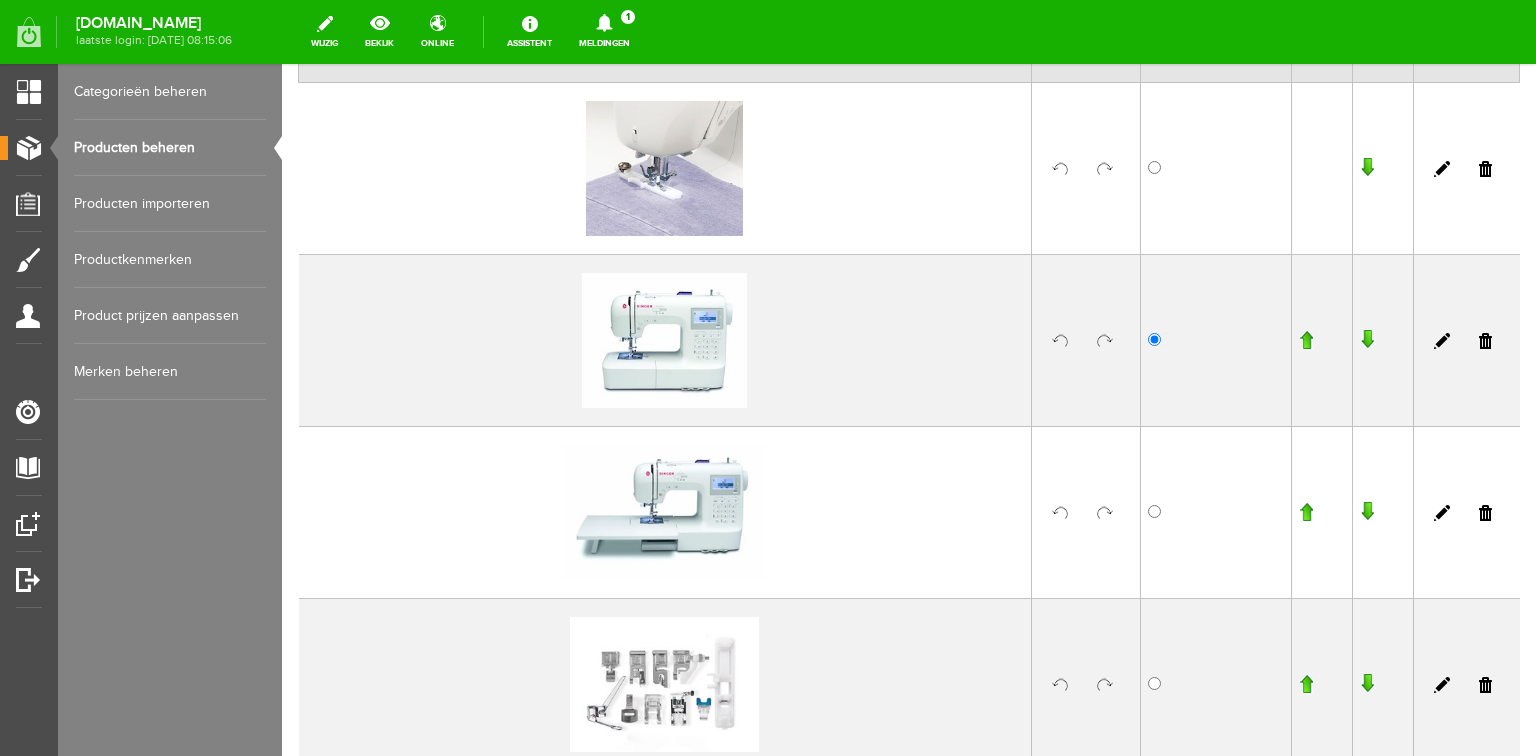 scroll, scrollTop: 240, scrollLeft: 0, axis: vertical 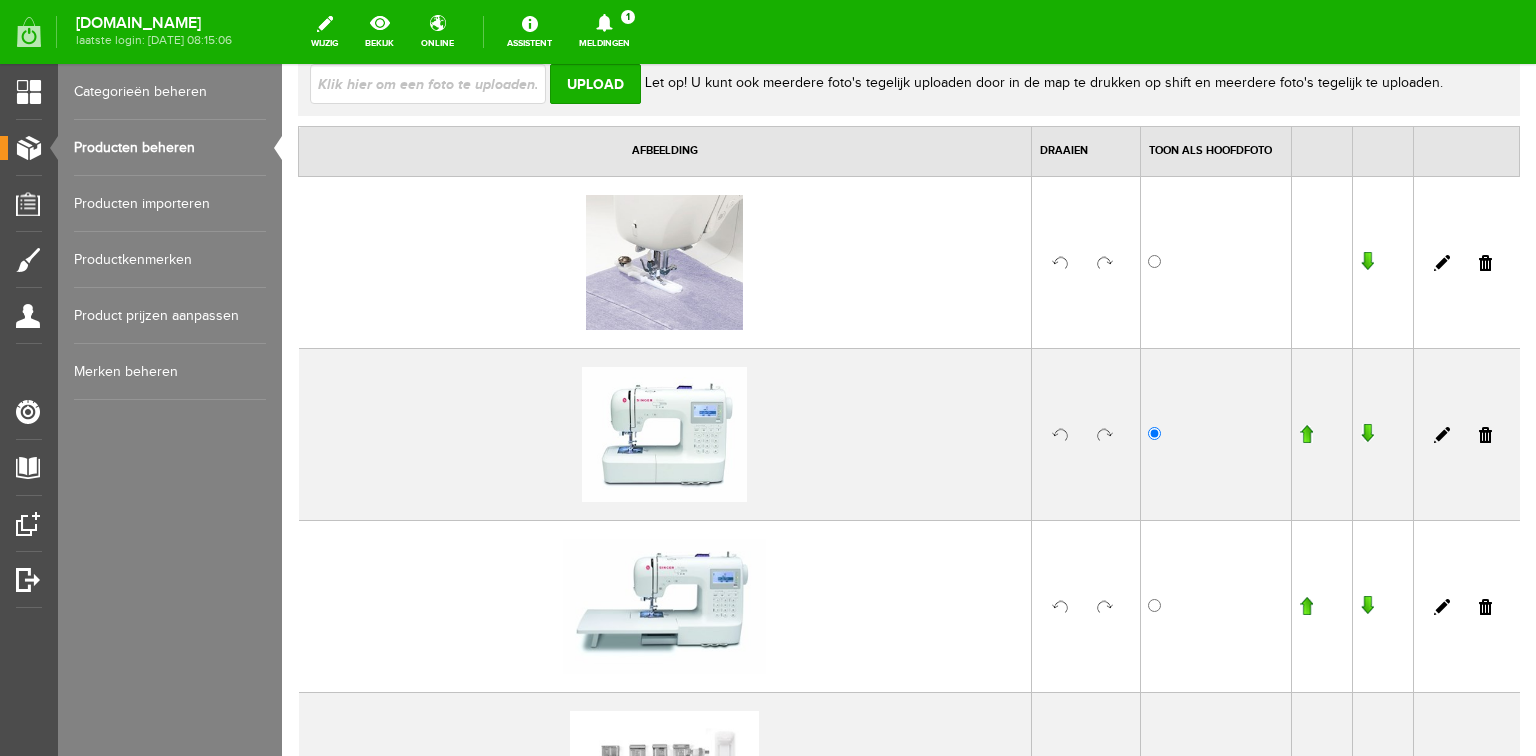 click at bounding box center (1367, 262) 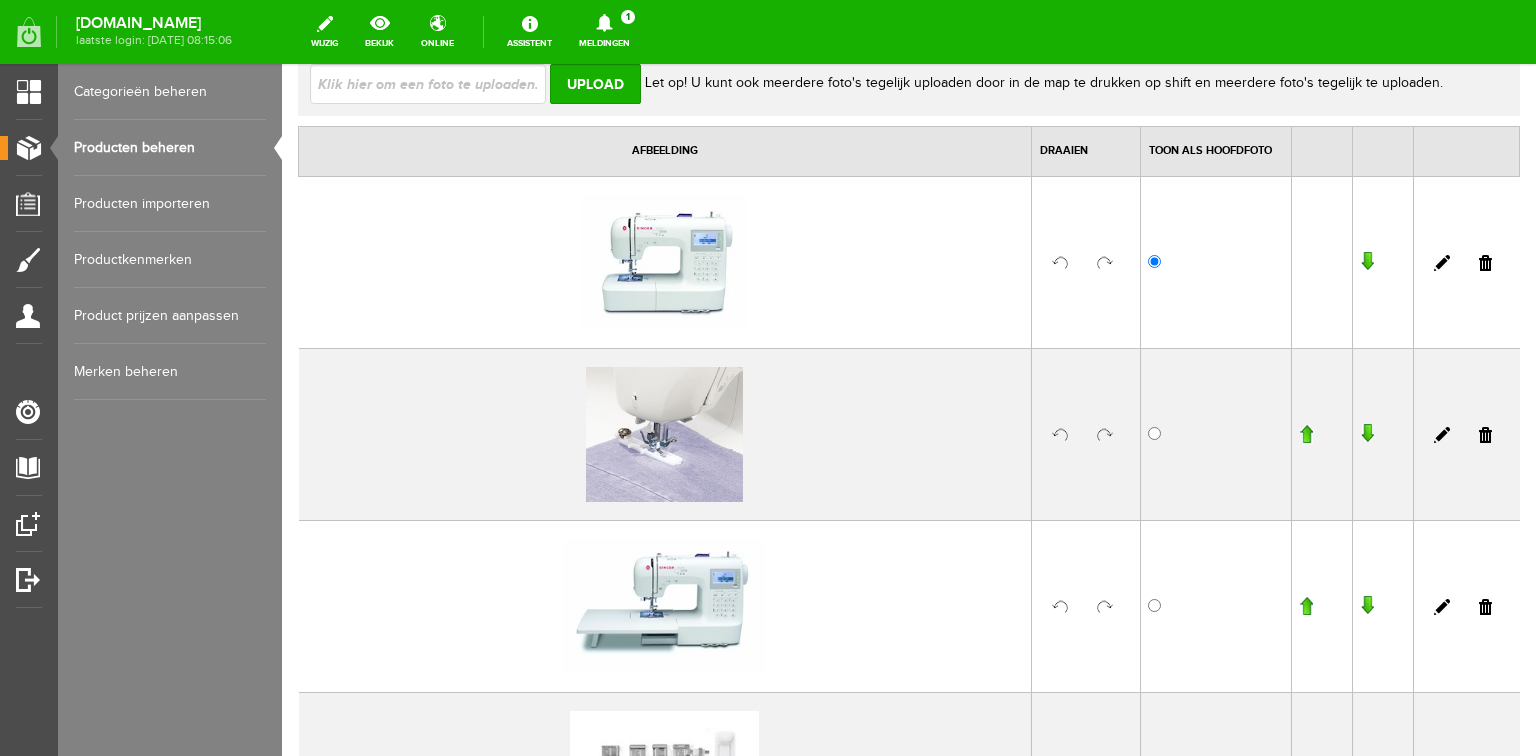 click at bounding box center (1367, 434) 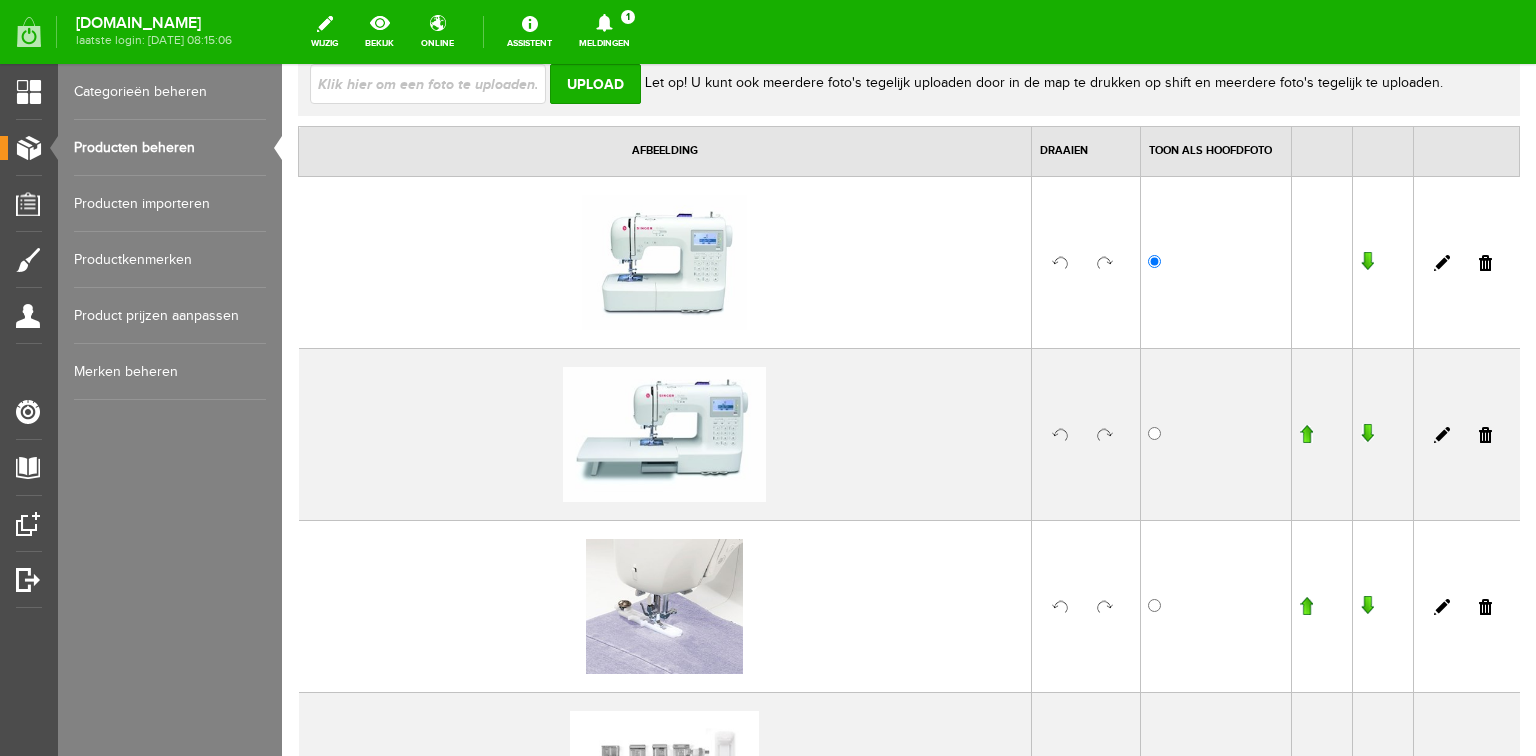 click at bounding box center [1367, 606] 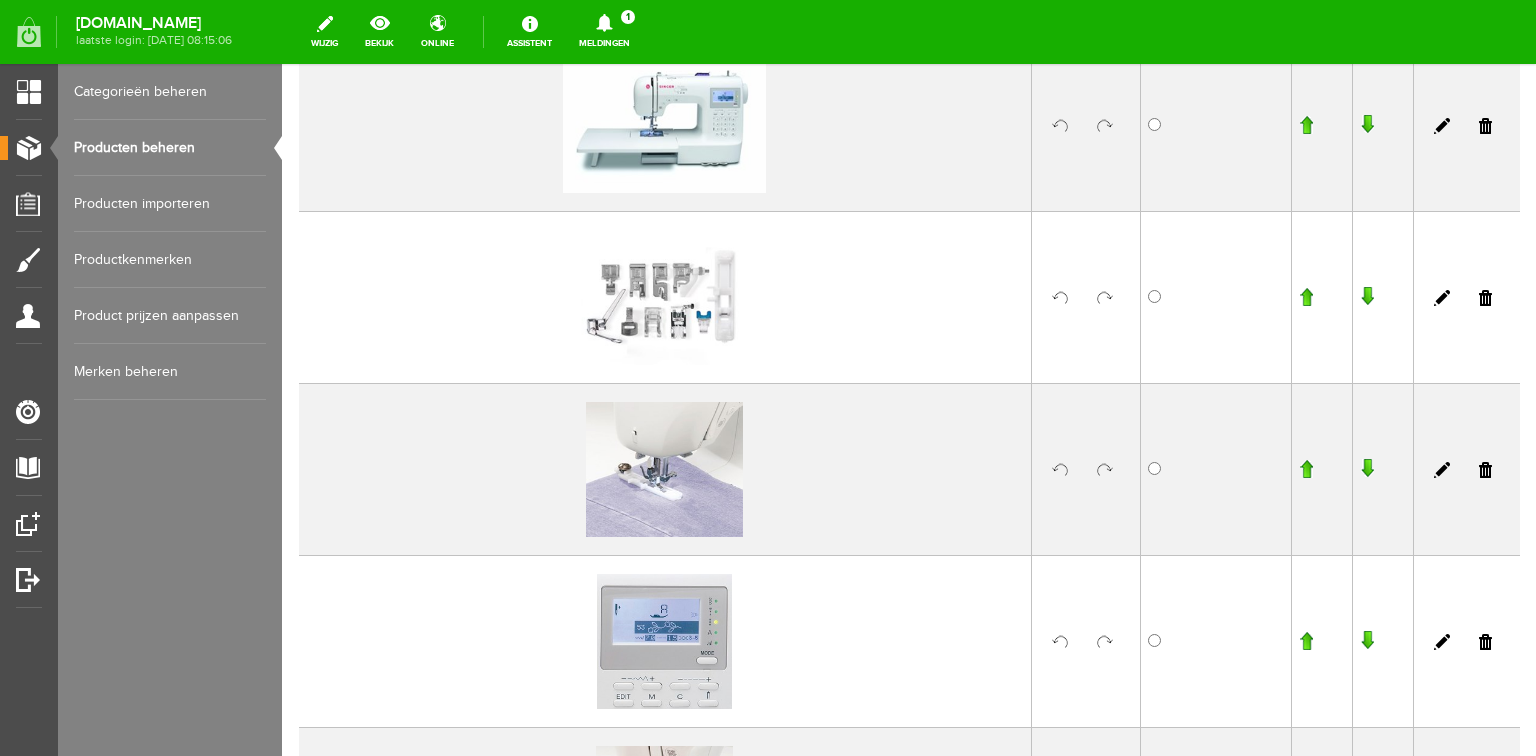 scroll, scrollTop: 560, scrollLeft: 0, axis: vertical 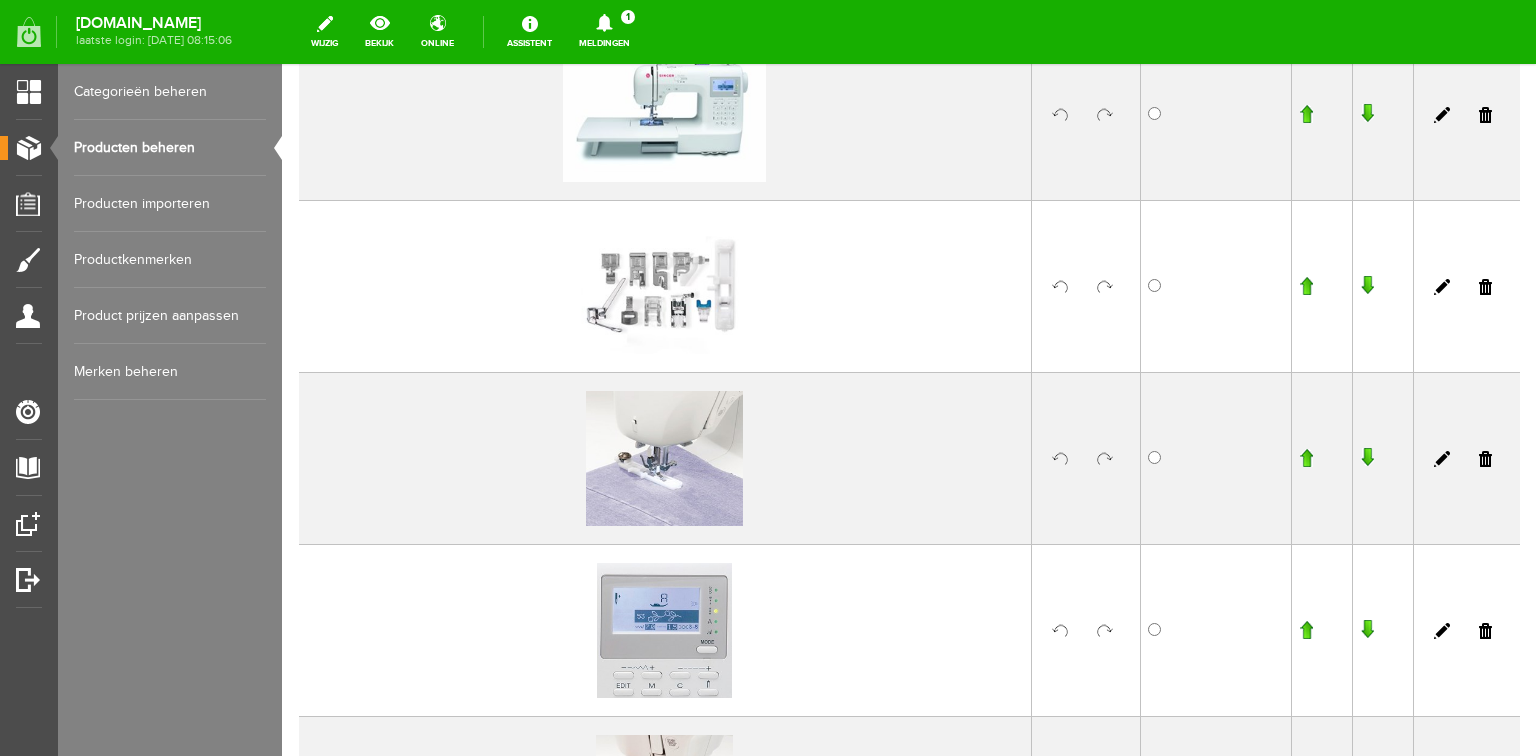 click at bounding box center [1367, 458] 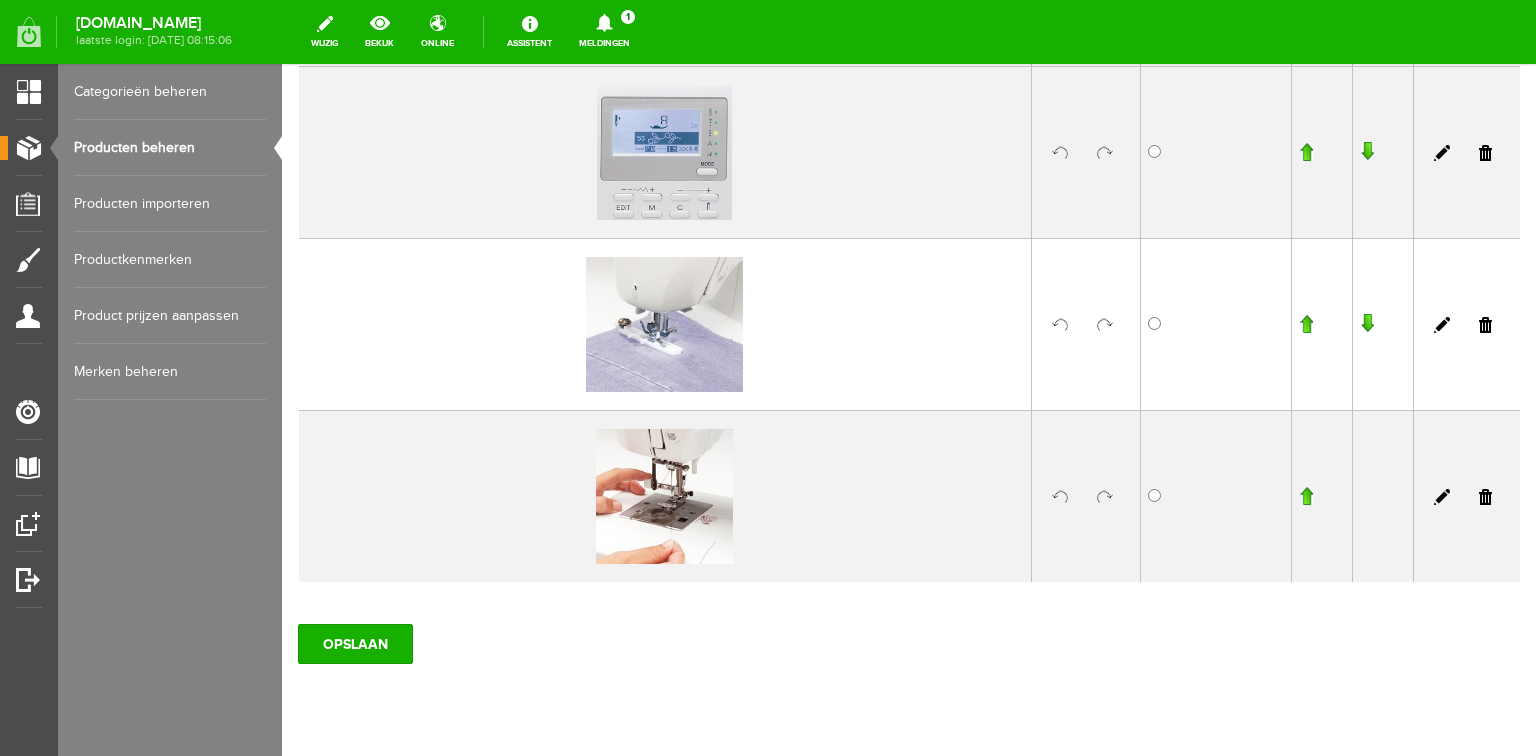 scroll, scrollTop: 880, scrollLeft: 0, axis: vertical 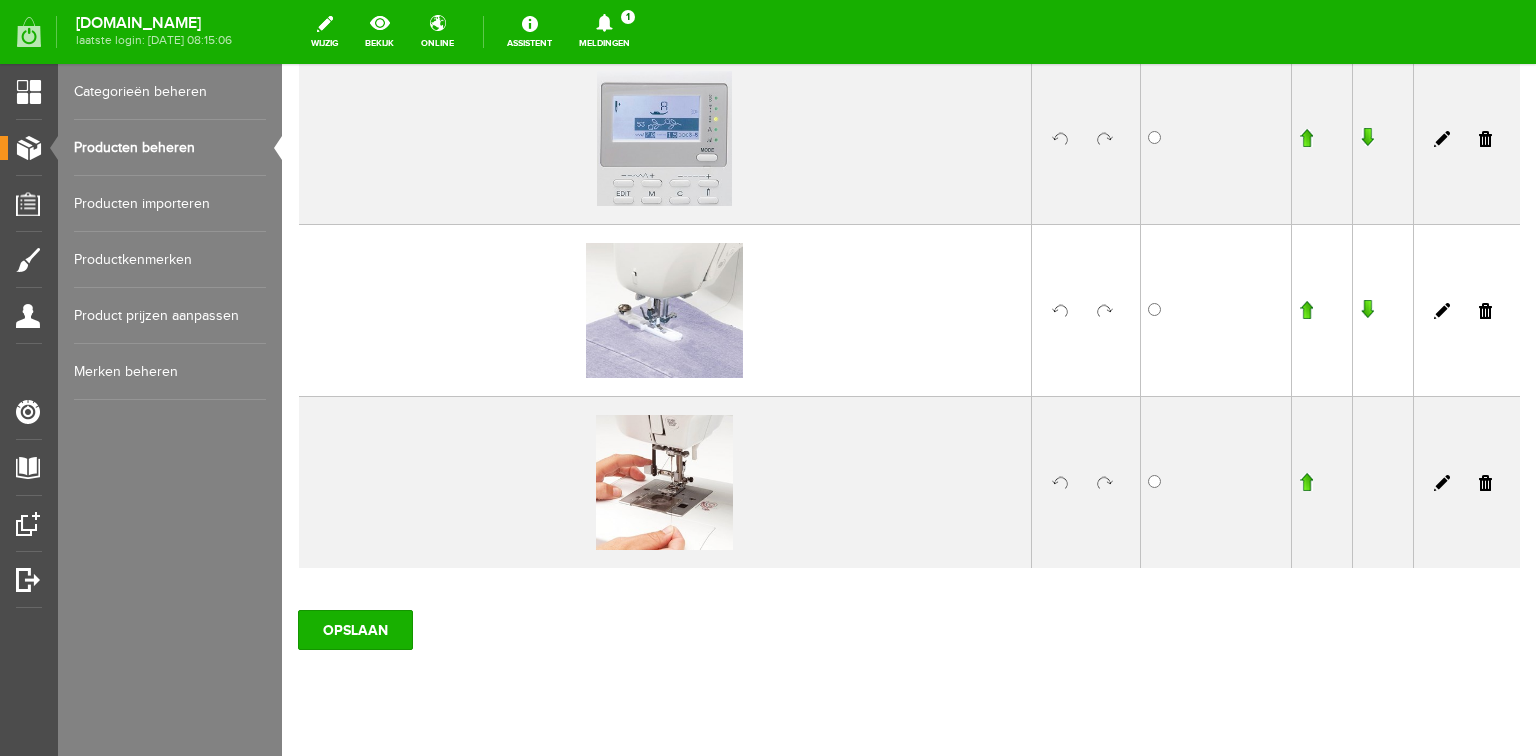 click at bounding box center [1367, 310] 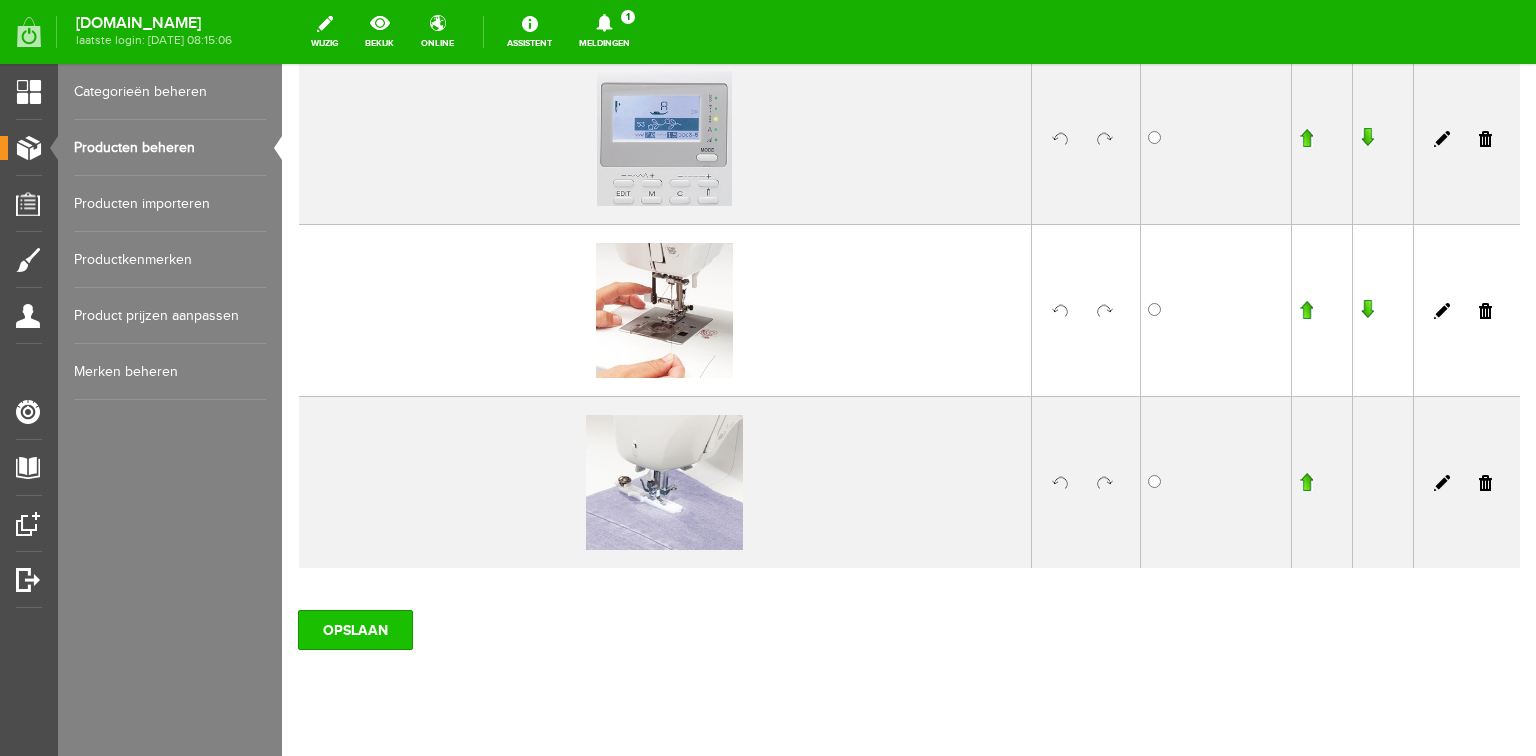 click on "OPSLAAN" at bounding box center [355, 630] 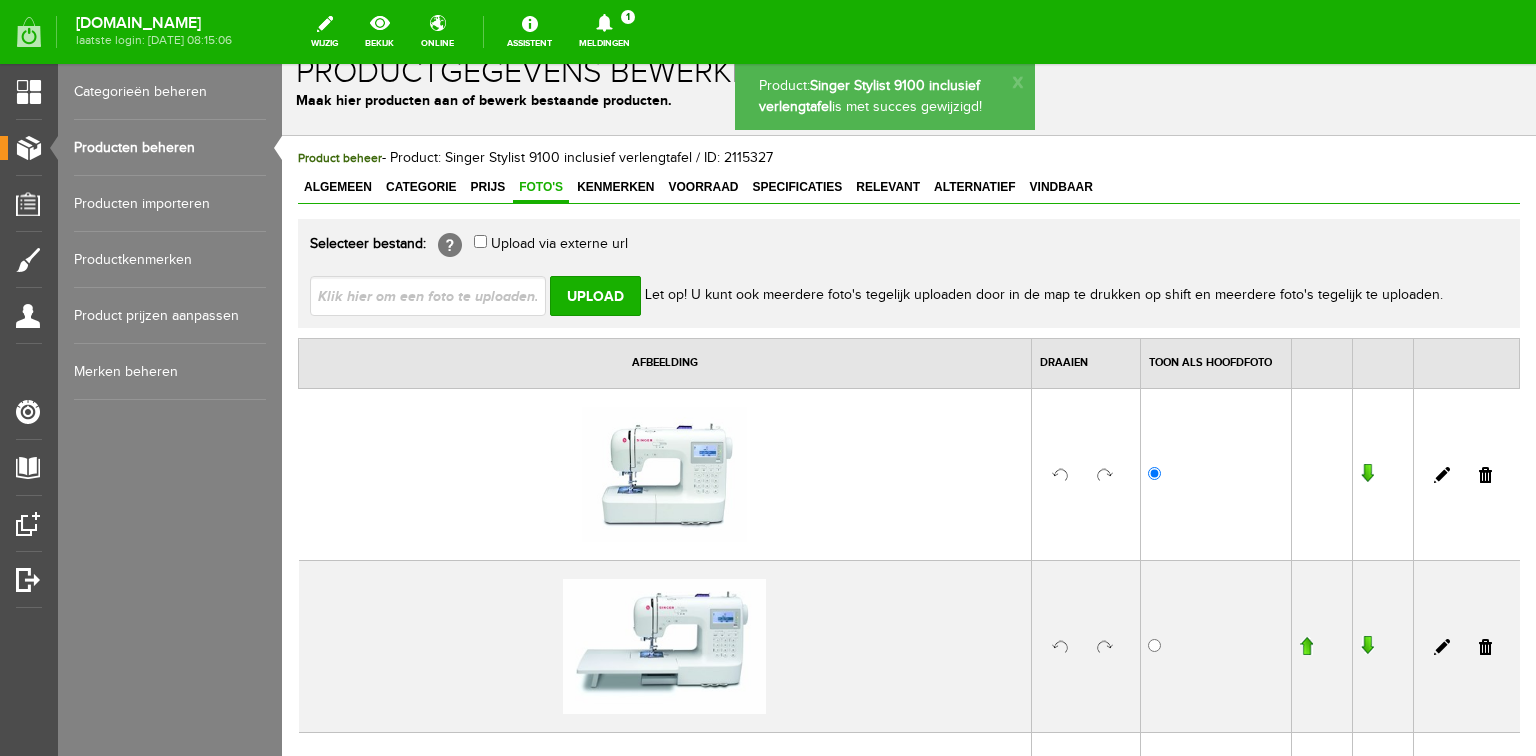 scroll, scrollTop: 0, scrollLeft: 0, axis: both 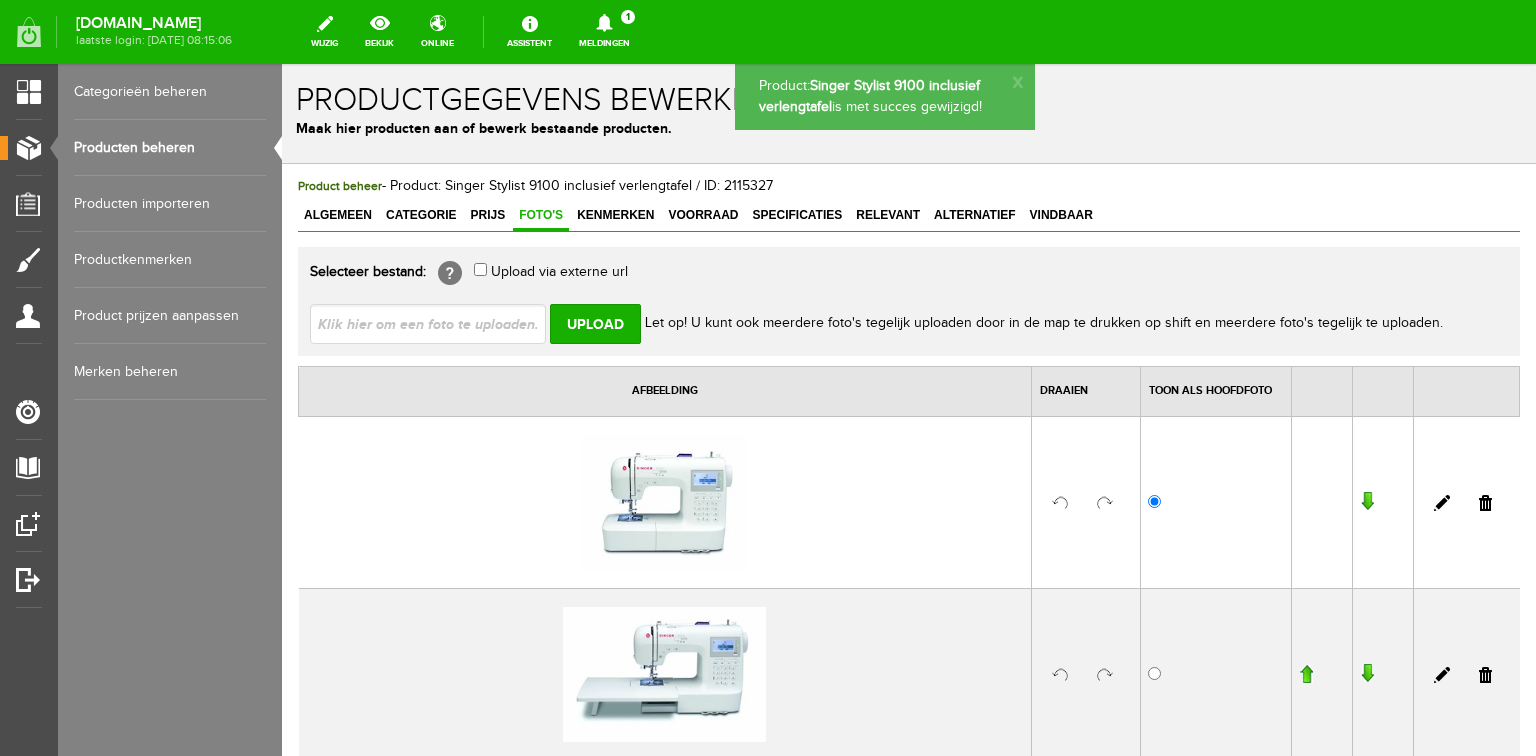 click at bounding box center [436, 323] 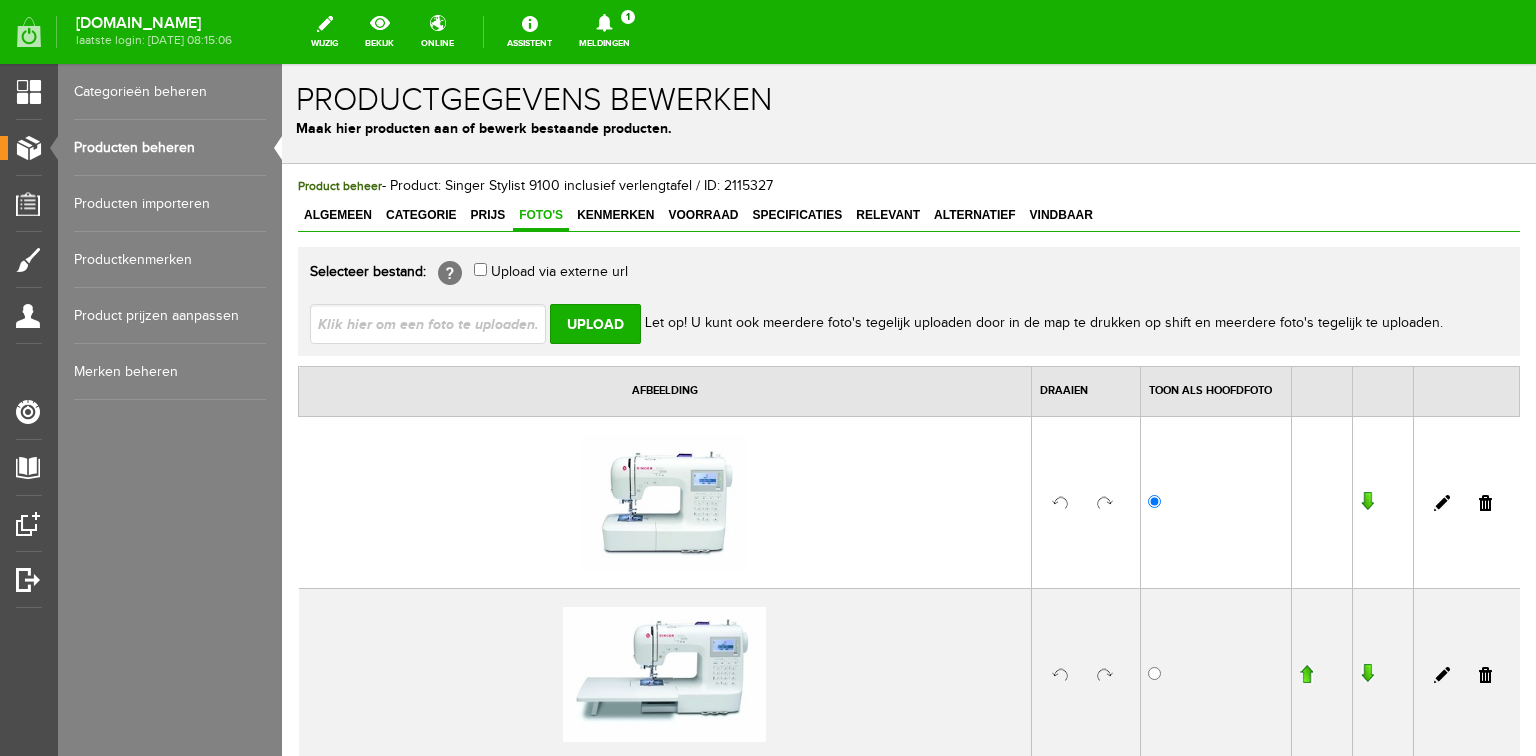 type on "C:\fakepath\Singer-Stylist-9100-spoel-met-kunststof-afdekkapje.jpg" 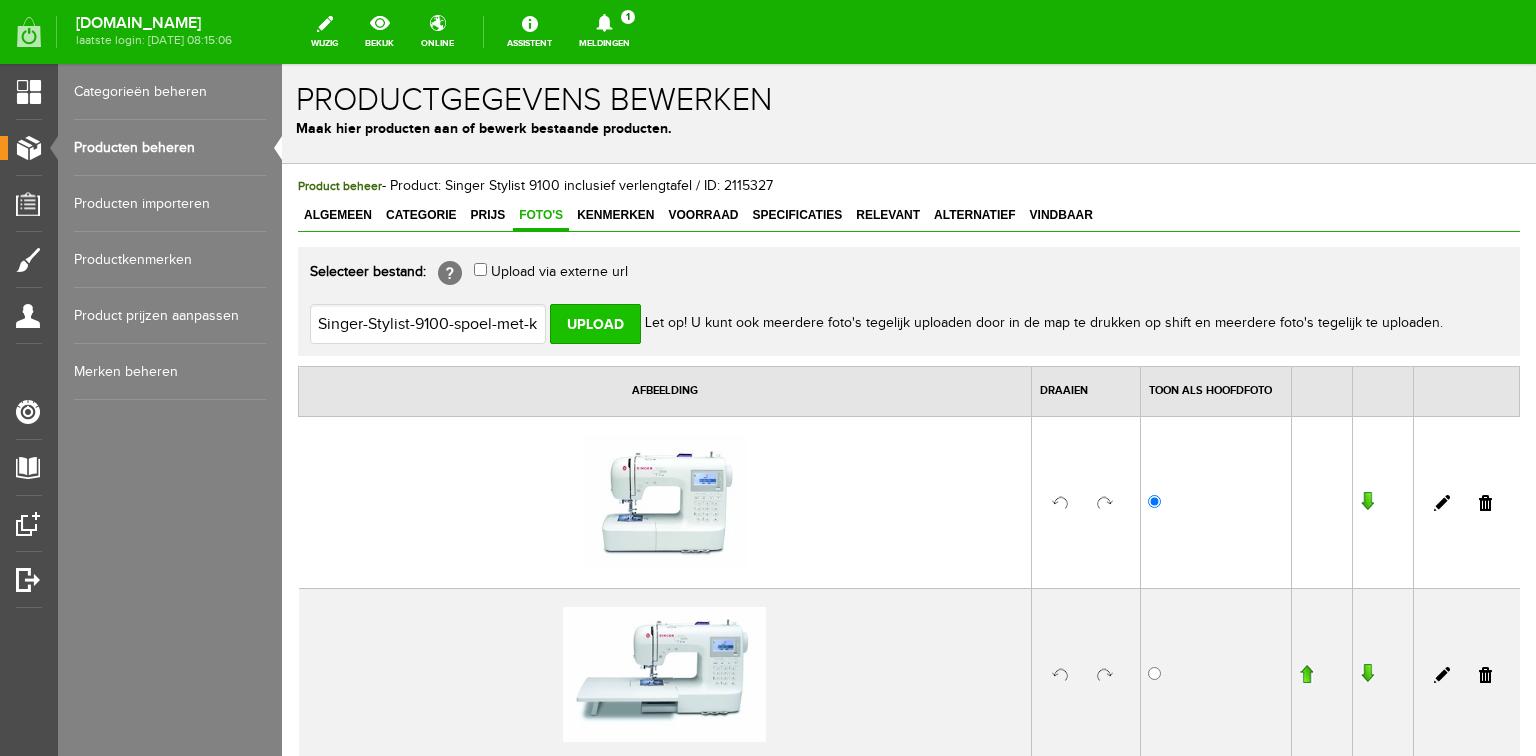 click on "Upload" at bounding box center [595, 324] 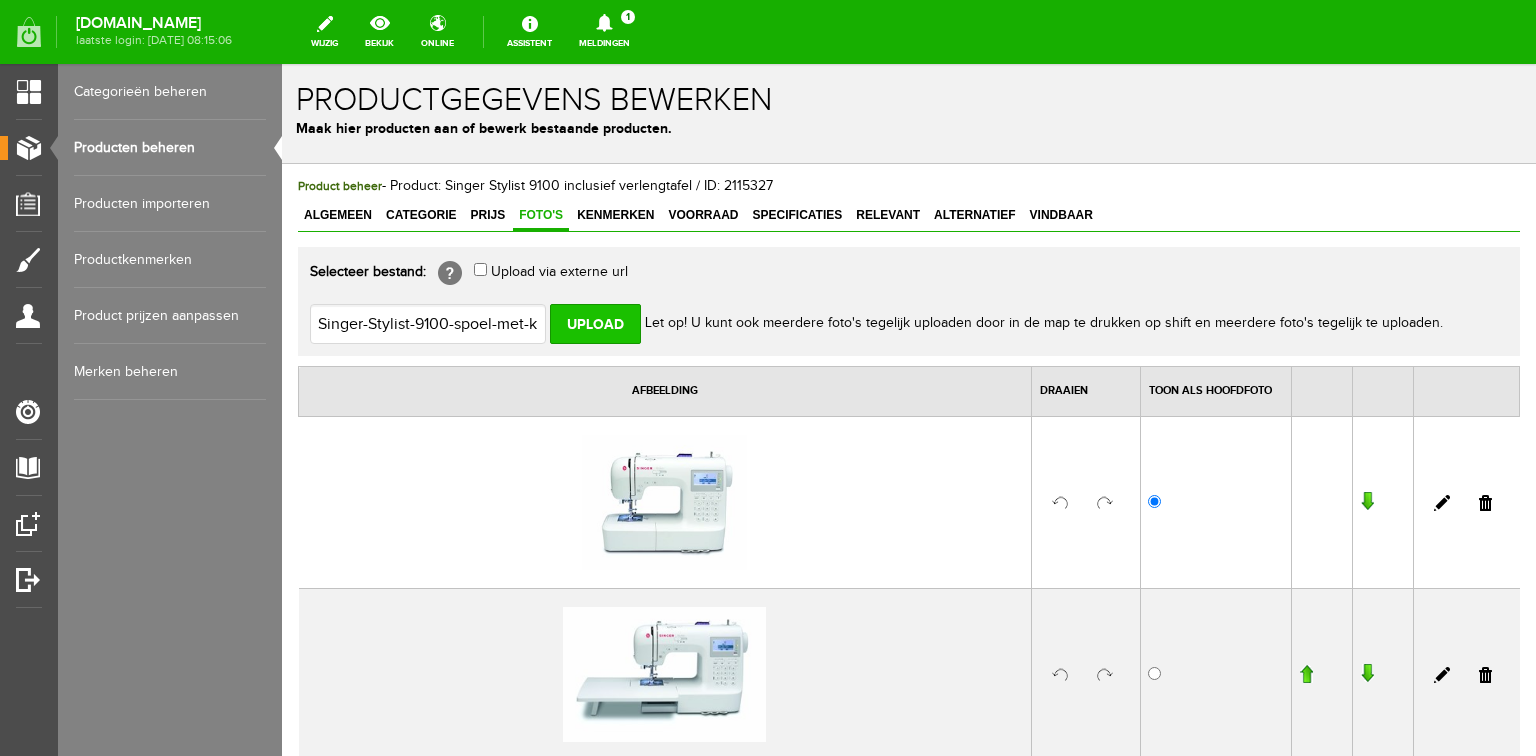 click on "Upload" at bounding box center (595, 324) 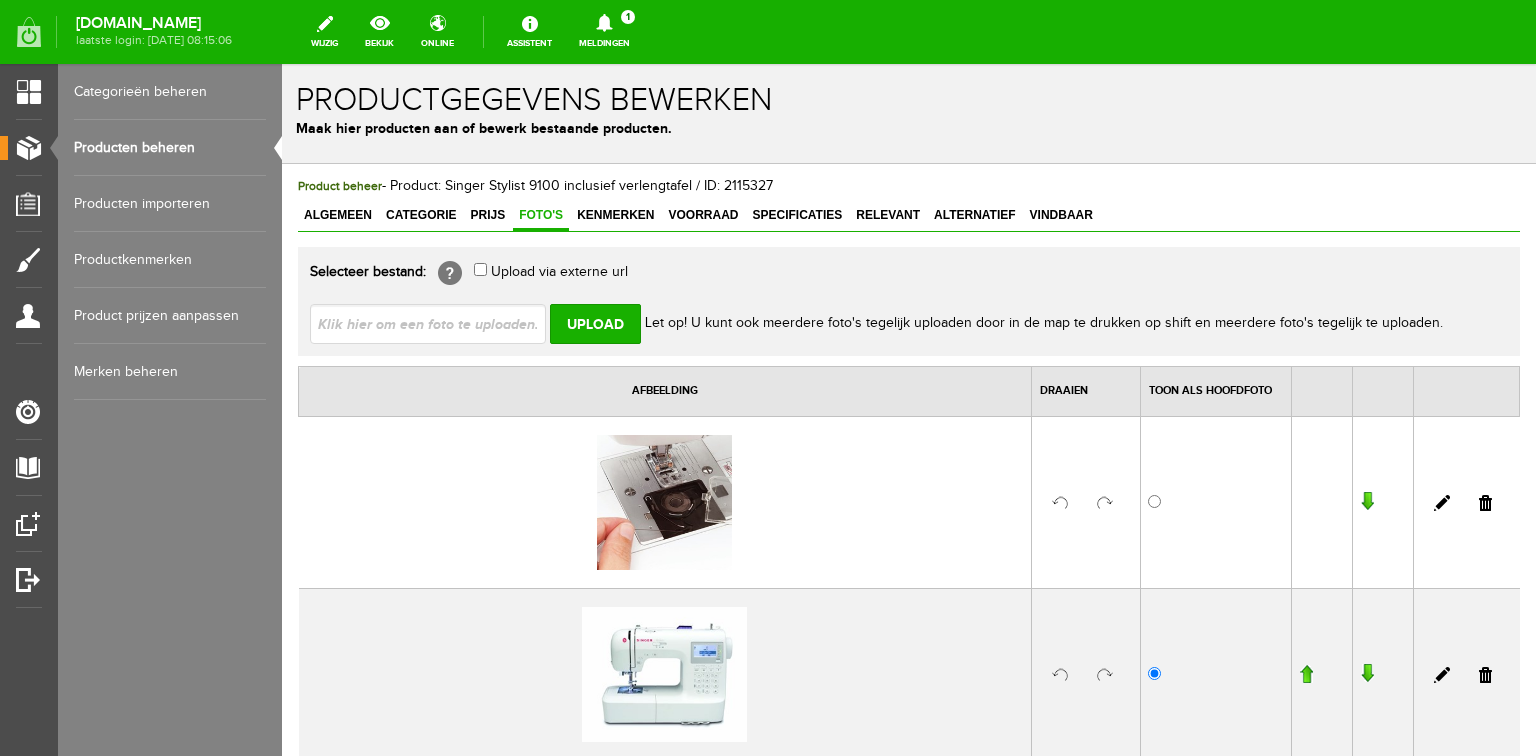 scroll, scrollTop: 0, scrollLeft: 0, axis: both 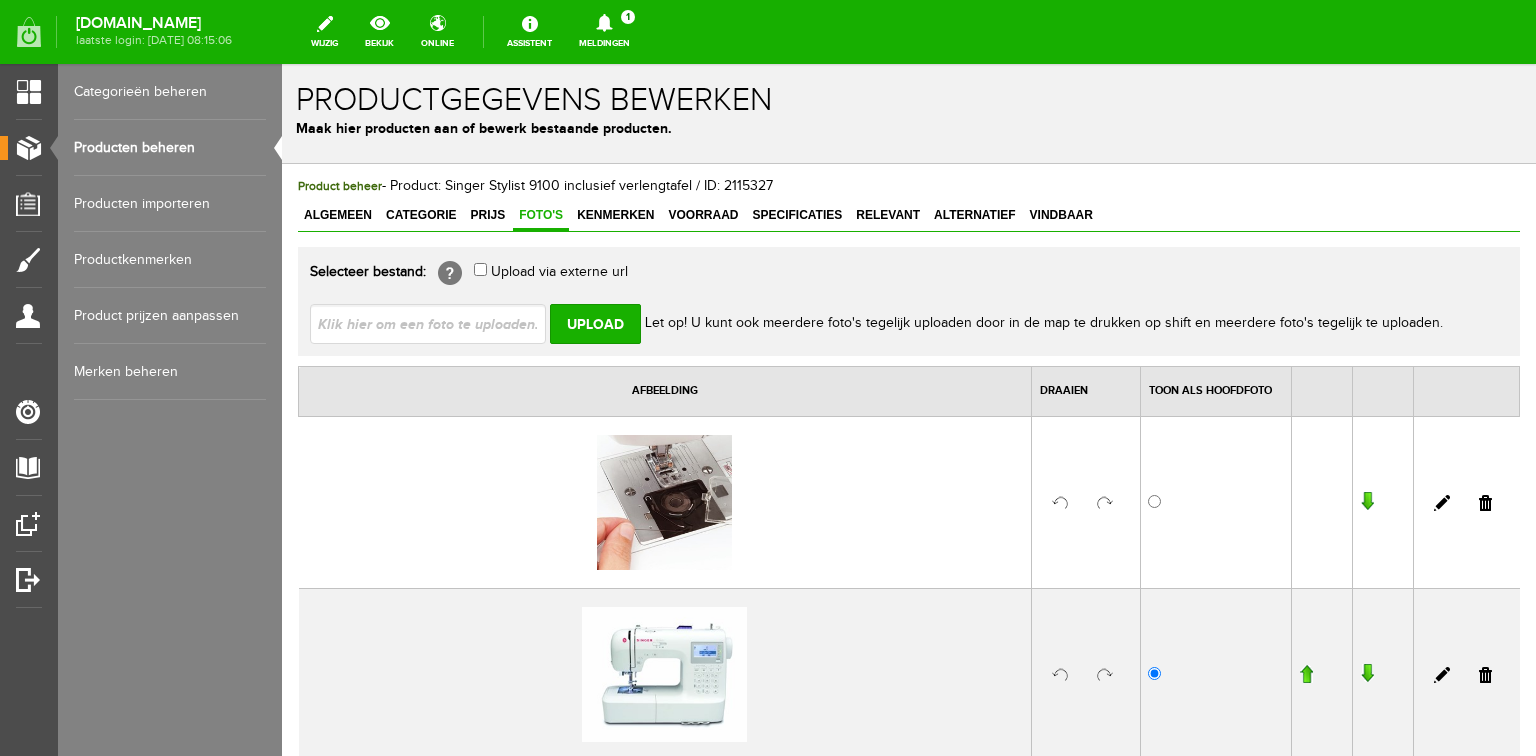 click at bounding box center [1367, 502] 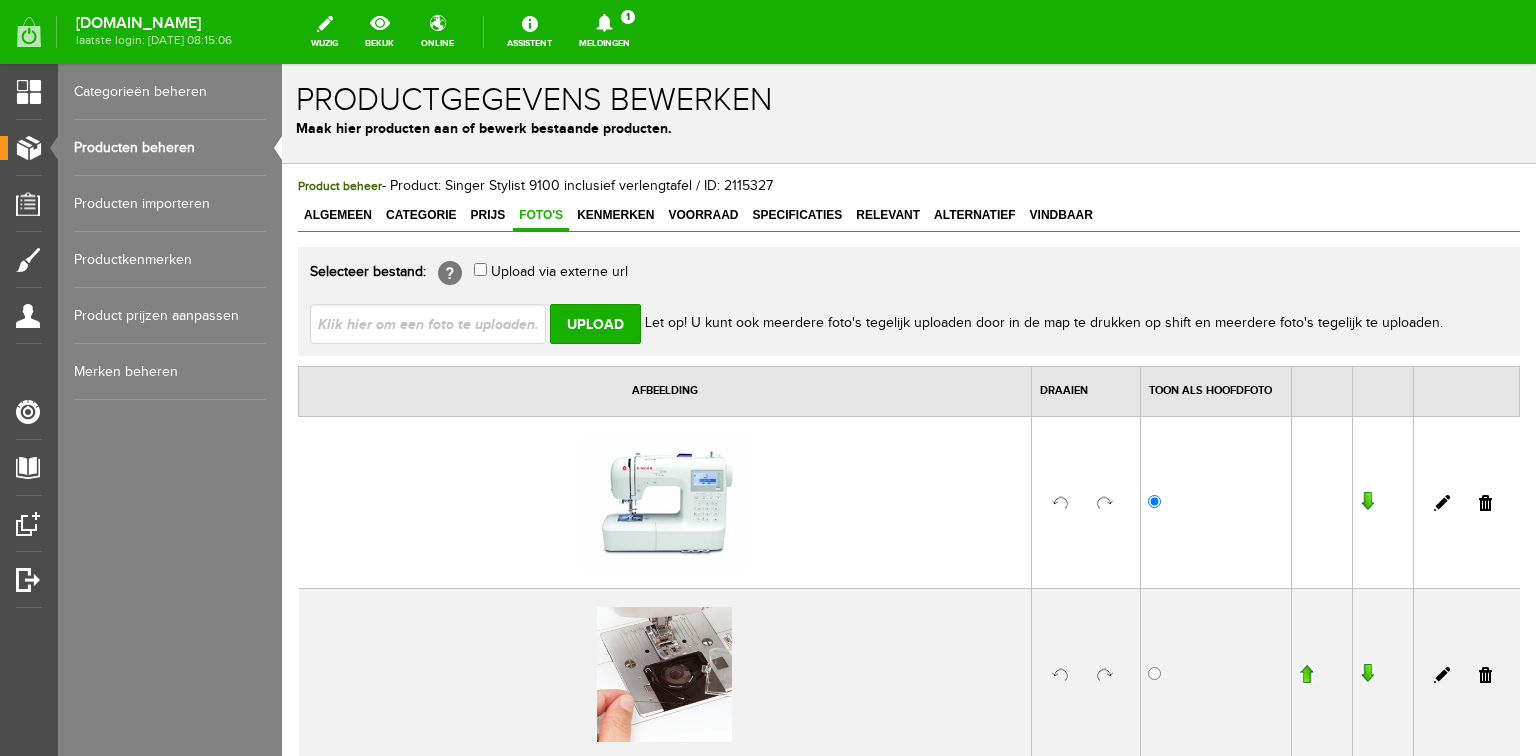 click at bounding box center (1367, 674) 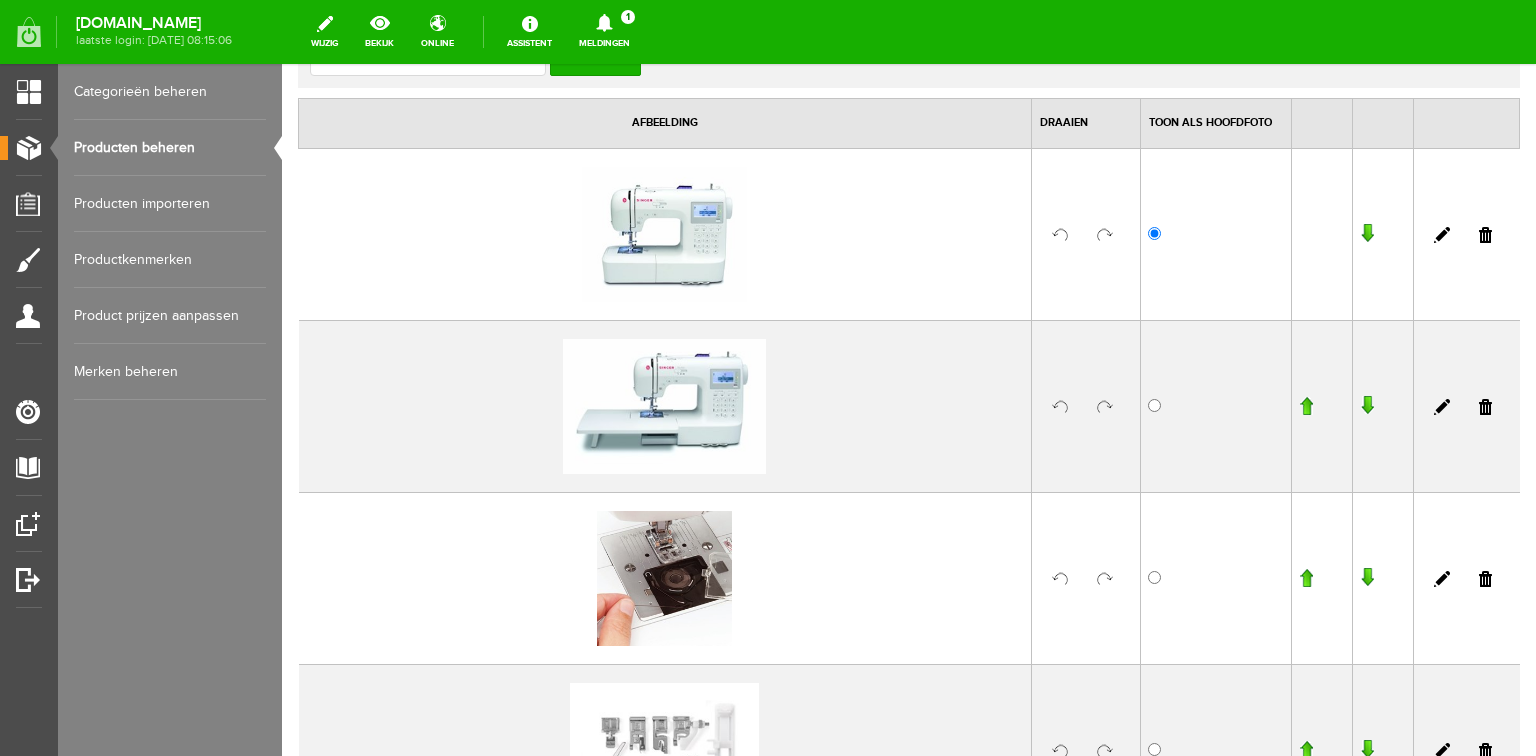 scroll, scrollTop: 400, scrollLeft: 0, axis: vertical 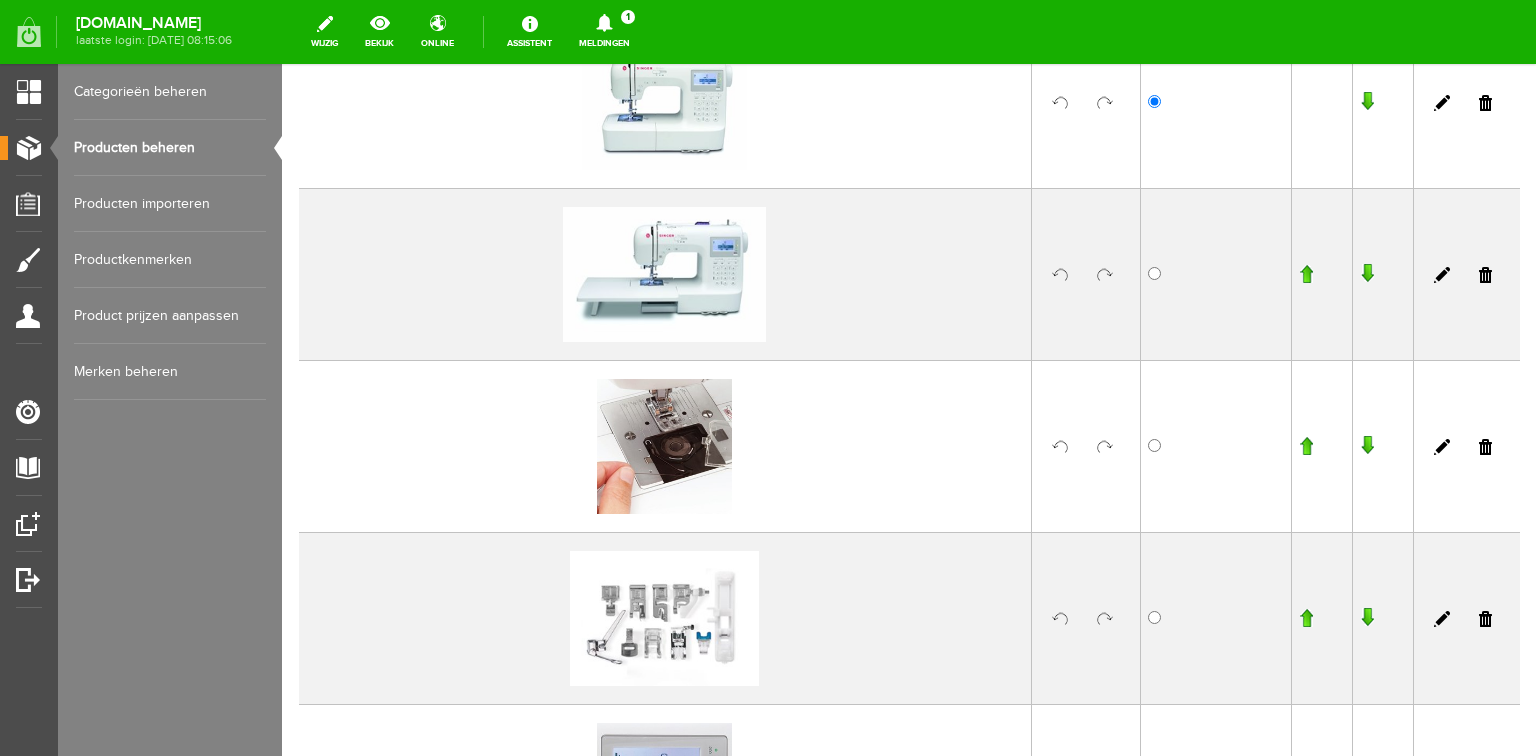 click at bounding box center (1367, 446) 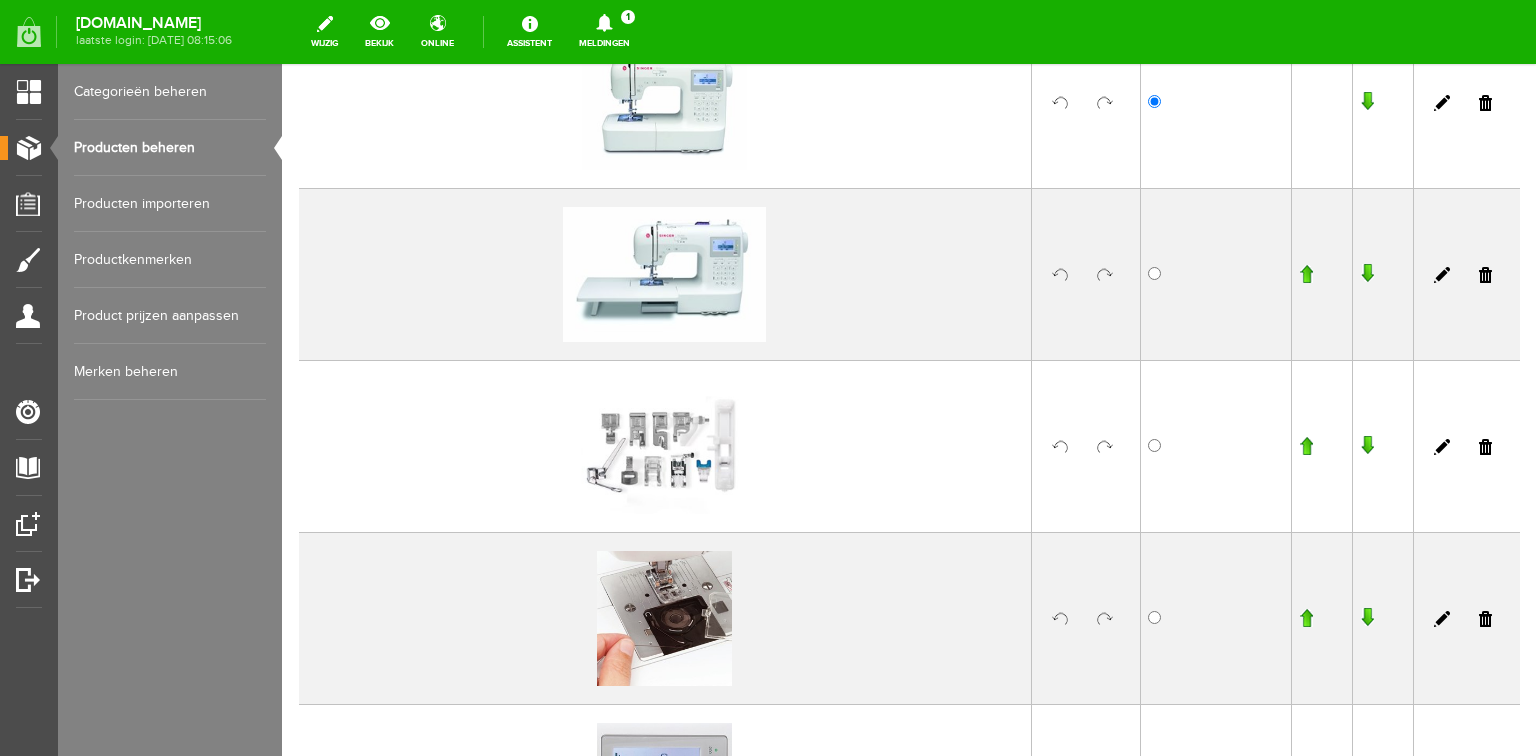 click at bounding box center (1367, 618) 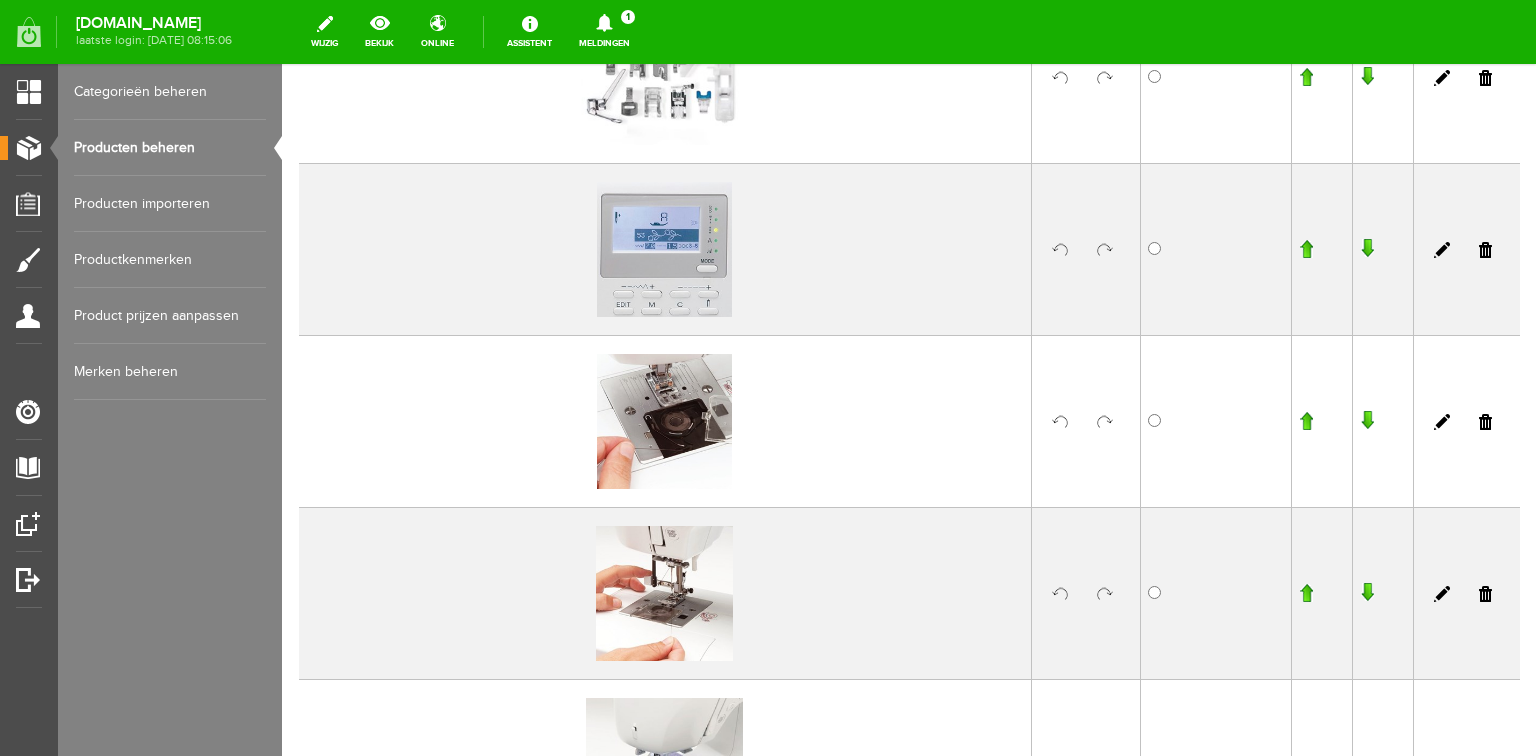 scroll, scrollTop: 800, scrollLeft: 0, axis: vertical 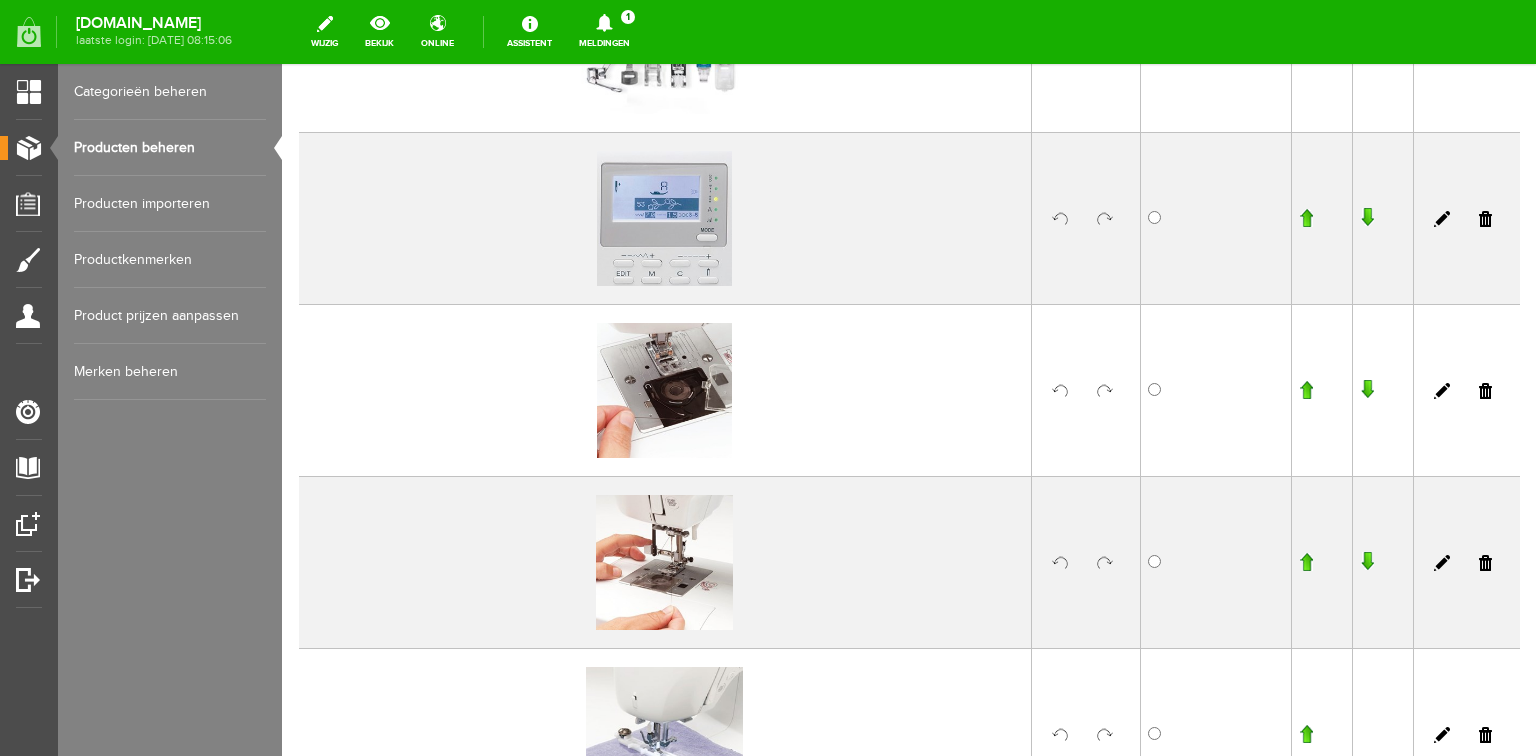 click at bounding box center (1367, 390) 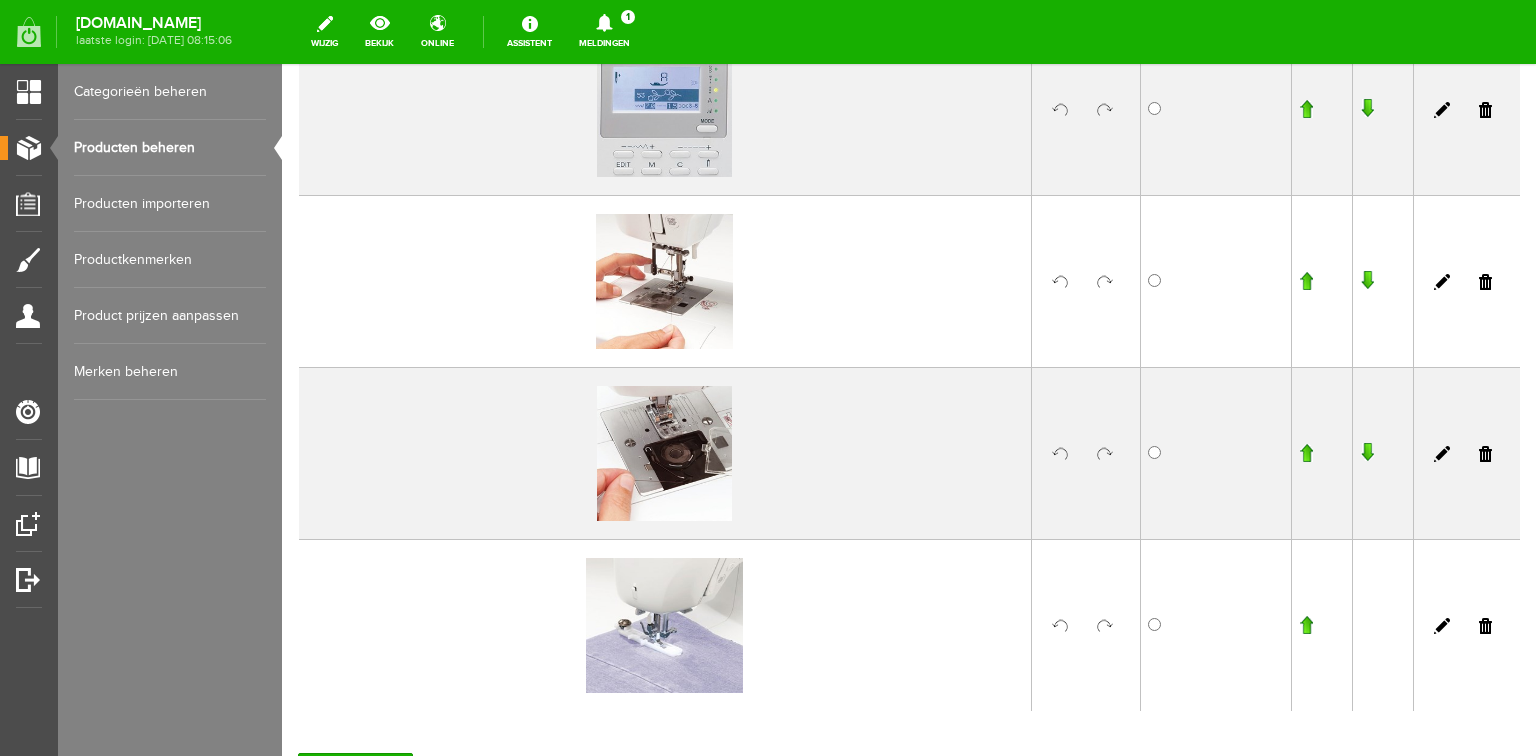 scroll, scrollTop: 1090, scrollLeft: 0, axis: vertical 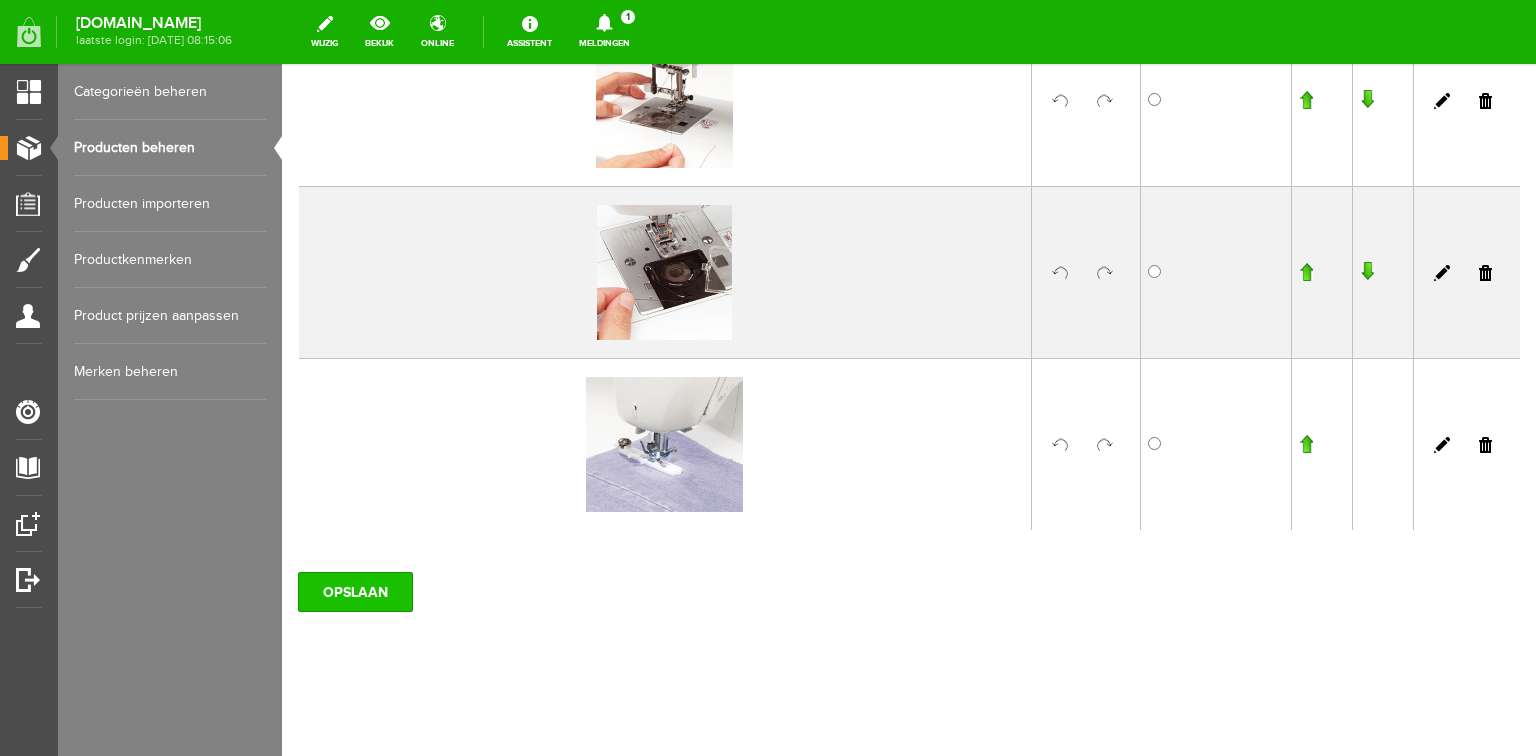 click on "OPSLAAN" at bounding box center [355, 592] 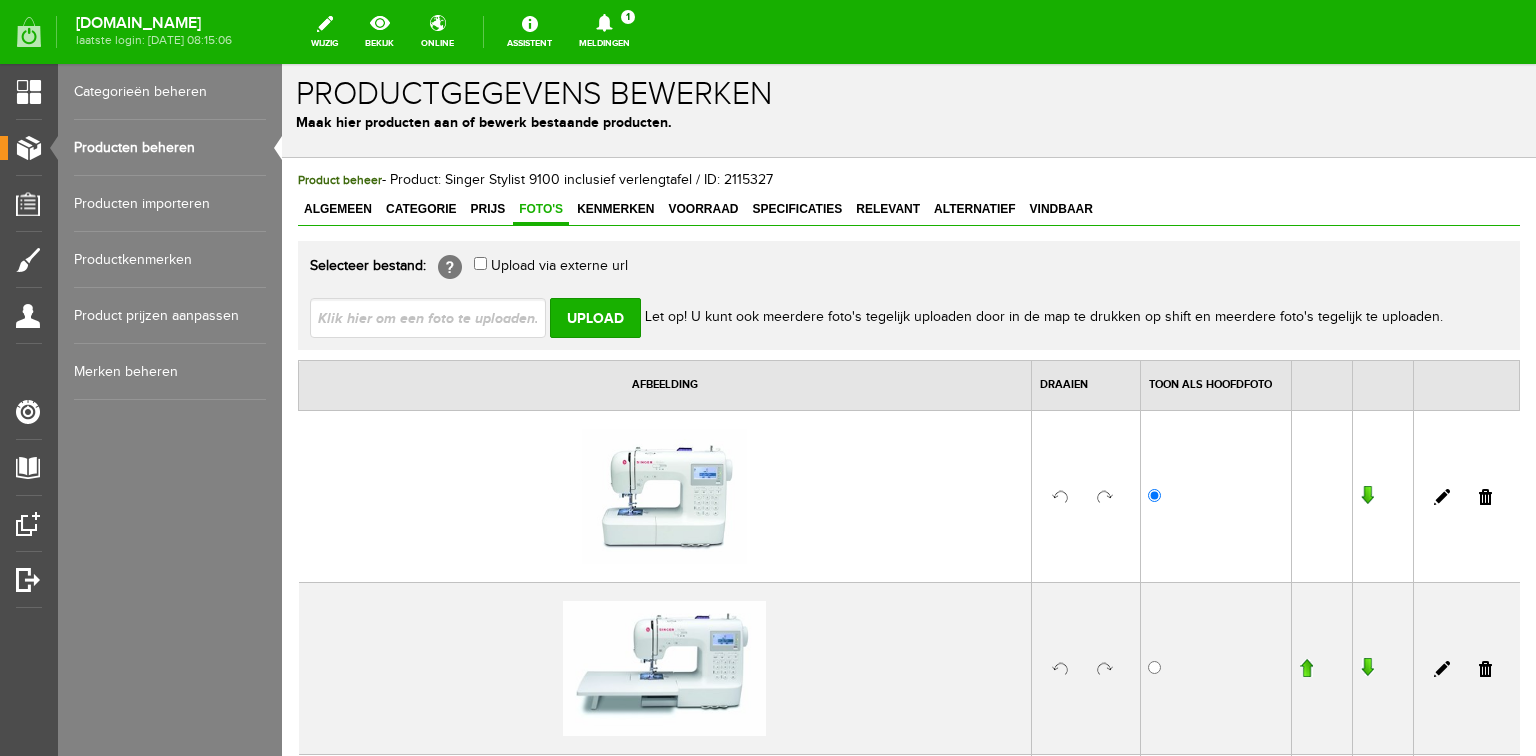 scroll, scrollTop: 0, scrollLeft: 0, axis: both 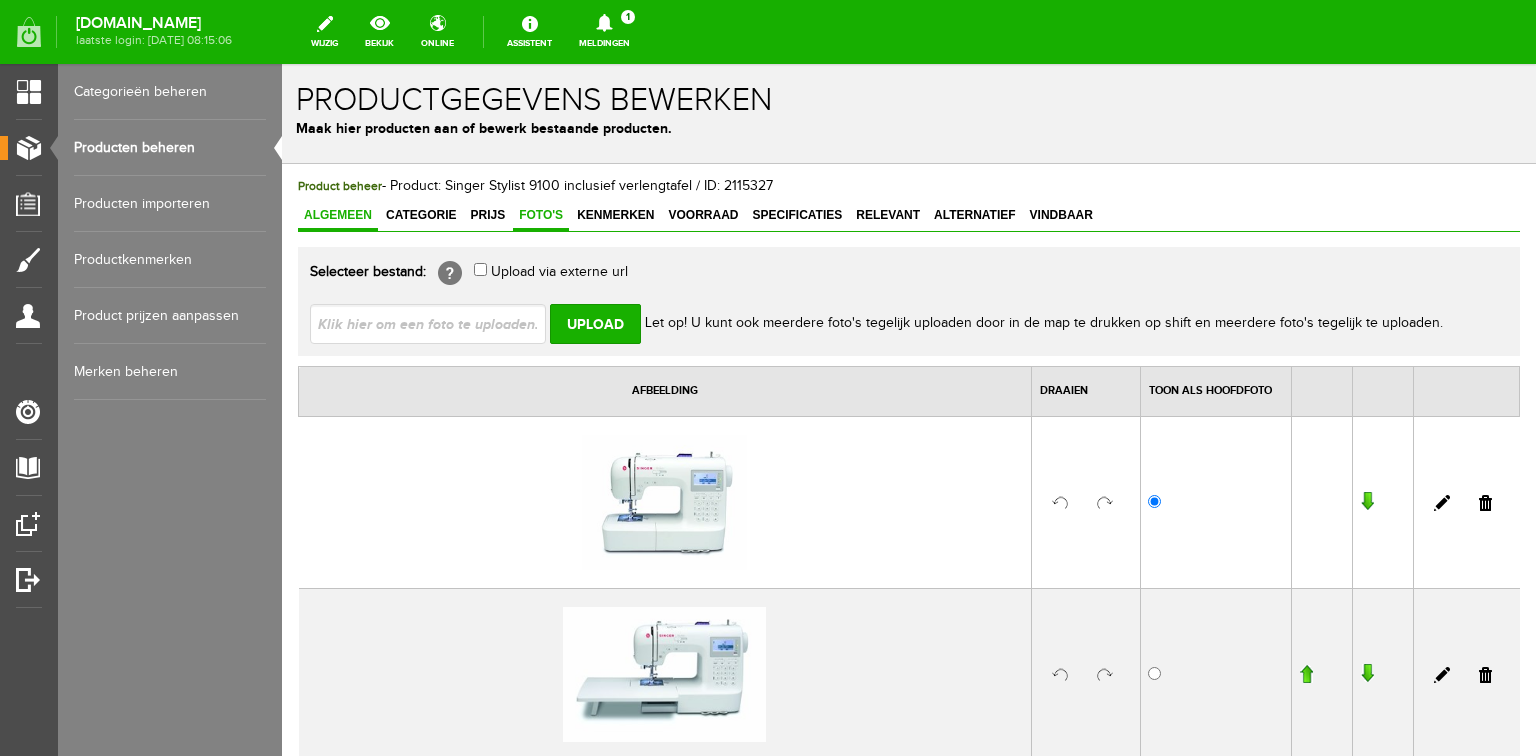 click on "Algemeen" at bounding box center (338, 215) 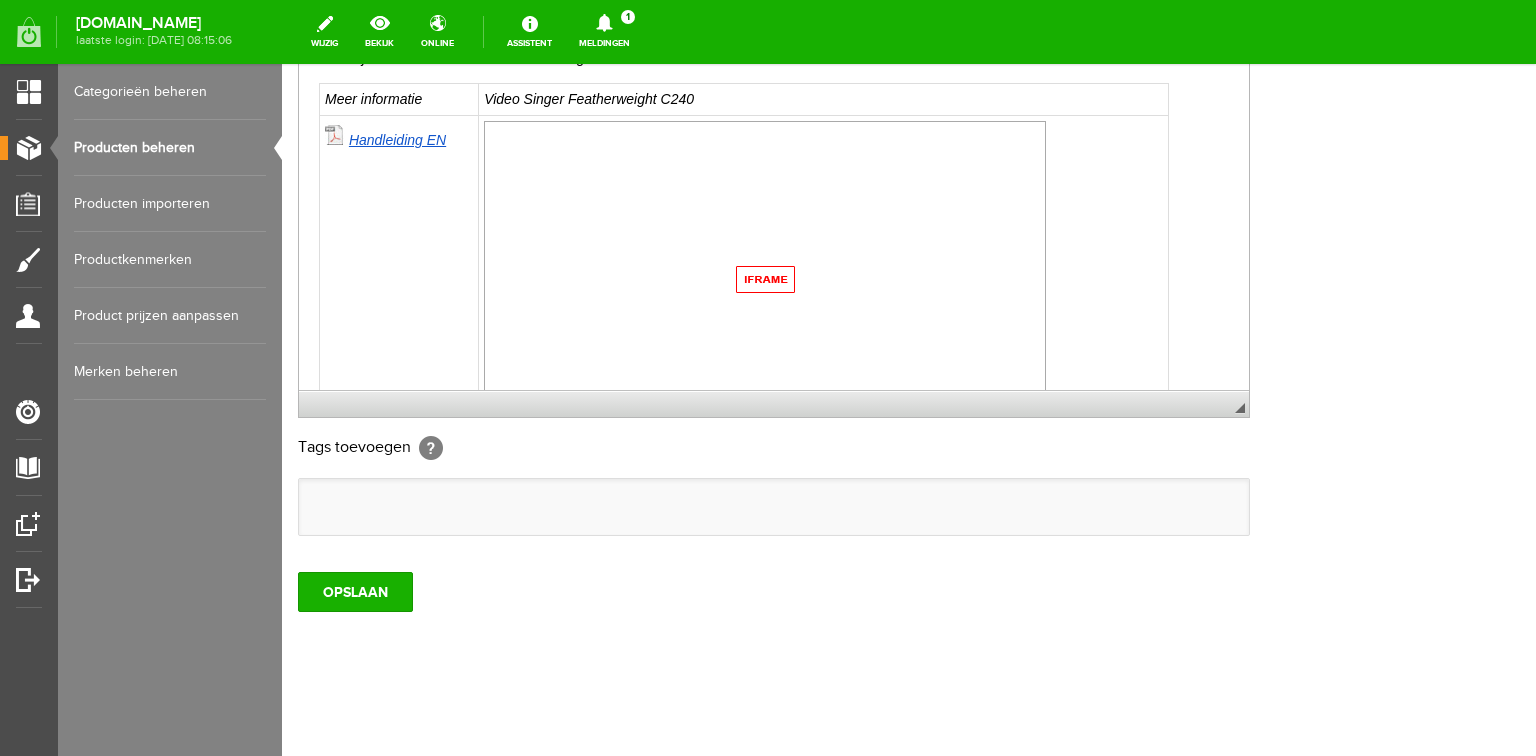 scroll, scrollTop: 1200, scrollLeft: 0, axis: vertical 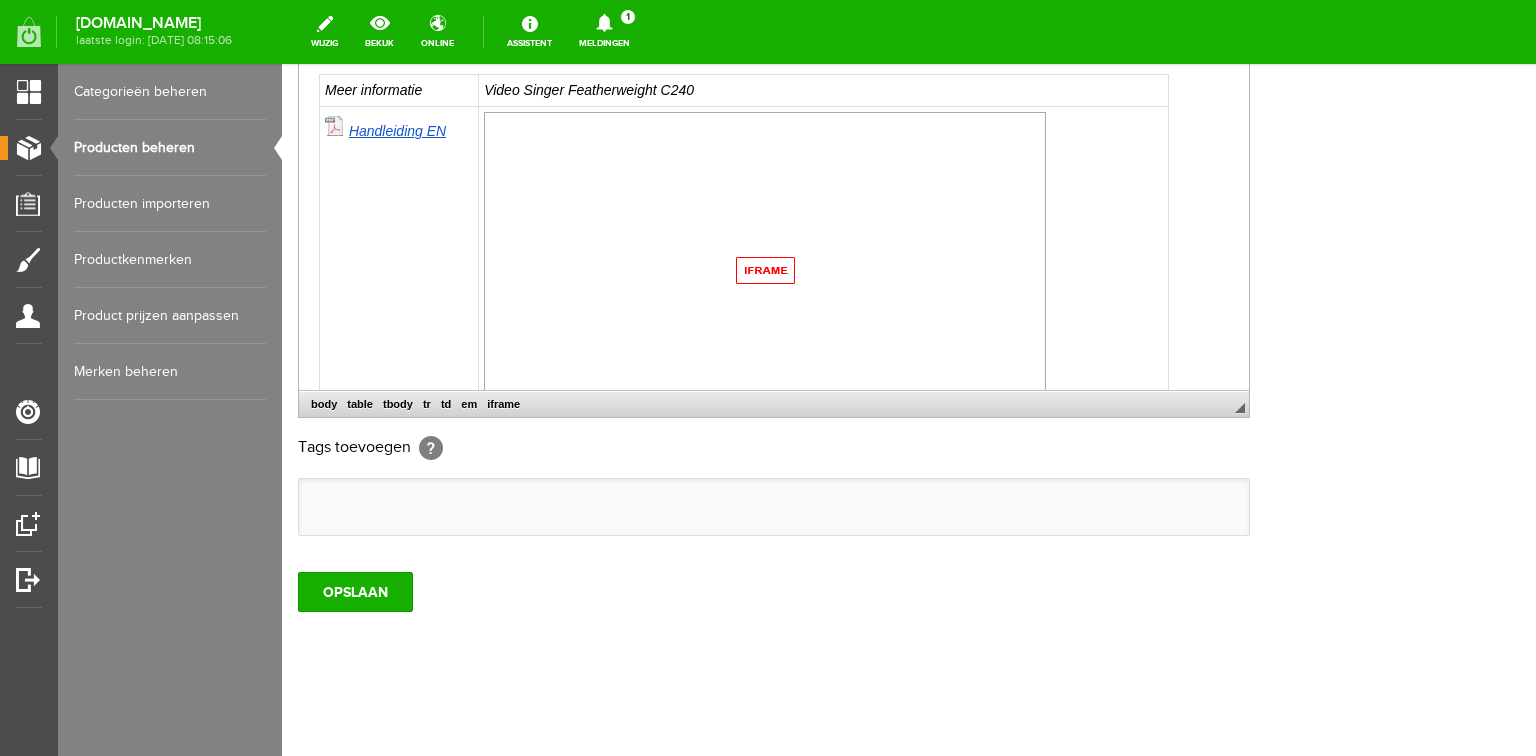 click at bounding box center [765, 269] 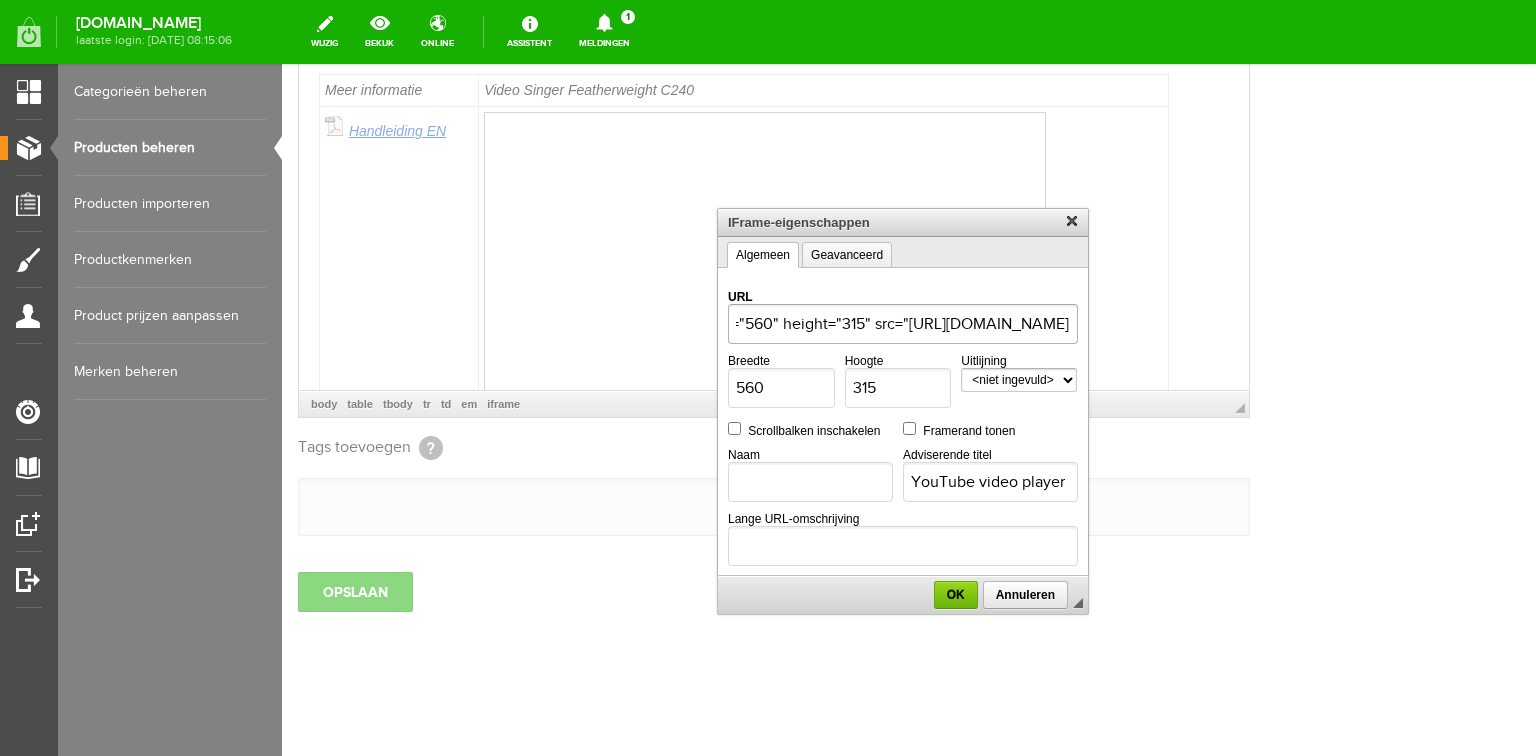 scroll, scrollTop: 0, scrollLeft: 0, axis: both 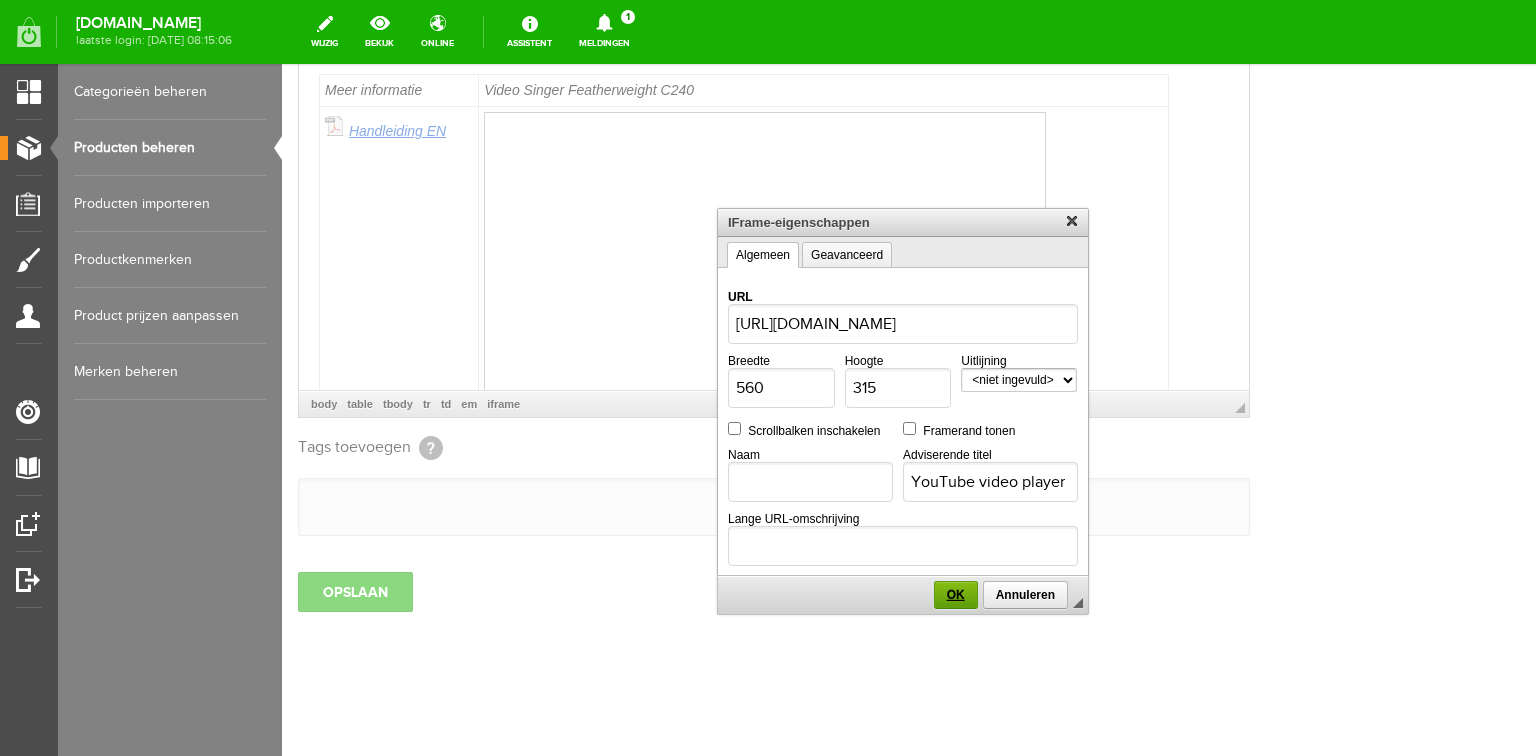 type on "[URL][DOMAIN_NAME]" 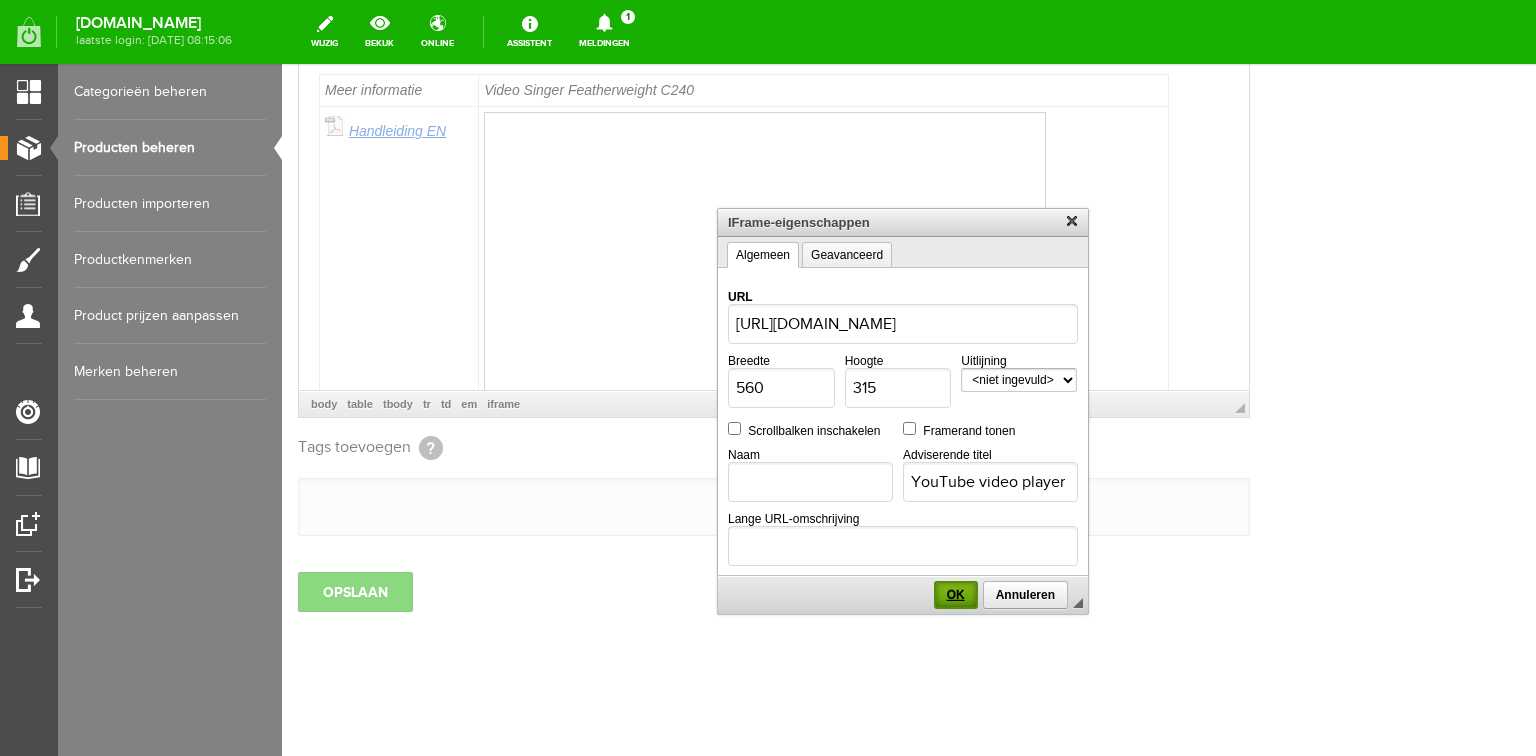 click on "OK" at bounding box center [956, 595] 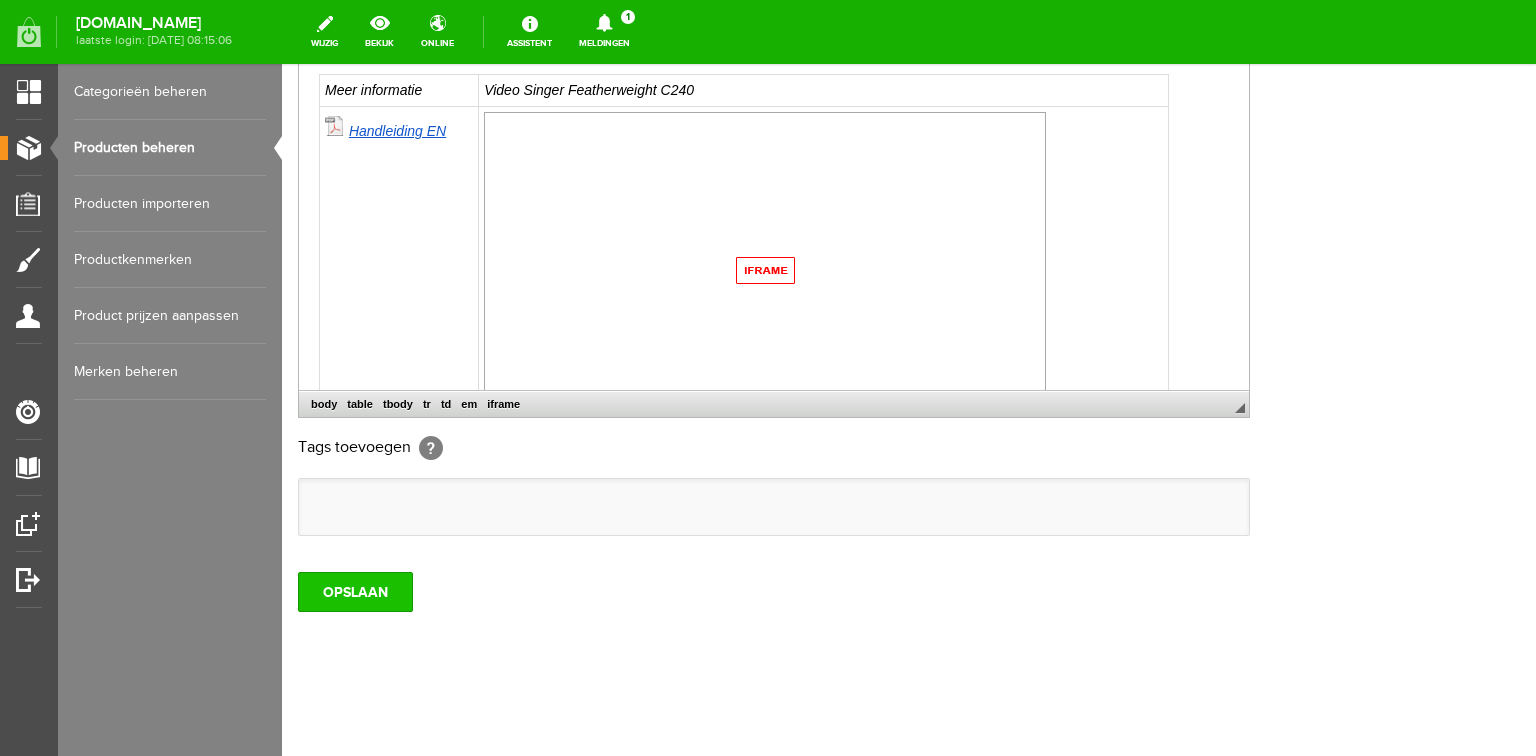 click on "OPSLAAN" at bounding box center [355, 592] 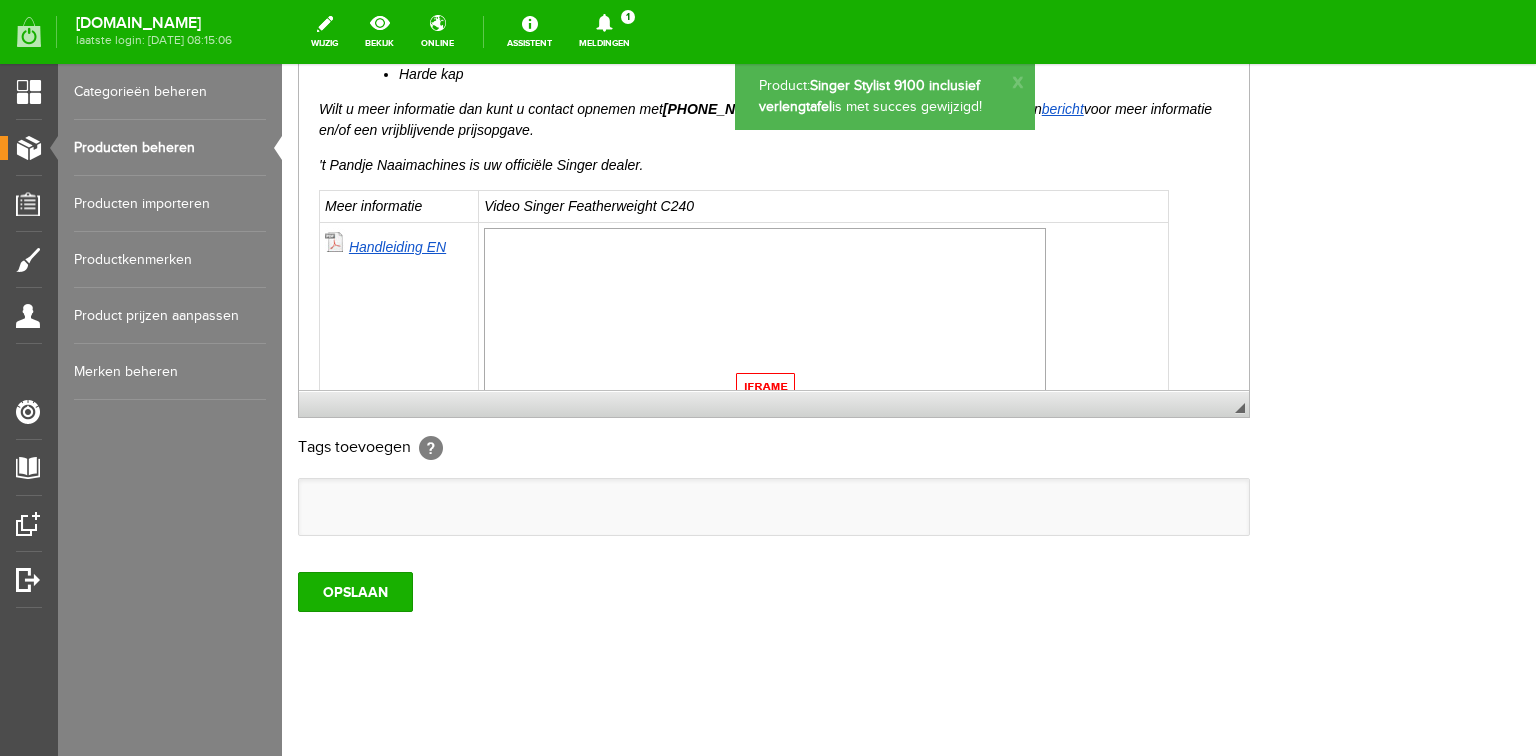 scroll, scrollTop: 1120, scrollLeft: 0, axis: vertical 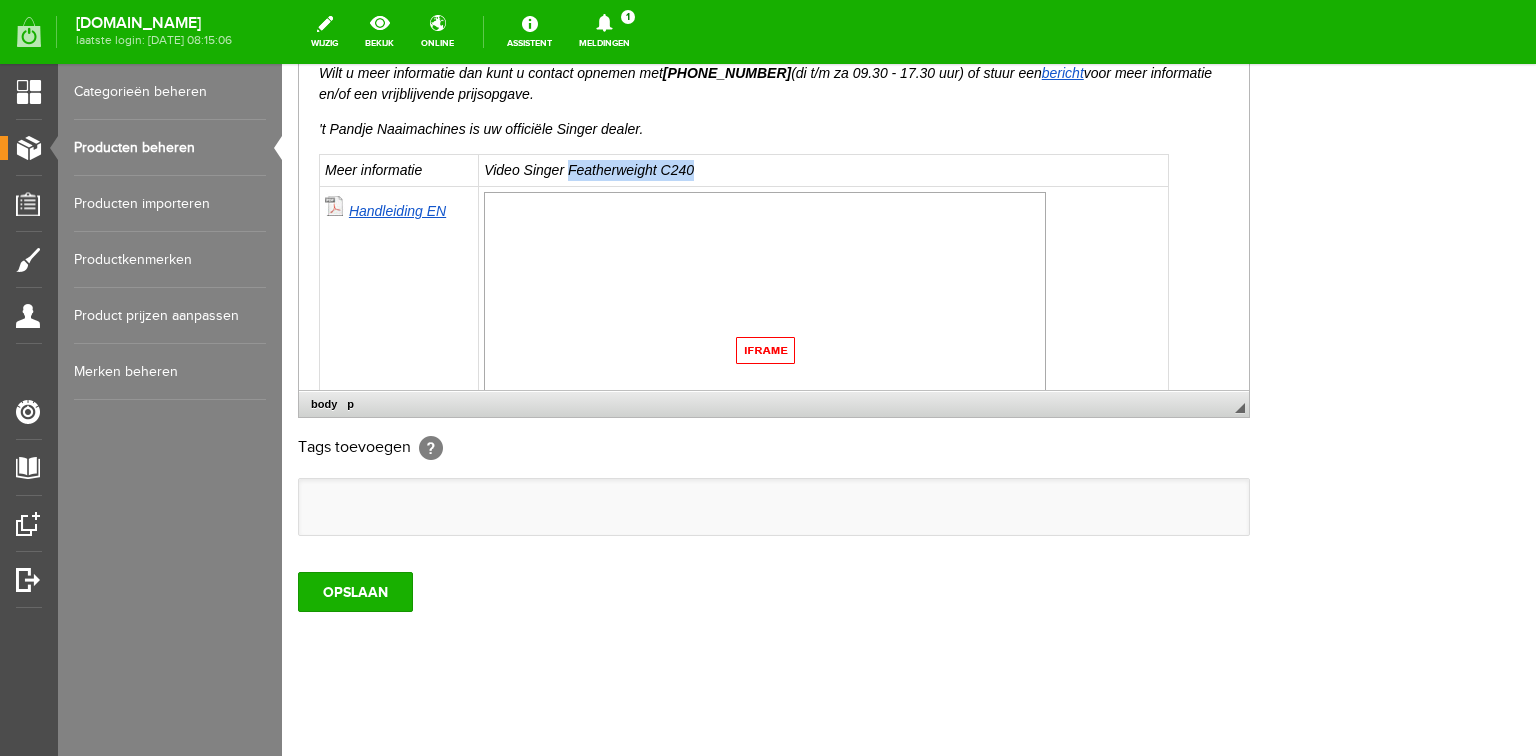 drag, startPoint x: 569, startPoint y: 166, endPoint x: 740, endPoint y: 166, distance: 171 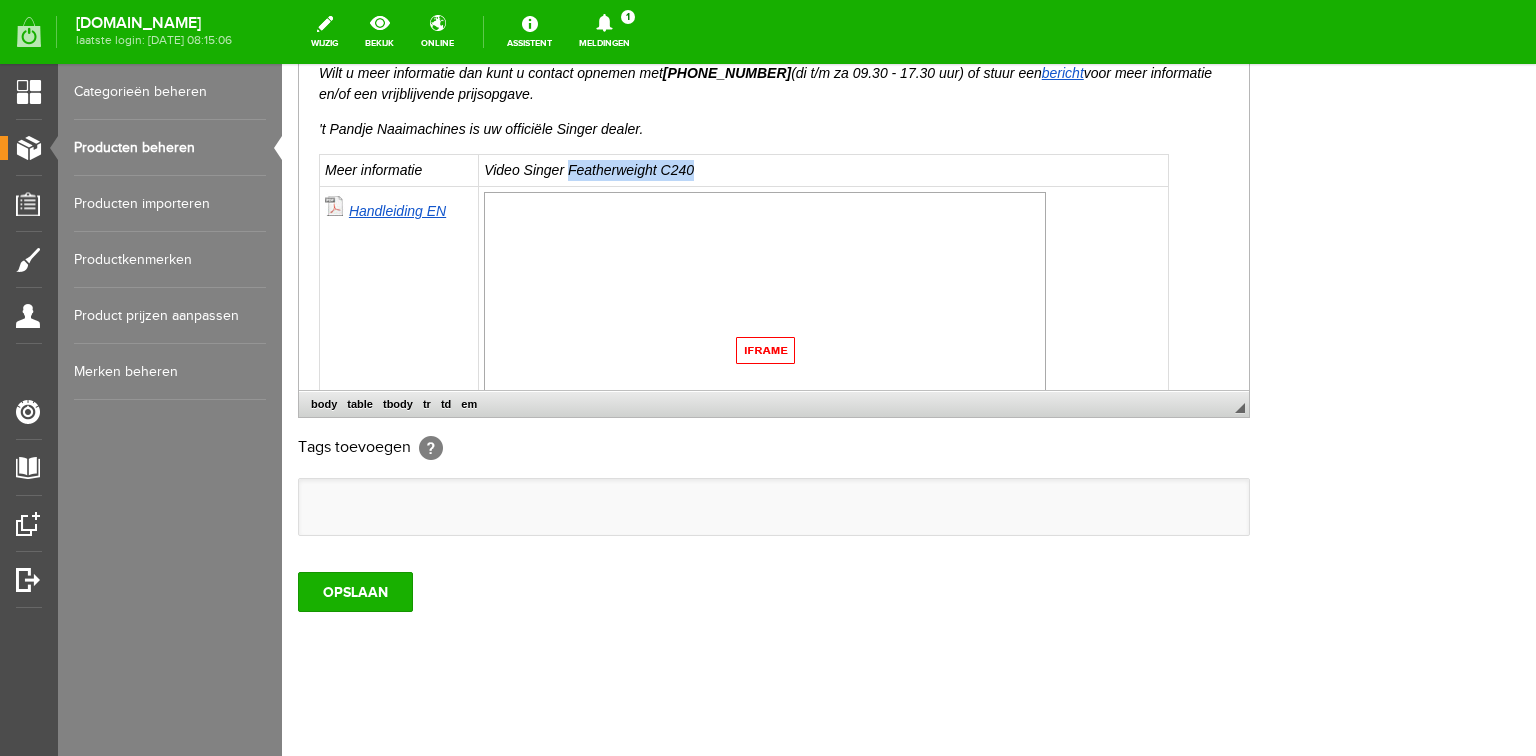 type 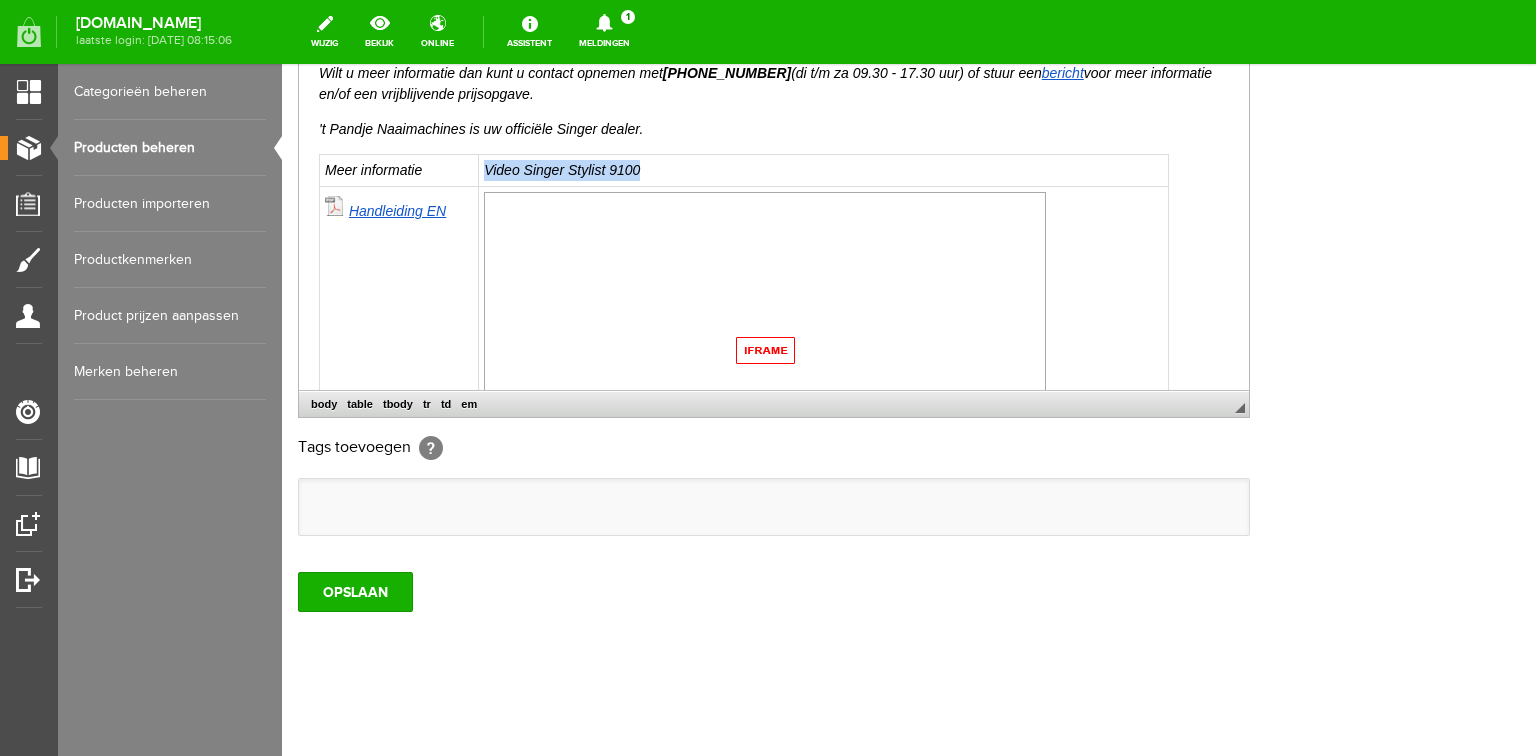 drag, startPoint x: 661, startPoint y: 166, endPoint x: 466, endPoint y: 171, distance: 195.06409 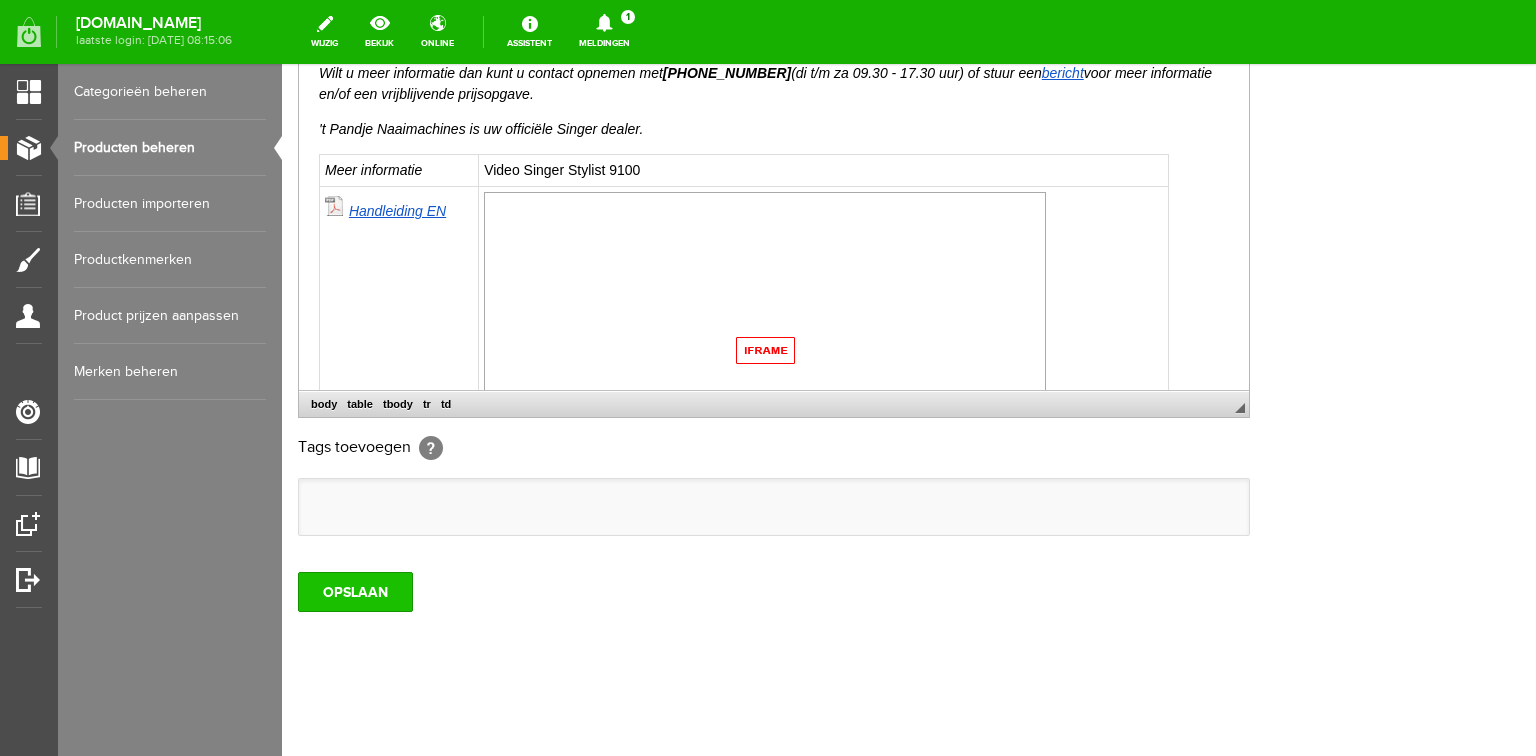 click on "OPSLAAN" at bounding box center (355, 592) 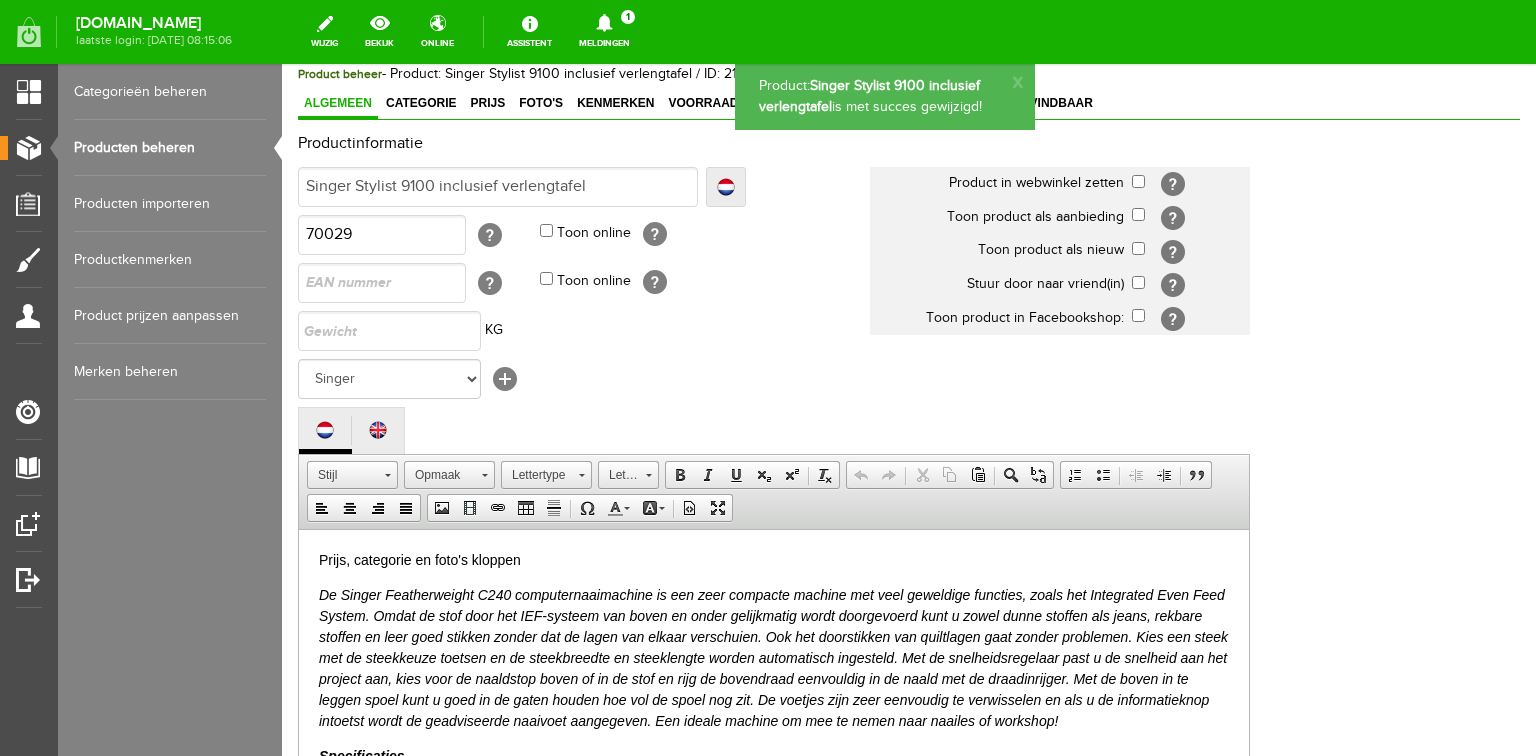scroll, scrollTop: 0, scrollLeft: 0, axis: both 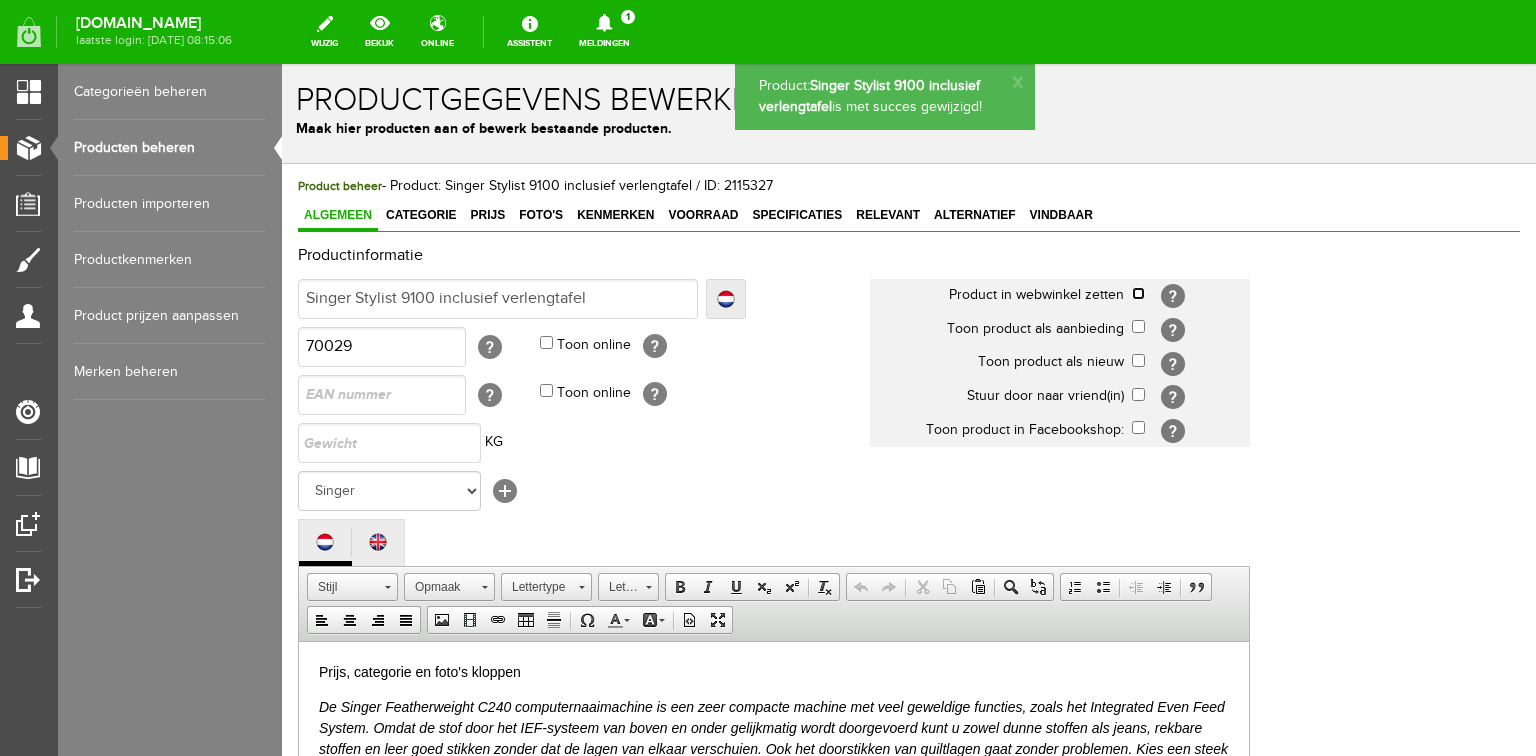 click at bounding box center [1138, 293] 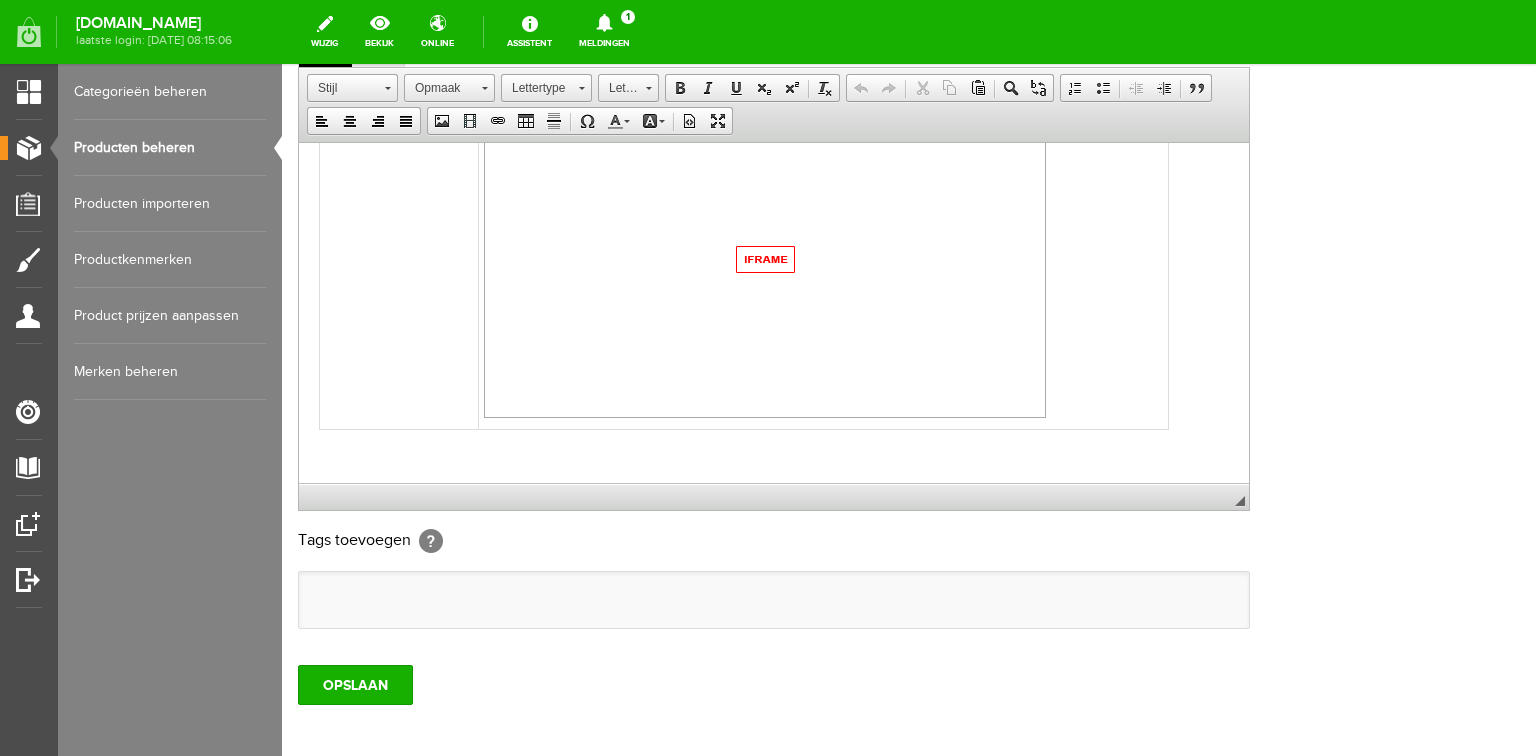 scroll, scrollTop: 592, scrollLeft: 0, axis: vertical 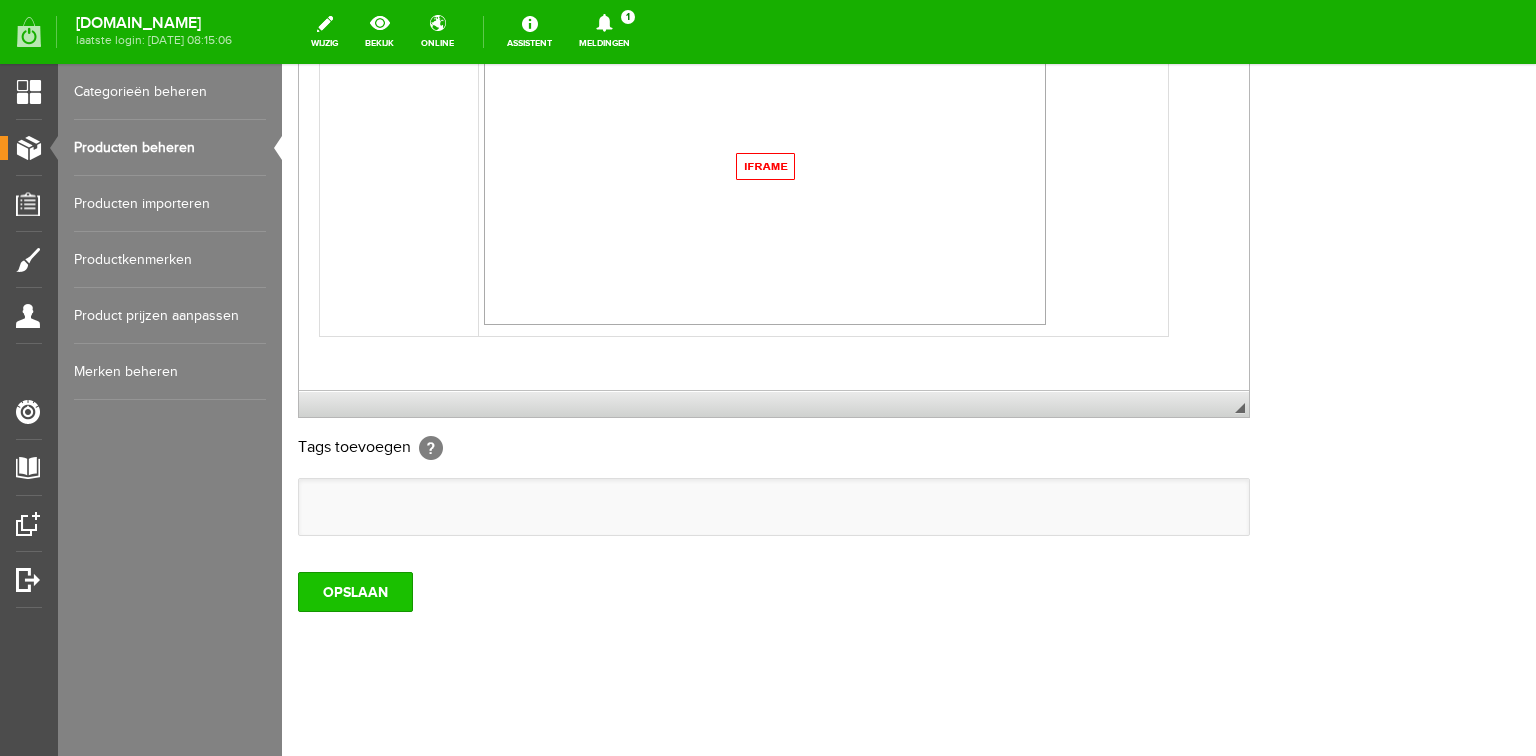 click on "OPSLAAN" at bounding box center (355, 592) 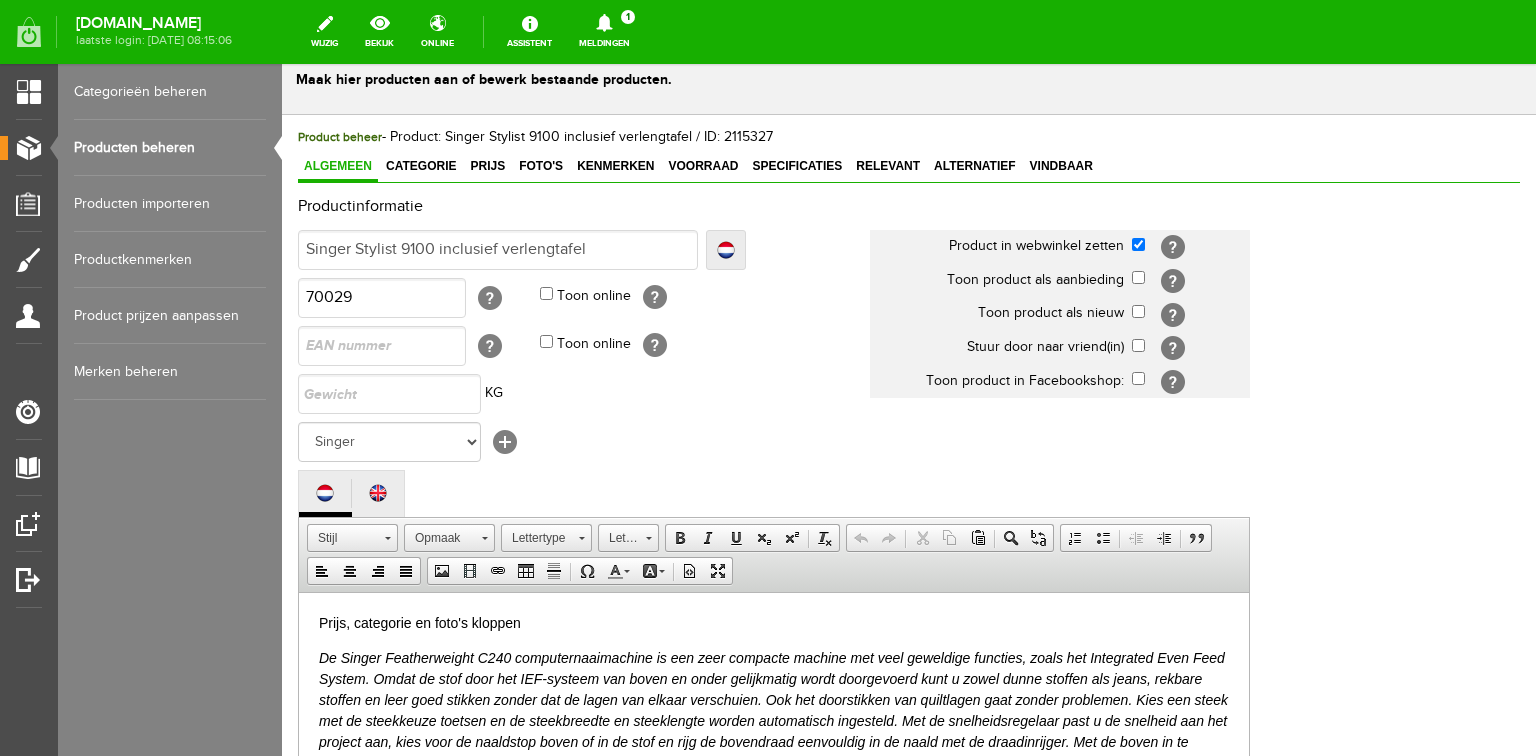 scroll, scrollTop: 0, scrollLeft: 0, axis: both 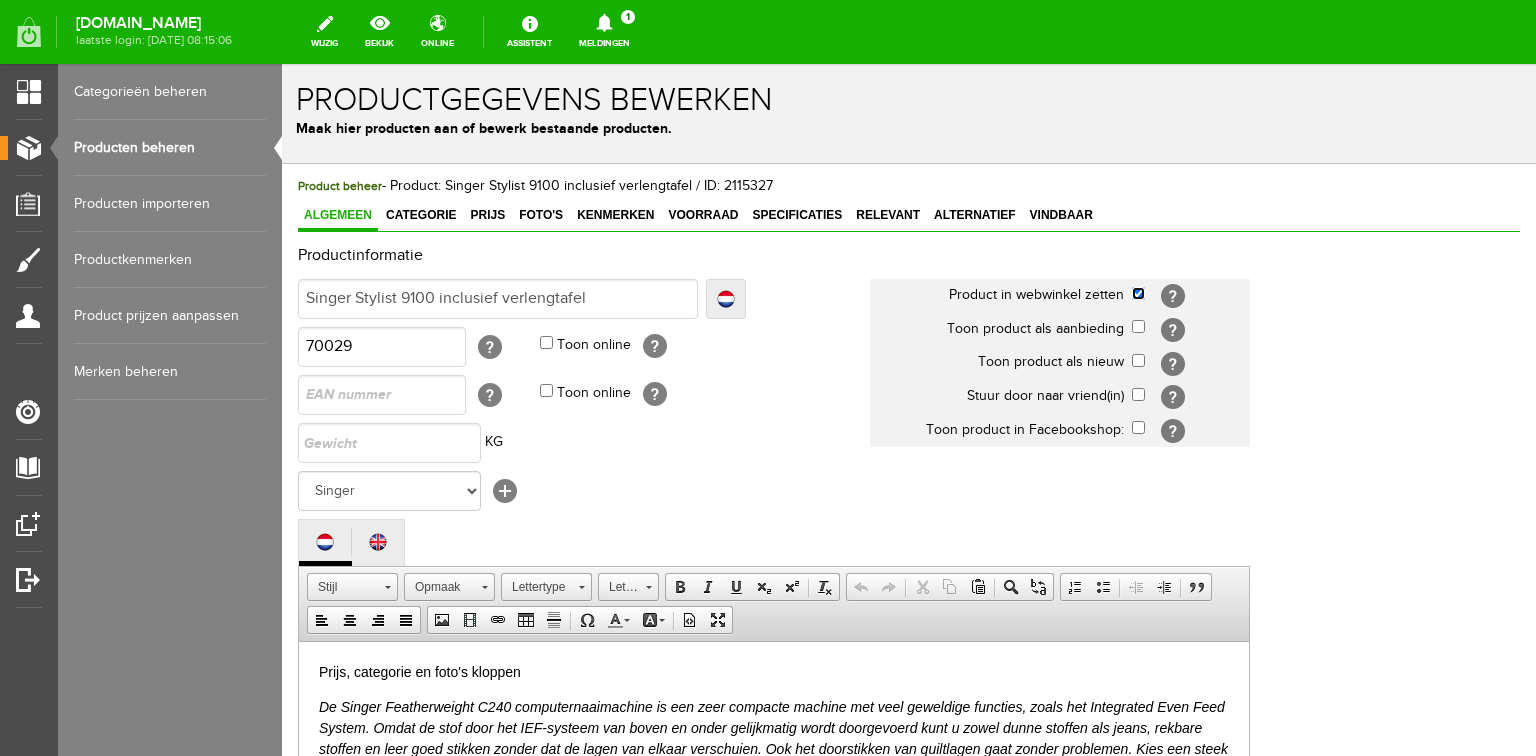 click at bounding box center [1138, 293] 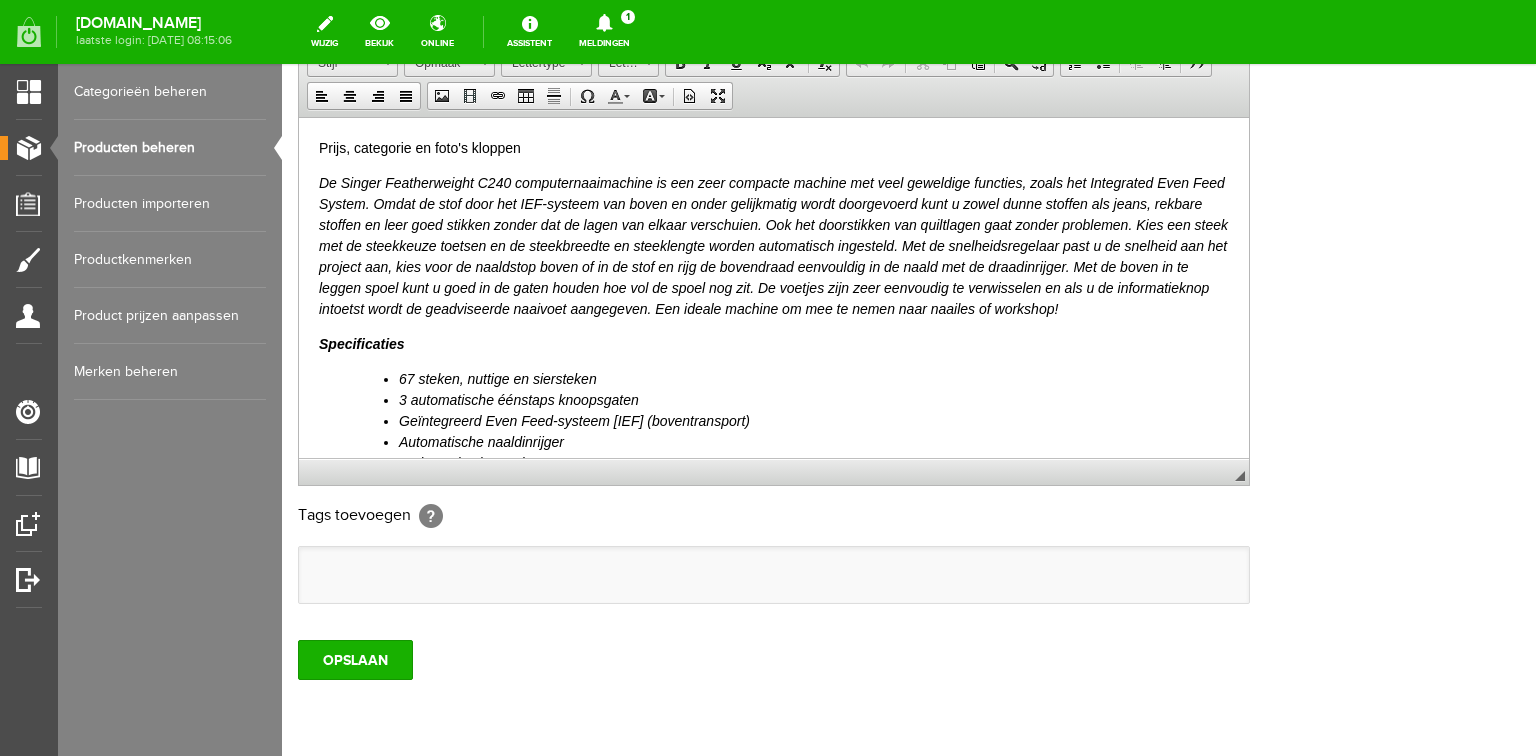 scroll, scrollTop: 592, scrollLeft: 0, axis: vertical 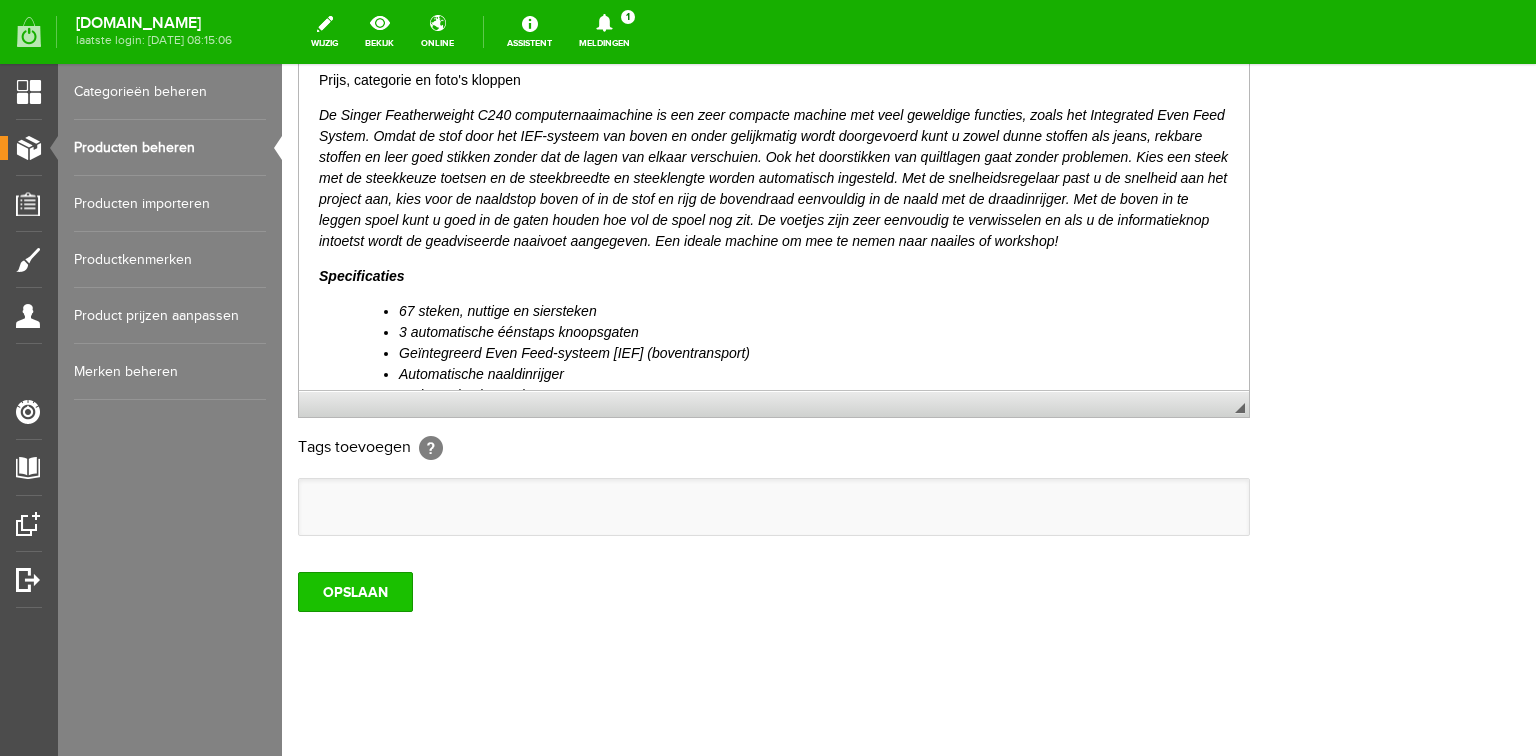 click on "OPSLAAN" at bounding box center (355, 592) 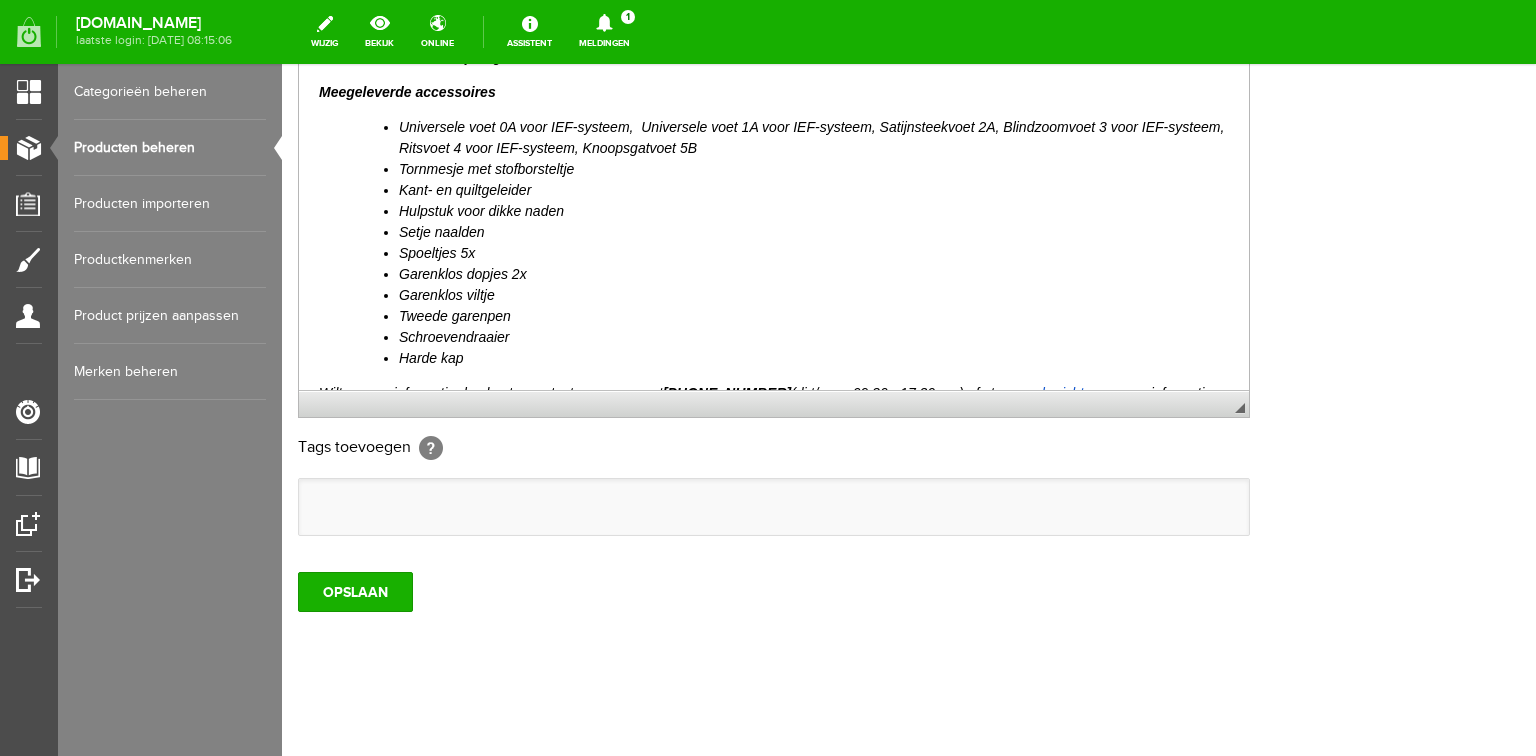 scroll, scrollTop: 1200, scrollLeft: 0, axis: vertical 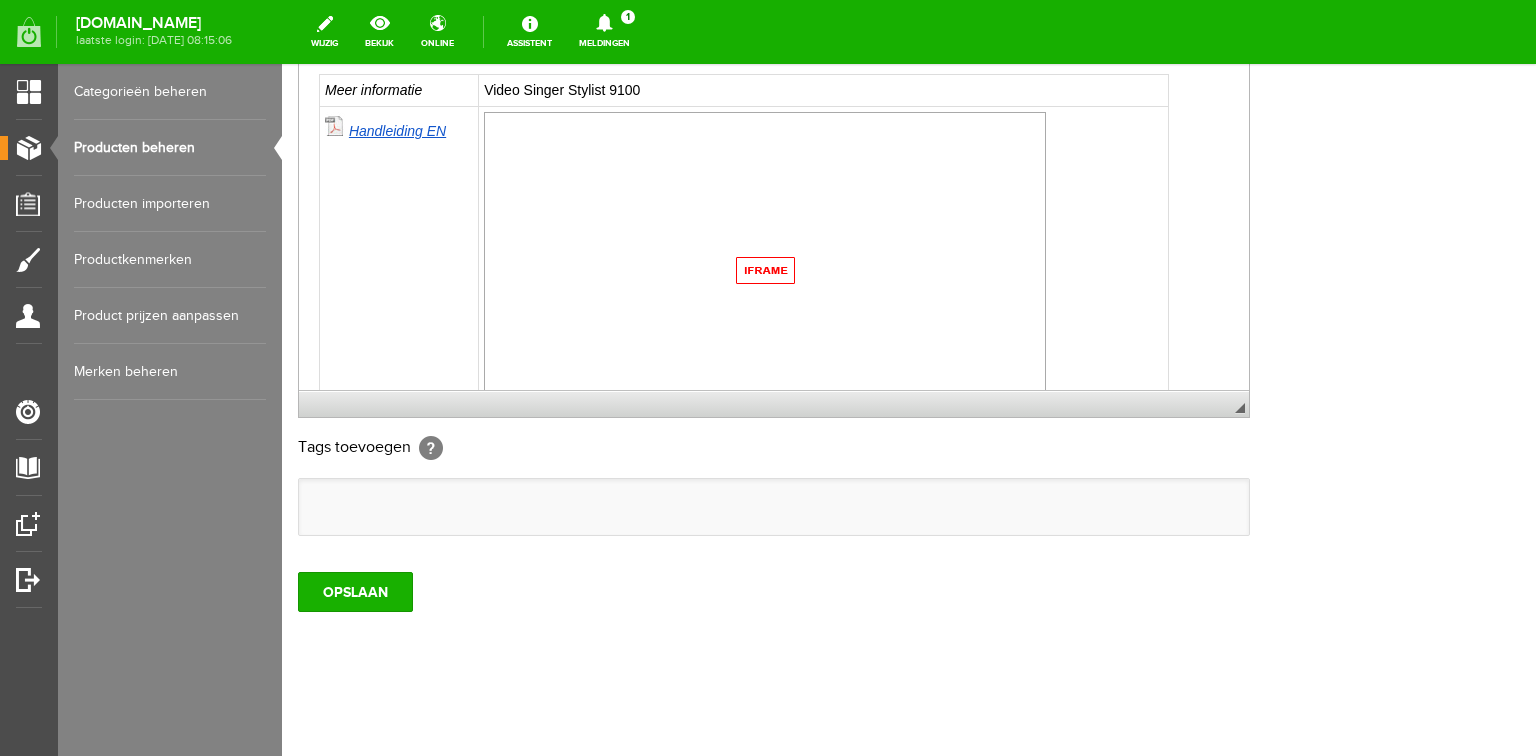 click on "Handleiding EN" at bounding box center (397, 130) 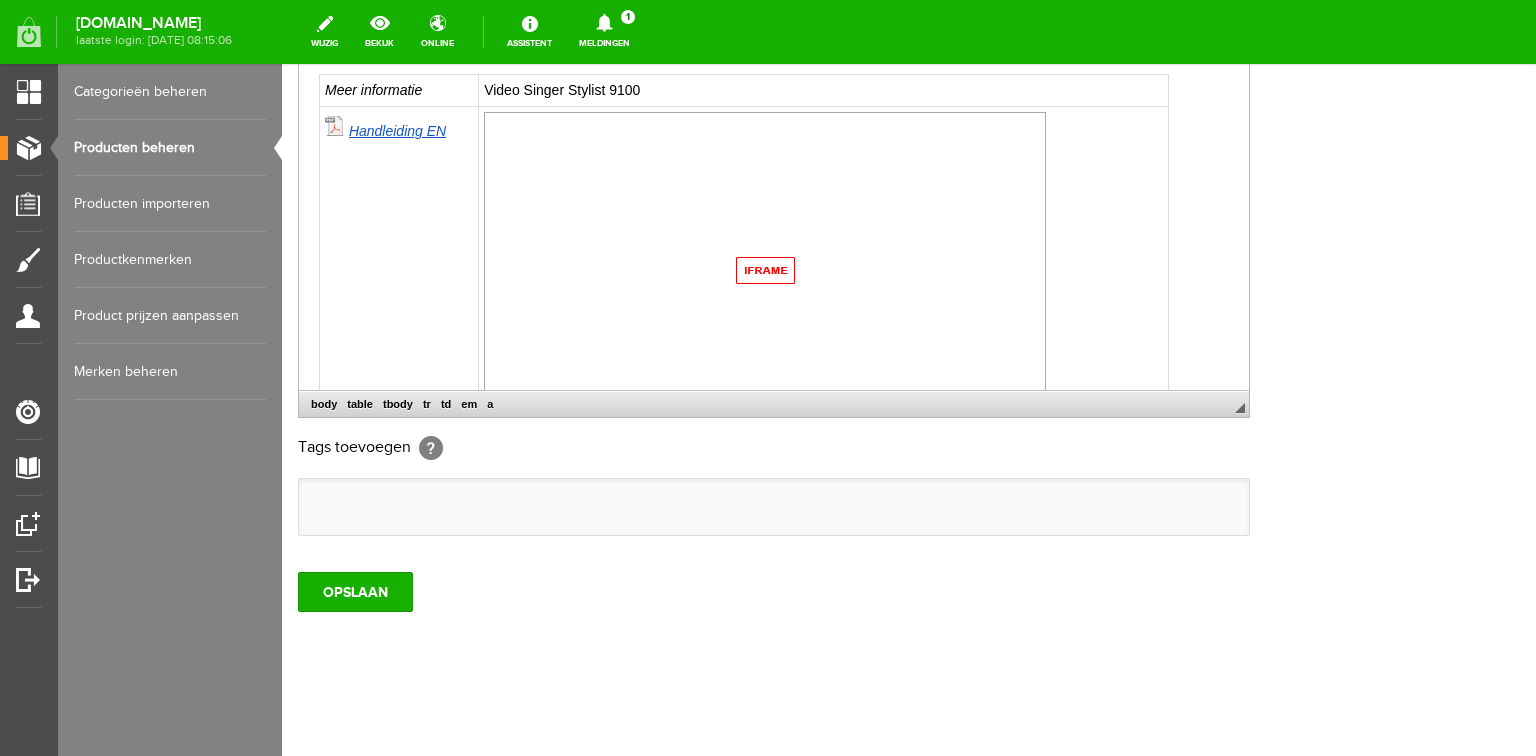 drag, startPoint x: 424, startPoint y: 132, endPoint x: 434, endPoint y: 133, distance: 10.049875 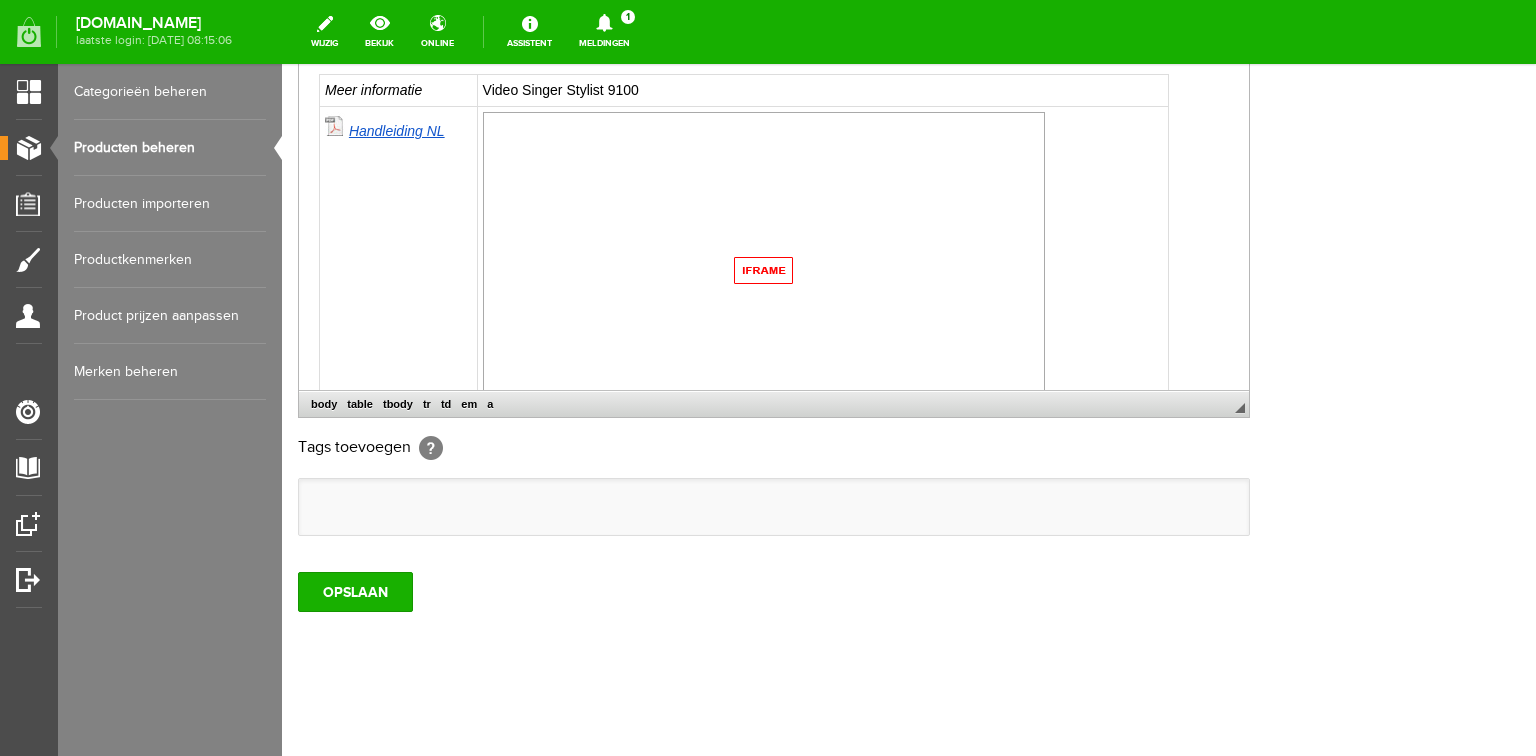 drag, startPoint x: 384, startPoint y: 236, endPoint x: 378, endPoint y: 215, distance: 21.84033 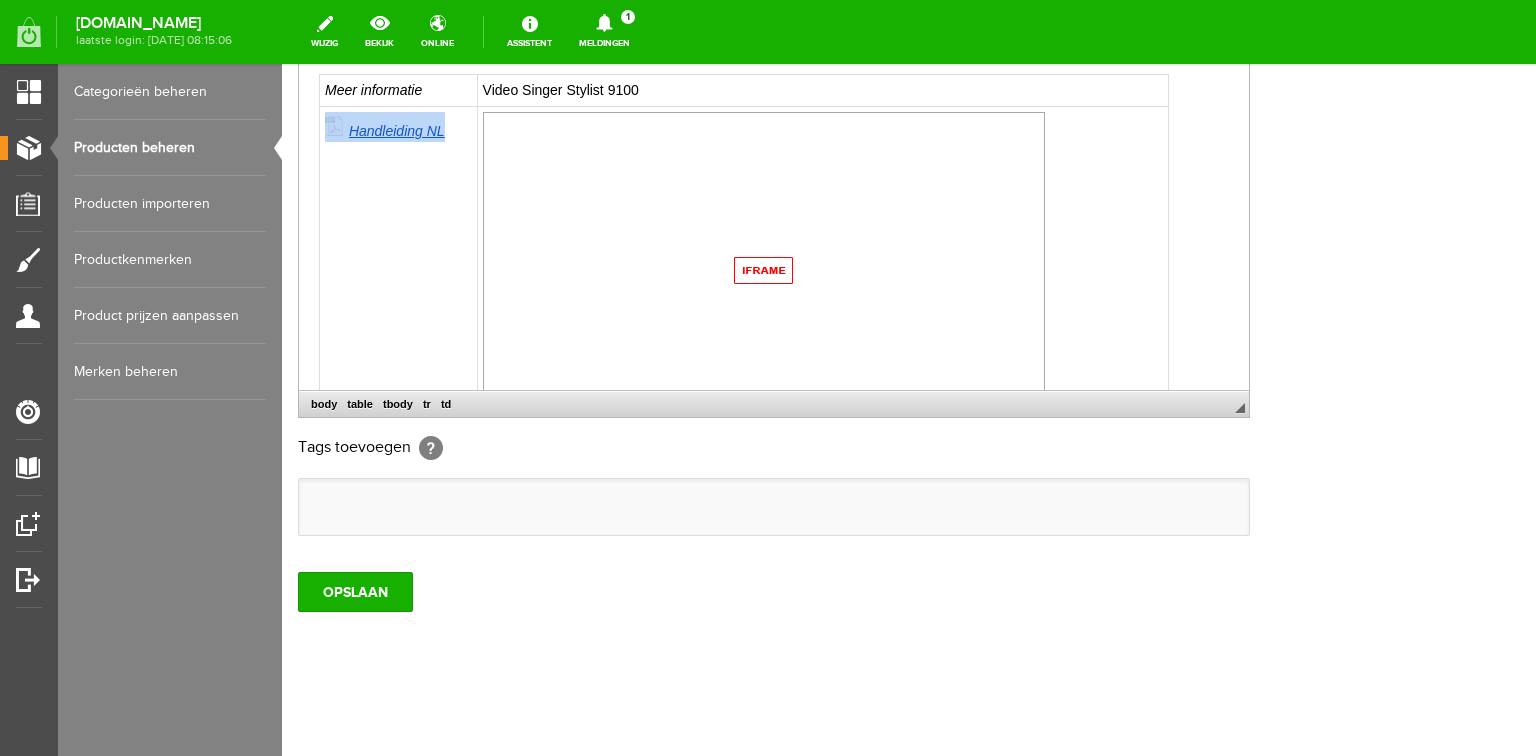 drag, startPoint x: 447, startPoint y: 130, endPoint x: 328, endPoint y: 131, distance: 119.0042 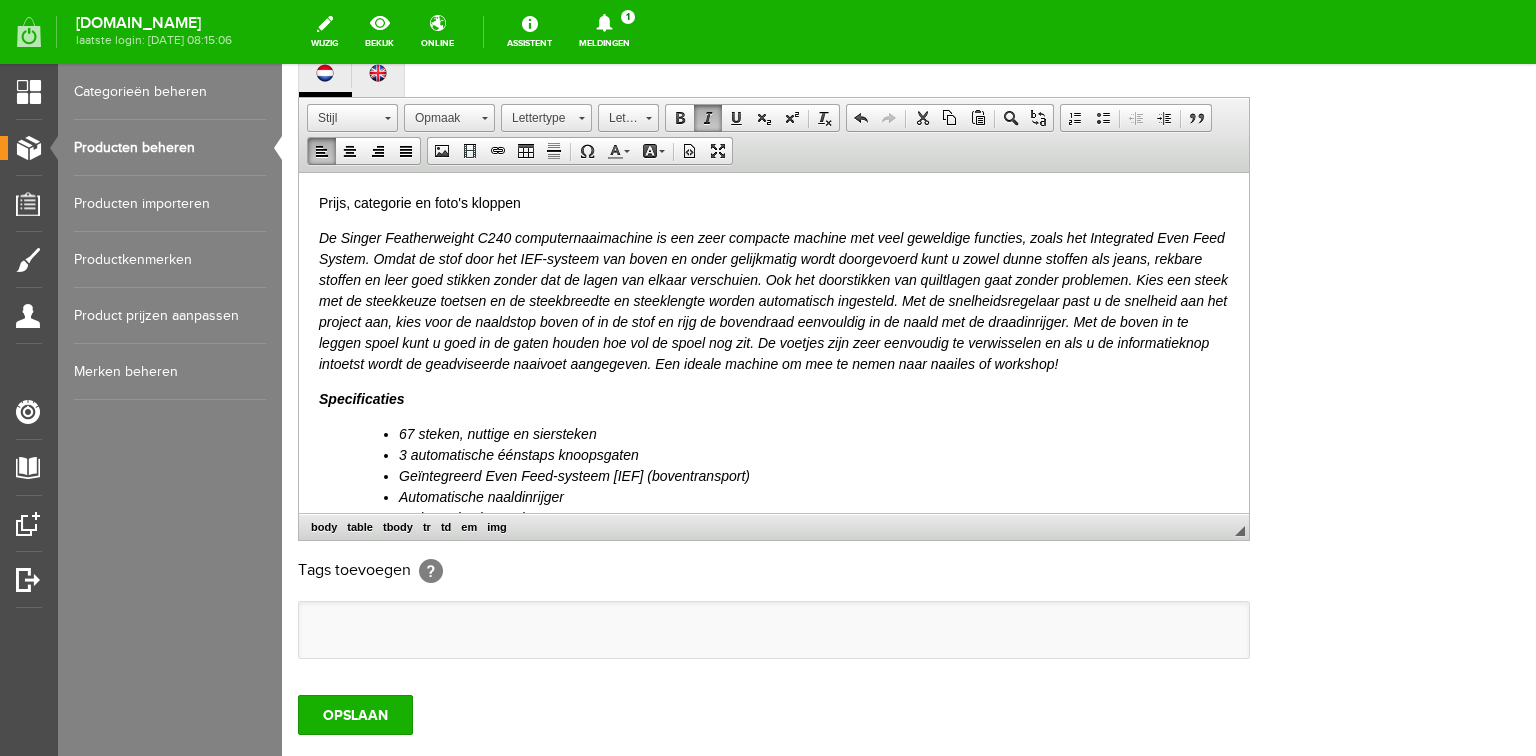 scroll, scrollTop: 272, scrollLeft: 0, axis: vertical 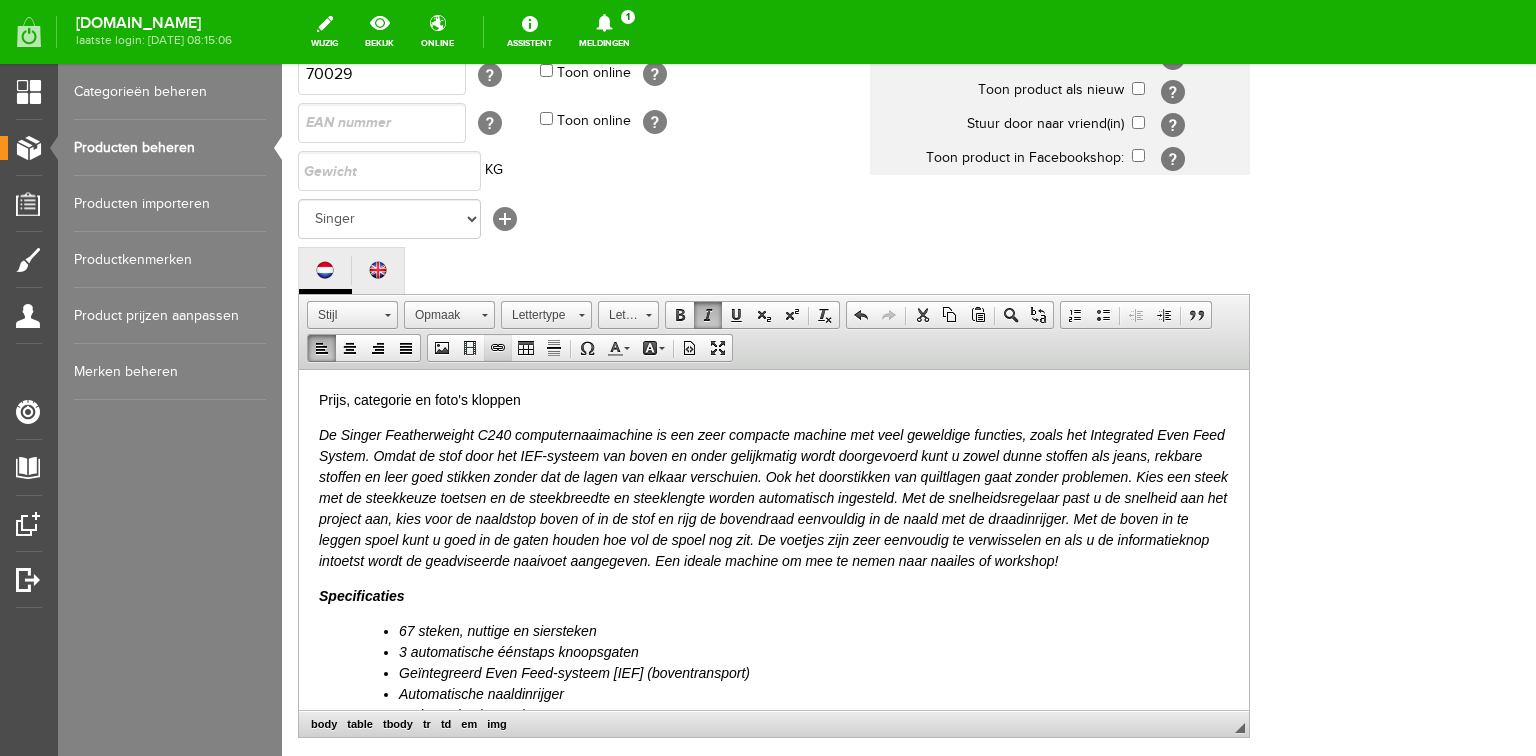 click at bounding box center (498, 348) 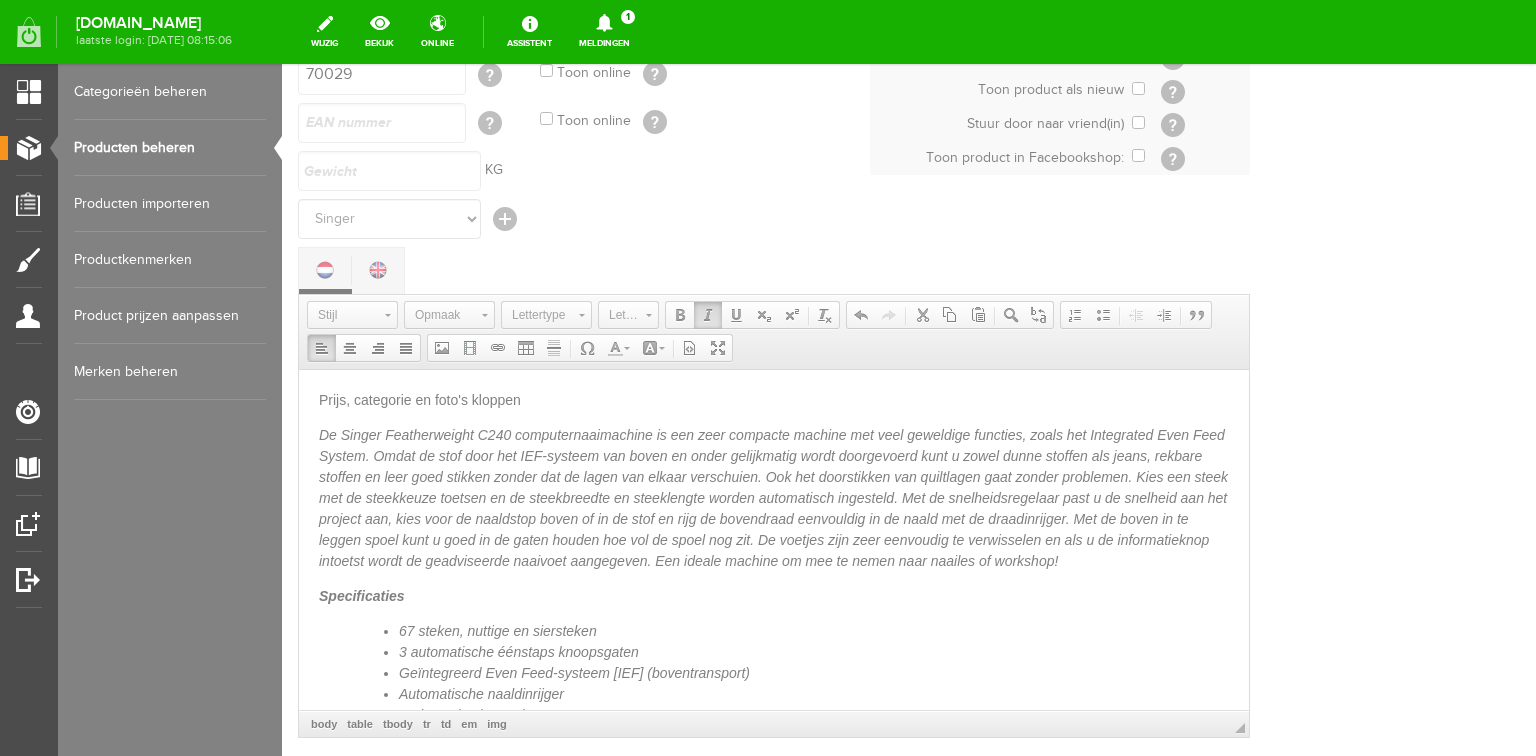 scroll, scrollTop: 0, scrollLeft: 0, axis: both 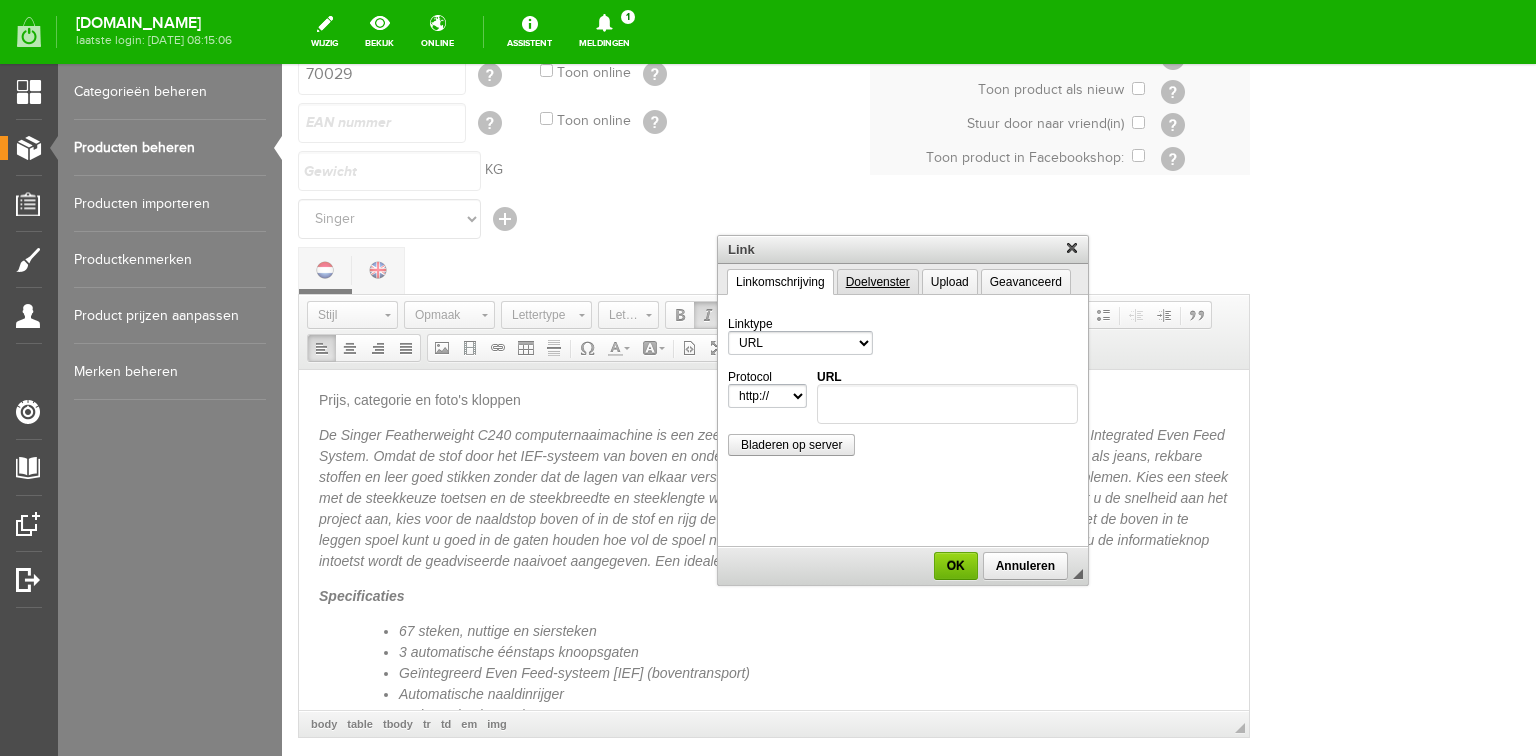 click on "Doelvenster" at bounding box center (878, 282) 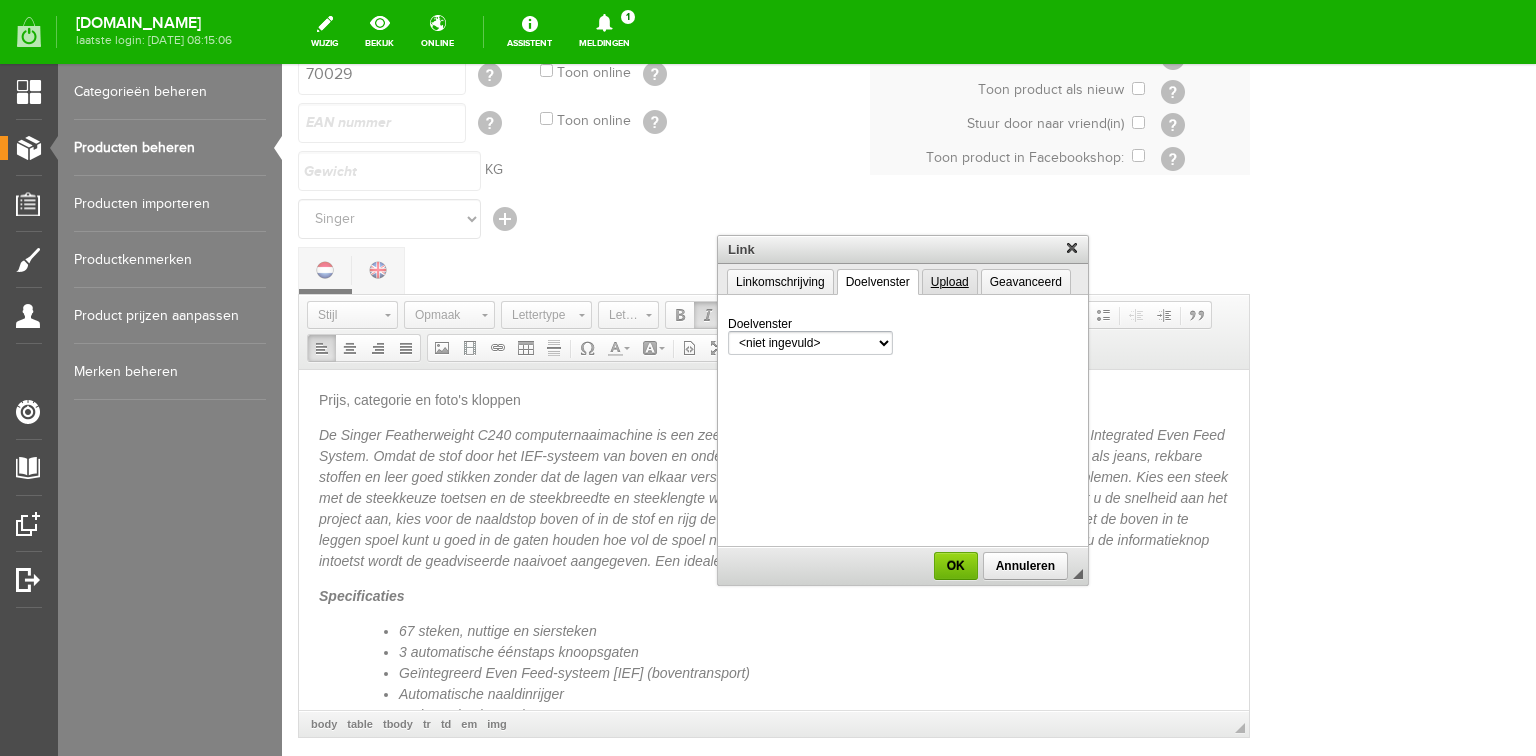 click on "Upload" at bounding box center [950, 282] 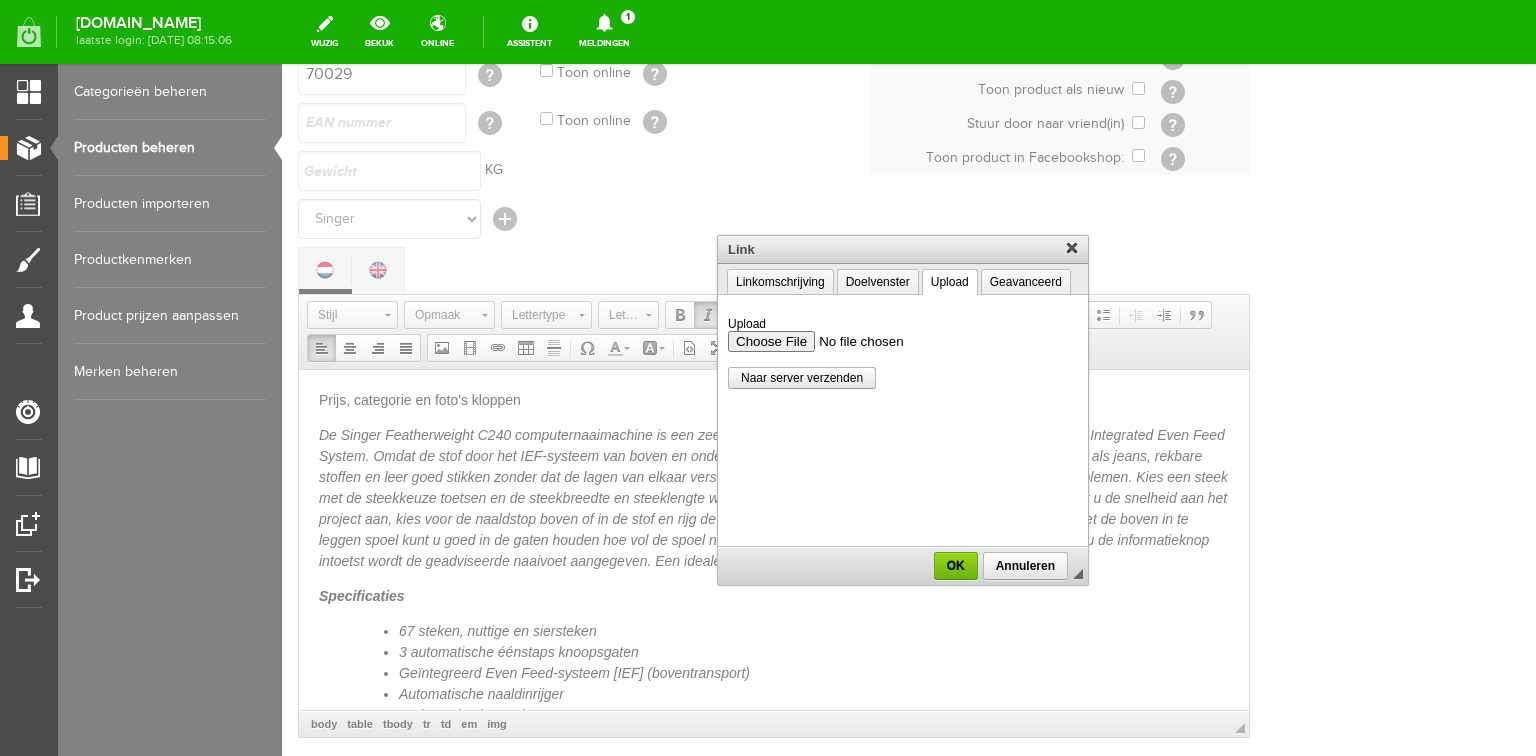 click on "Upload" at bounding box center (903, 341) 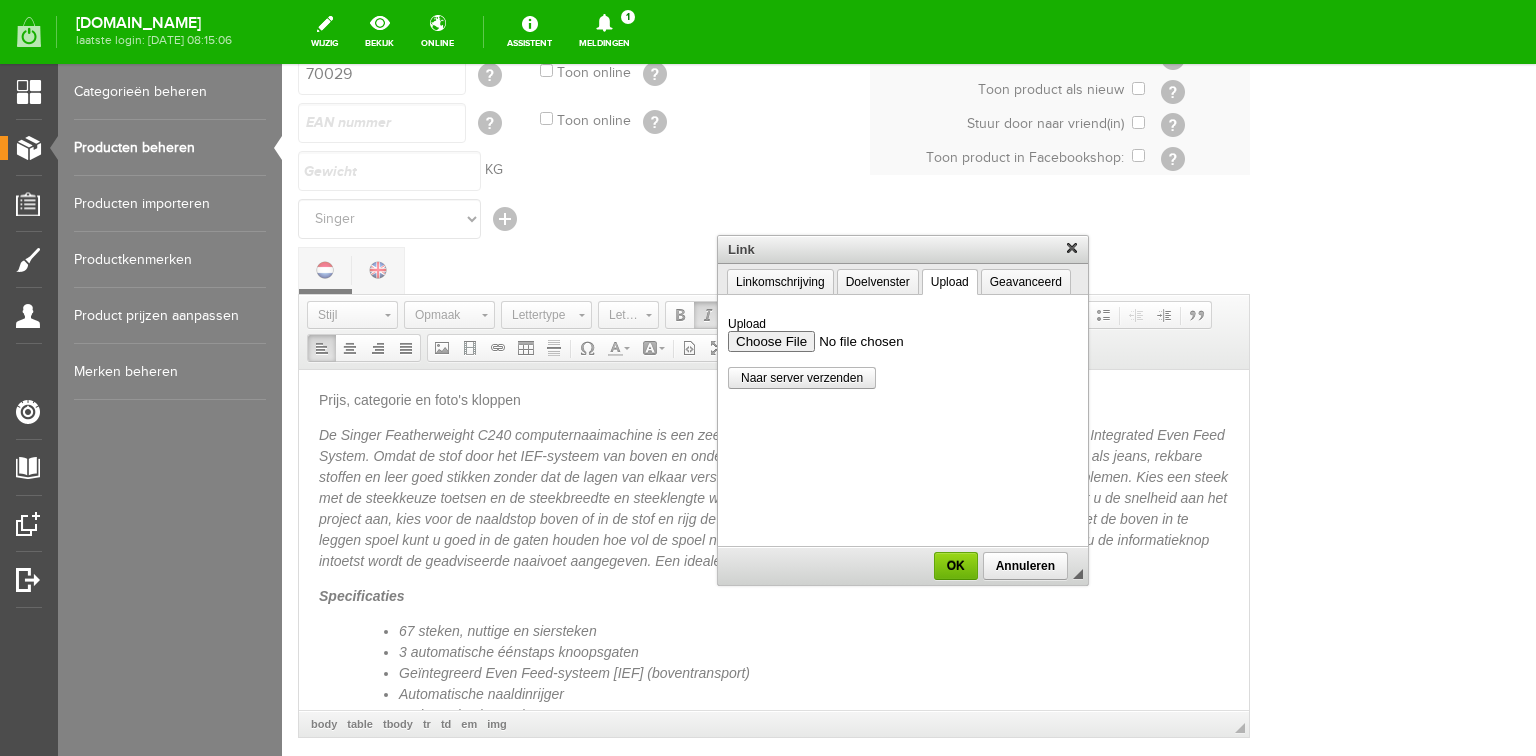 type on "C:\fakepath\Handleiding_Singeral_Stylist-9100_NL.pdf" 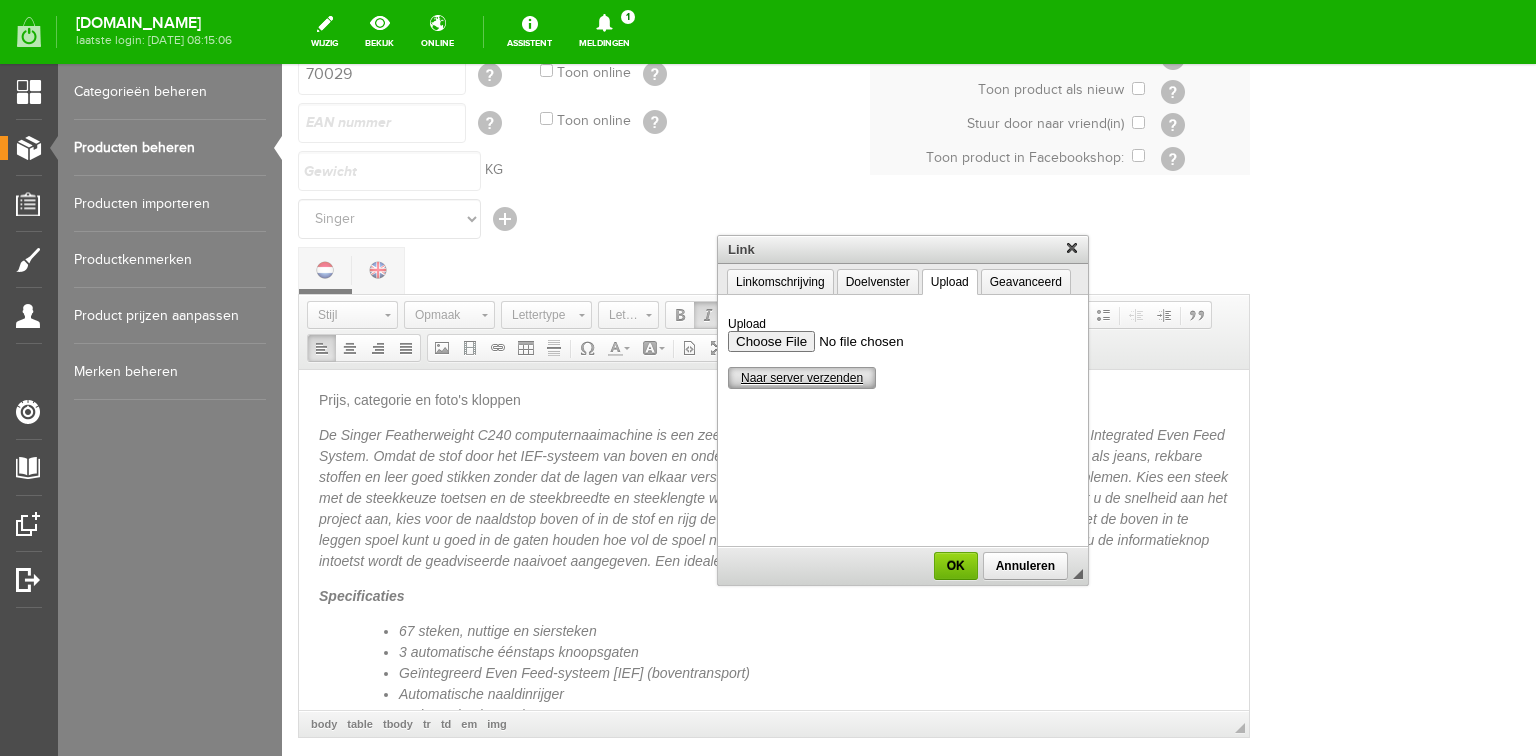 click on "Naar server verzenden" at bounding box center [802, 378] 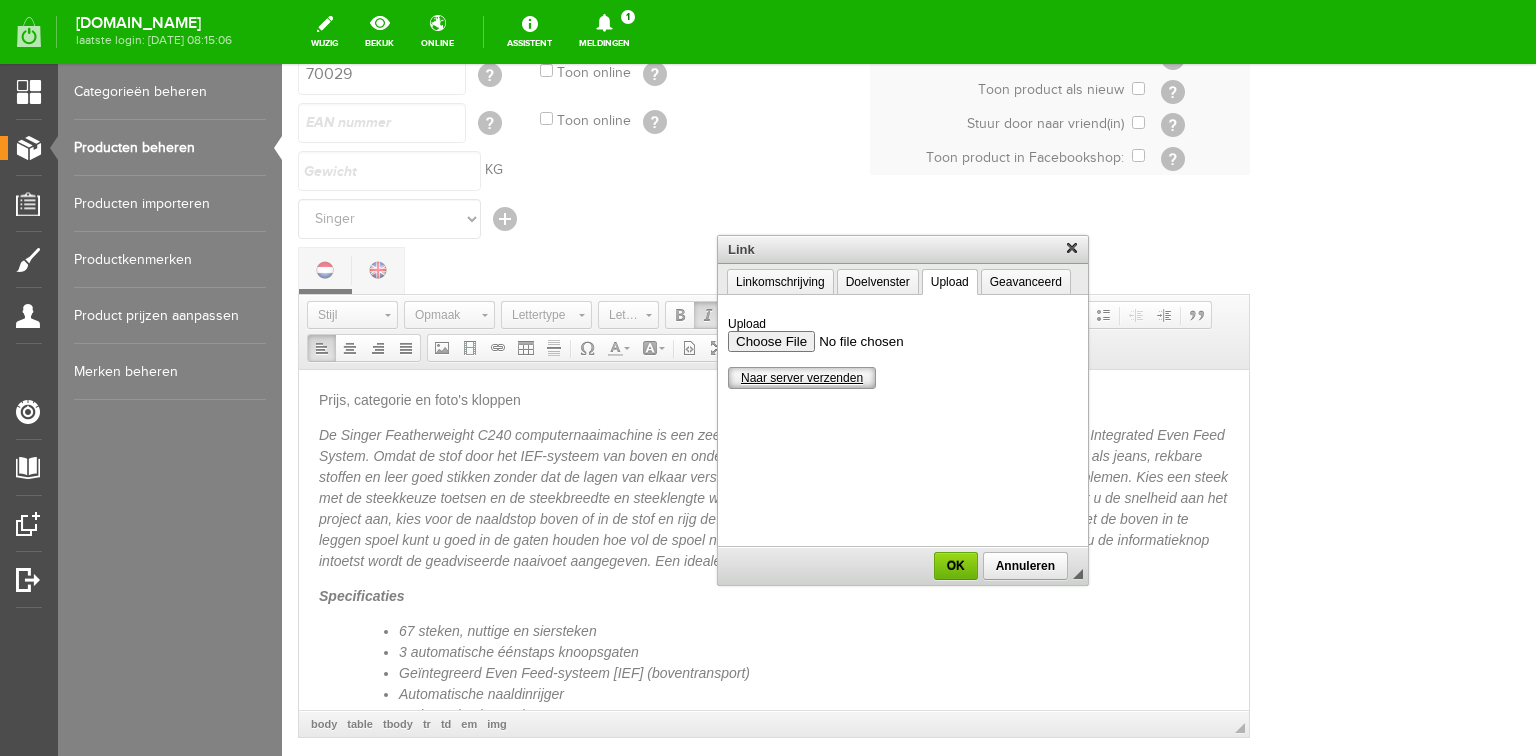 select 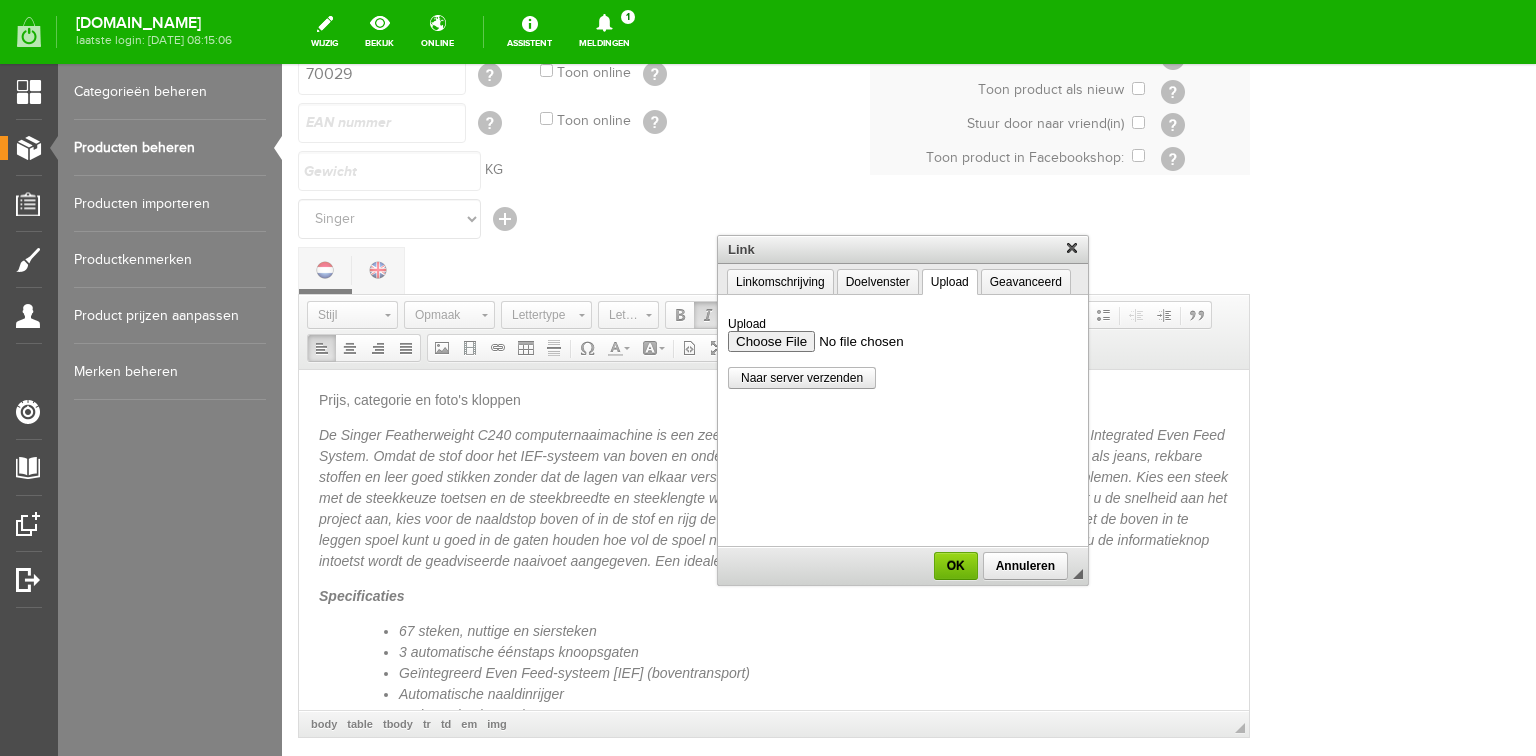 scroll, scrollTop: 0, scrollLeft: 0, axis: both 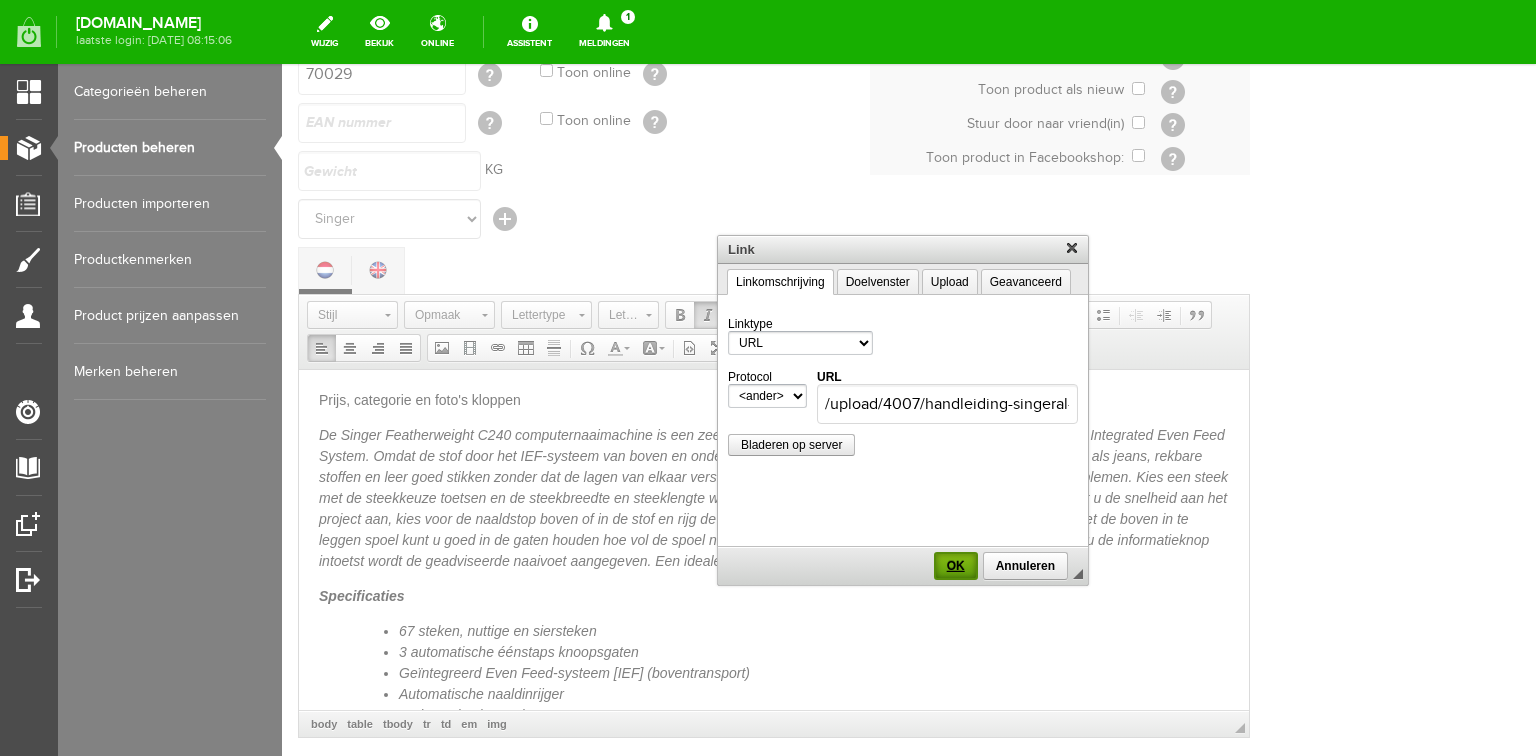 click on "OK" at bounding box center [956, 566] 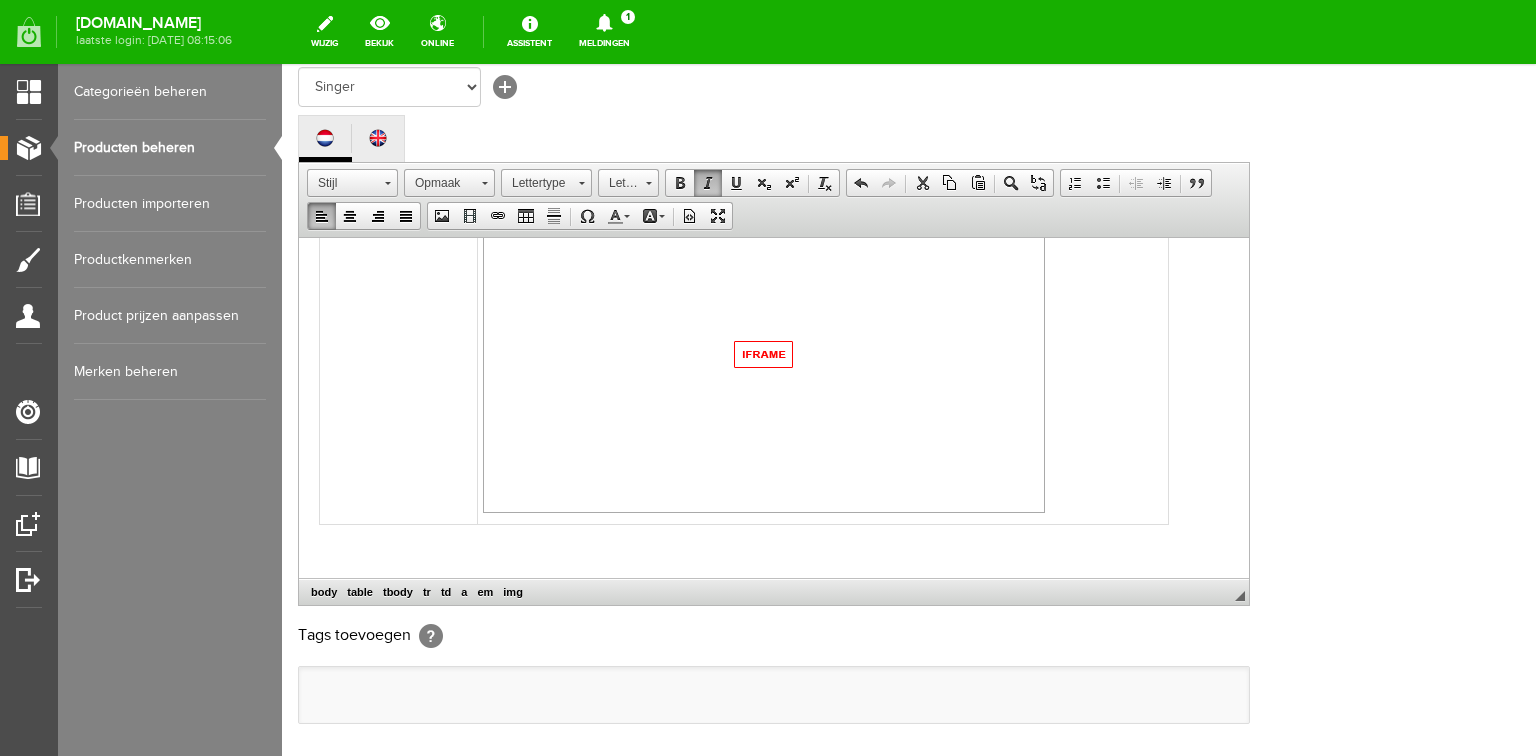 scroll, scrollTop: 592, scrollLeft: 0, axis: vertical 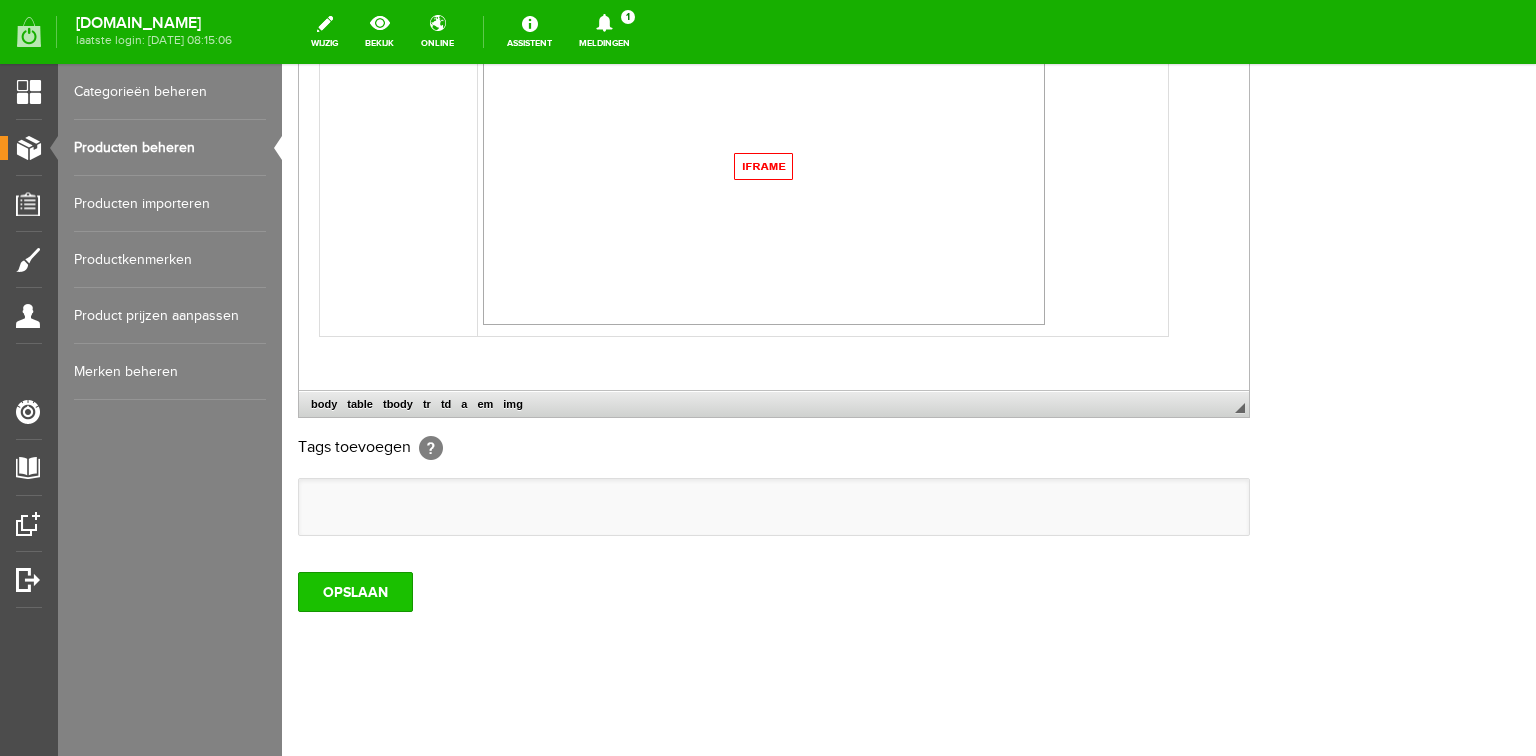 click on "OPSLAAN" at bounding box center [355, 592] 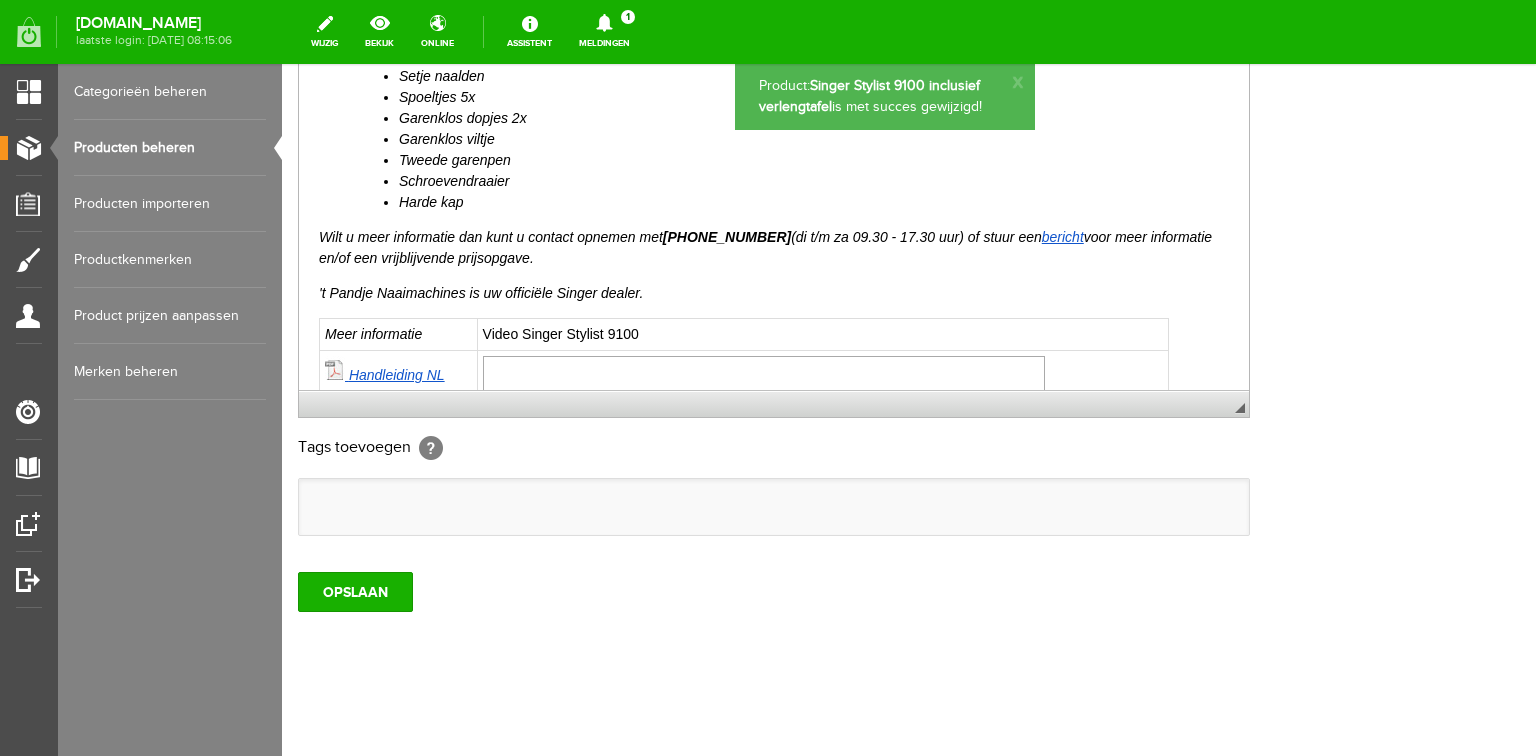 scroll, scrollTop: 1200, scrollLeft: 0, axis: vertical 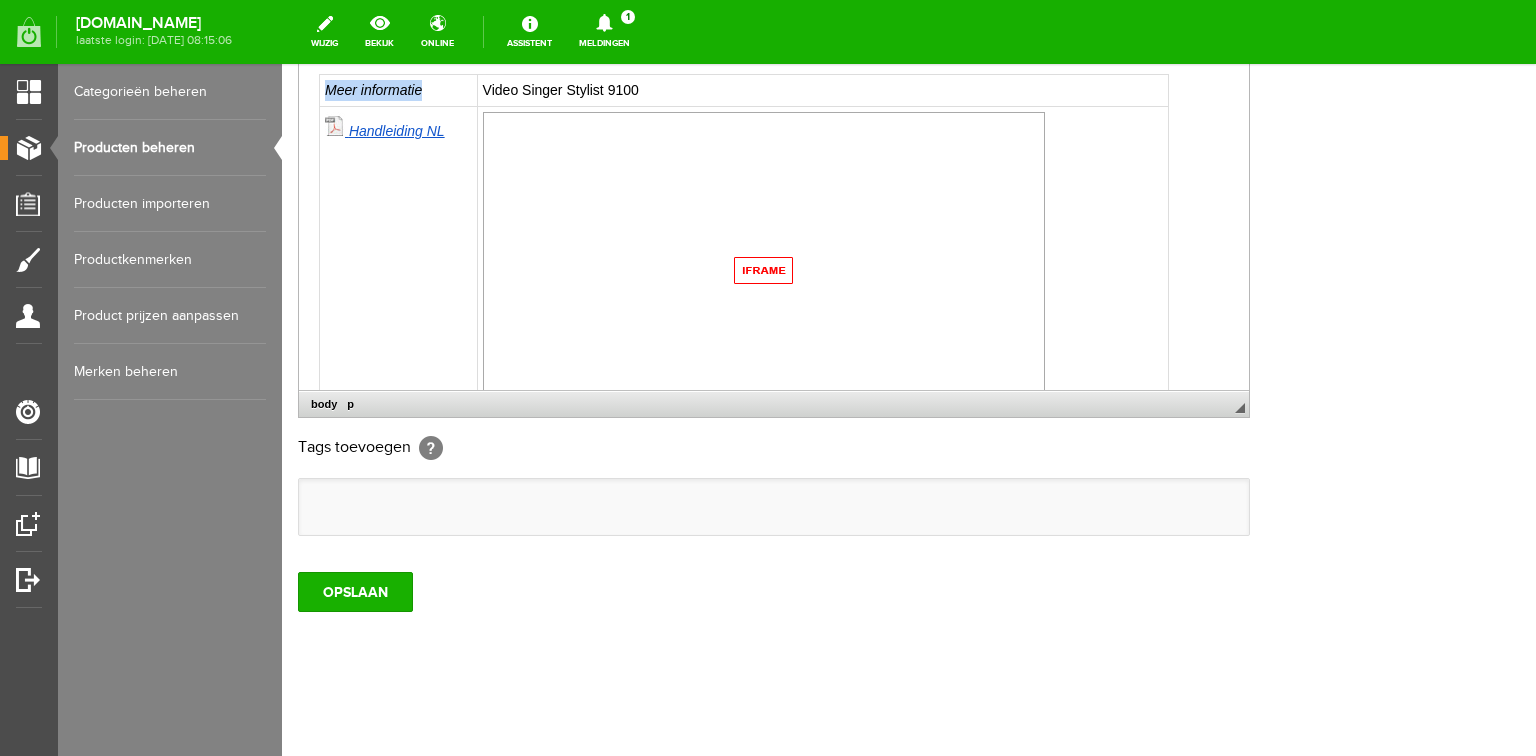 drag, startPoint x: 430, startPoint y: 87, endPoint x: 329, endPoint y: 92, distance: 101.12369 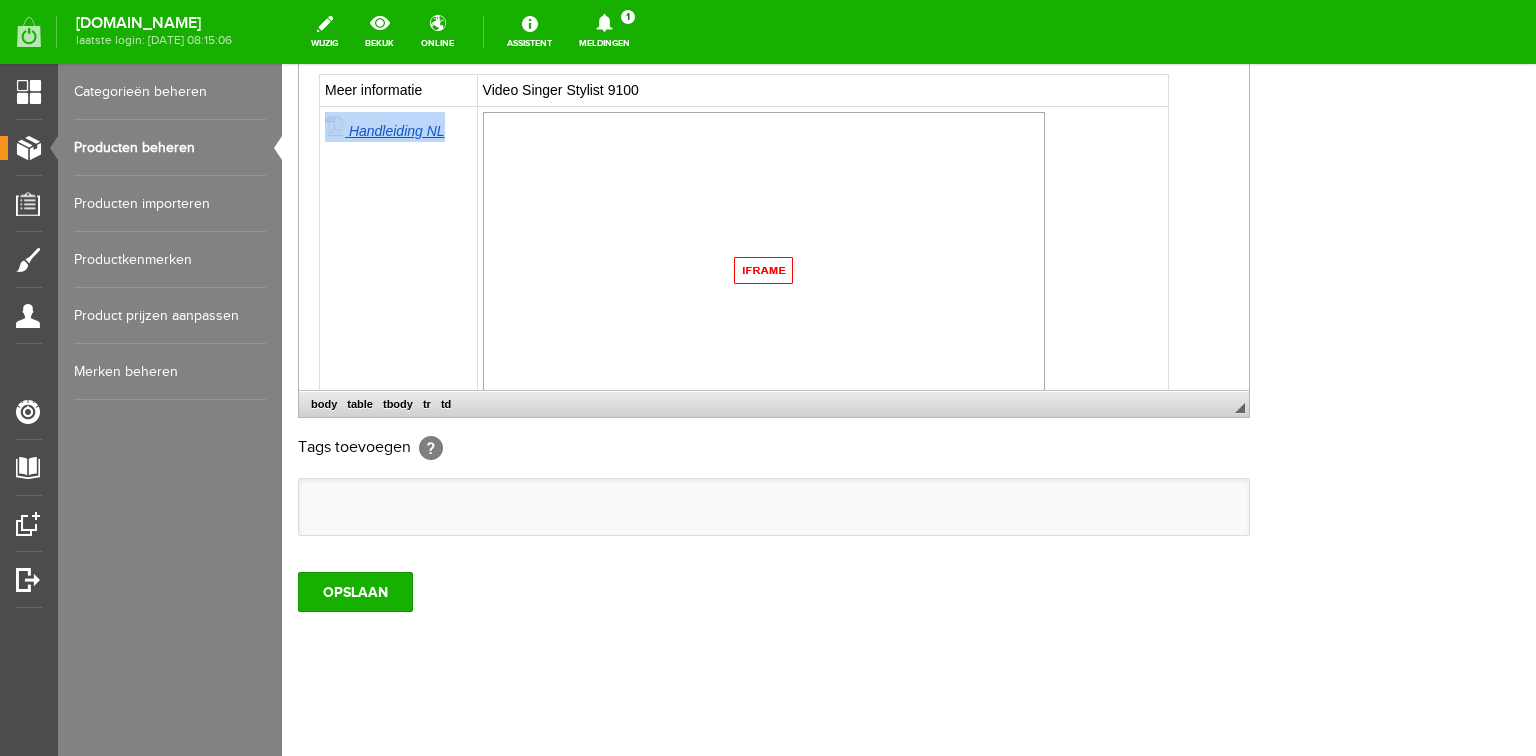 drag, startPoint x: 454, startPoint y: 131, endPoint x: 326, endPoint y: 126, distance: 128.09763 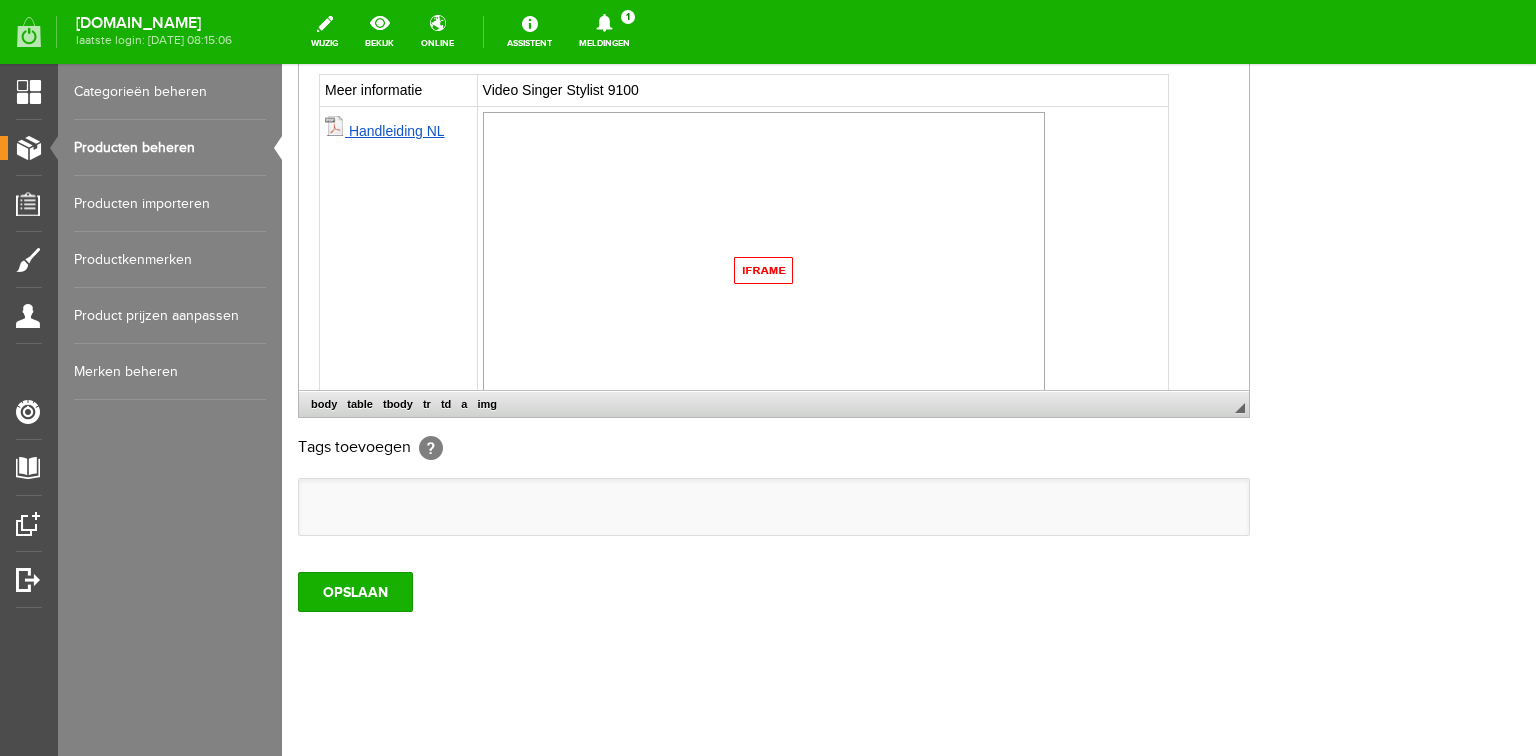 click on "Handleiding NL" at bounding box center (399, 273) 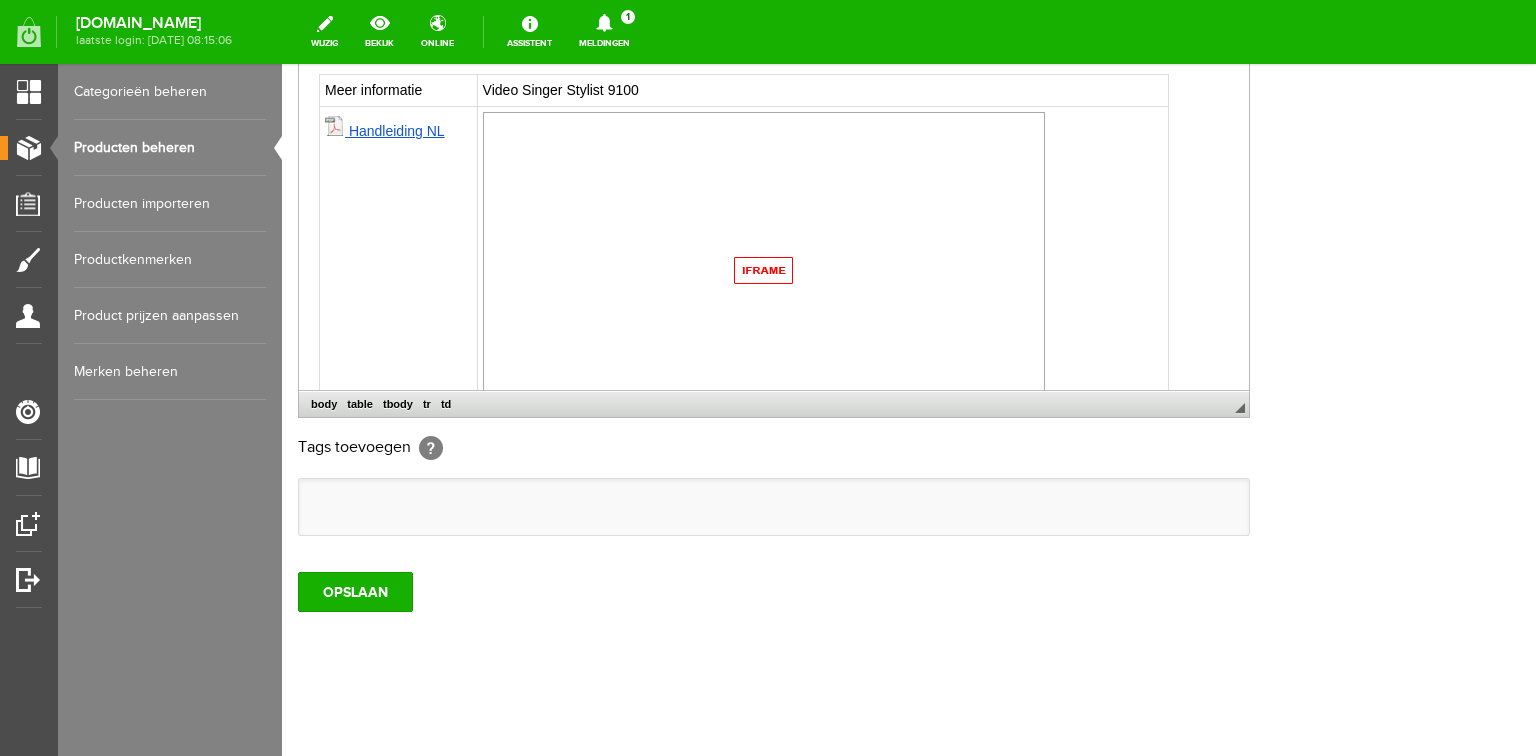 click on "Handleiding NL" at bounding box center [397, 130] 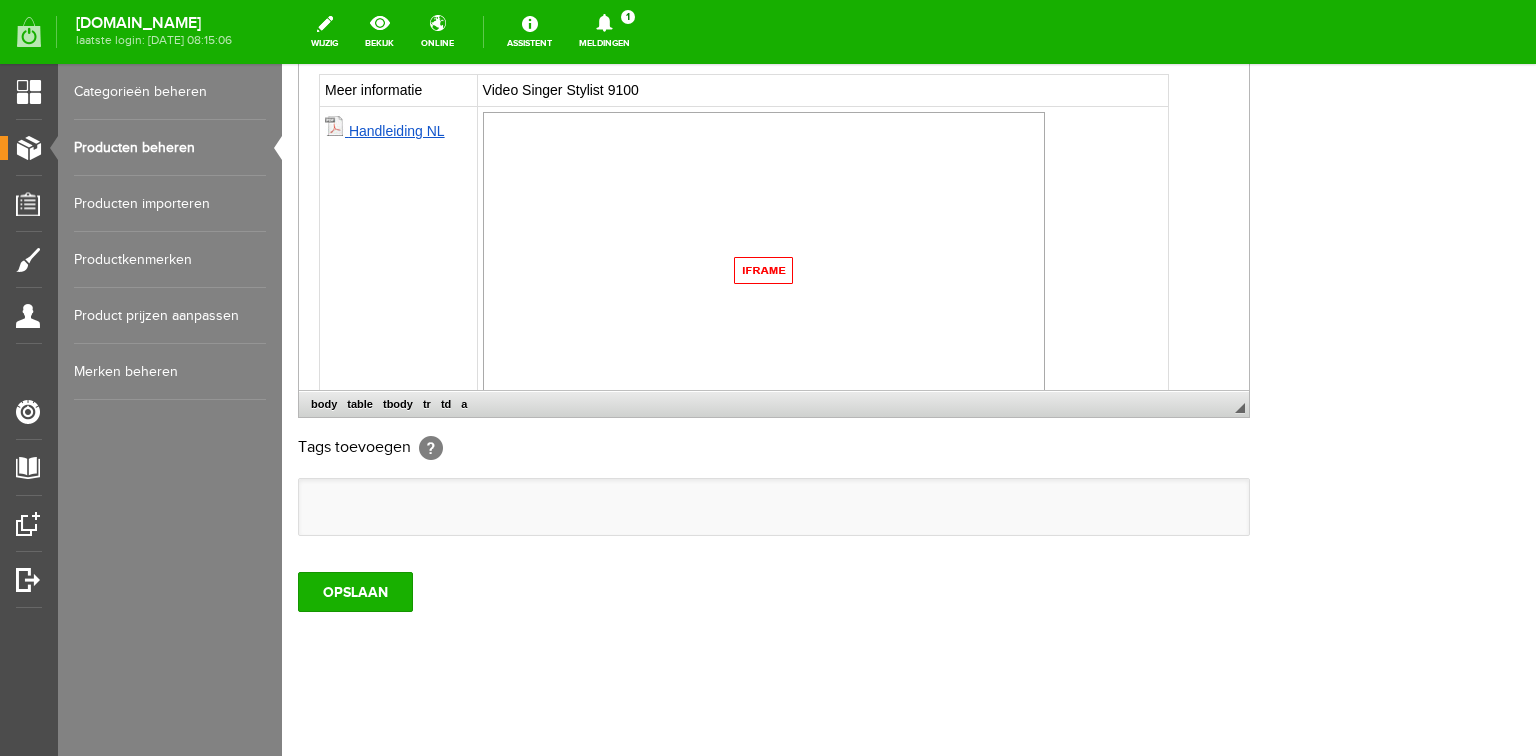type 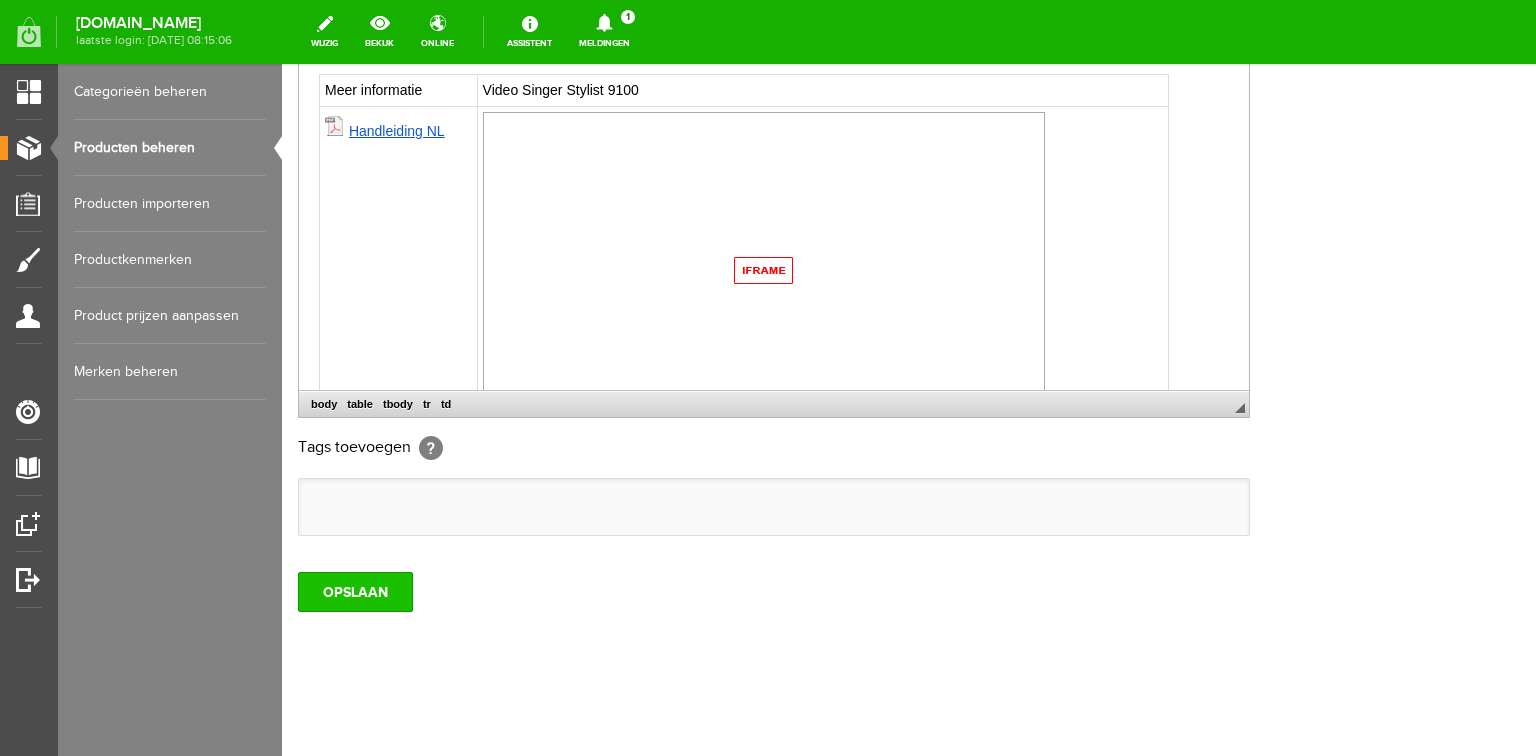 click on "OPSLAAN" at bounding box center (355, 592) 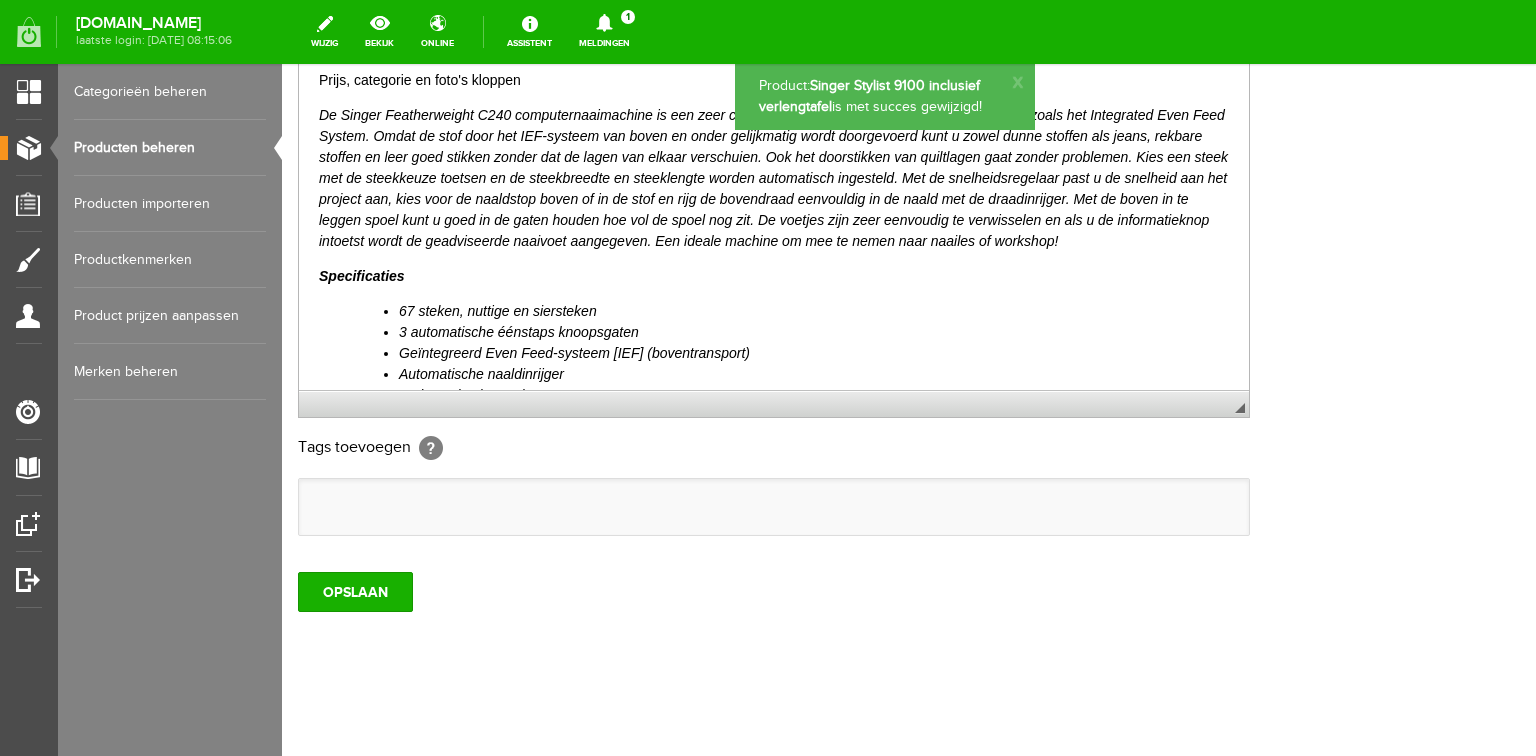 scroll, scrollTop: 352, scrollLeft: 0, axis: vertical 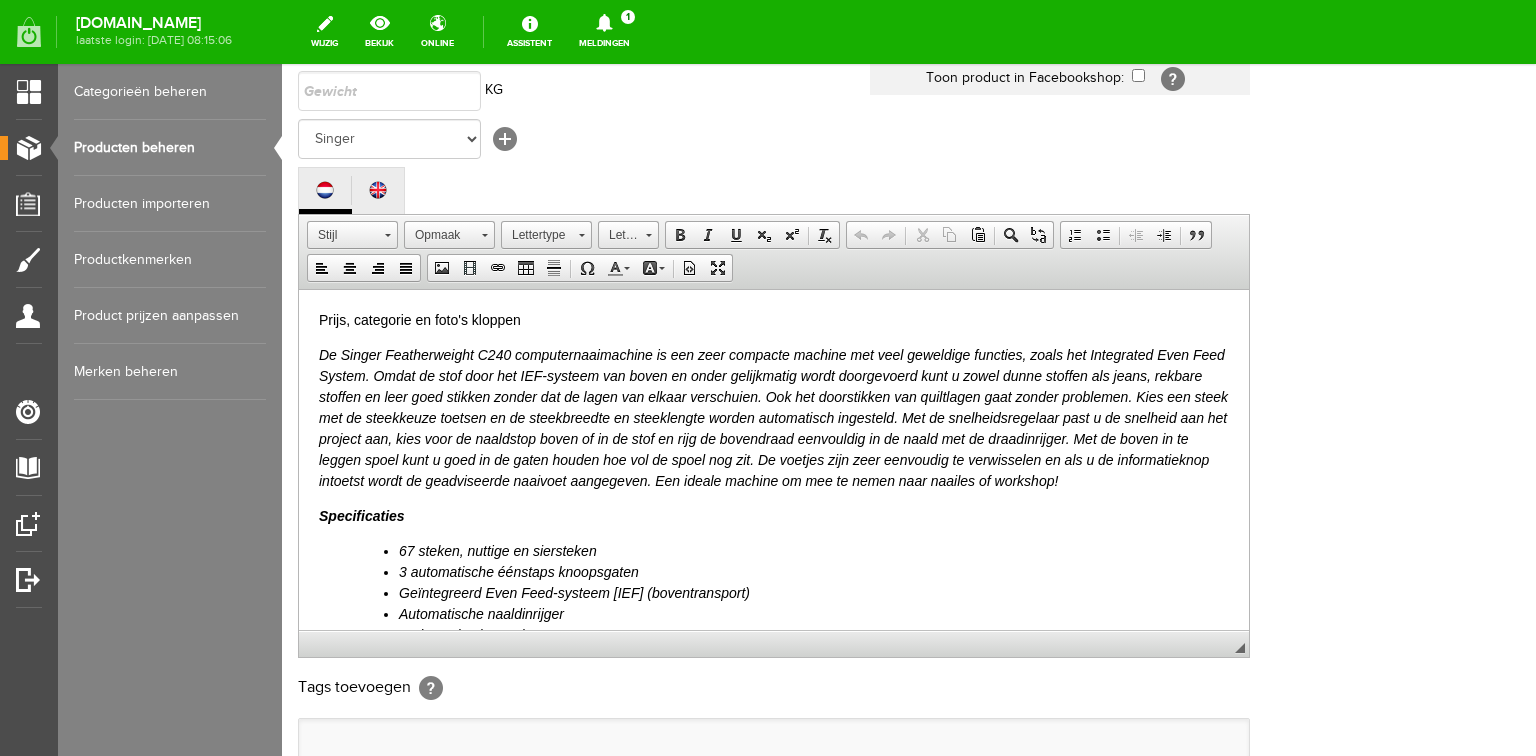 drag, startPoint x: 151, startPoint y: 145, endPoint x: 297, endPoint y: 179, distance: 149.90663 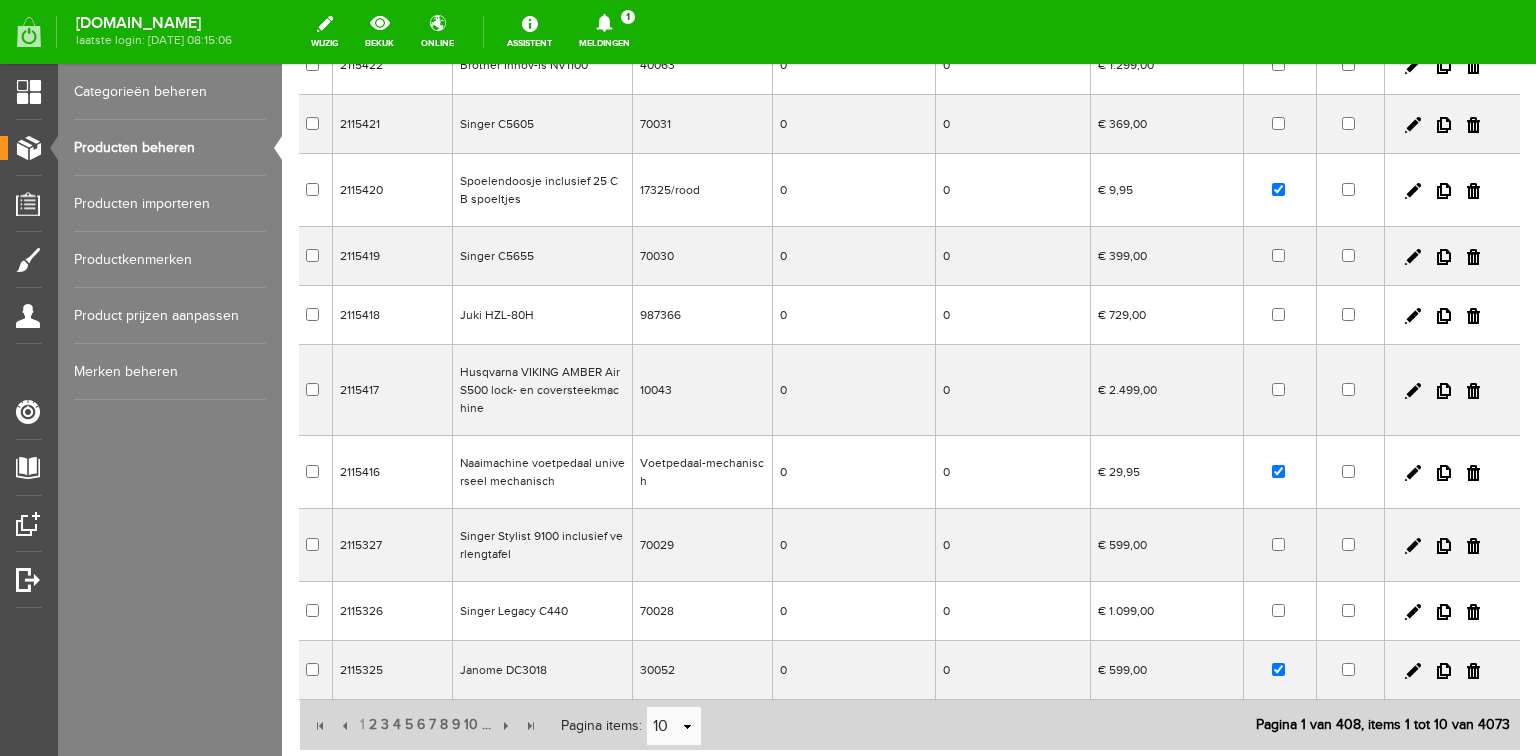 scroll, scrollTop: 320, scrollLeft: 0, axis: vertical 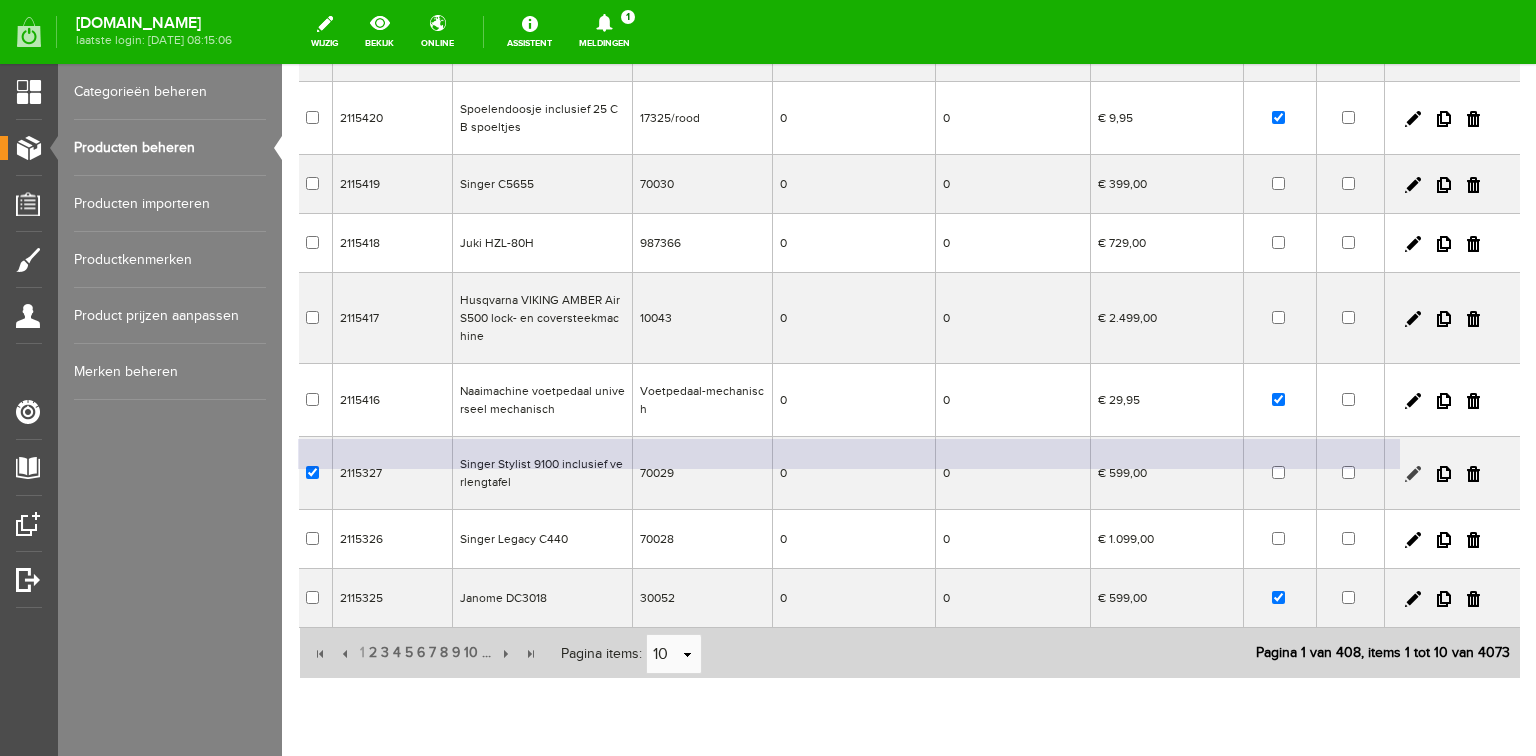 click at bounding box center [1413, 474] 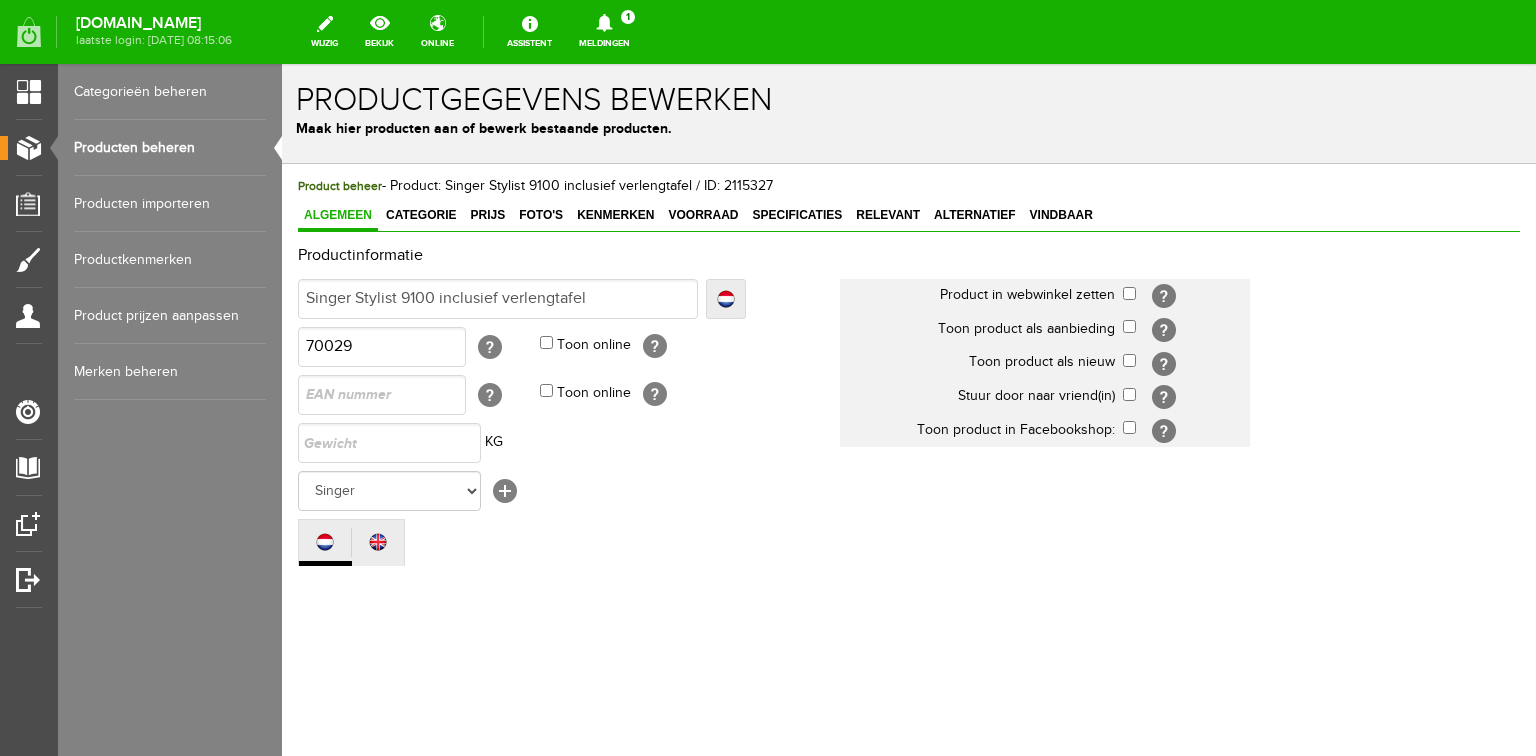 scroll, scrollTop: 0, scrollLeft: 0, axis: both 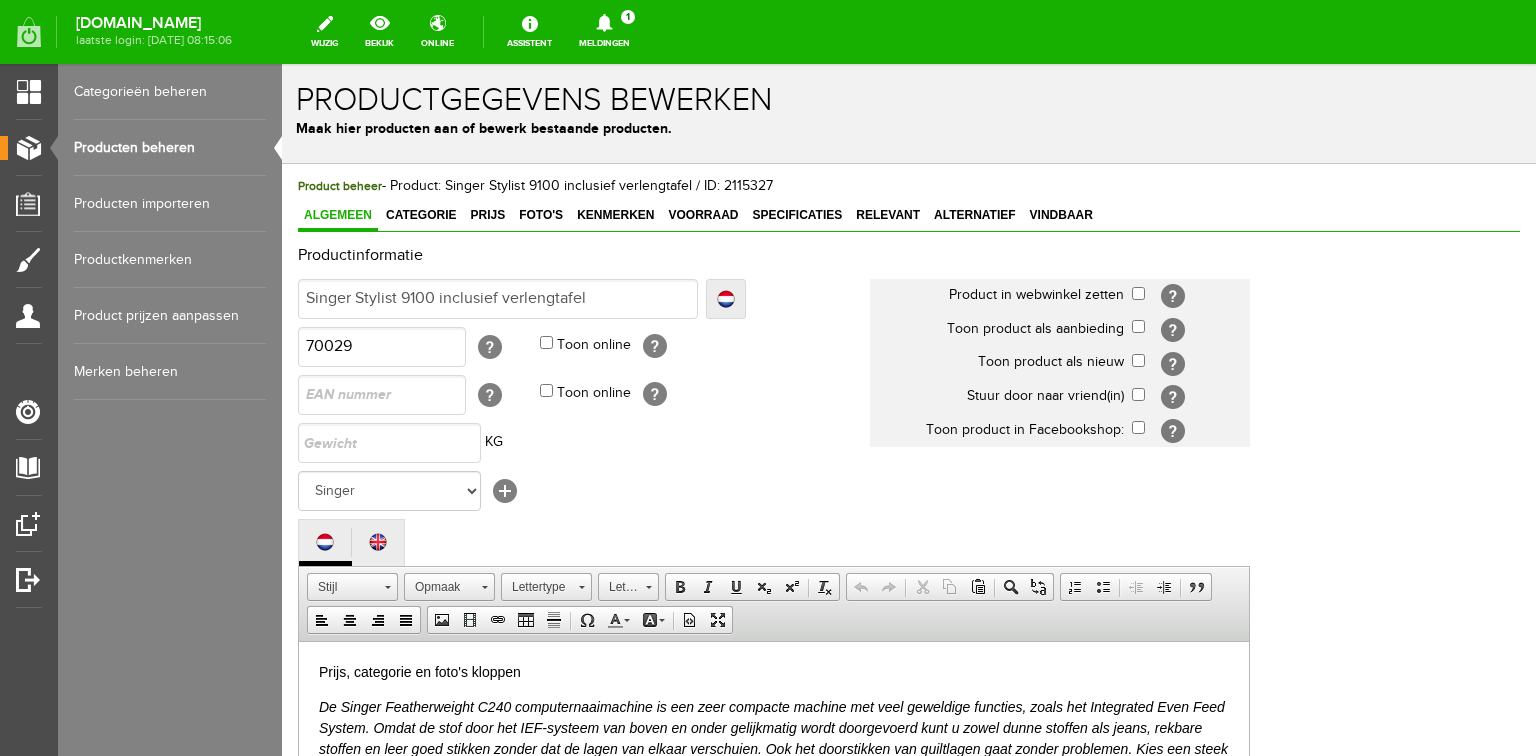 click on "Producten beheren" at bounding box center [170, 148] 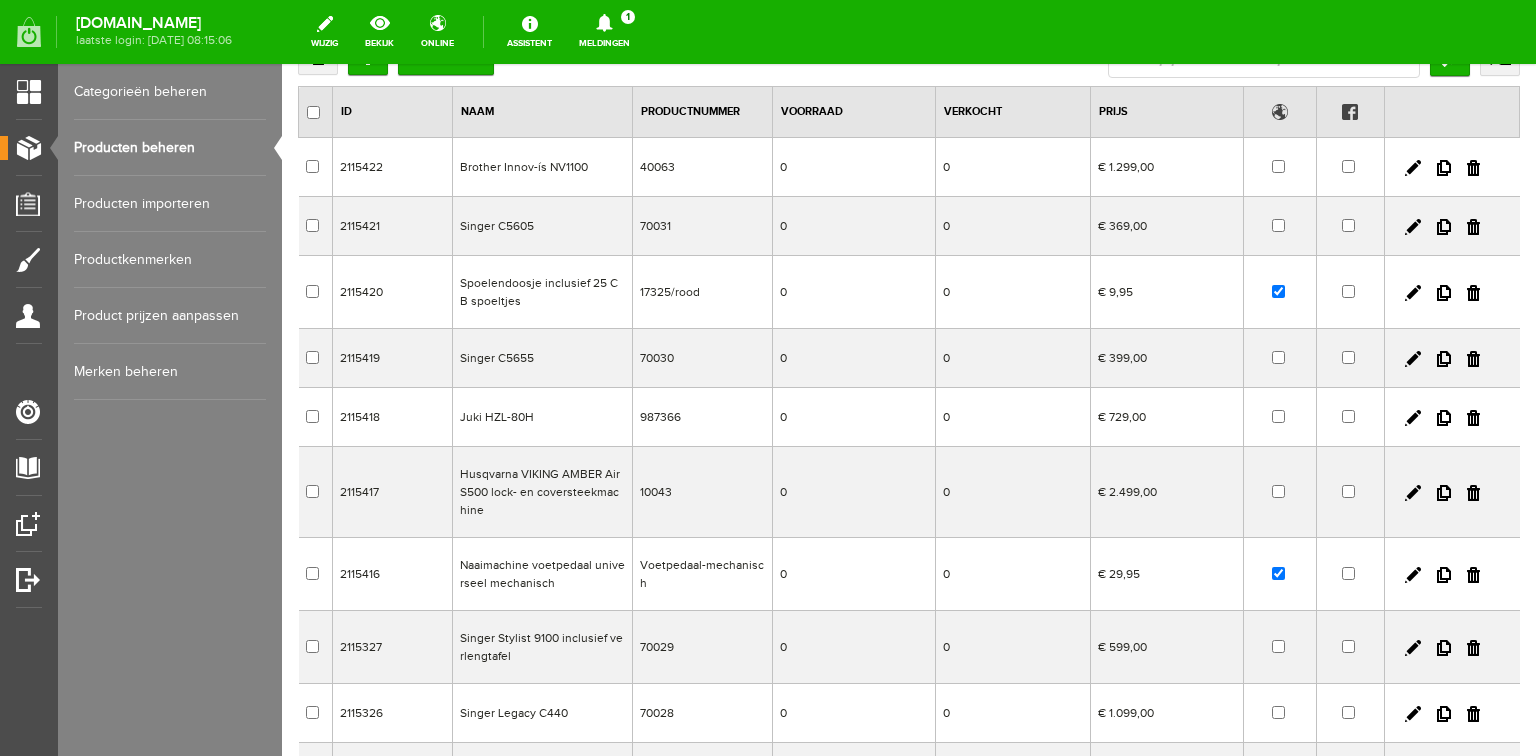 scroll, scrollTop: 160, scrollLeft: 0, axis: vertical 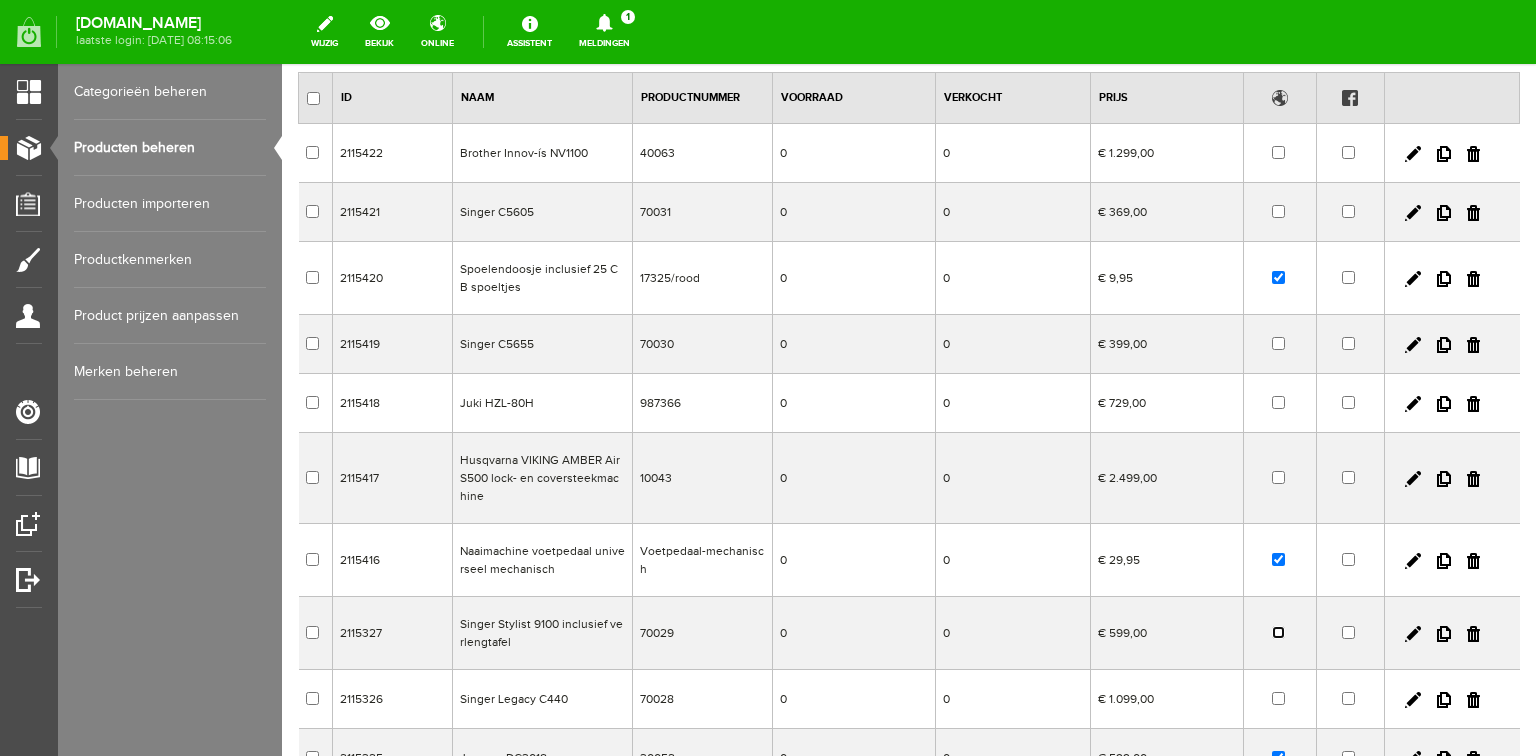 click at bounding box center (1278, 632) 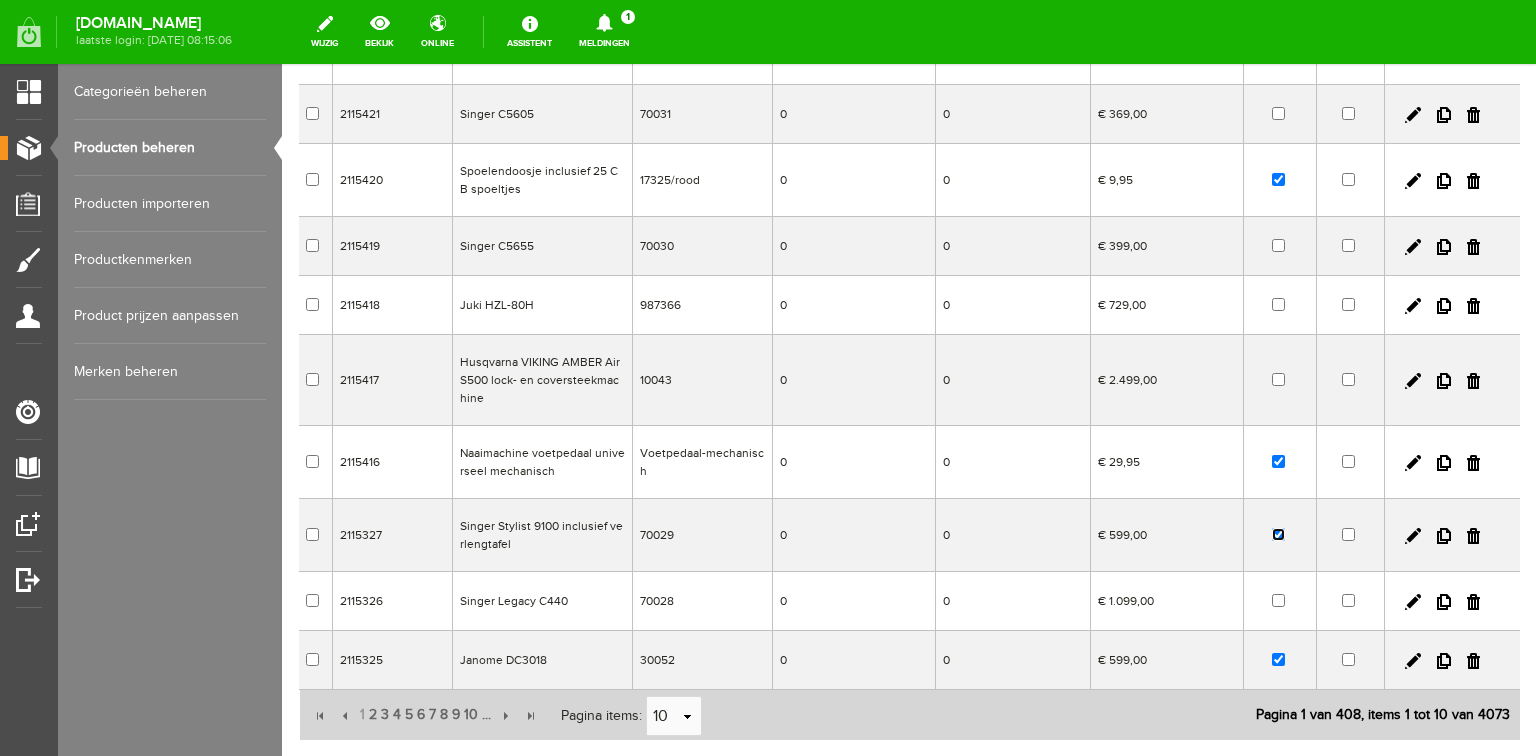scroll, scrollTop: 396, scrollLeft: 0, axis: vertical 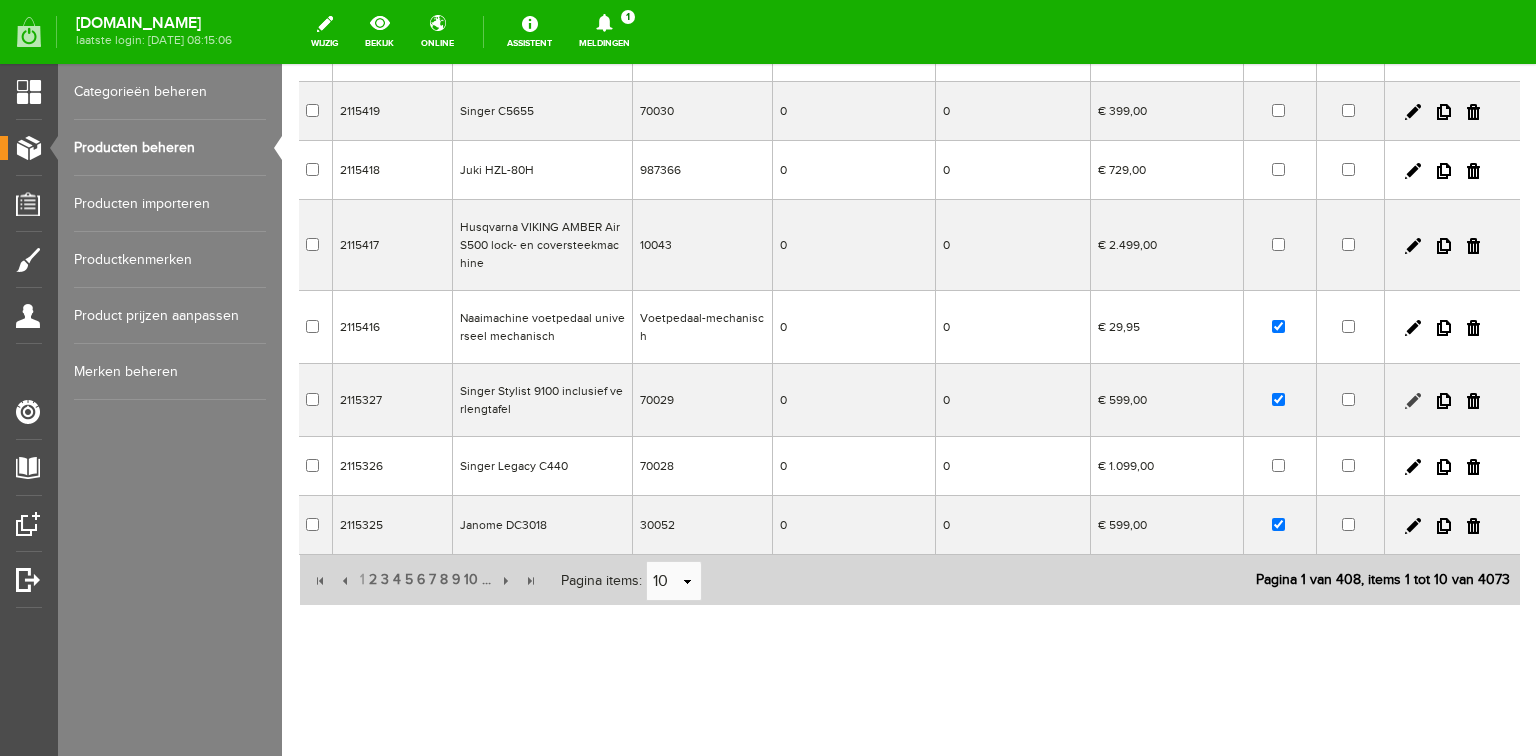 click at bounding box center (1413, 401) 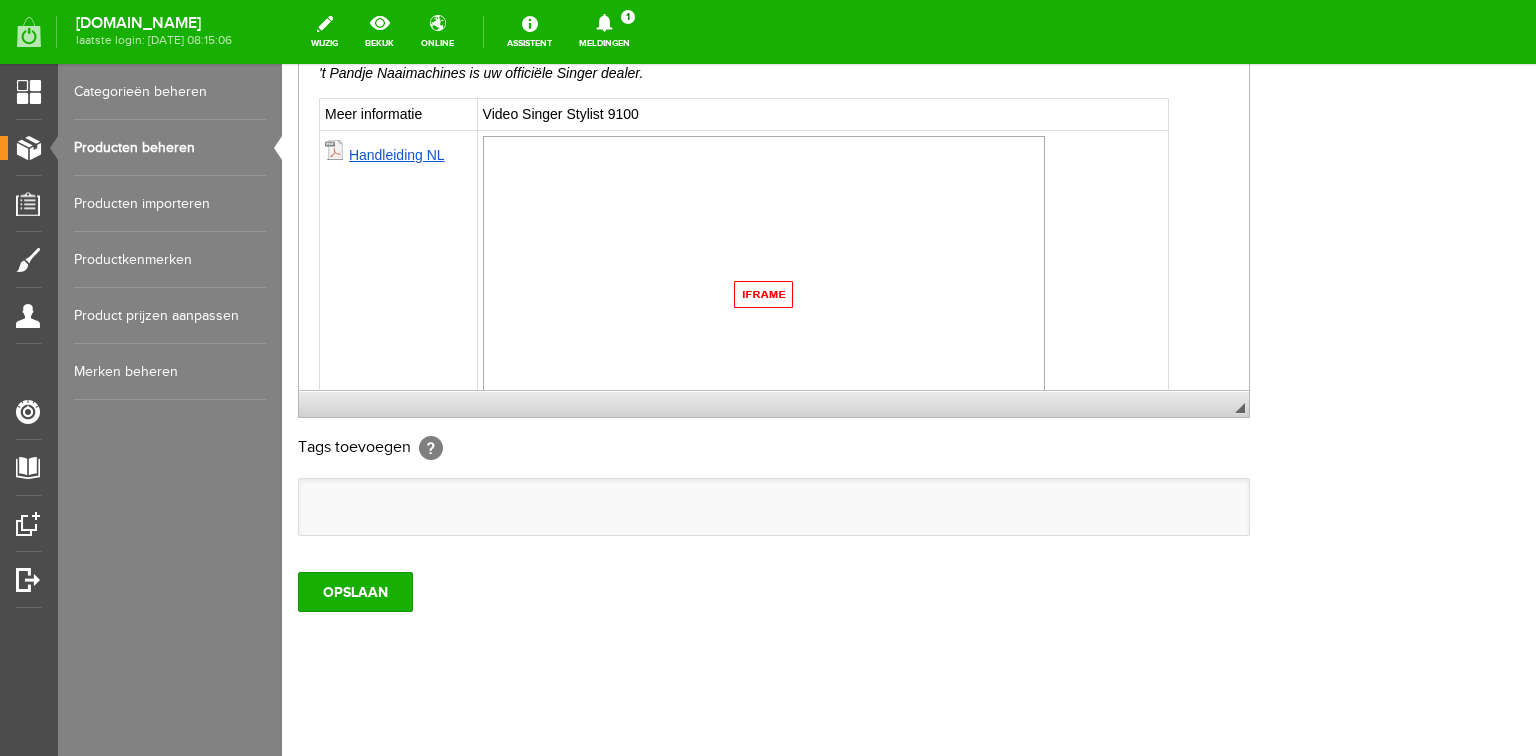 scroll, scrollTop: 1200, scrollLeft: 0, axis: vertical 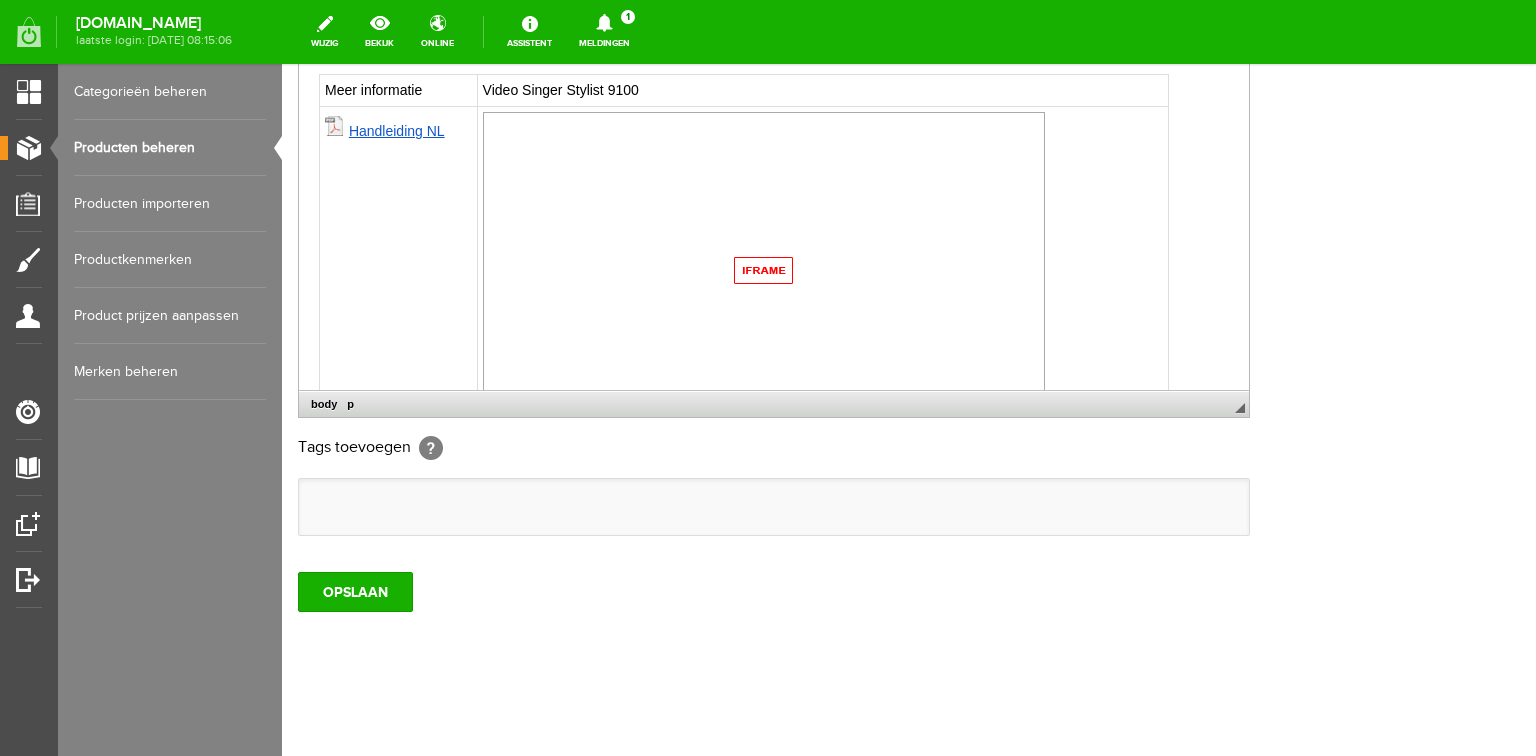 click on "Handleiding NL" at bounding box center [397, 130] 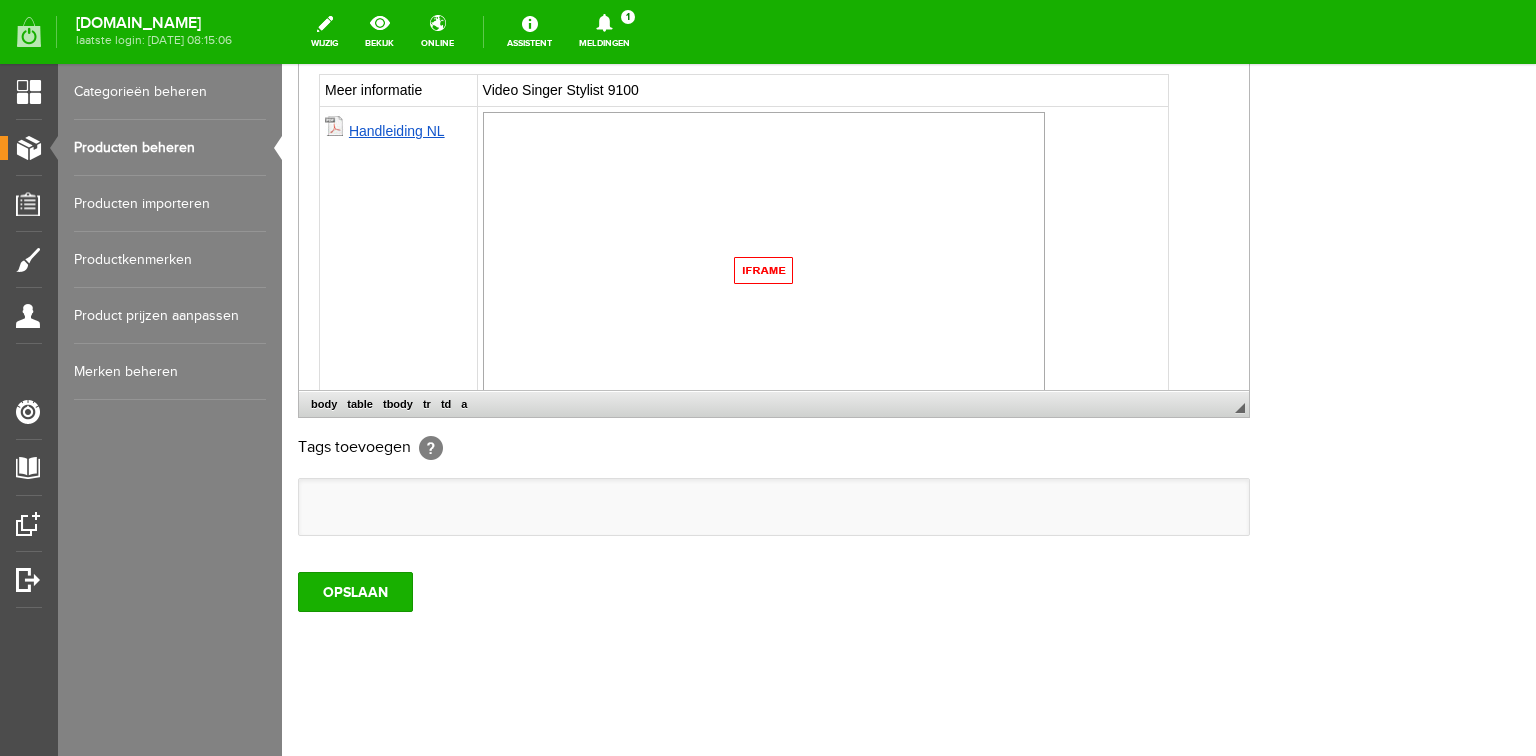 click on "Handleiding NL" at bounding box center [397, 130] 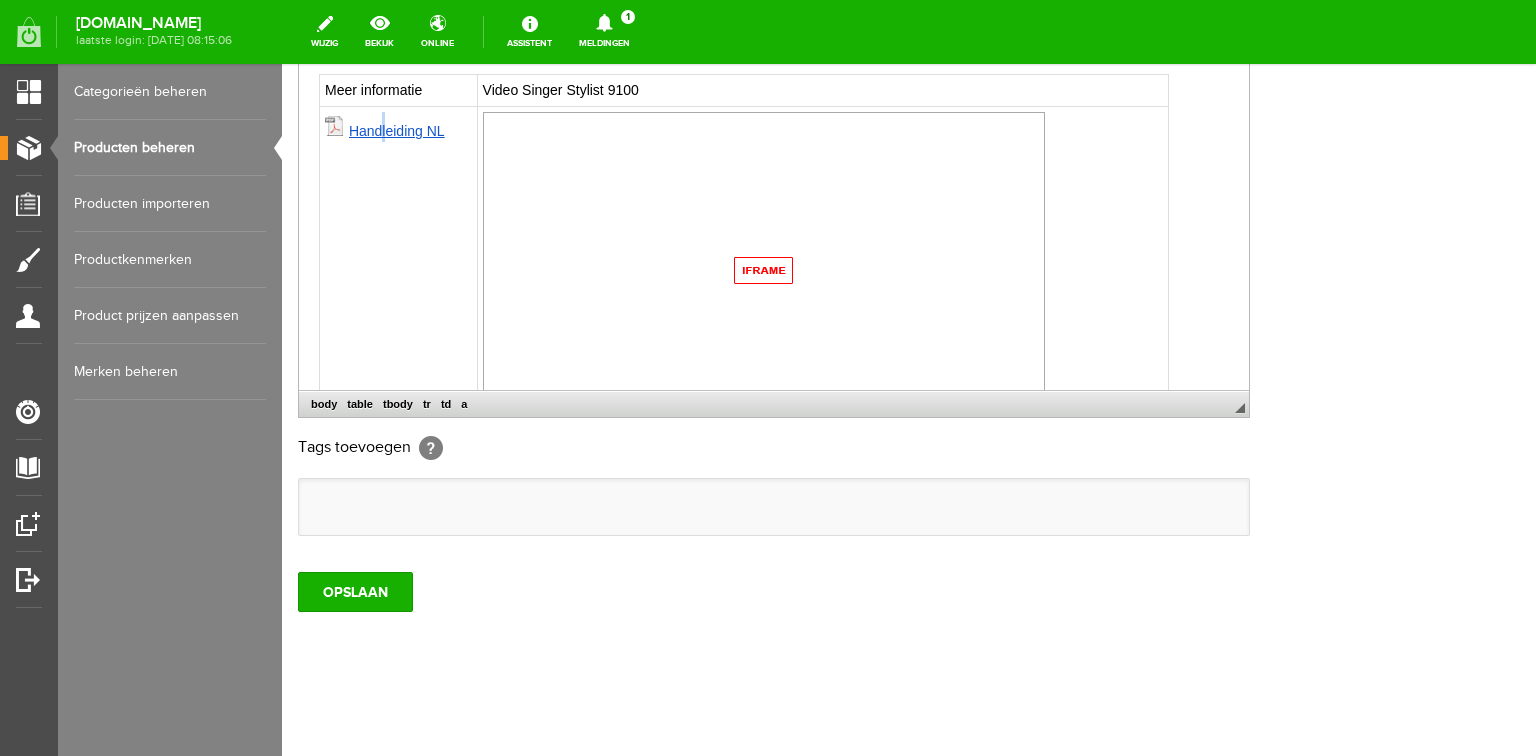 click on "Handleiding NL" at bounding box center (397, 130) 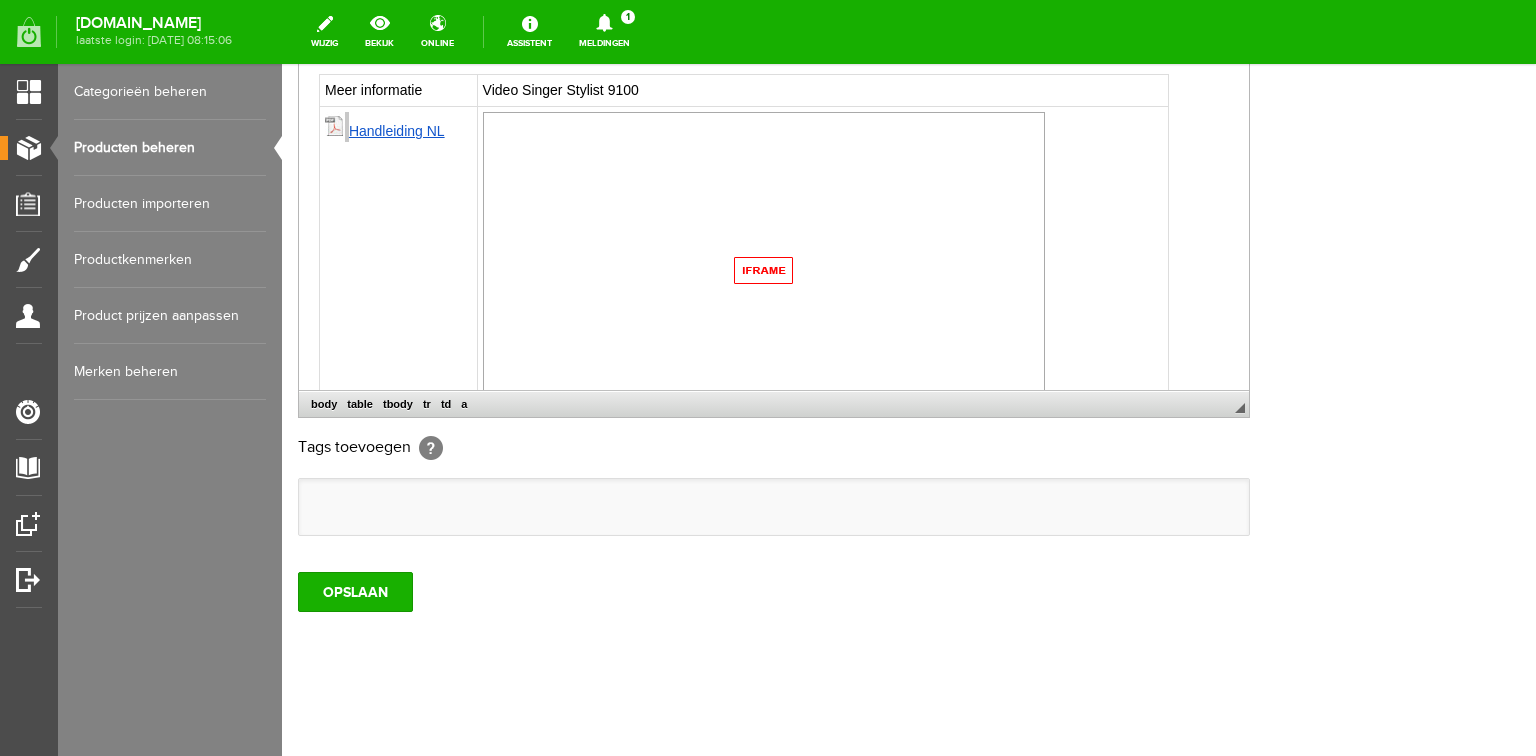 select 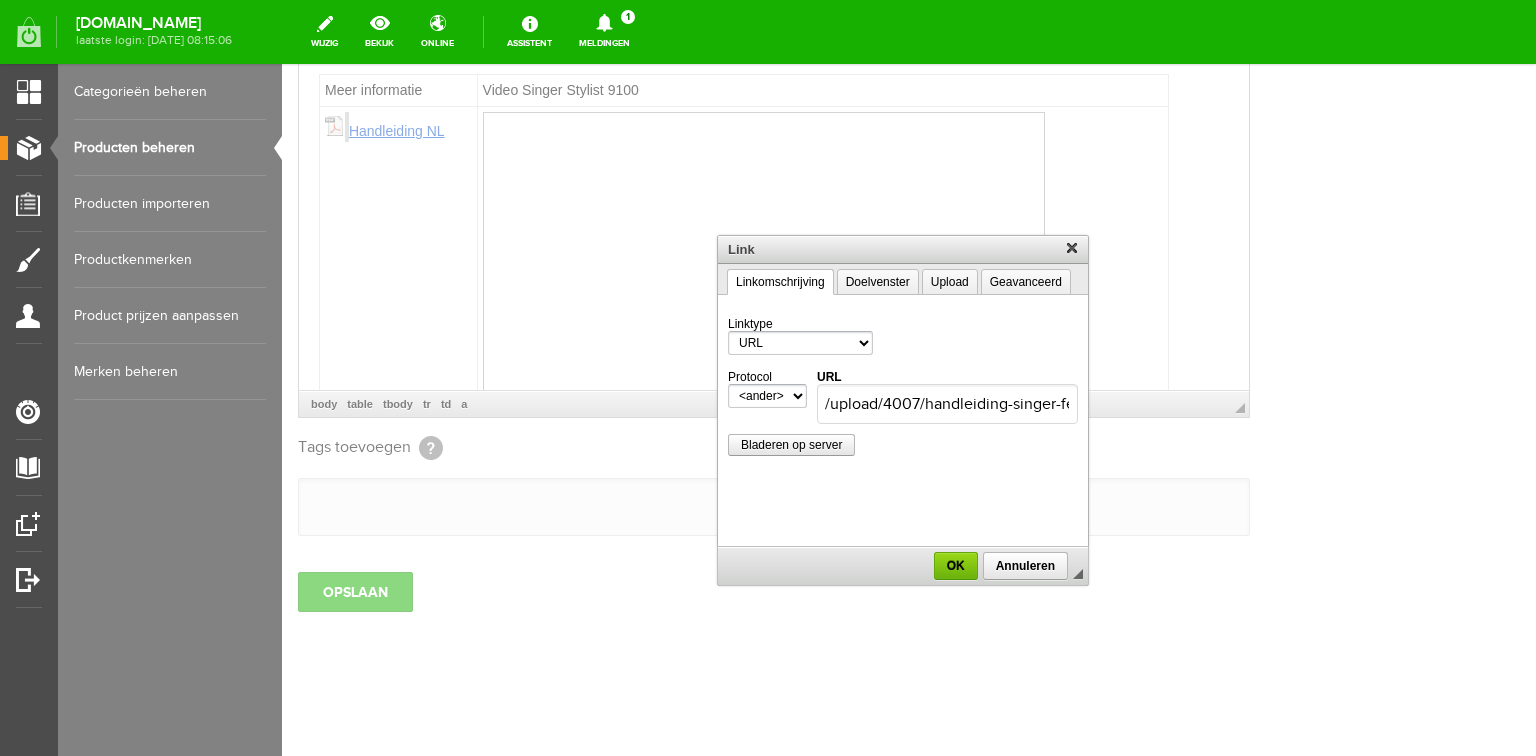 scroll, scrollTop: 0, scrollLeft: 0, axis: both 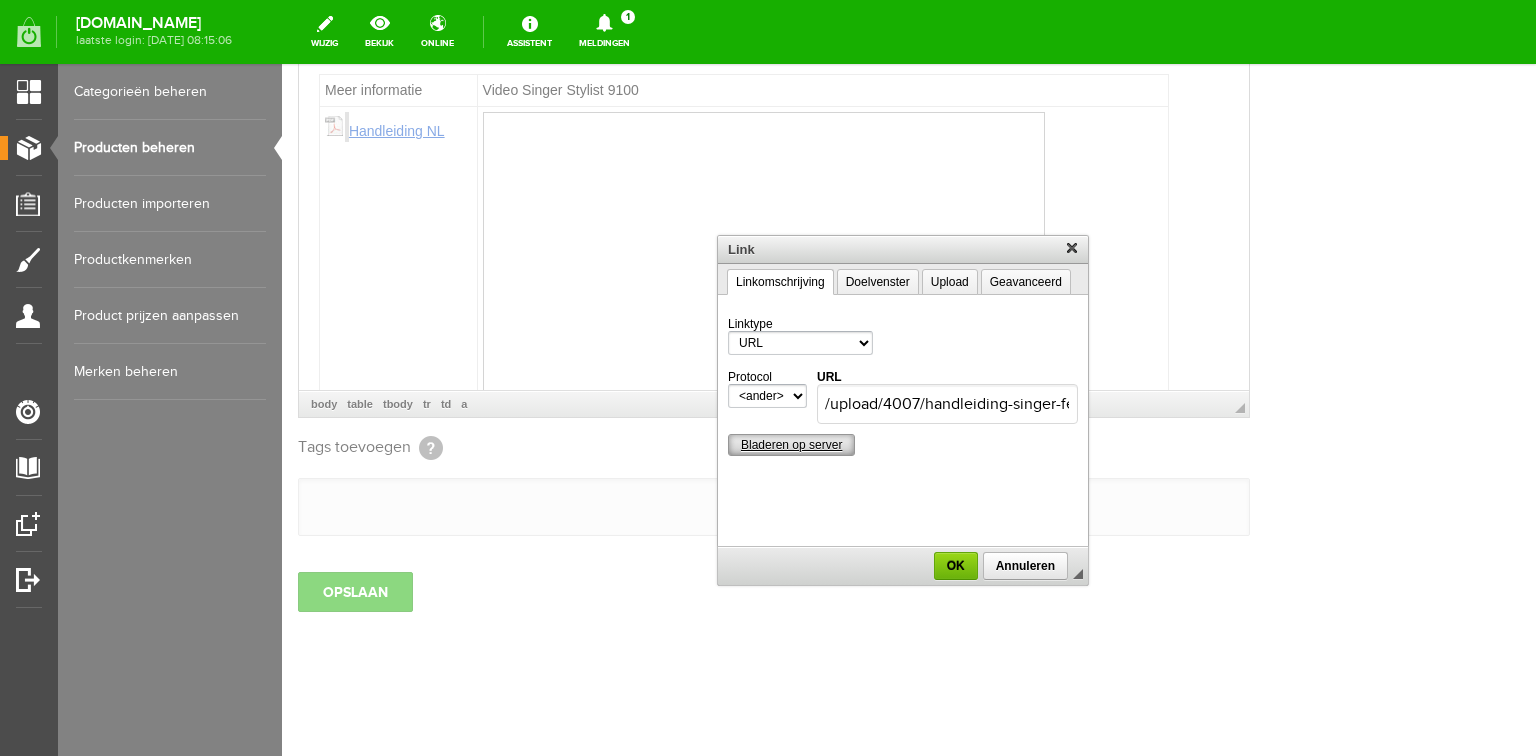 click on "Bladeren op server" at bounding box center [791, 445] 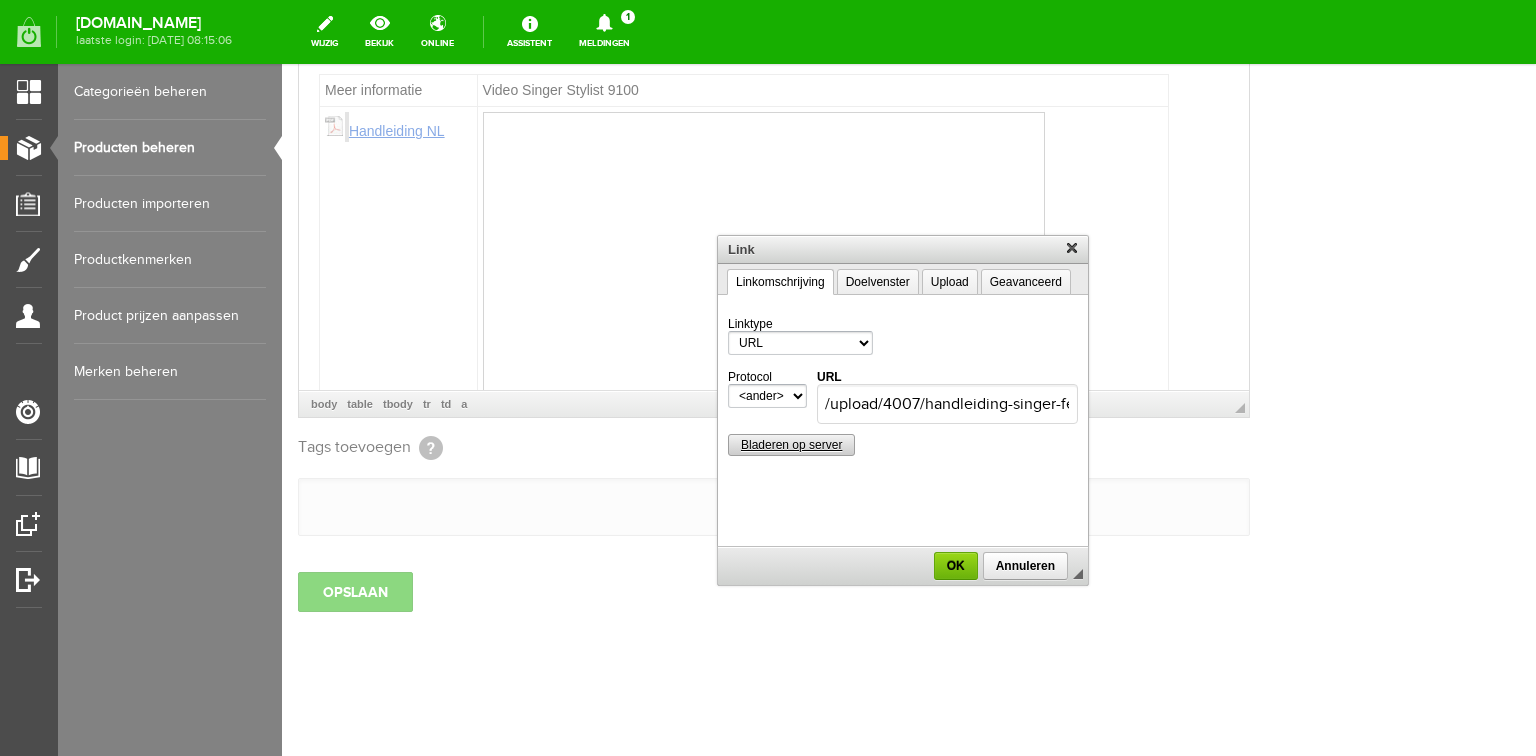 type on "/upload/4007/handleiding-singeral-stylist-9100-nl.pdf" 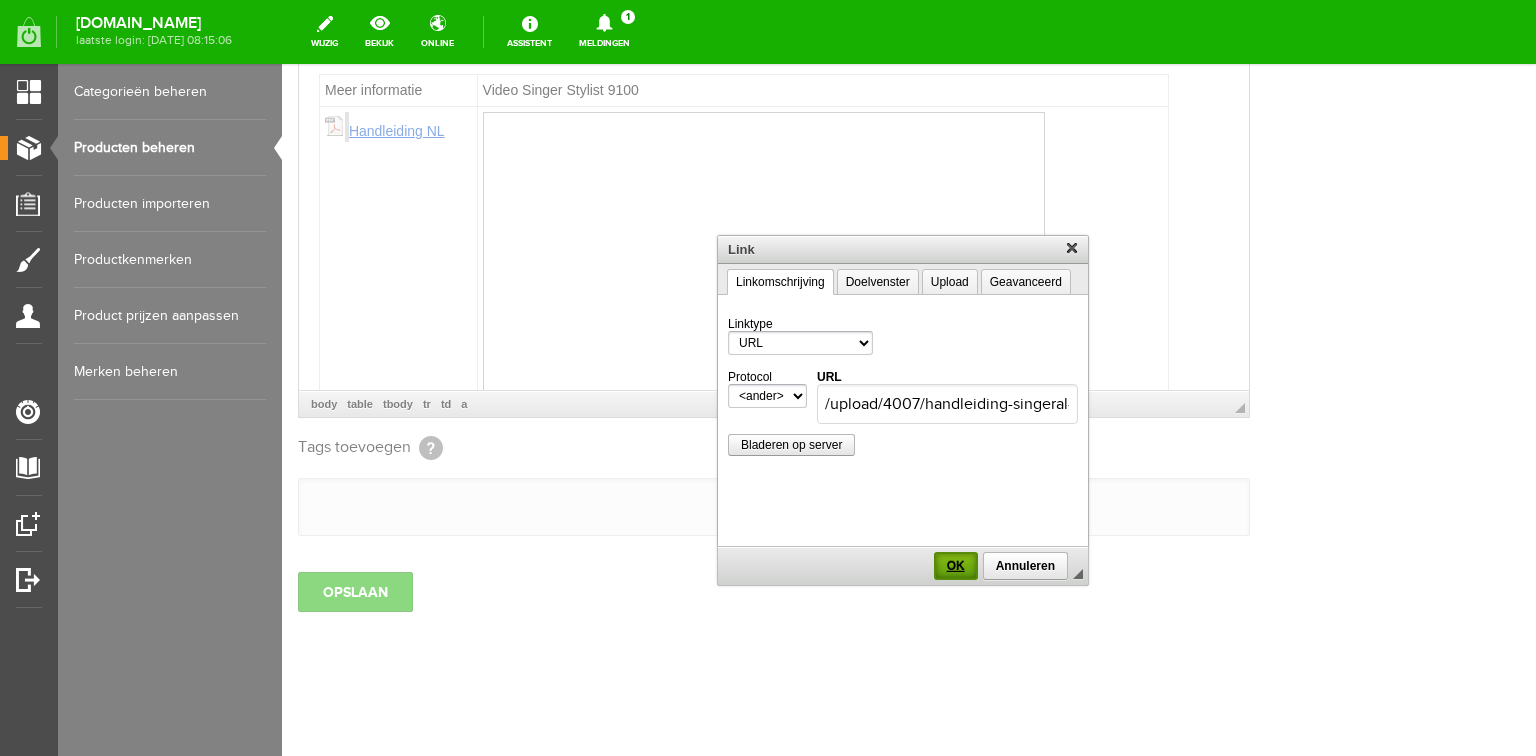 click on "OK" at bounding box center [956, 566] 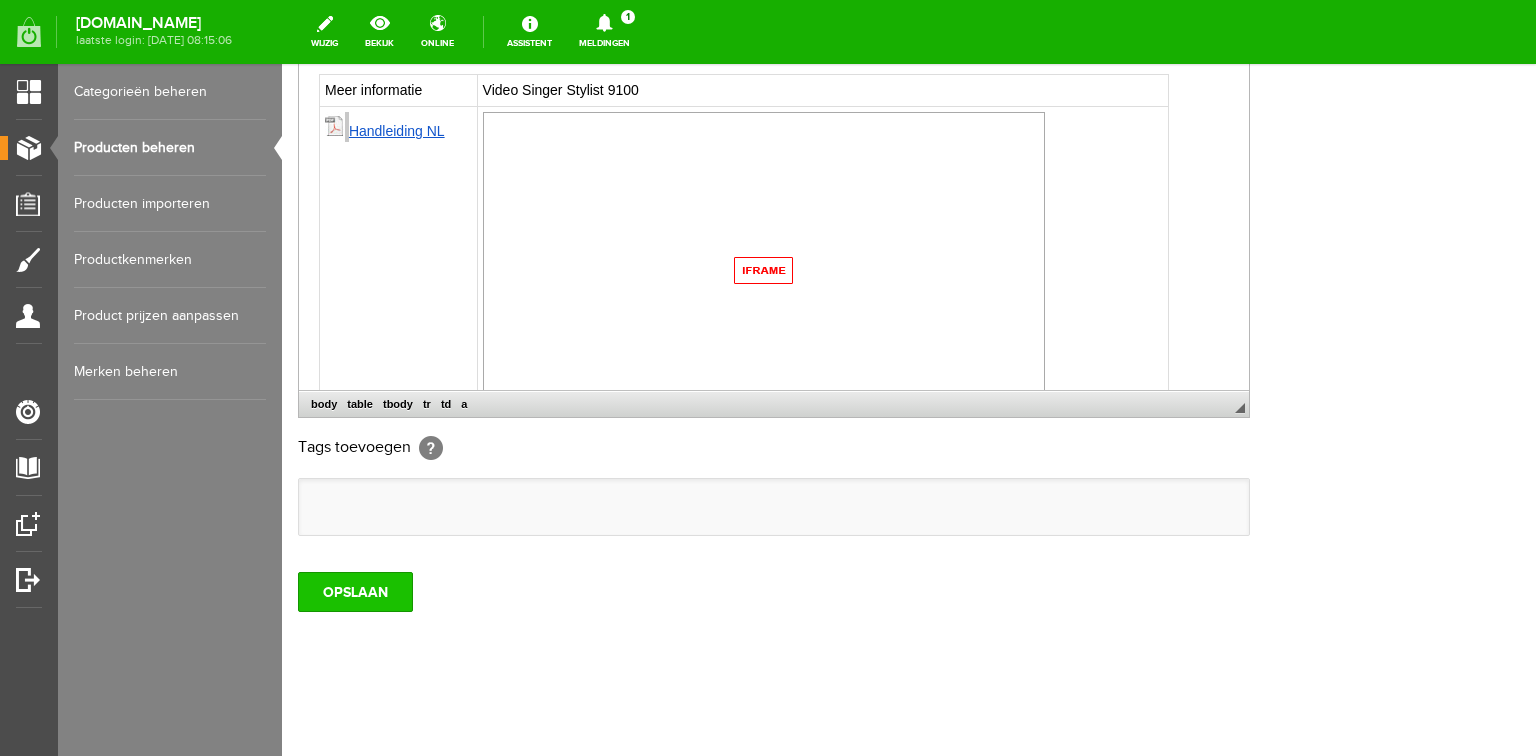 click on "OPSLAAN" at bounding box center (355, 592) 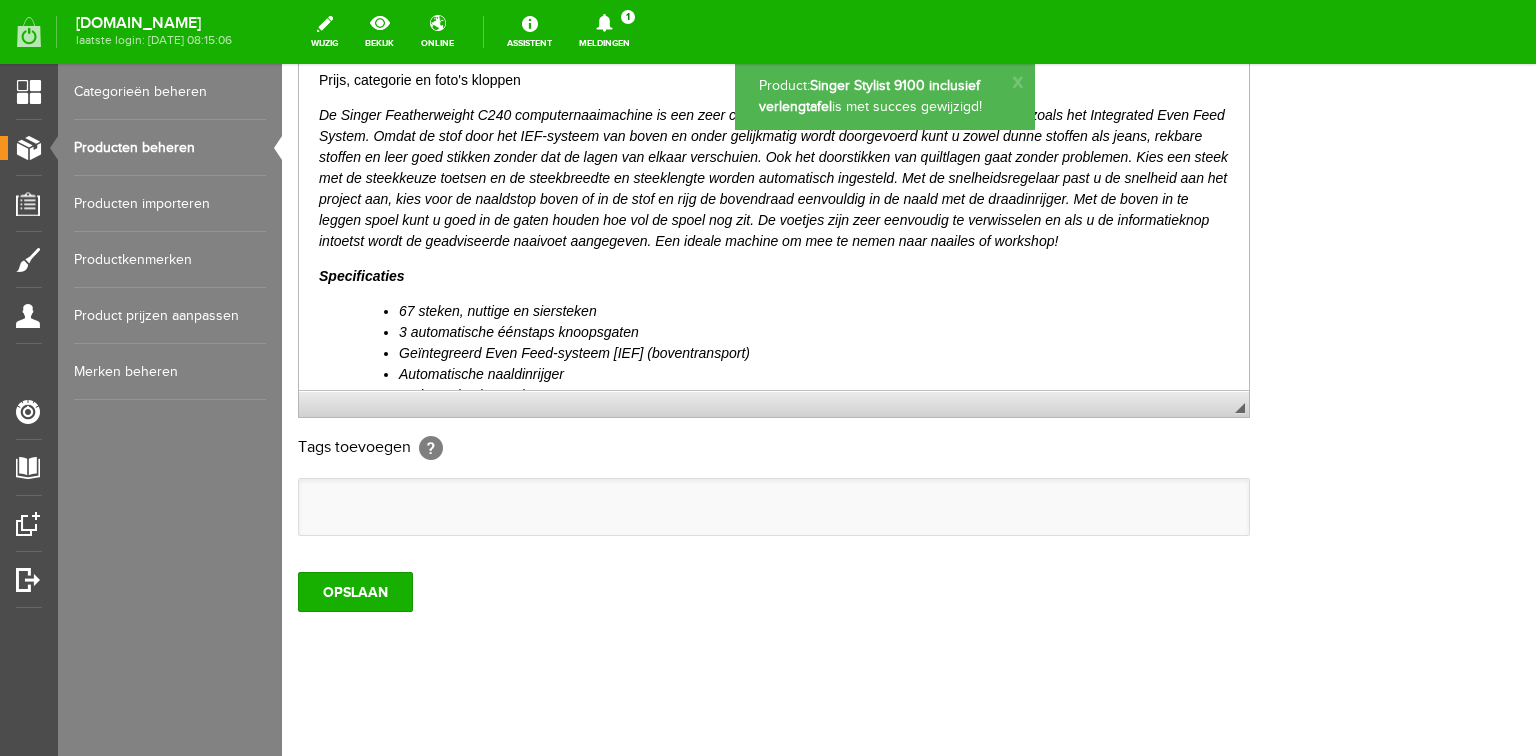 scroll, scrollTop: 0, scrollLeft: 0, axis: both 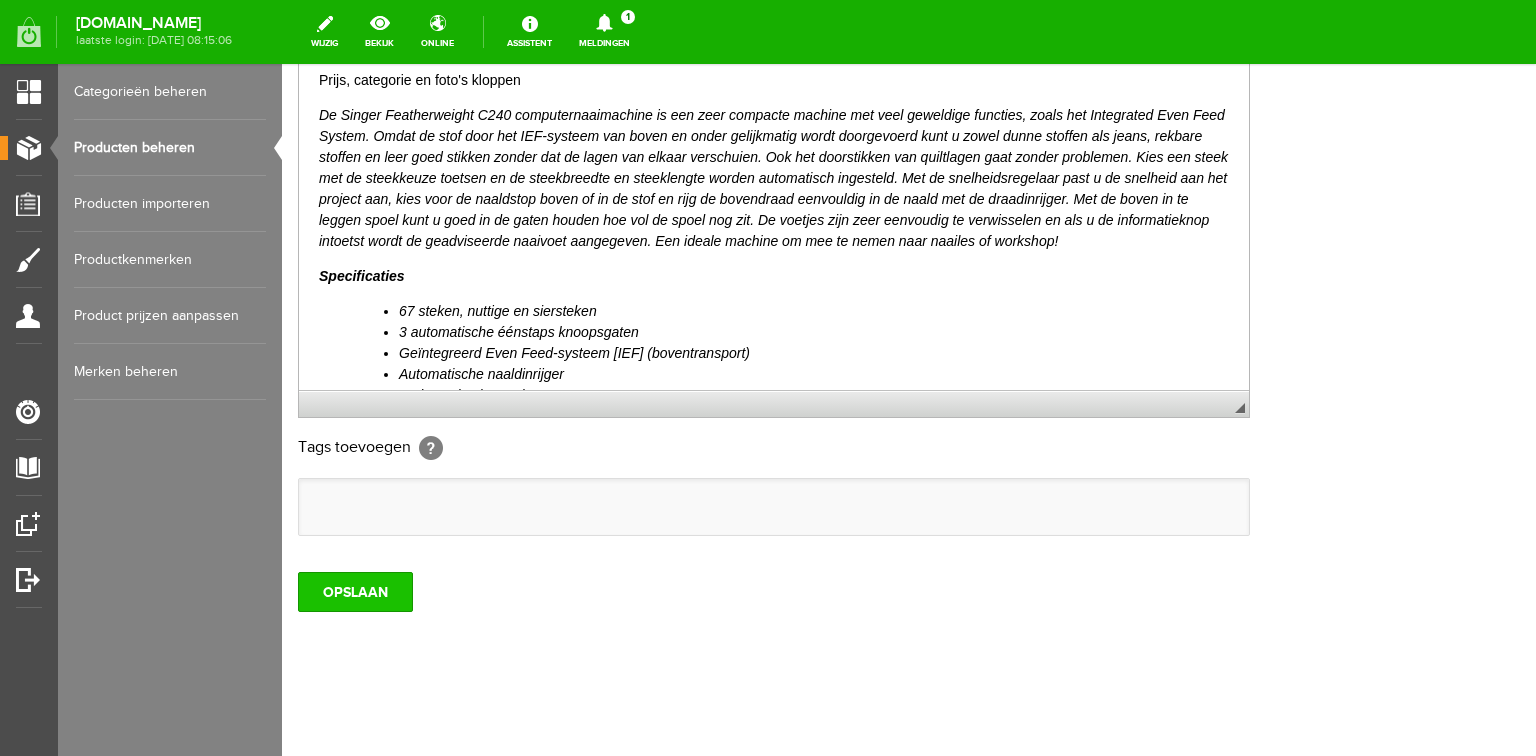 click on "OPSLAAN" at bounding box center (355, 592) 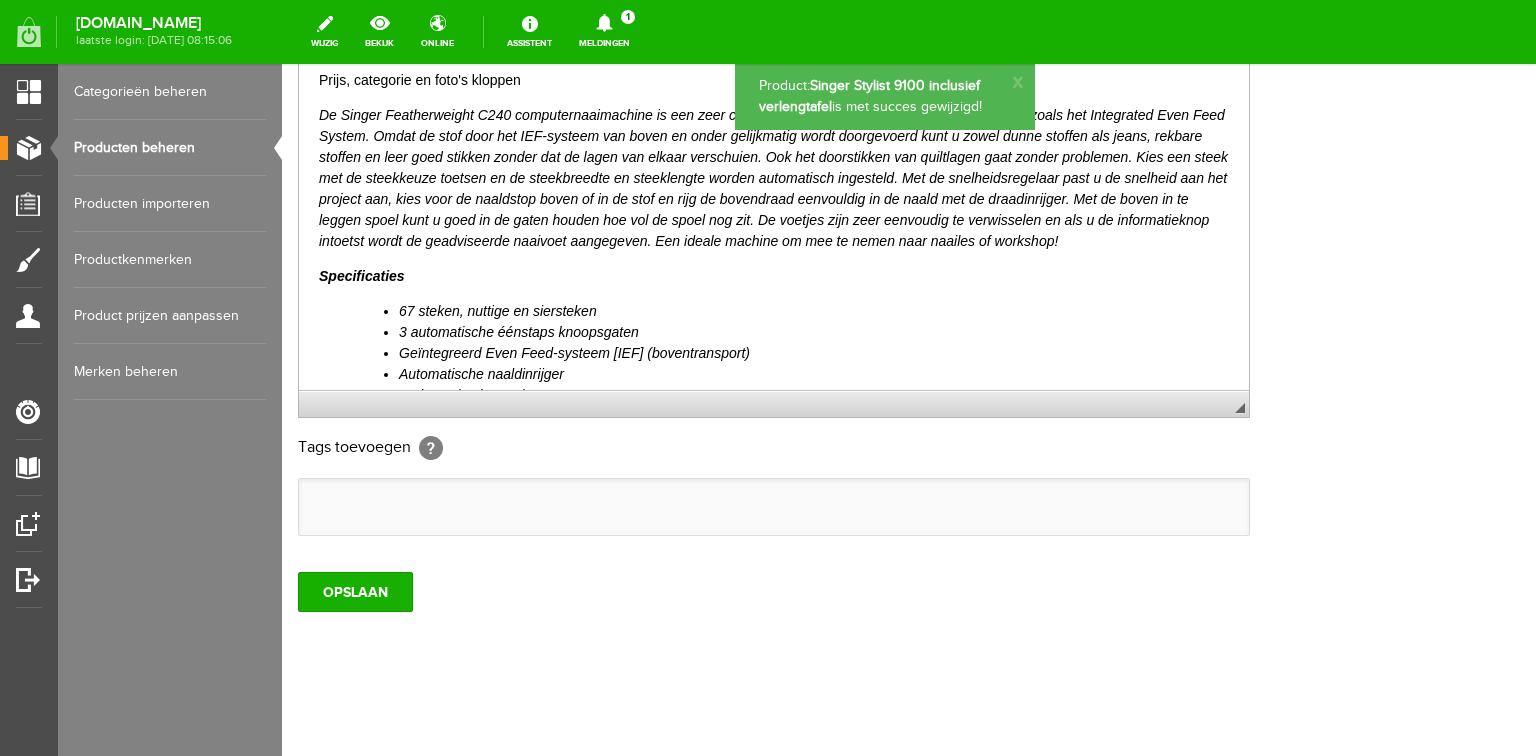 scroll, scrollTop: 0, scrollLeft: 0, axis: both 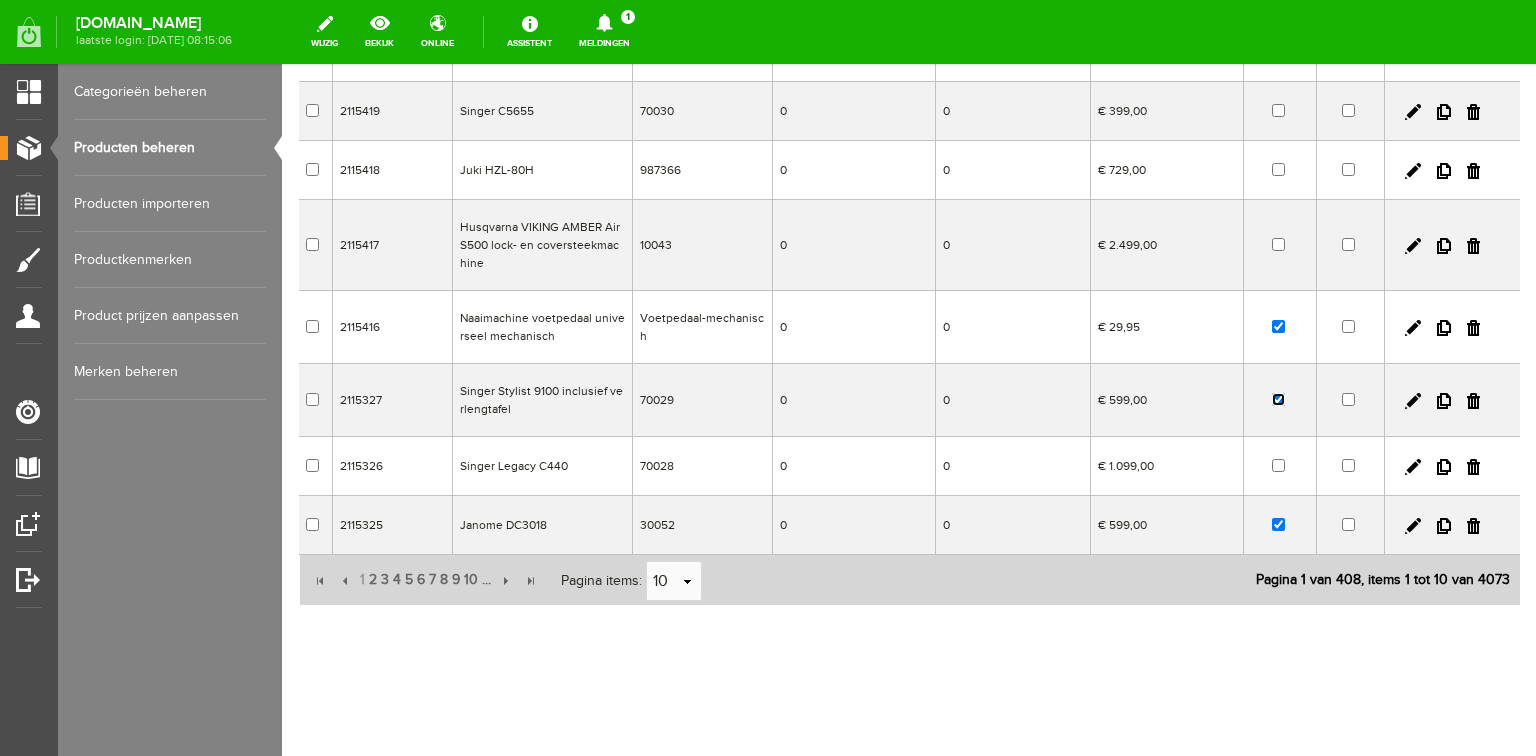 click at bounding box center (1278, 399) 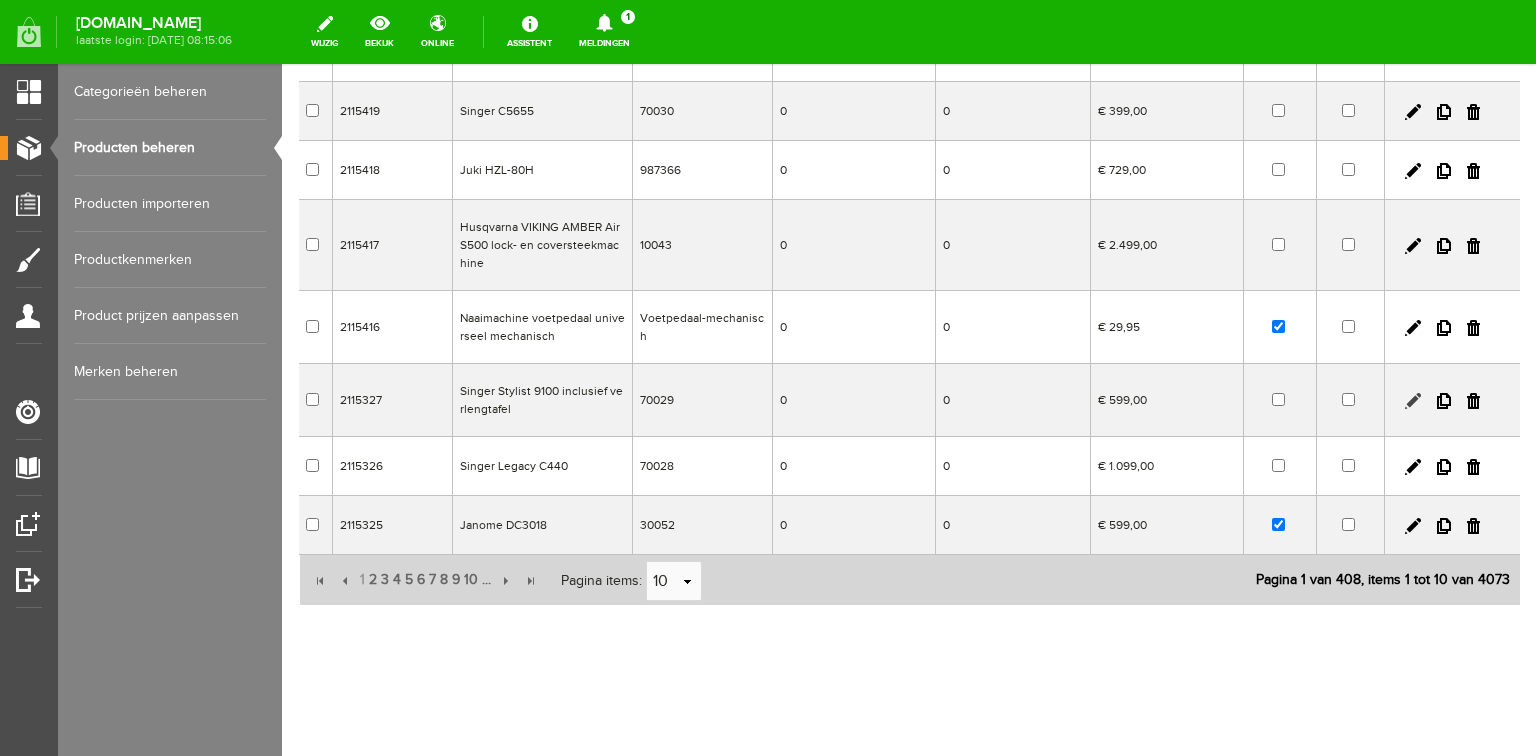 click at bounding box center (1413, 401) 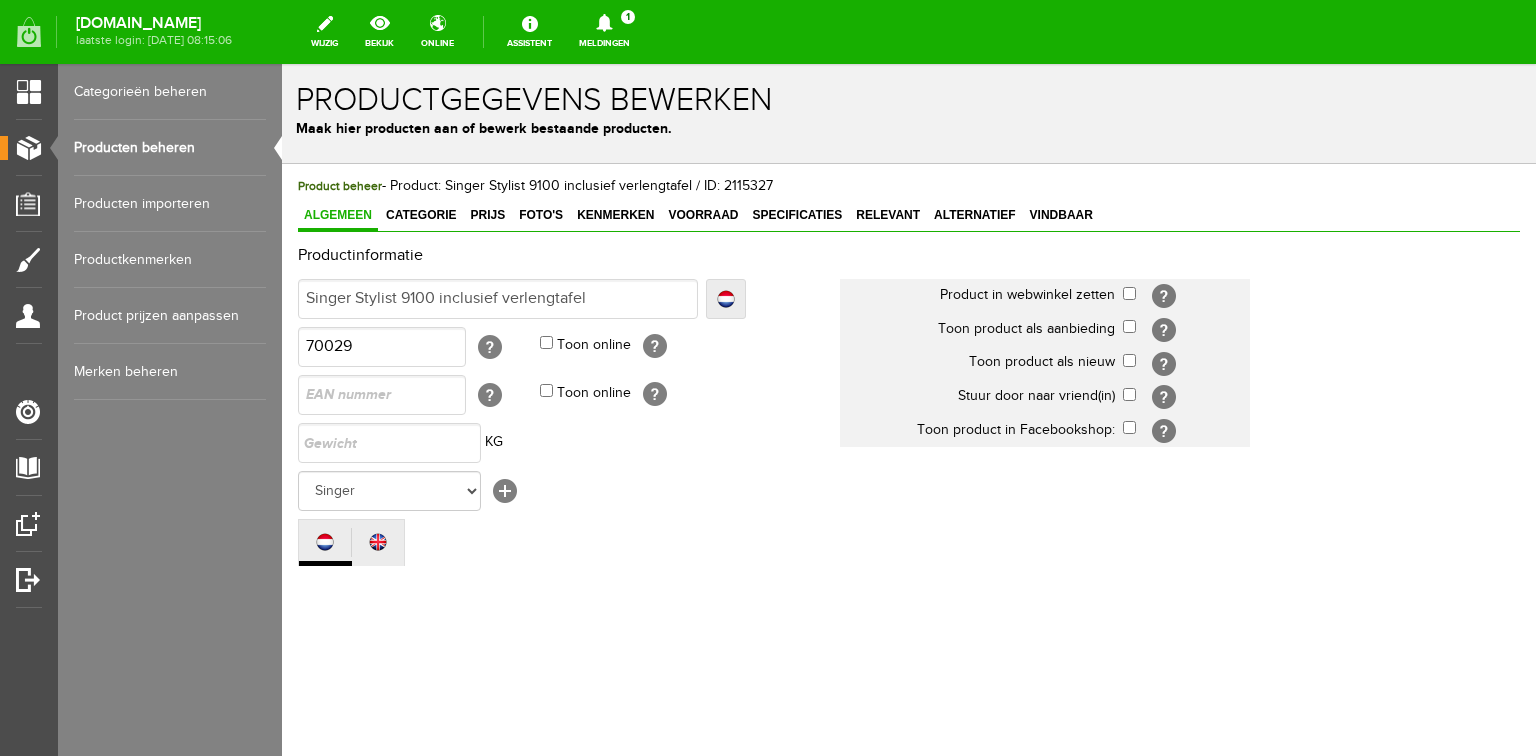 scroll, scrollTop: 0, scrollLeft: 0, axis: both 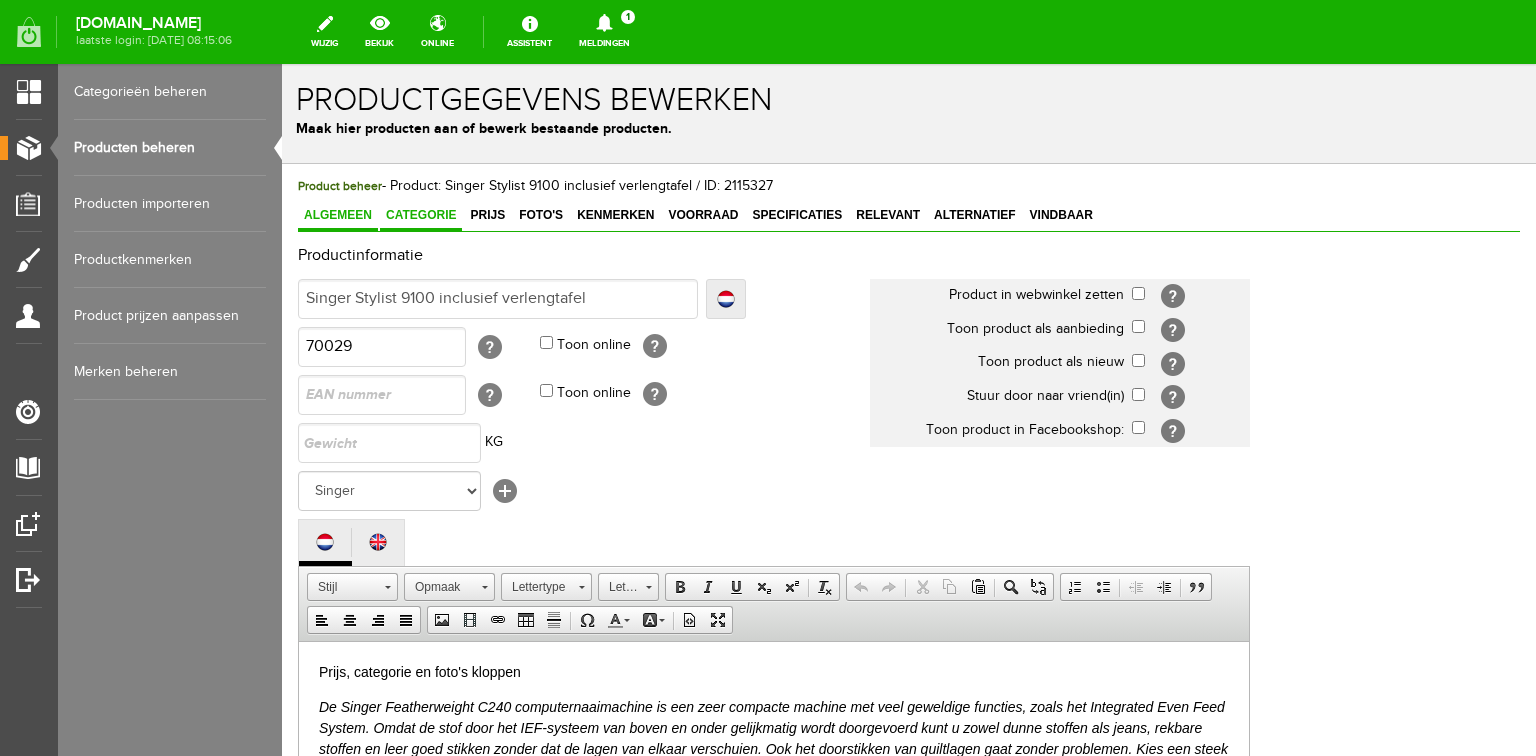 click on "Categorie" at bounding box center (421, 215) 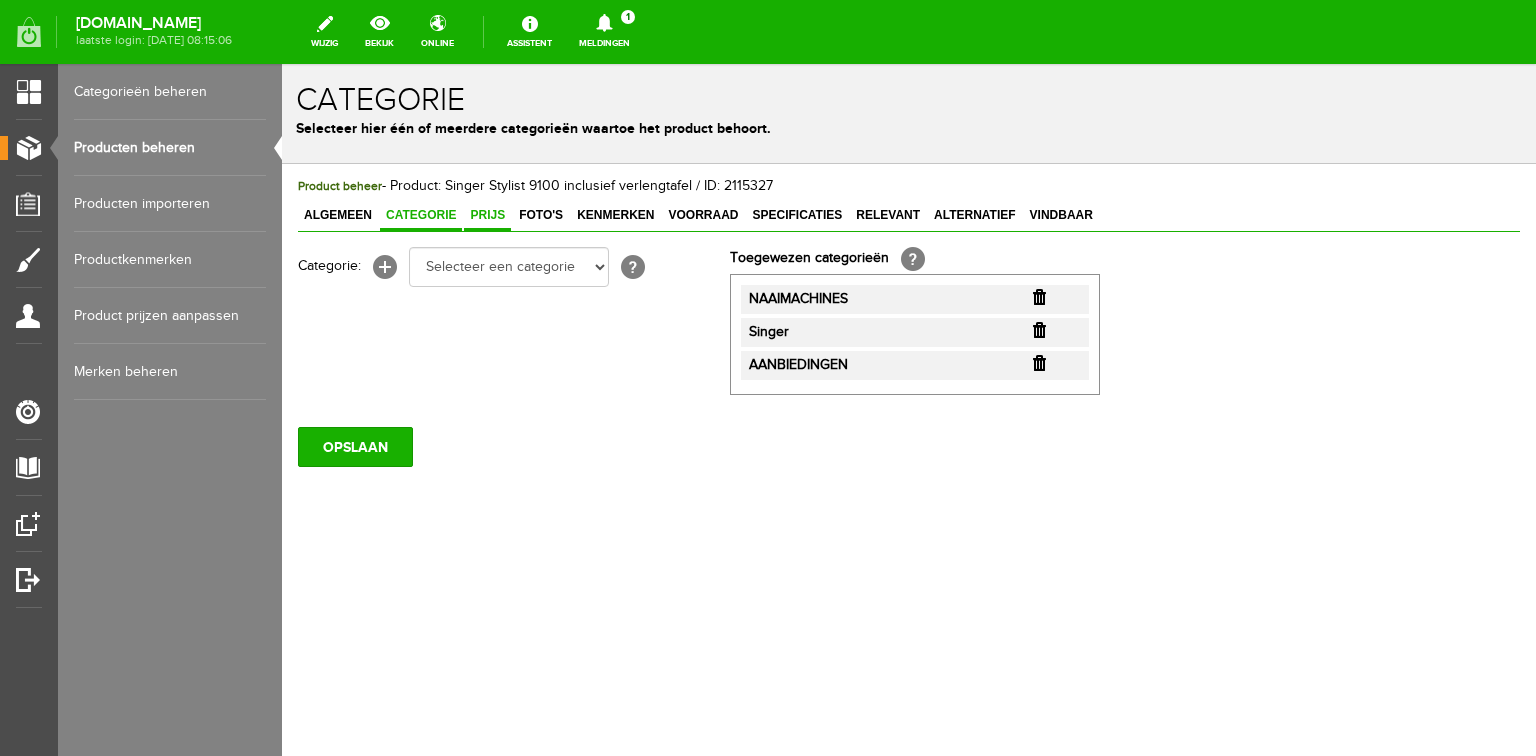 click on "Prijs" at bounding box center (487, 215) 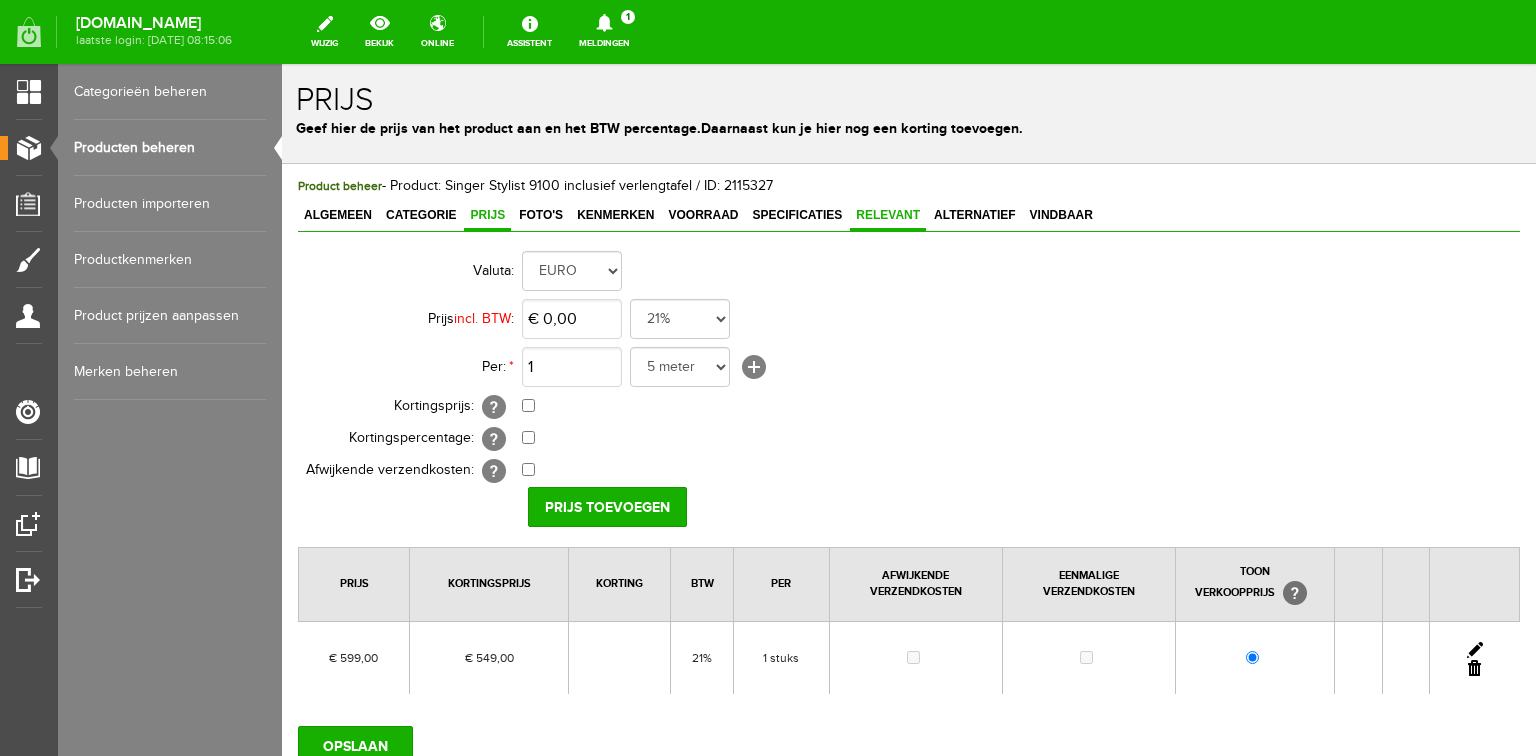 click on "Relevant" at bounding box center [888, 215] 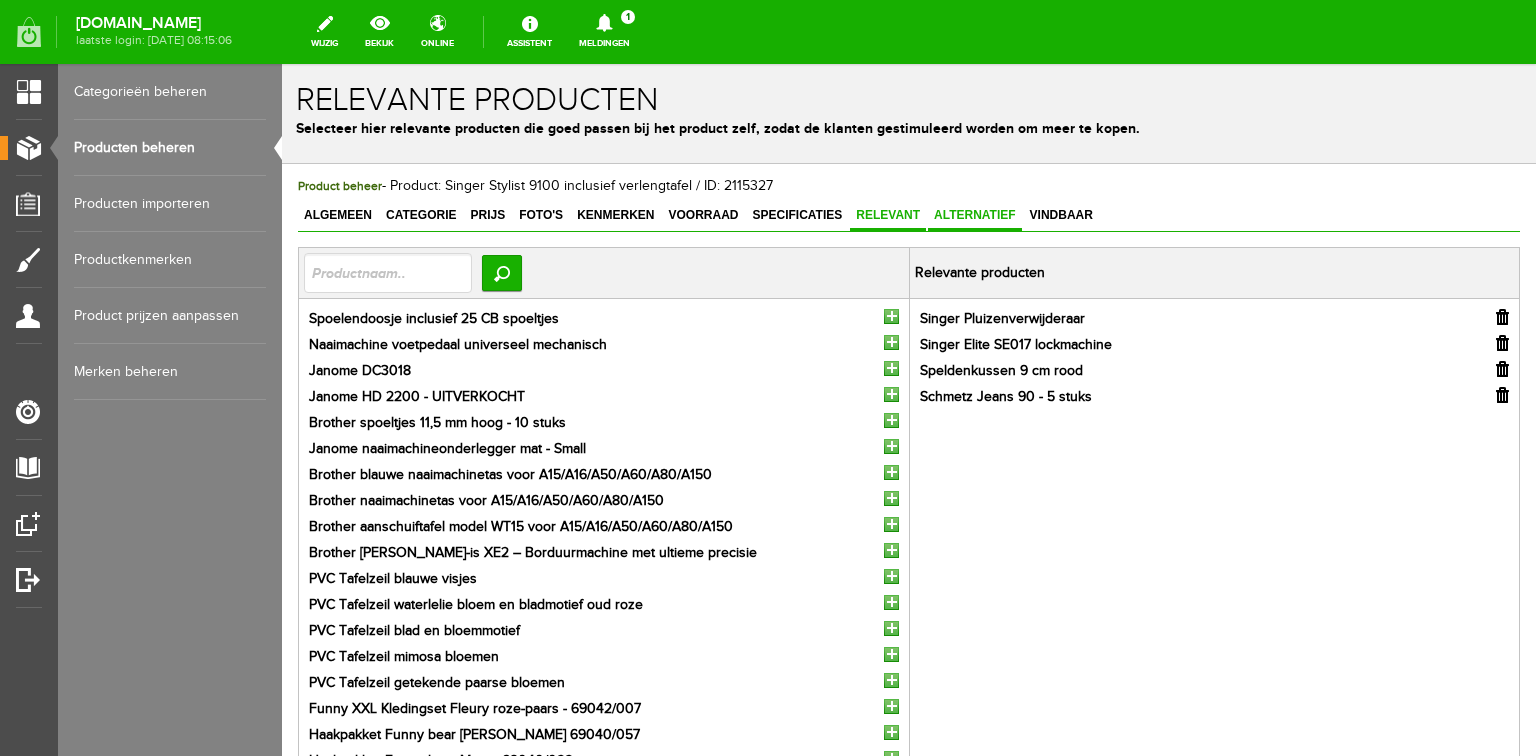 click on "Alternatief" at bounding box center [975, 215] 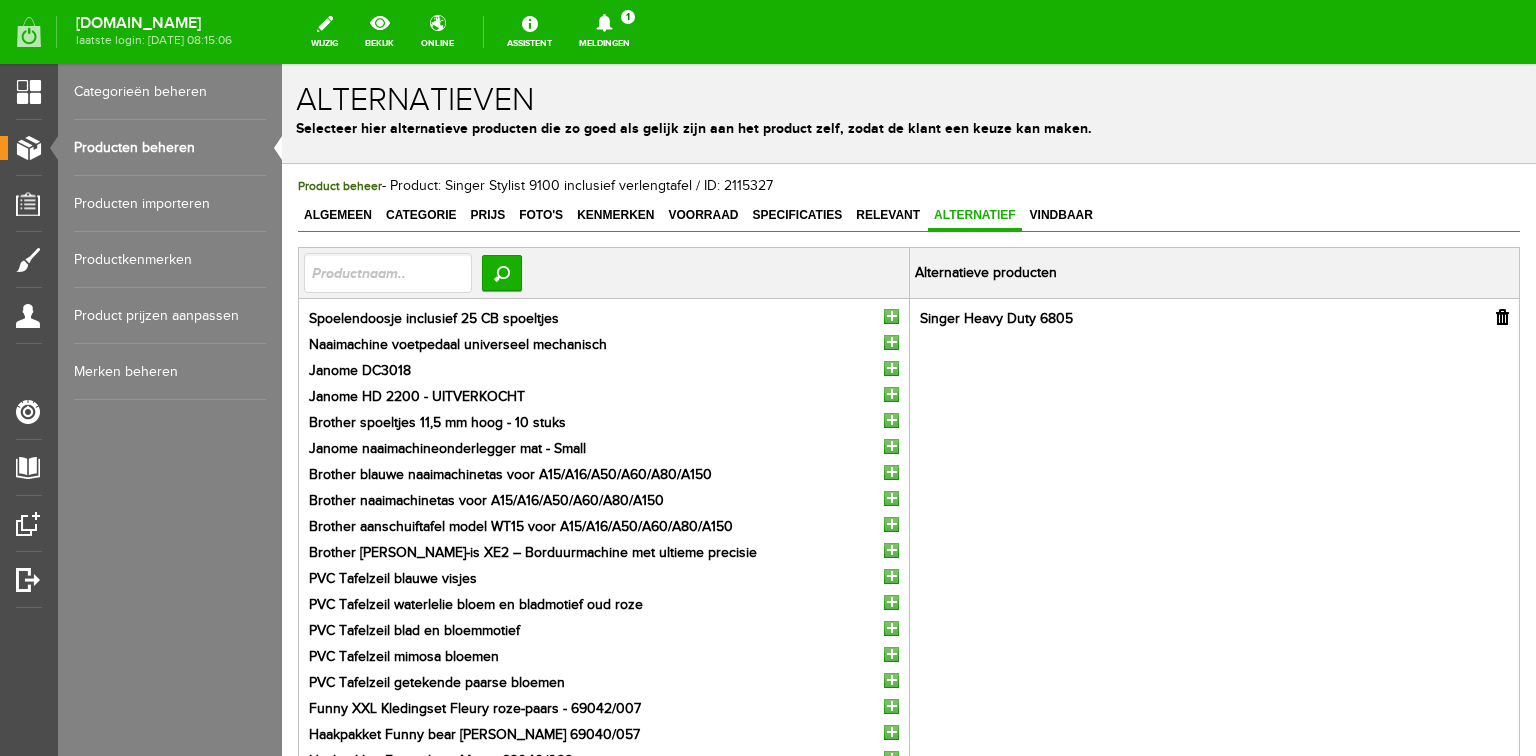 click on "Producten beheren" at bounding box center [170, 148] 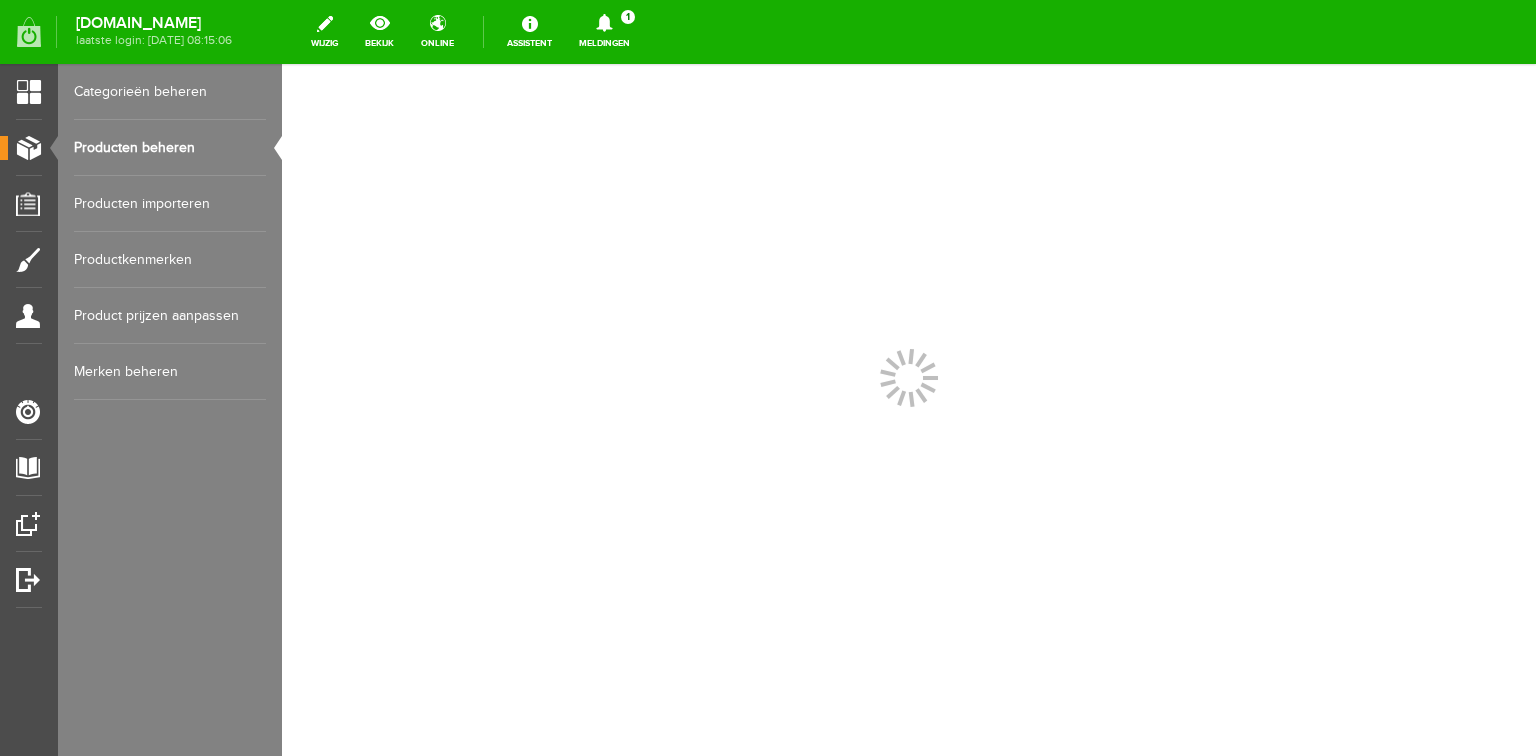 scroll, scrollTop: 0, scrollLeft: 0, axis: both 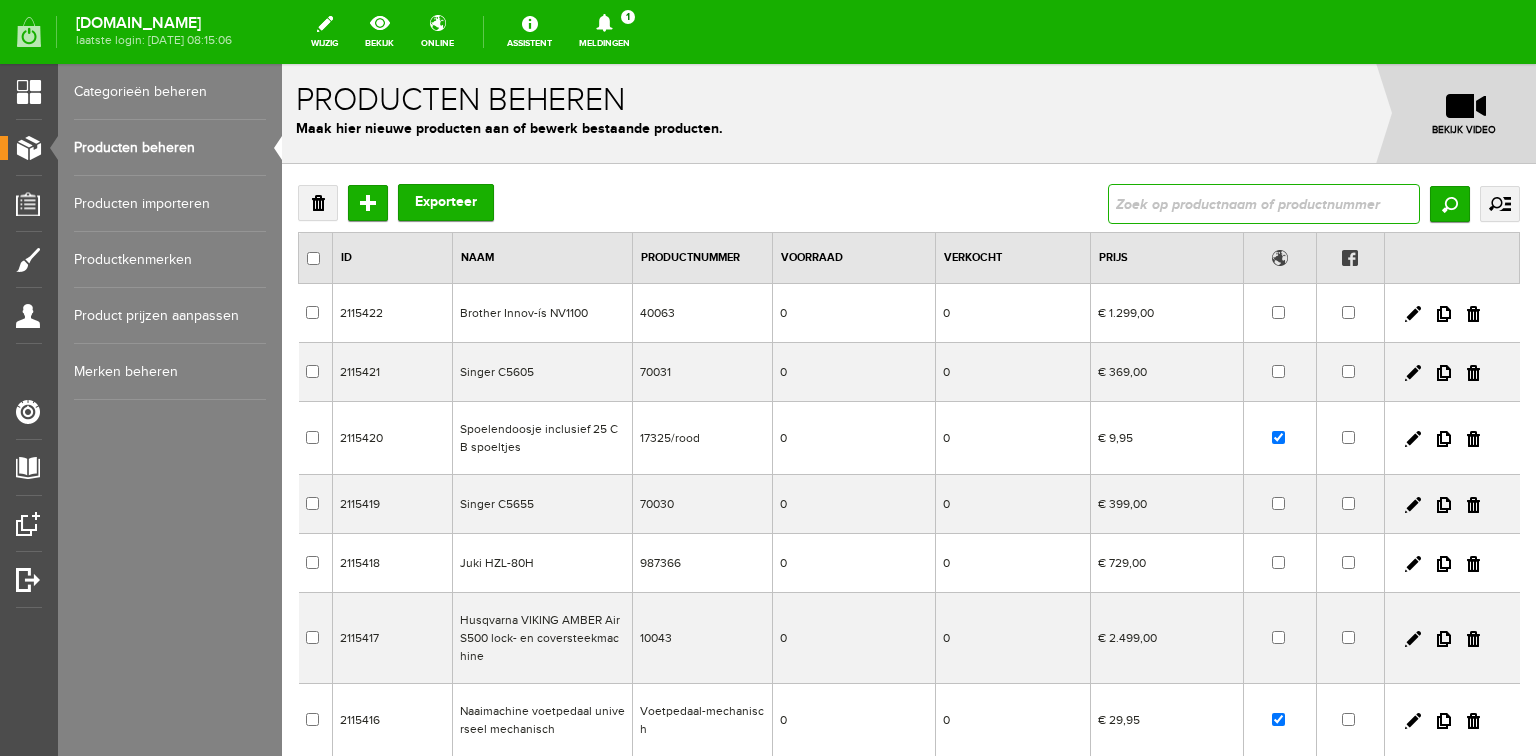 click at bounding box center (1264, 204) 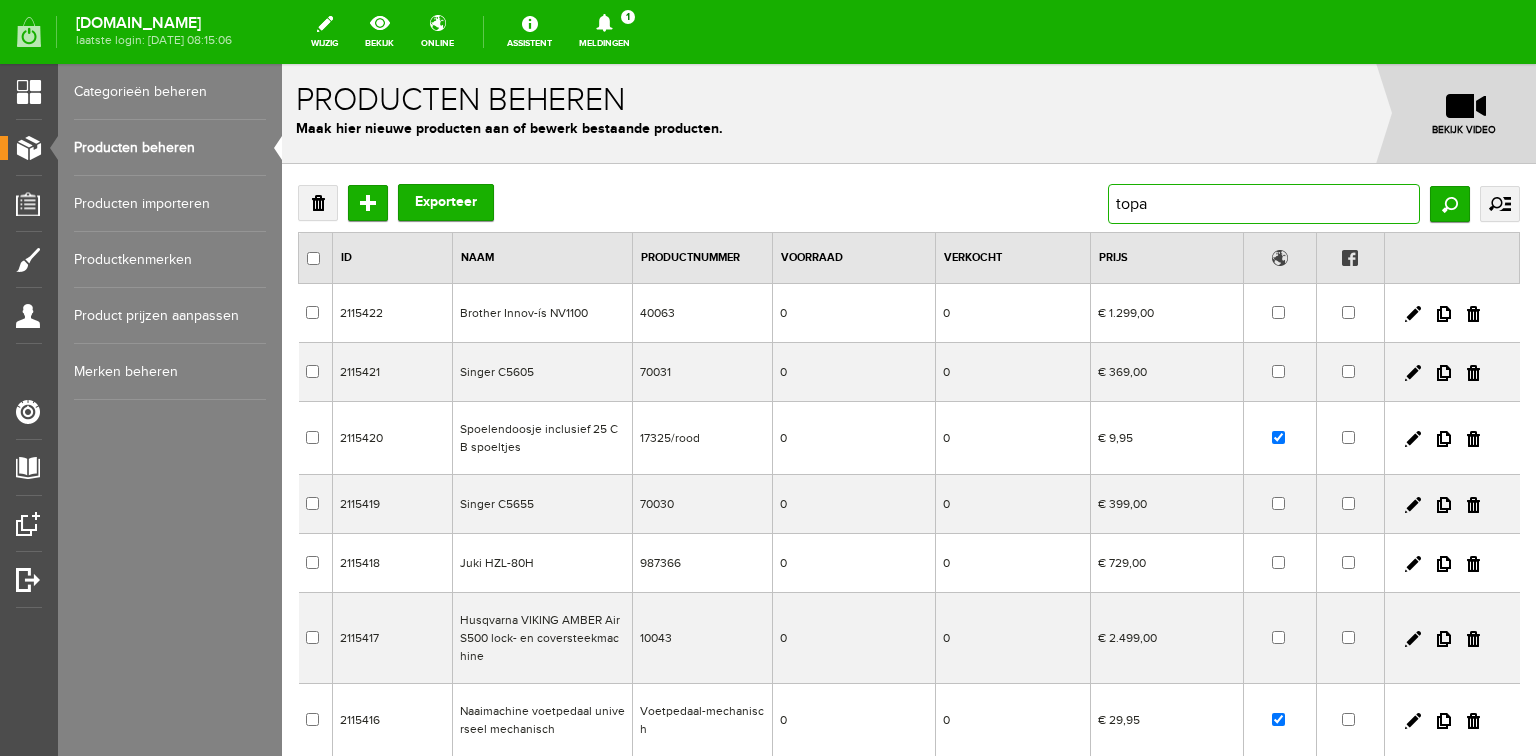 type on "topaz" 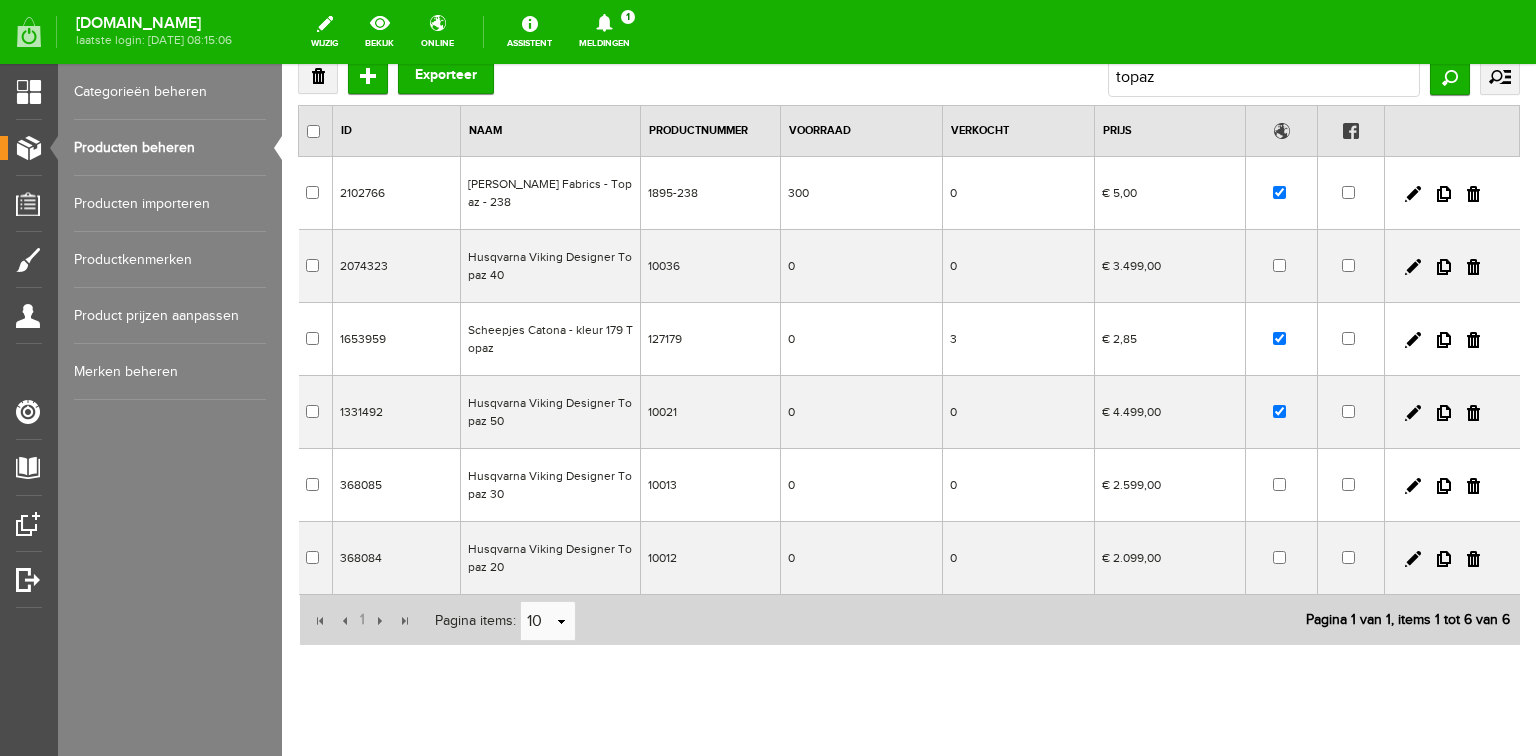 scroll, scrollTop: 152, scrollLeft: 0, axis: vertical 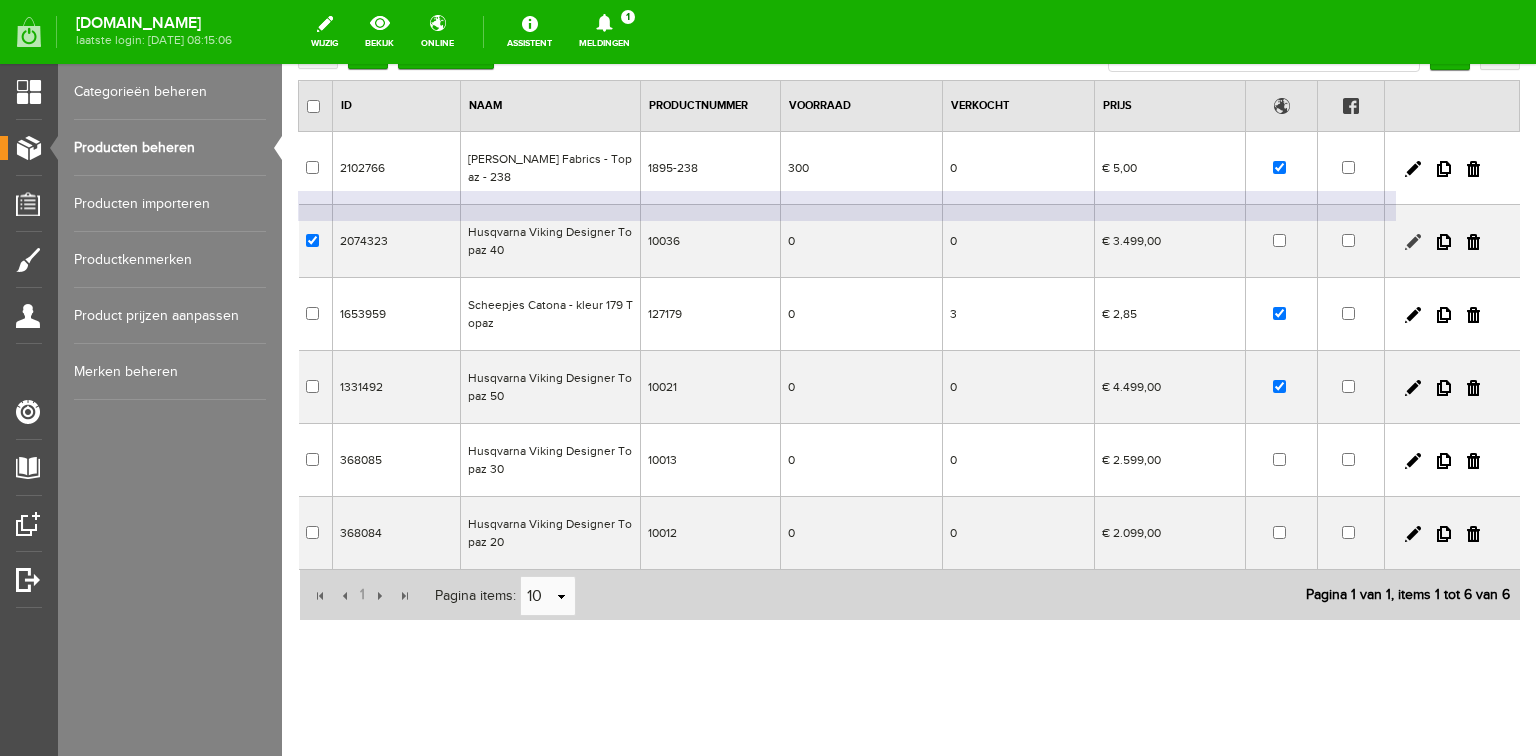 click at bounding box center (1413, 242) 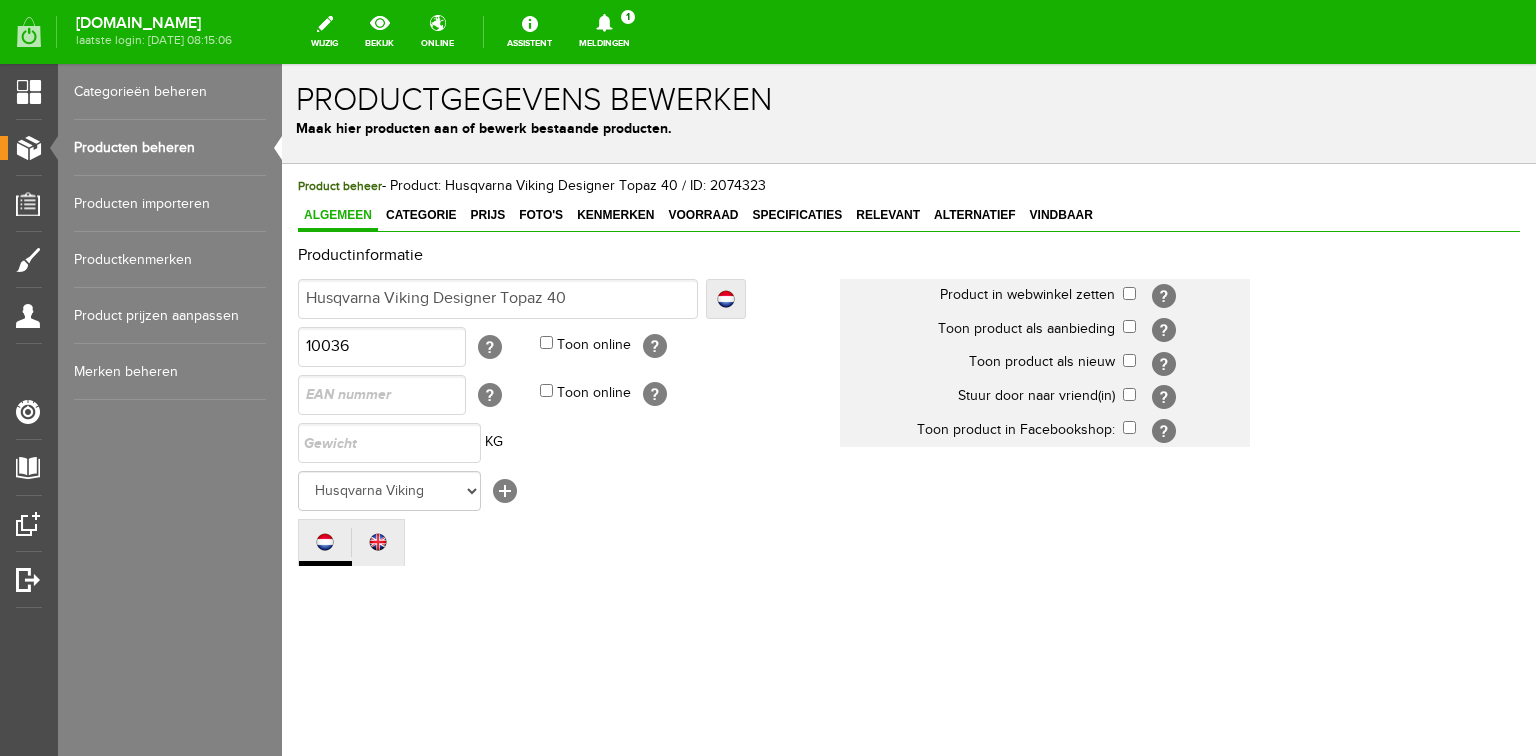 scroll, scrollTop: 0, scrollLeft: 0, axis: both 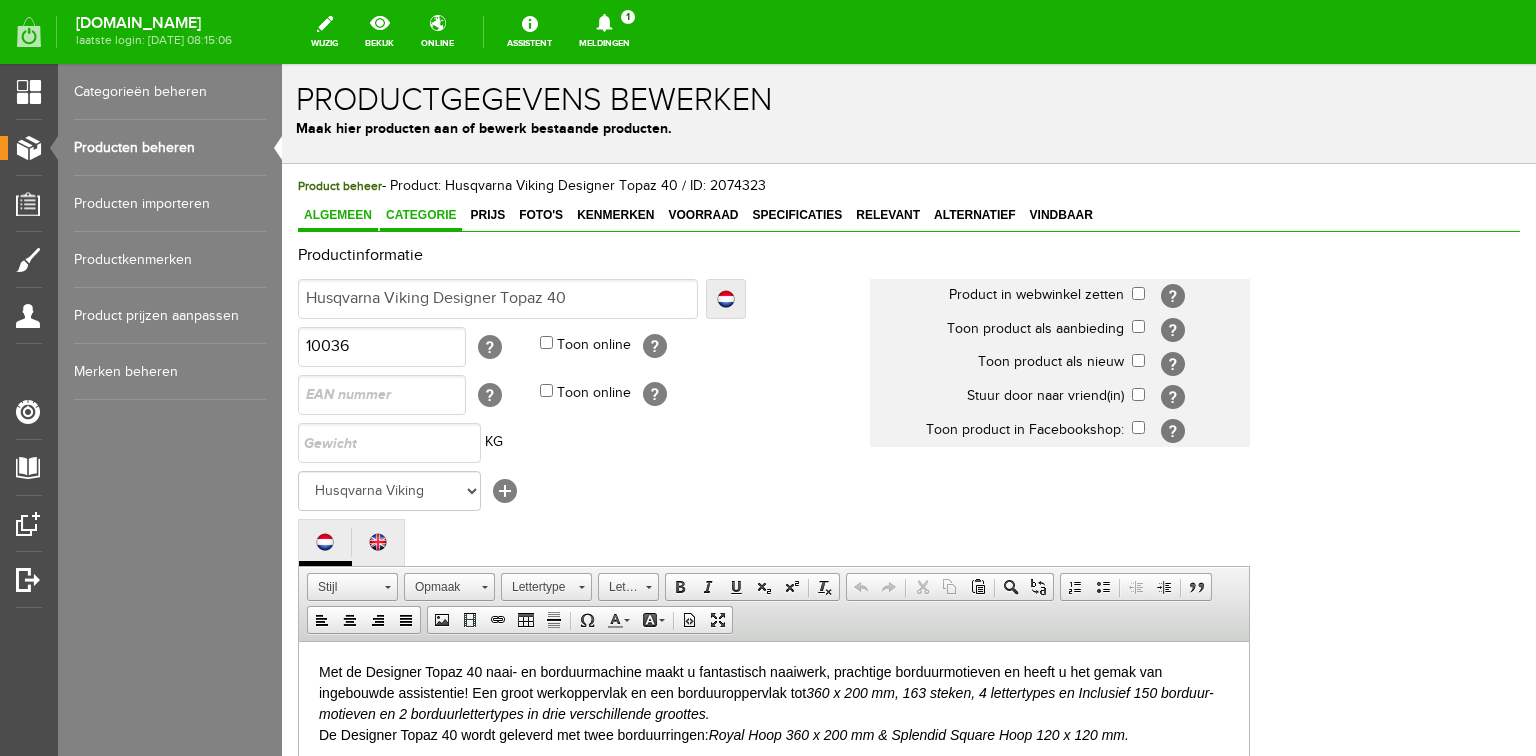 click on "Categorie" at bounding box center [421, 215] 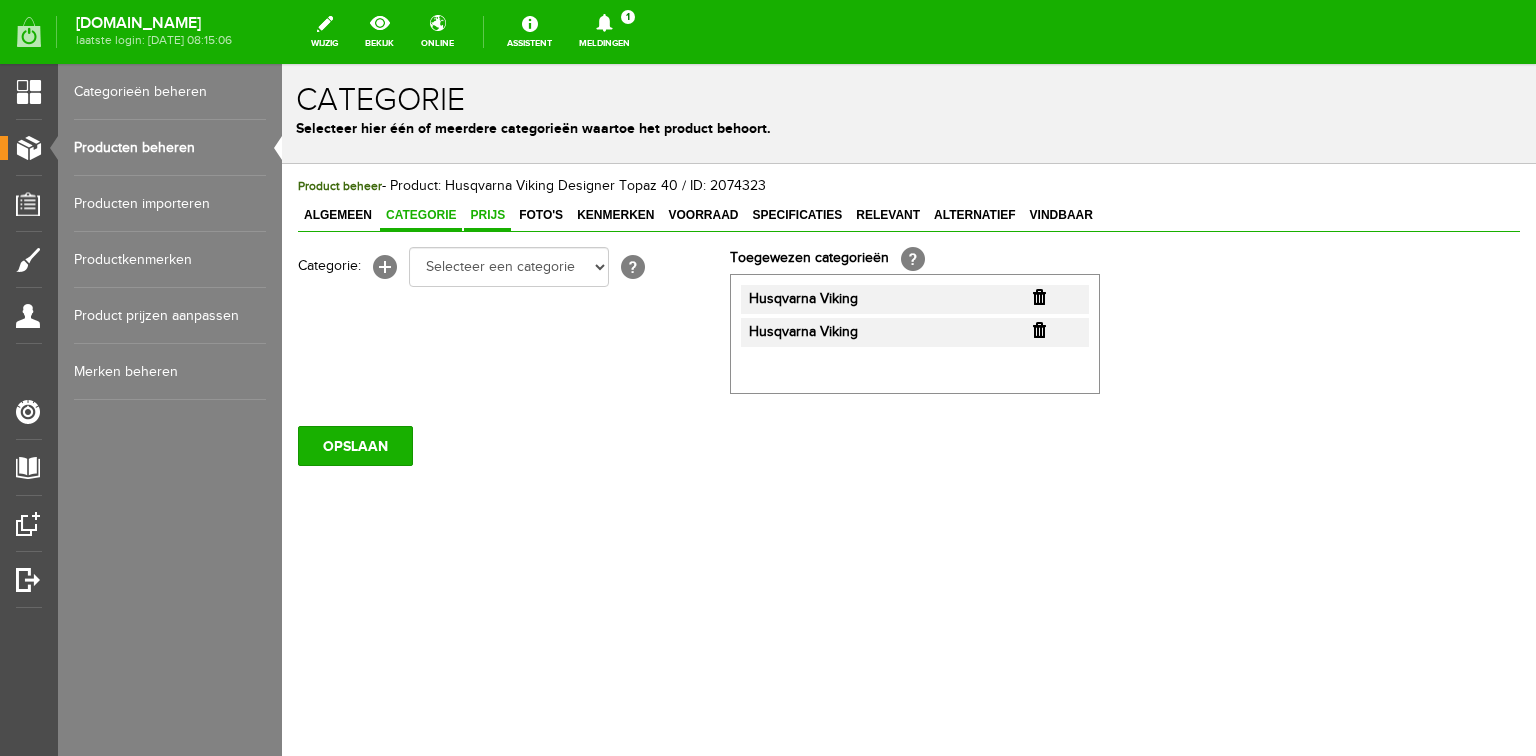 click on "Prijs" at bounding box center [487, 215] 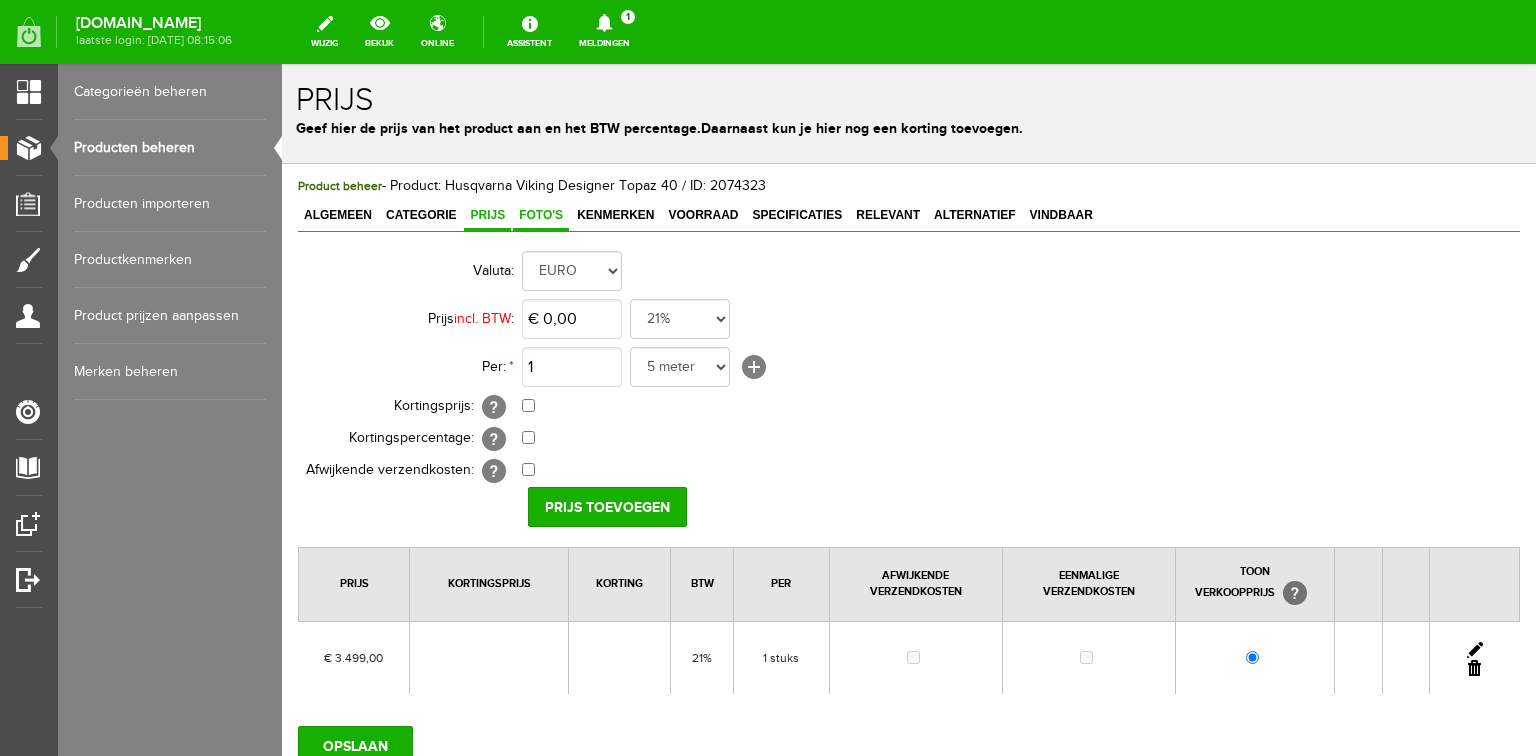 click on "Foto's" at bounding box center (541, 215) 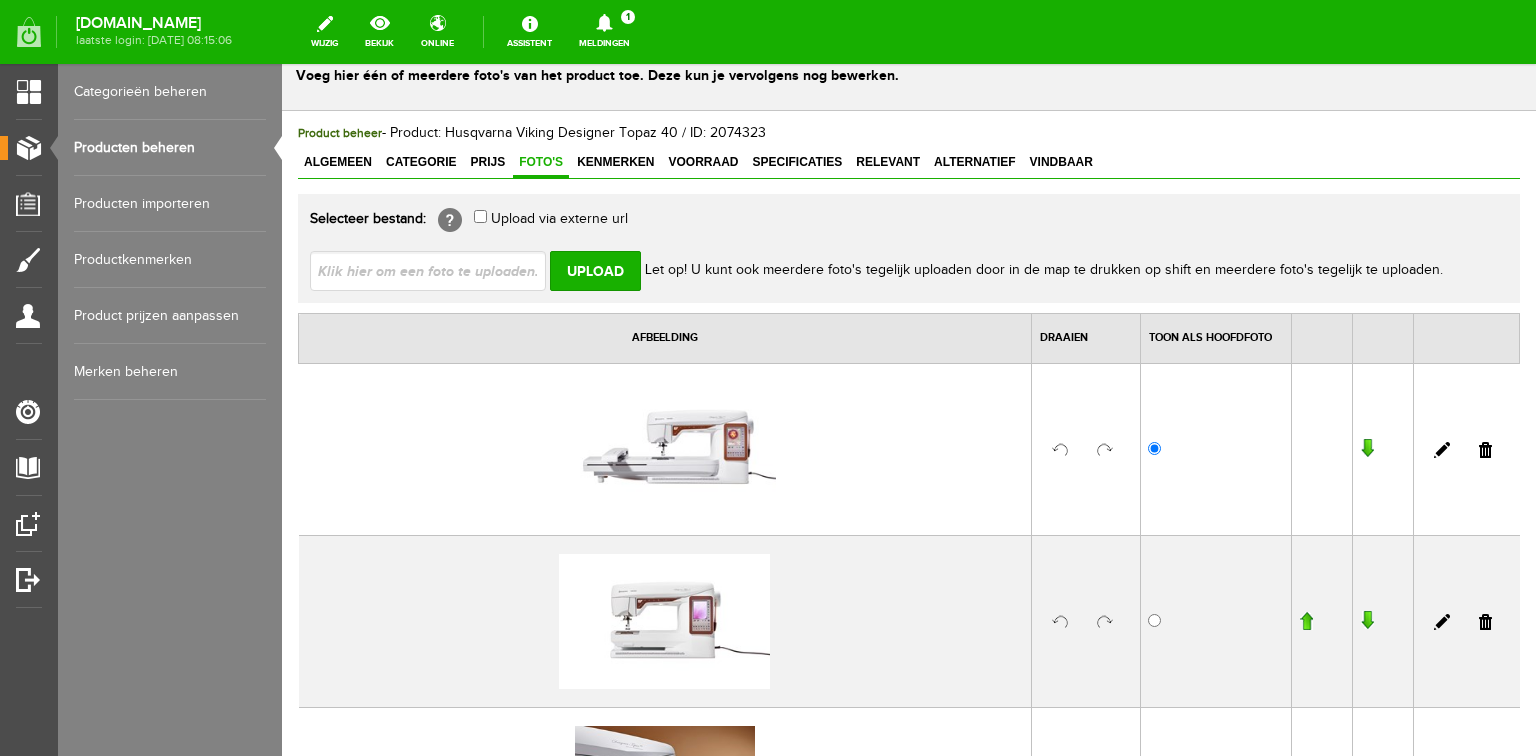 scroll, scrollTop: 0, scrollLeft: 0, axis: both 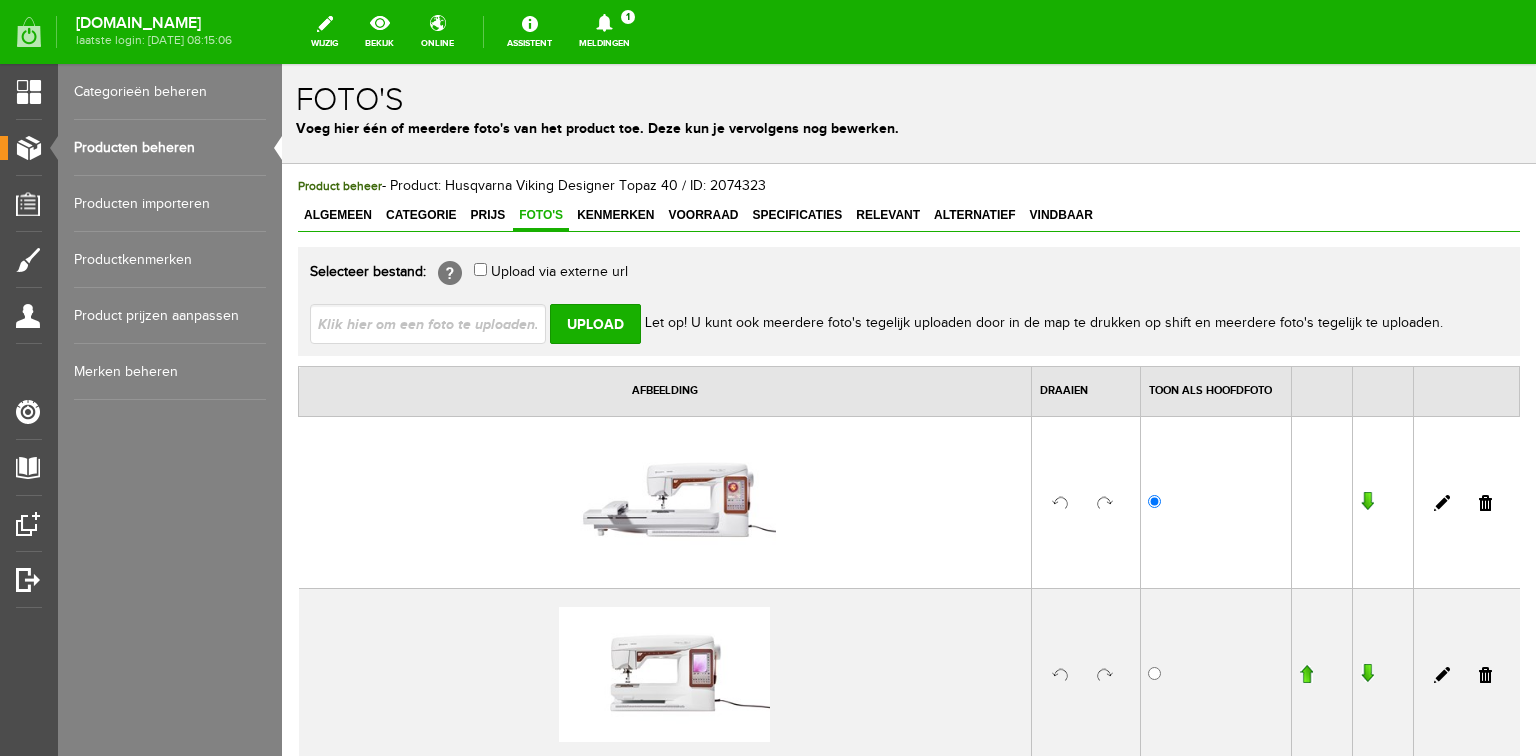 click at bounding box center (436, 323) 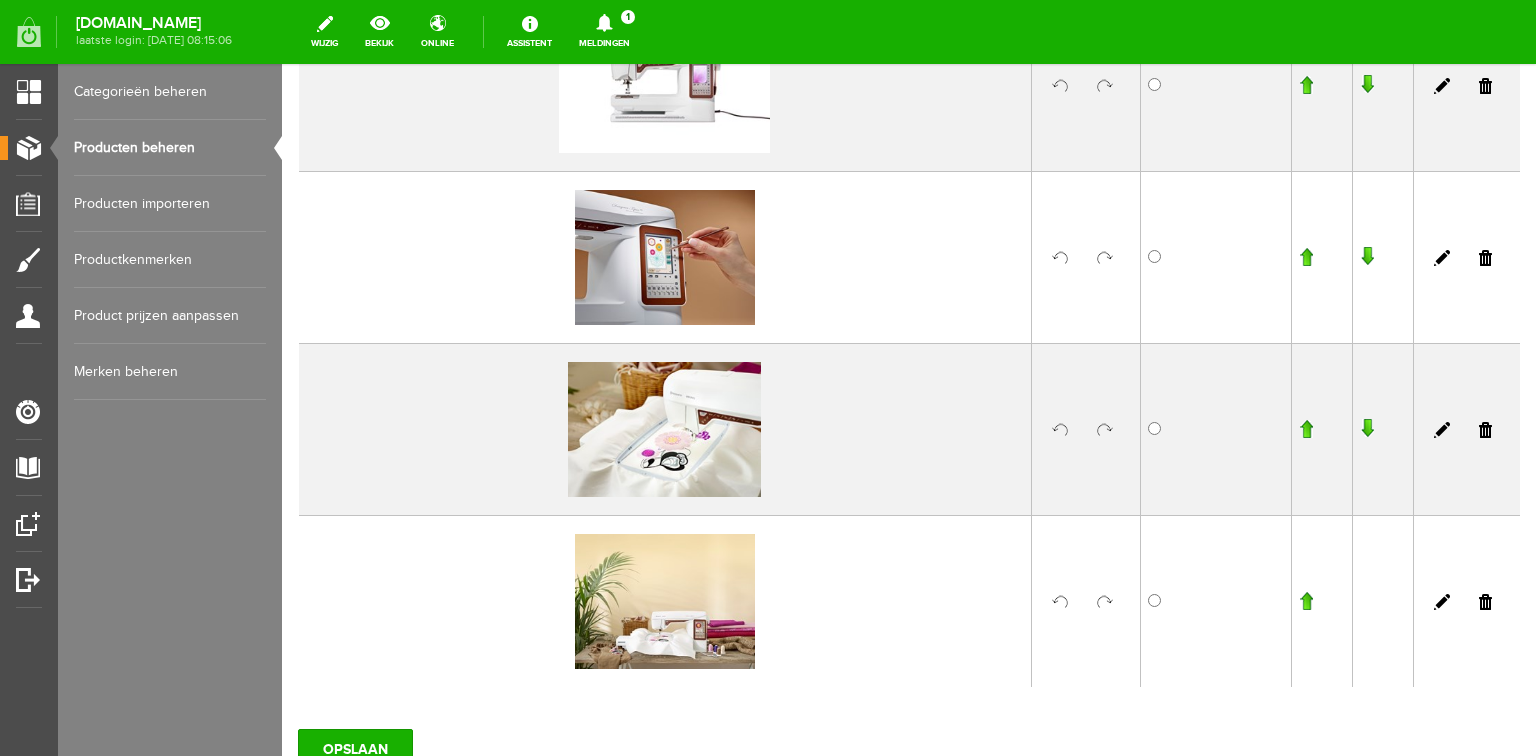 scroll, scrollTop: 592, scrollLeft: 0, axis: vertical 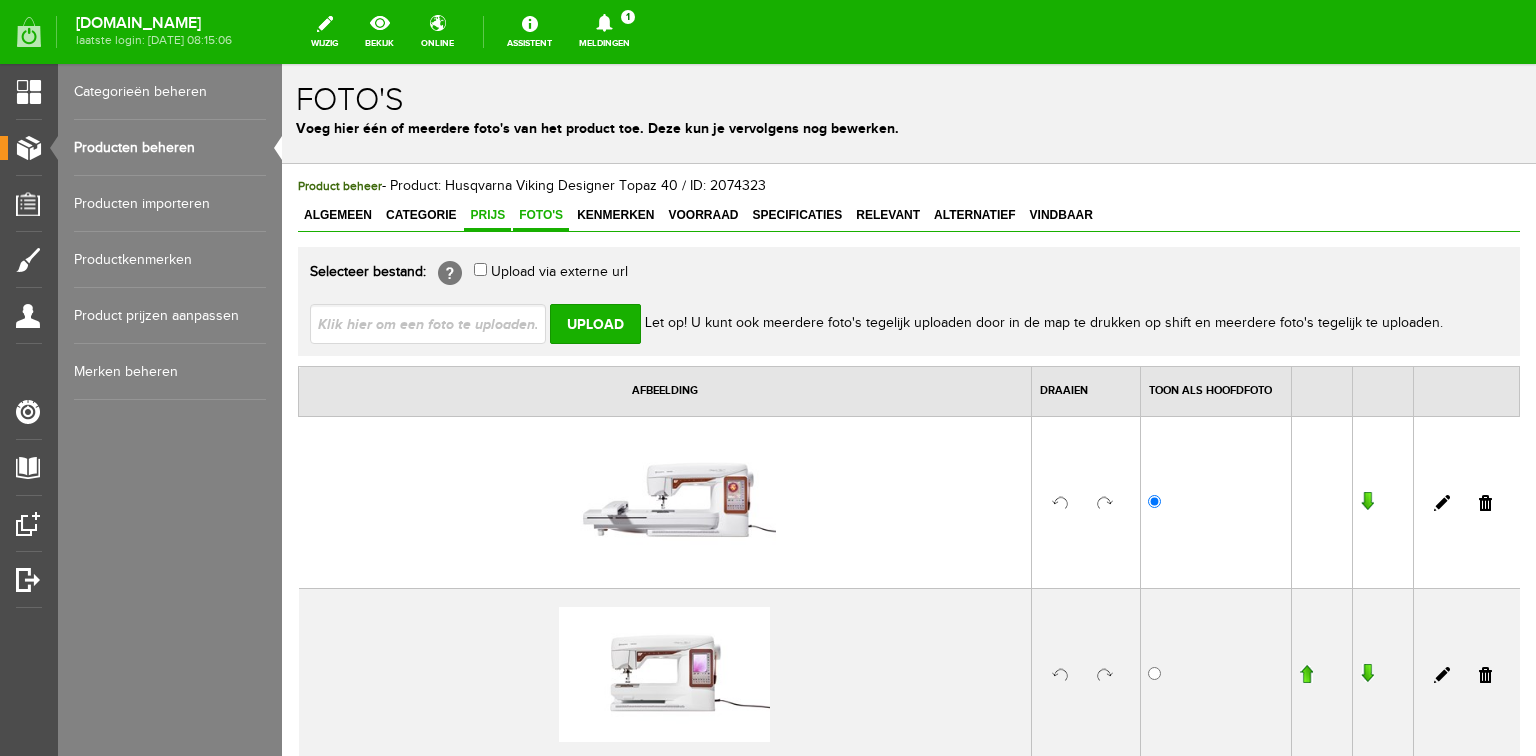 click on "Prijs" at bounding box center (487, 215) 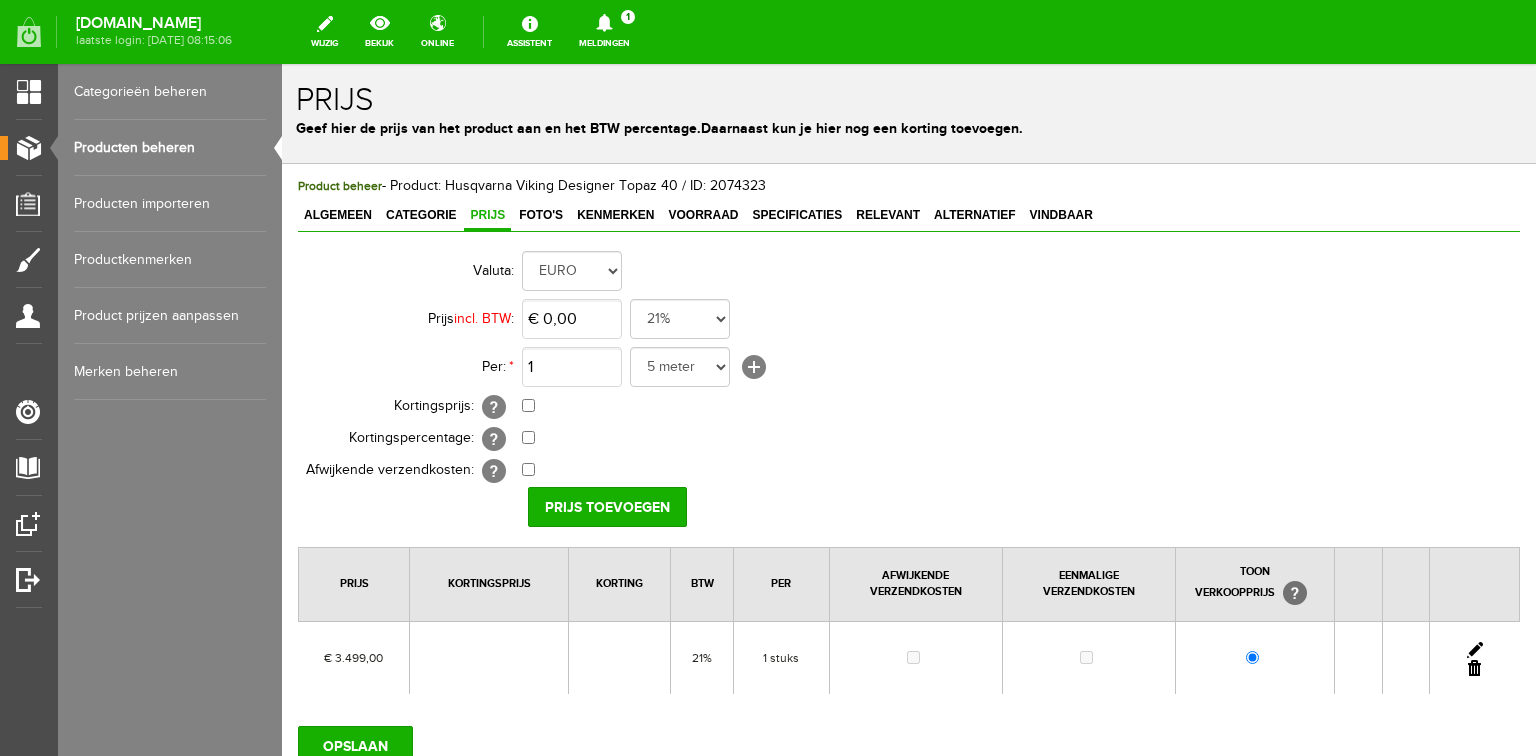click at bounding box center (1475, 650) 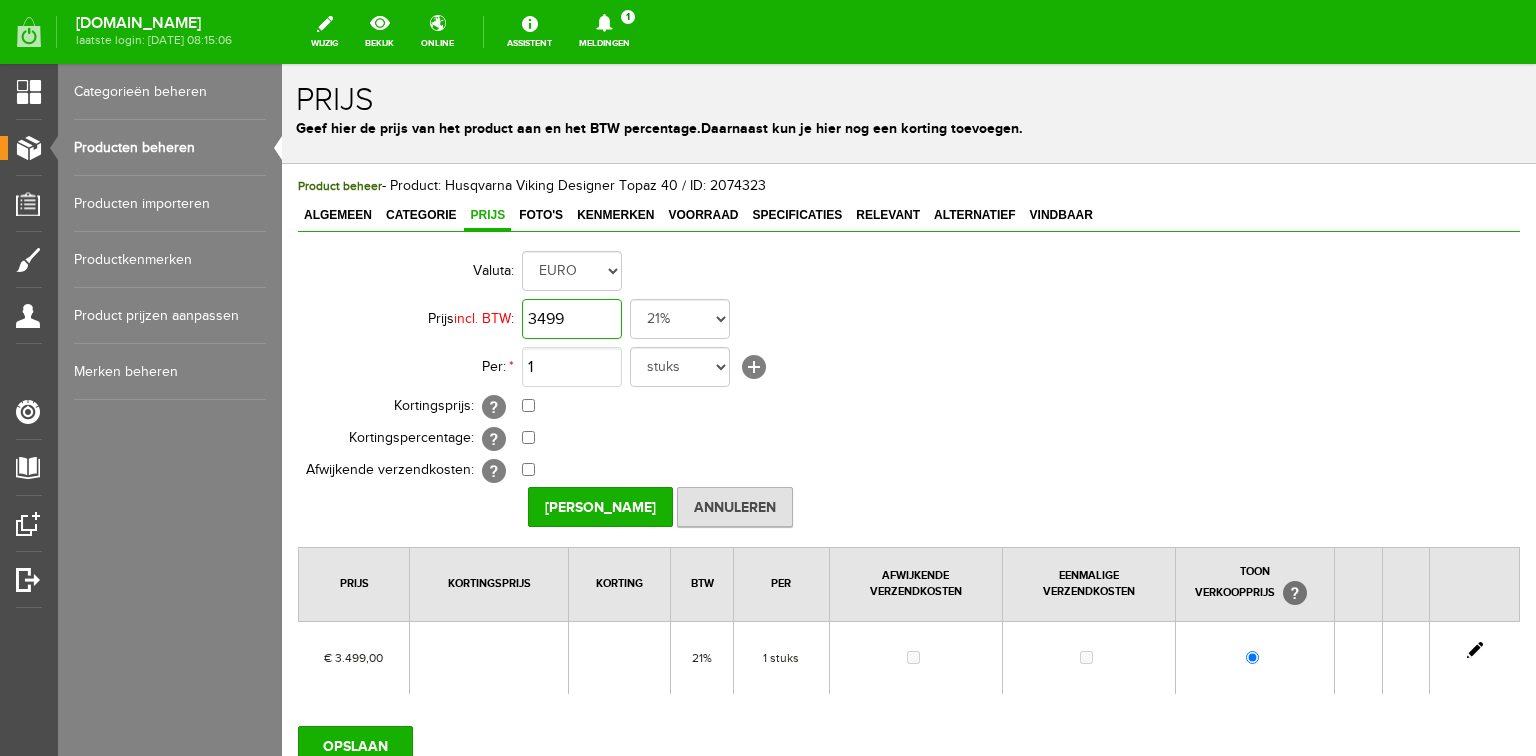 click on "3499" at bounding box center (572, 319) 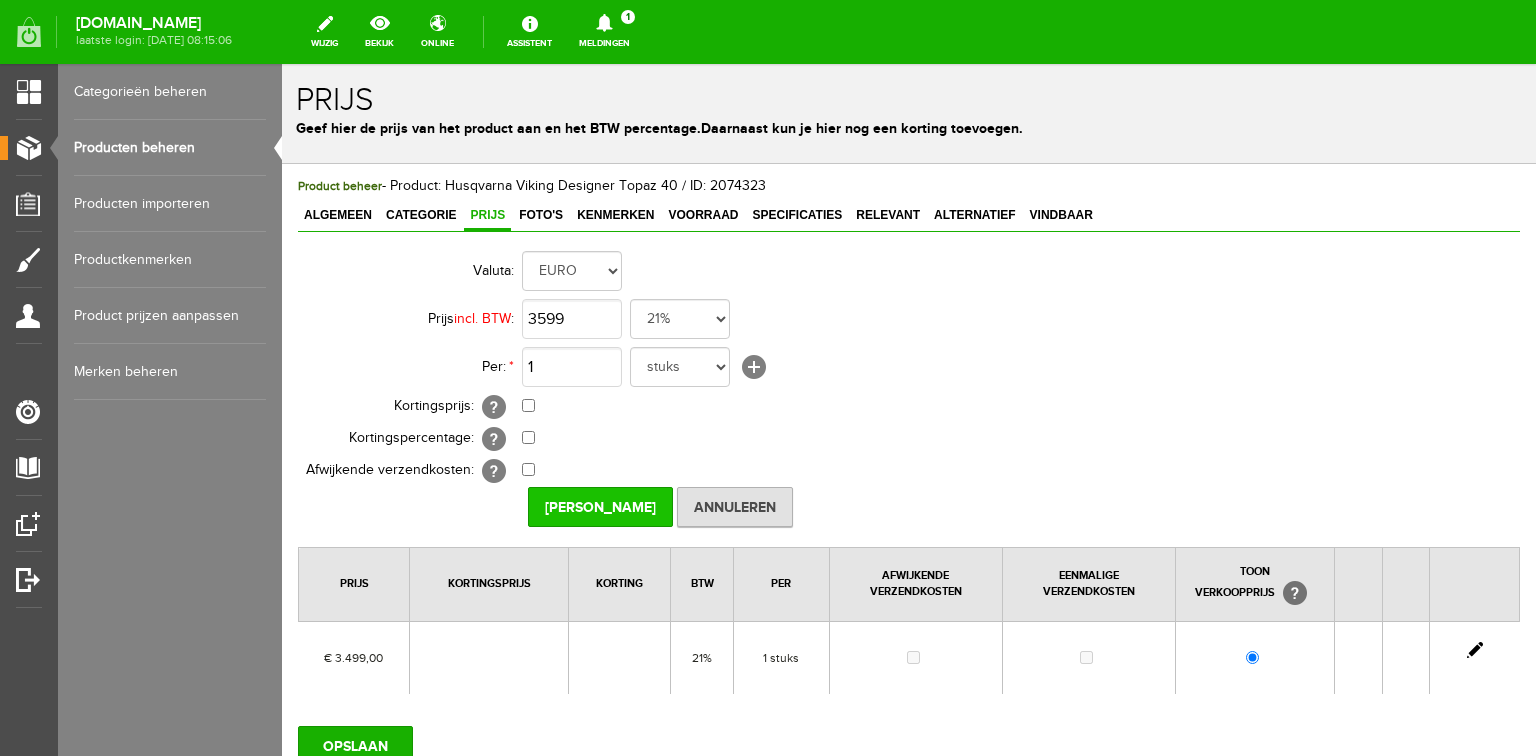 type on "€ 3.599,00" 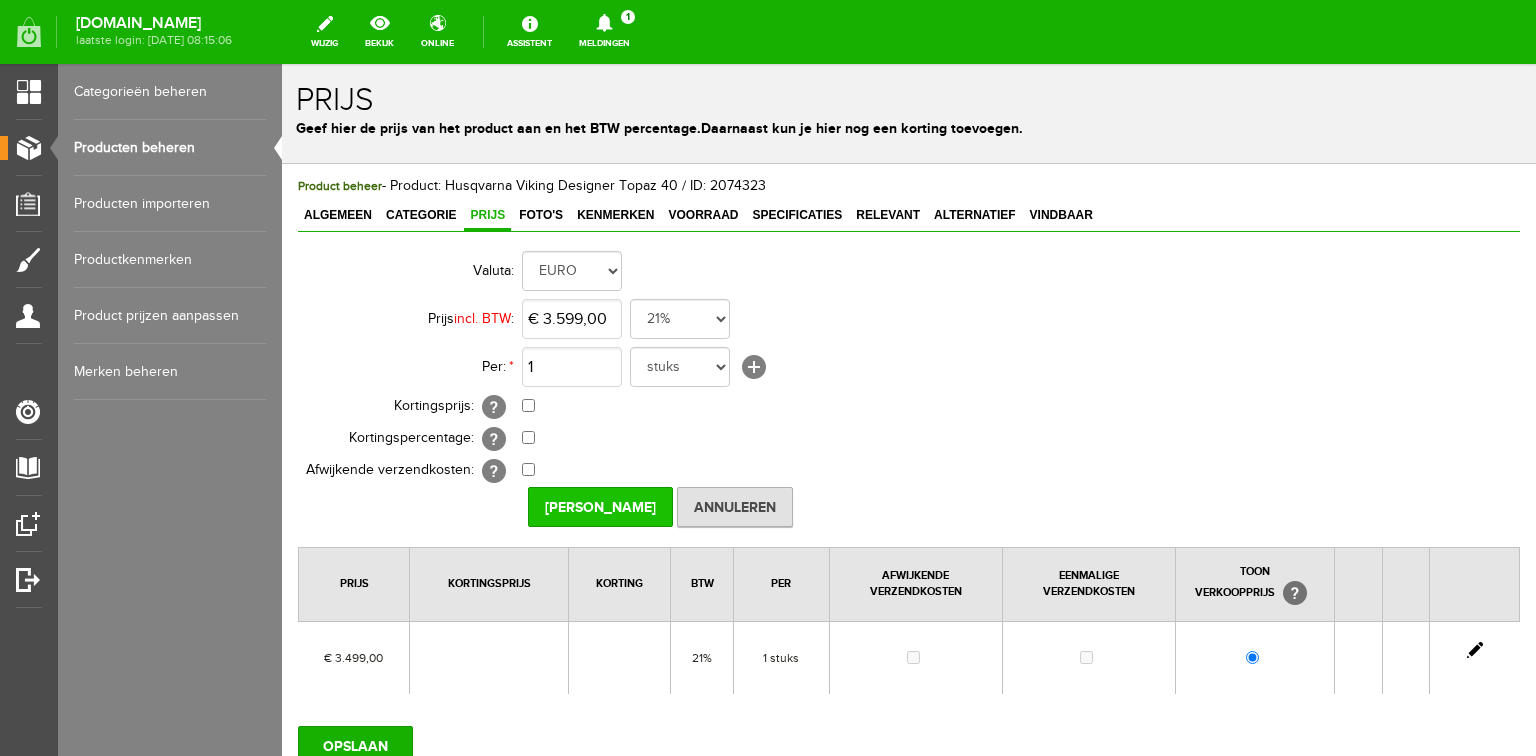 click on "[PERSON_NAME]" at bounding box center [600, 507] 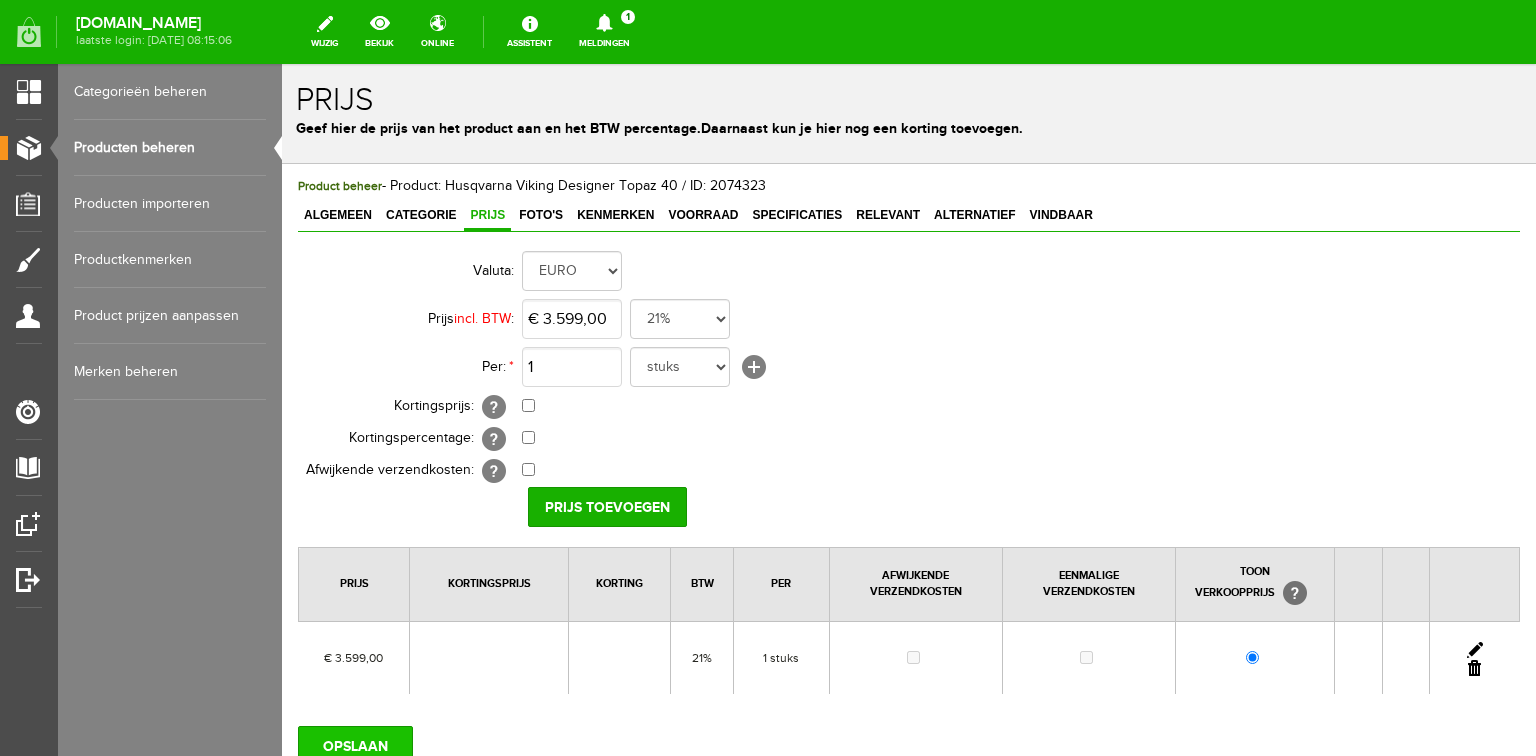 click on "OPSLAAN" at bounding box center (355, 746) 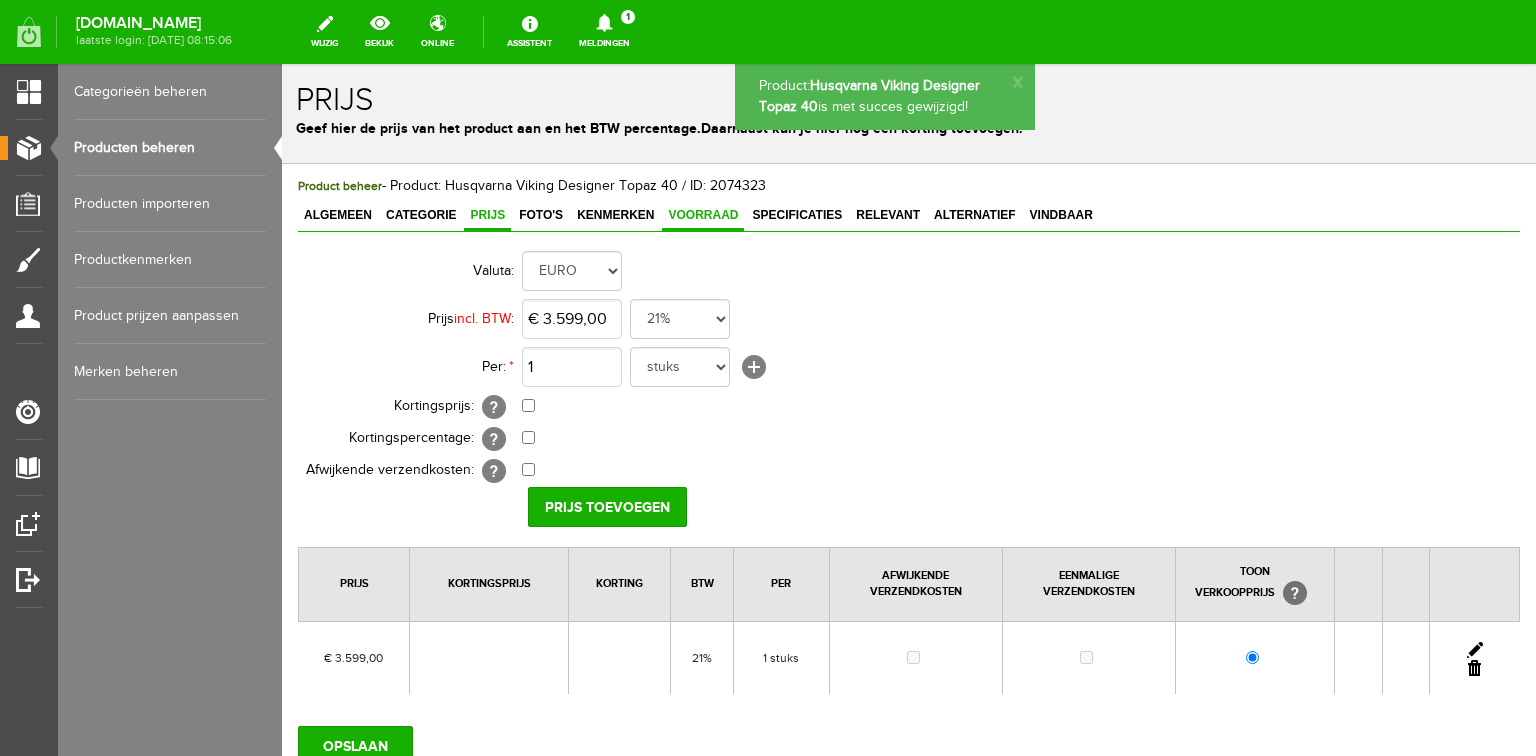 scroll, scrollTop: 0, scrollLeft: 0, axis: both 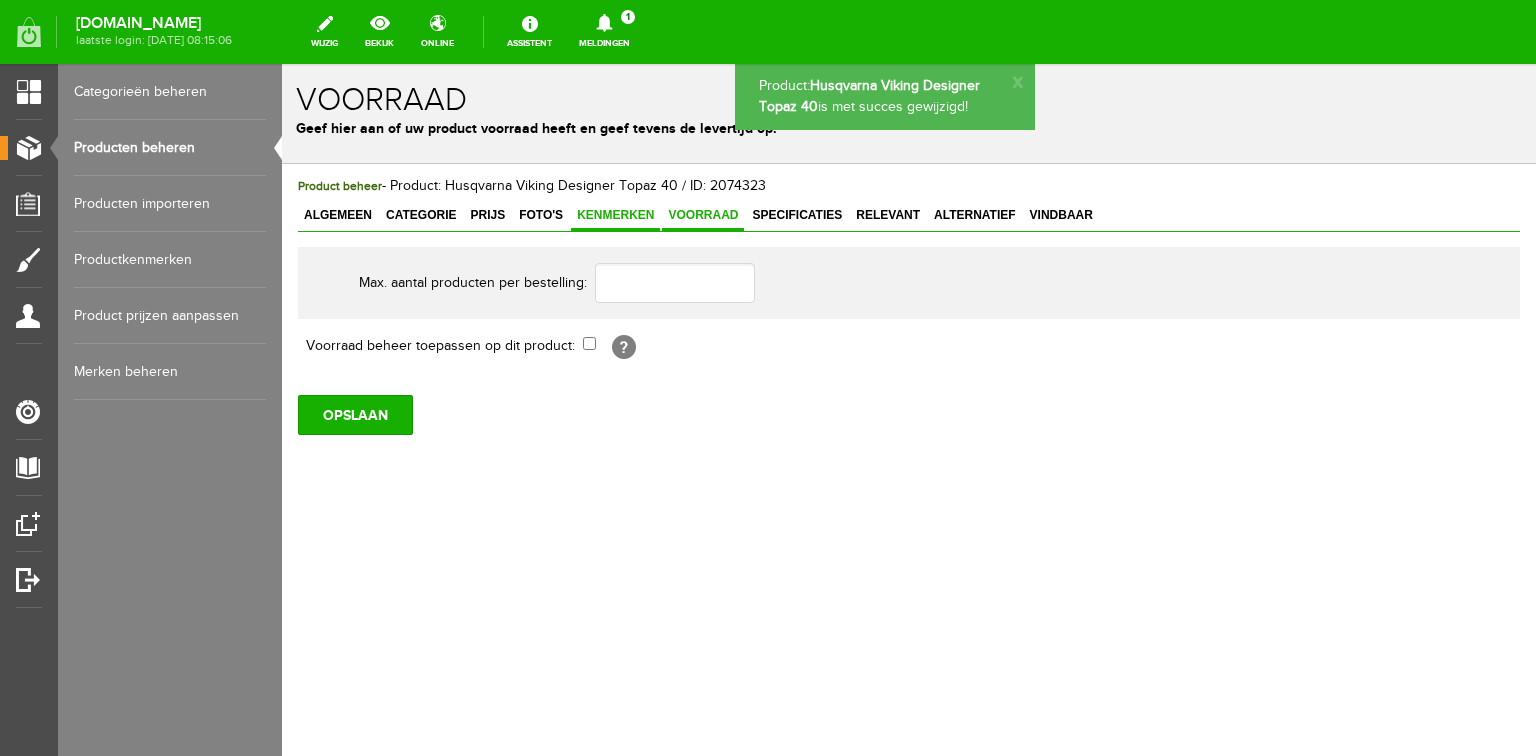 click on "Kenmerken" at bounding box center (615, 215) 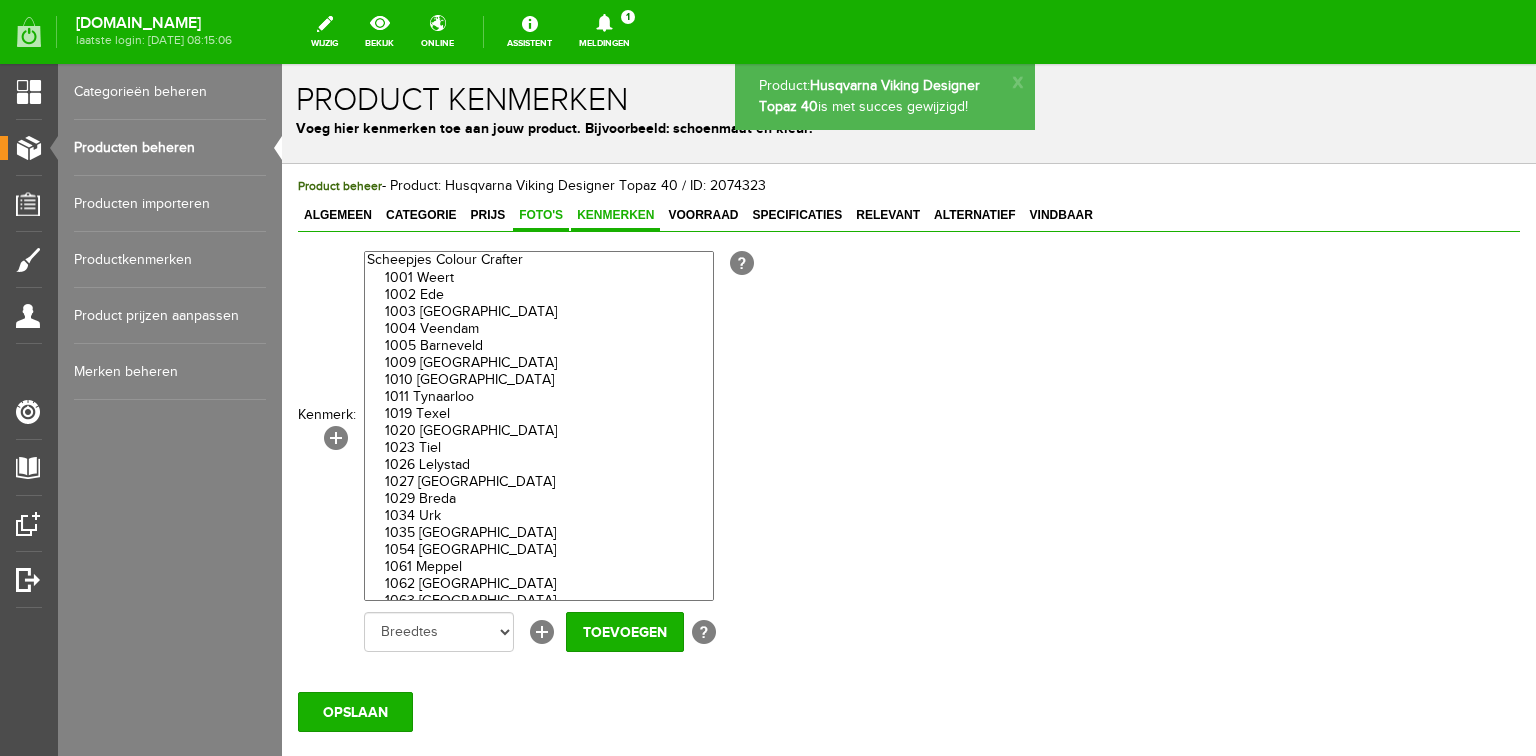 click on "Foto's" at bounding box center [541, 215] 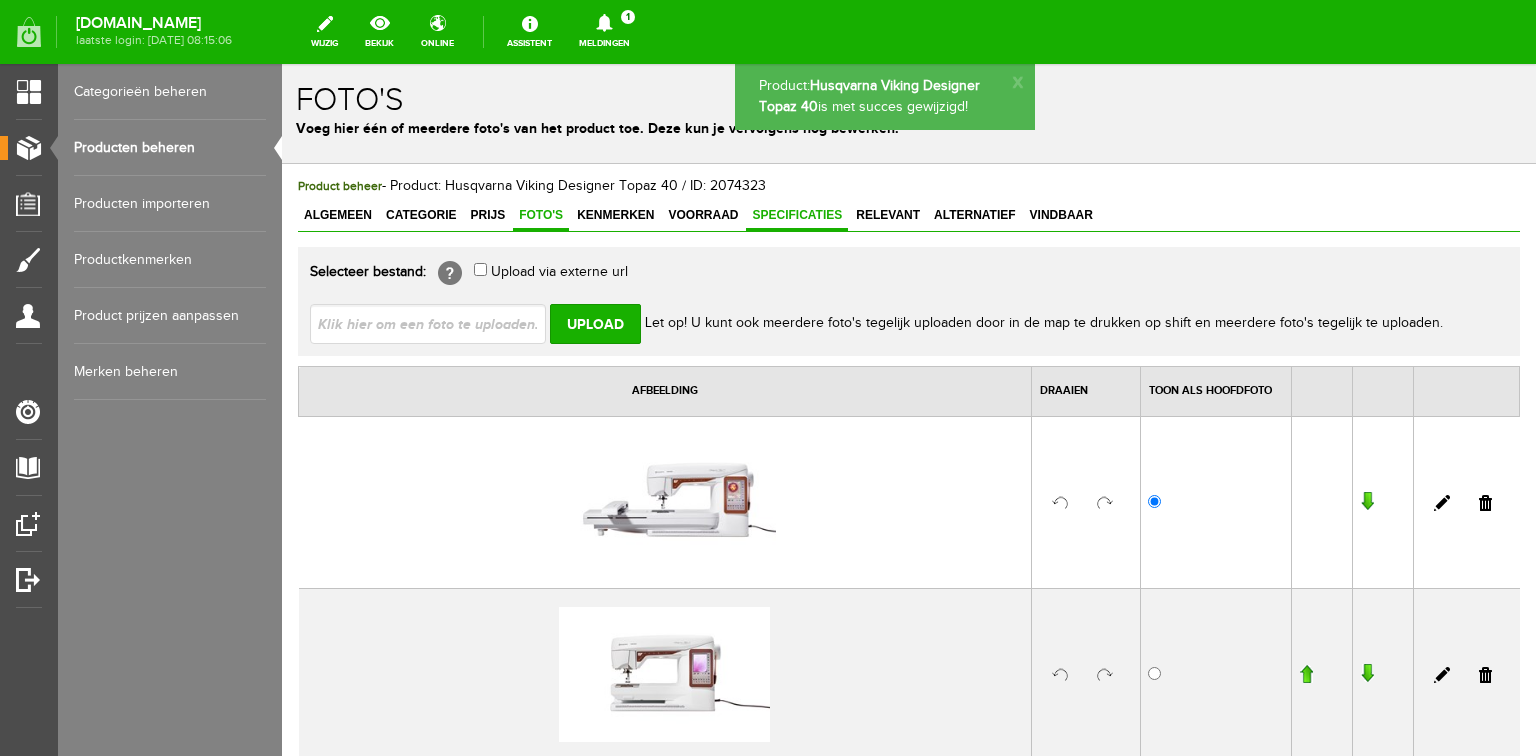 click on "Specificaties" at bounding box center (797, 215) 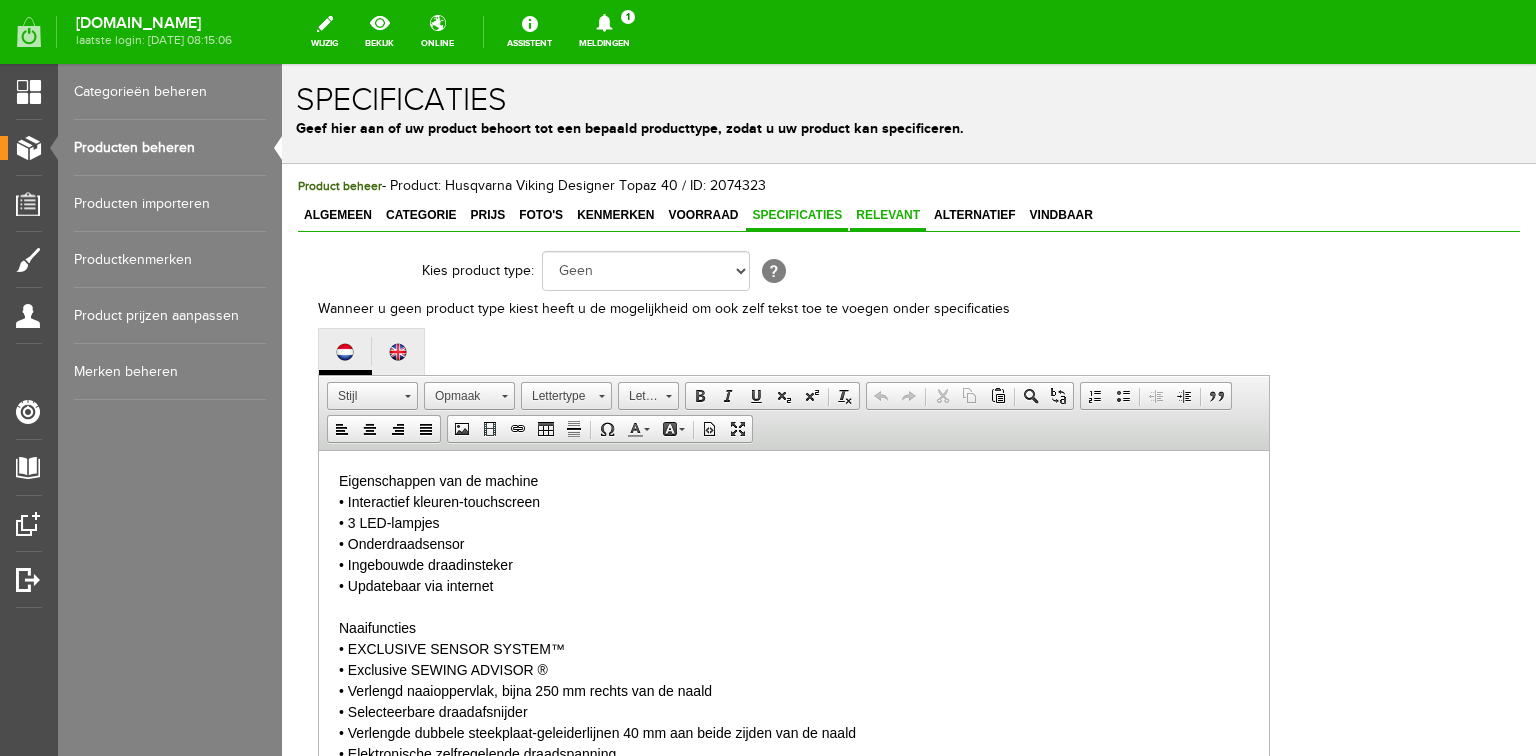 click on "Relevant" at bounding box center (888, 215) 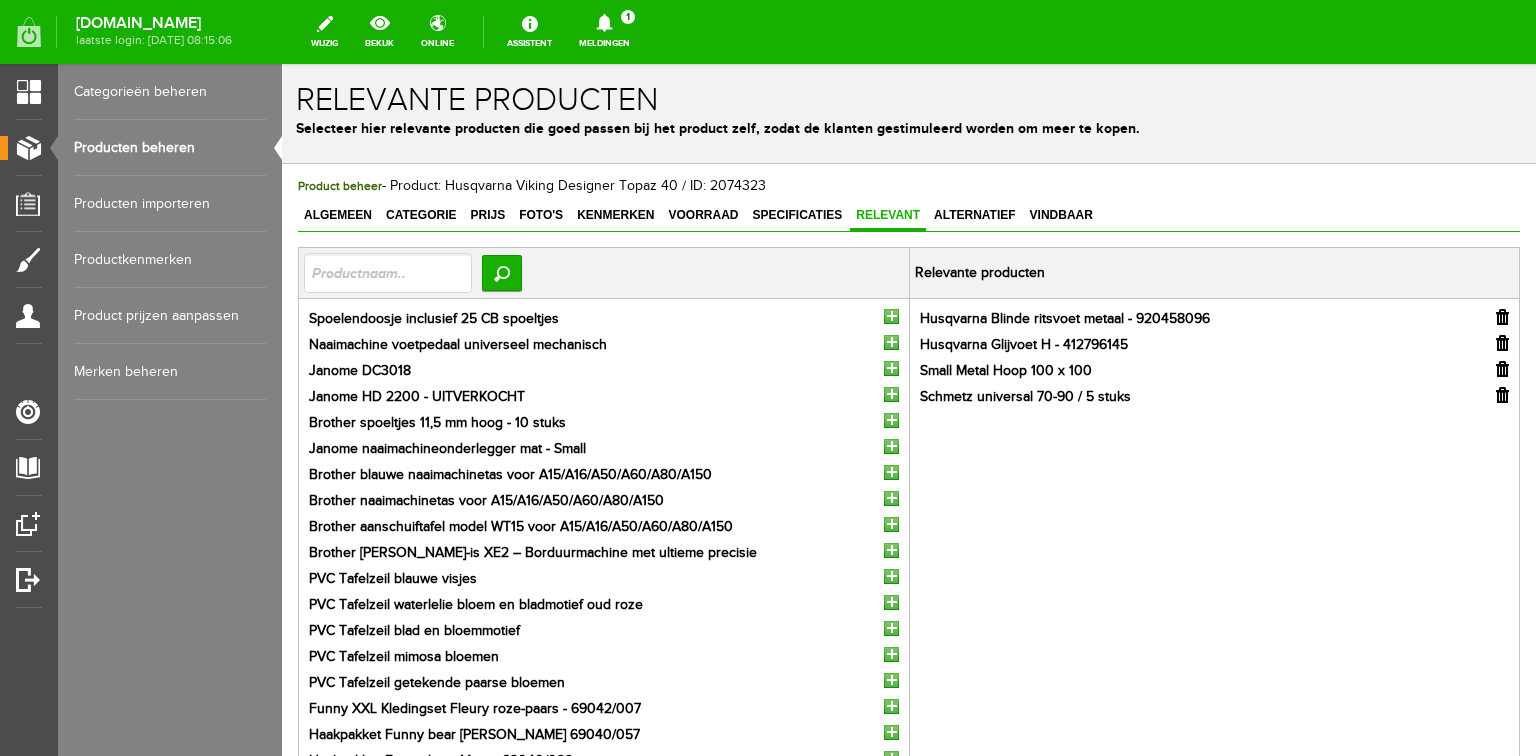 click at bounding box center (1502, 369) 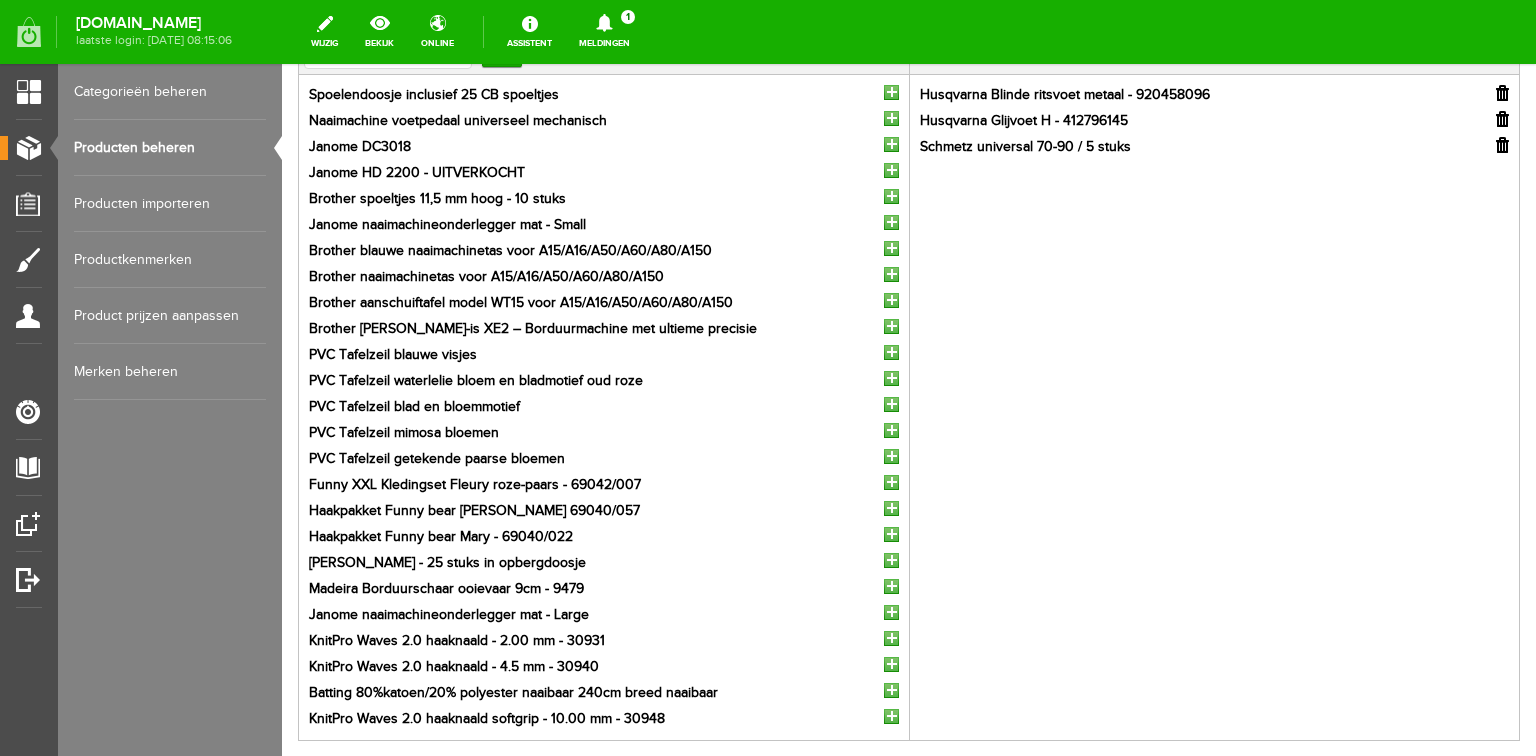 scroll, scrollTop: 188, scrollLeft: 0, axis: vertical 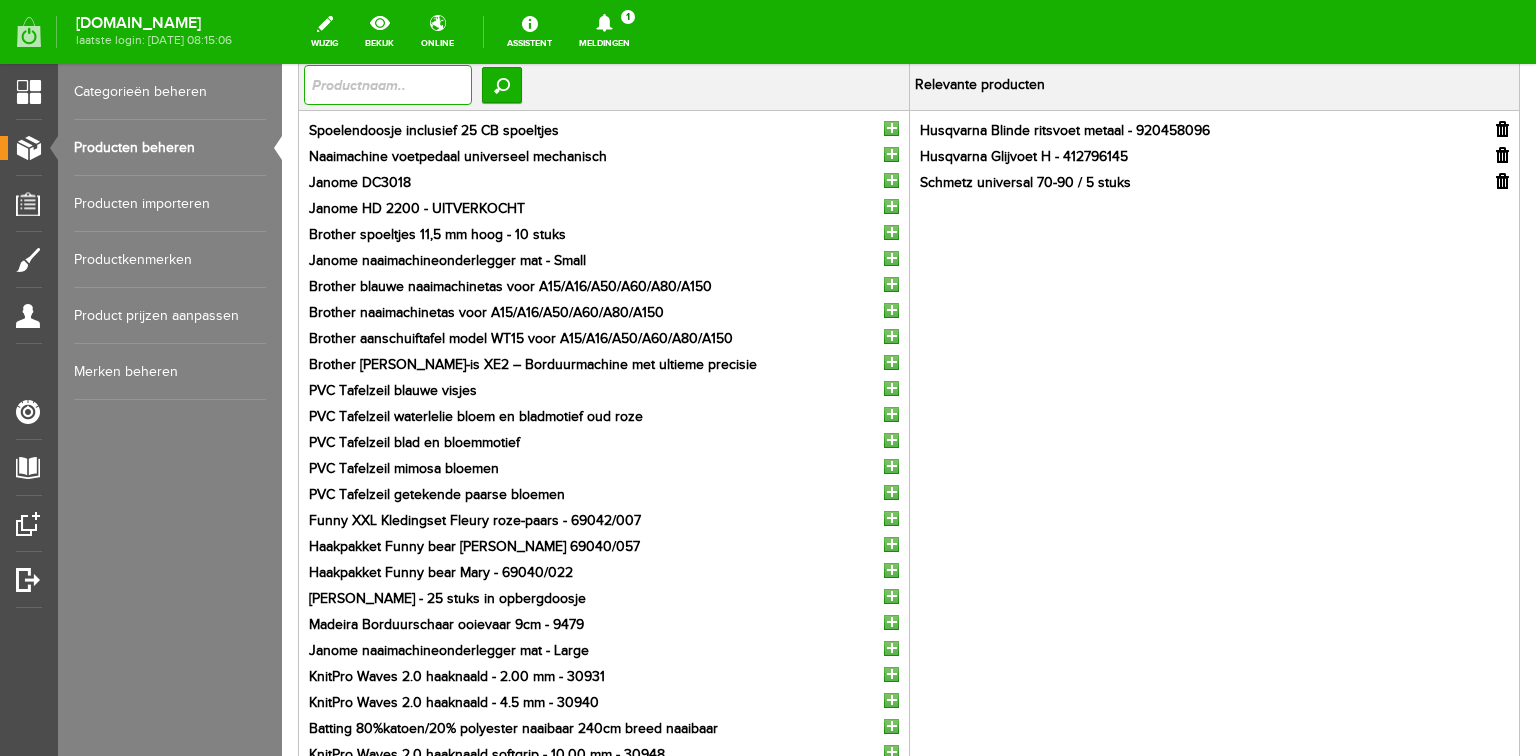 click at bounding box center [388, 85] 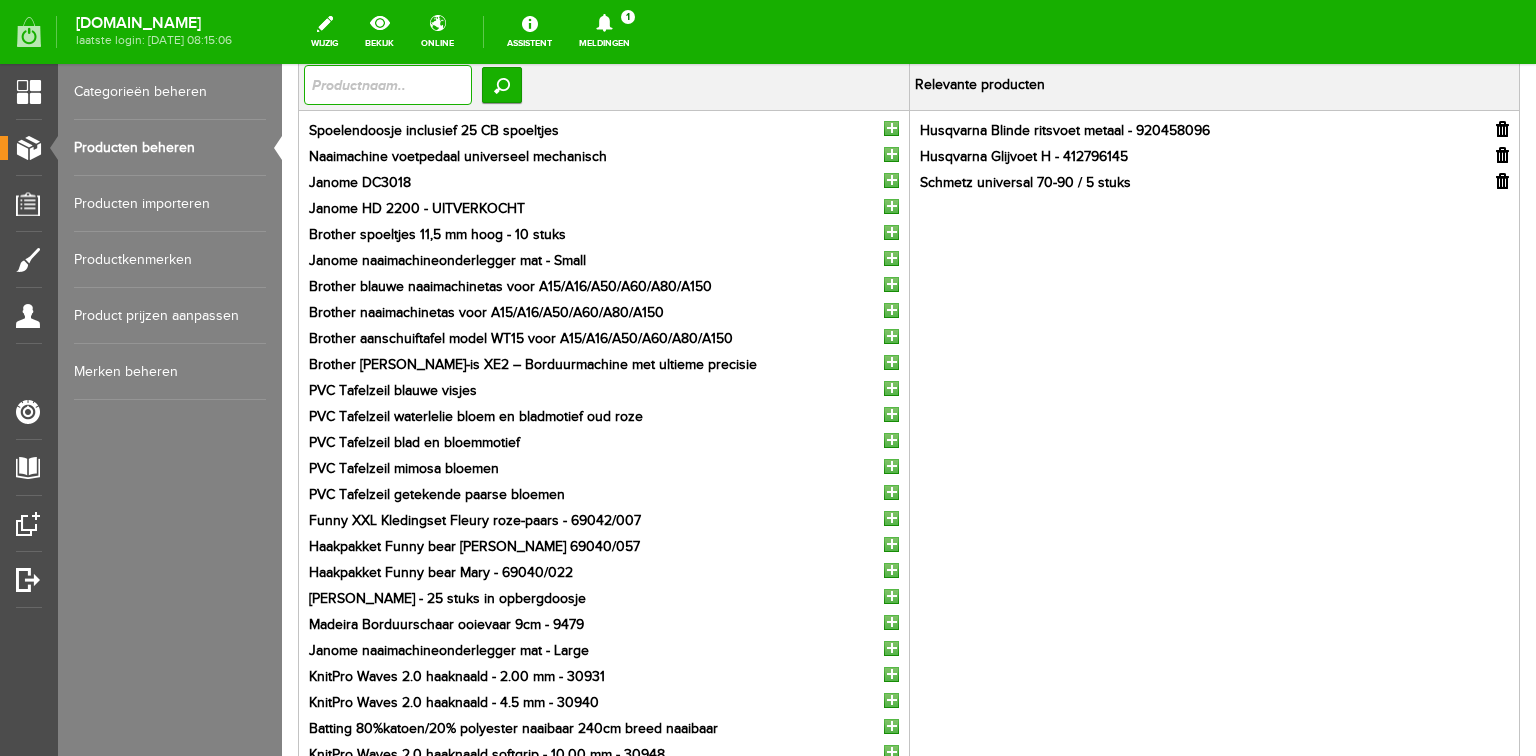 click at bounding box center [388, 85] 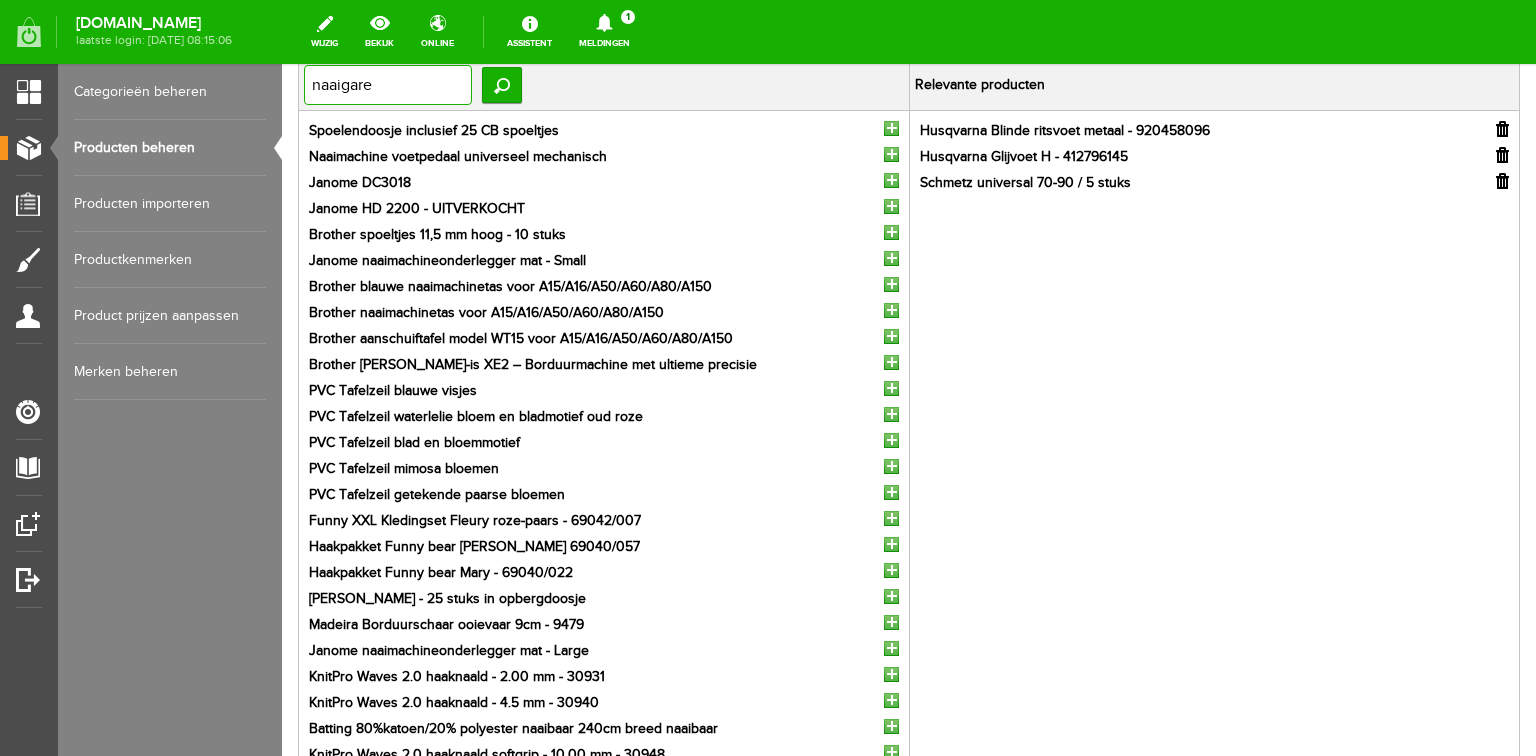 type on "naaigaren" 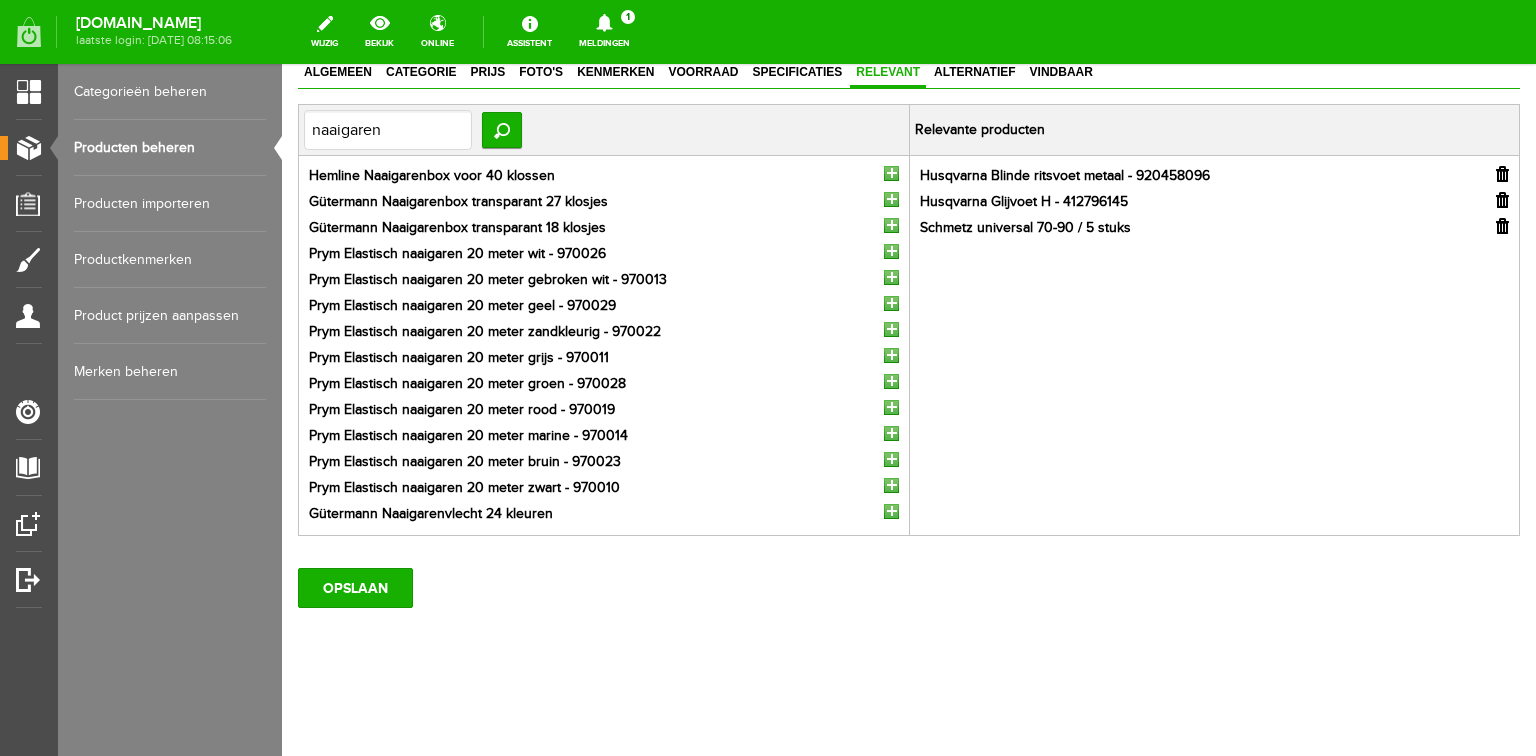 scroll, scrollTop: 141, scrollLeft: 0, axis: vertical 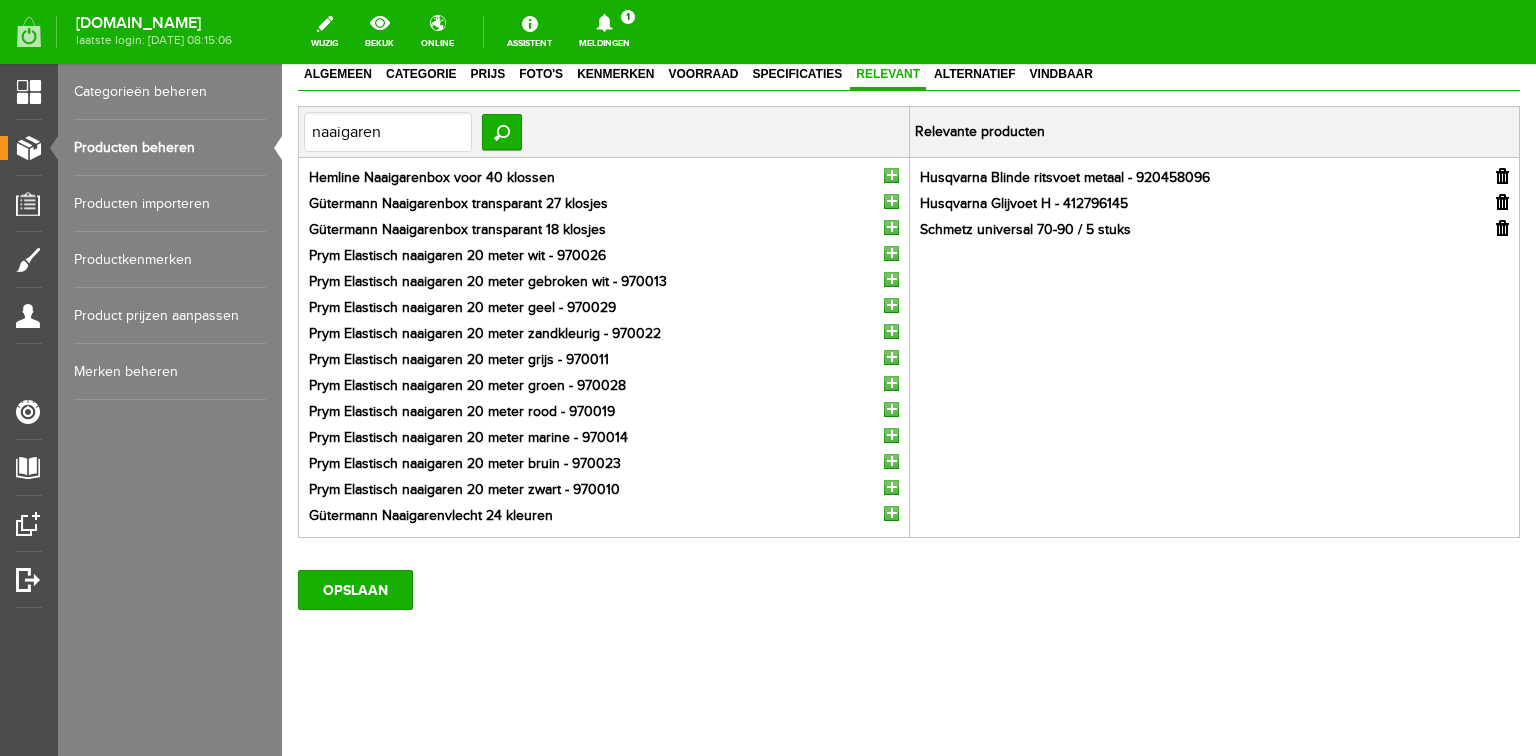 click at bounding box center [891, 175] 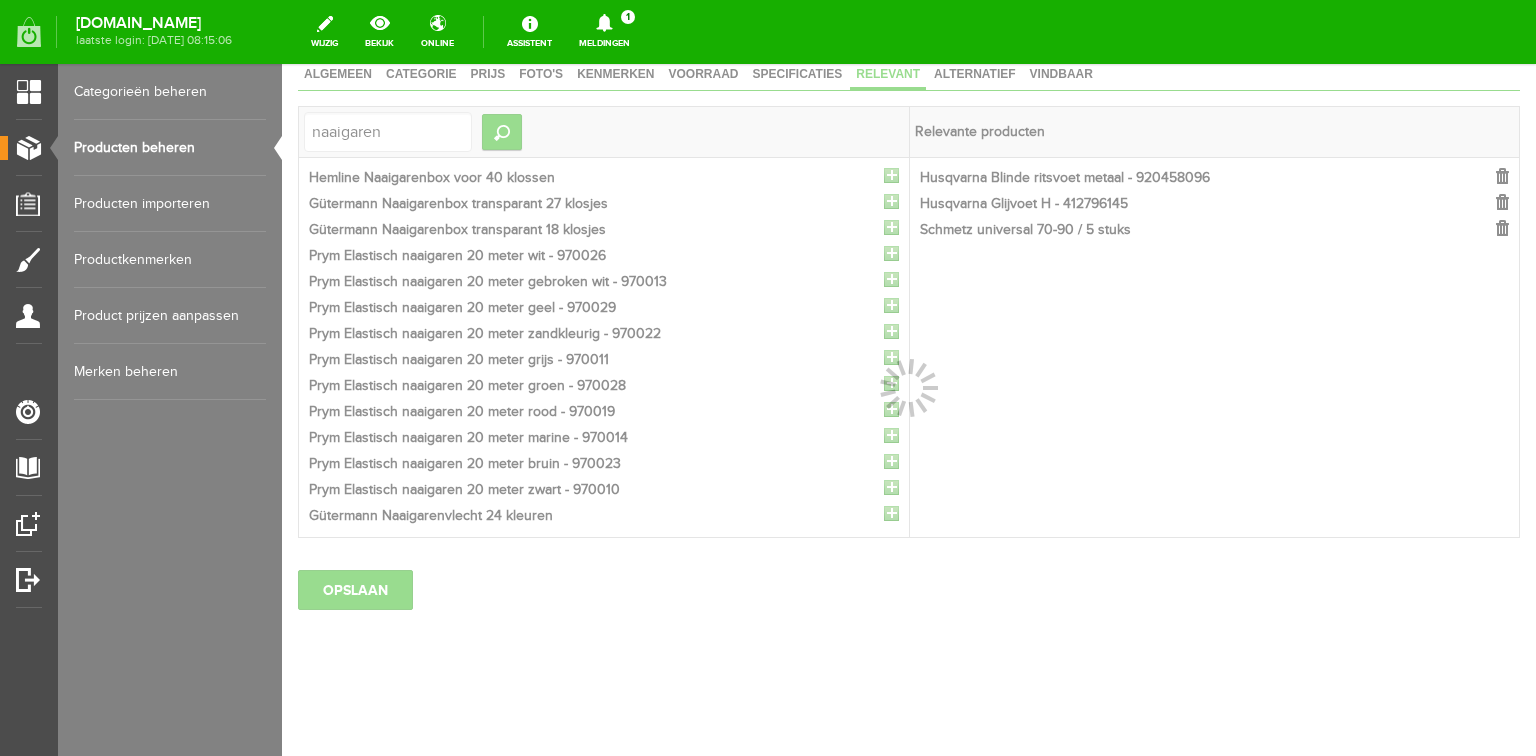scroll, scrollTop: 116, scrollLeft: 0, axis: vertical 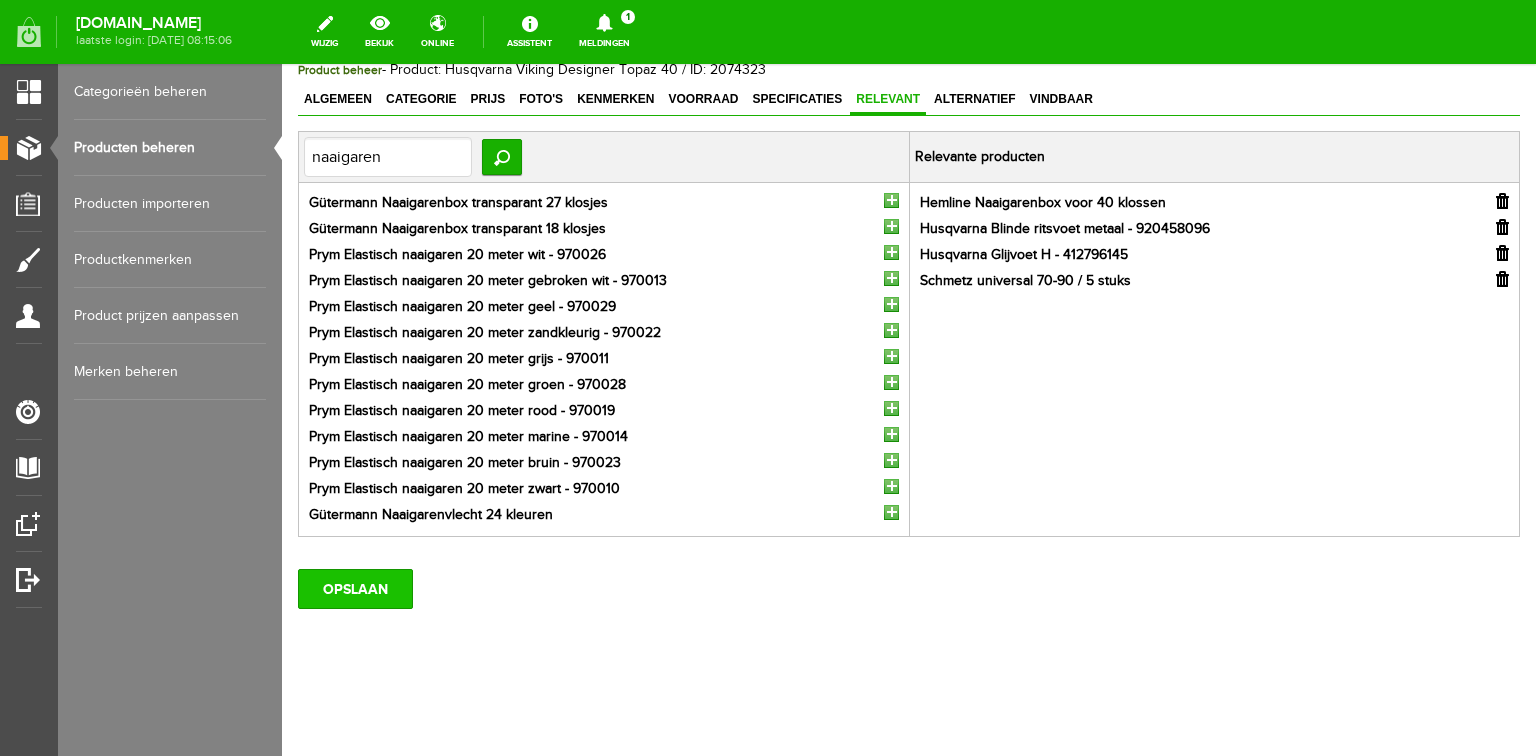 click on "OPSLAAN" at bounding box center (355, 589) 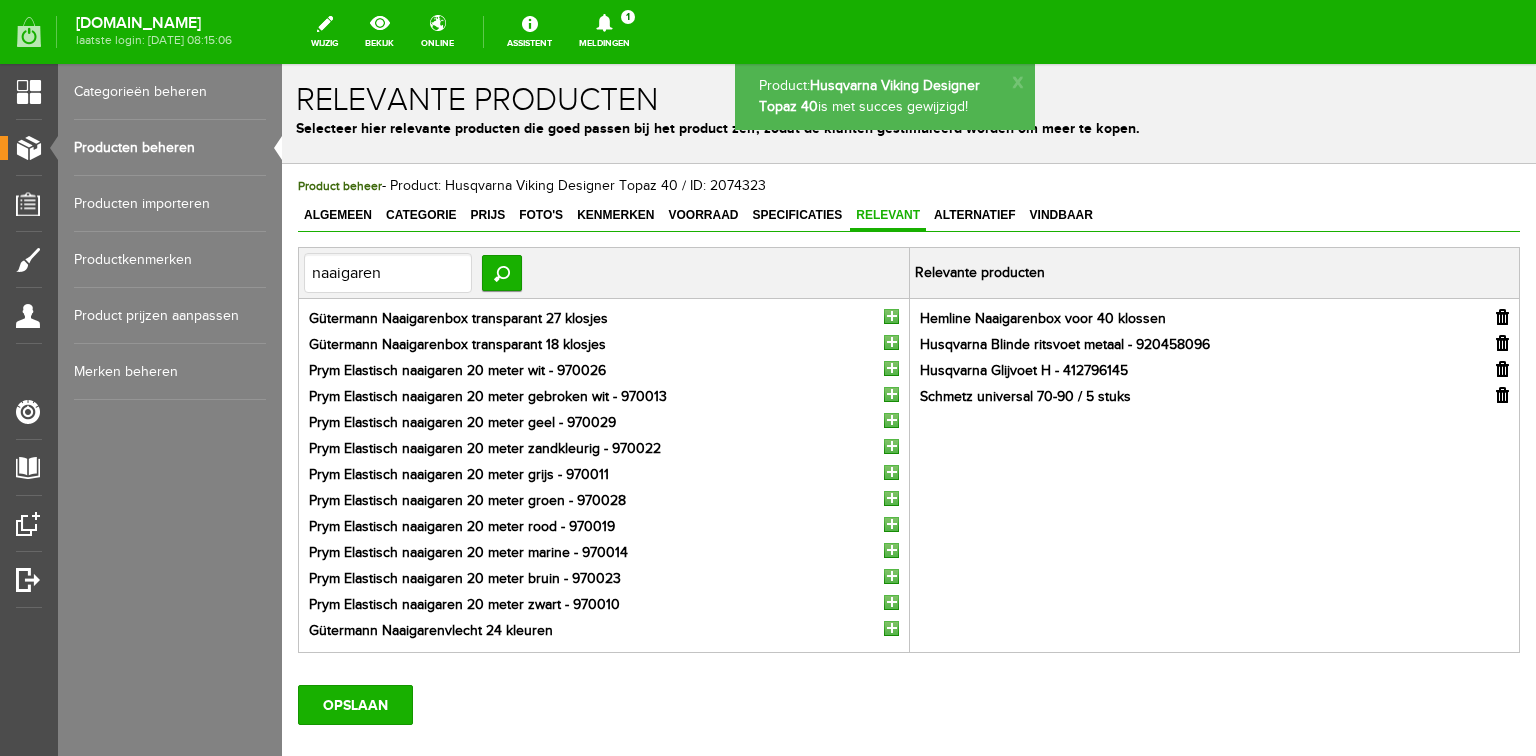 scroll, scrollTop: 0, scrollLeft: 0, axis: both 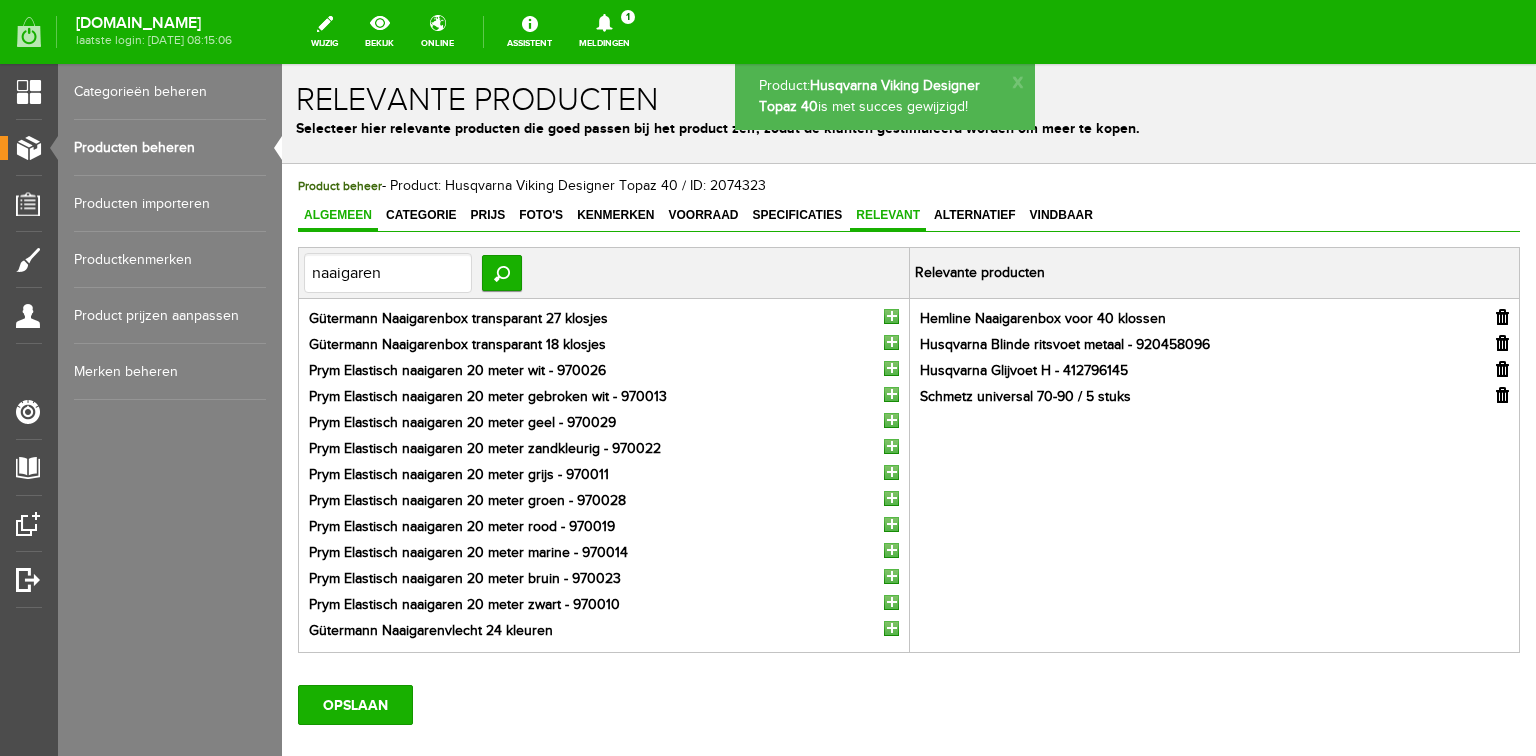 click on "Algemeen" at bounding box center [338, 215] 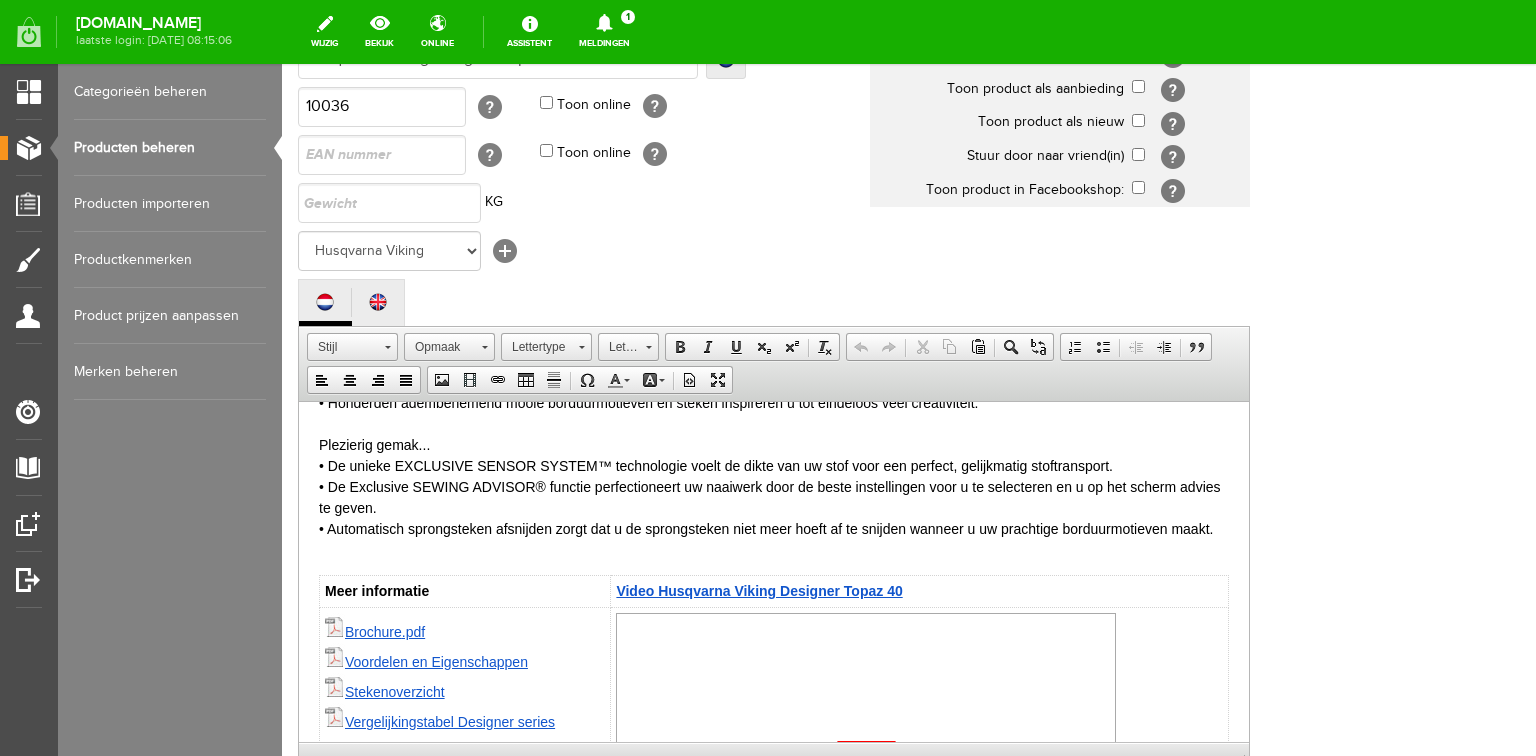 scroll, scrollTop: 400, scrollLeft: 0, axis: vertical 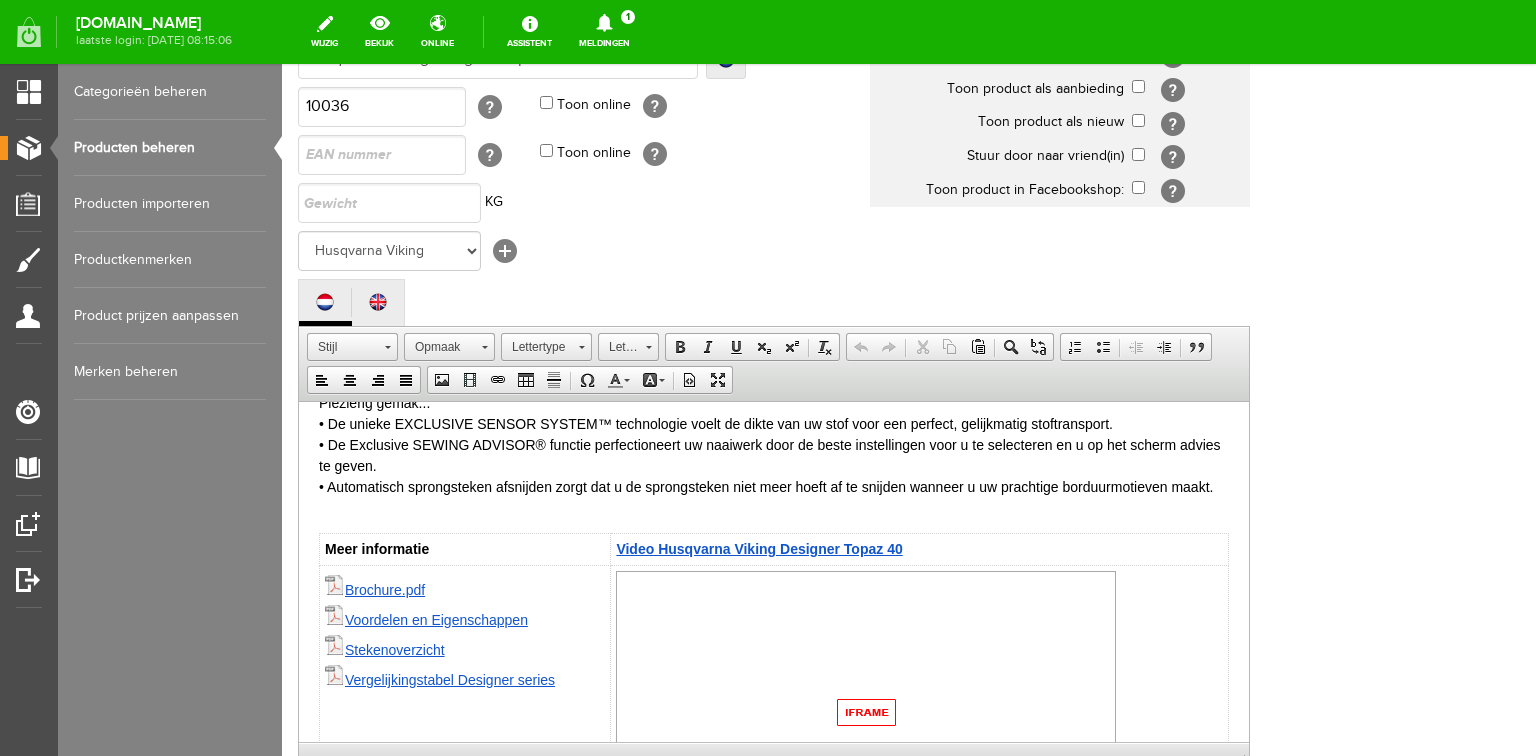 click on "Brochure" at bounding box center [373, 589] 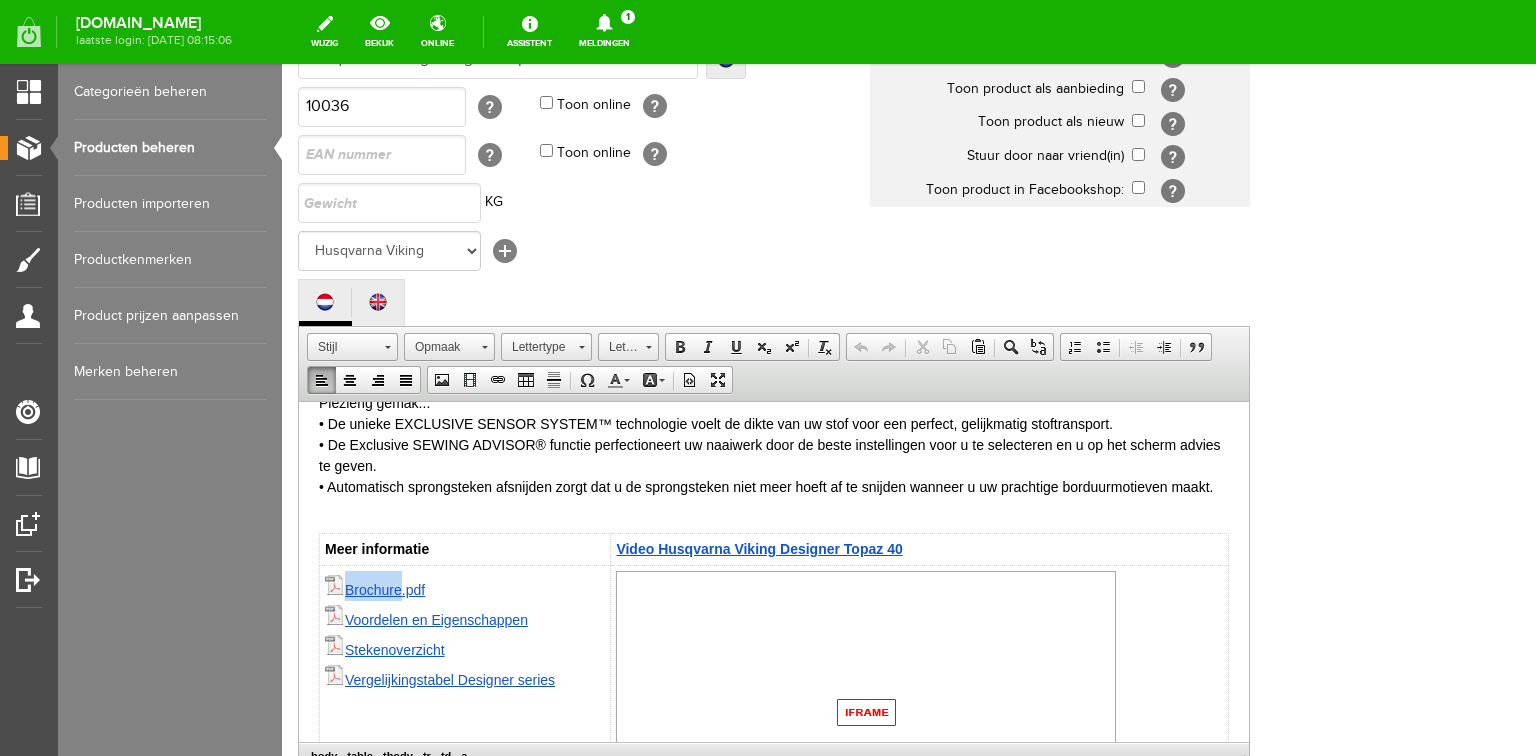click on "Brochure" at bounding box center [373, 589] 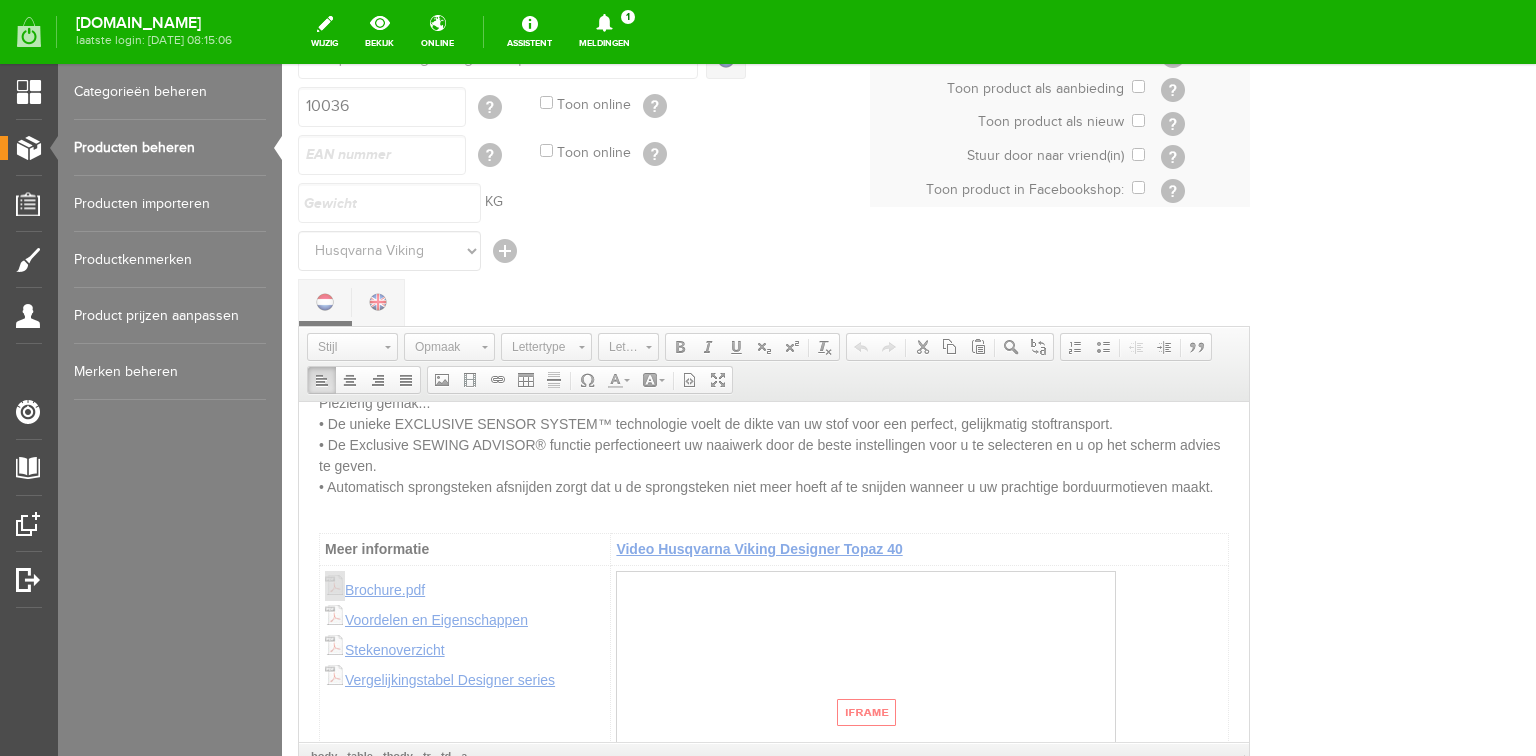 scroll, scrollTop: 0, scrollLeft: 0, axis: both 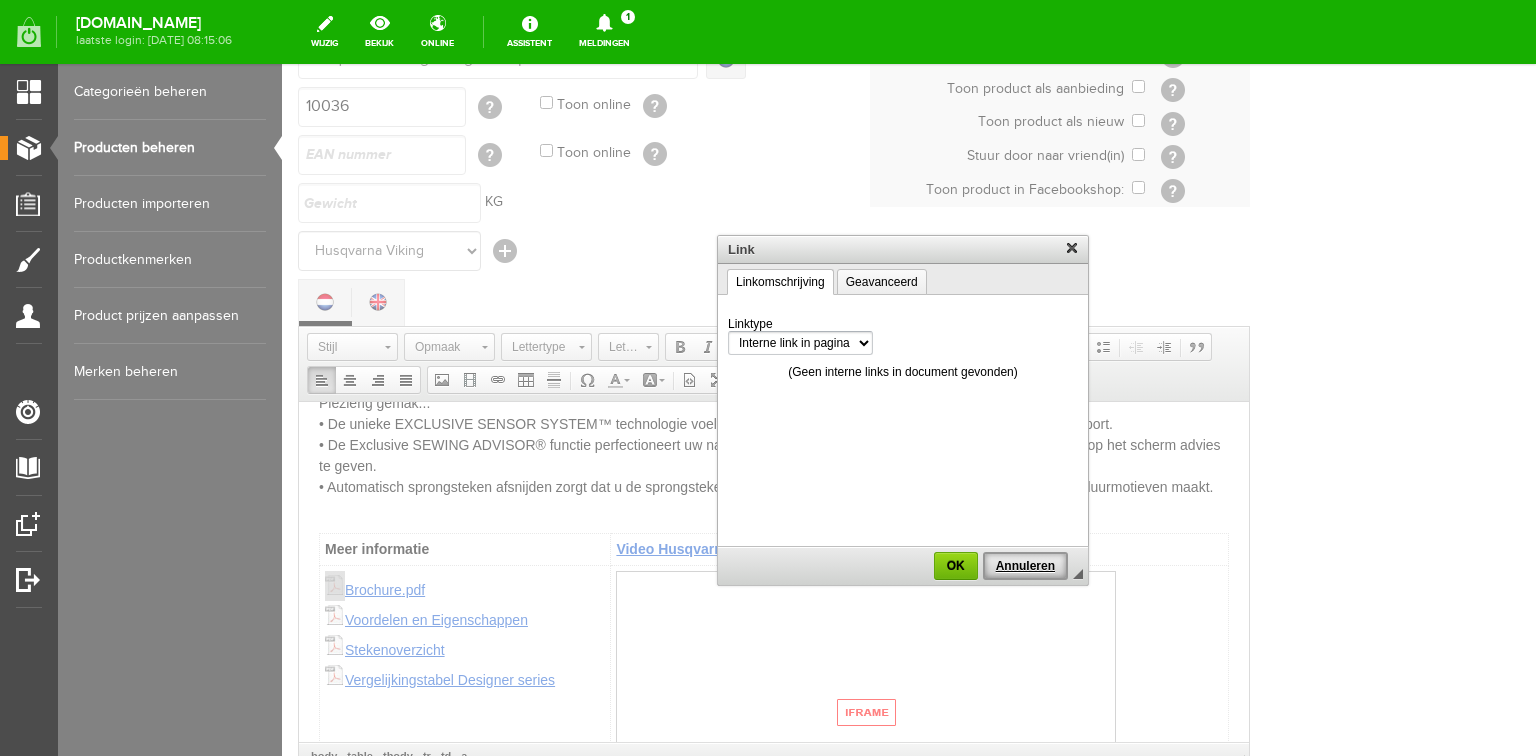 click on "Annuleren" at bounding box center [1025, 566] 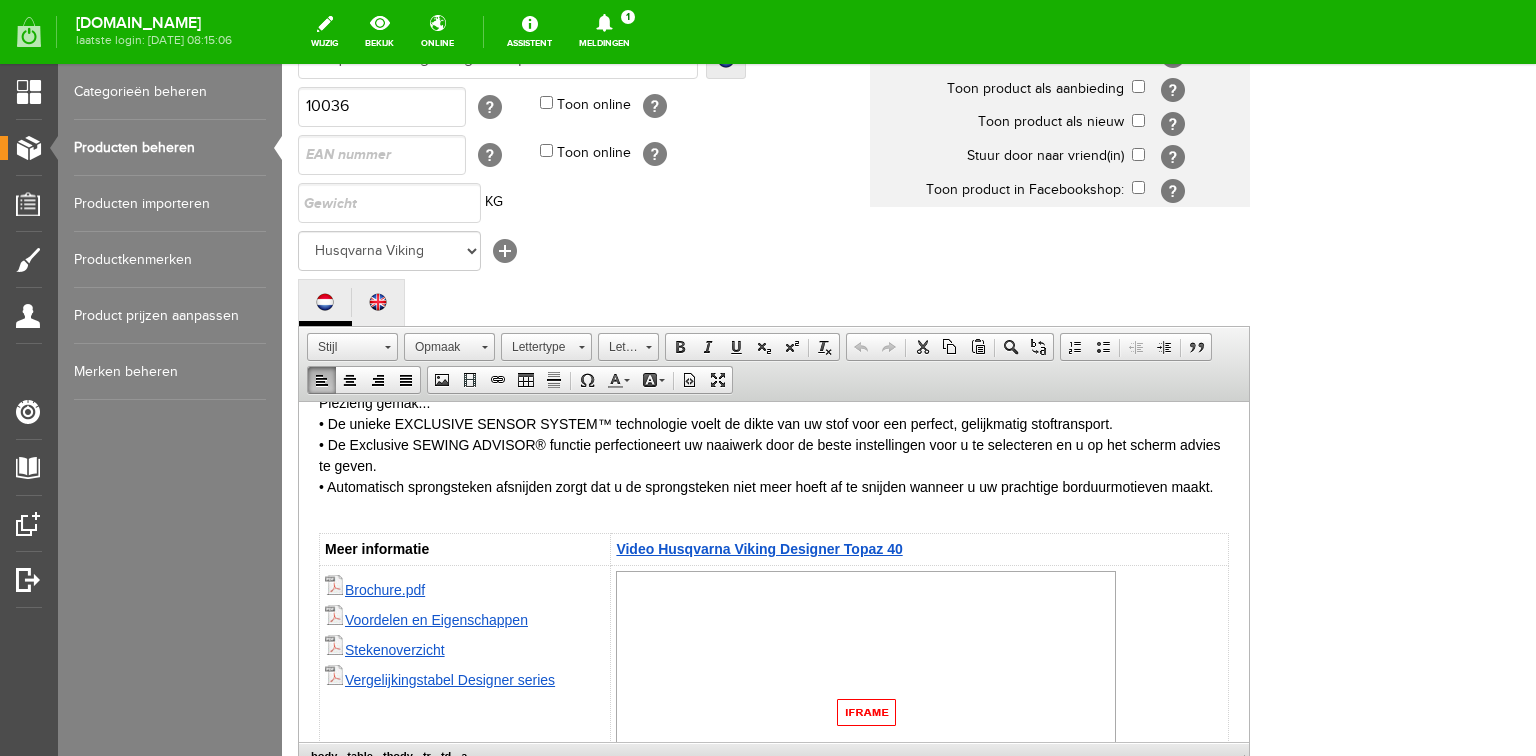 click on "Brochure .pdf Voordelen en Eigenschappen Stekenoverzicht Vergelijkingstabel Designer series" at bounding box center [465, 714] 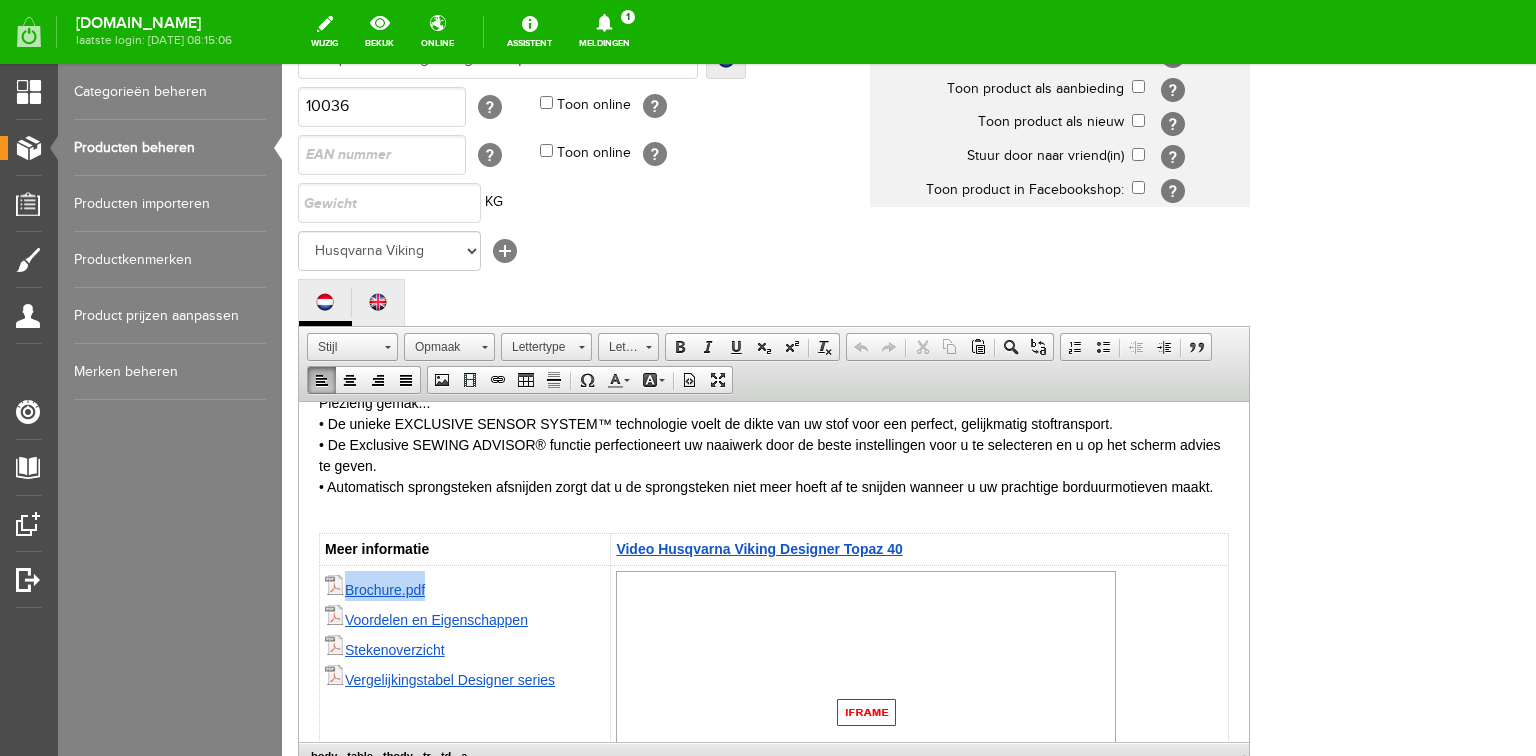 drag, startPoint x: 346, startPoint y: 589, endPoint x: 430, endPoint y: 590, distance: 84.00595 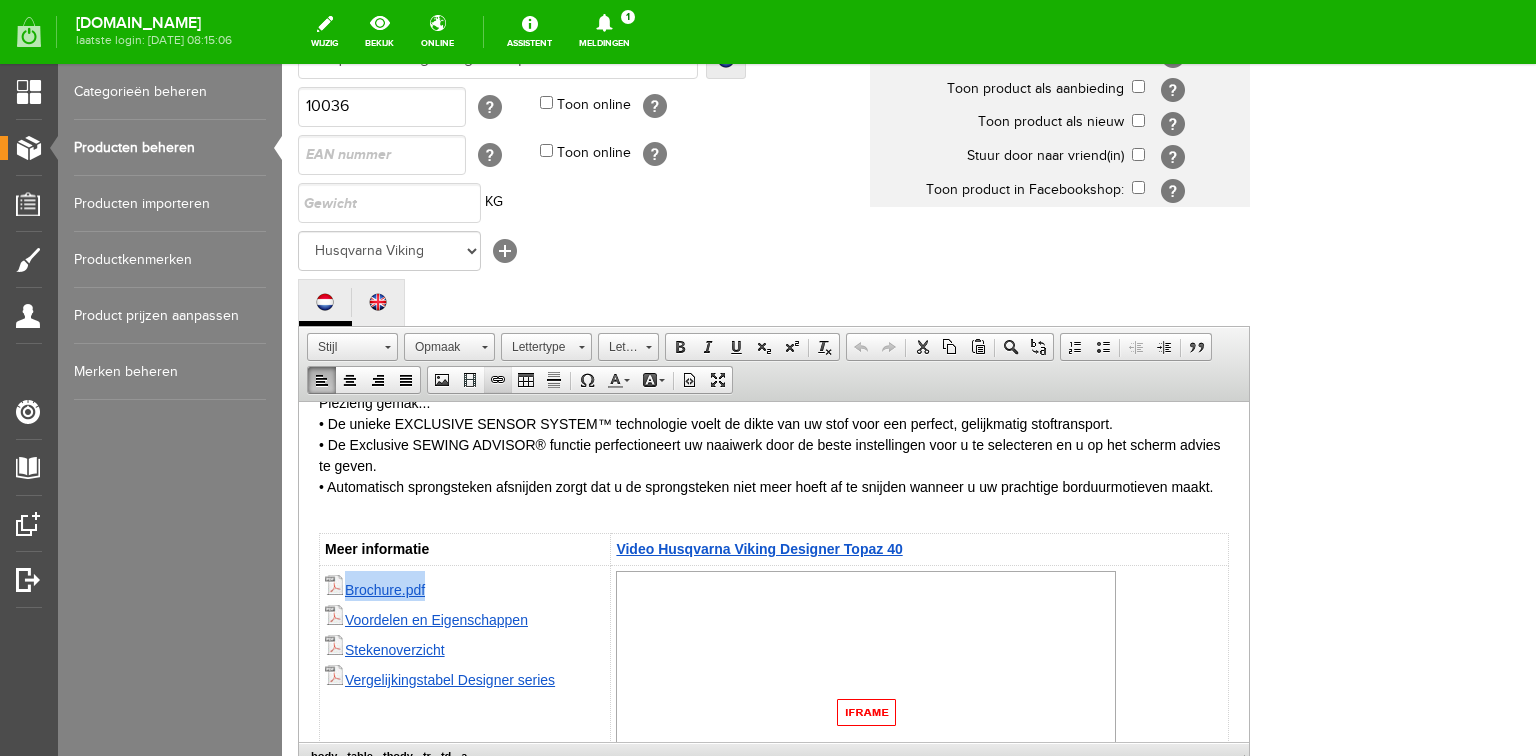click at bounding box center (498, 380) 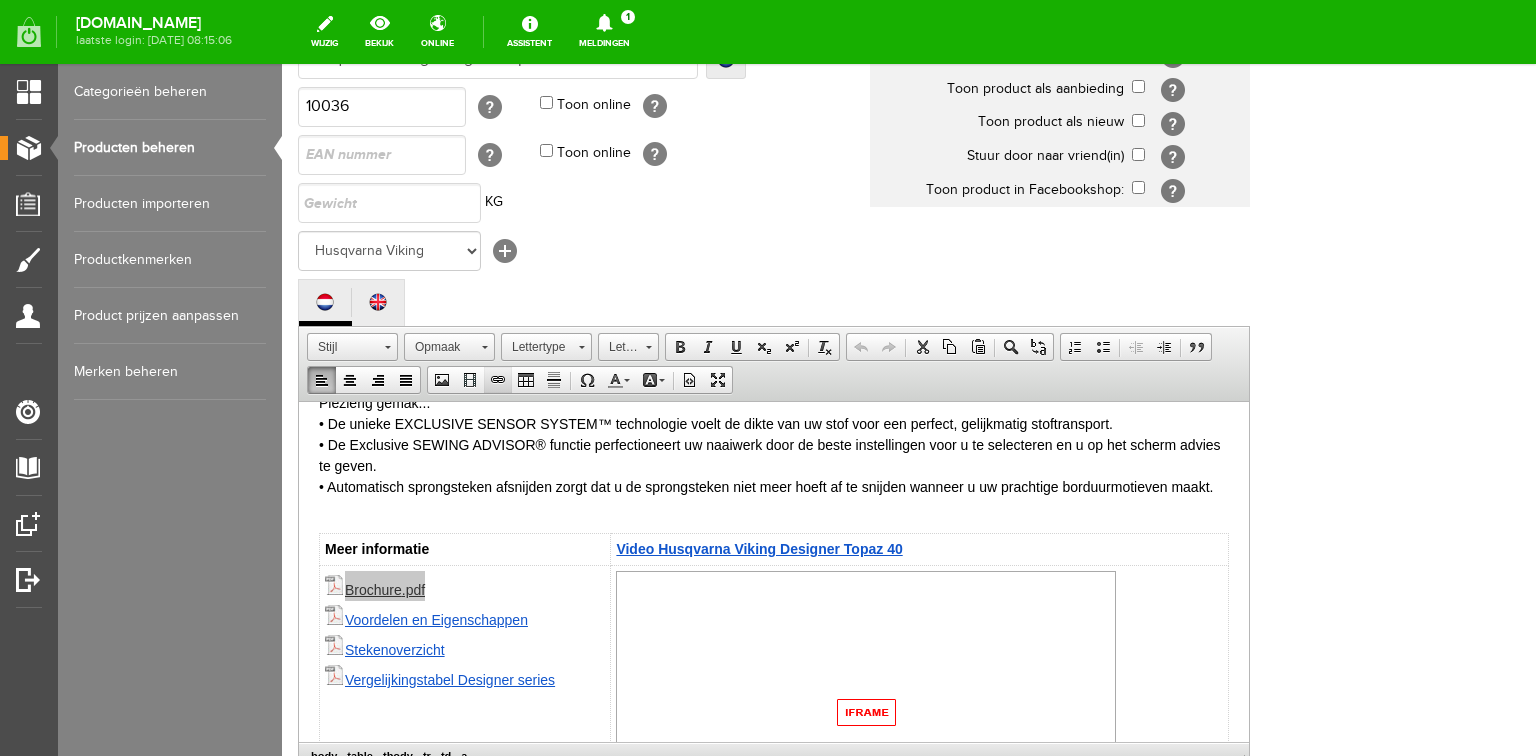 select on "url" 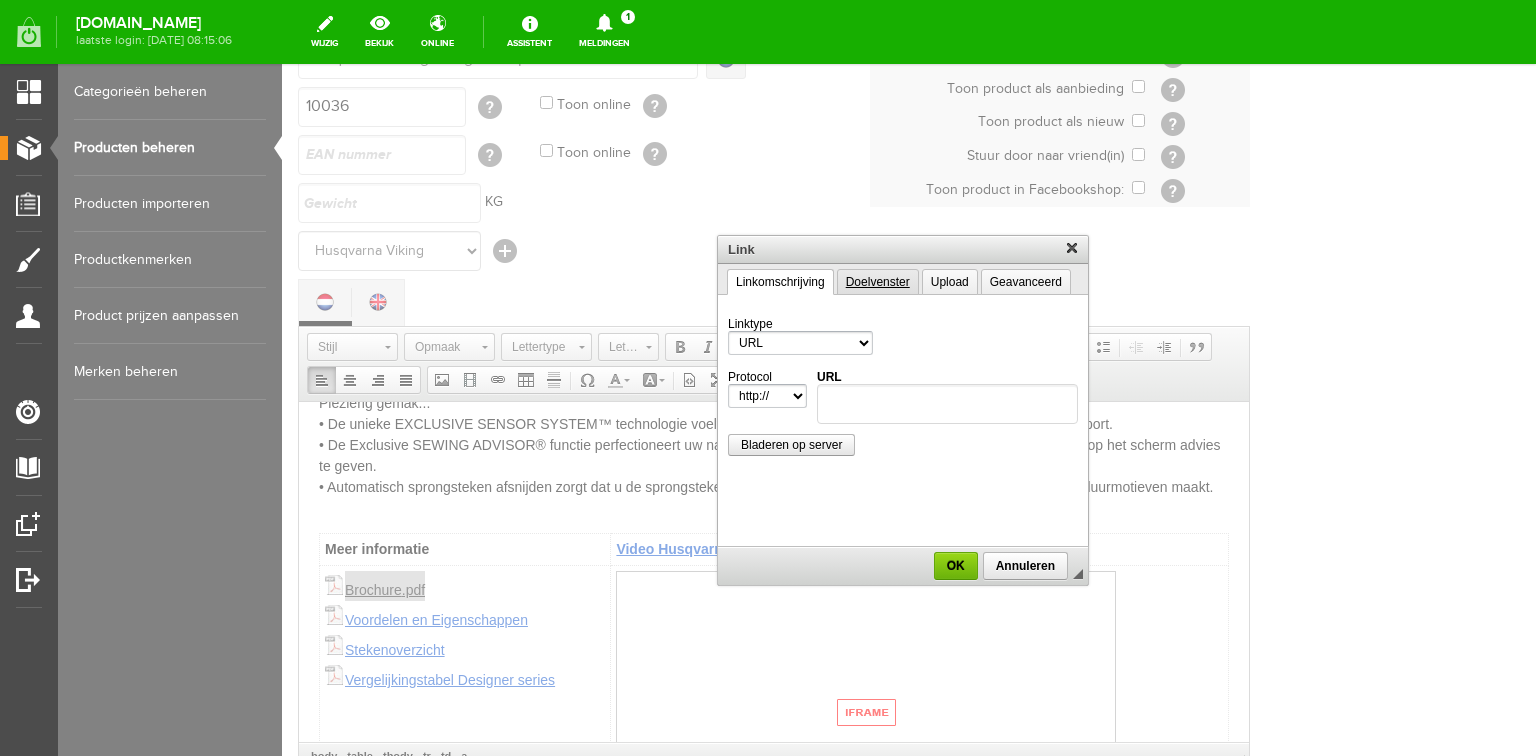 click on "Doelvenster" at bounding box center (878, 282) 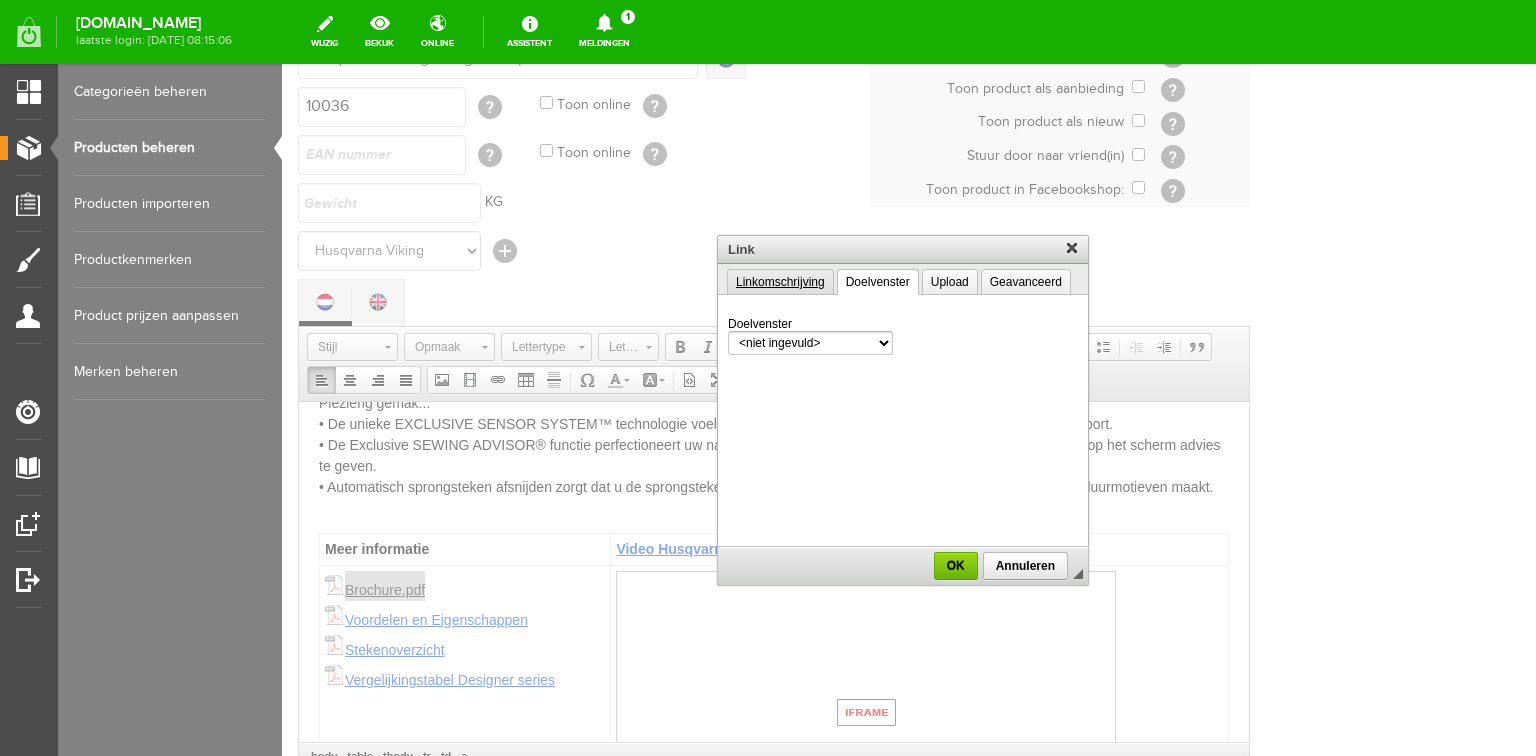 click on "Linkomschrijving" at bounding box center (780, 282) 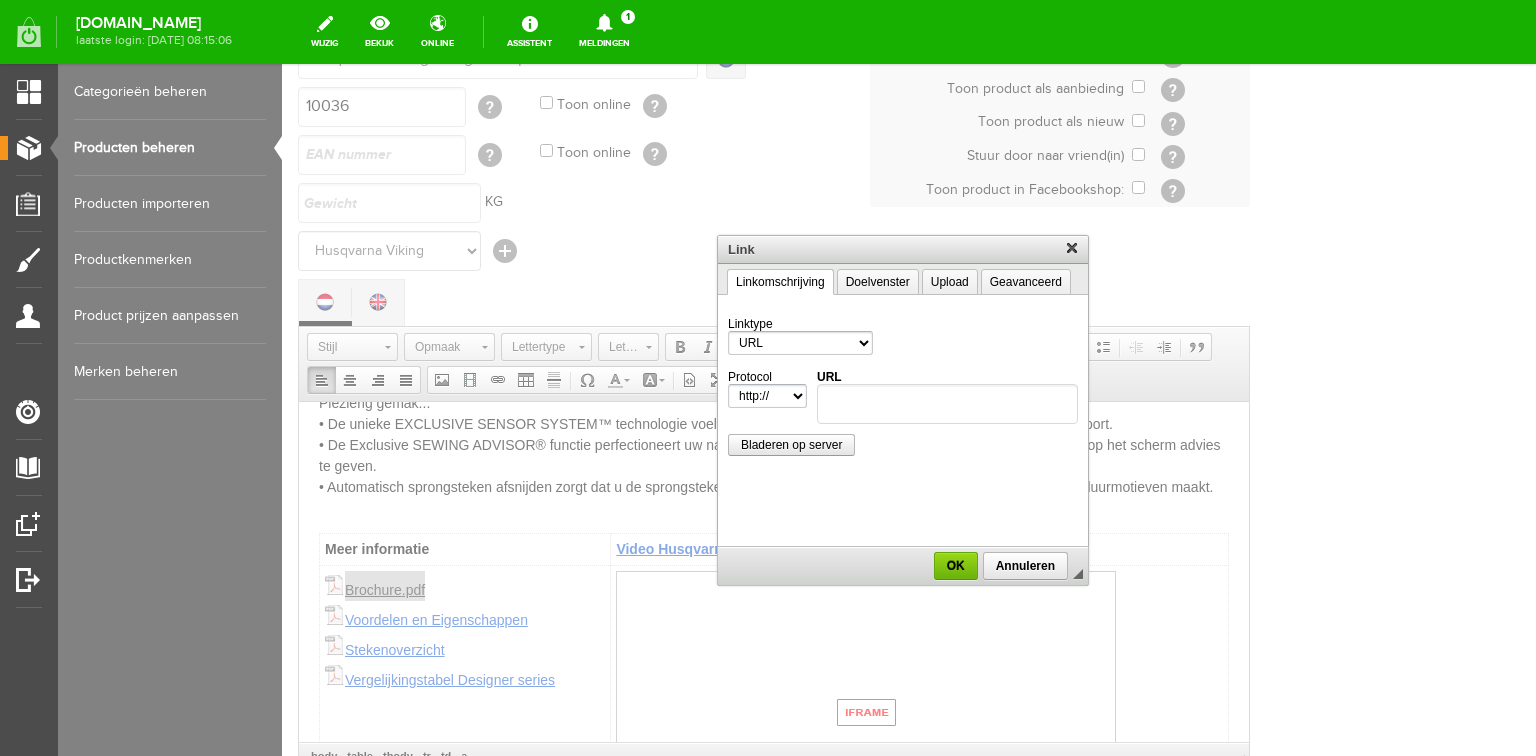 click at bounding box center [903, 410] 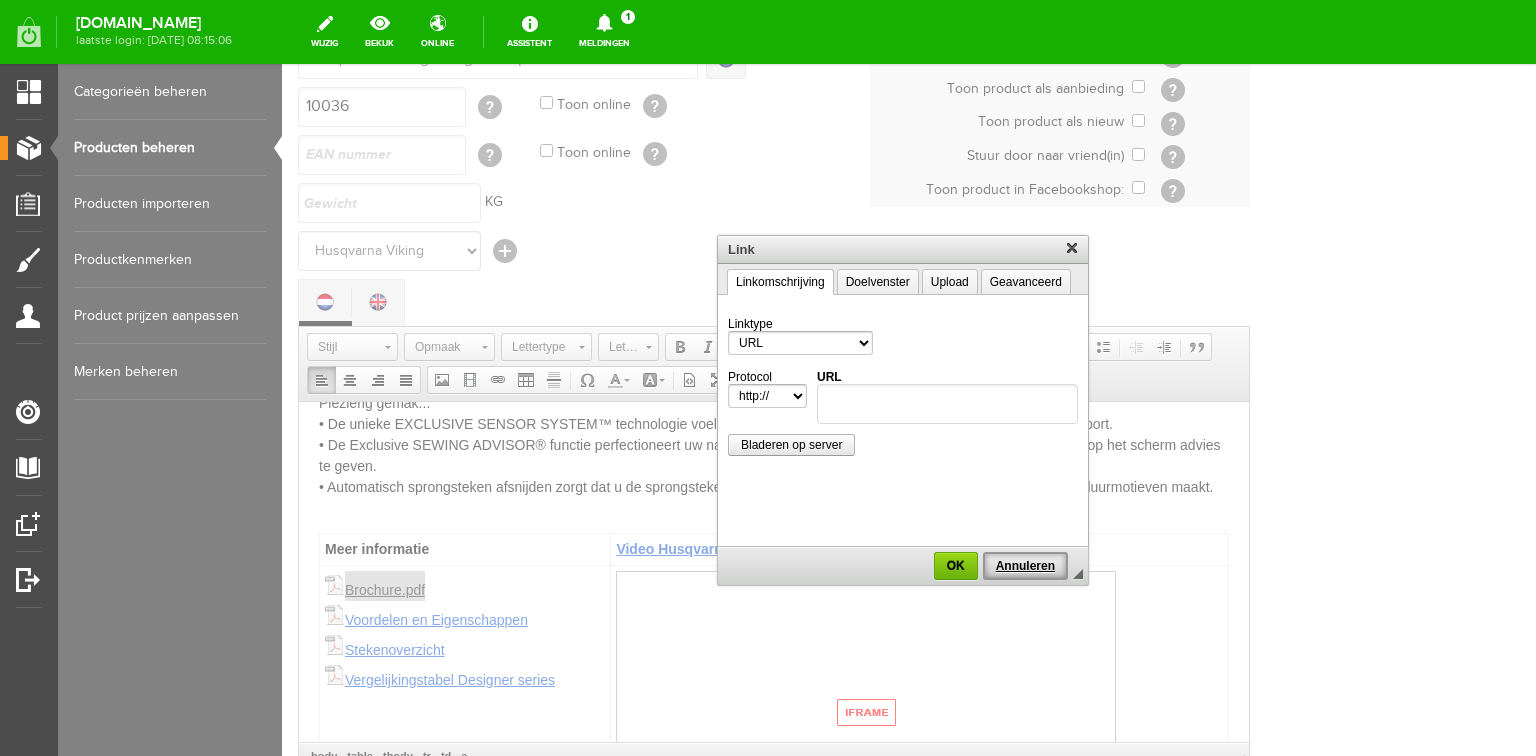 drag, startPoint x: 1000, startPoint y: 572, endPoint x: 983, endPoint y: 237, distance: 335.43106 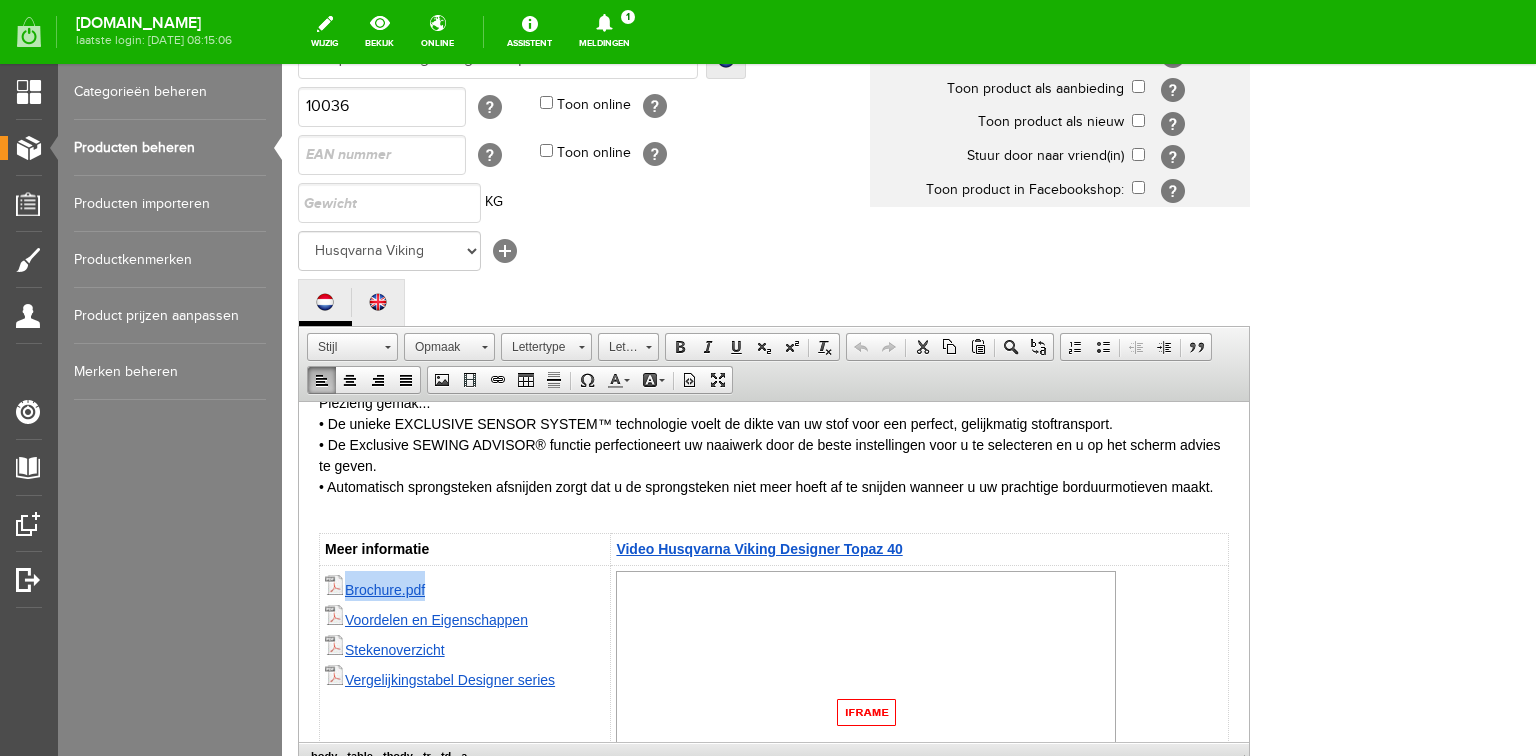 click on "Brochure .pdf Voordelen en Eigenschappen Stekenoverzicht Vergelijkingstabel Designer series" at bounding box center (465, 714) 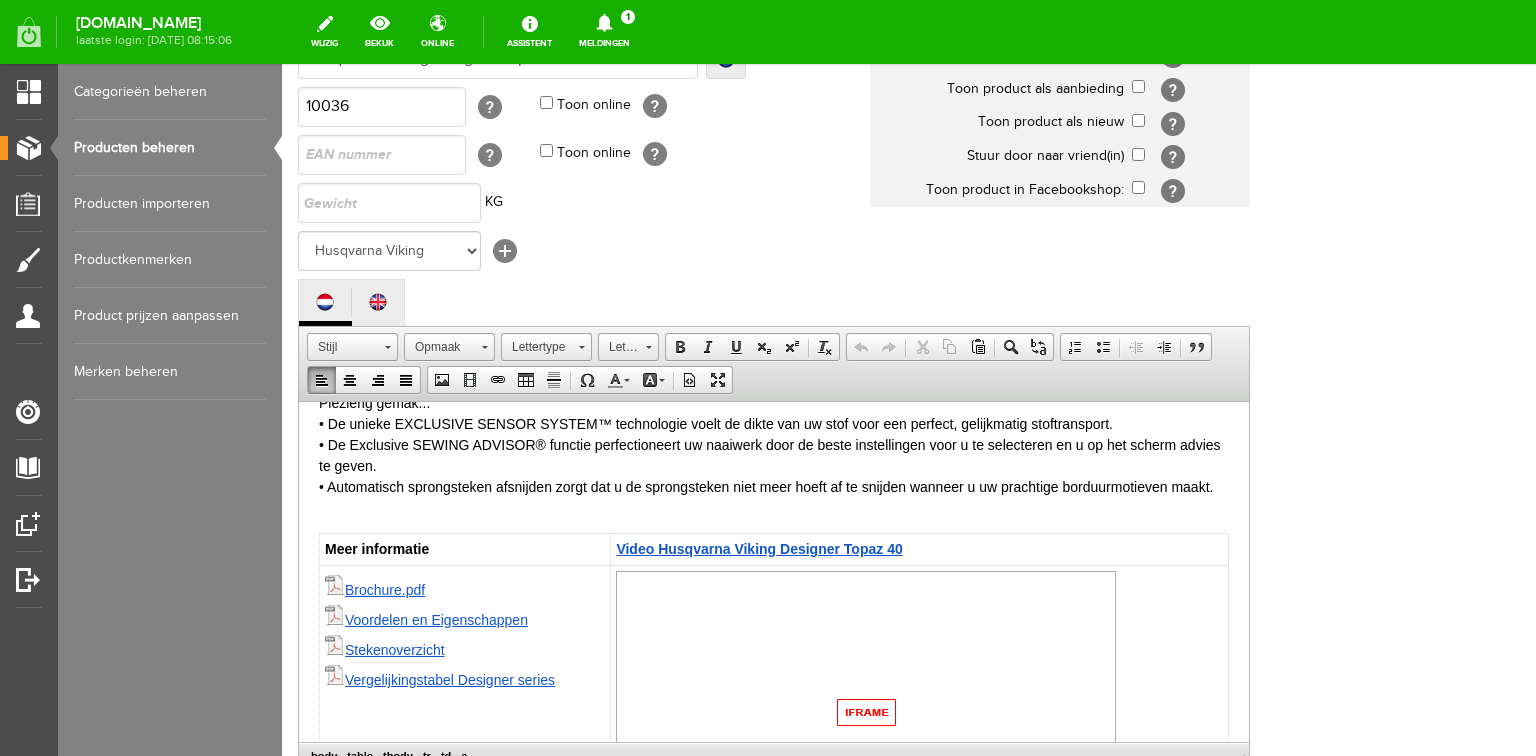 type 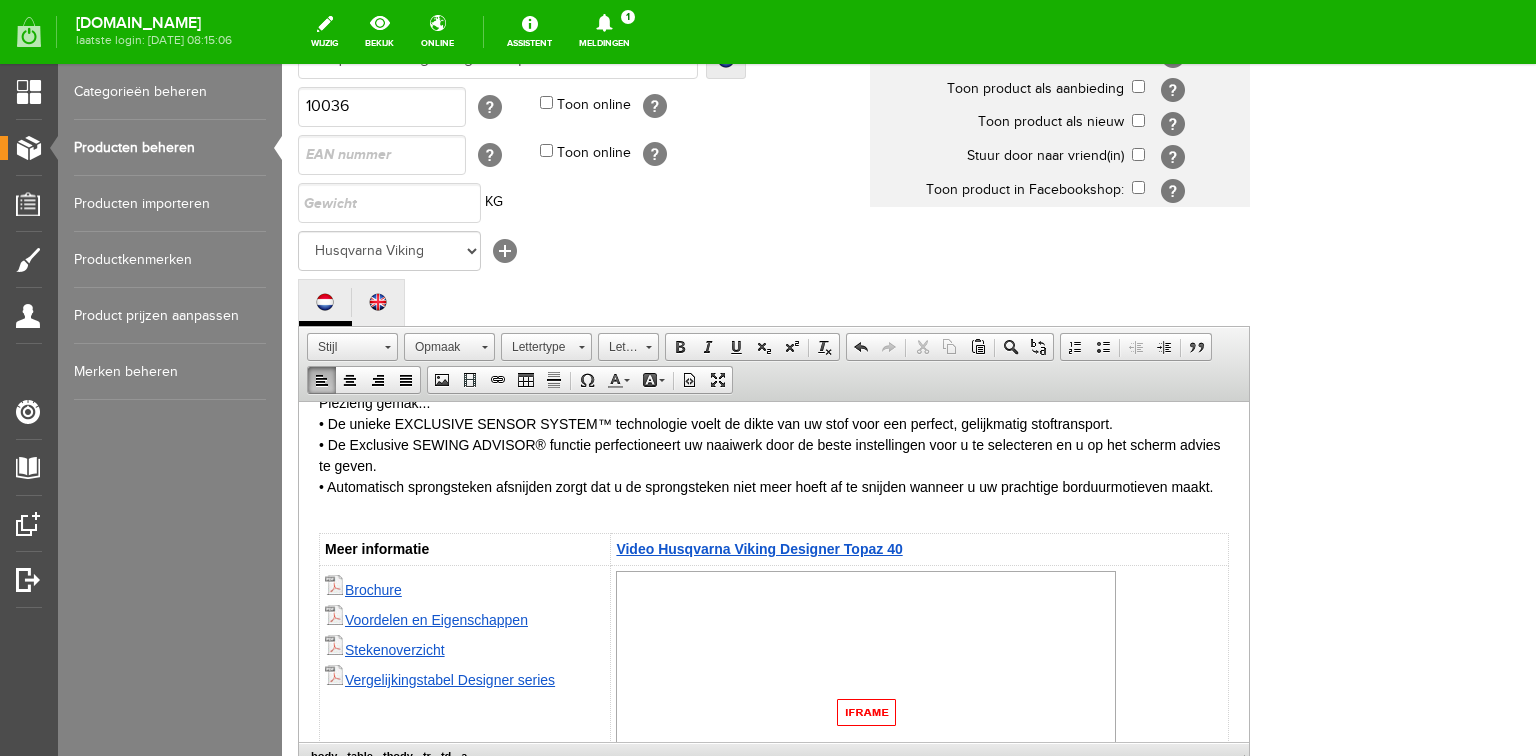 click on "Brochure Voordelen en Eigenschappen Stekenoverzicht Vergelijkingstabel Designer series" at bounding box center (465, 714) 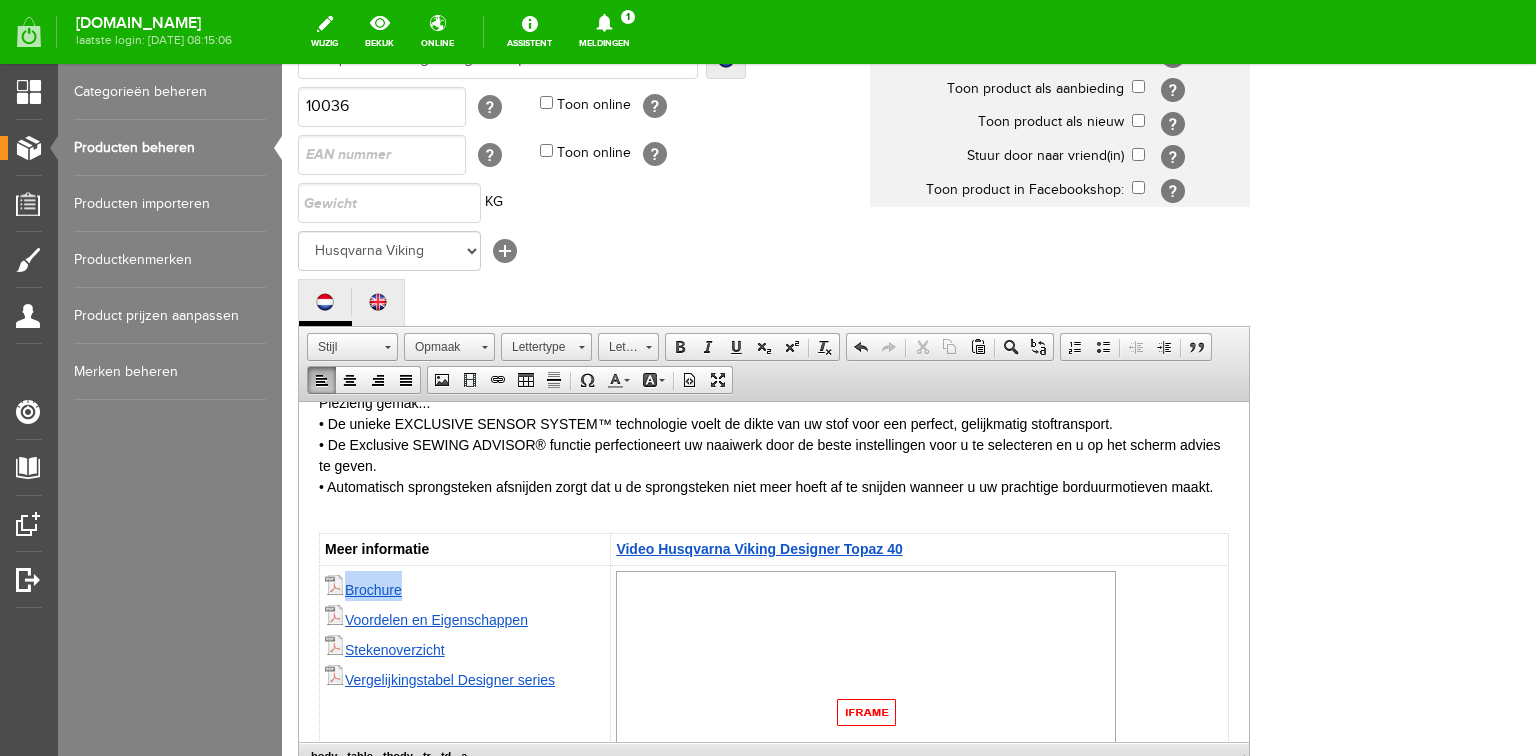 click on "Brochure" at bounding box center (373, 589) 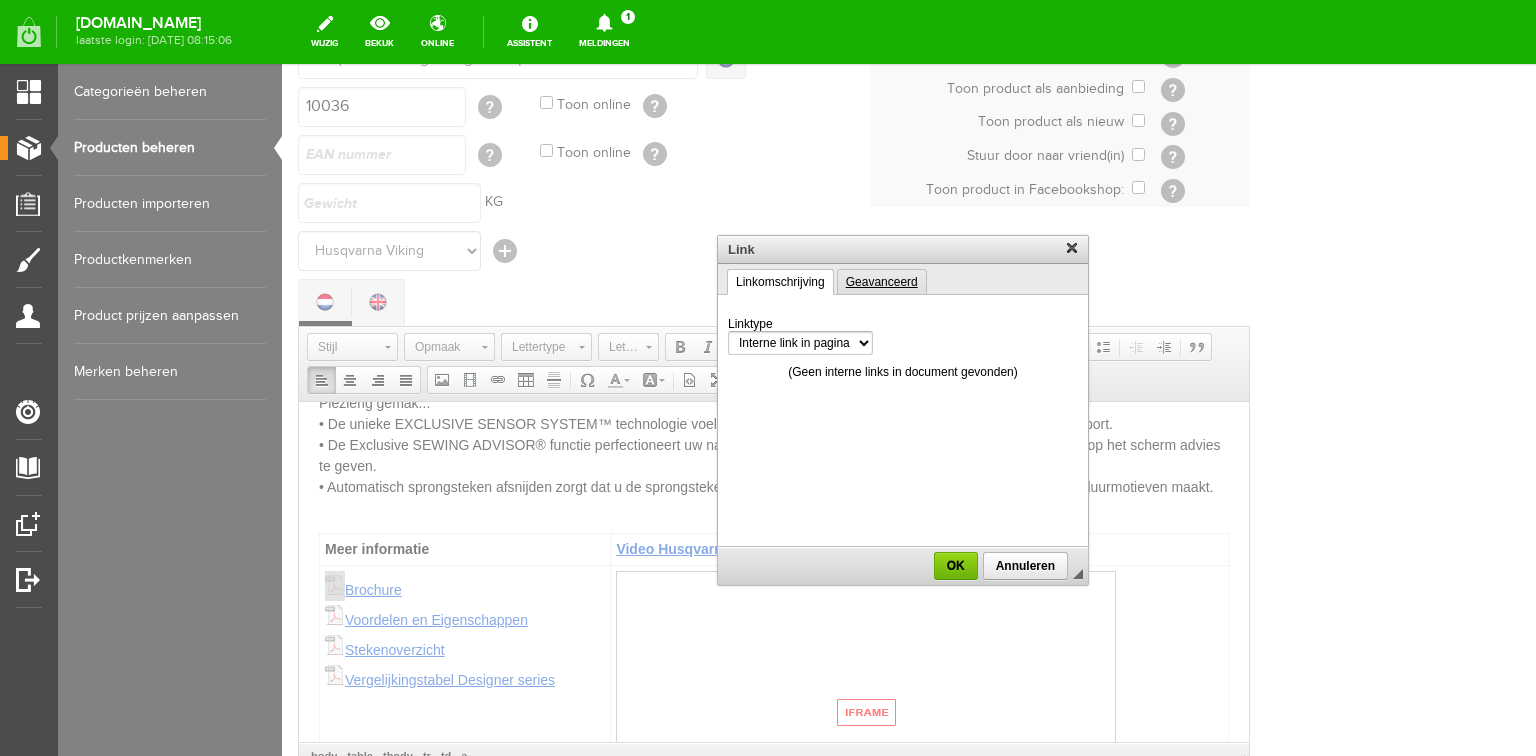 click on "Geavanceerd" at bounding box center [882, 282] 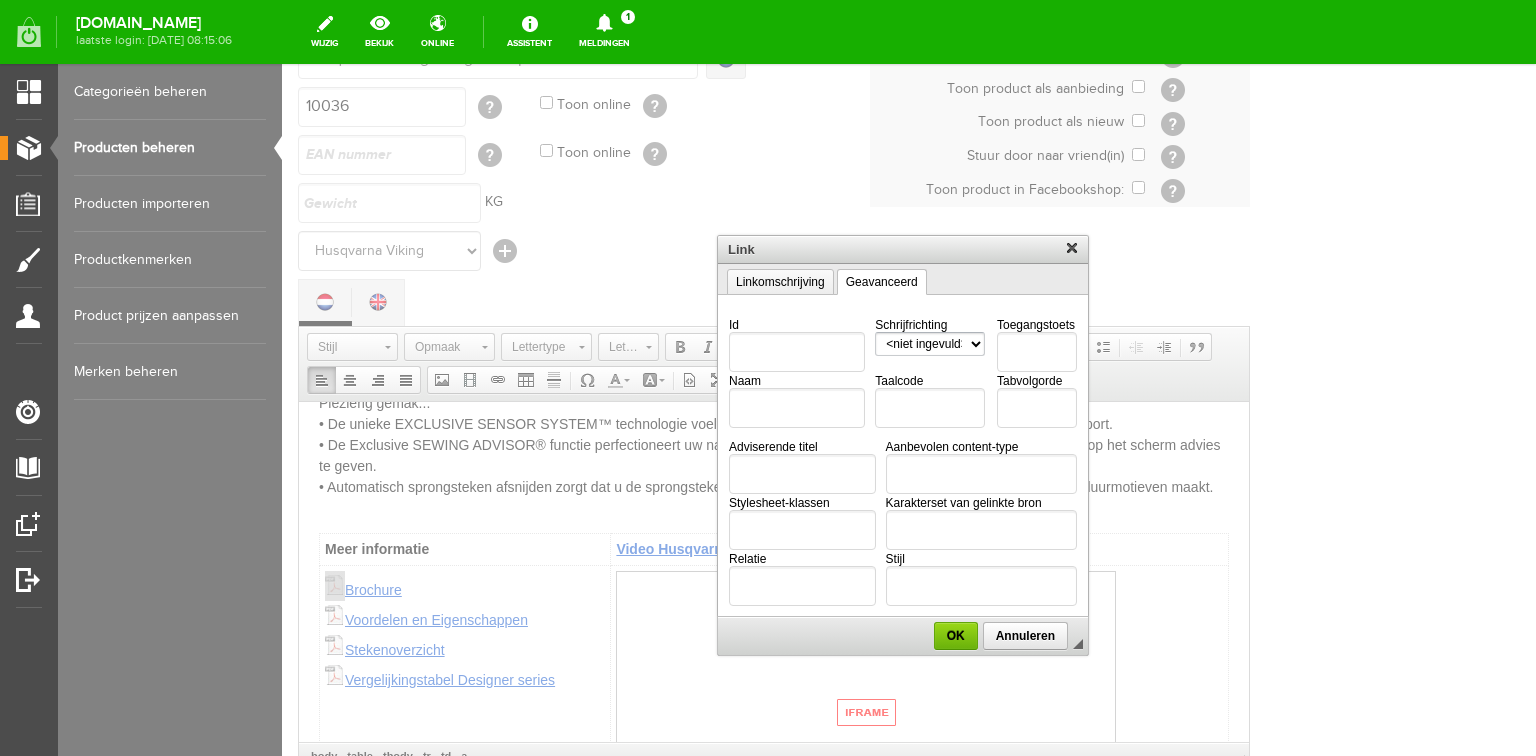 click at bounding box center [903, 410] 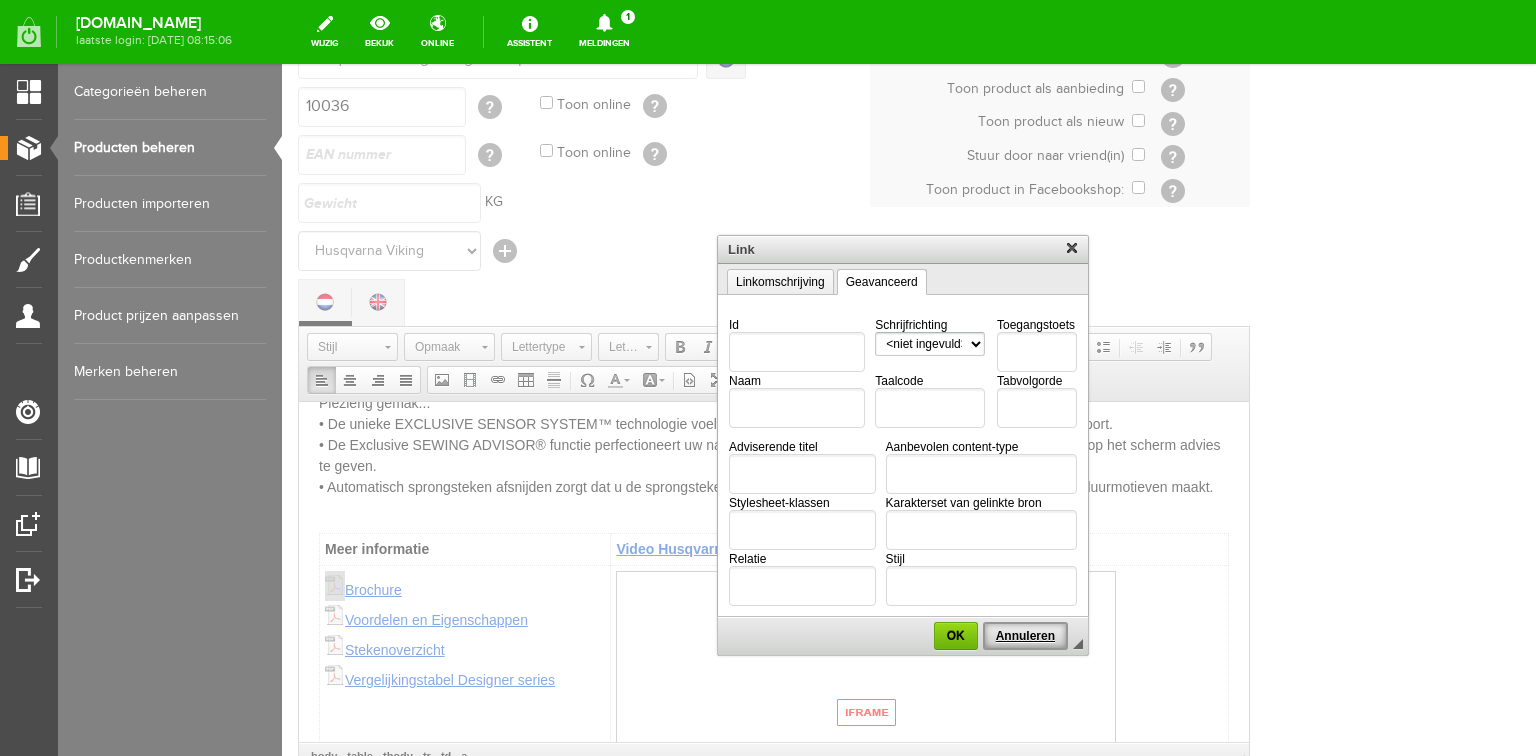 click on "Annuleren" at bounding box center (1025, 636) 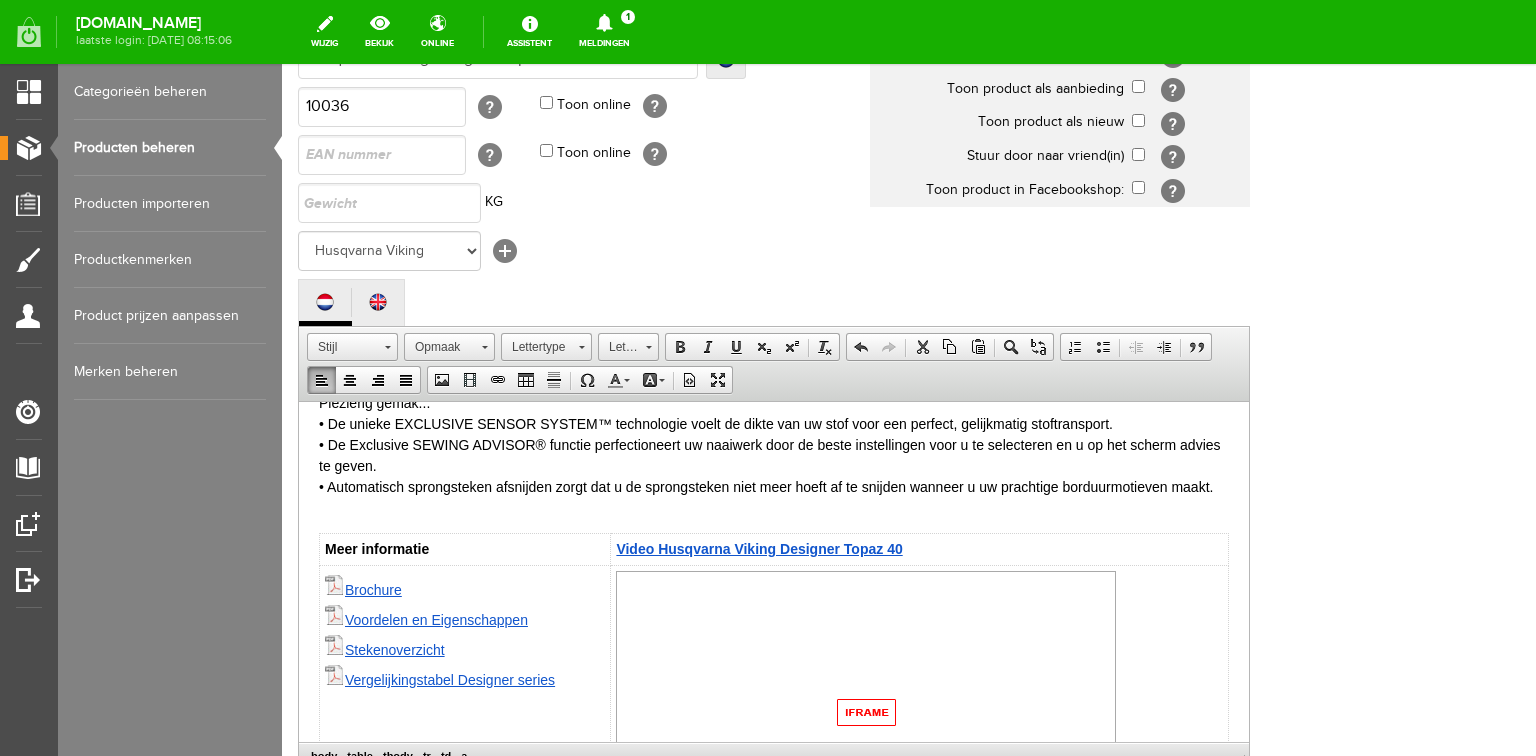click on "Voordelen en Eigenschappen" at bounding box center (436, 619) 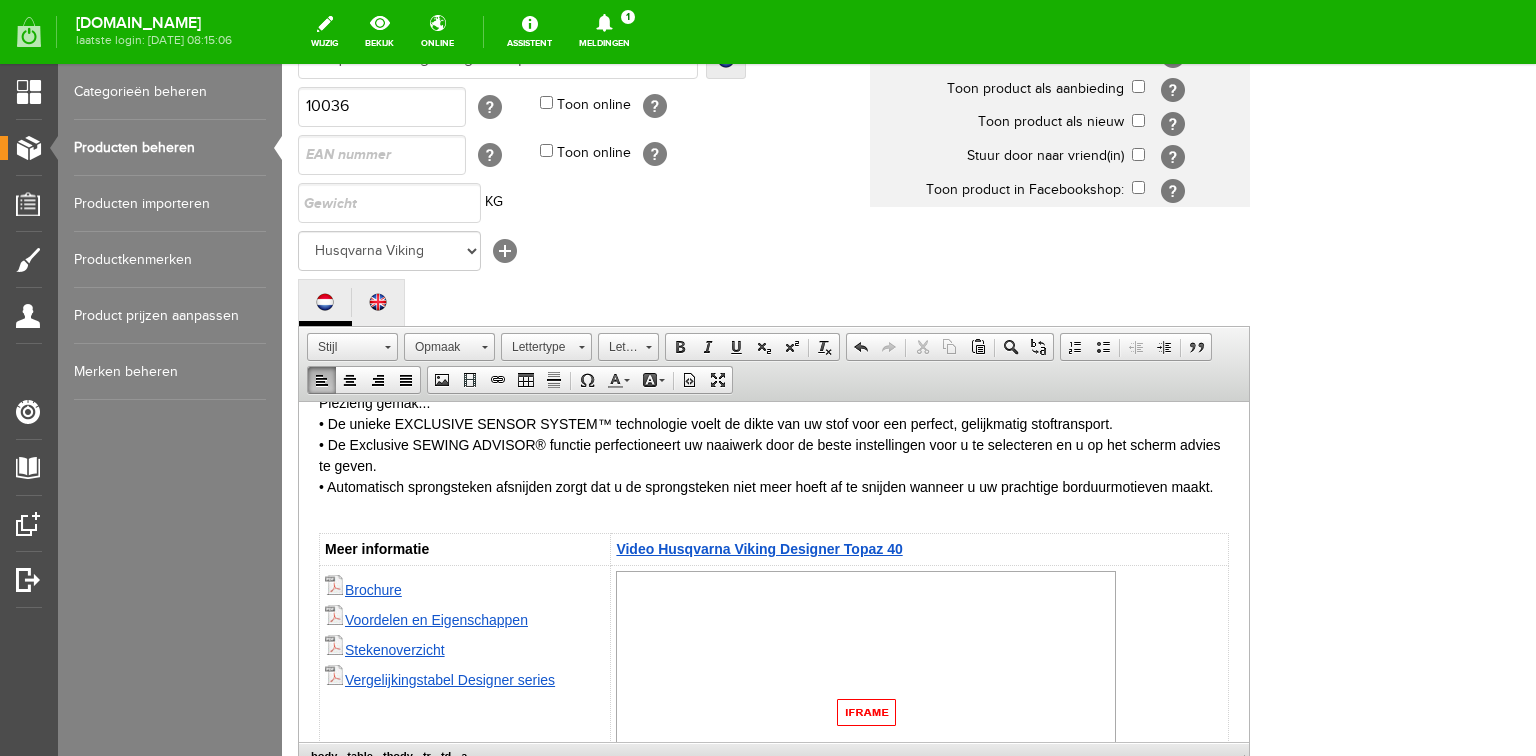 click on "Brochure" at bounding box center (373, 589) 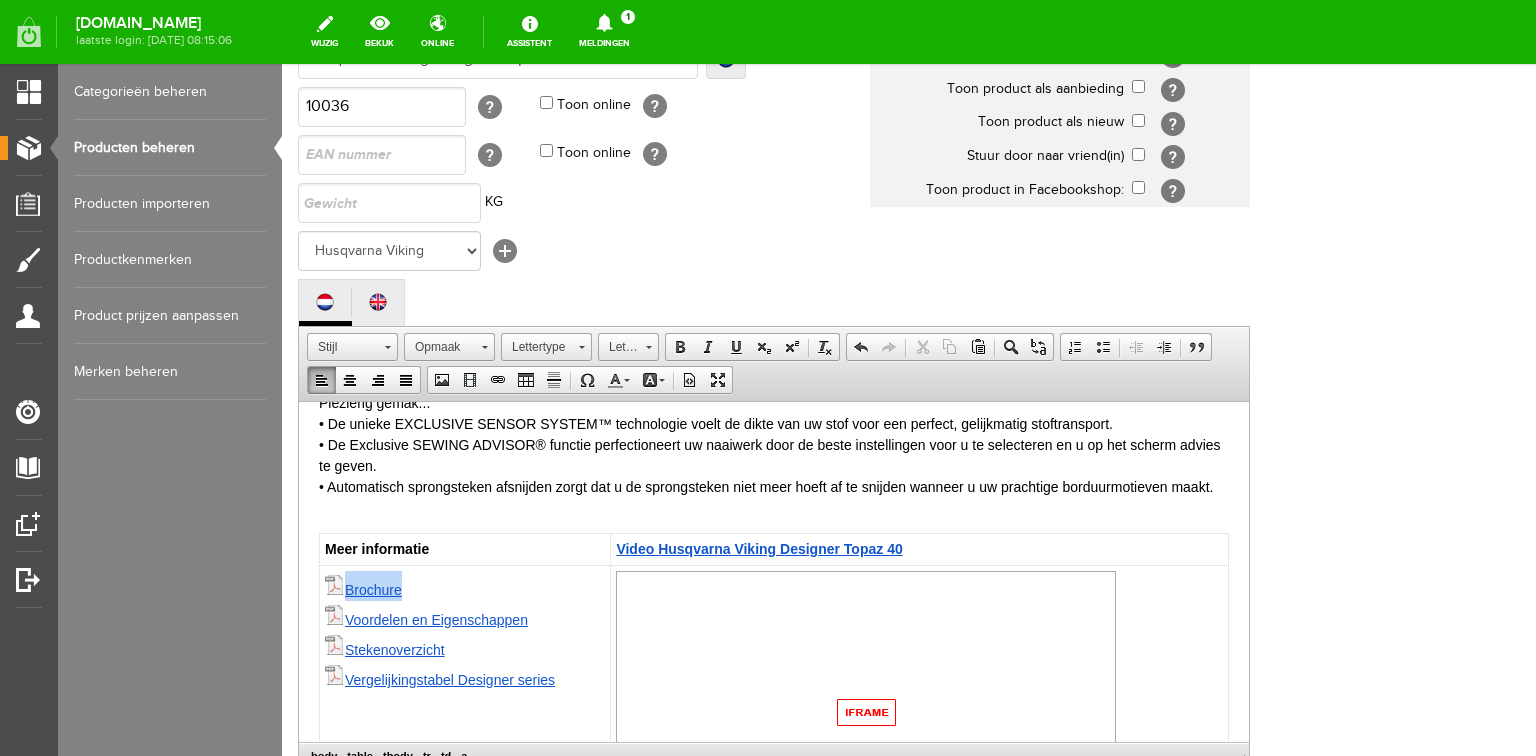 click on "Brochure" at bounding box center (373, 589) 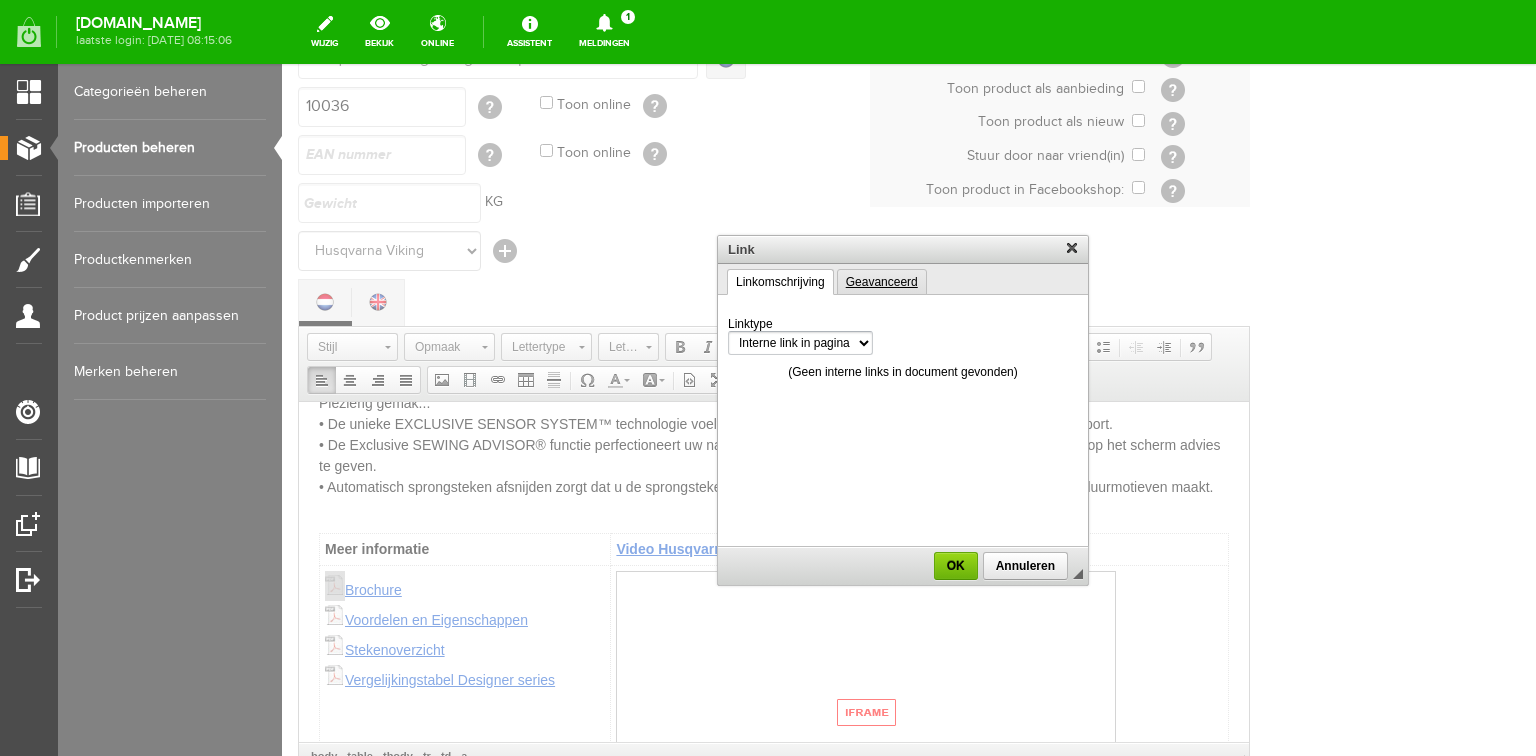 click on "Geavanceerd" at bounding box center (882, 282) 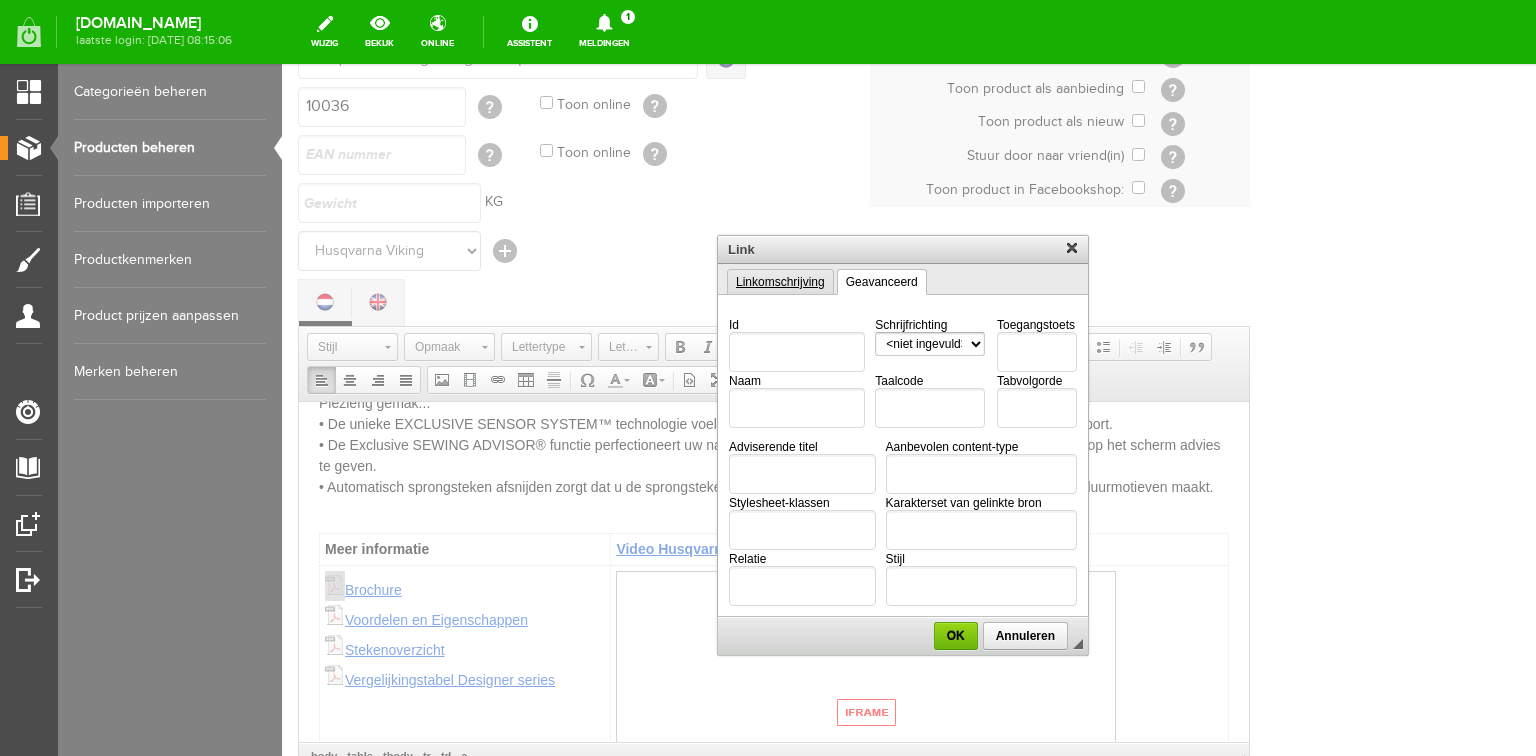 click on "Linkomschrijving" at bounding box center (780, 282) 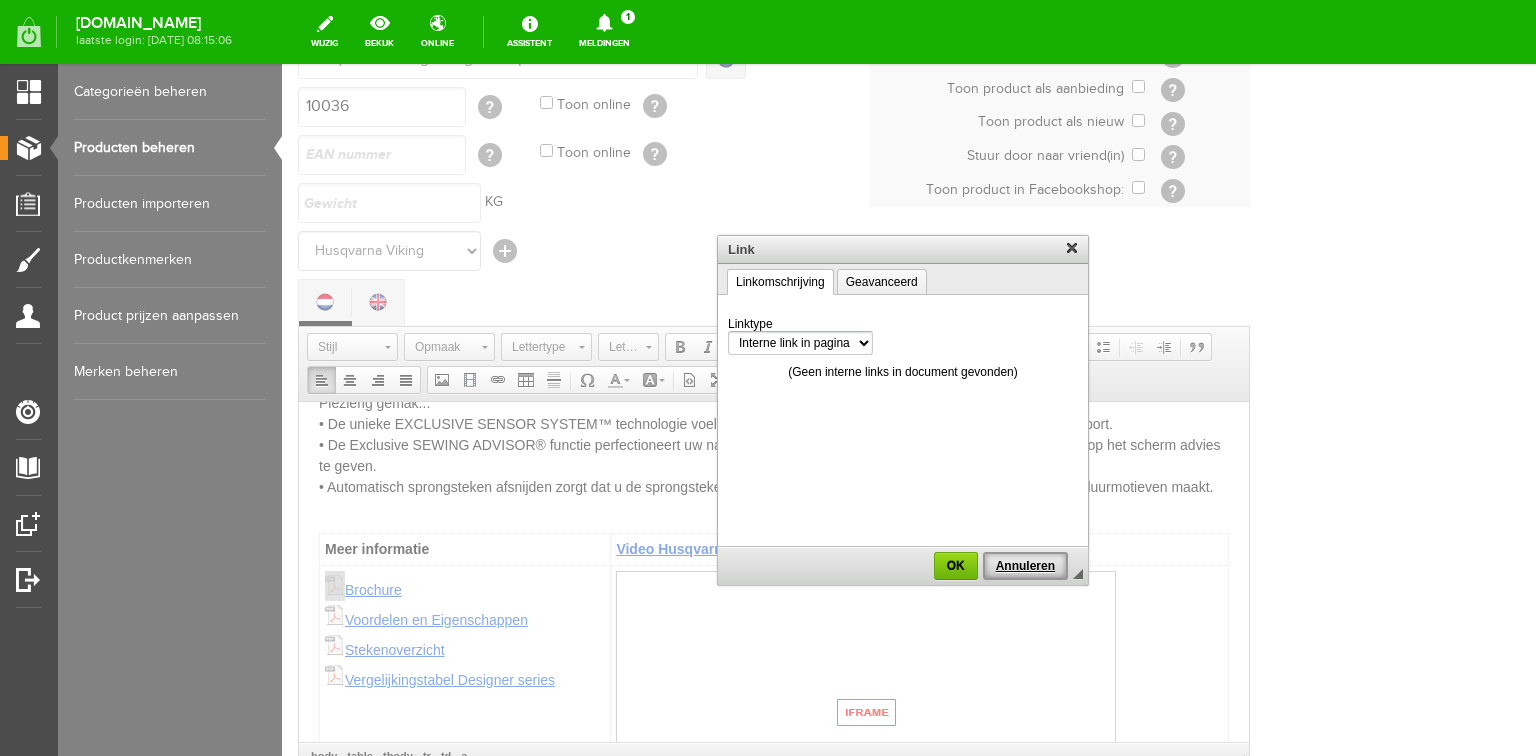 click on "Annuleren" at bounding box center [1025, 566] 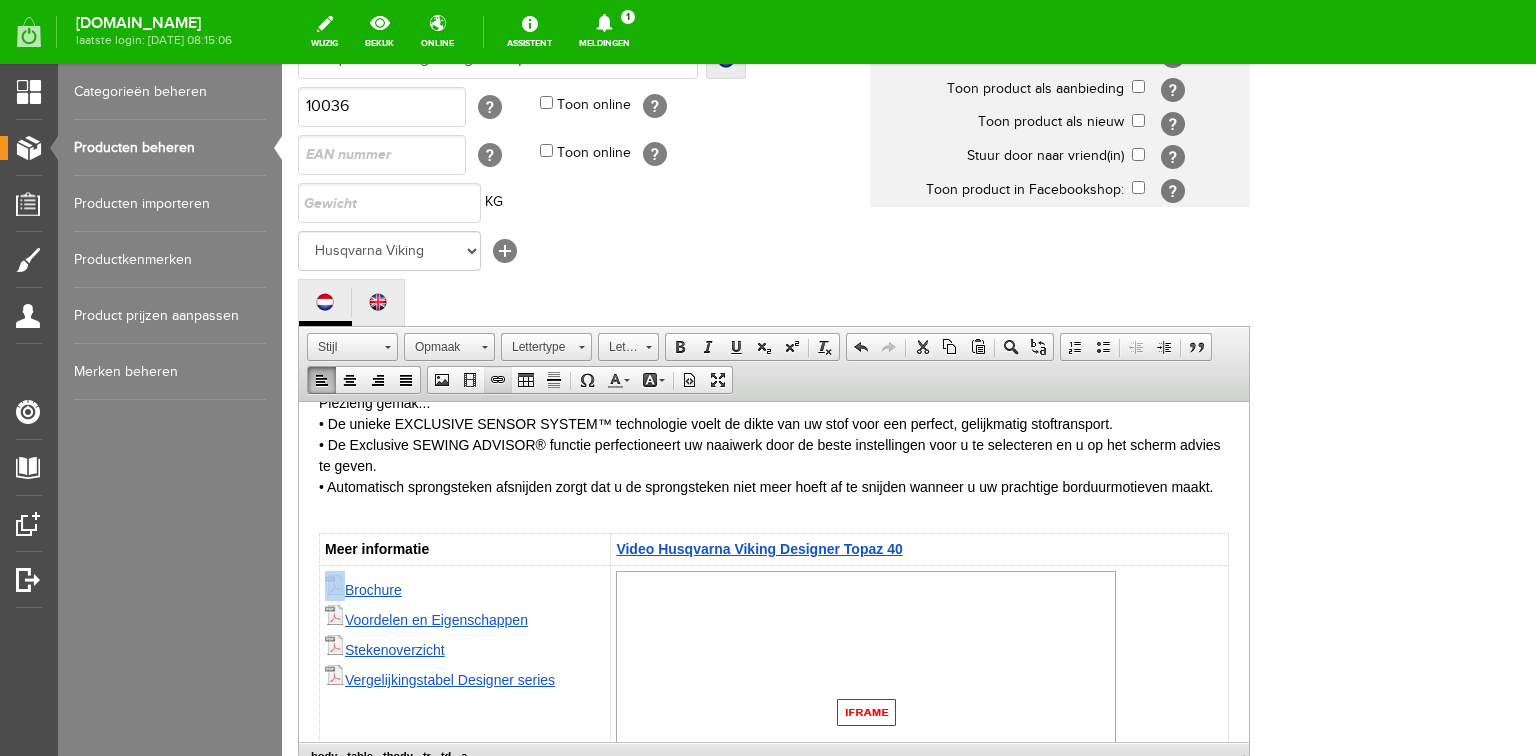 click at bounding box center (498, 380) 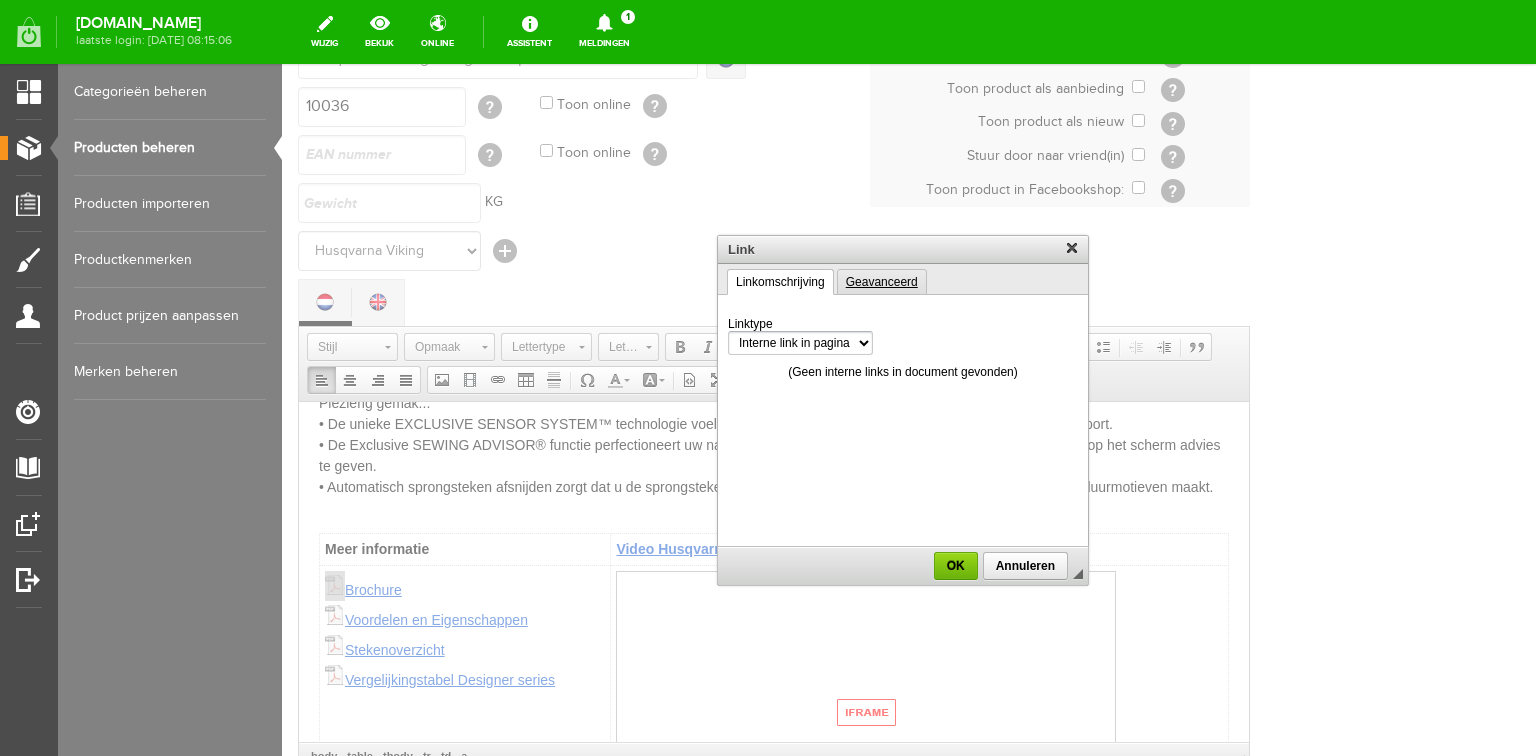 click on "Geavanceerd" at bounding box center [882, 282] 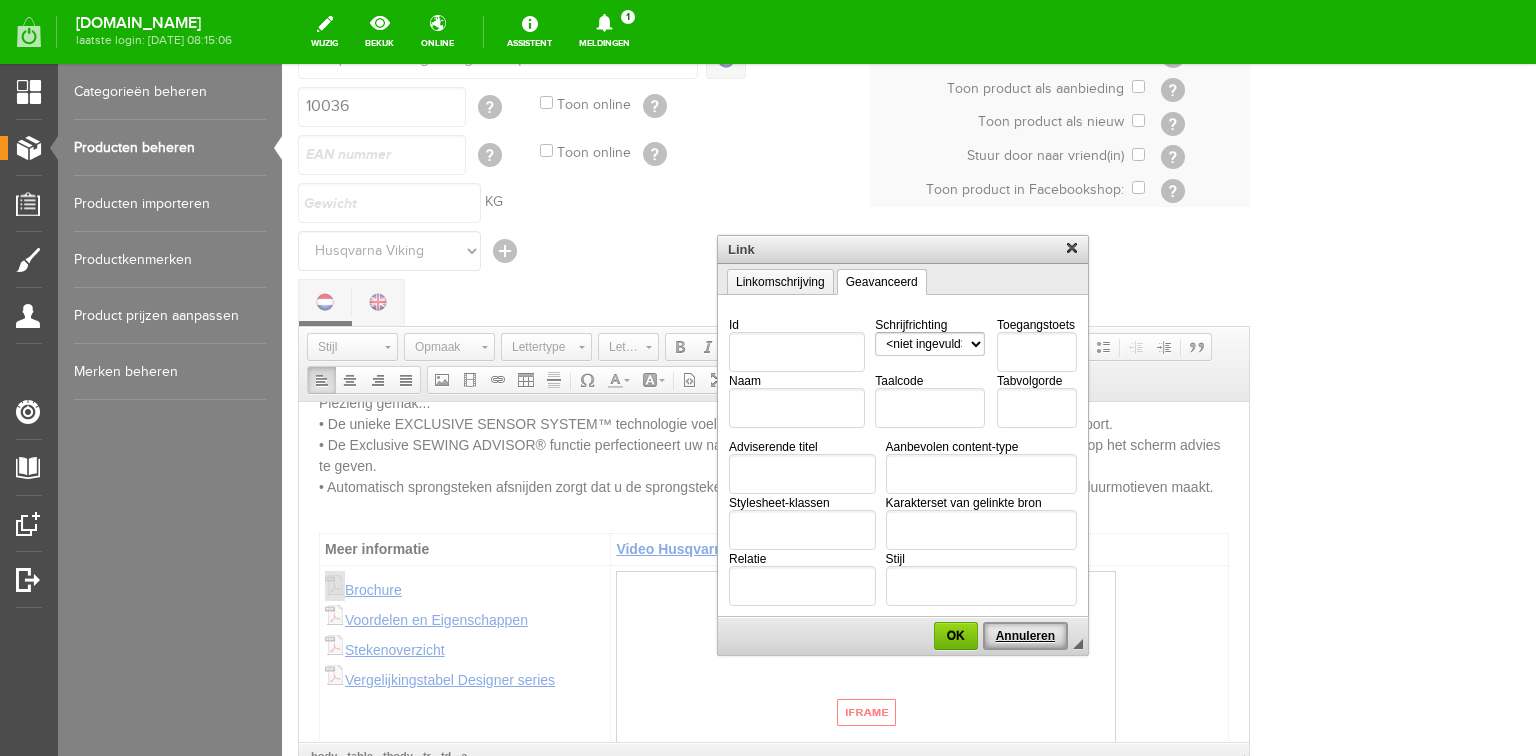 click on "Annuleren" at bounding box center (1025, 636) 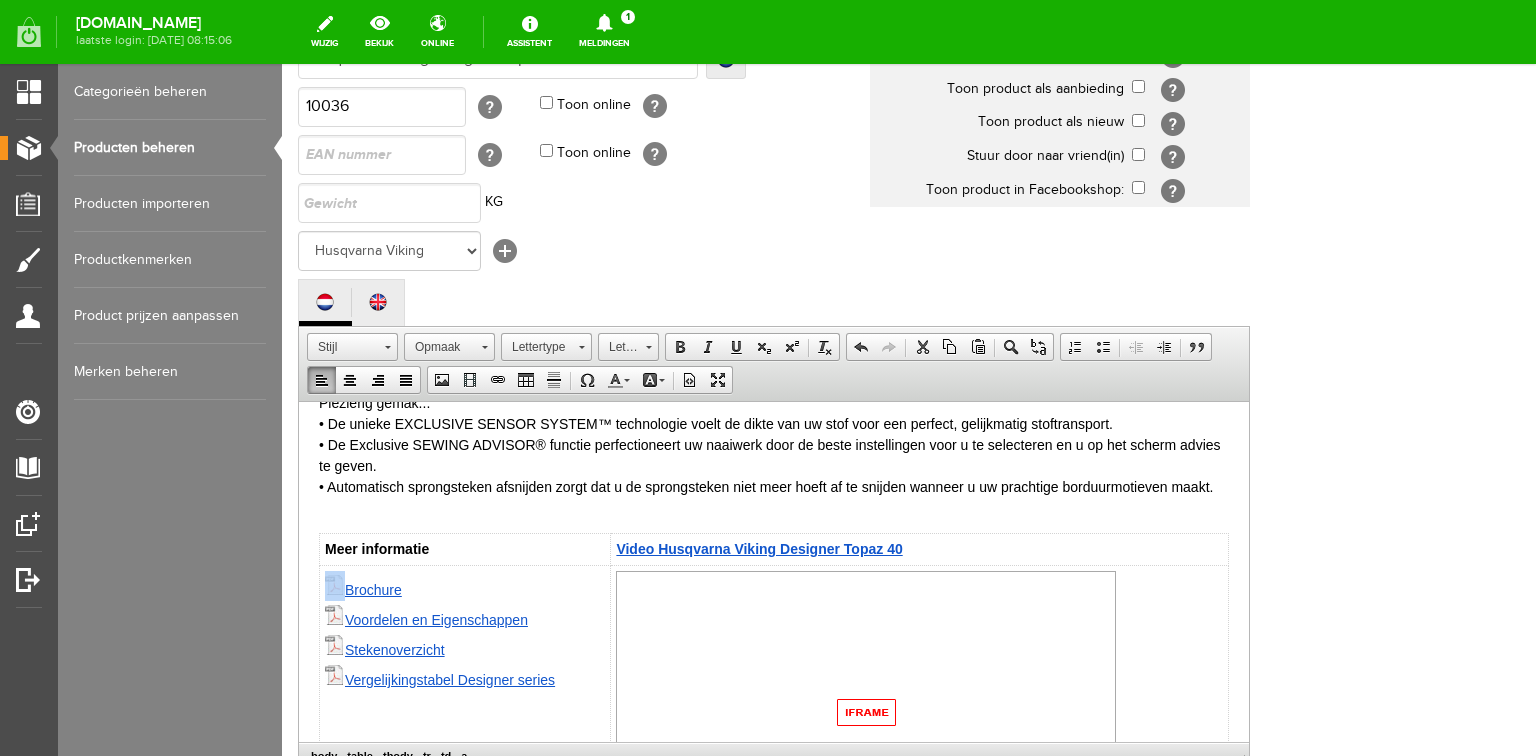 click on "Brochure Voordelen en Eigenschappen Stekenoverzicht Vergelijkingstabel Designer series" at bounding box center (465, 714) 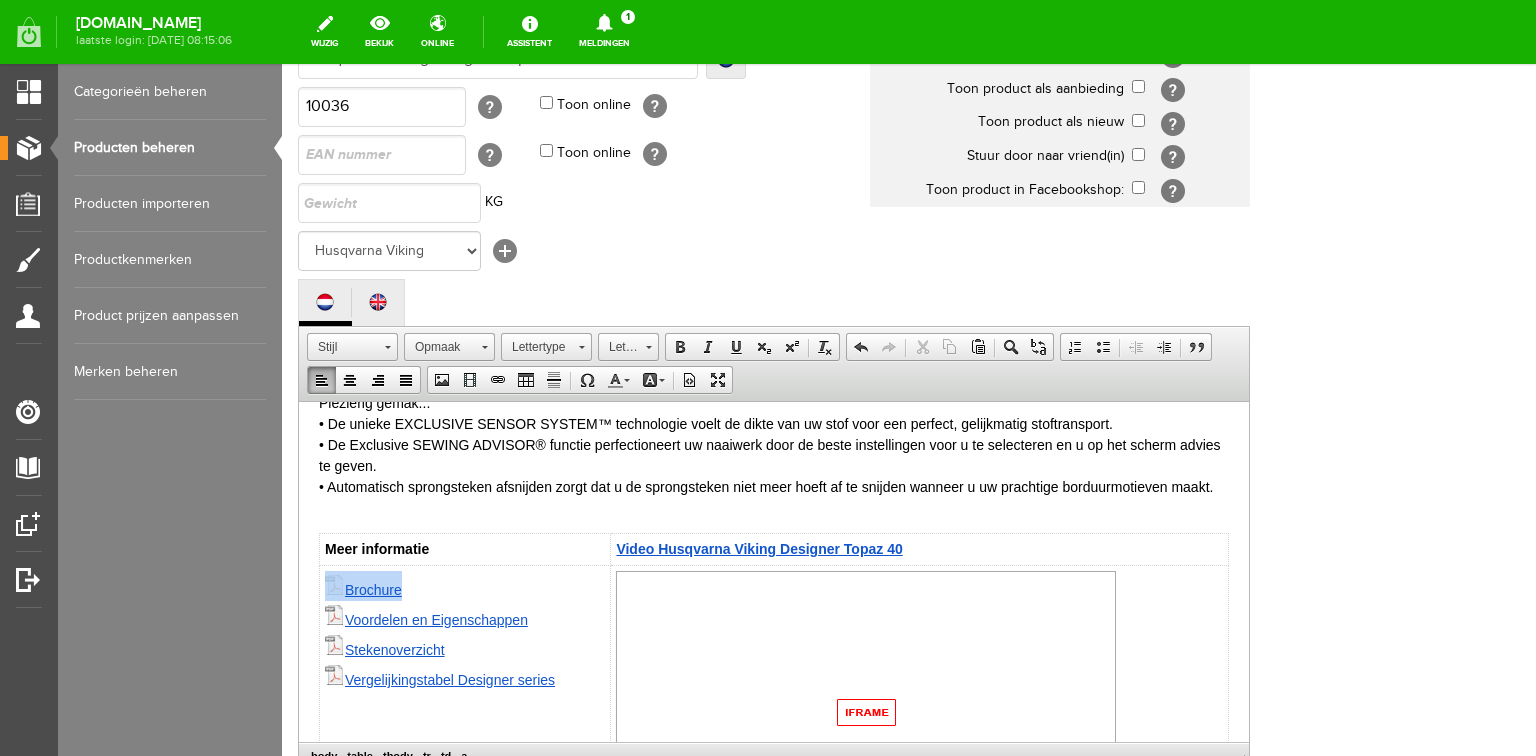 drag, startPoint x: 415, startPoint y: 586, endPoint x: 327, endPoint y: 586, distance: 88 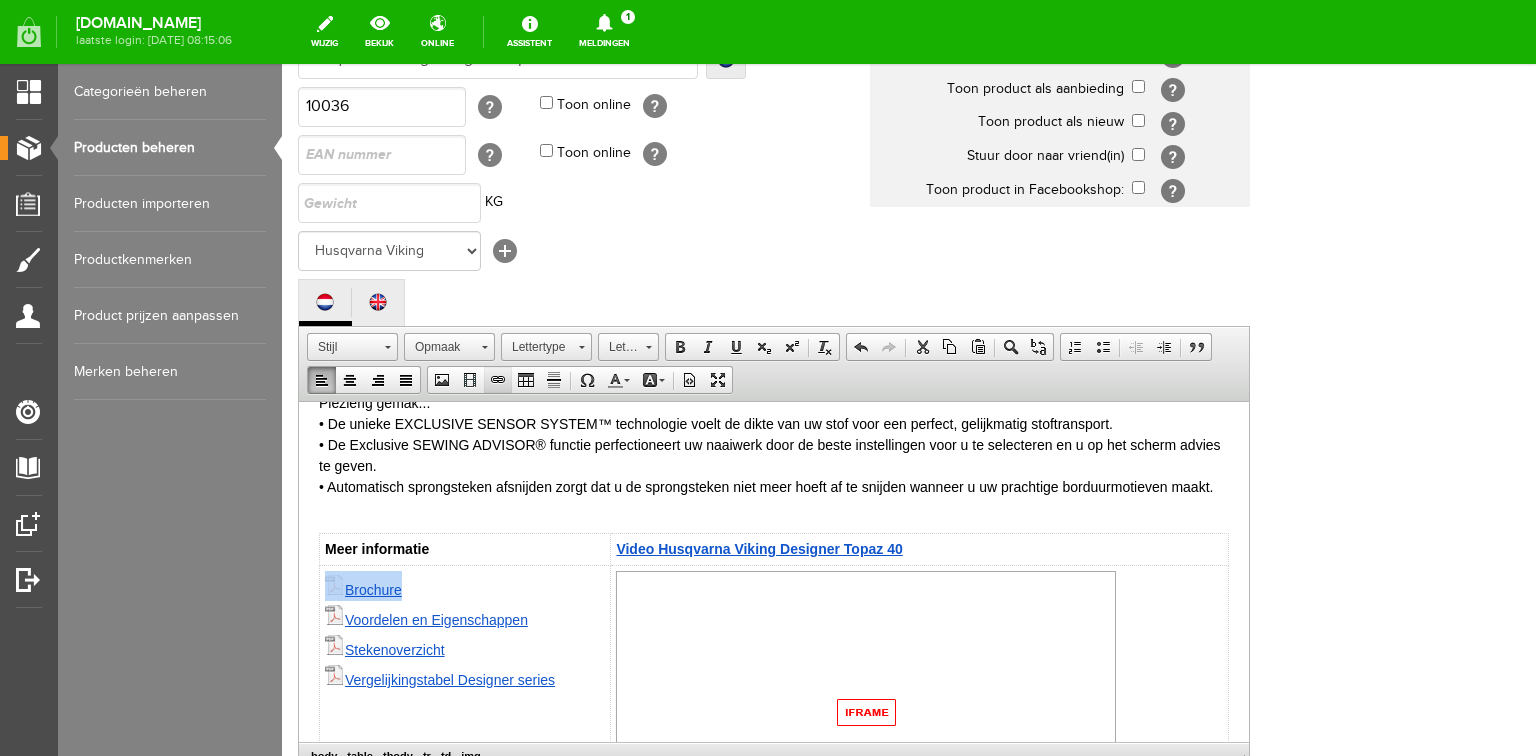 click at bounding box center [498, 380] 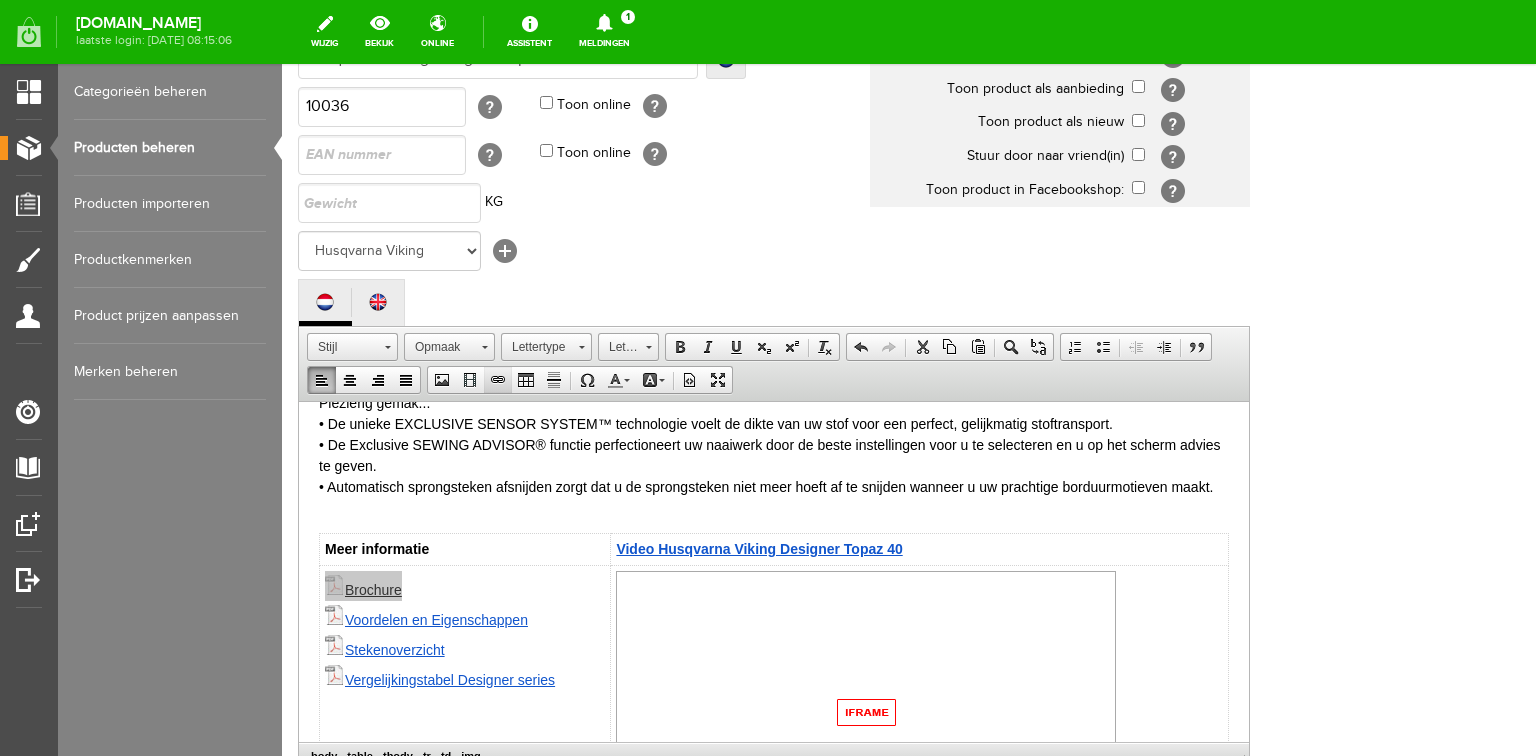select on "url" 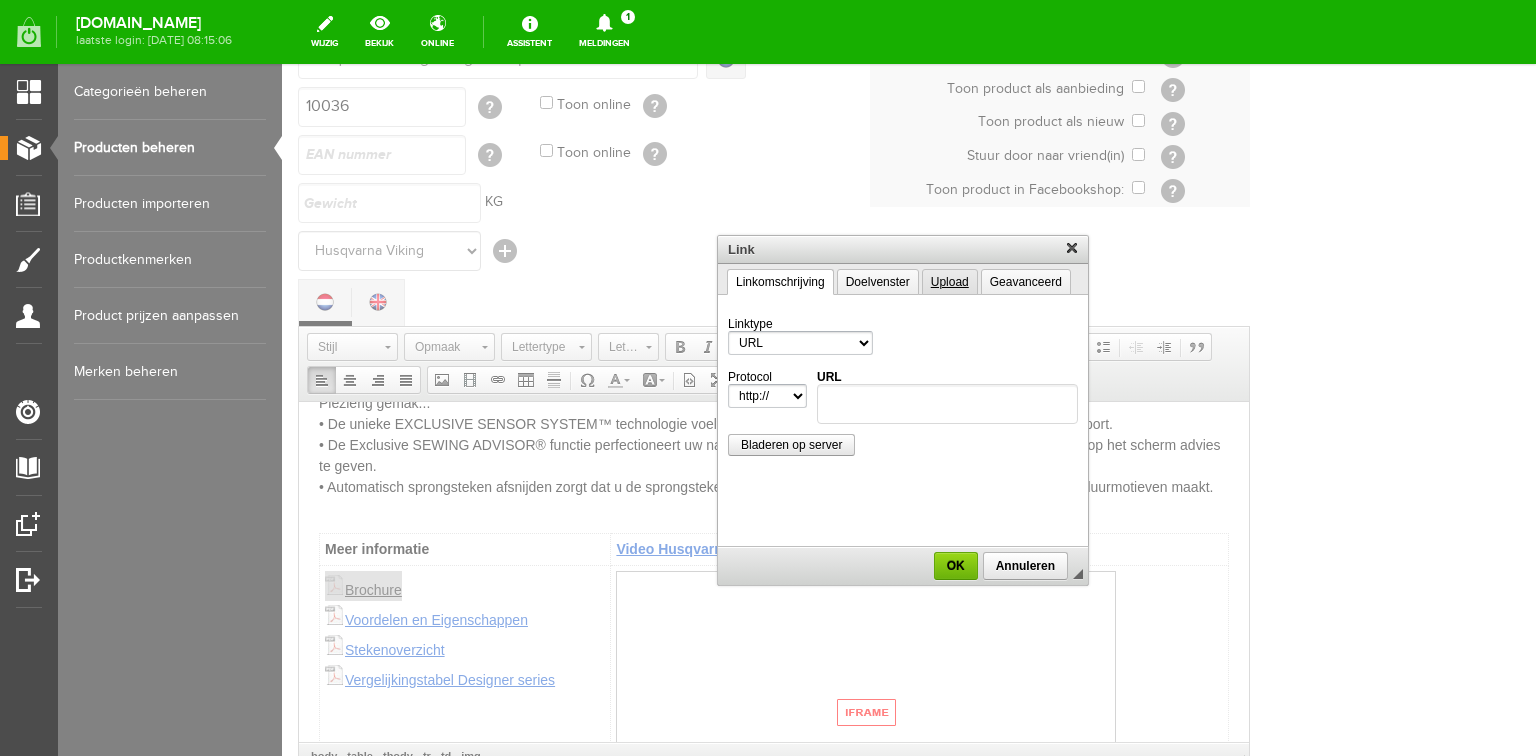 click on "Upload" at bounding box center [950, 282] 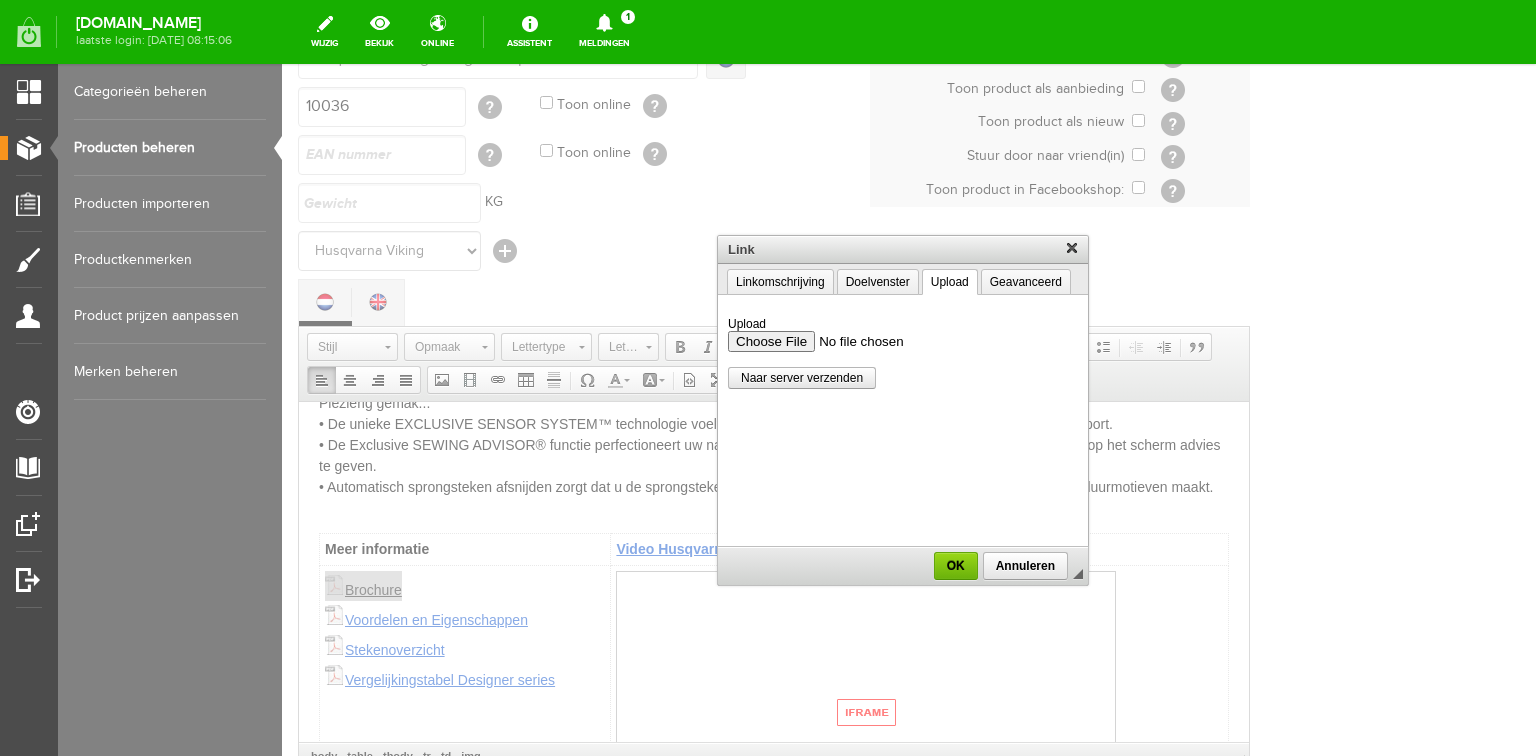 click on "Upload" at bounding box center [903, 341] 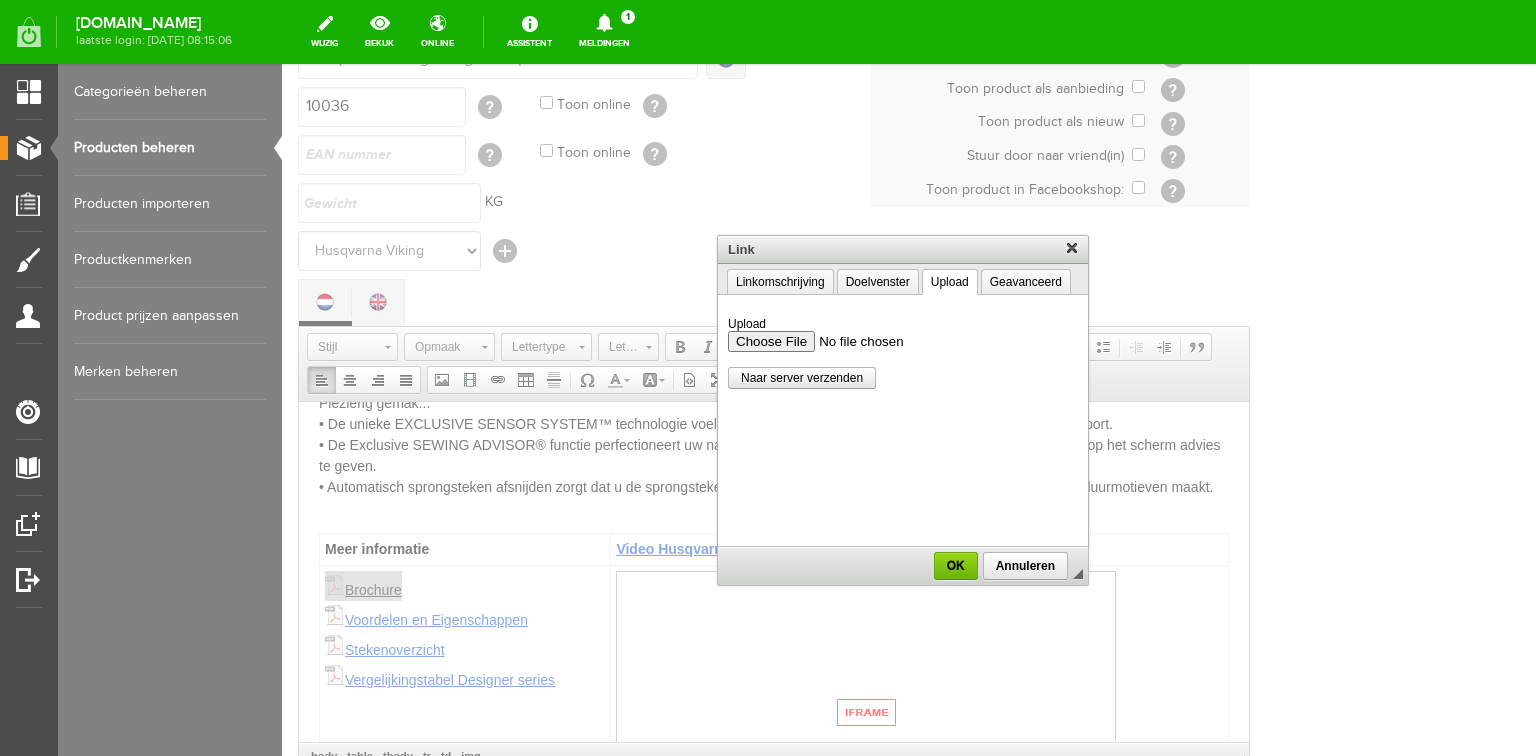 type on "C:\fakepath\Husqvarna_VIKING_Topaz_40_50-Brochure-NL.pdf" 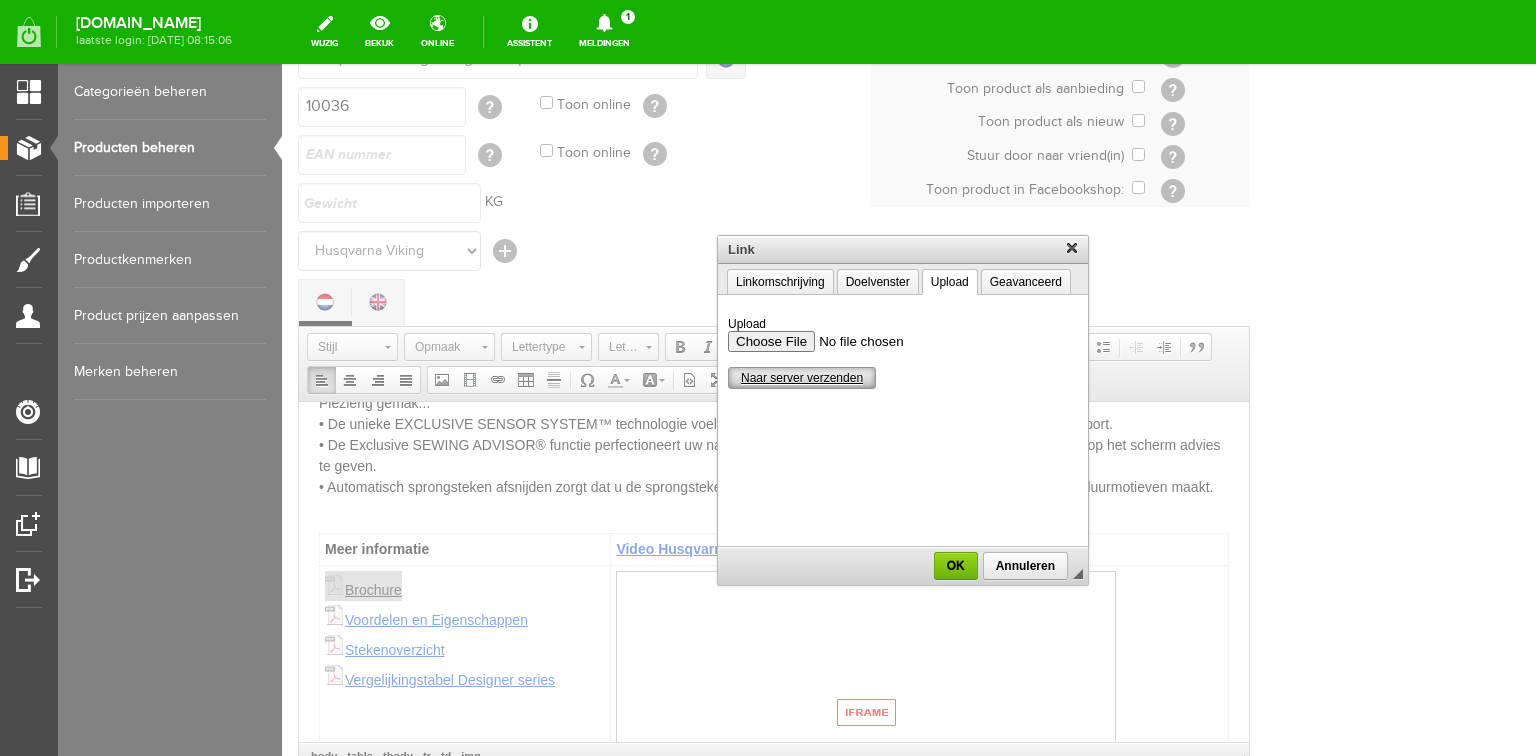 click on "Naar server verzenden" at bounding box center [802, 378] 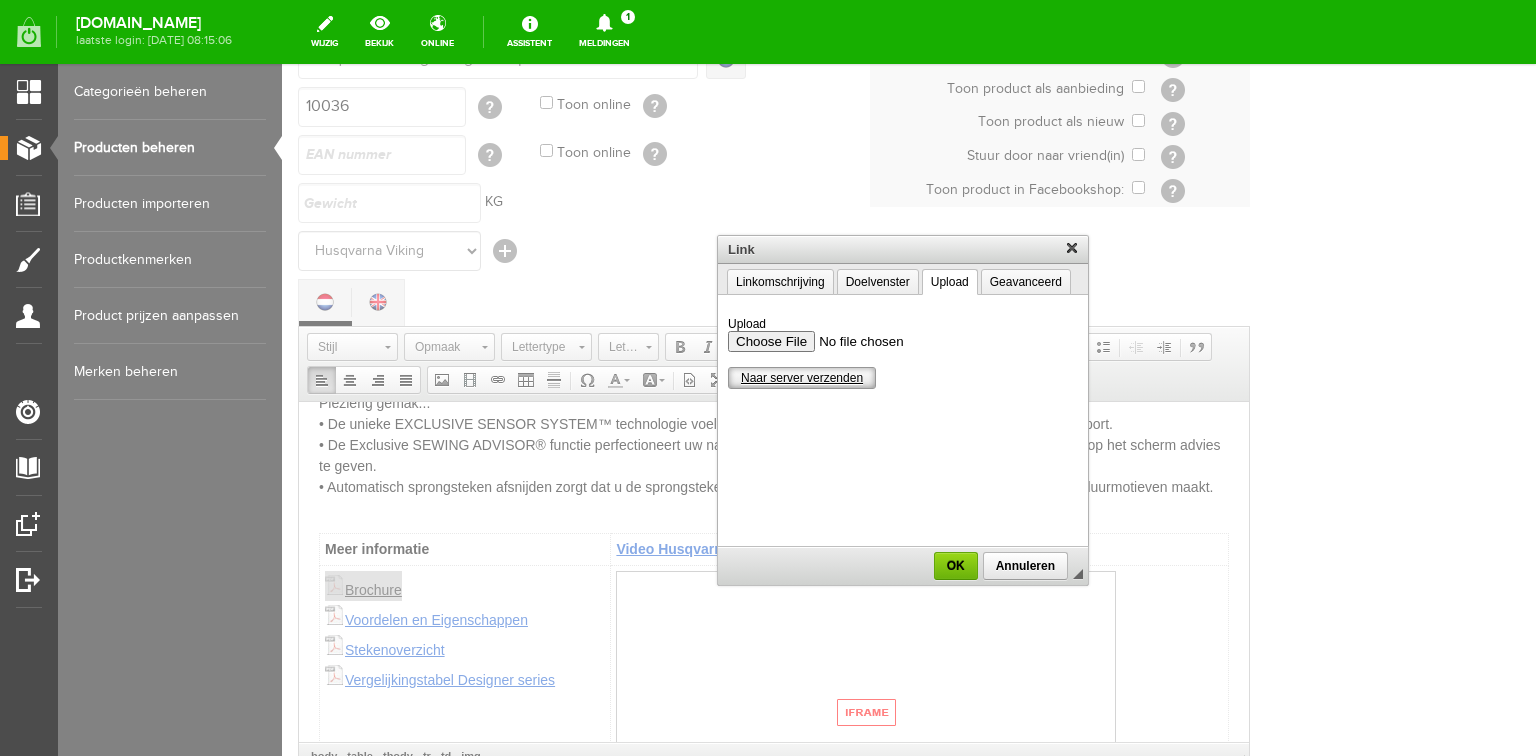 select 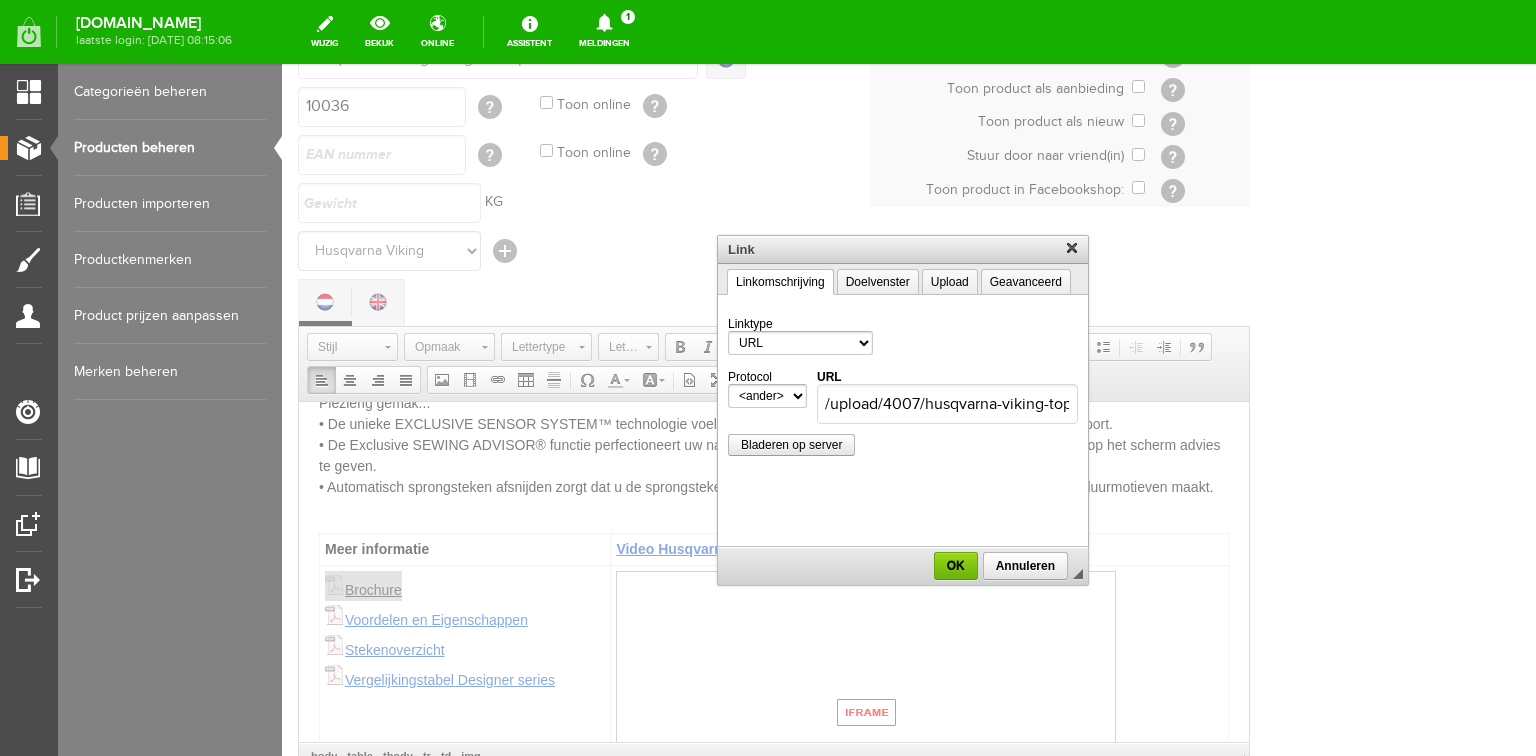 scroll, scrollTop: 0, scrollLeft: 0, axis: both 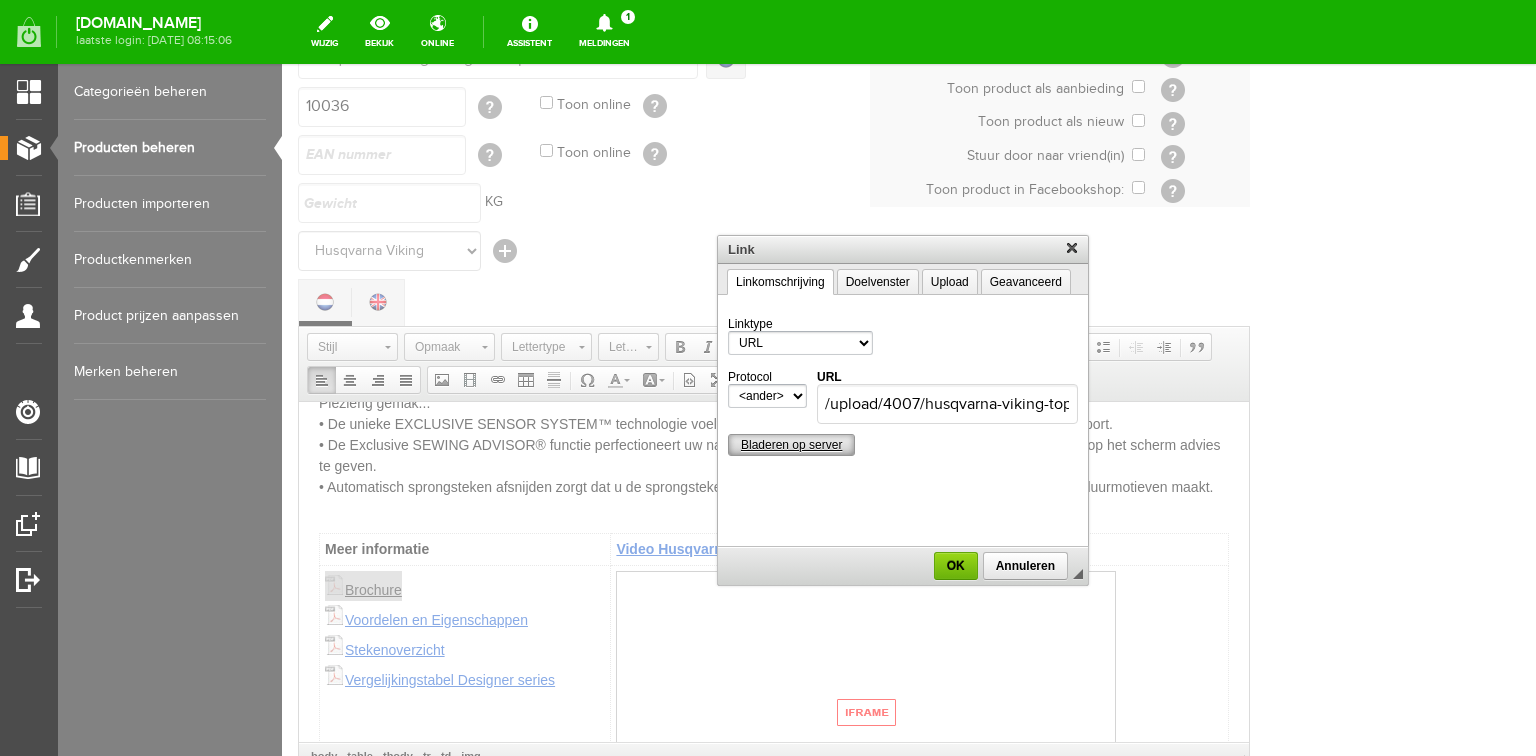 click on "Bladeren op server" at bounding box center (791, 445) 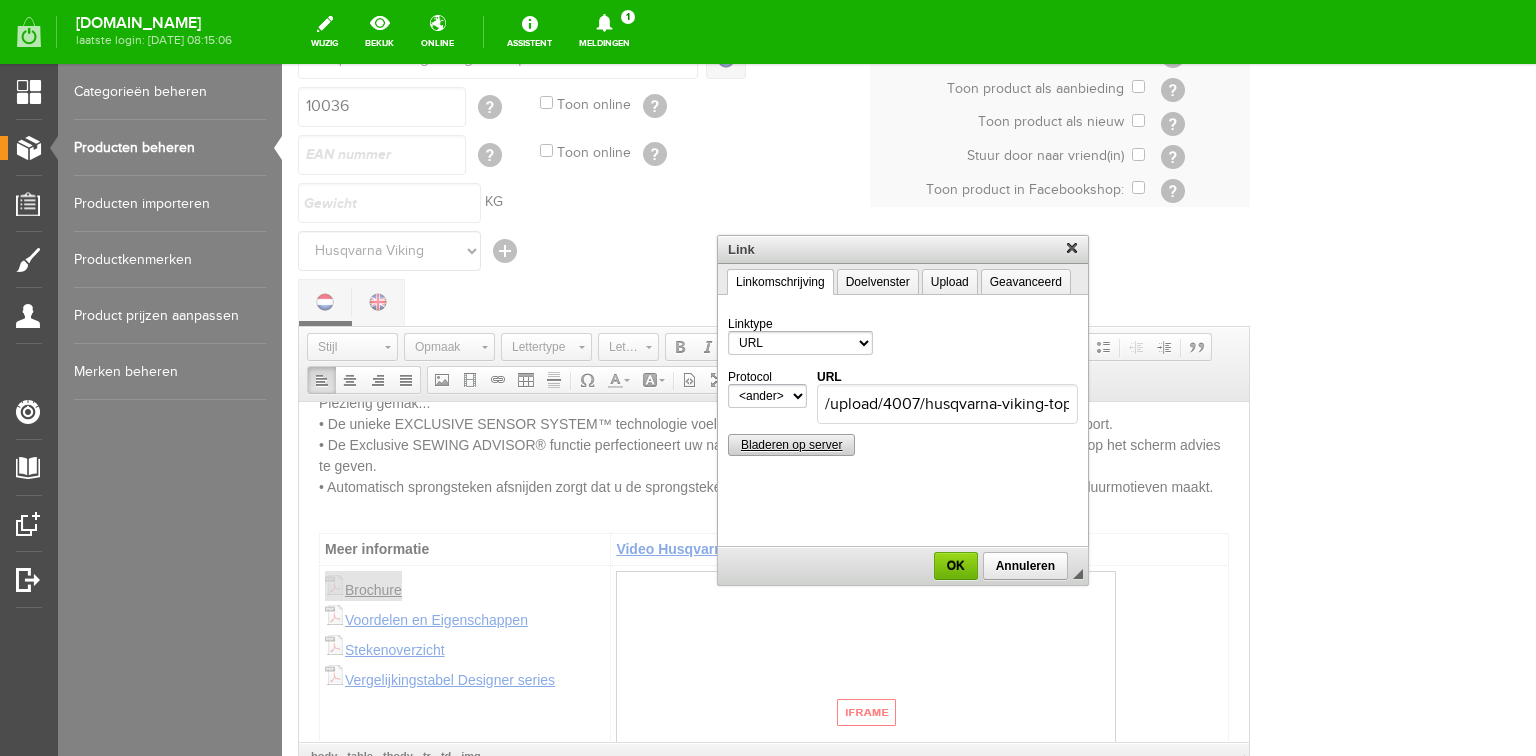 type on "/upload/4007/husqvarna-viking-topaz-40-50-brochure-nl.pdf" 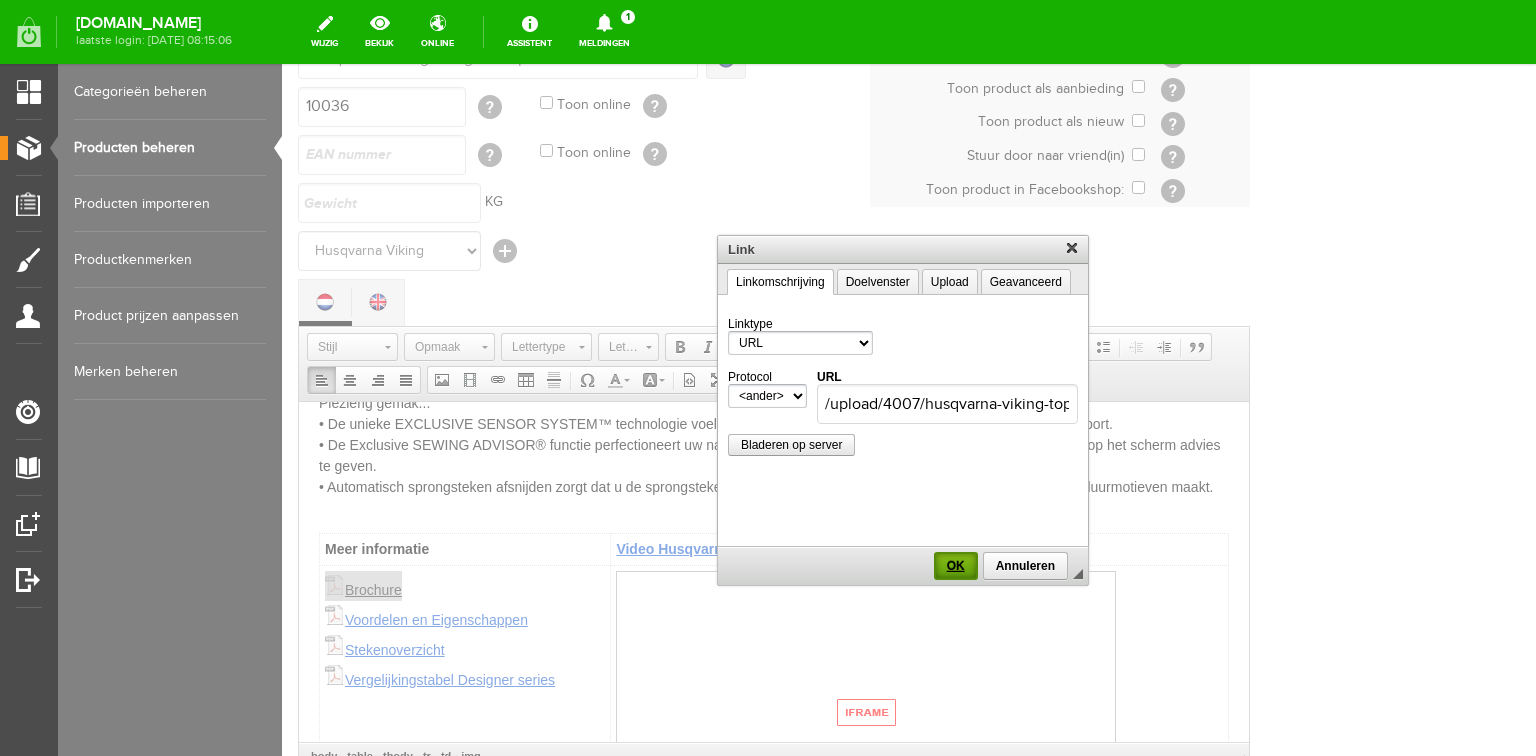click on "OK" at bounding box center (956, 566) 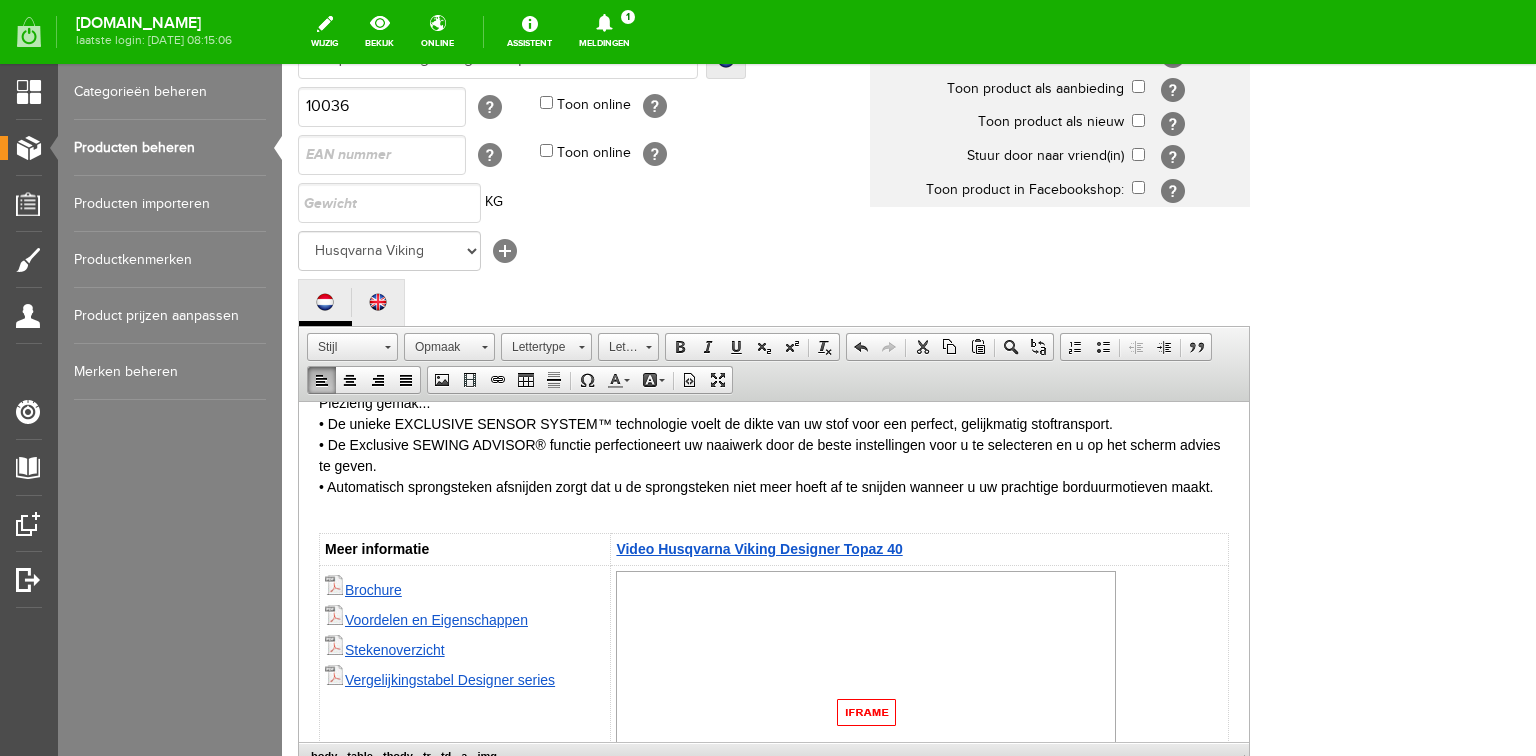 click on "Voordelen en Eigenschappen" at bounding box center (436, 619) 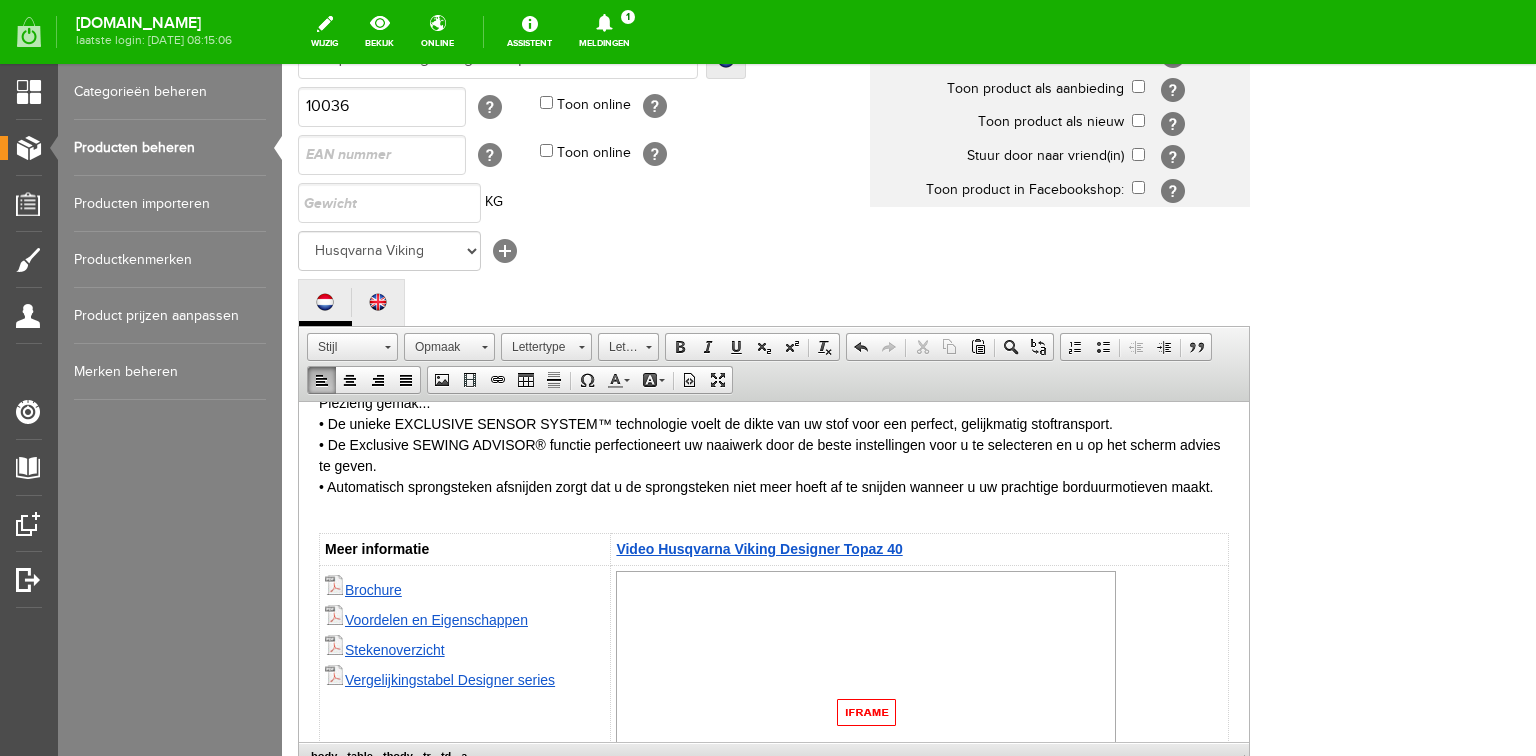 click on "Voordelen en Eigenschappen" at bounding box center [436, 619] 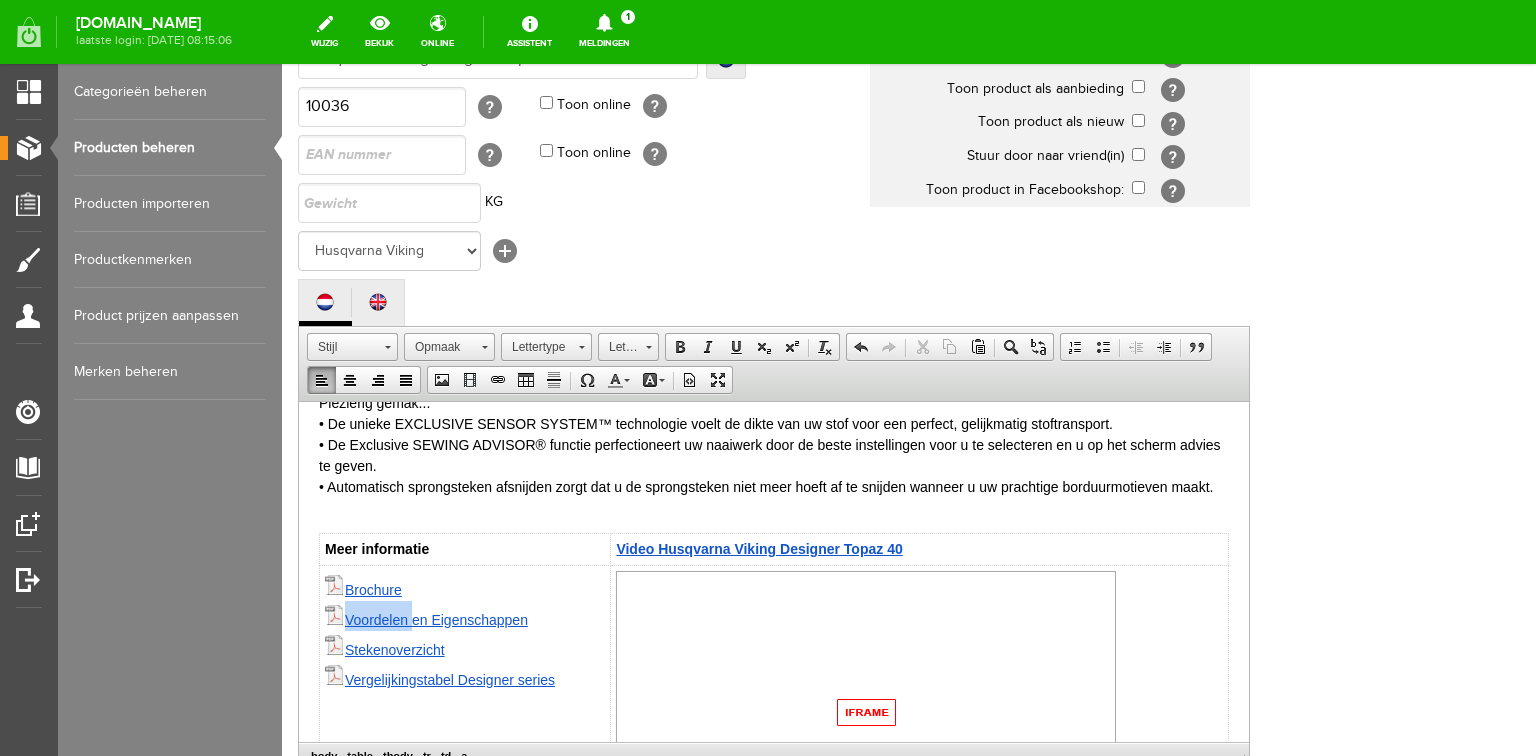 click on "Voordelen en Eigenschappen" at bounding box center [436, 619] 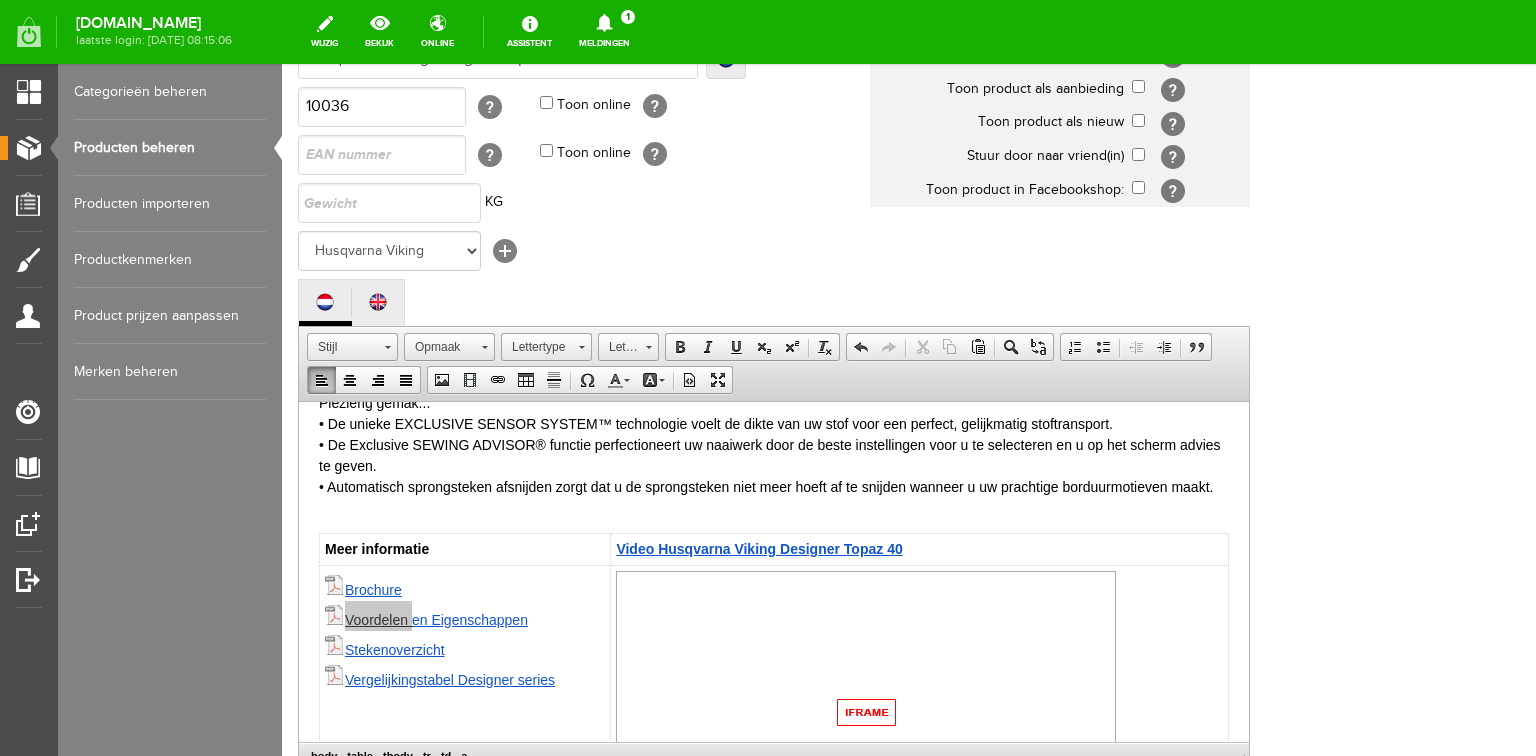 select on "http://" 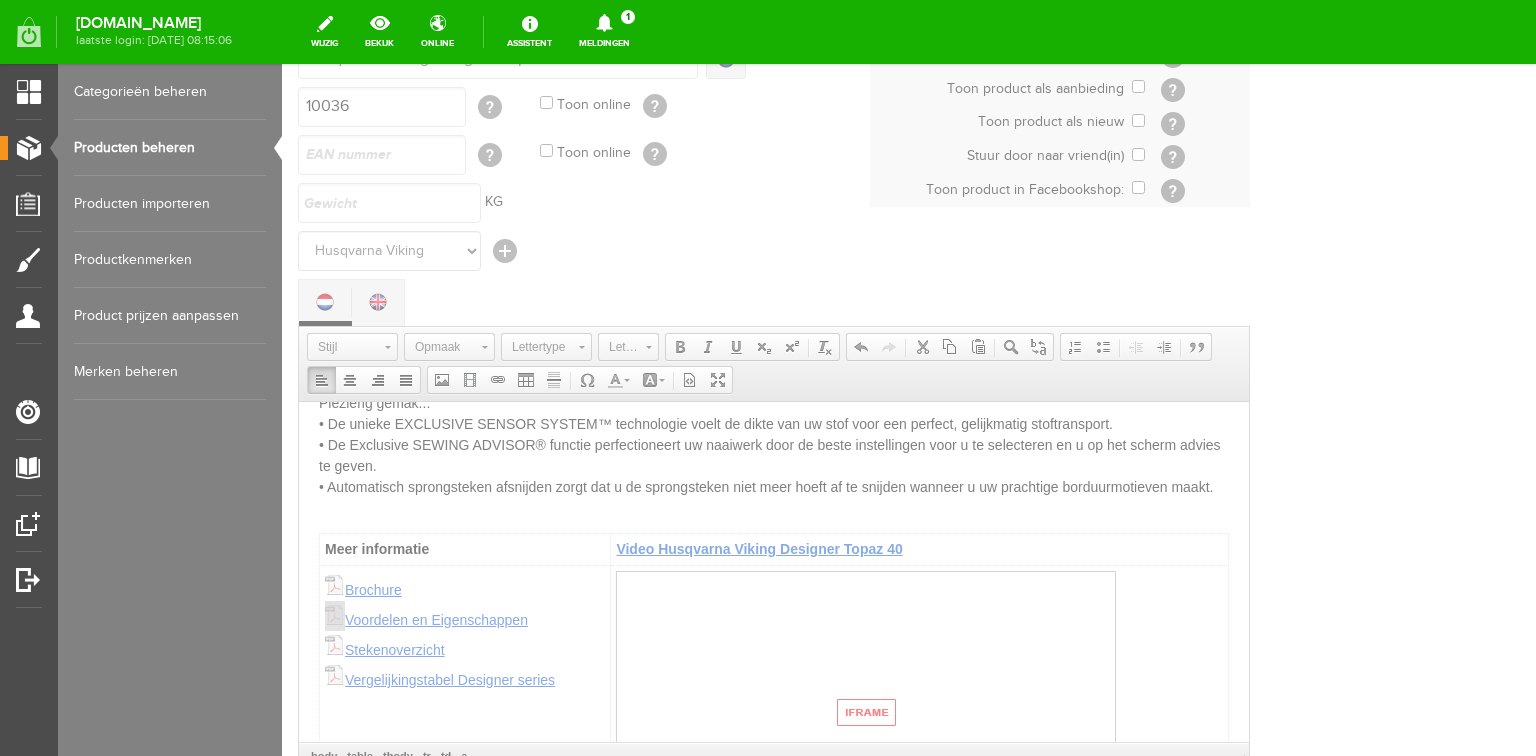 select 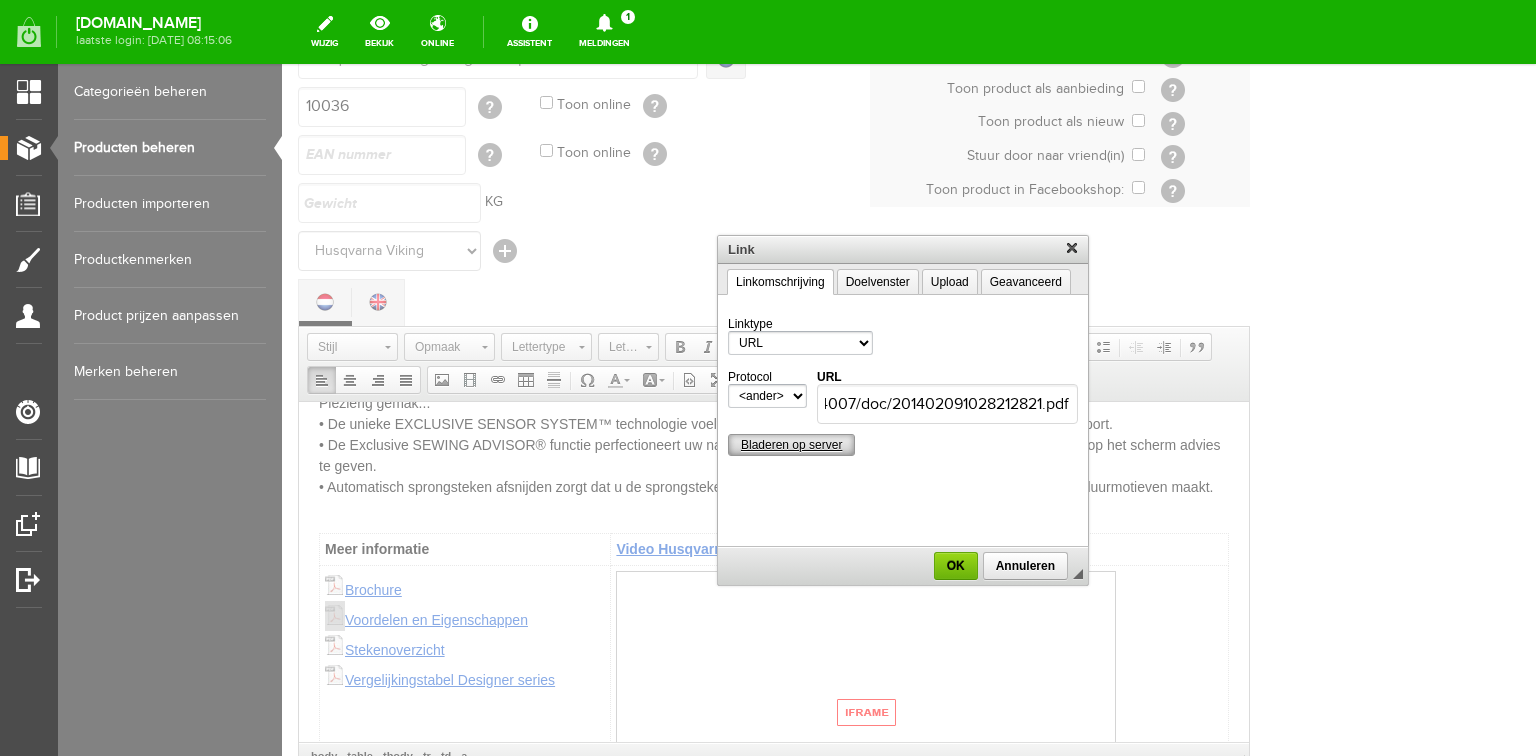 scroll, scrollTop: 0, scrollLeft: 0, axis: both 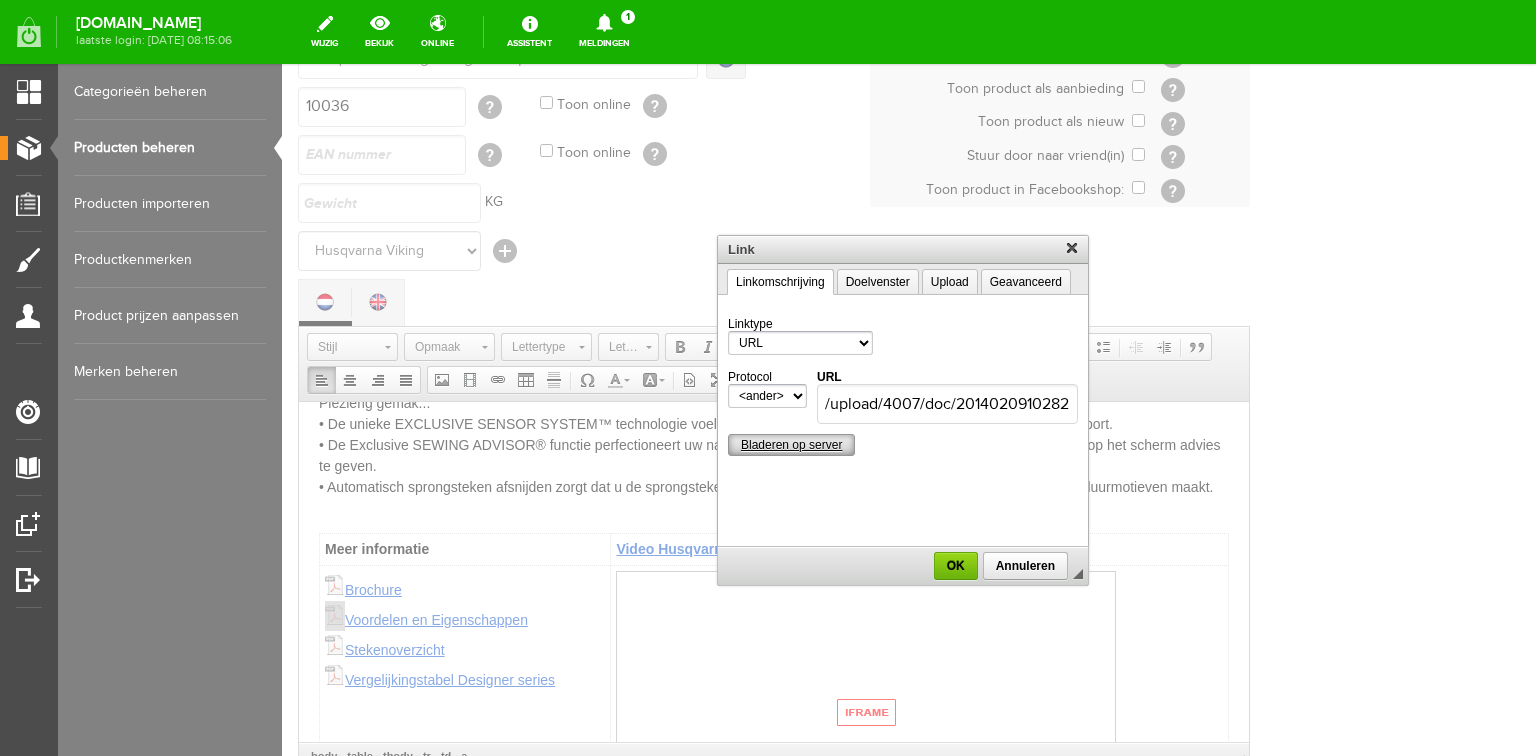 click on "Bladeren op server" at bounding box center [791, 445] 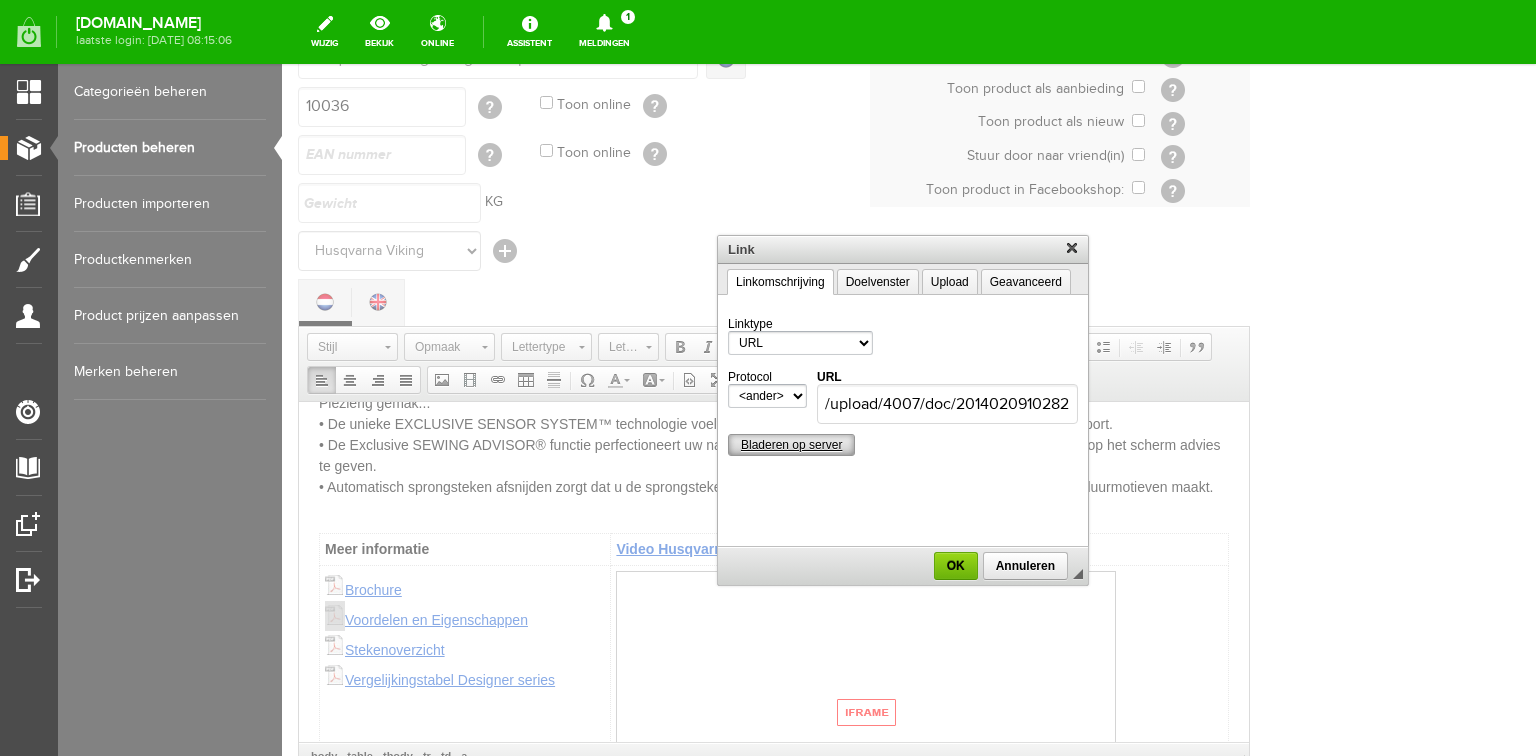 click on "Bladeren op server" at bounding box center [791, 445] 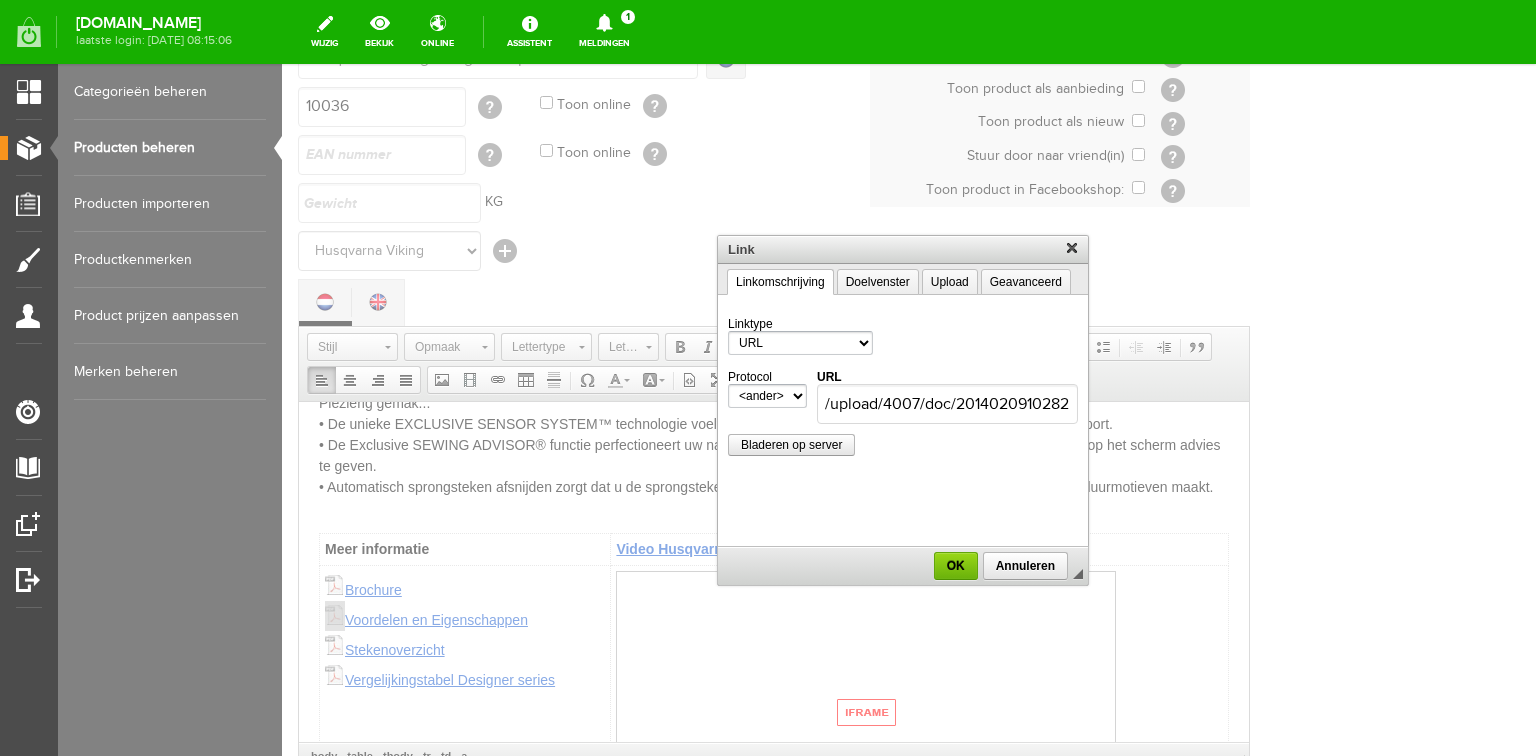 click at bounding box center [903, 410] 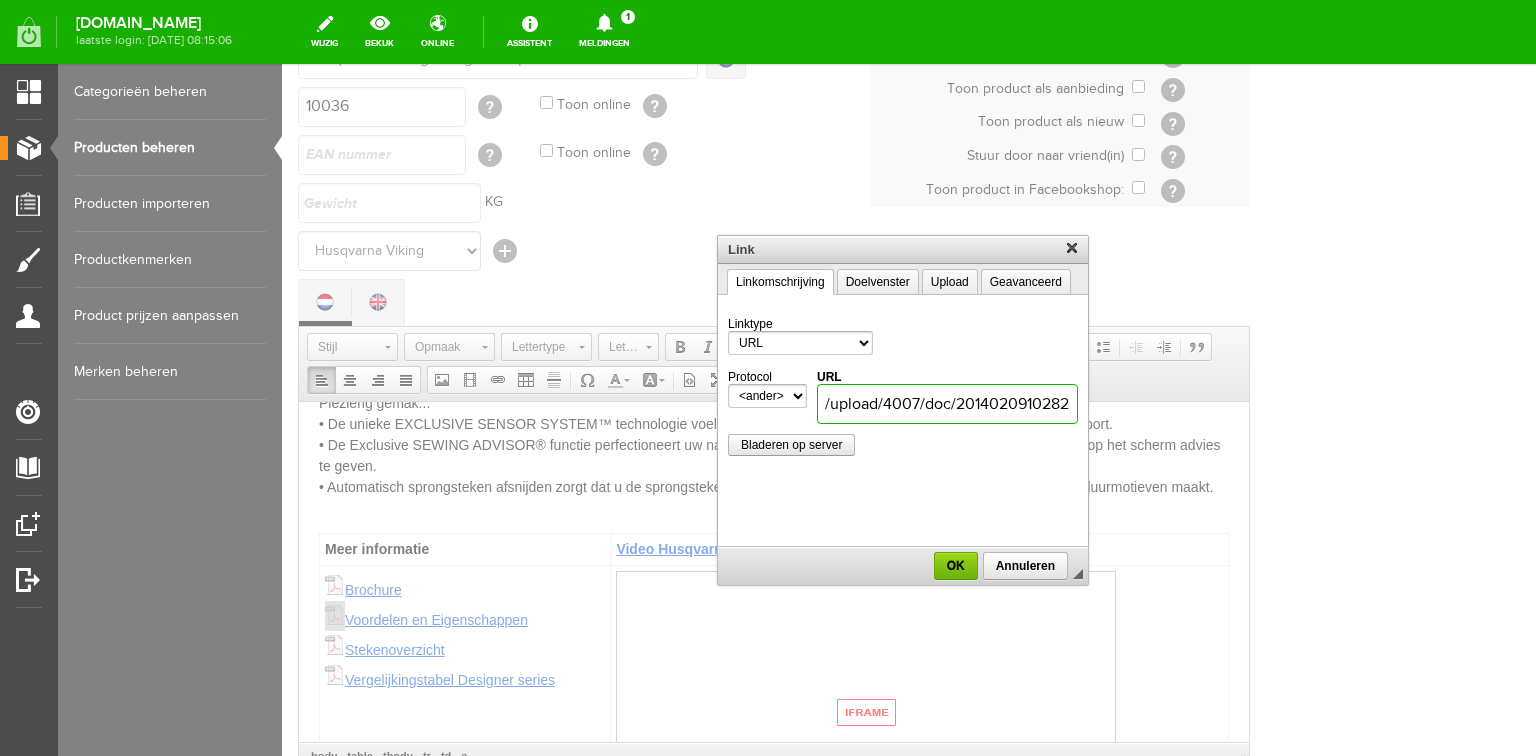 scroll, scrollTop: 0, scrollLeft: 66, axis: horizontal 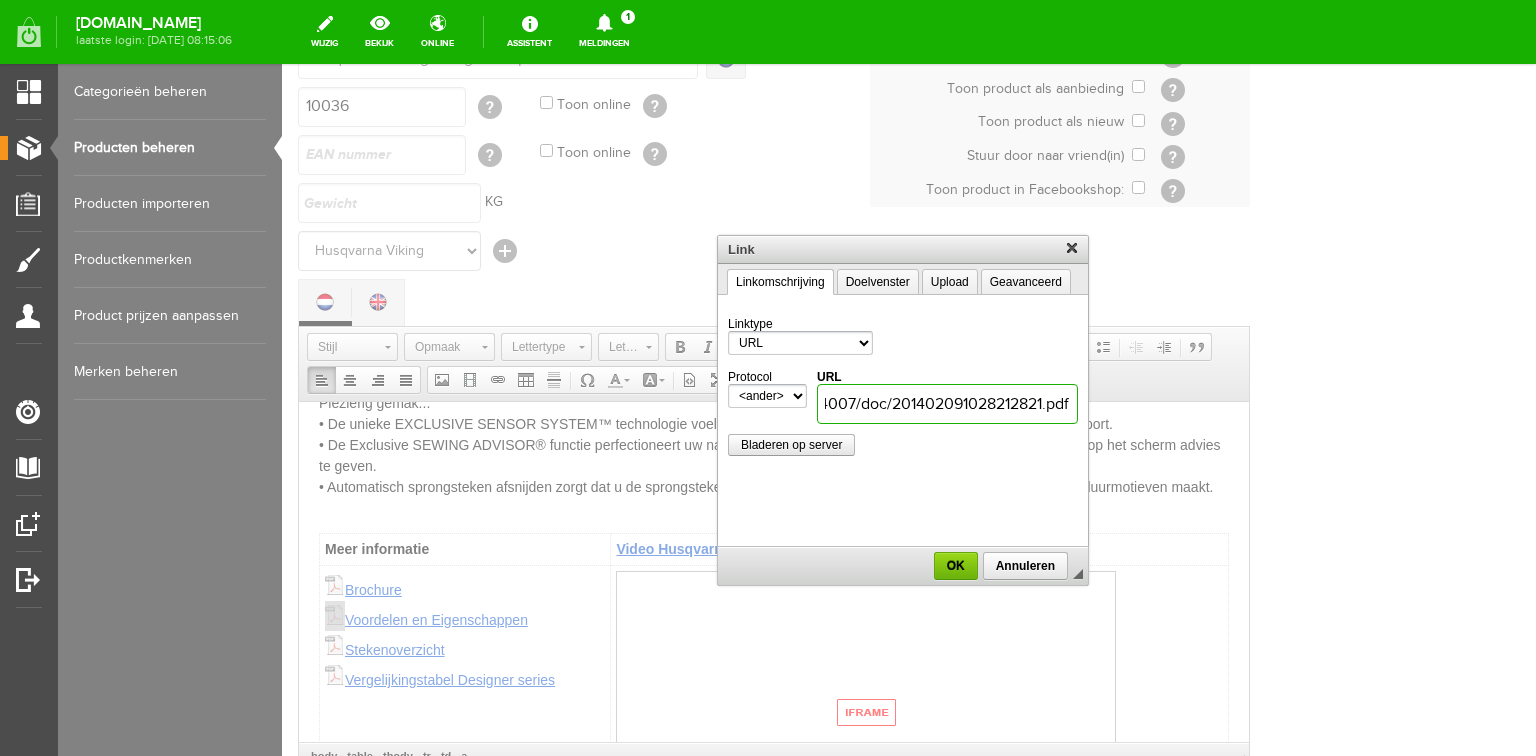 drag, startPoint x: 840, startPoint y: 400, endPoint x: 1102, endPoint y: 384, distance: 262.4881 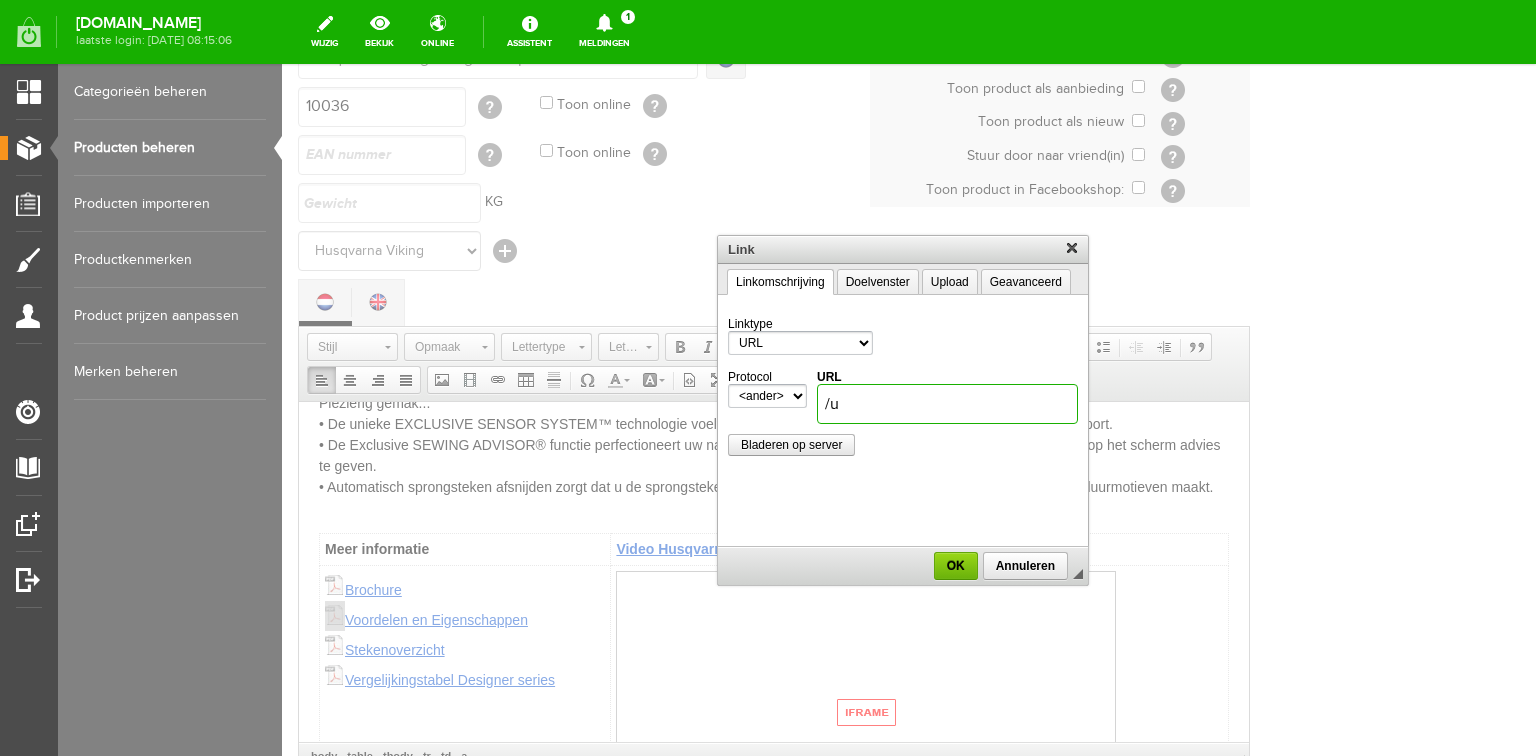 scroll, scrollTop: 0, scrollLeft: 0, axis: both 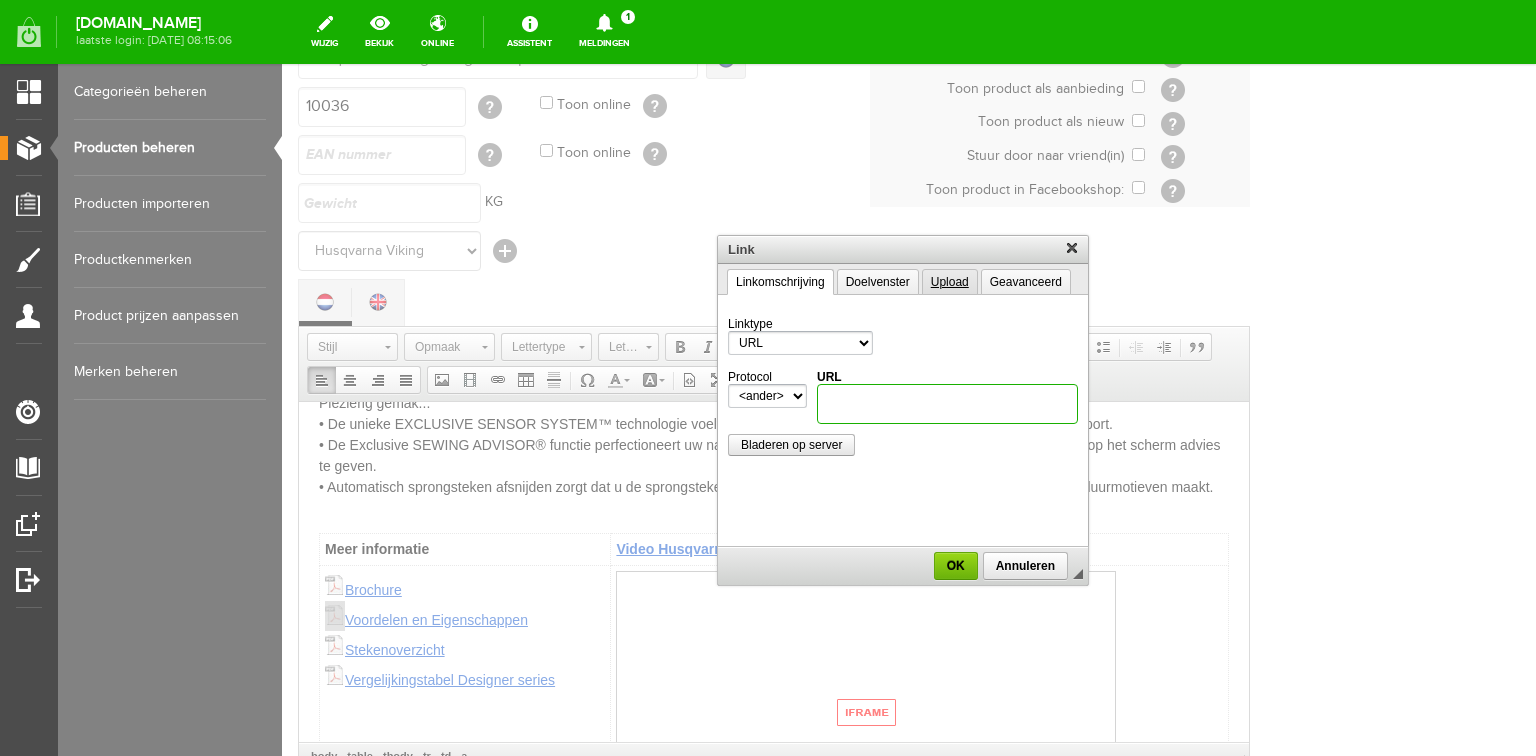 type 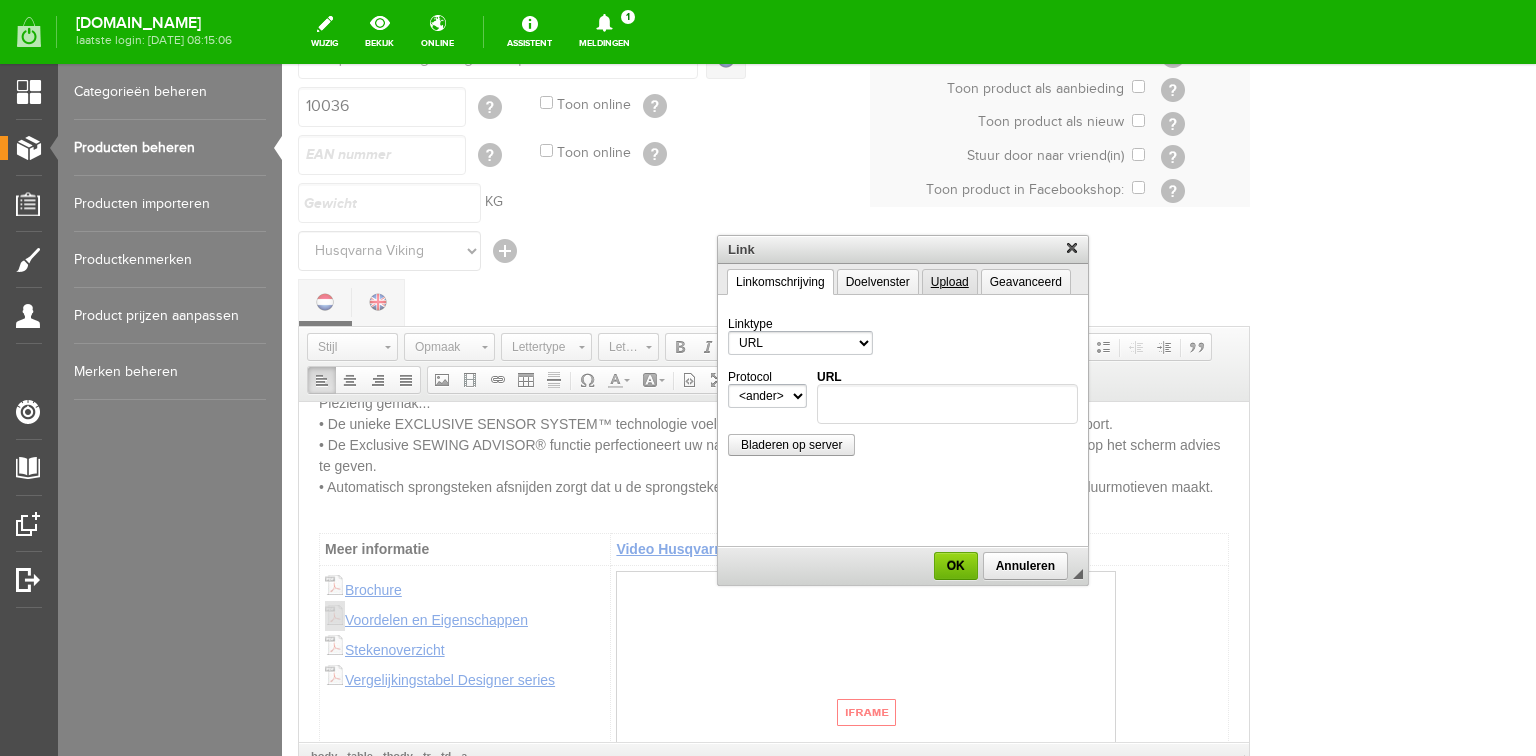 click on "Upload" at bounding box center [950, 282] 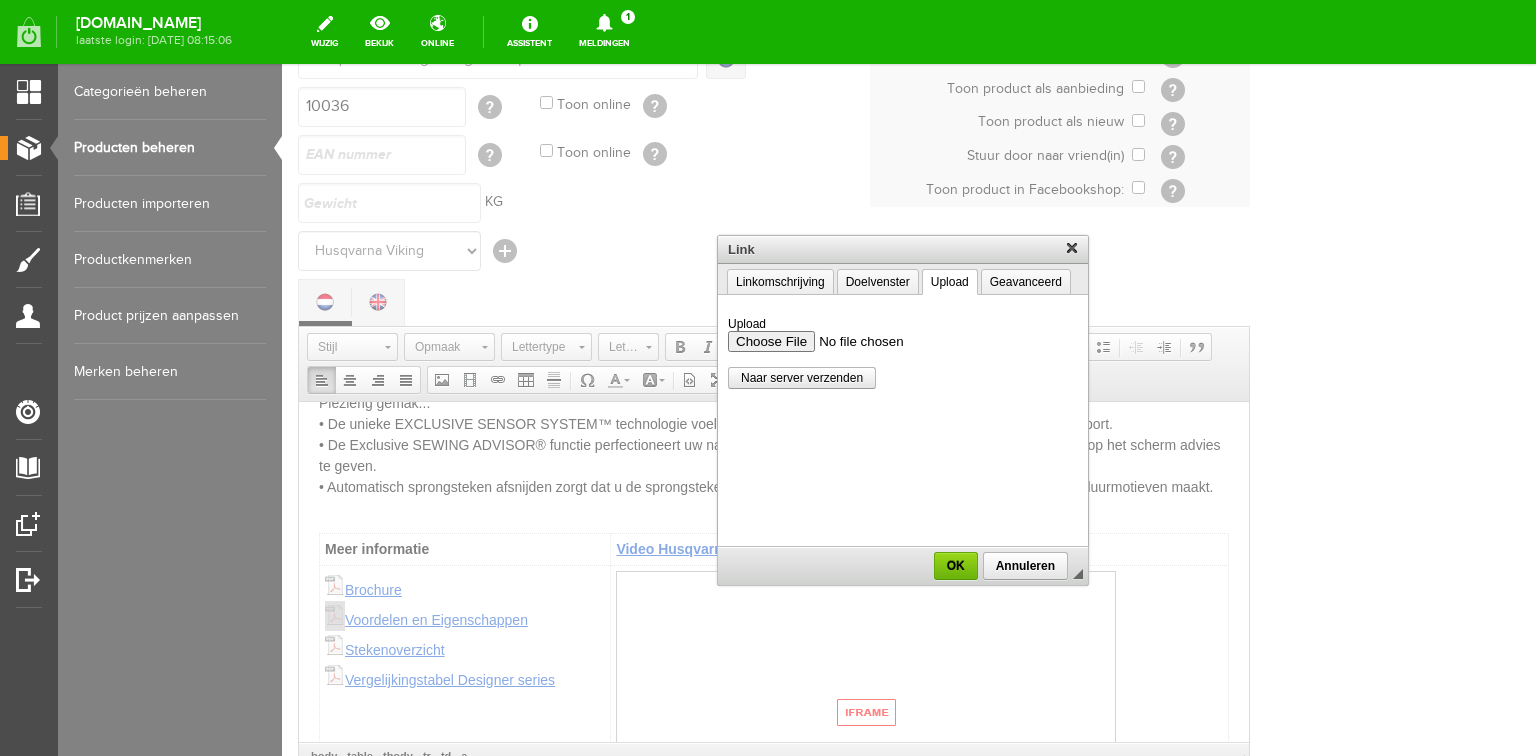 click on "Upload" at bounding box center [903, 341] 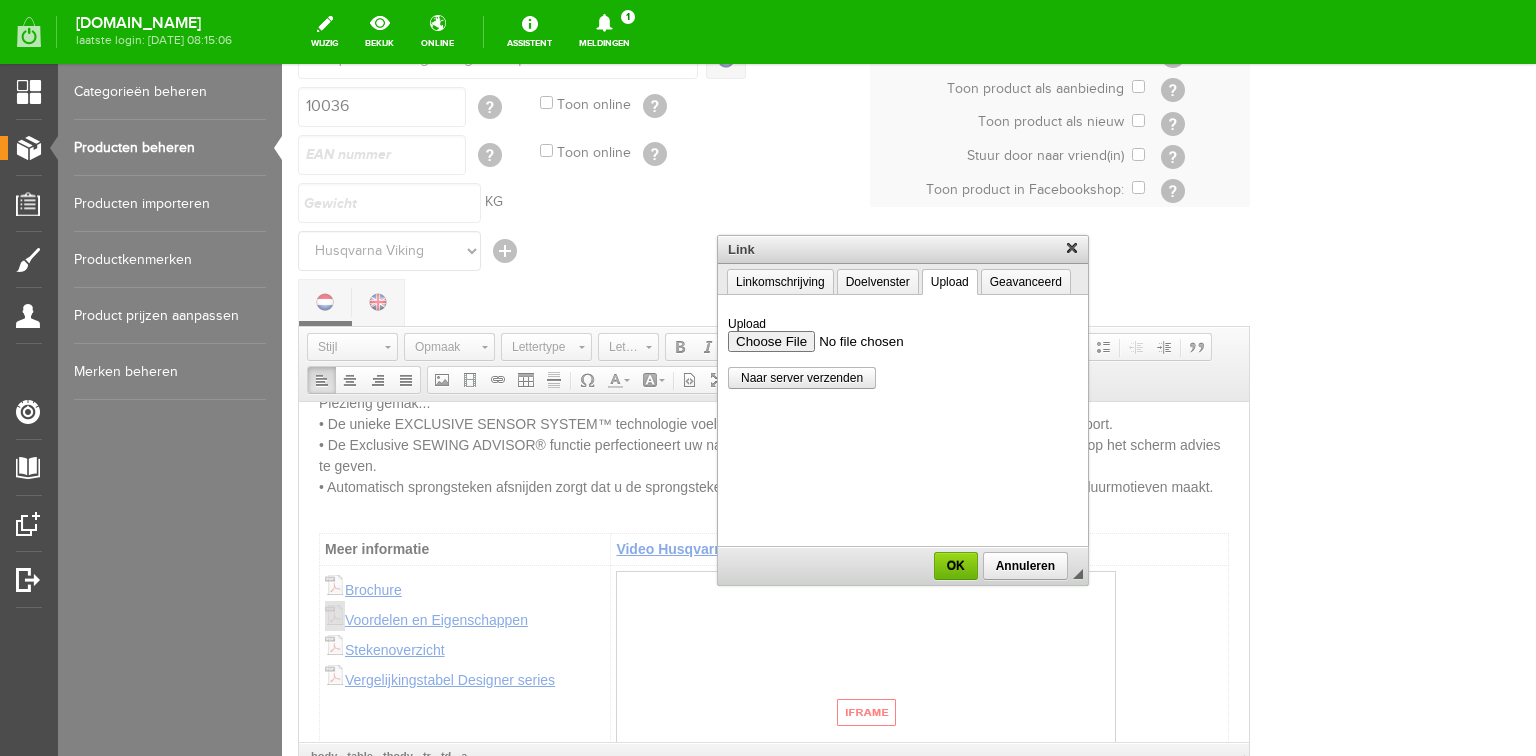 type on "C:\fakepath\Husqvarna_VIKING_Voordelen_en_eigenschappen_Topaz_40.pdf" 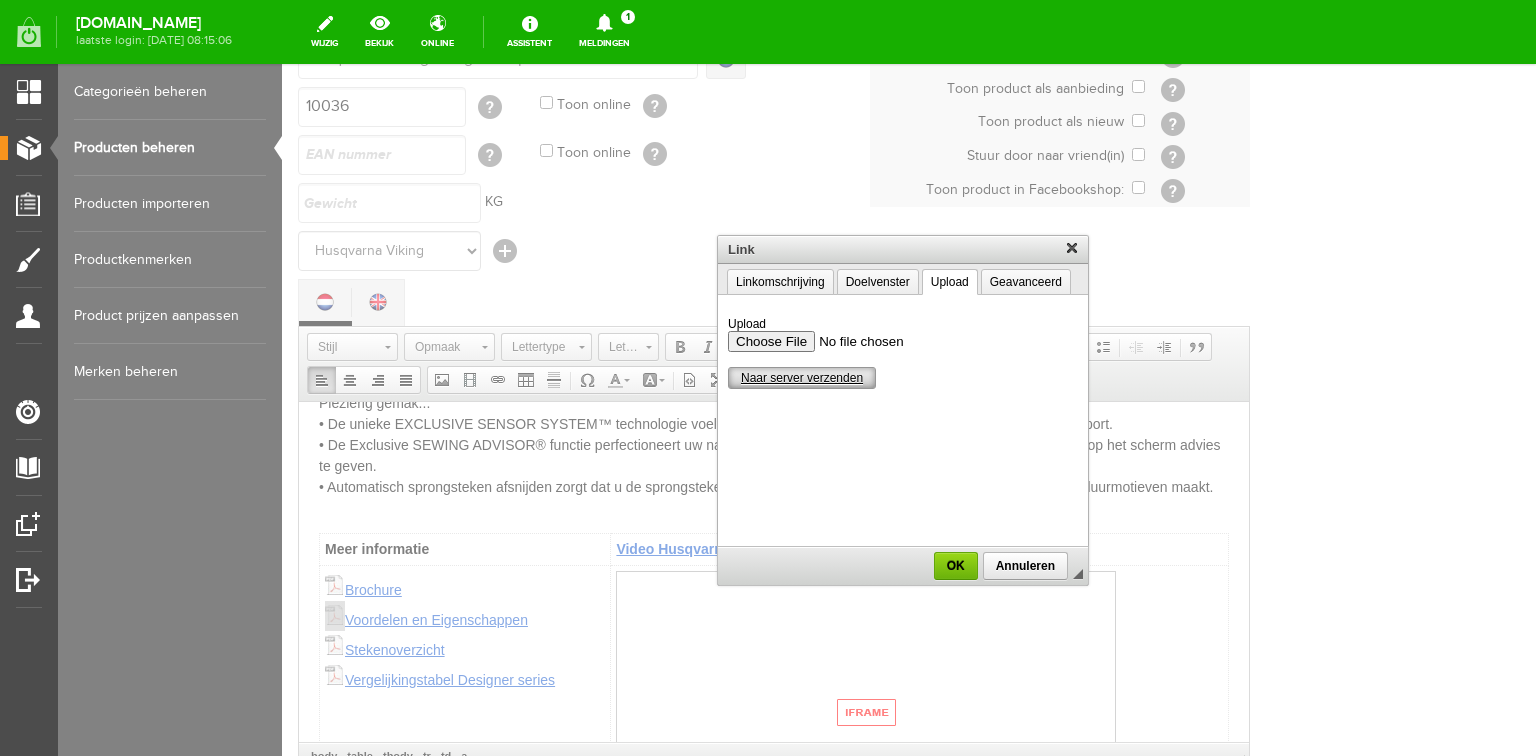 click on "Naar server verzenden" at bounding box center [802, 378] 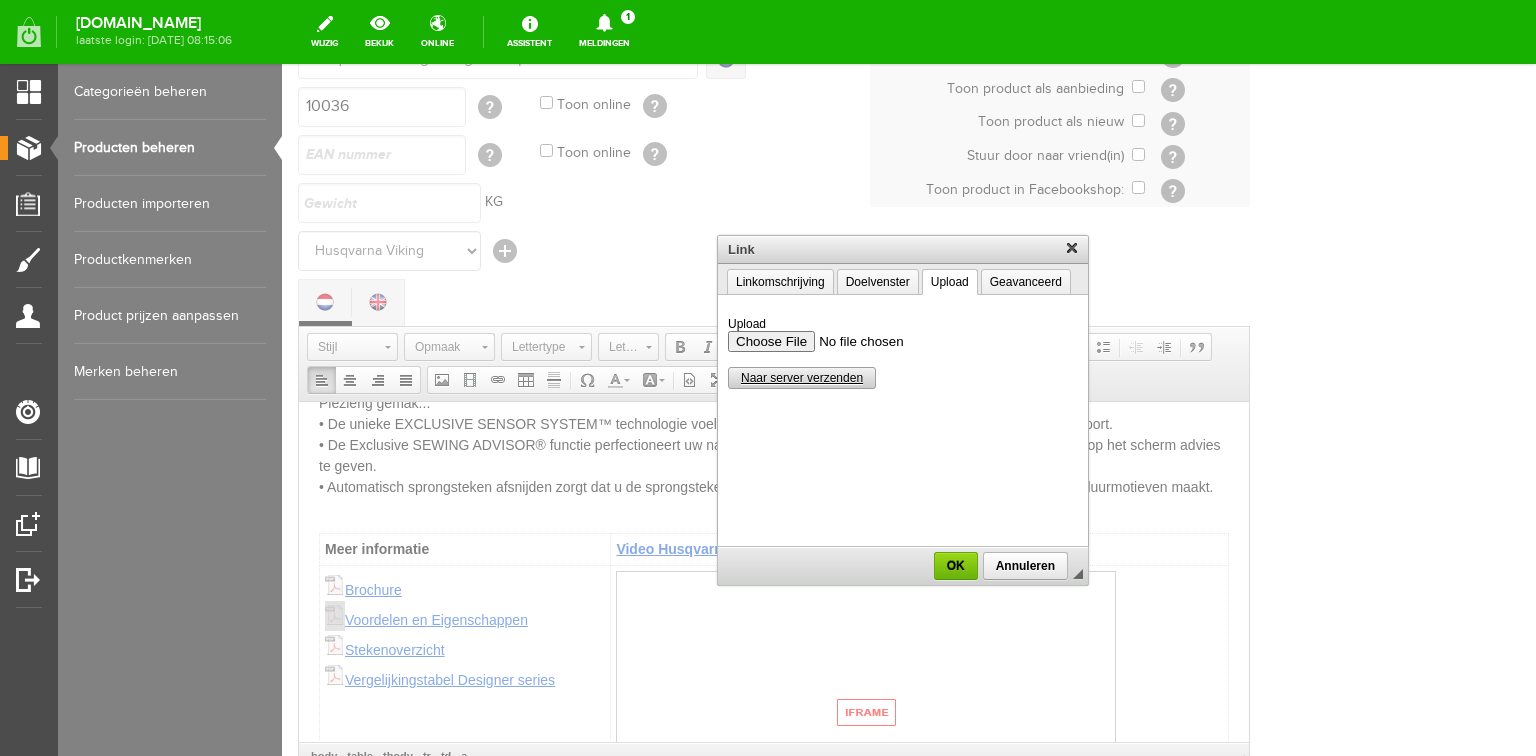 scroll, scrollTop: 0, scrollLeft: 0, axis: both 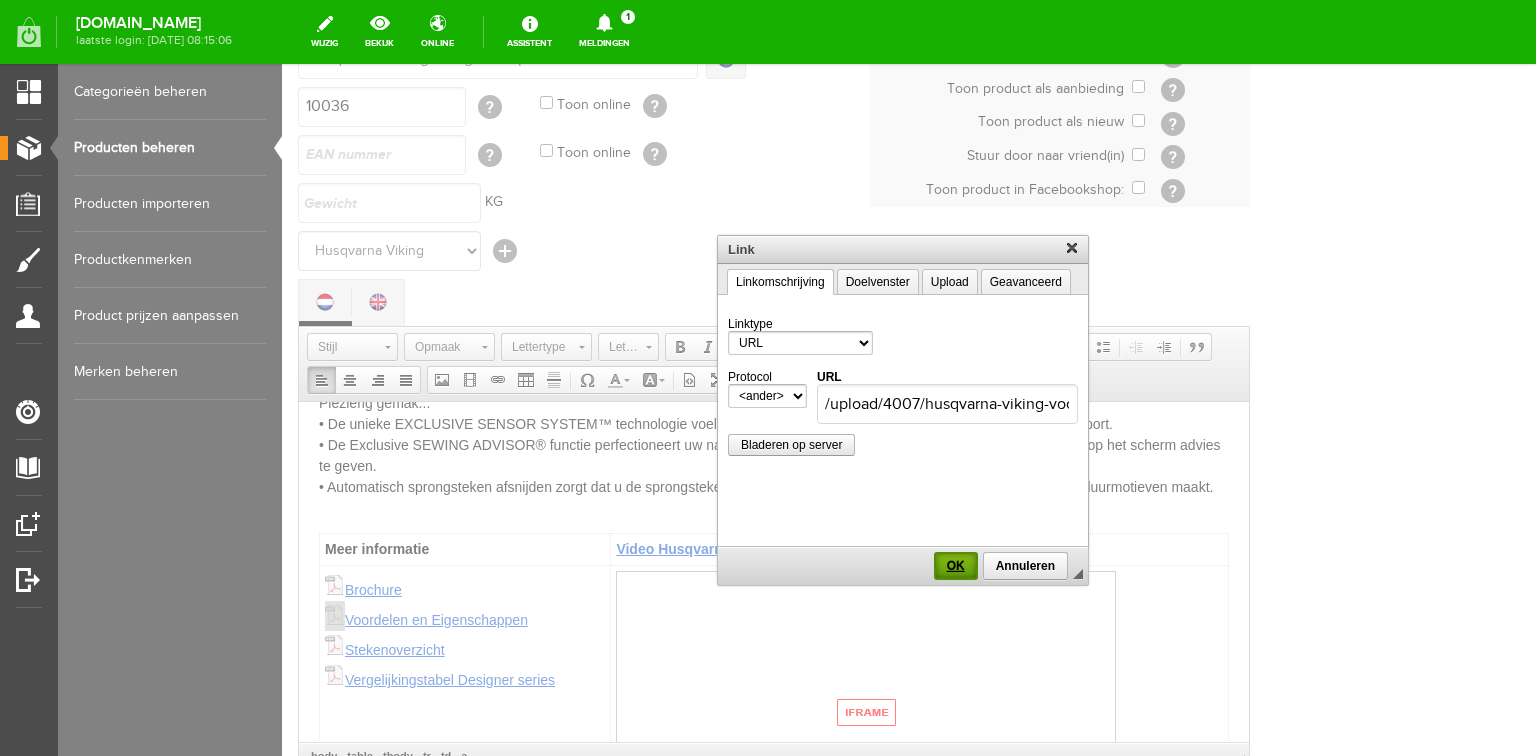 click on "OK" at bounding box center [956, 566] 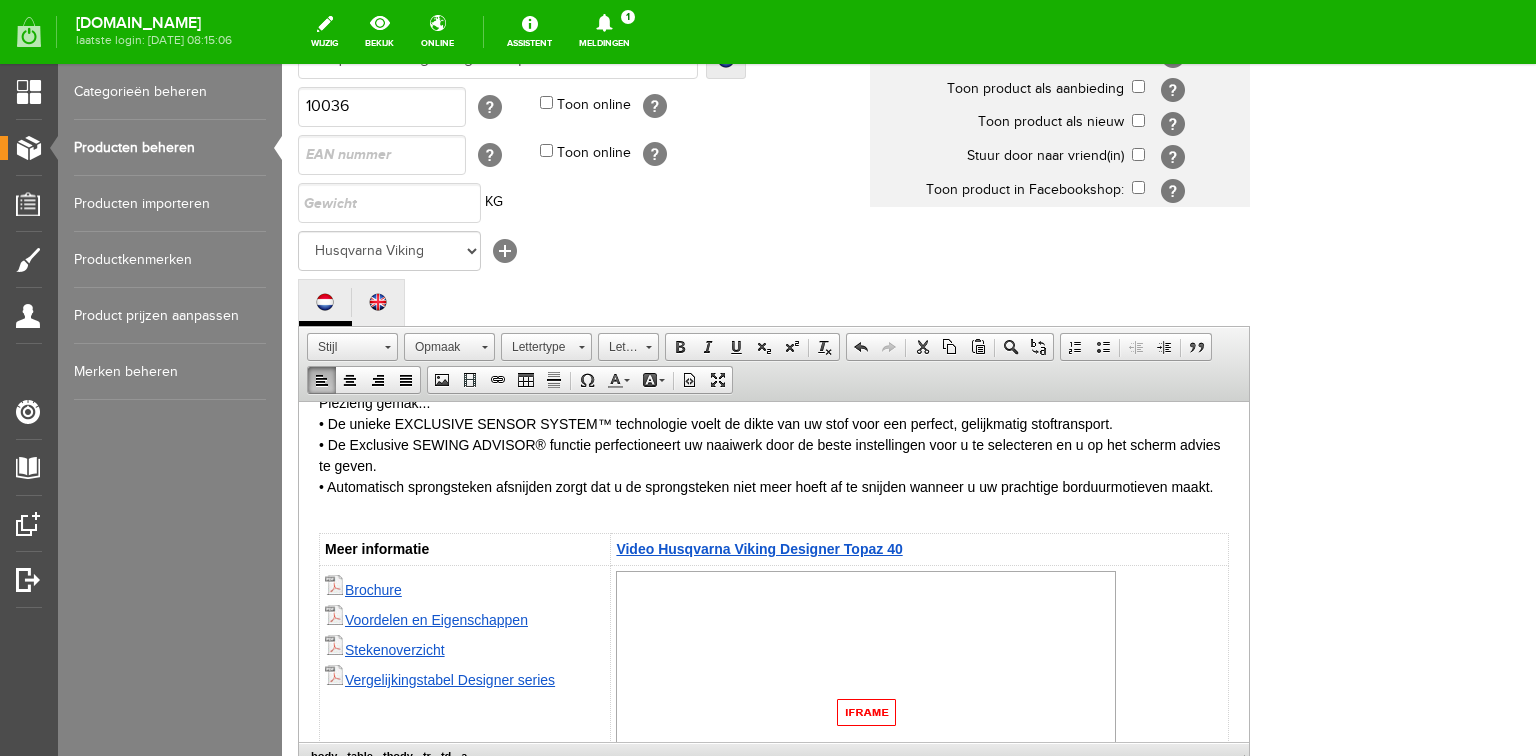 click on "Stekenoverzicht" at bounding box center [395, 649] 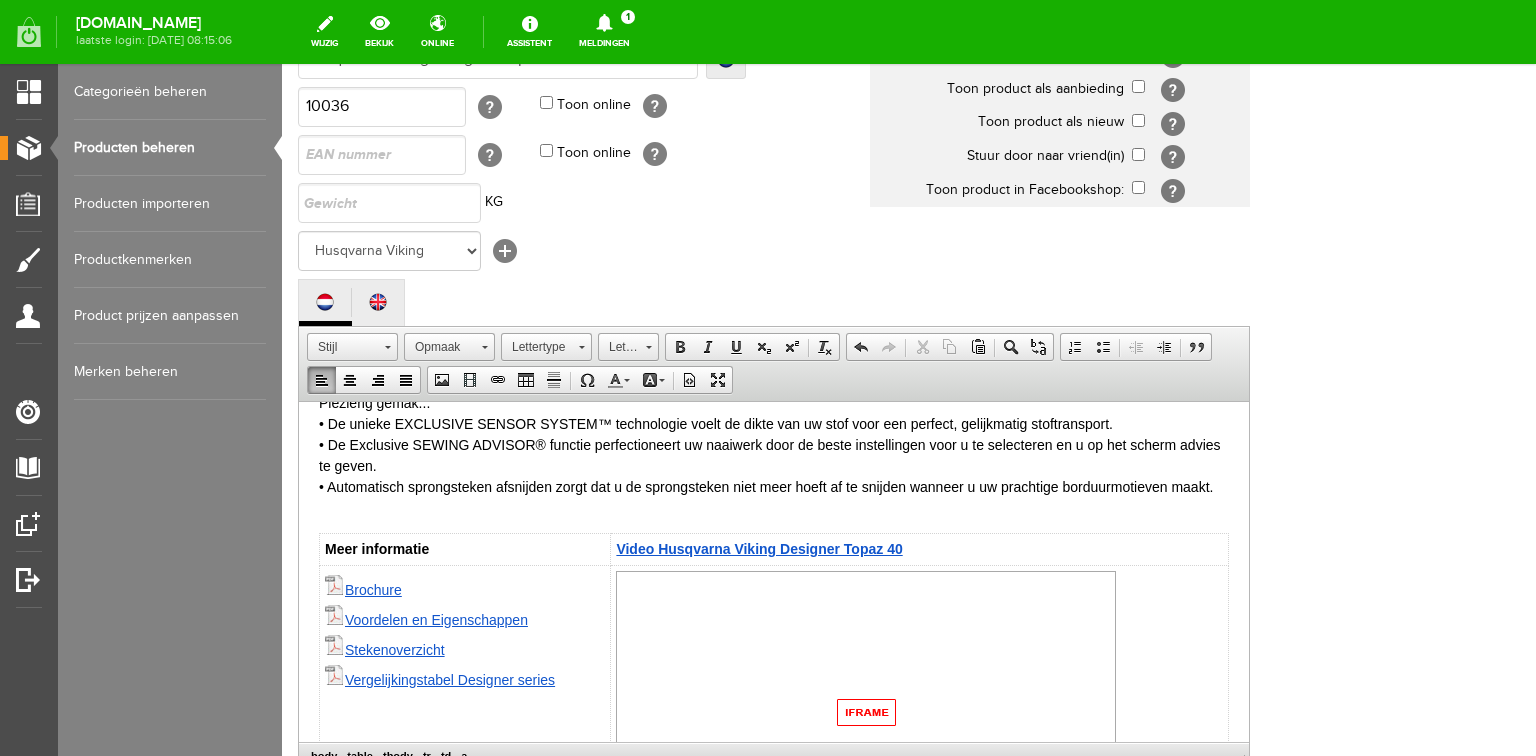 click on "Stekenoverzicht" at bounding box center (395, 649) 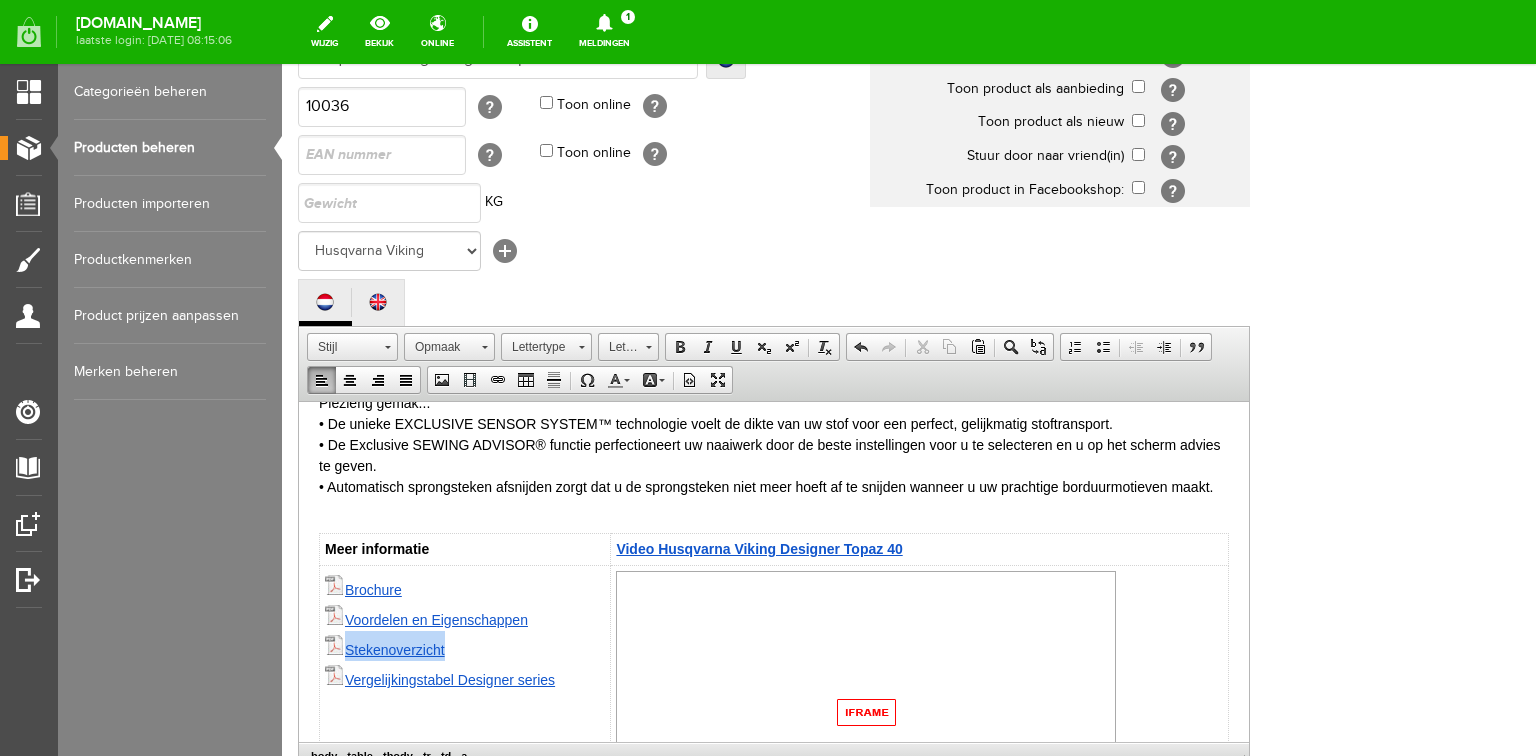 click on "Stekenoverzicht" at bounding box center [395, 649] 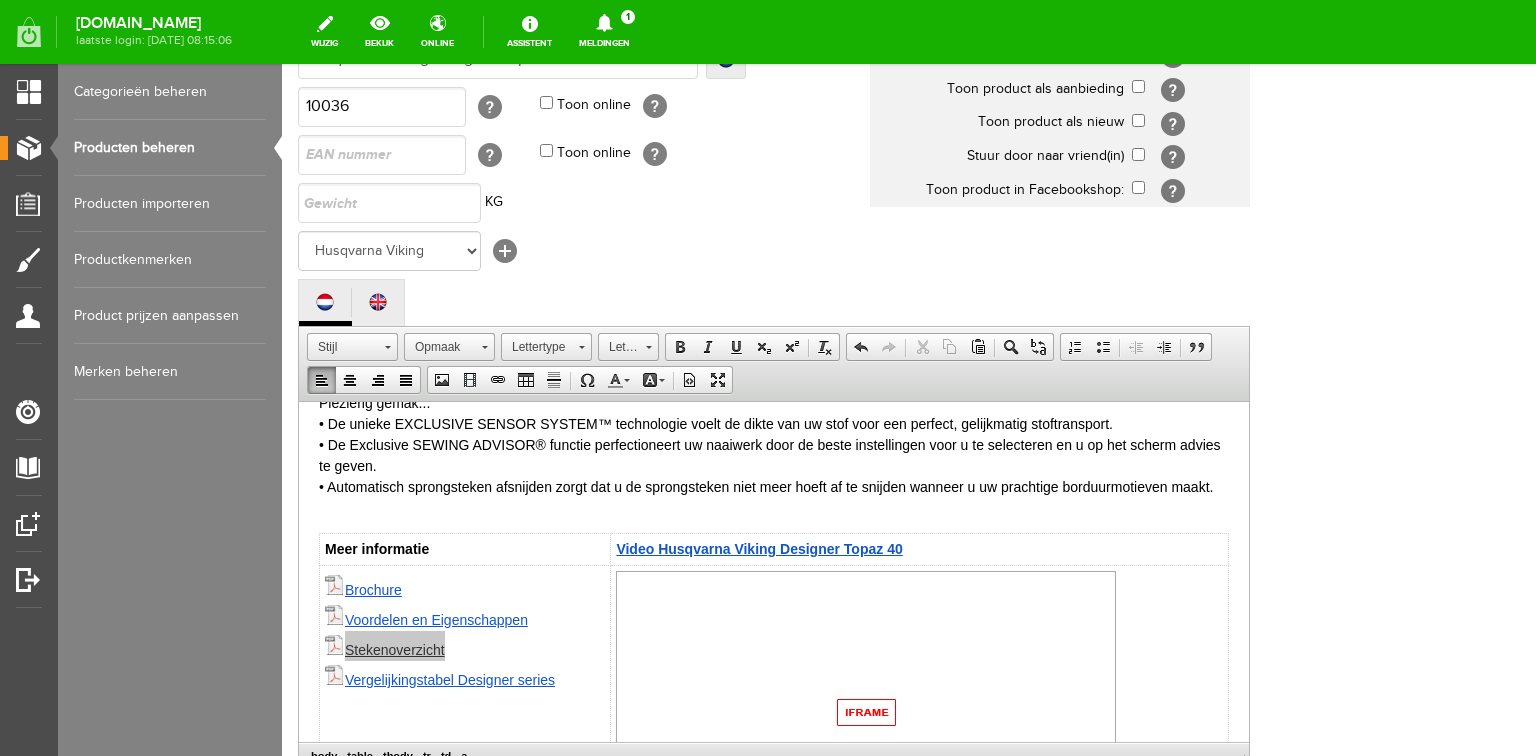 select on "http://" 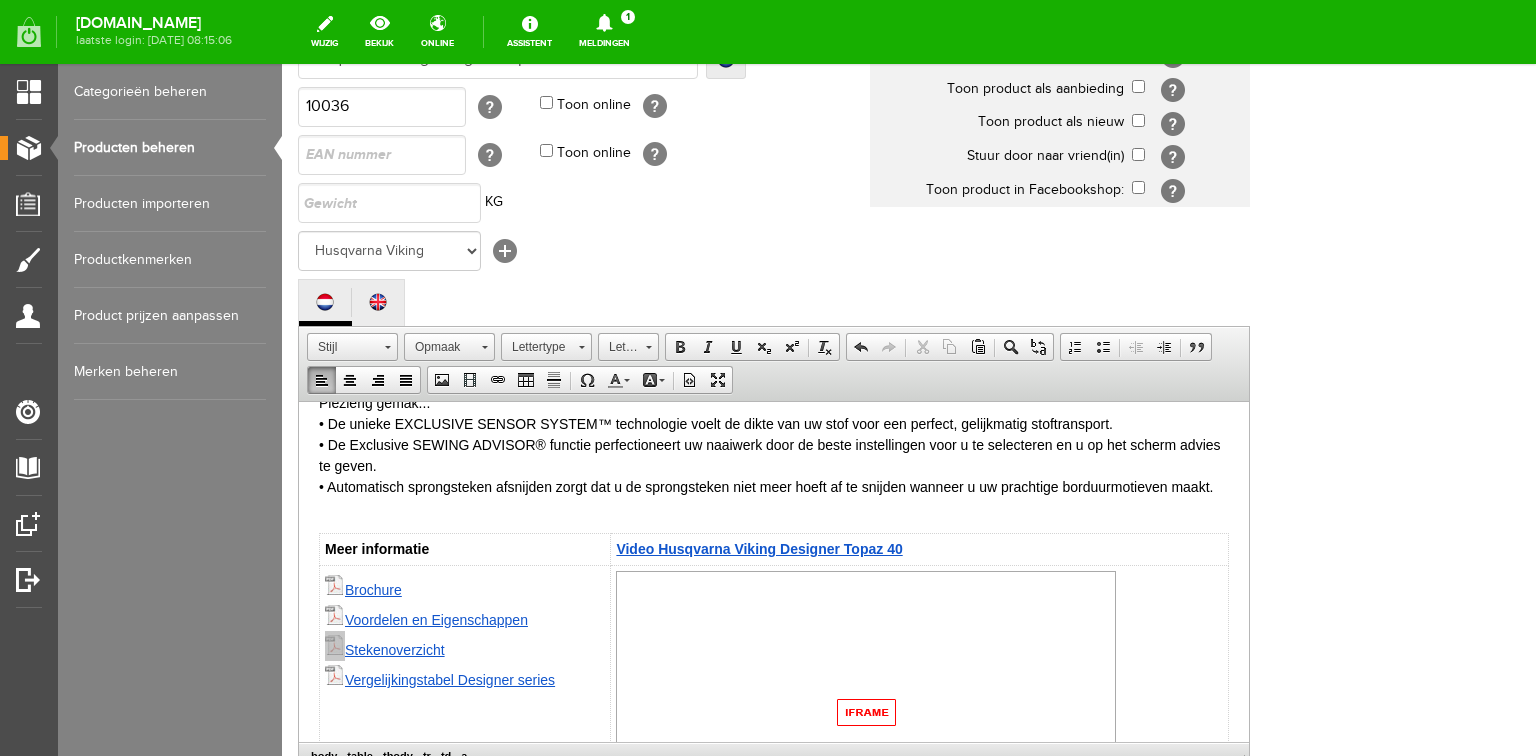 select 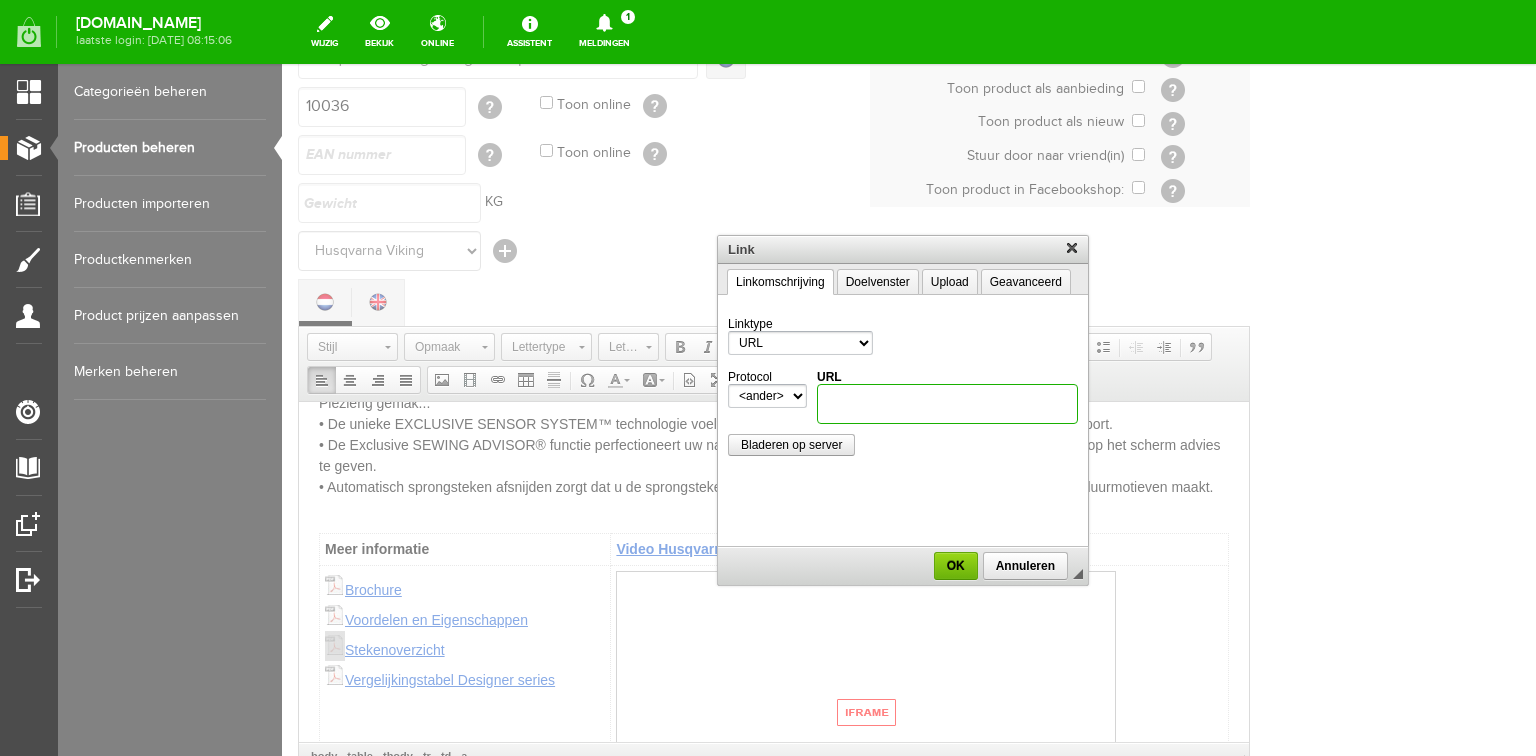 scroll, scrollTop: 0, scrollLeft: 0, axis: both 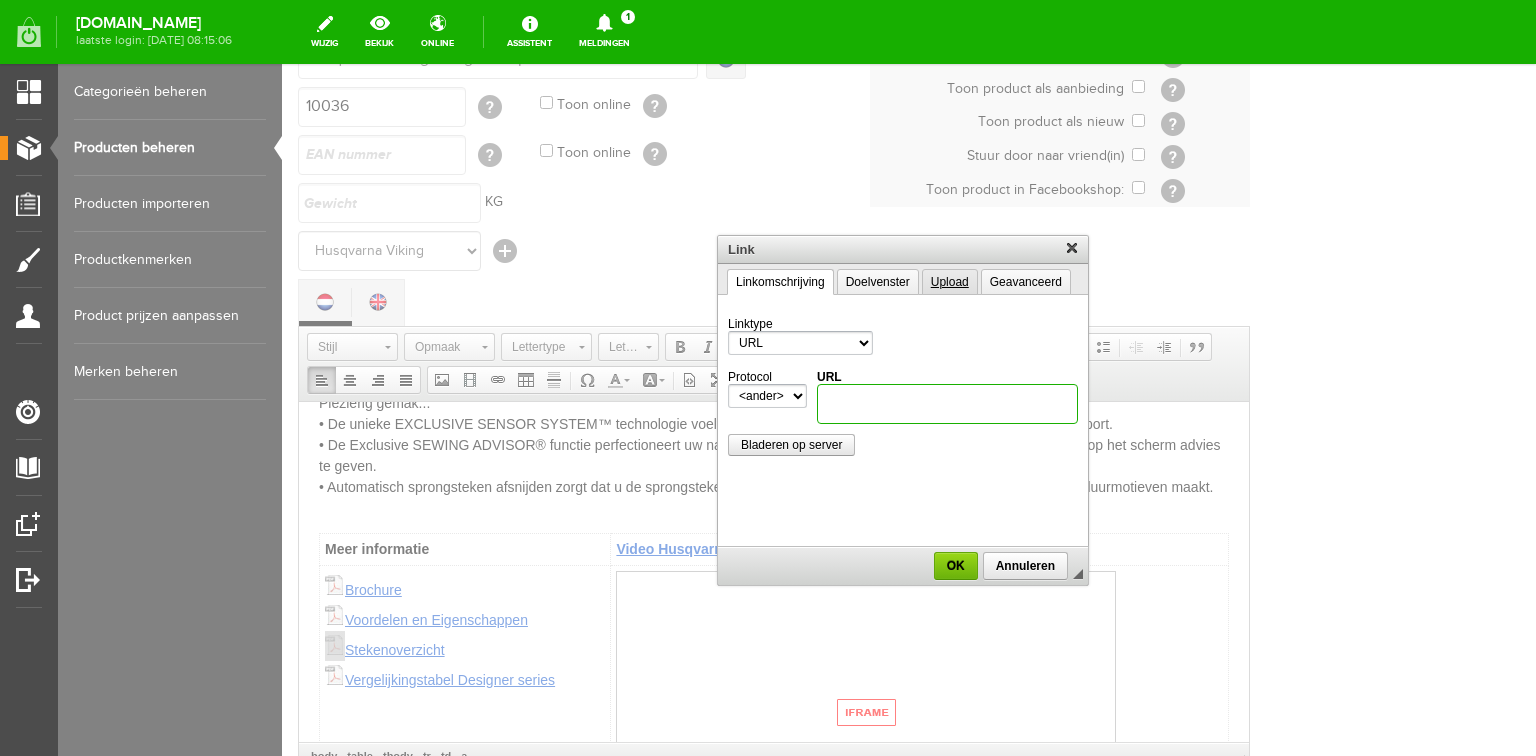 type 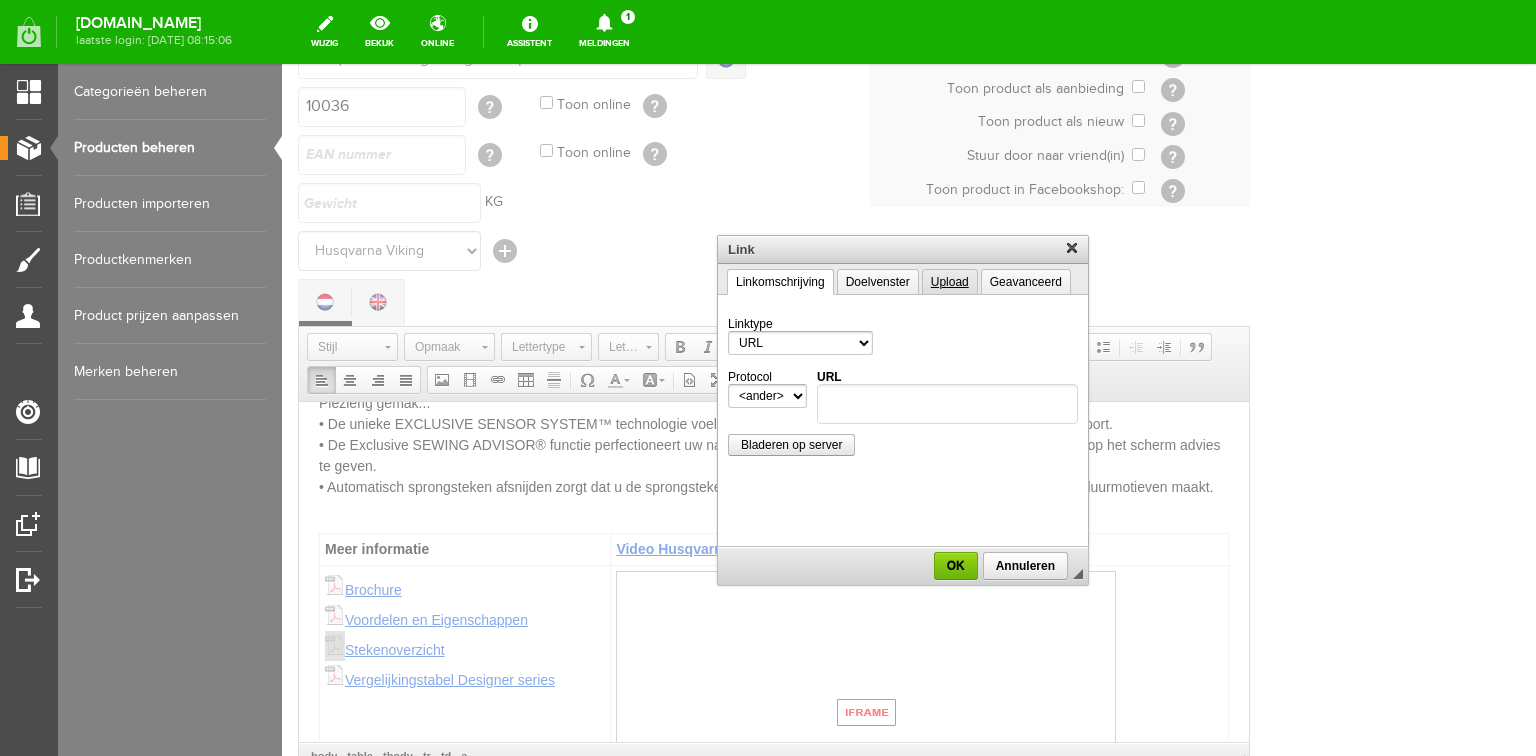 click on "Upload" at bounding box center [950, 282] 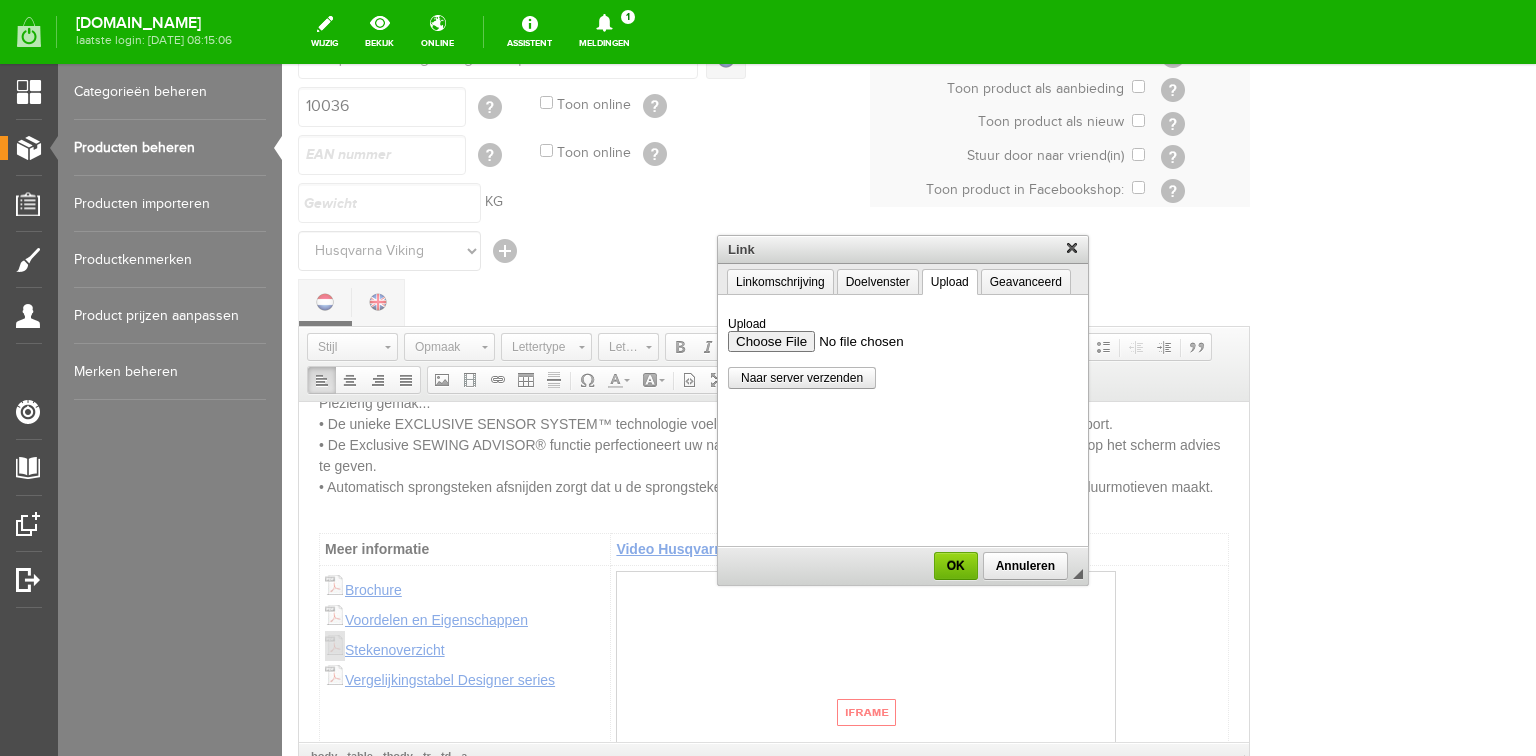 click on "Upload" at bounding box center [903, 341] 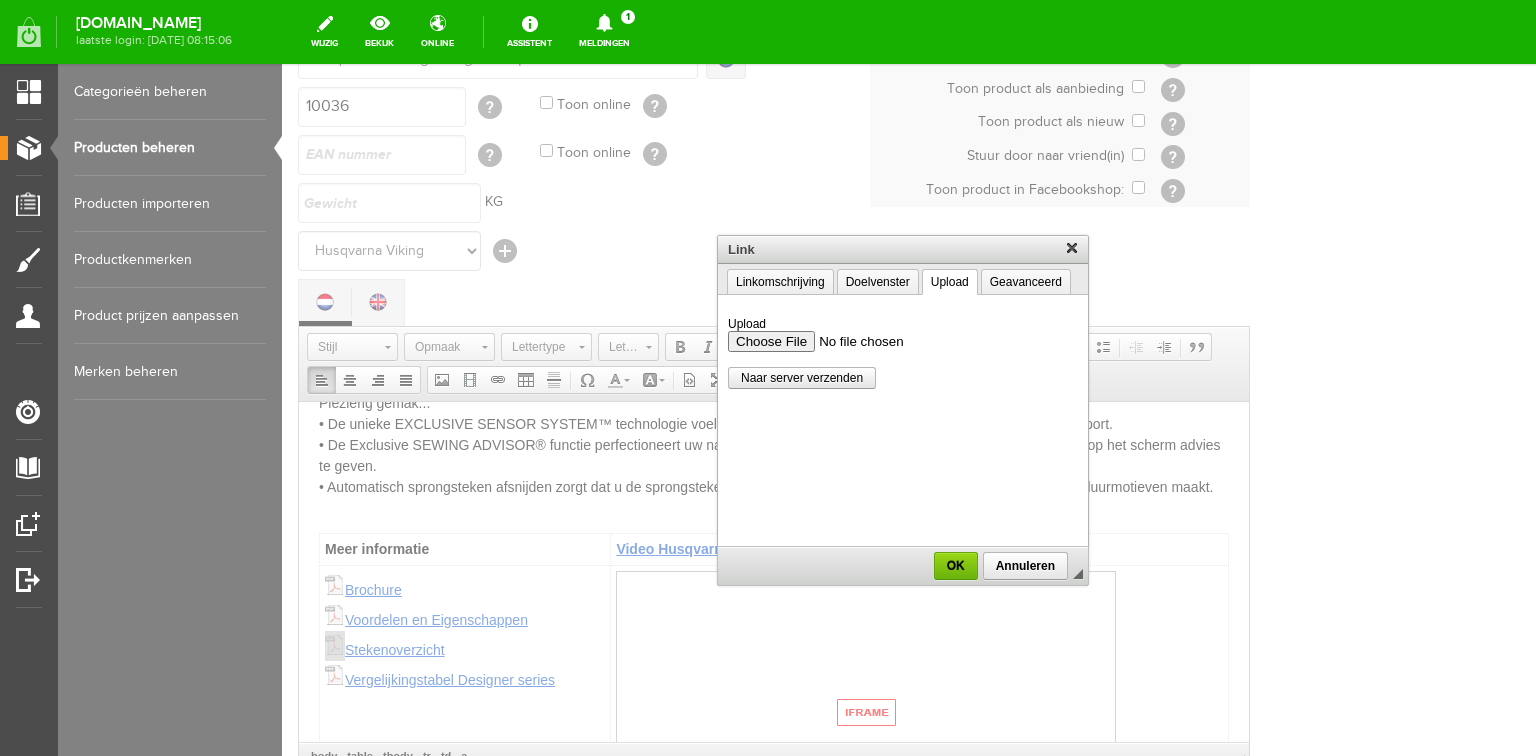 type on "C:\fakepath\Husqvarna_VIKING_stekenoverzicht_Topaz_40.pdf" 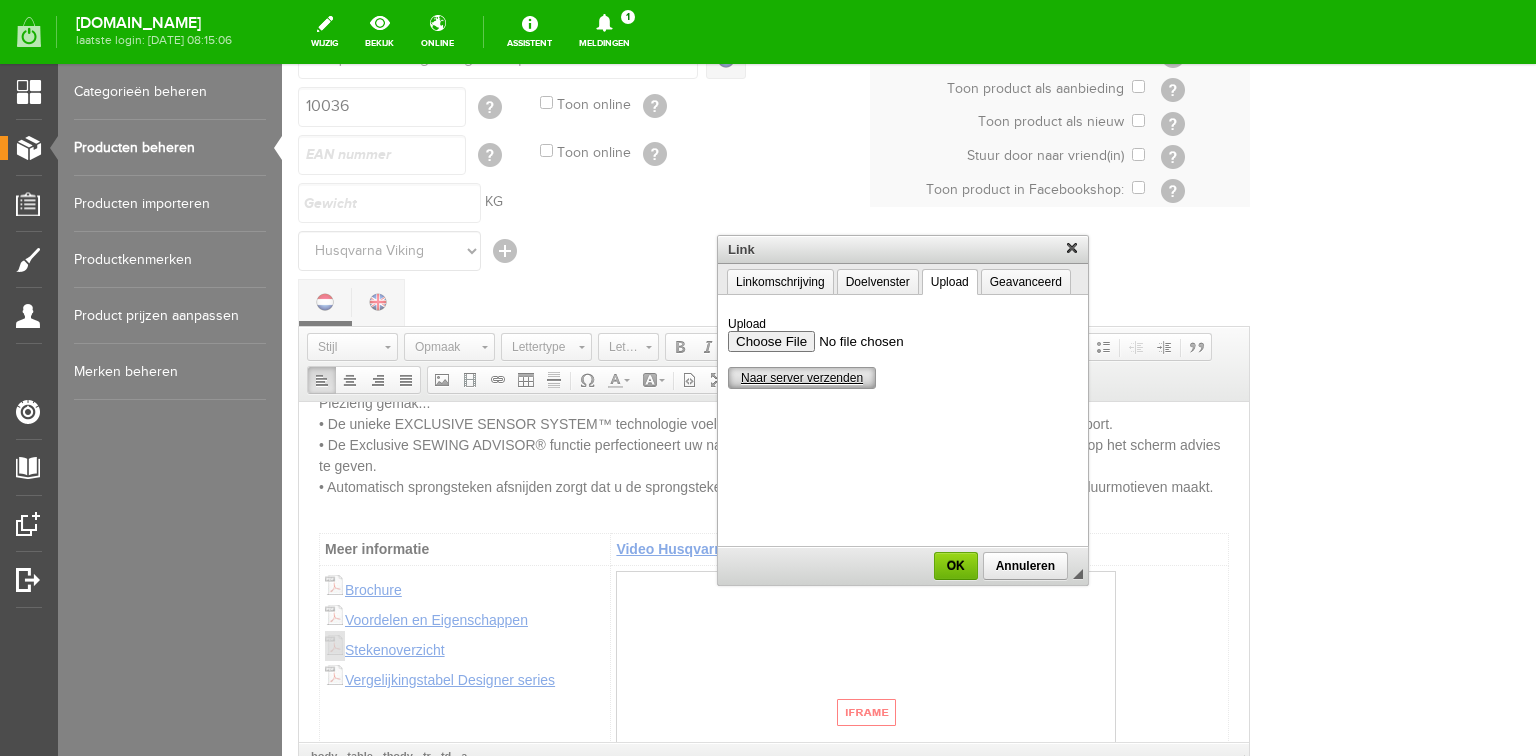click on "Naar server verzenden" at bounding box center [802, 378] 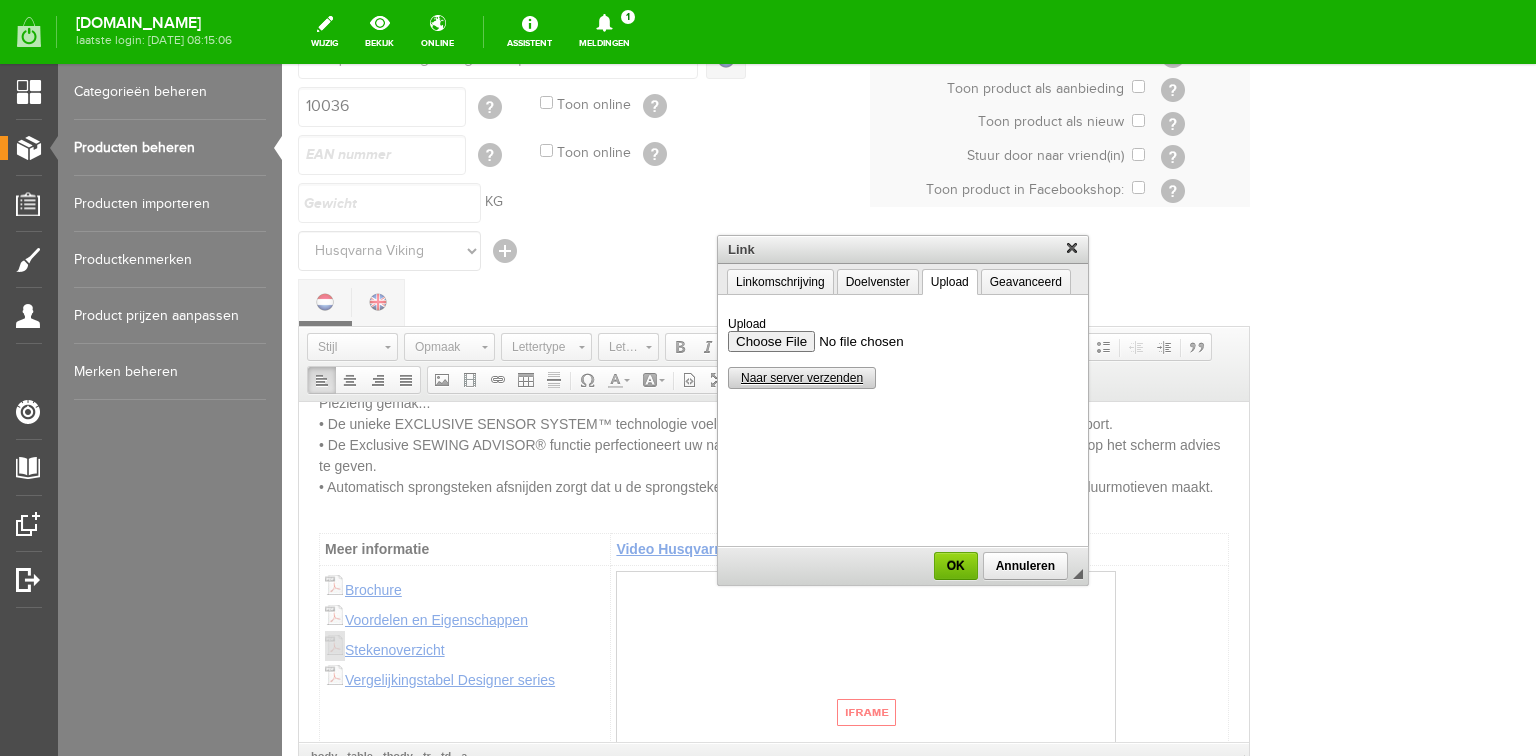 scroll, scrollTop: 0, scrollLeft: 0, axis: both 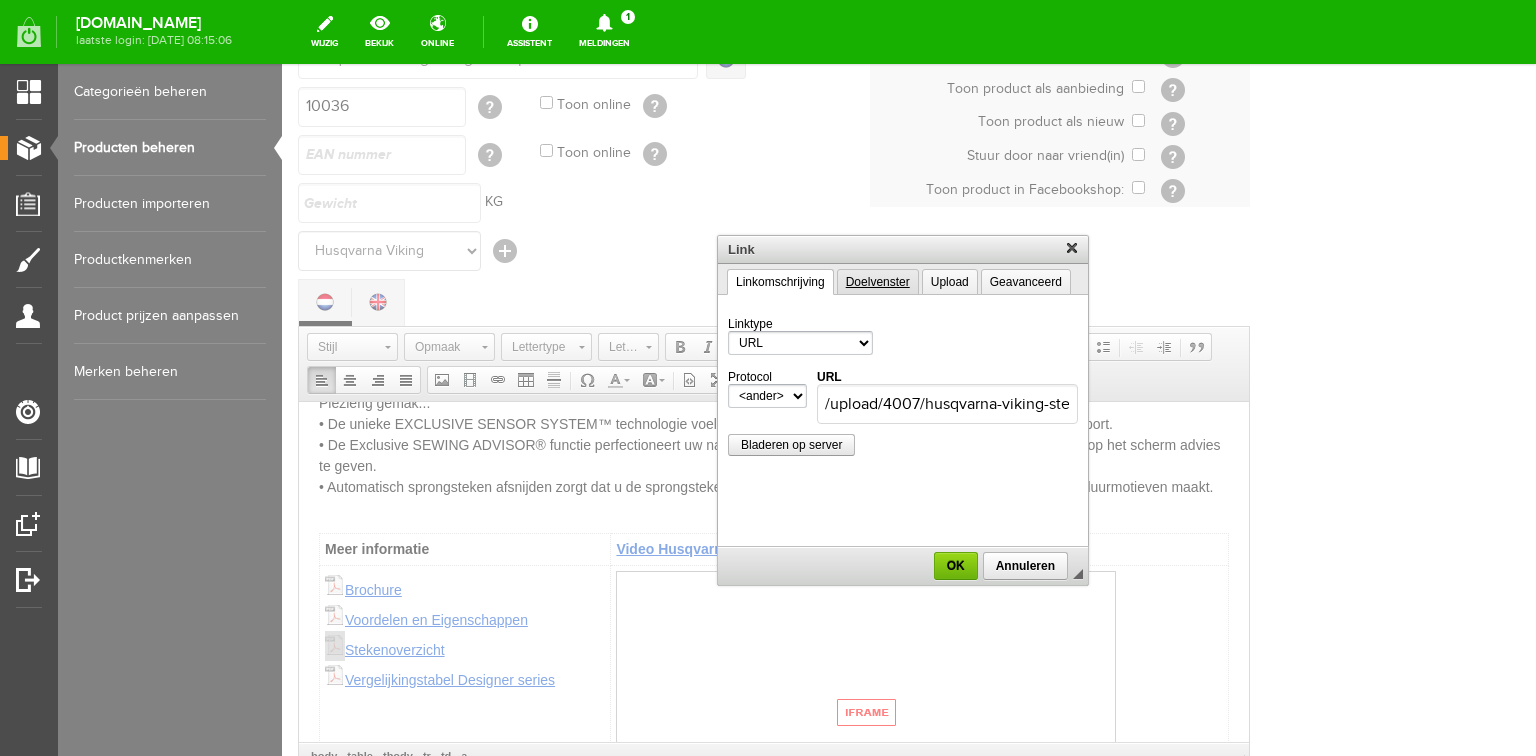 click on "Doelvenster" at bounding box center (878, 282) 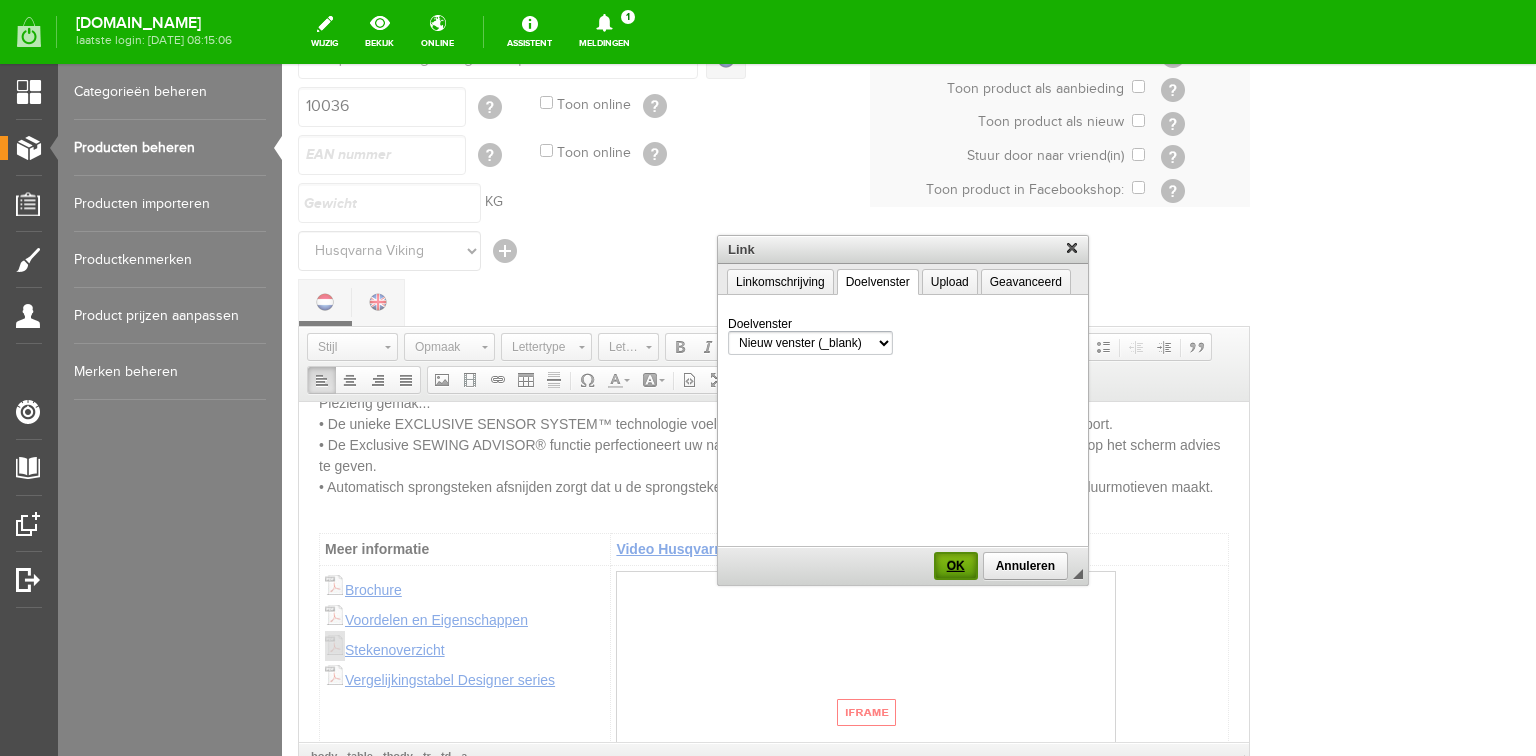 click on "OK" at bounding box center [956, 566] 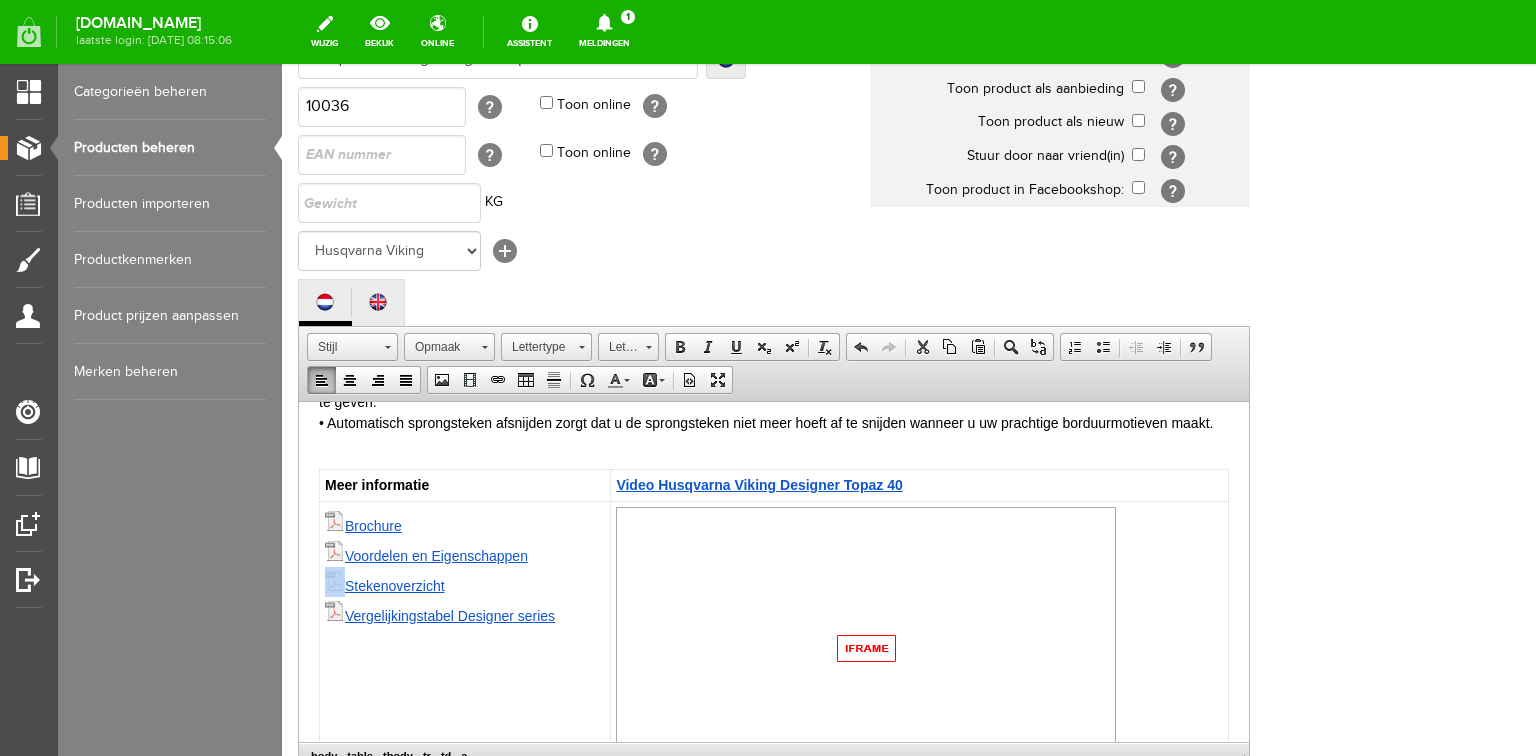 scroll, scrollTop: 541, scrollLeft: 0, axis: vertical 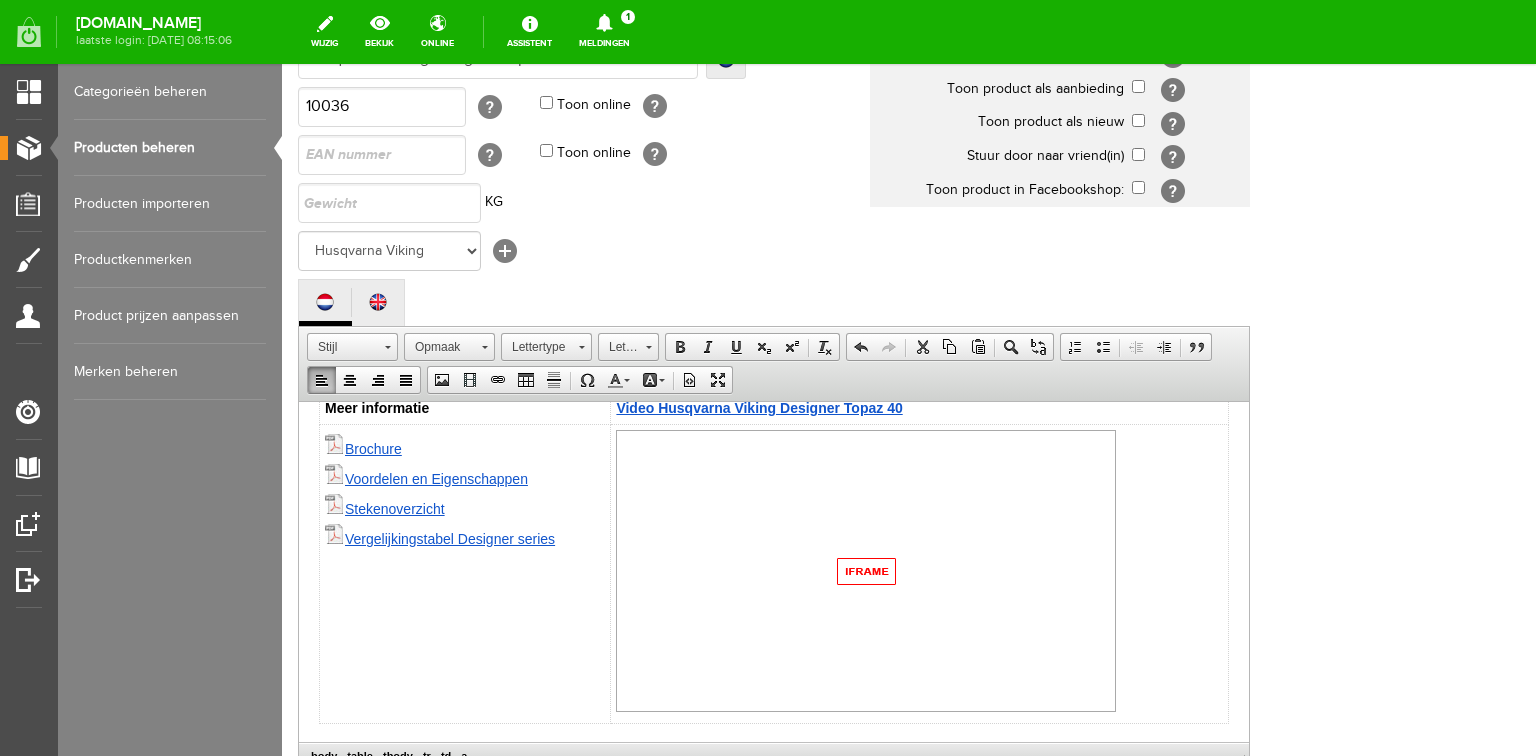 click on "Vergelijkingstabel Designer series" at bounding box center [450, 538] 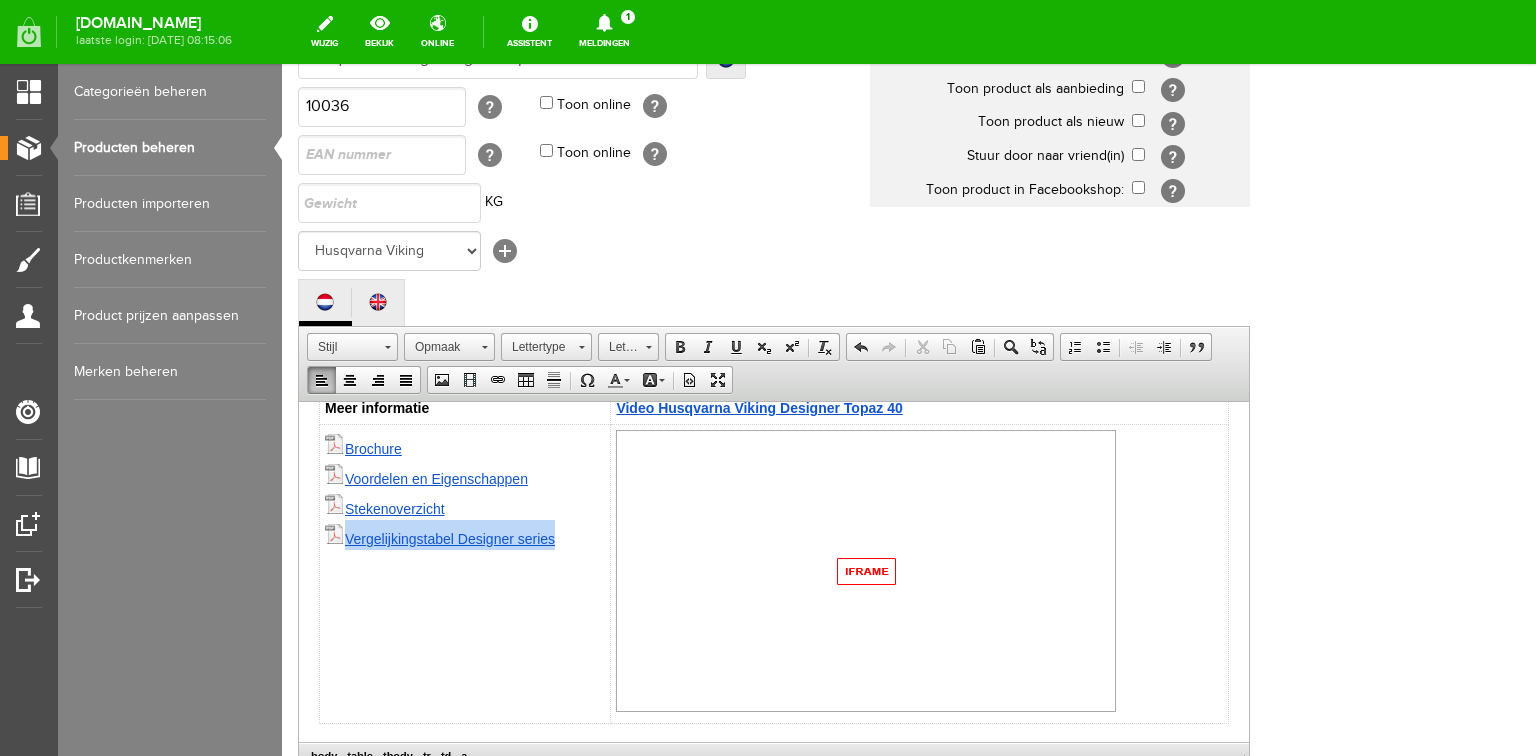 drag, startPoint x: 348, startPoint y: 538, endPoint x: 564, endPoint y: 530, distance: 216.1481 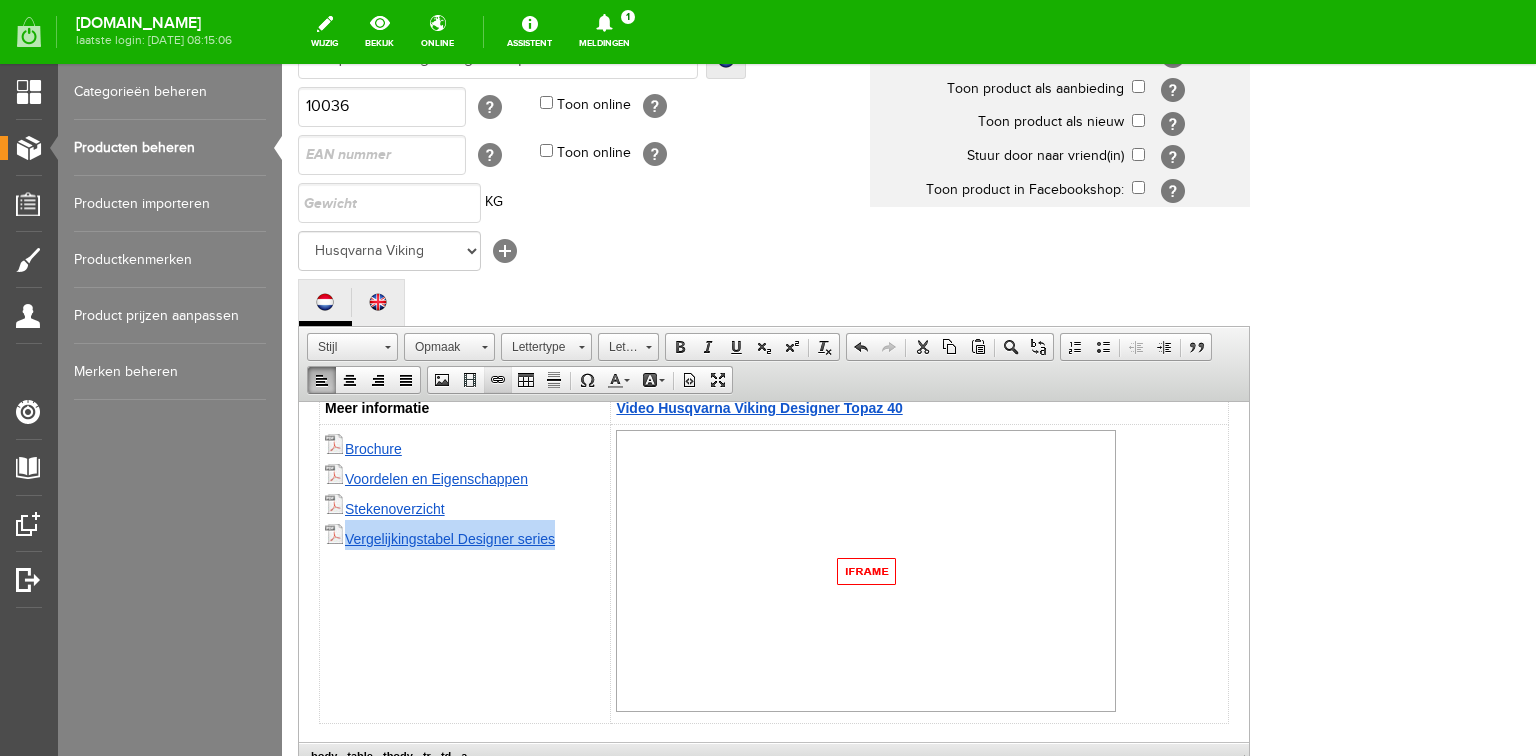 click at bounding box center [498, 380] 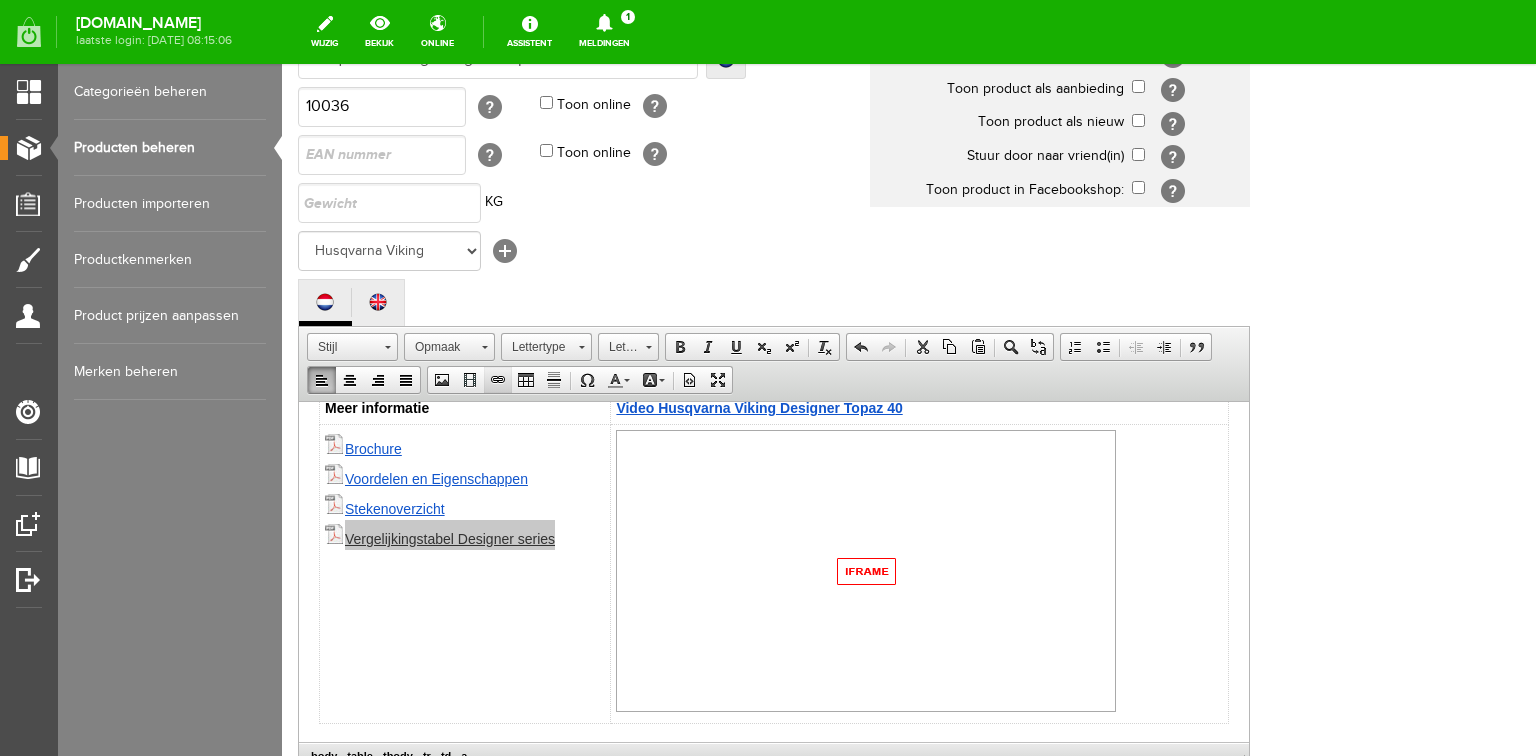 select on "http://" 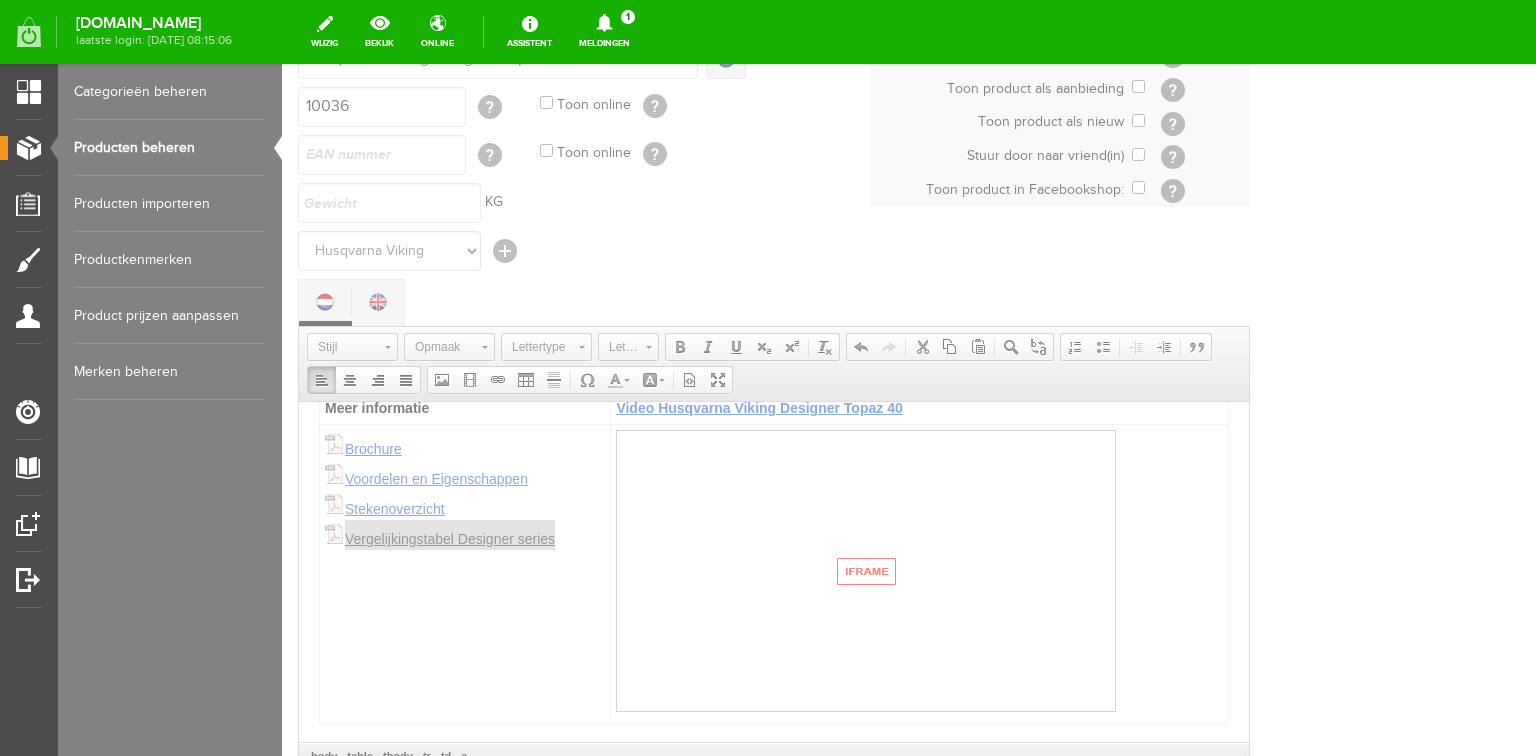 select 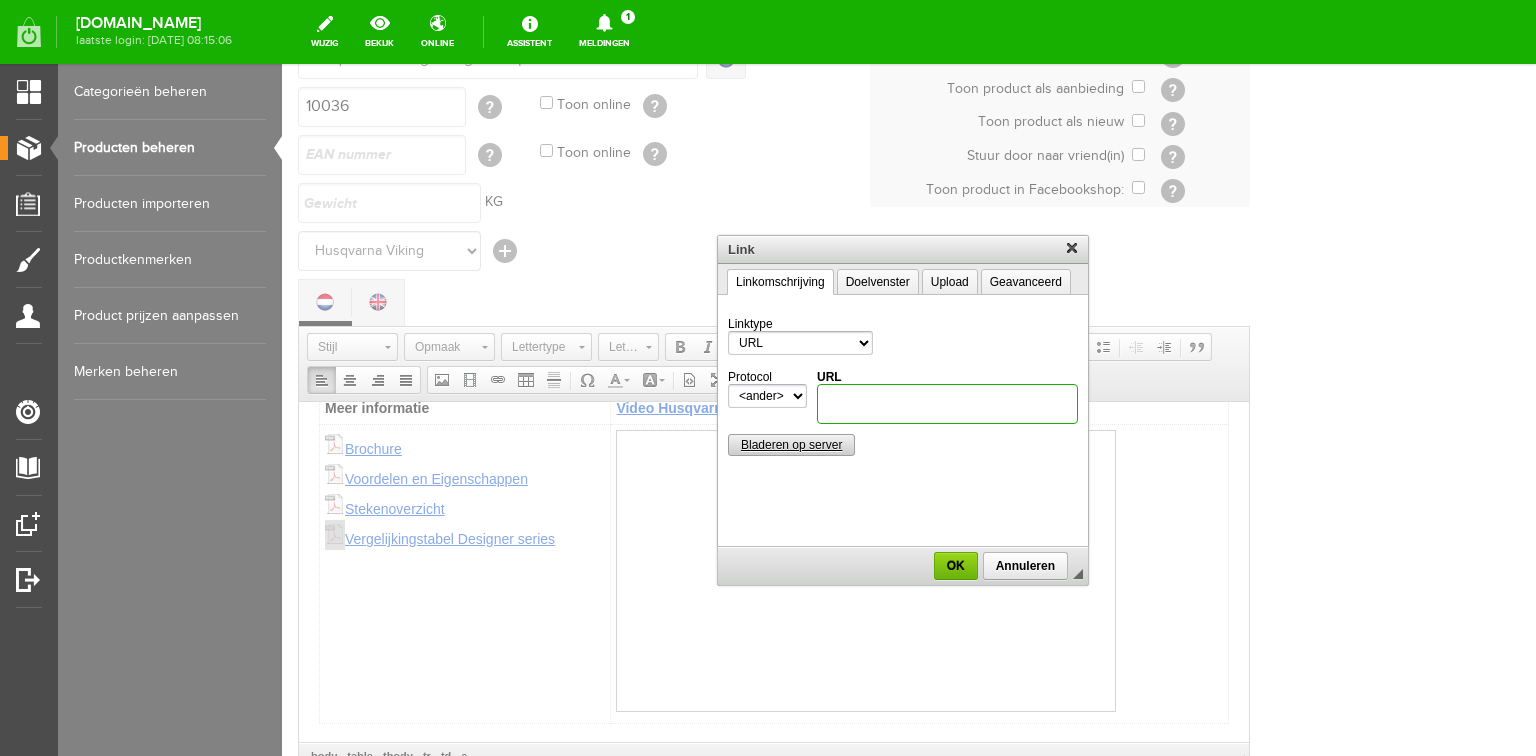 scroll, scrollTop: 0, scrollLeft: 0, axis: both 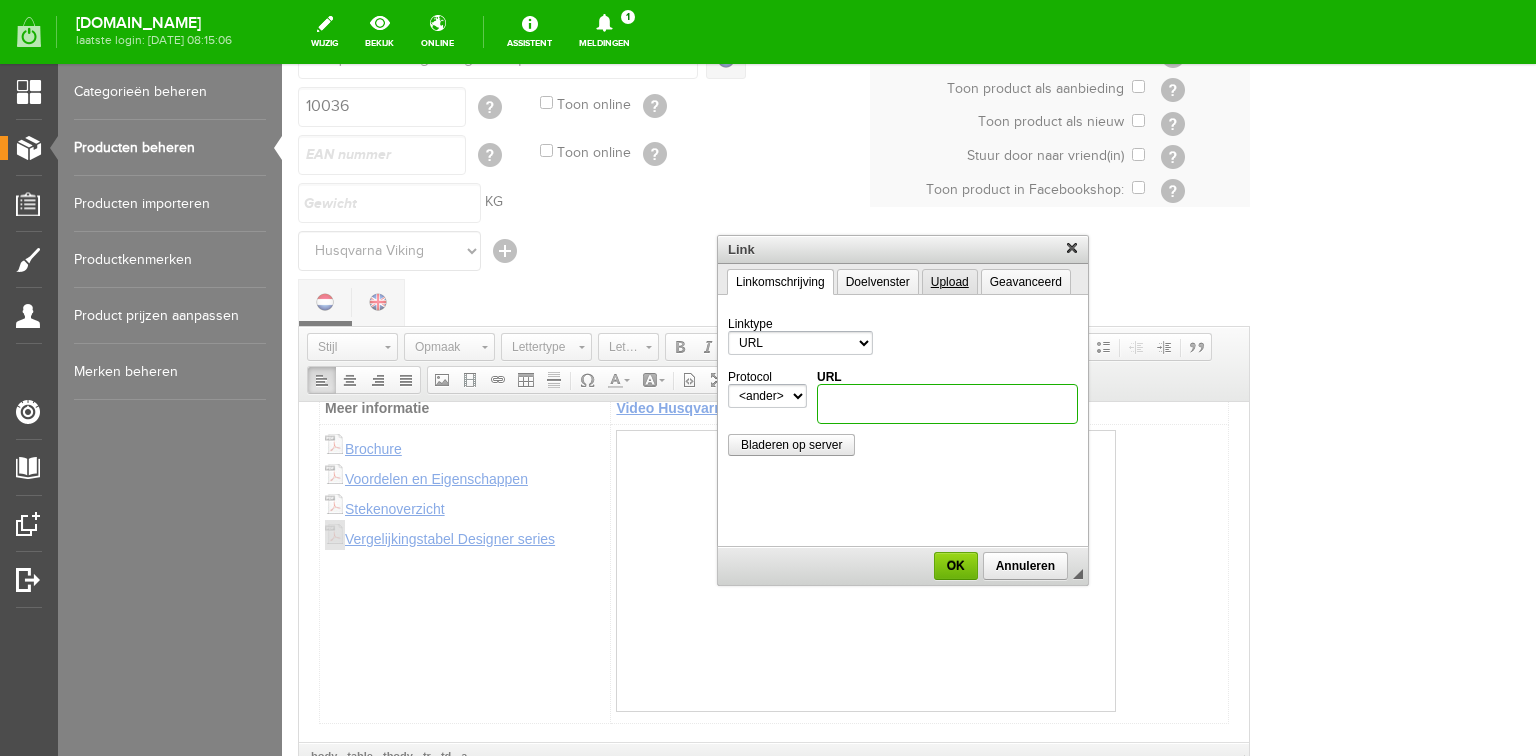 type 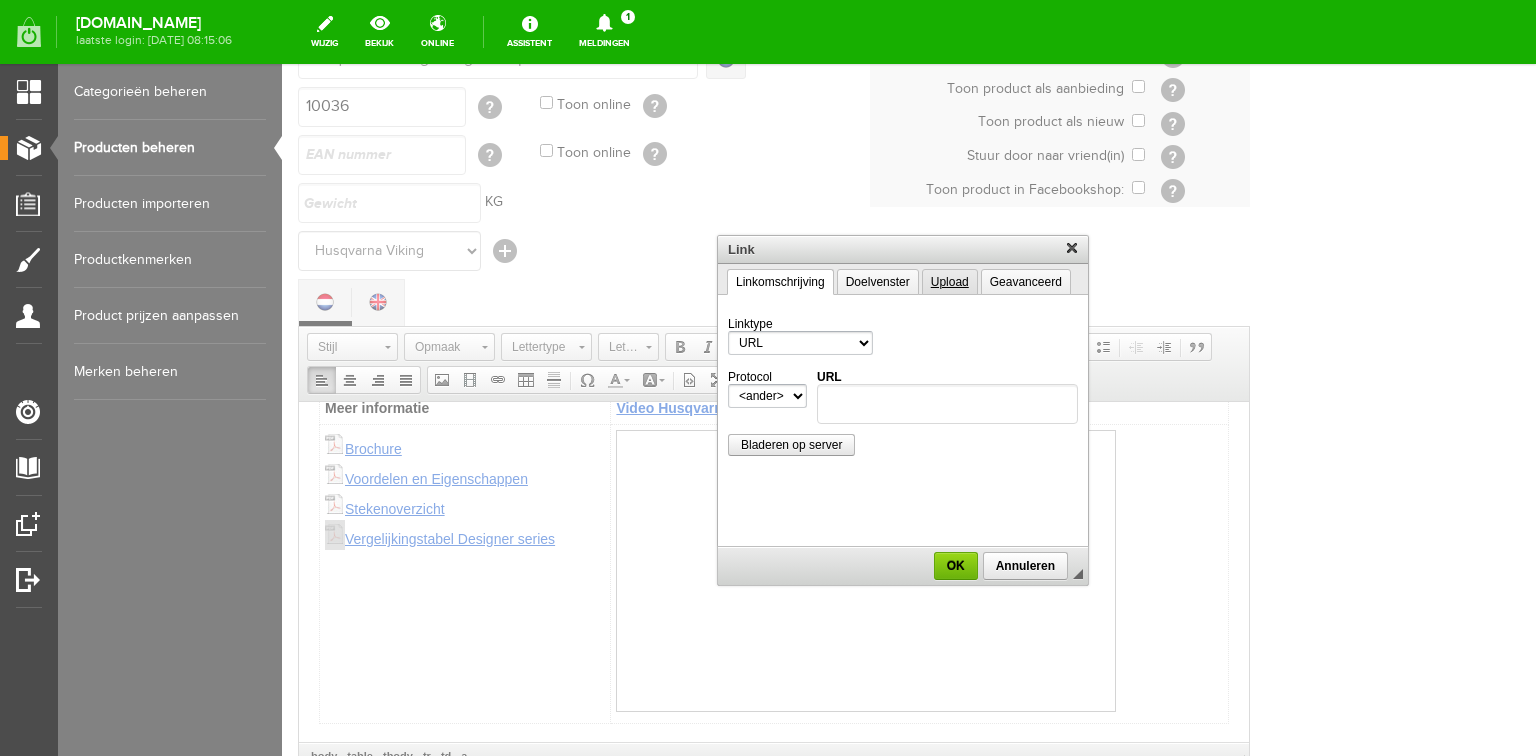 click on "Upload" at bounding box center (950, 282) 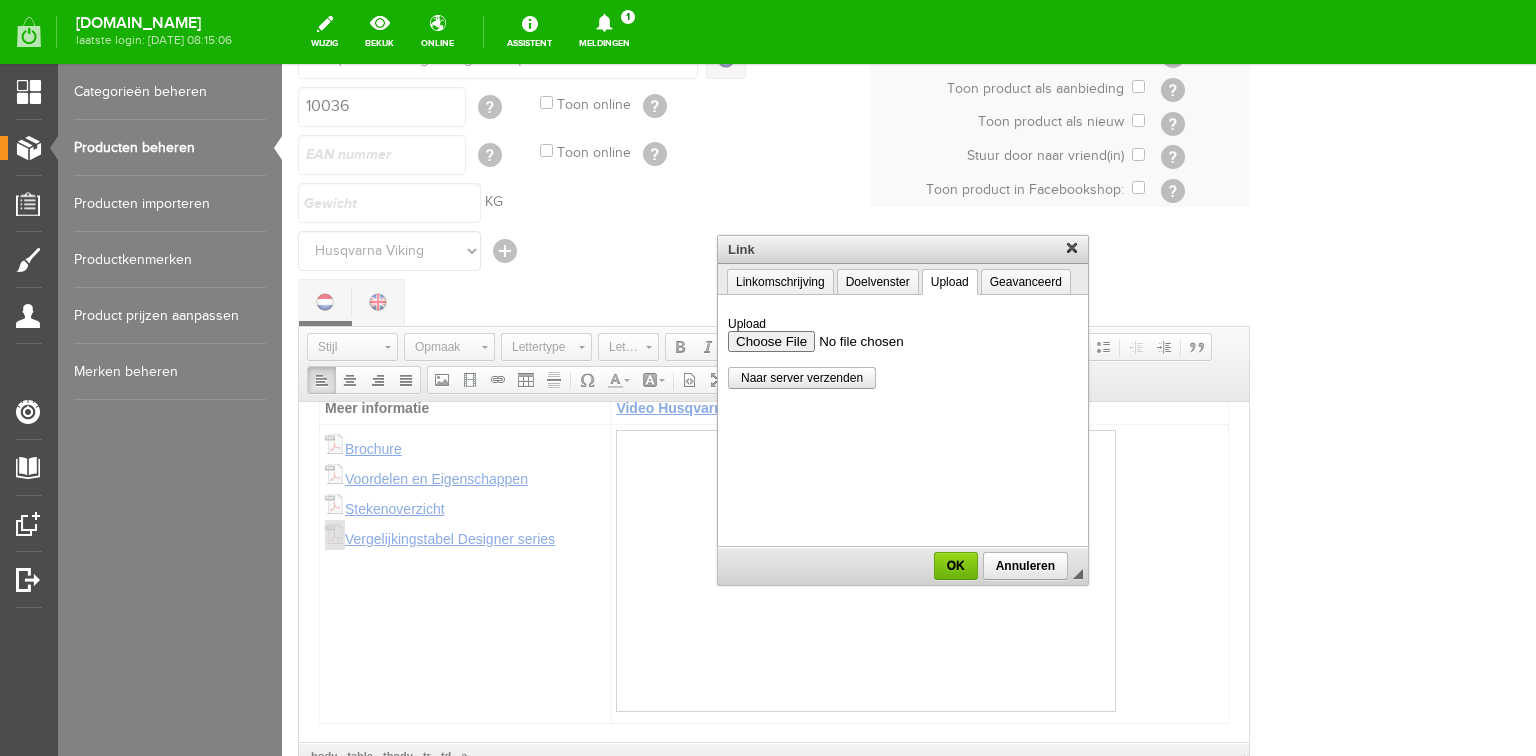 click on "Upload" at bounding box center (903, 341) 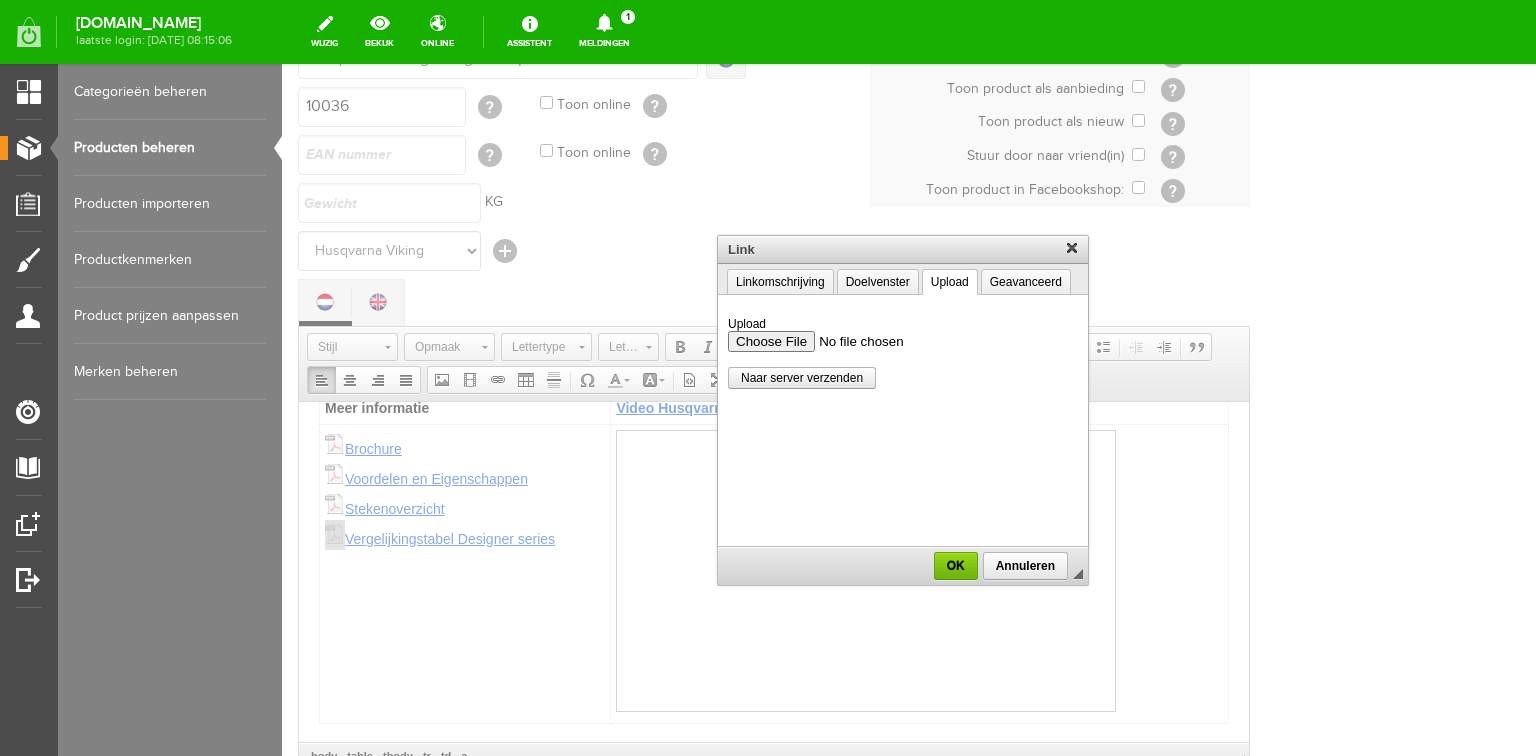 type on "C:\fakepath\Husqvarna_VIKING_Vergelijkingstabel-Designer-serie-NL.pdf" 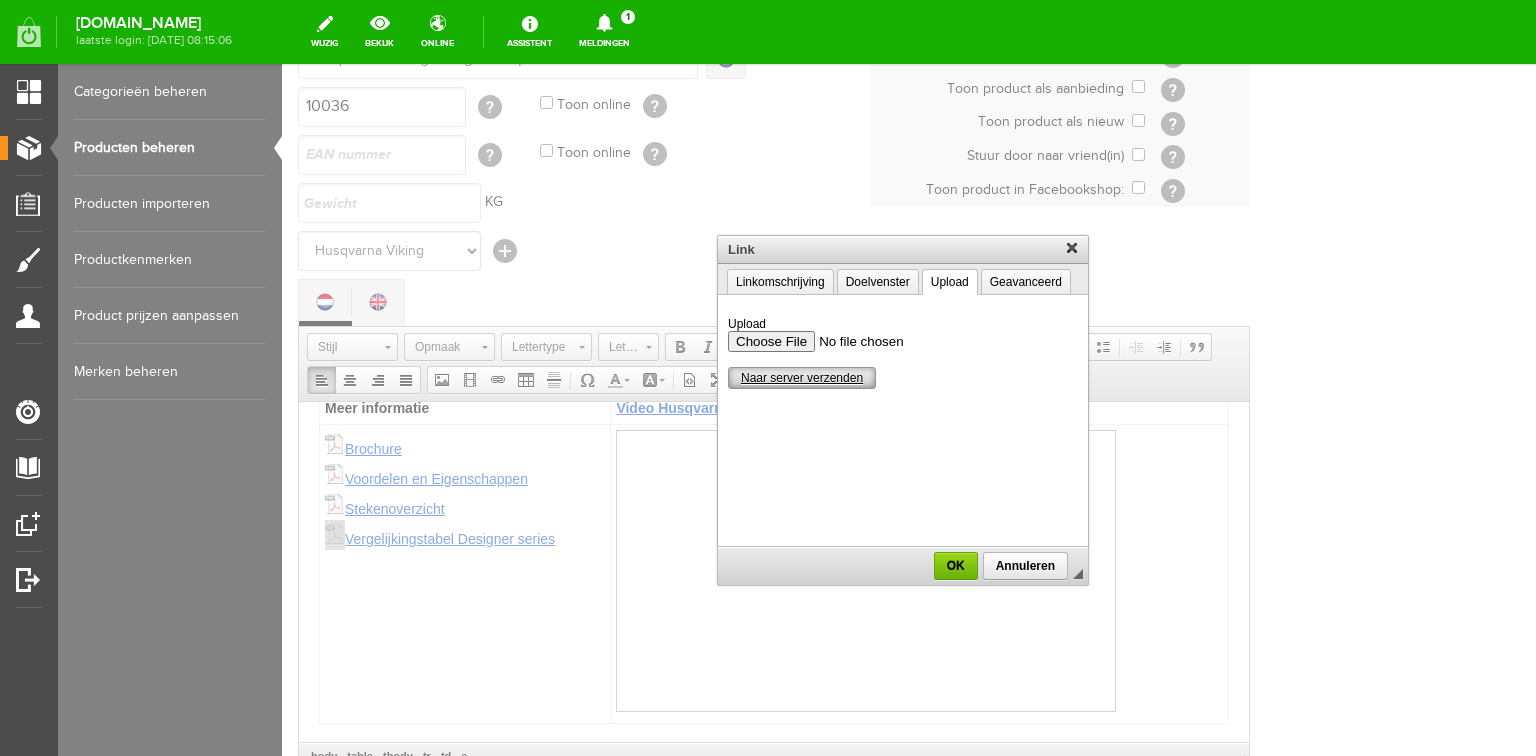 click on "Naar server verzenden" at bounding box center [802, 378] 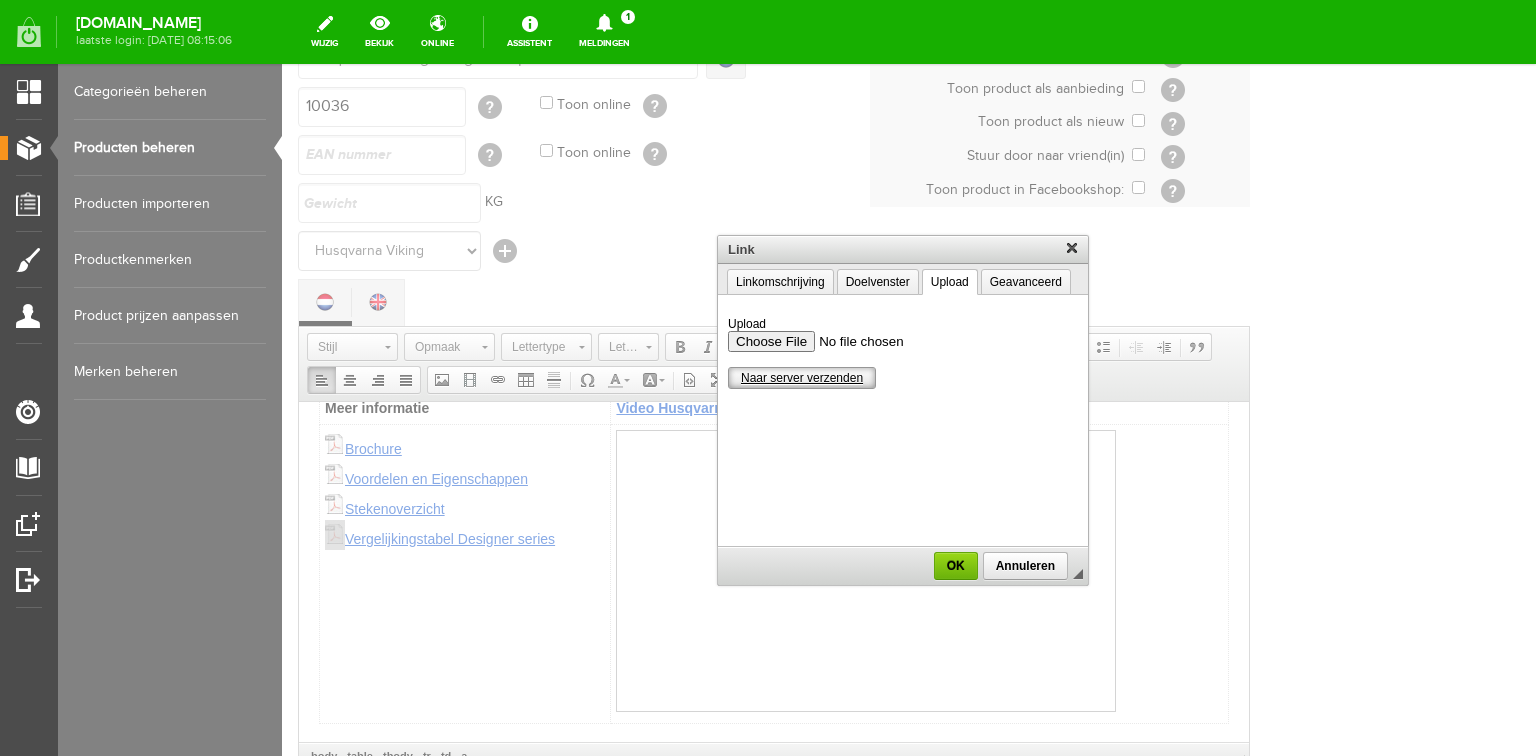 type on "/upload/4007/husqvarna-viking-vergelijkingstabel-designer-serie.pdf" 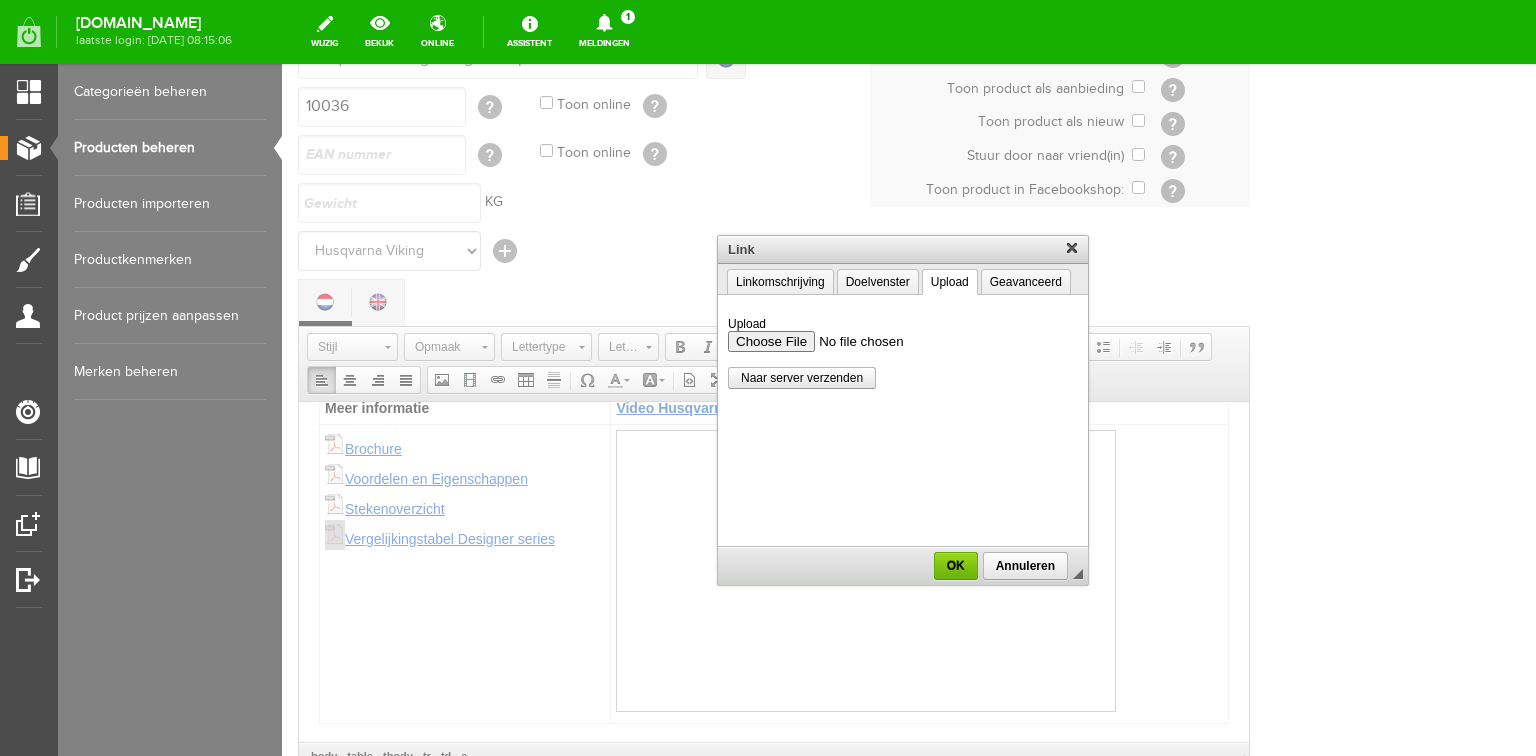 scroll, scrollTop: 0, scrollLeft: 0, axis: both 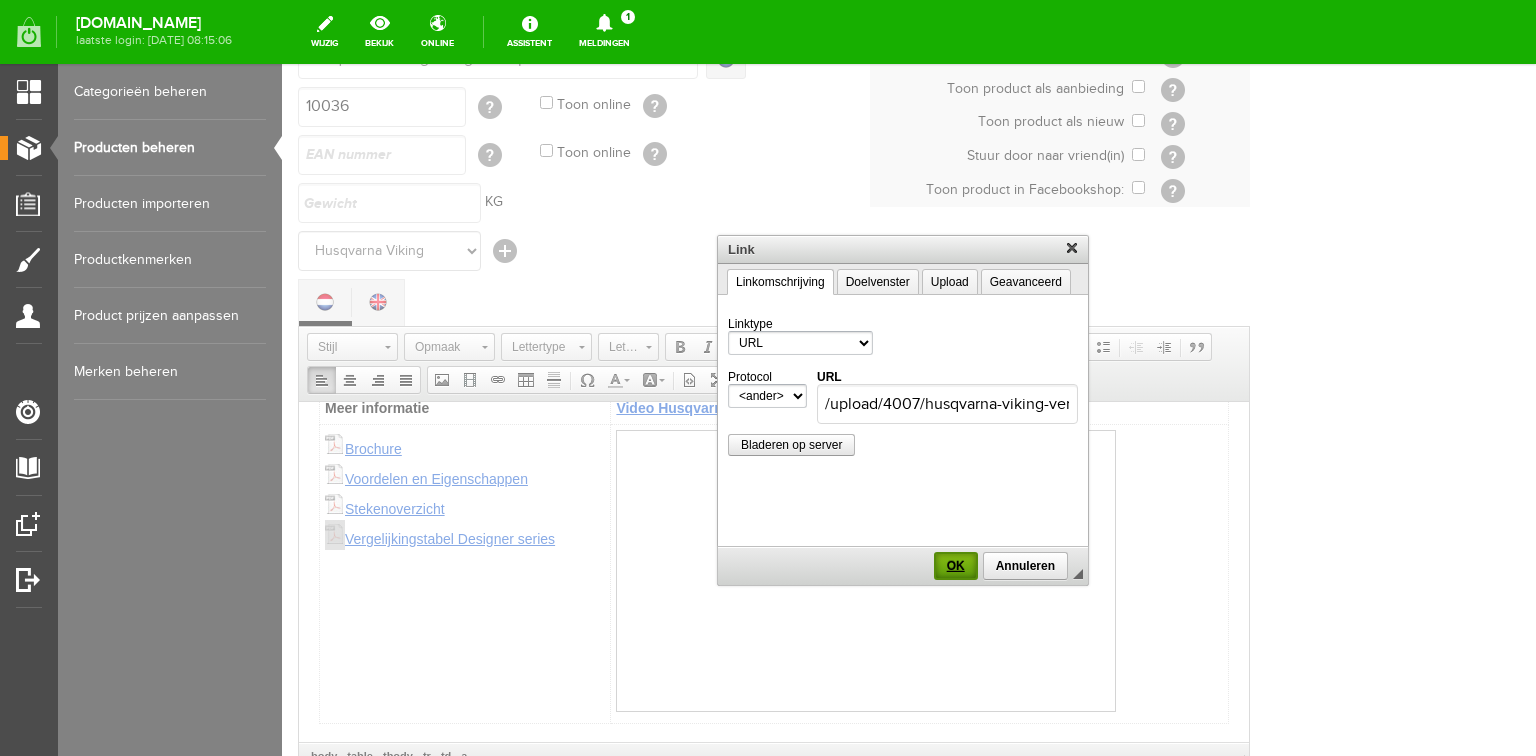 click on "OK" at bounding box center [956, 566] 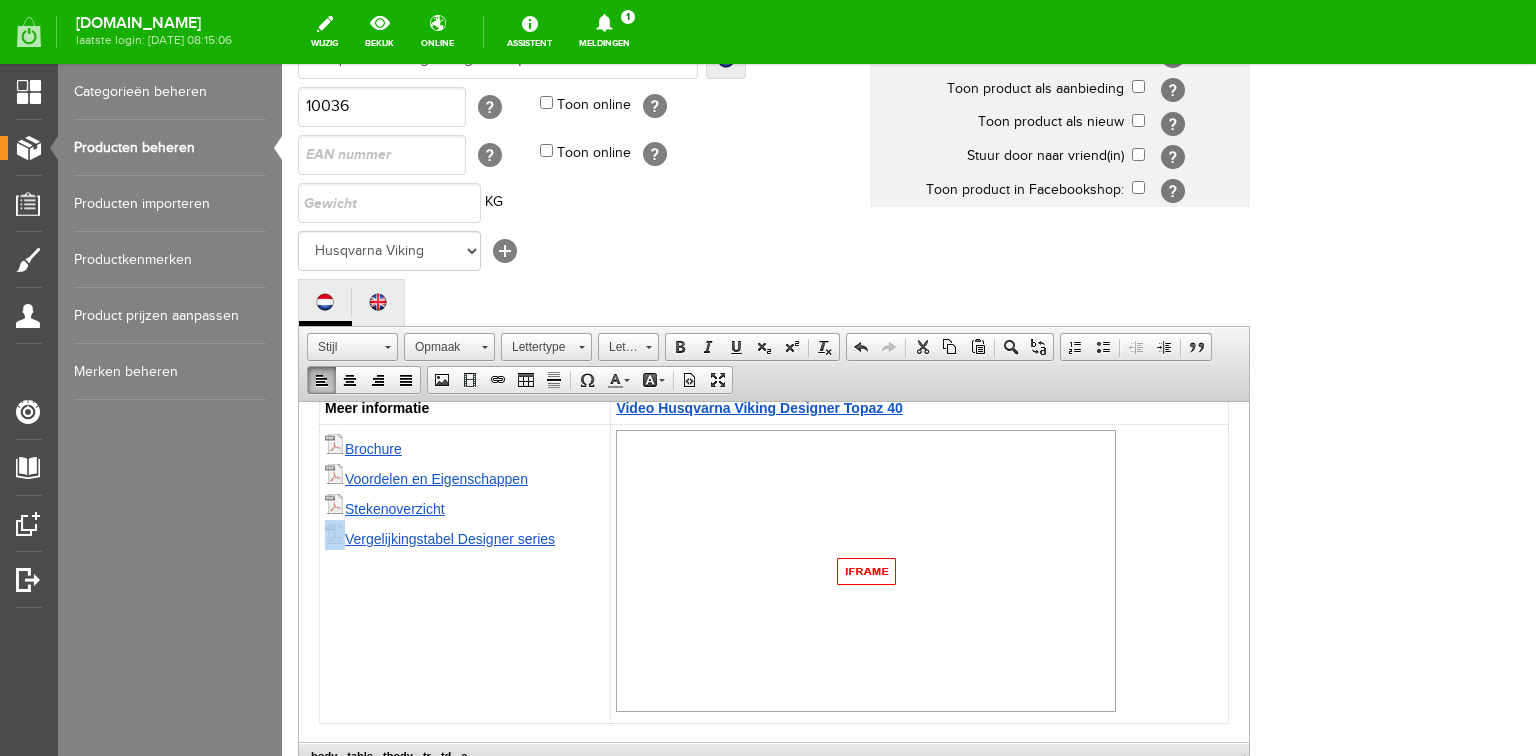 click on "Brochure Voordelen en Eigenschappen Stekenoverzicht Vergelijkingstabel Designer series" at bounding box center (465, 573) 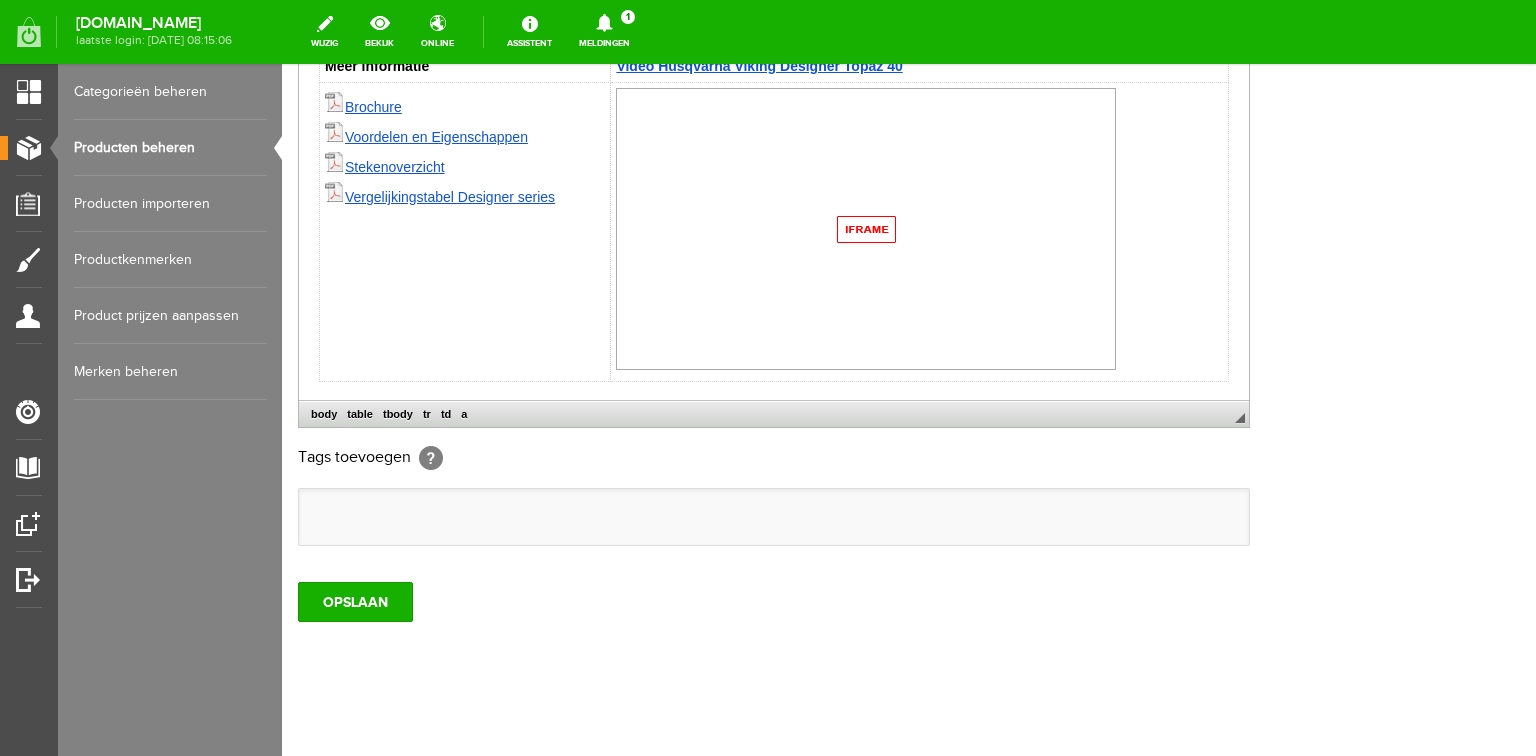scroll, scrollTop: 592, scrollLeft: 0, axis: vertical 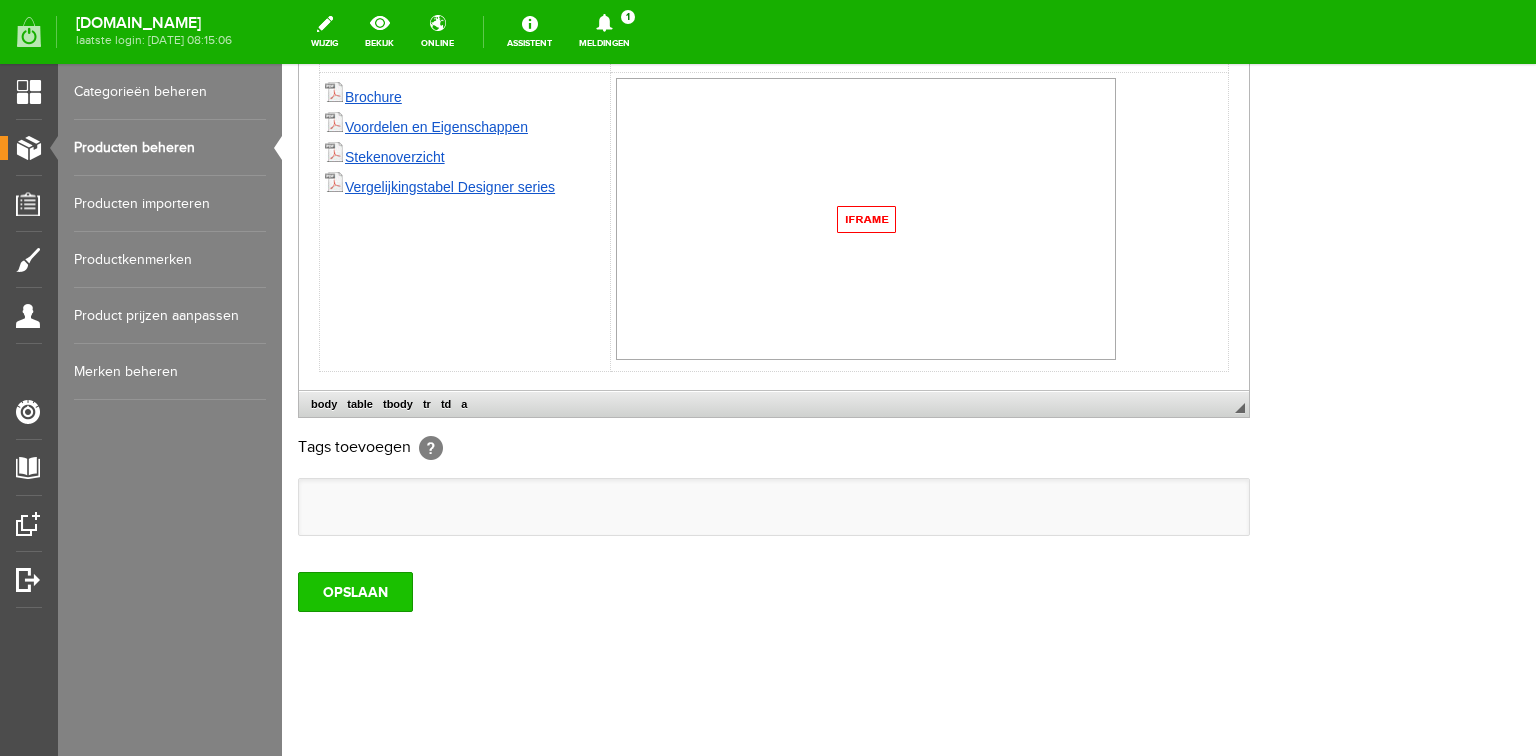 click on "OPSLAAN" at bounding box center (355, 592) 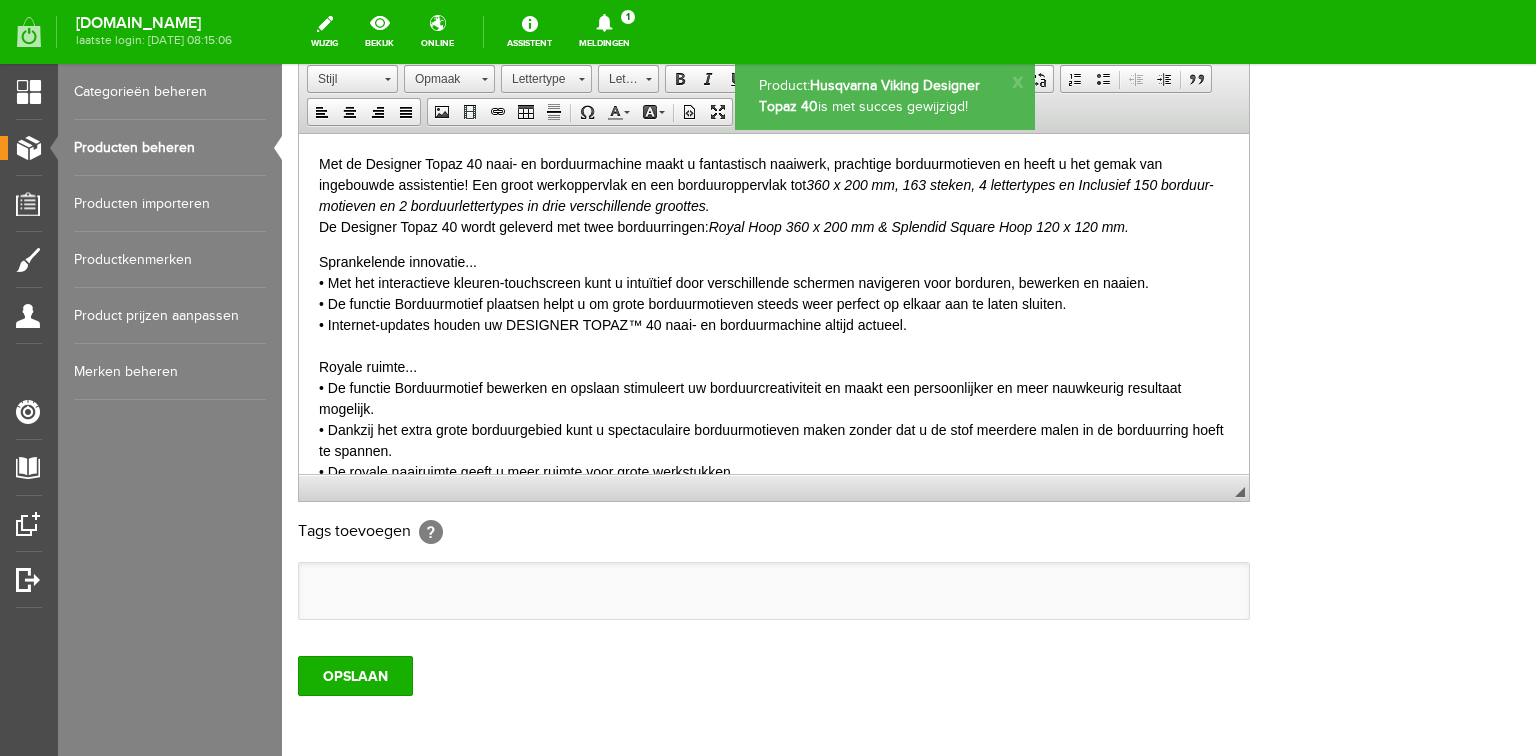 scroll, scrollTop: 432, scrollLeft: 0, axis: vertical 